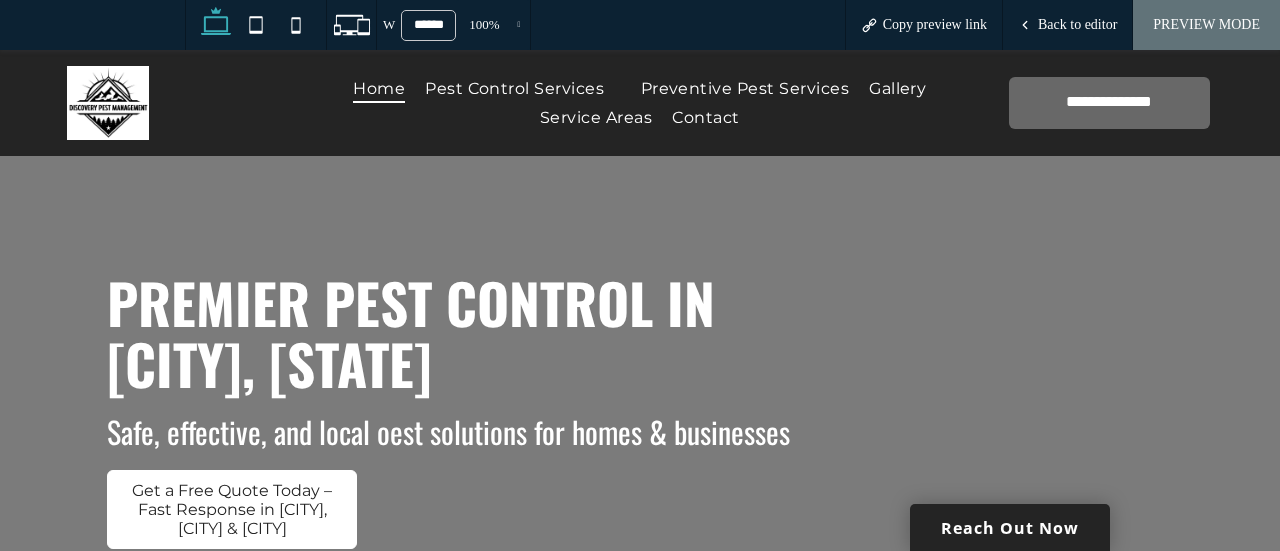 scroll, scrollTop: 484, scrollLeft: 0, axis: vertical 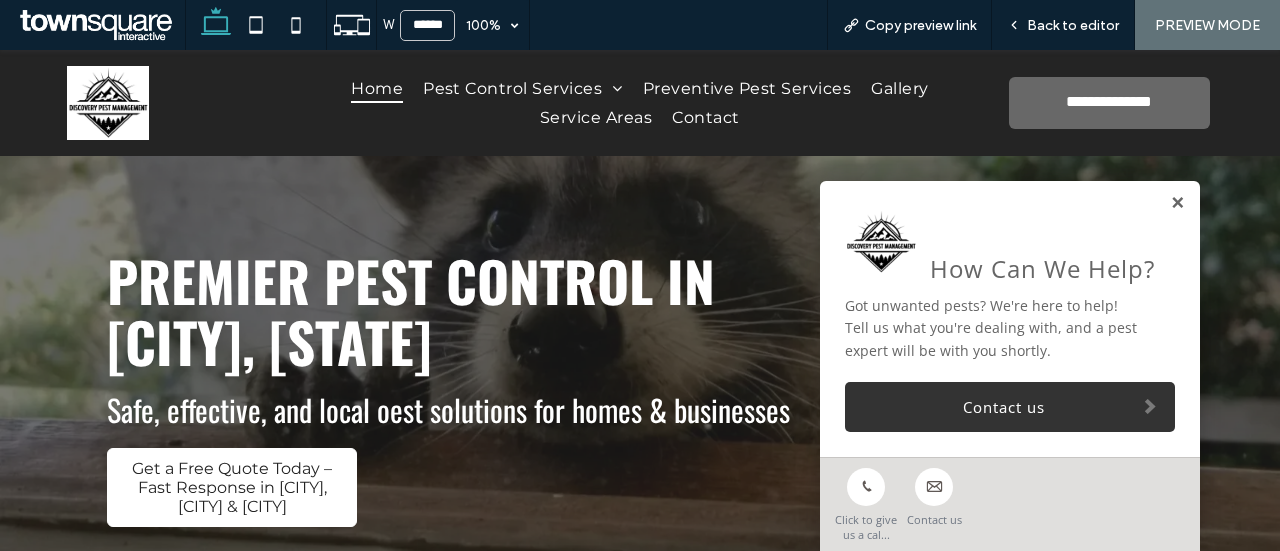 click at bounding box center (1177, 203) 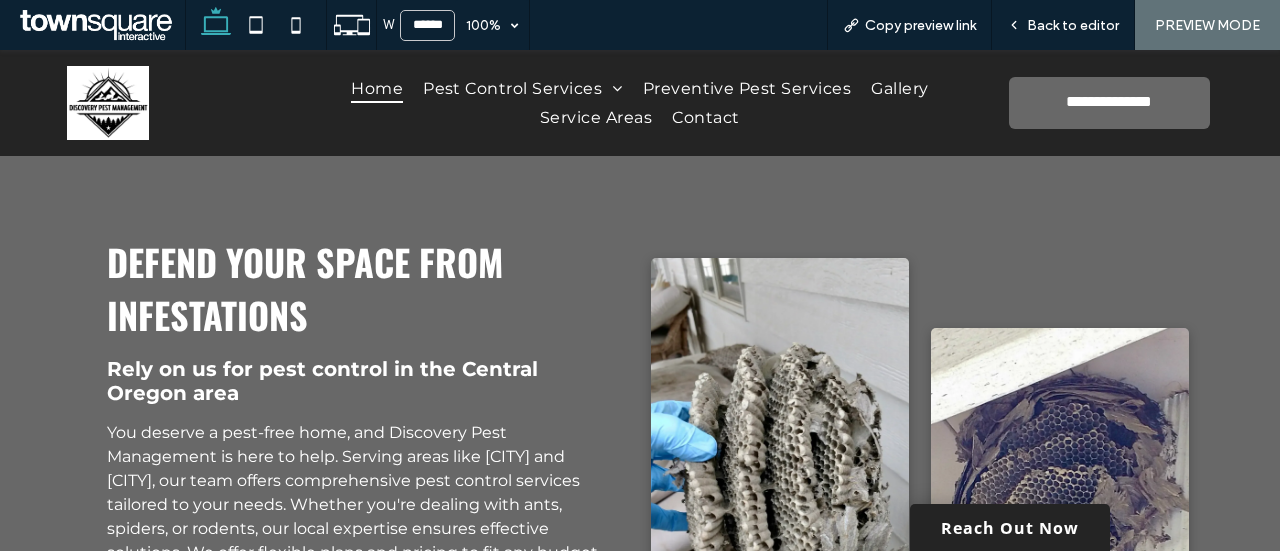 scroll, scrollTop: 1117, scrollLeft: 0, axis: vertical 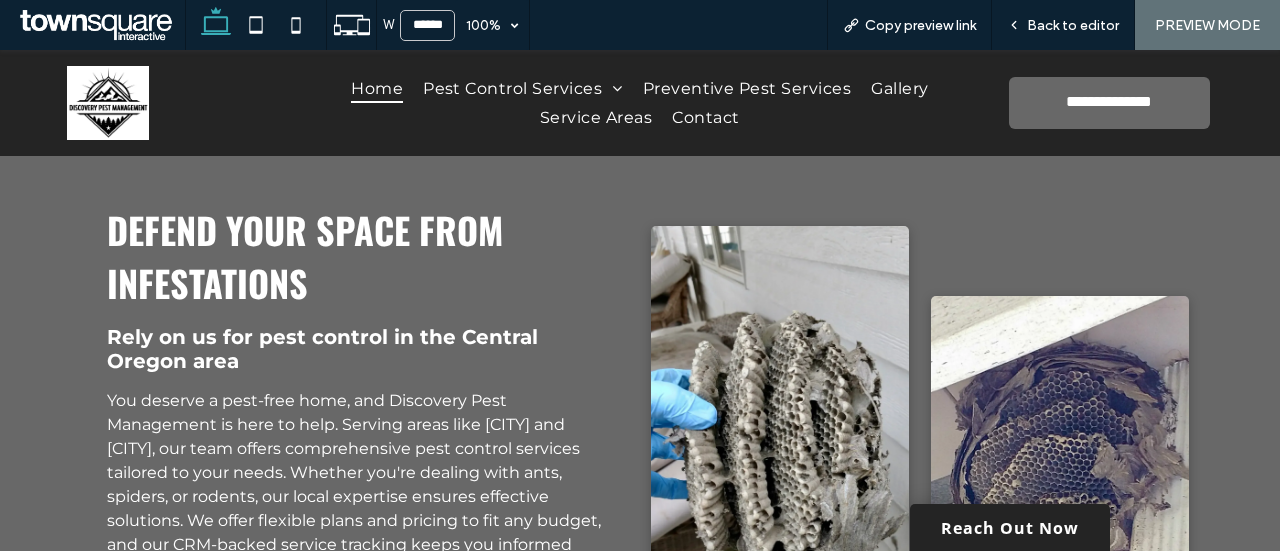 click on "Home
Pest Control Services
Ant & Spider Control
Rodent Control
German Roach Treatments
Flea & Tick Control
Preventive Pest Services
Gallery
Service Areas
Contact" at bounding box center [640, 103] 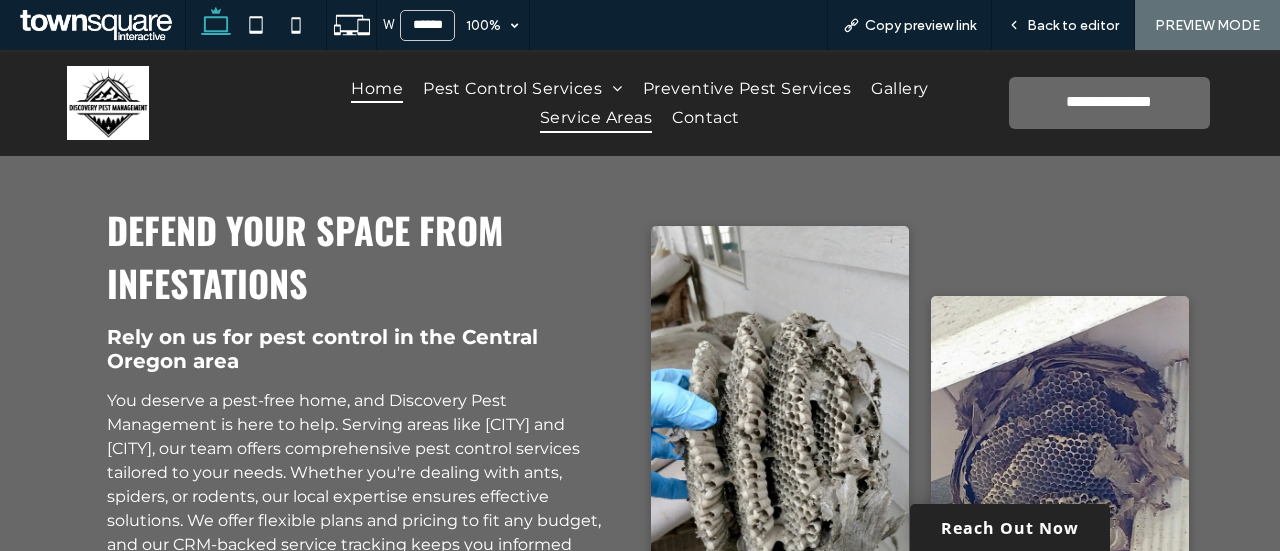click on "Service Areas" at bounding box center [596, 117] 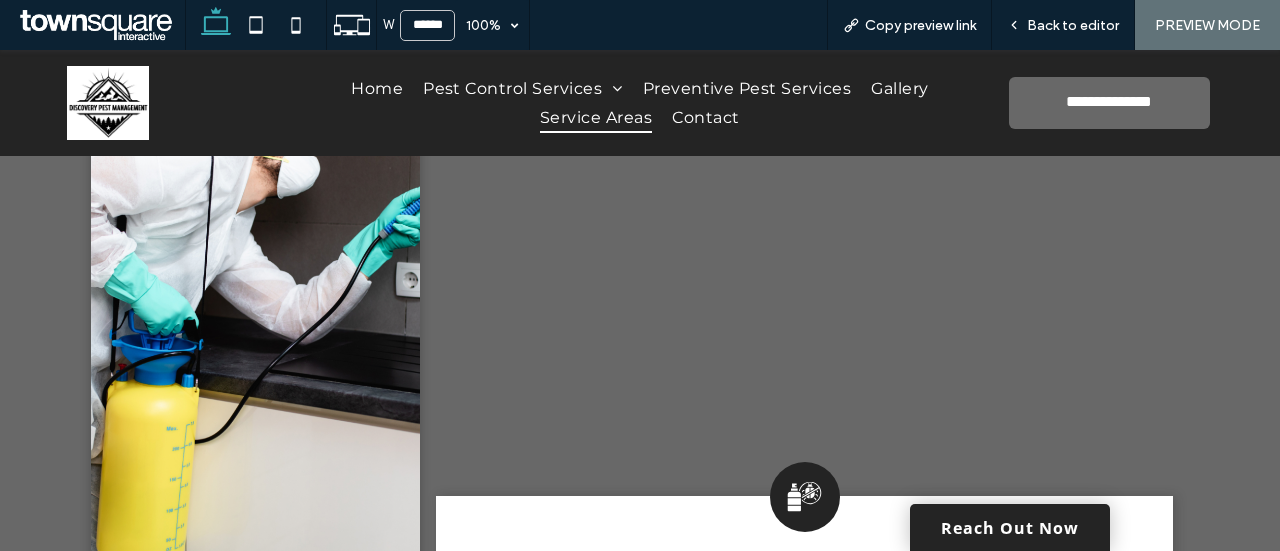 scroll, scrollTop: 495, scrollLeft: 0, axis: vertical 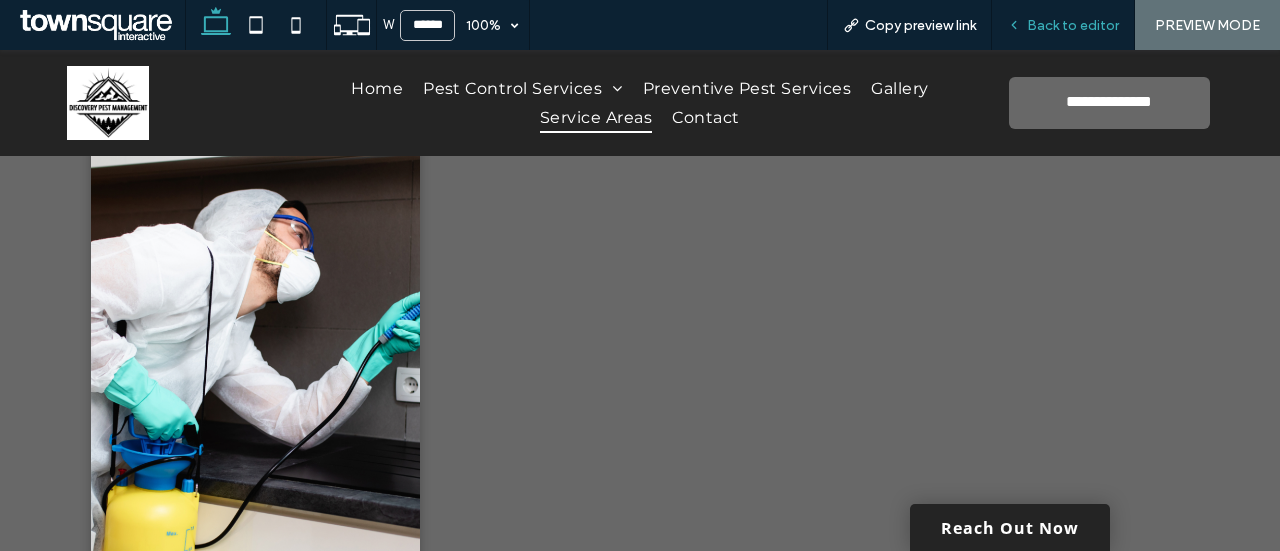 click on "Back to editor" at bounding box center [1063, 25] 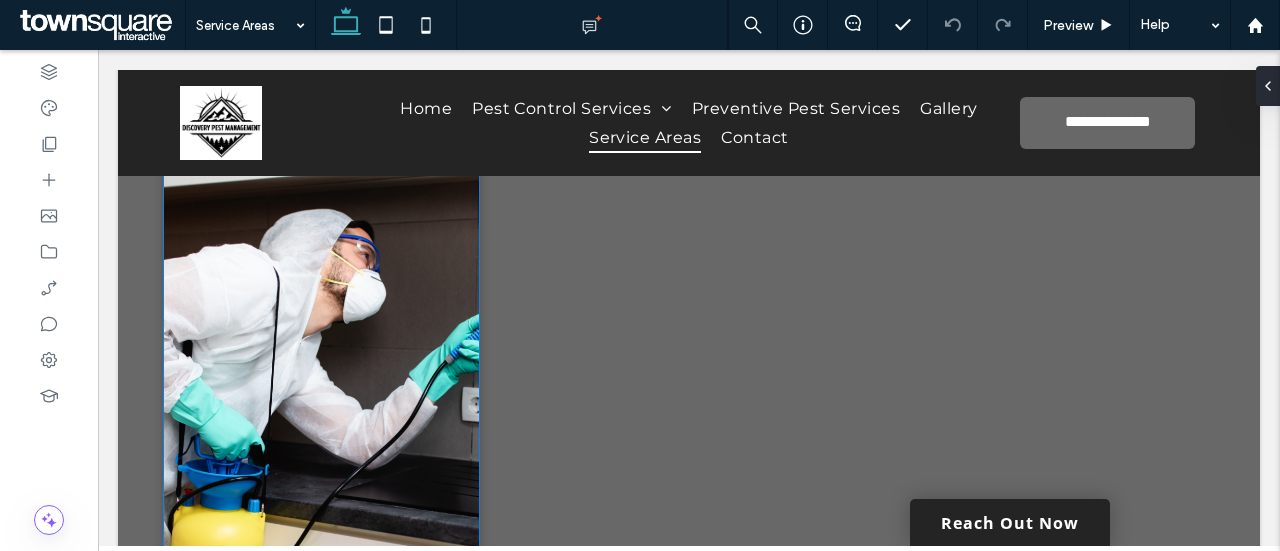 click at bounding box center (321, 466) 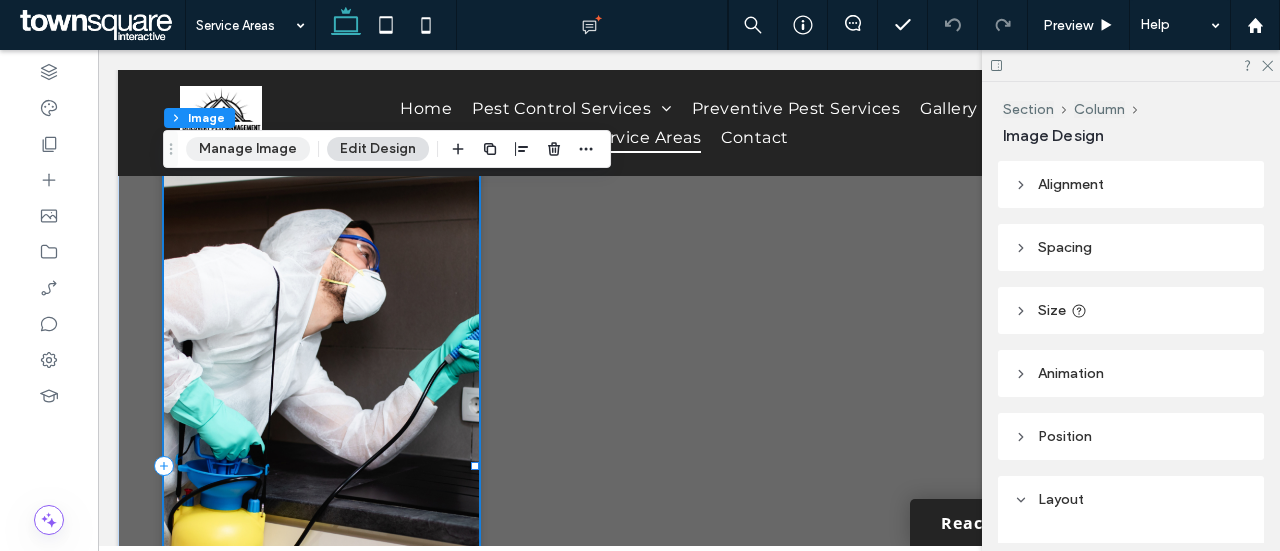 click on "Manage Image" at bounding box center (248, 149) 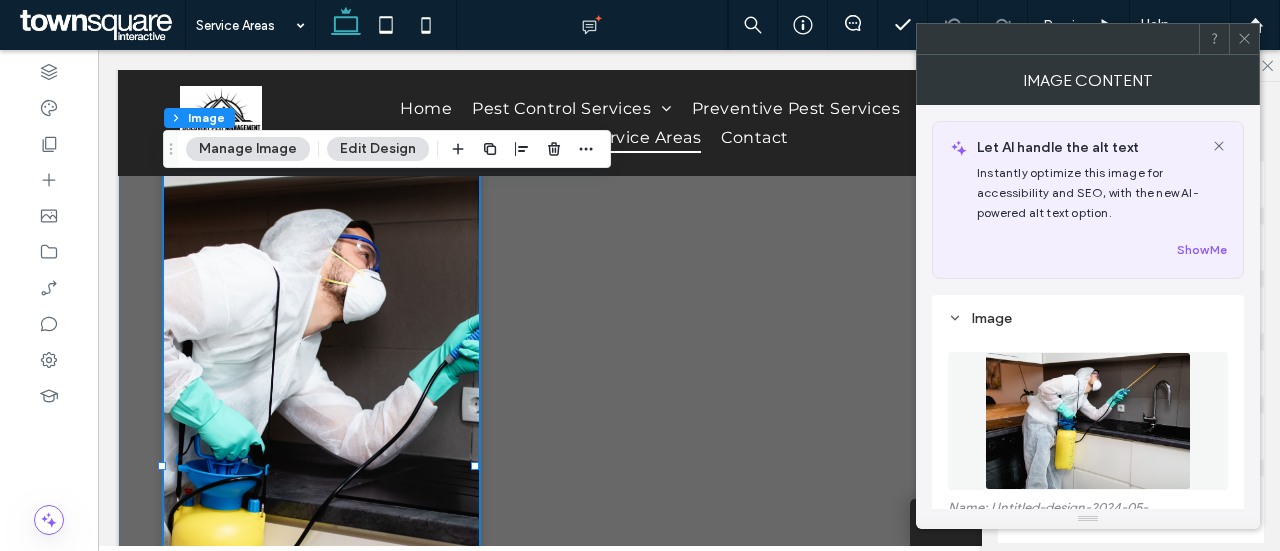 click at bounding box center (1244, 39) 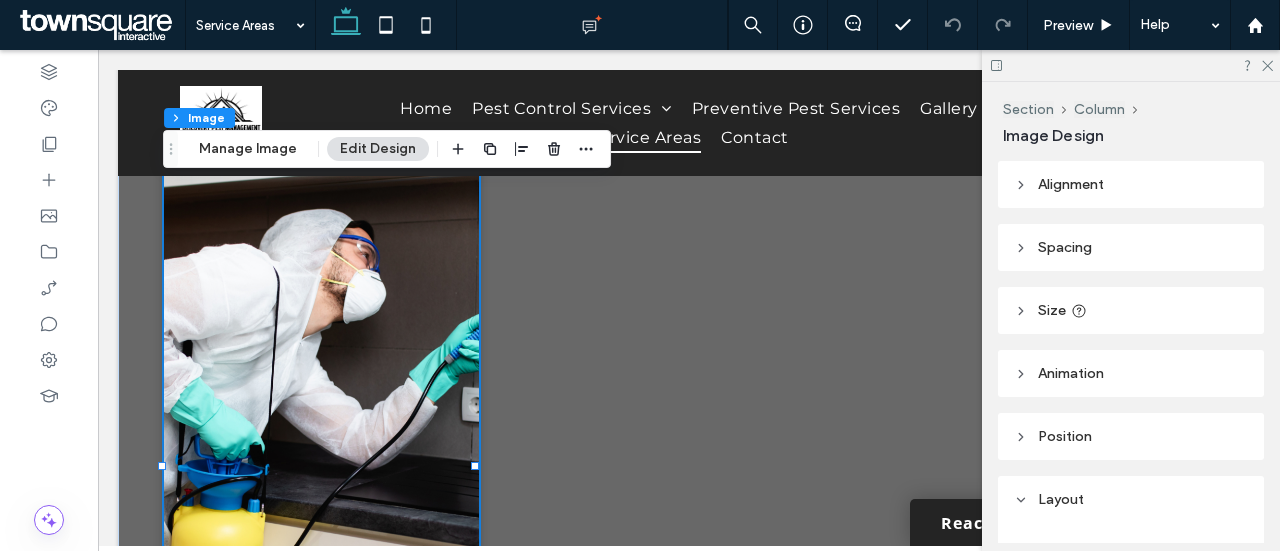 click on "**********" at bounding box center (689, 280) 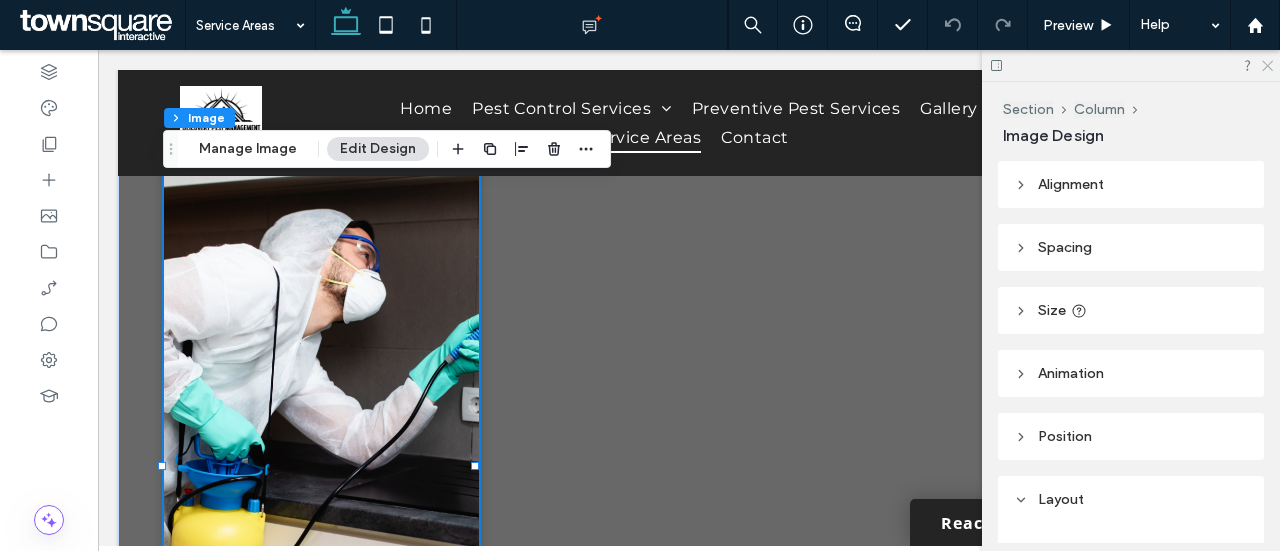 click 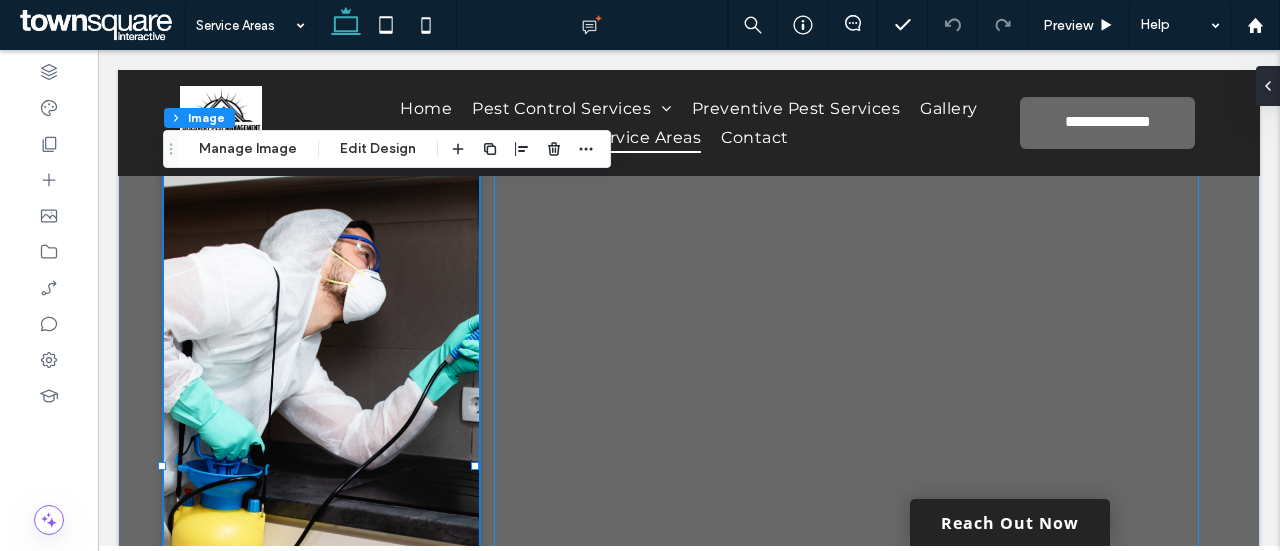drag, startPoint x: 937, startPoint y: 235, endPoint x: 1039, endPoint y: 87, distance: 179.74426 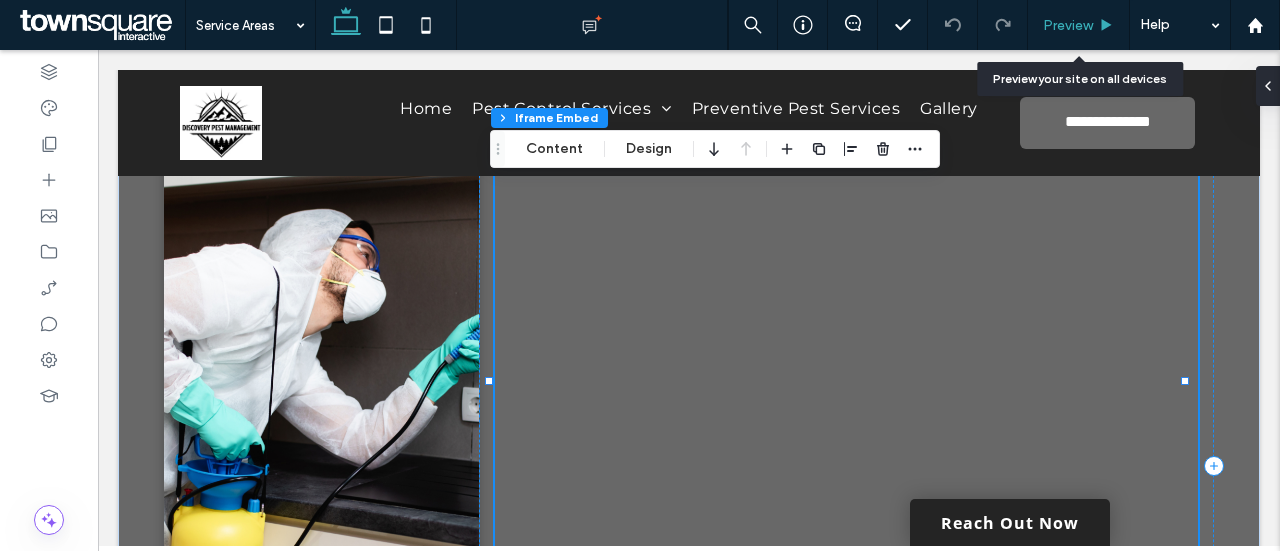 click on "Preview" at bounding box center [1079, 25] 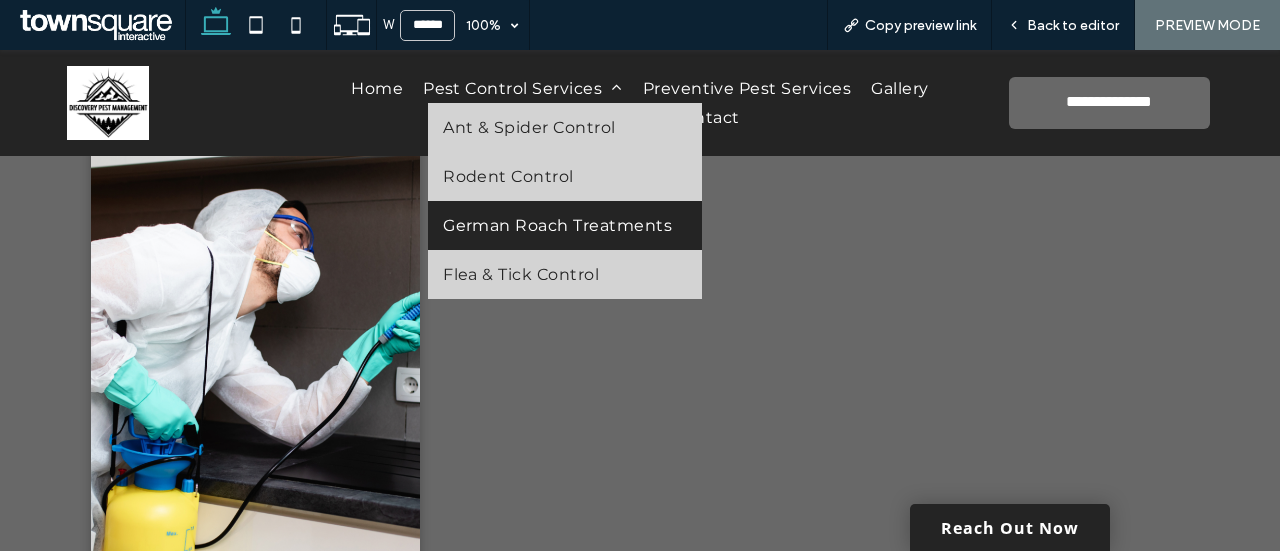 click on "German Roach Treatments" at bounding box center [565, 225] 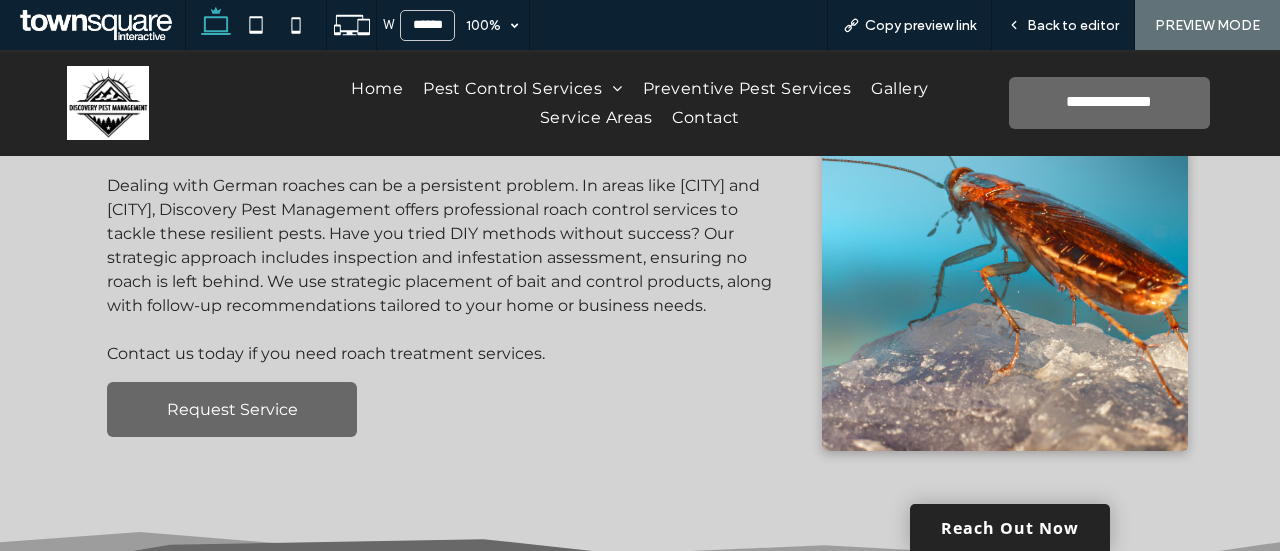 scroll, scrollTop: 248, scrollLeft: 0, axis: vertical 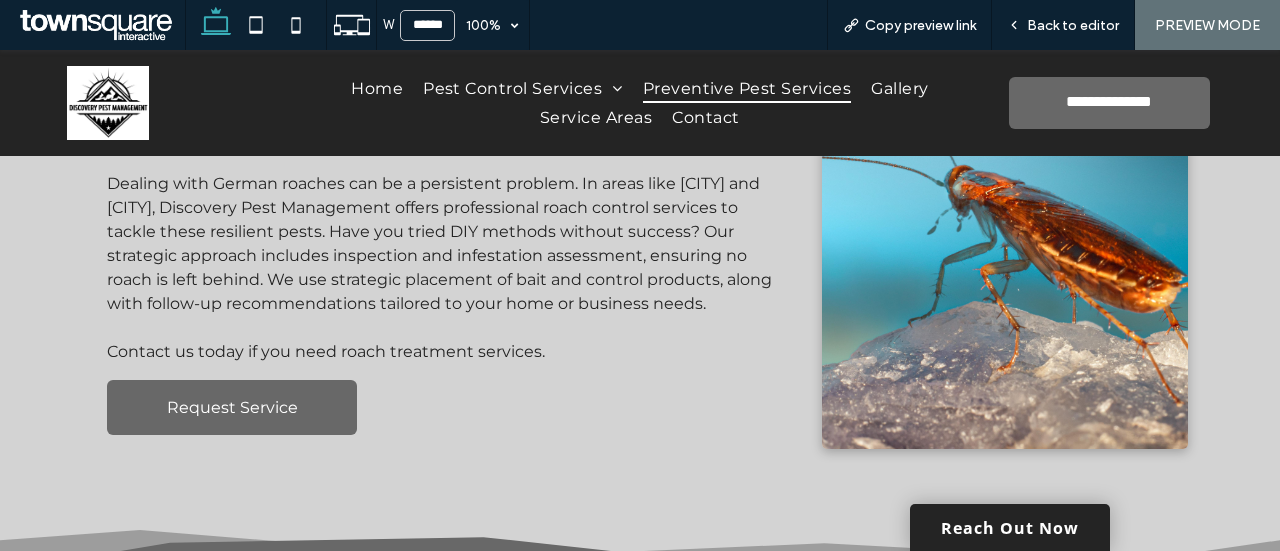 click on "Preventive Pest Services" at bounding box center (747, 88) 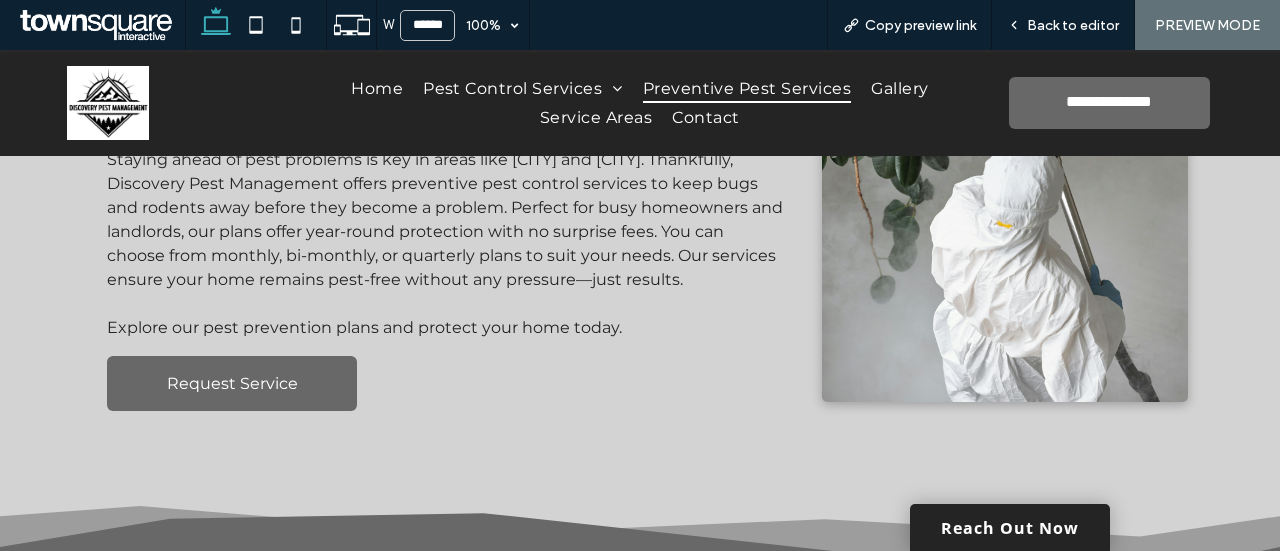 scroll, scrollTop: 319, scrollLeft: 0, axis: vertical 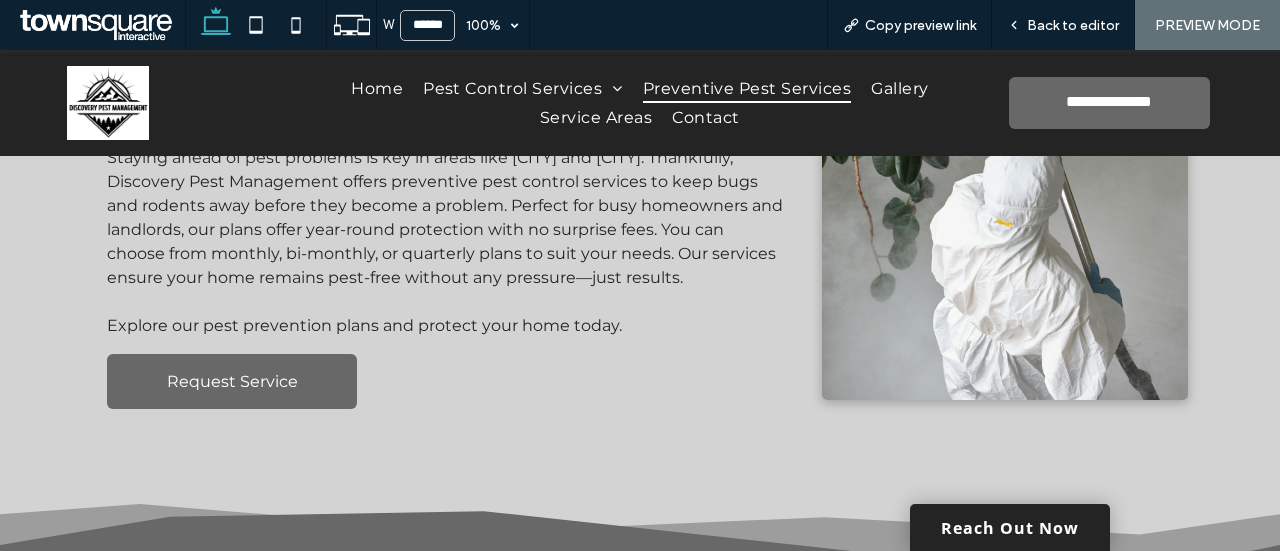 click at bounding box center [1005, 156] 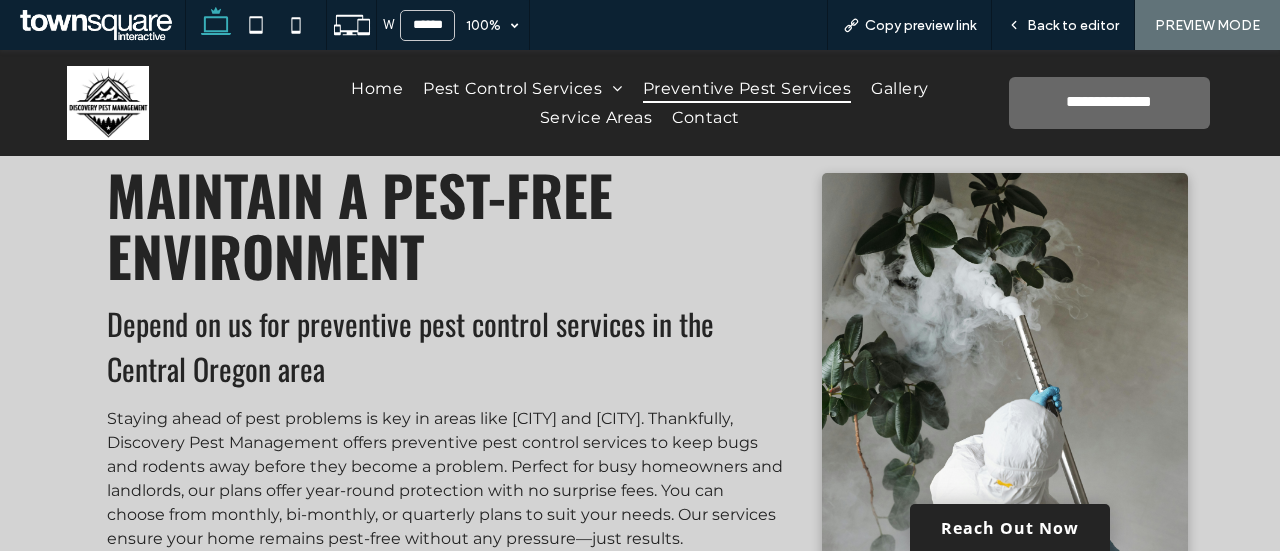 scroll, scrollTop: 60, scrollLeft: 0, axis: vertical 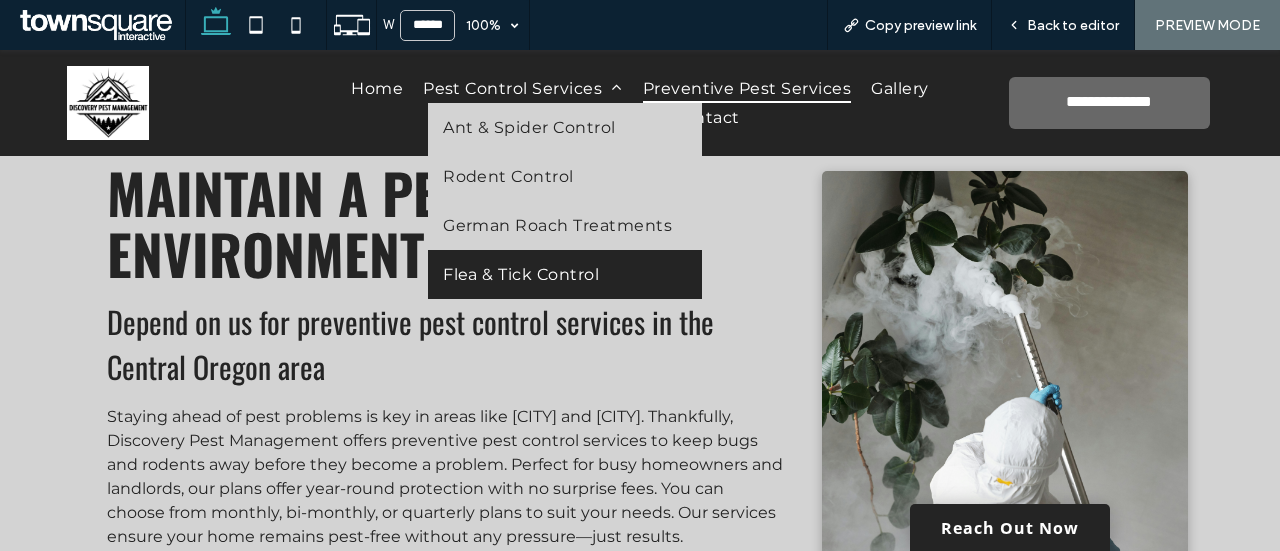 click on "Flea & Tick Control" at bounding box center (521, 274) 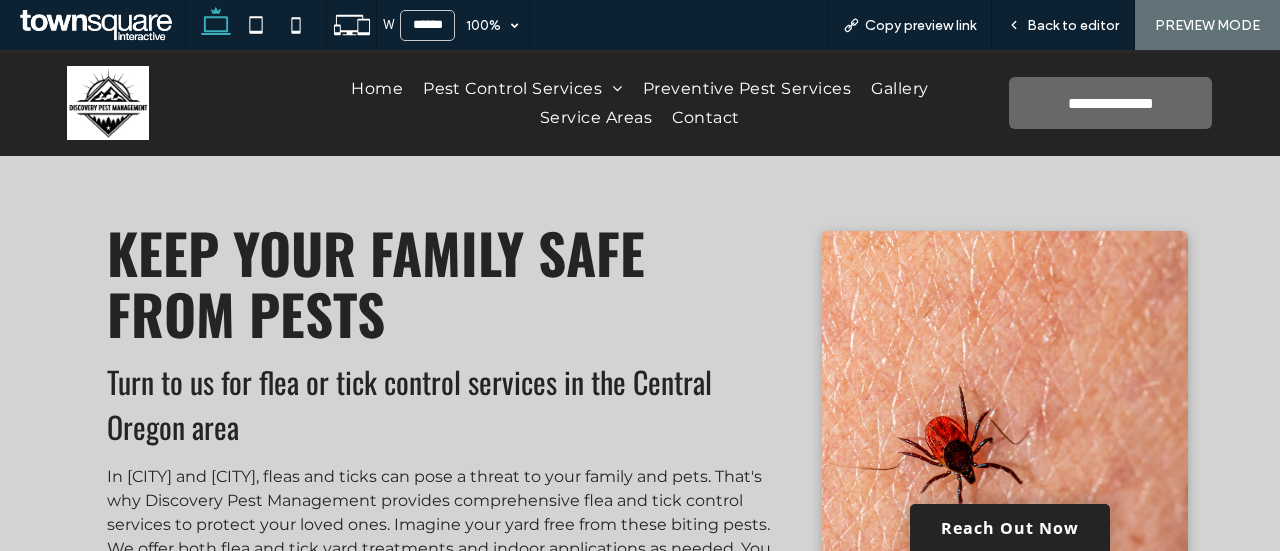 scroll, scrollTop: 103, scrollLeft: 0, axis: vertical 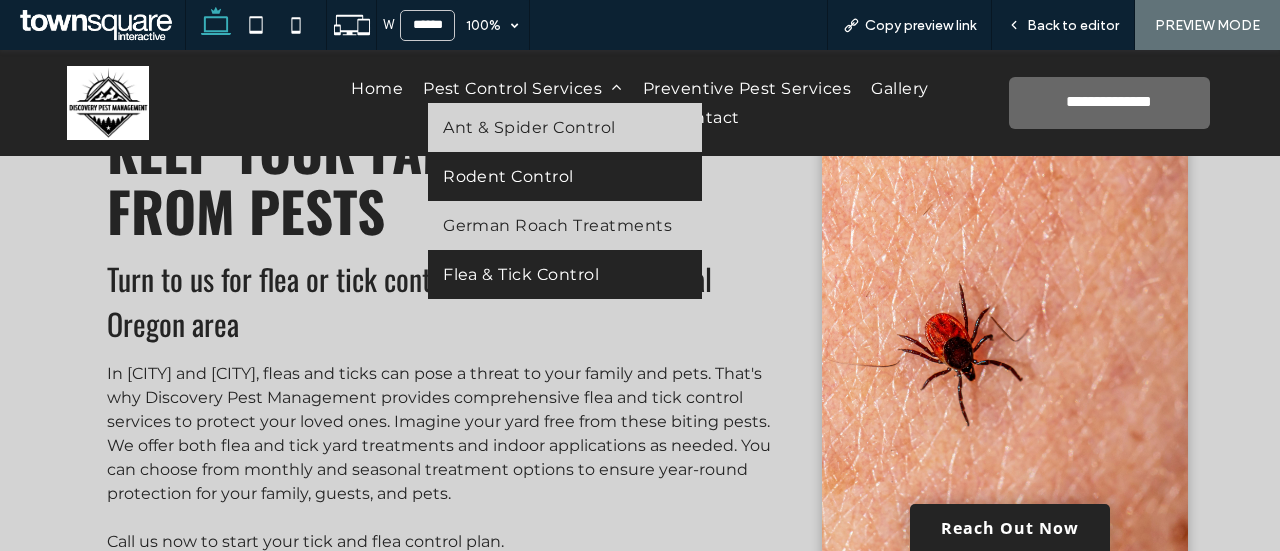 click on "Rodent Control" at bounding box center (565, 176) 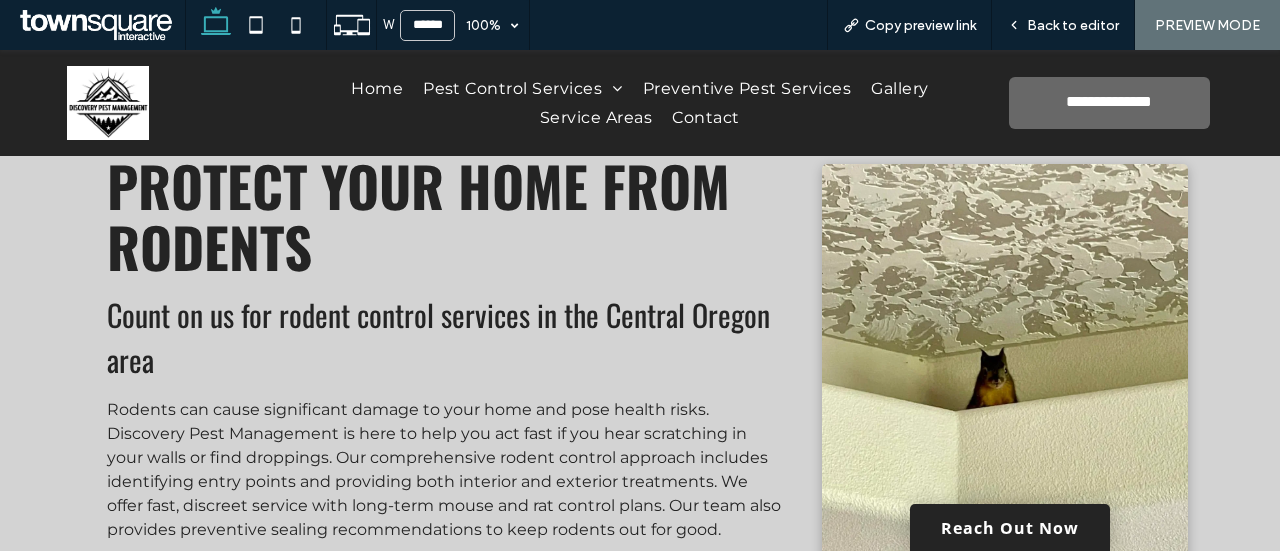 scroll, scrollTop: 68, scrollLeft: 0, axis: vertical 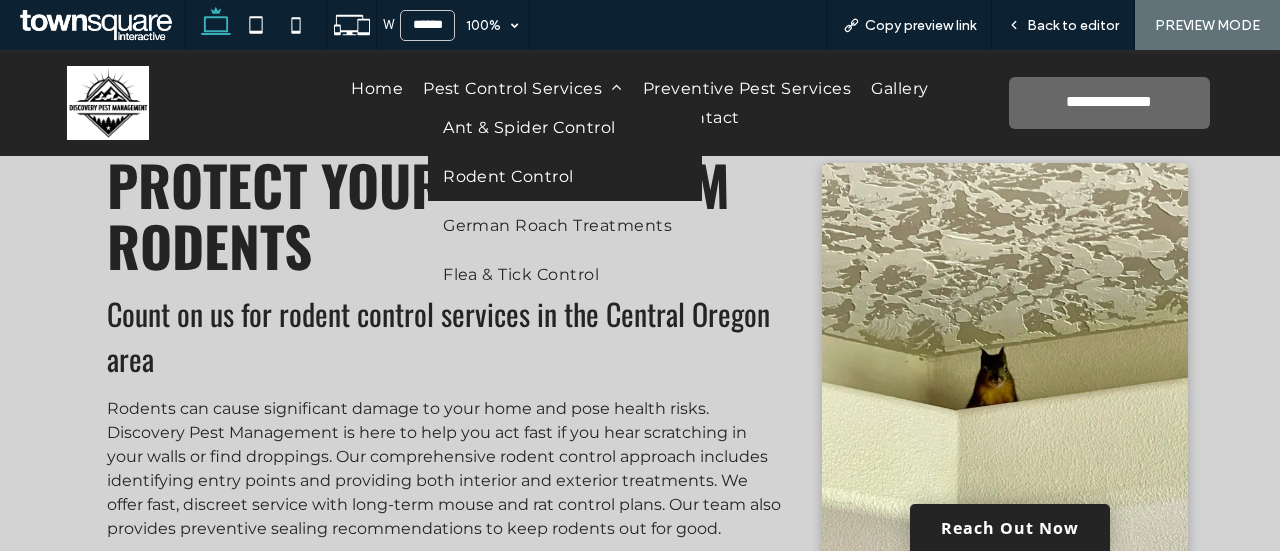 click on "Ant & Spider Control" at bounding box center [565, 127] 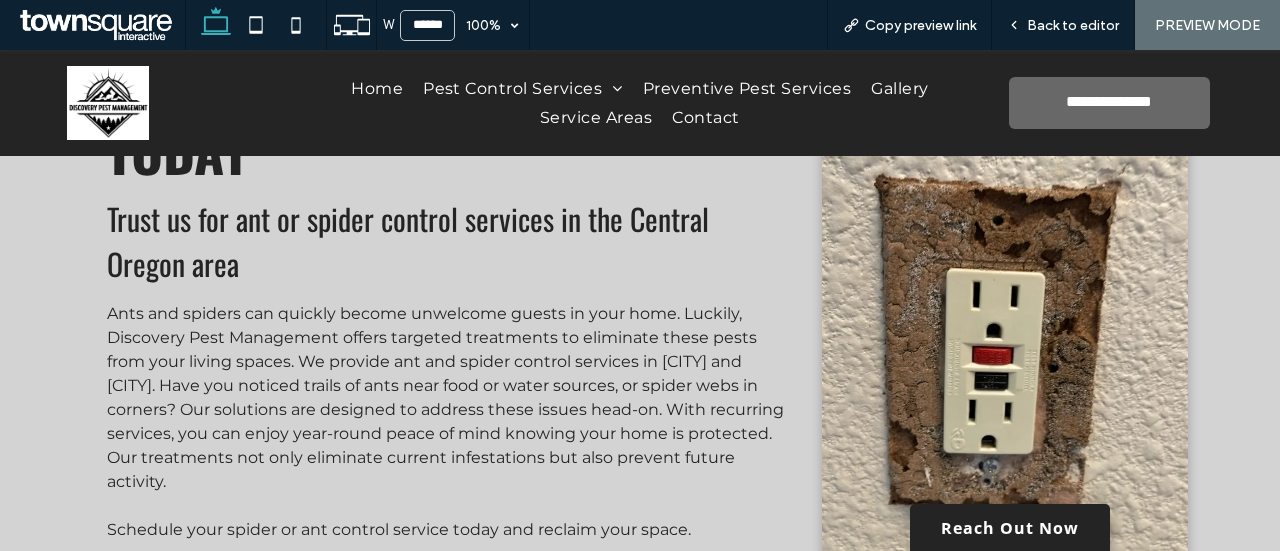 scroll, scrollTop: 162, scrollLeft: 0, axis: vertical 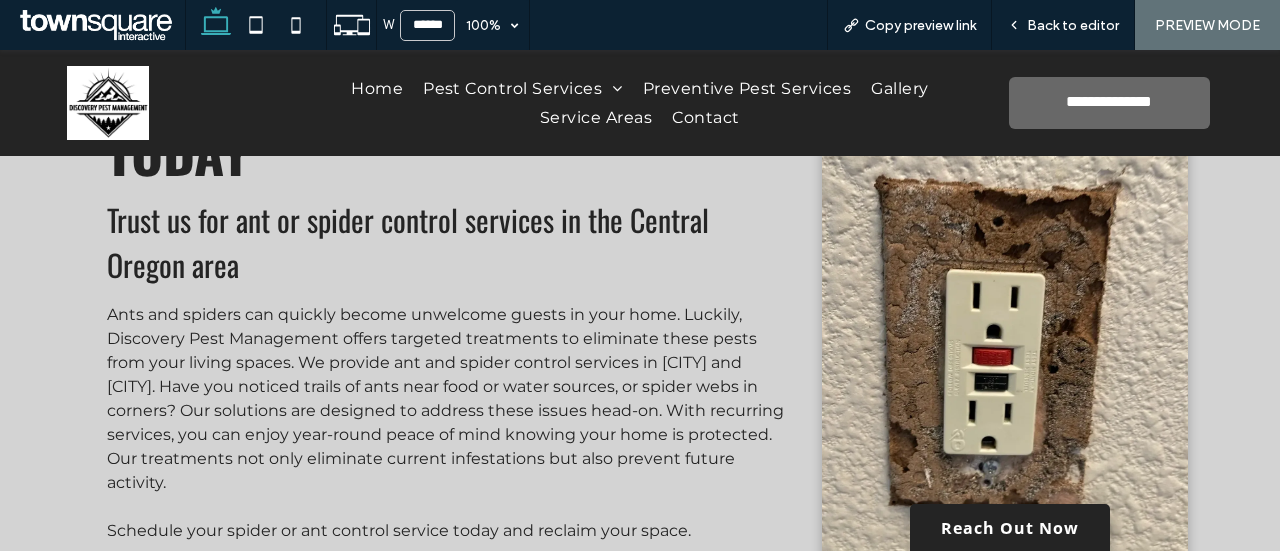 click on "Enjoy a Pest-Free Home Today
Trust us for ant or spider control services in the Central Oregon area
Ants and spiders can quickly become unwelcome guests in your home. Luckily, Discovery Pest Management offers targeted treatments to eliminate these pests from your living spaces. We provide ant and spider control services in Prineville and Bend. Have you noticed trails of ants near food or water sources, or spider webs in corners? Our solutions are designed to address these issues head-on. With recurring services, you can enjoy year-round peace of mind knowing your home is protected. Our treatments not only eliminate current infestations but also prevent future activity.
Schedule your spider or ant control service today and reclaim your space.
Request Service" at bounding box center (640, 337) 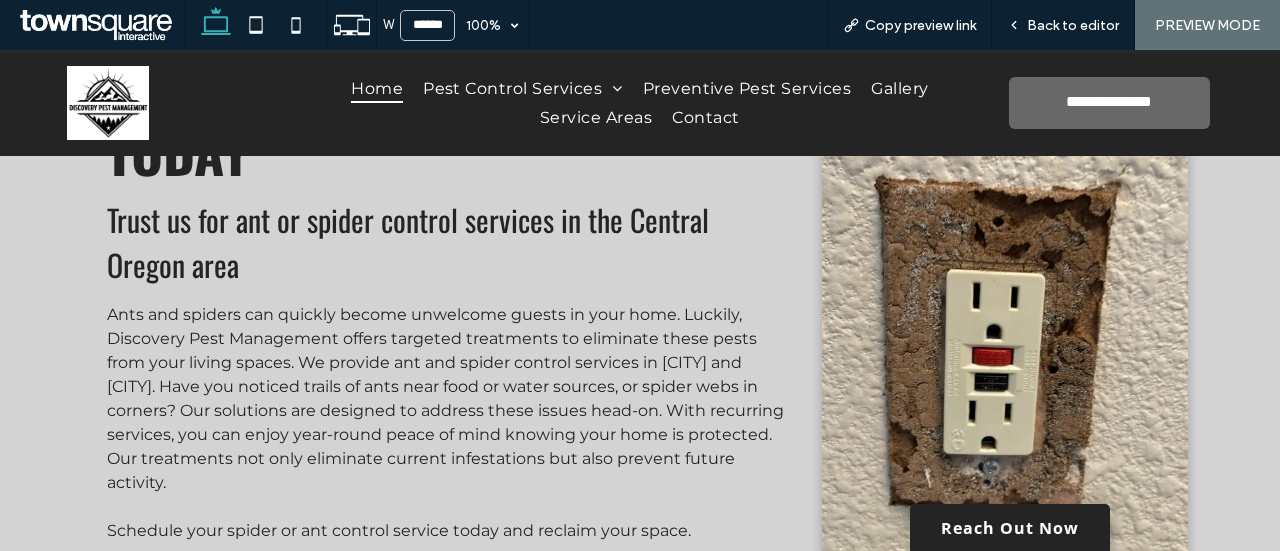 click on "Home" at bounding box center (377, 88) 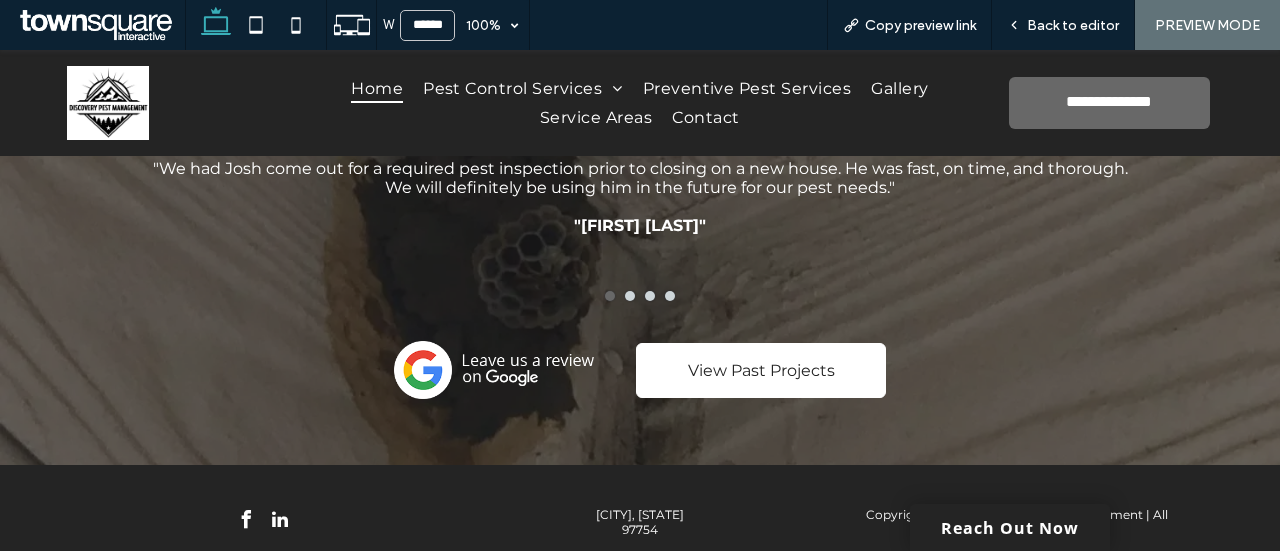 scroll, scrollTop: 2910, scrollLeft: 0, axis: vertical 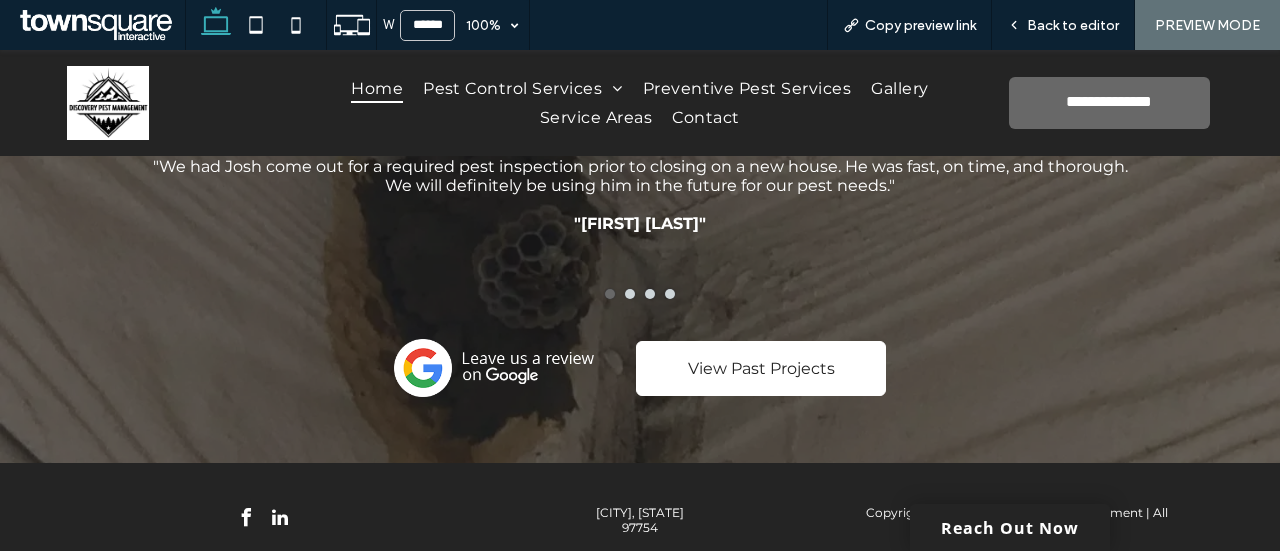 click at bounding box center (640, 294) 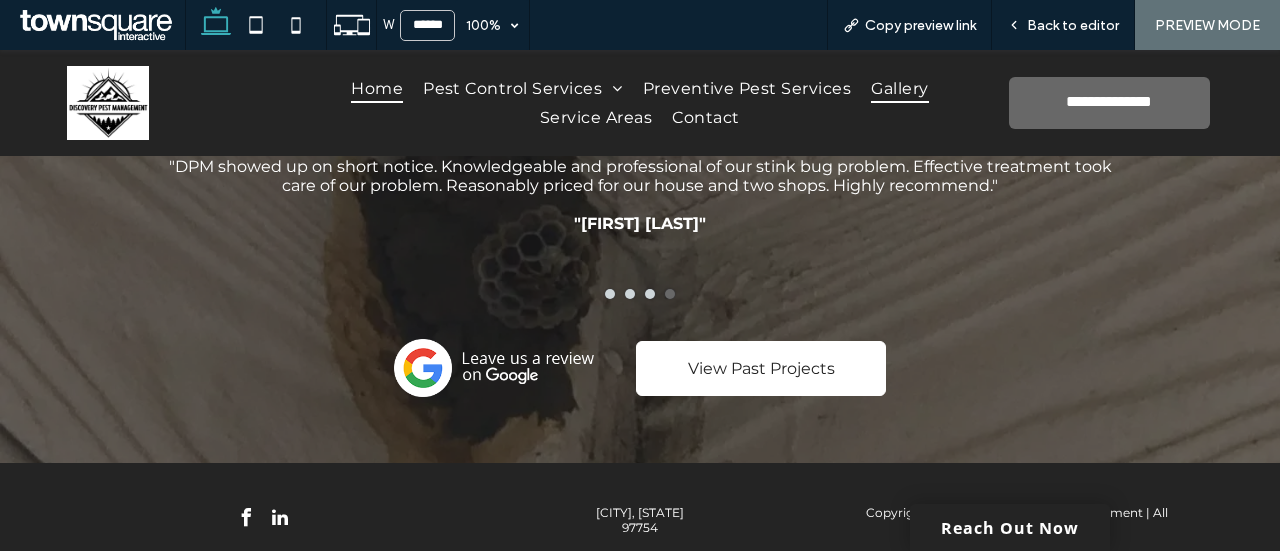 click on "Gallery" at bounding box center [899, 88] 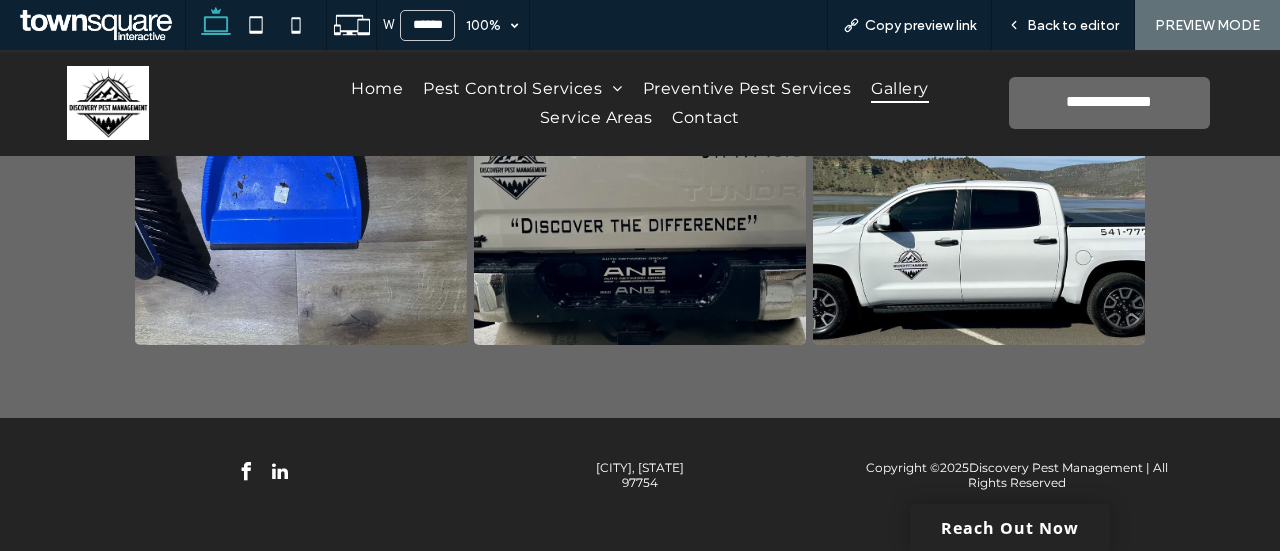 scroll, scrollTop: 1382, scrollLeft: 0, axis: vertical 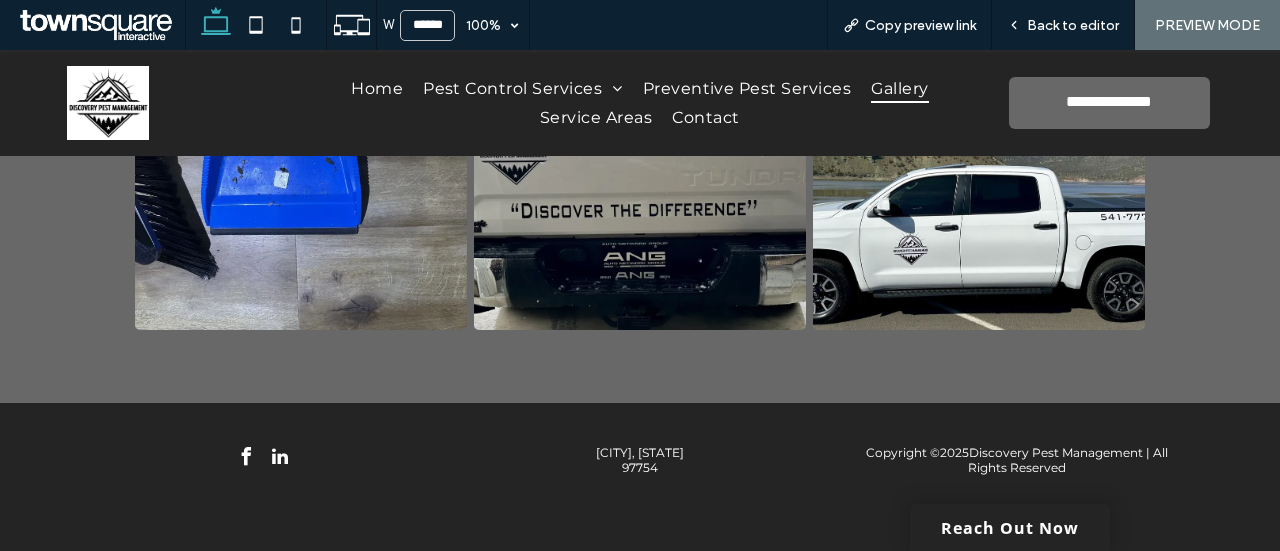 click at bounding box center (979, 171) 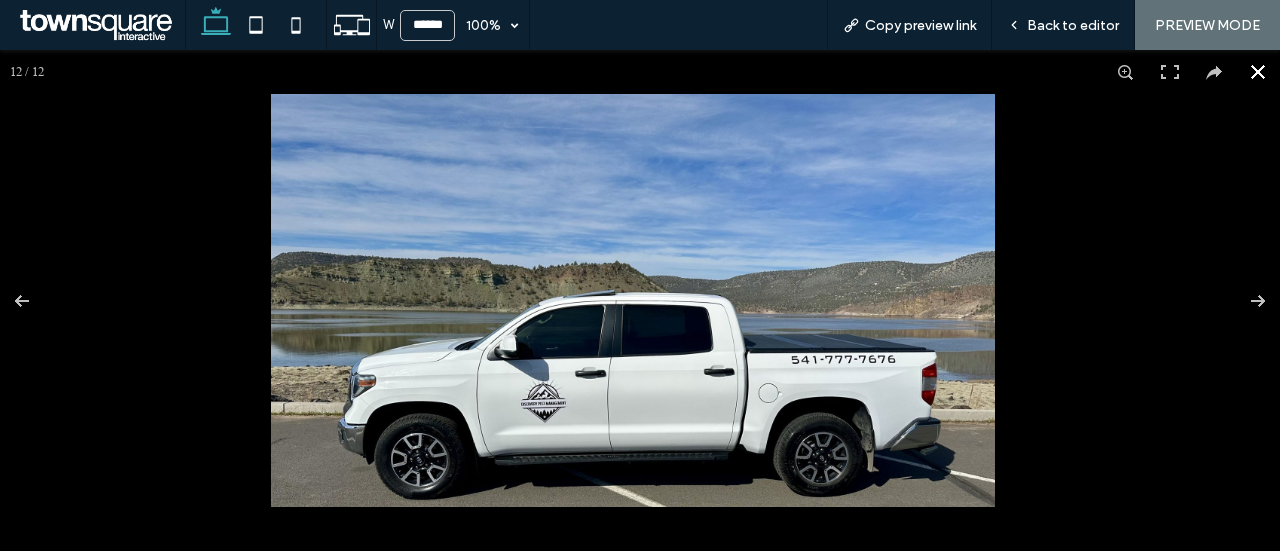 click at bounding box center [640, 300] 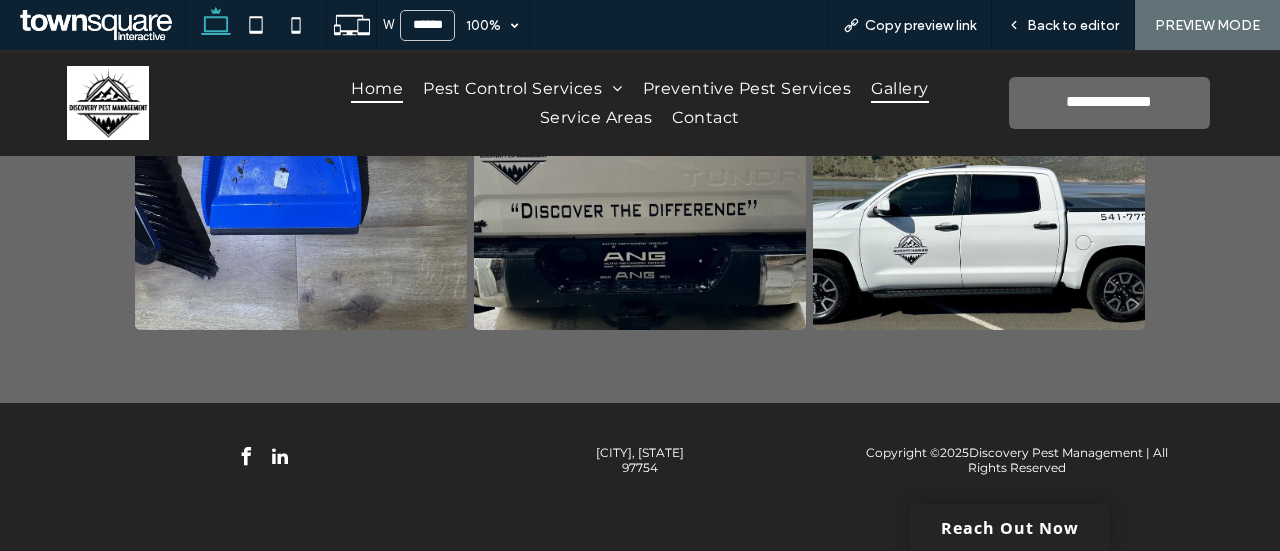 click on "Home" at bounding box center (377, 88) 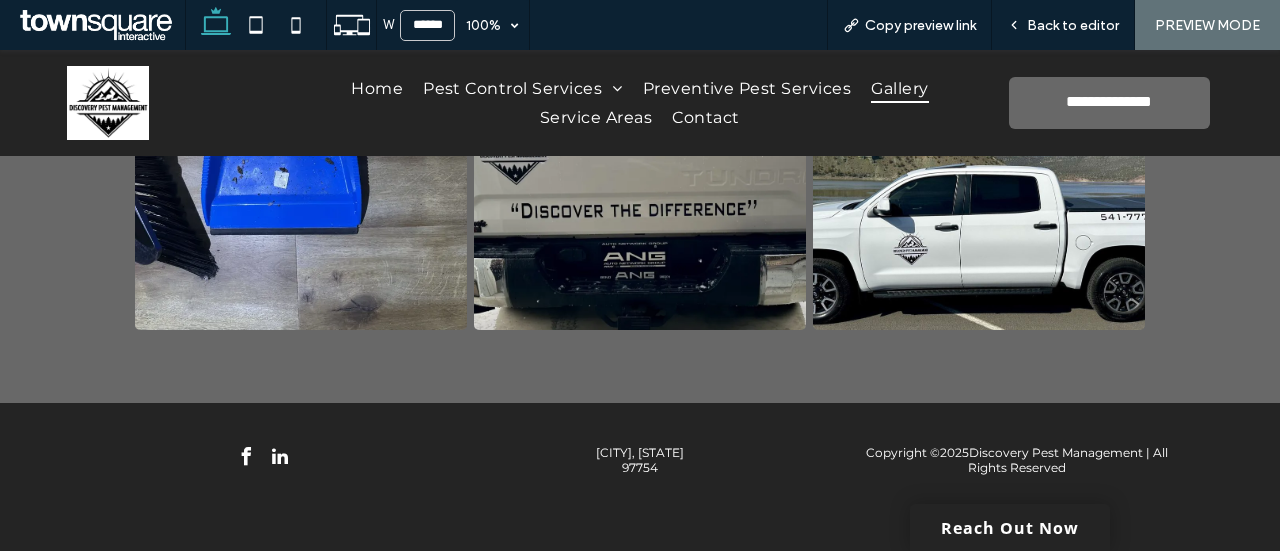click at bounding box center (640, 275) 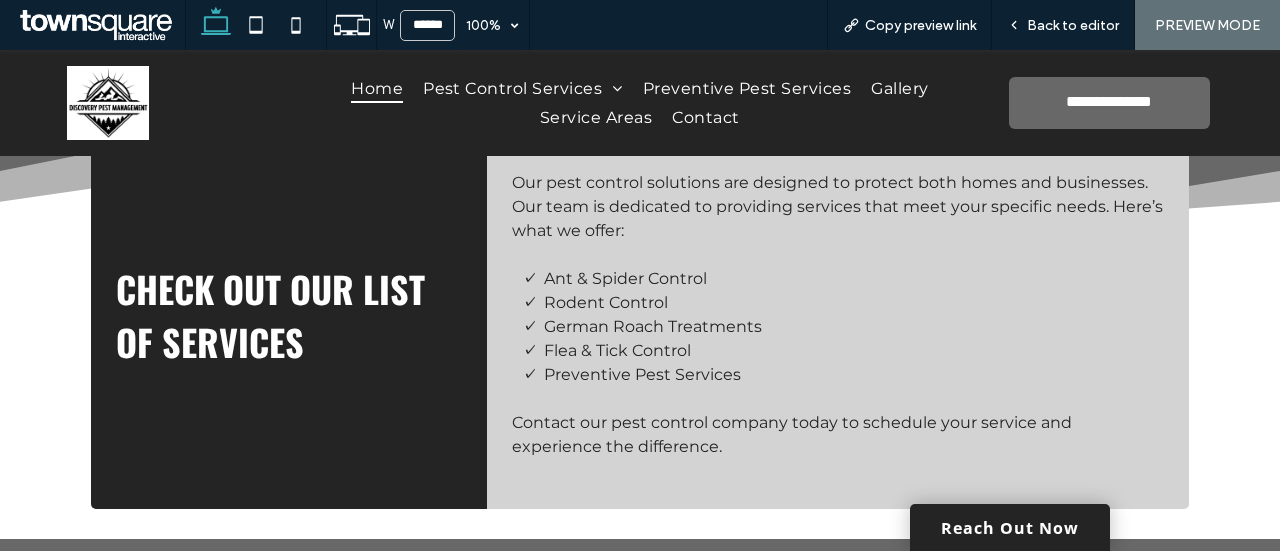 scroll, scrollTop: 1954, scrollLeft: 0, axis: vertical 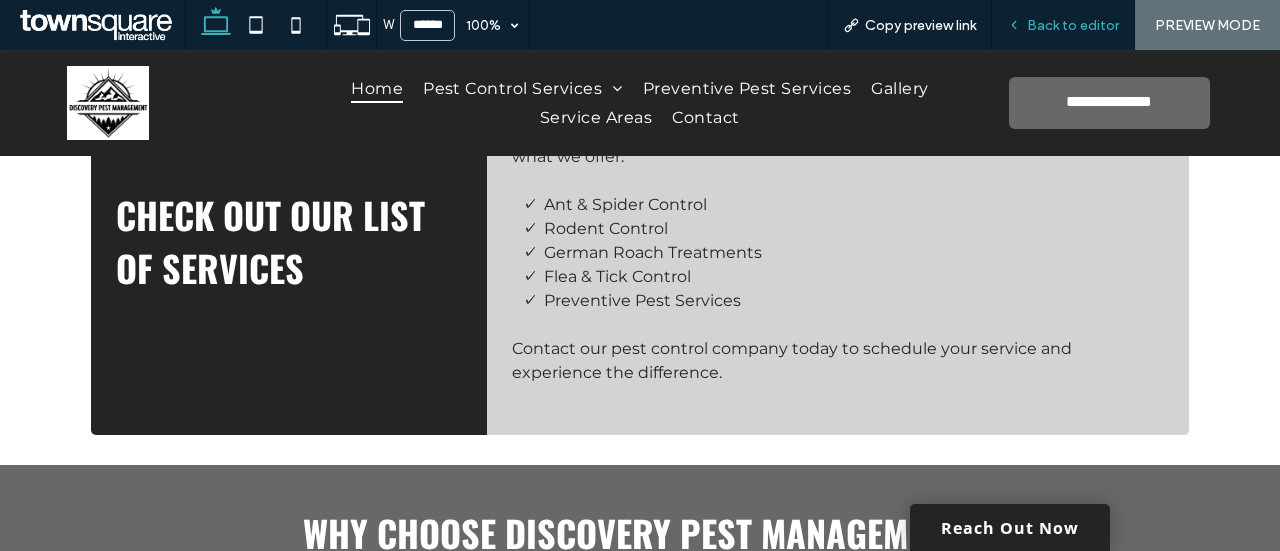 click on "Back to editor" at bounding box center (1073, 25) 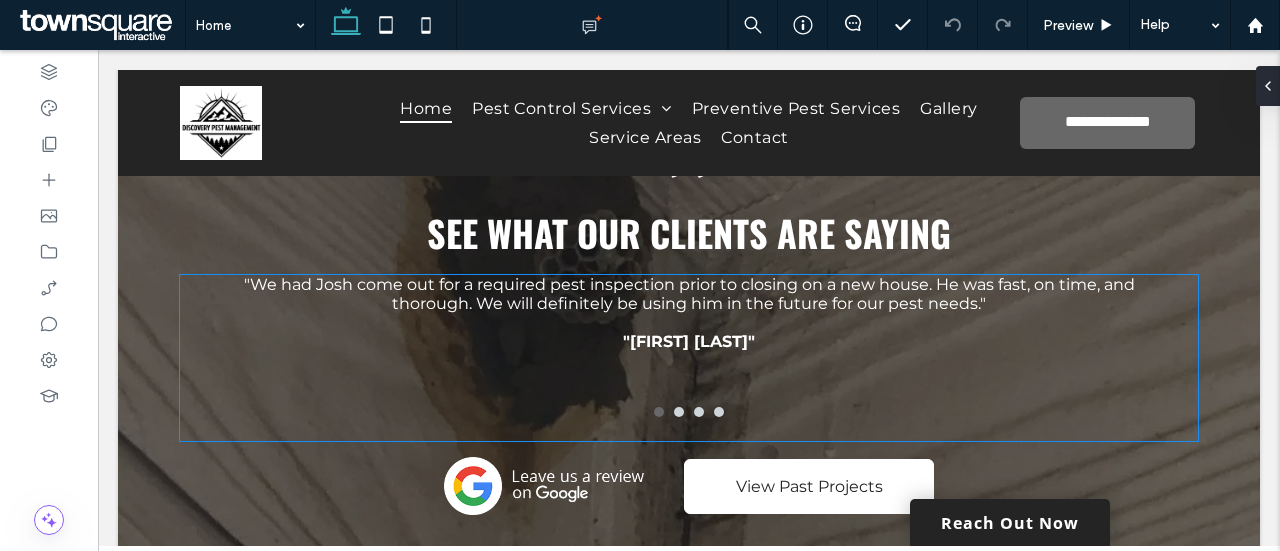 scroll, scrollTop: 2842, scrollLeft: 0, axis: vertical 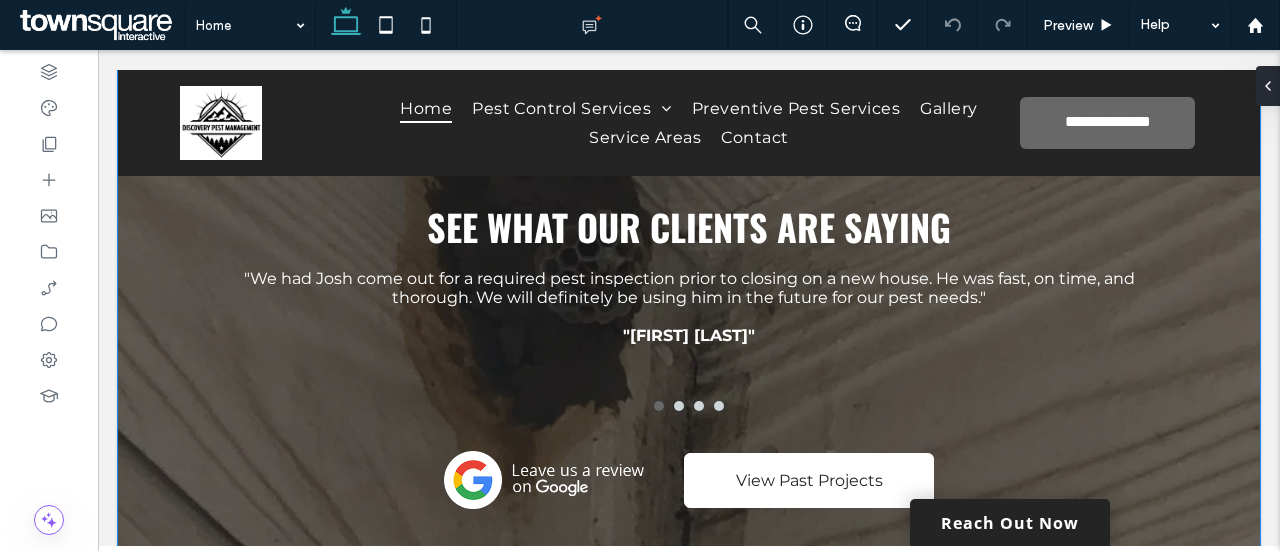 click on "See what our clients are saying
"We had Josh come out for a required pest inspection prior to closing on a new house. He was fast, on time, and thorough. We will definitely be using him in the future for our pest needs." -Justine M. a a a a
View Past Projects" at bounding box center [689, 316] 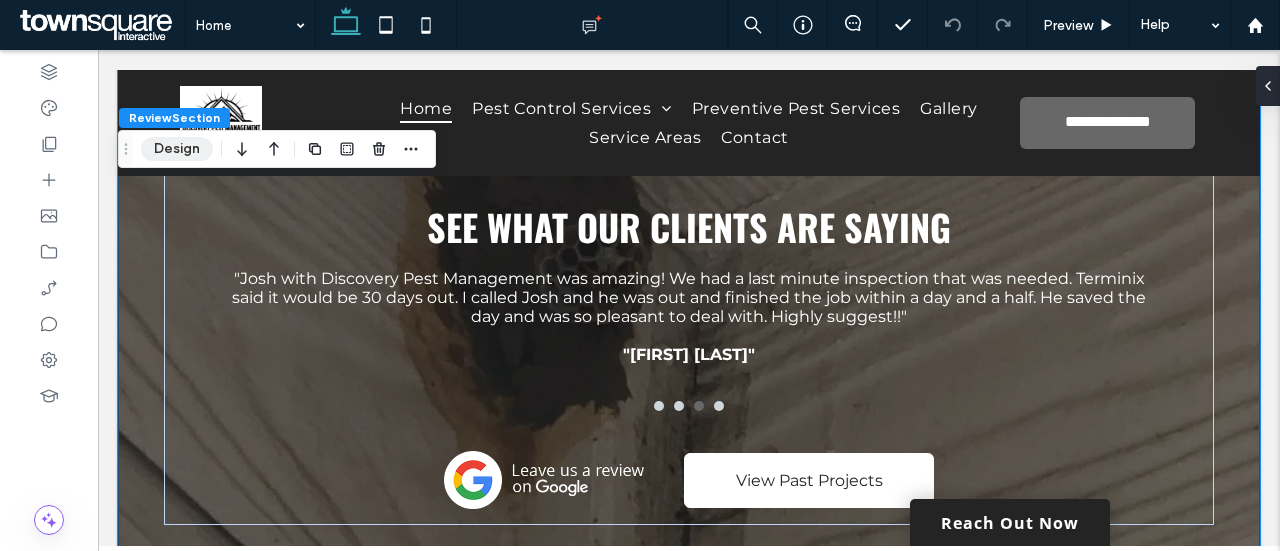 click on "Design" at bounding box center [177, 149] 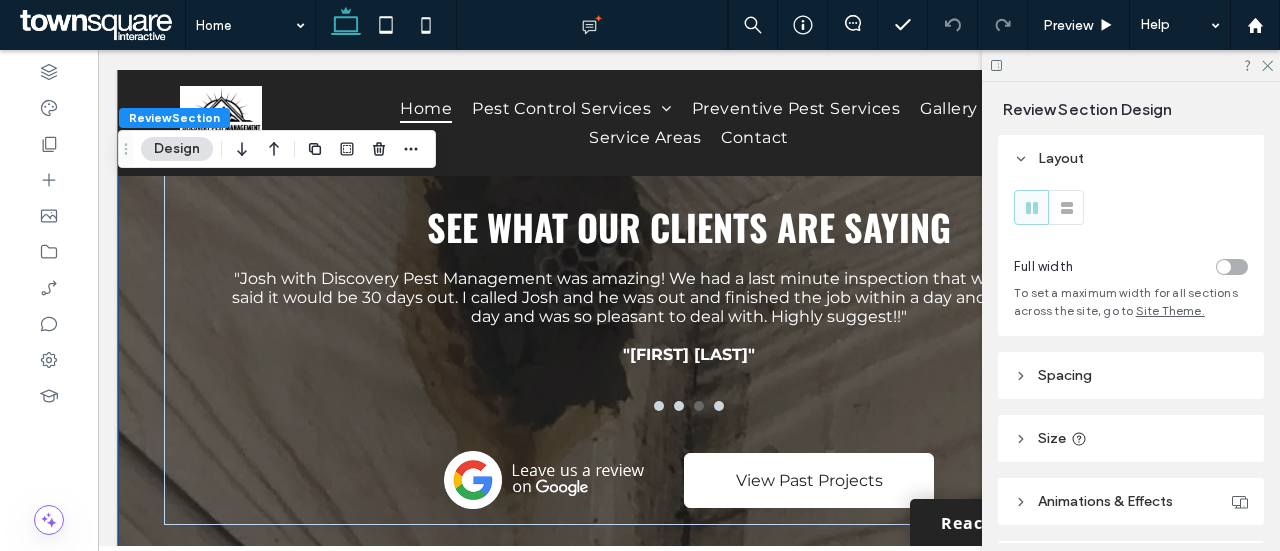 scroll, scrollTop: 124, scrollLeft: 0, axis: vertical 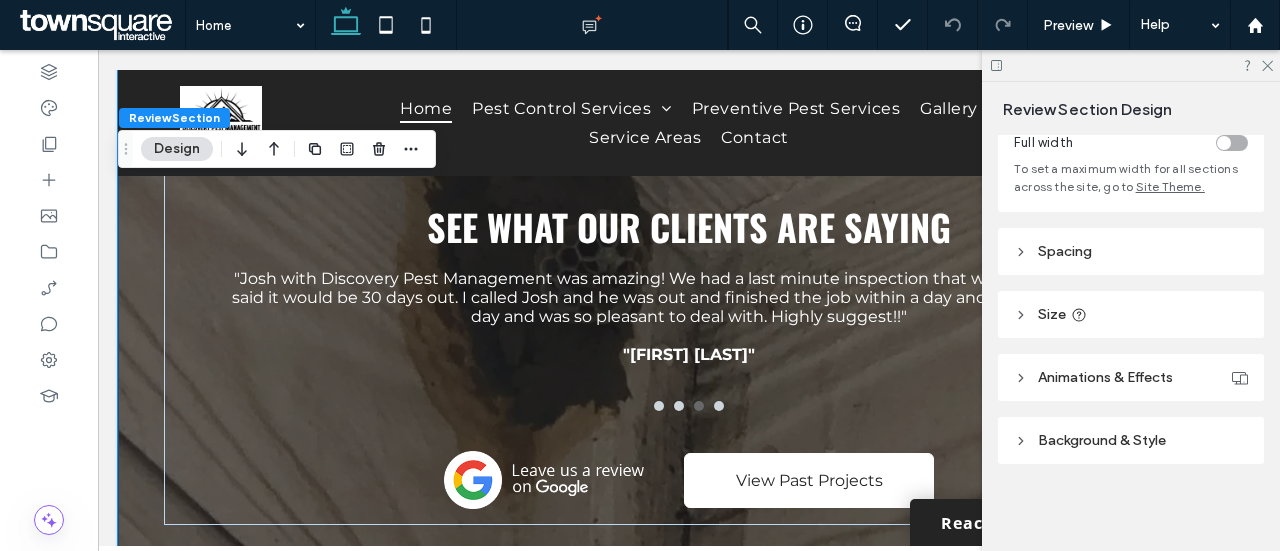 click at bounding box center (1131, 65) 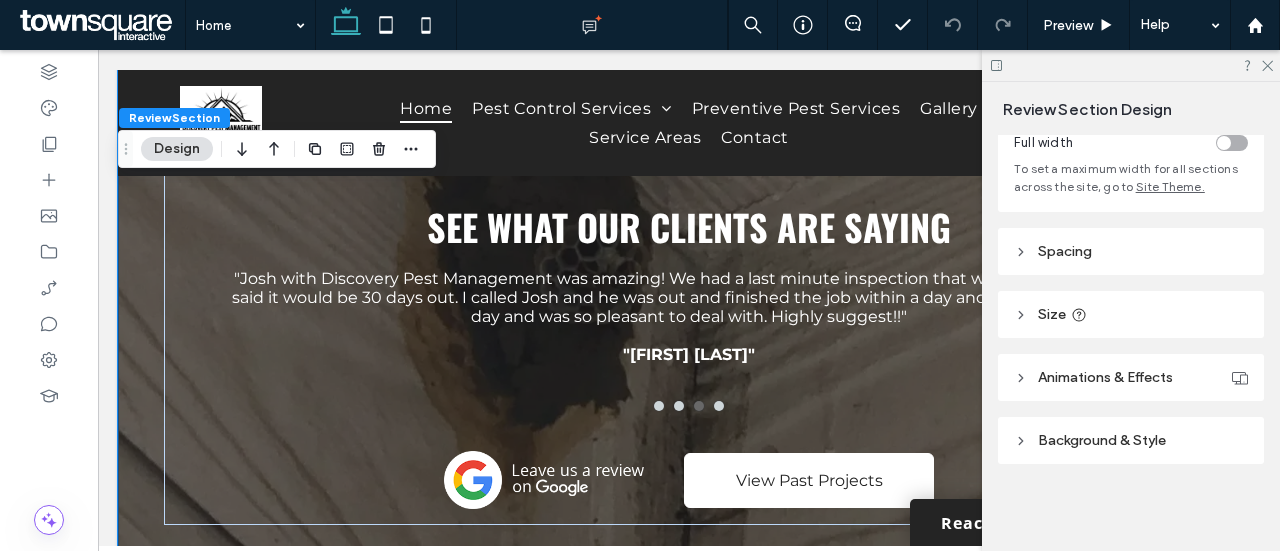 click on "Design" at bounding box center (177, 149) 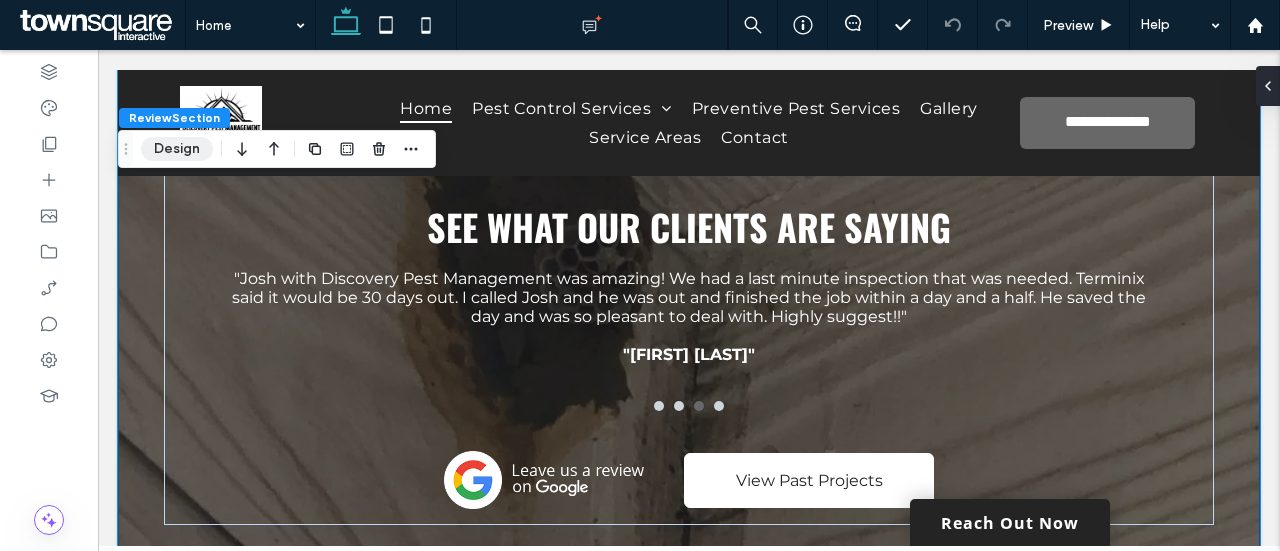 click on "Design" at bounding box center (177, 149) 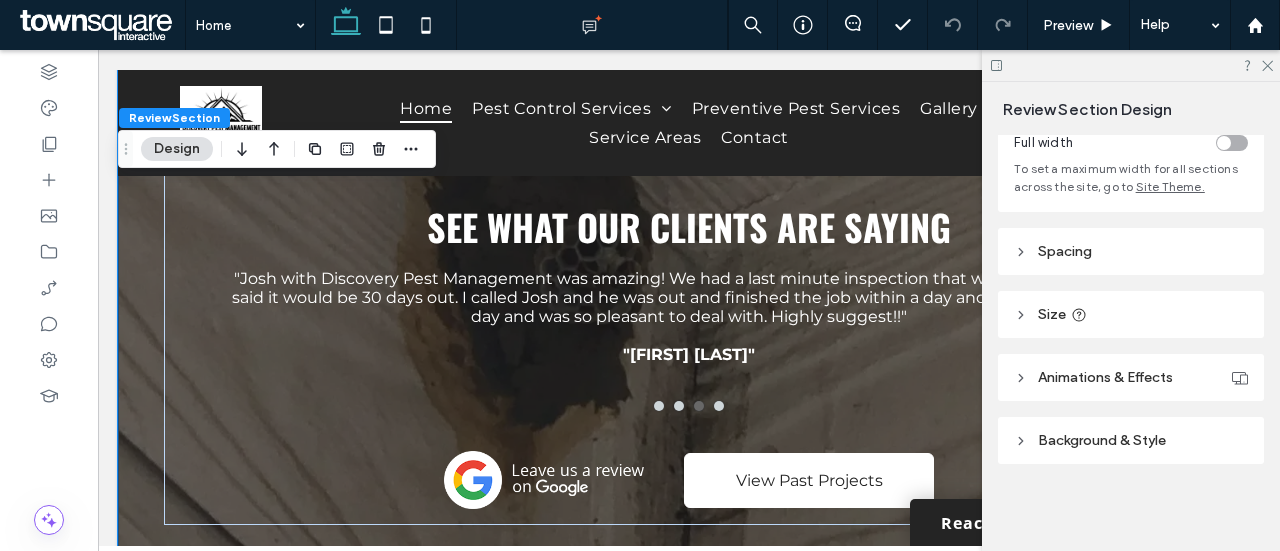click on "Background & Style" at bounding box center [1131, 440] 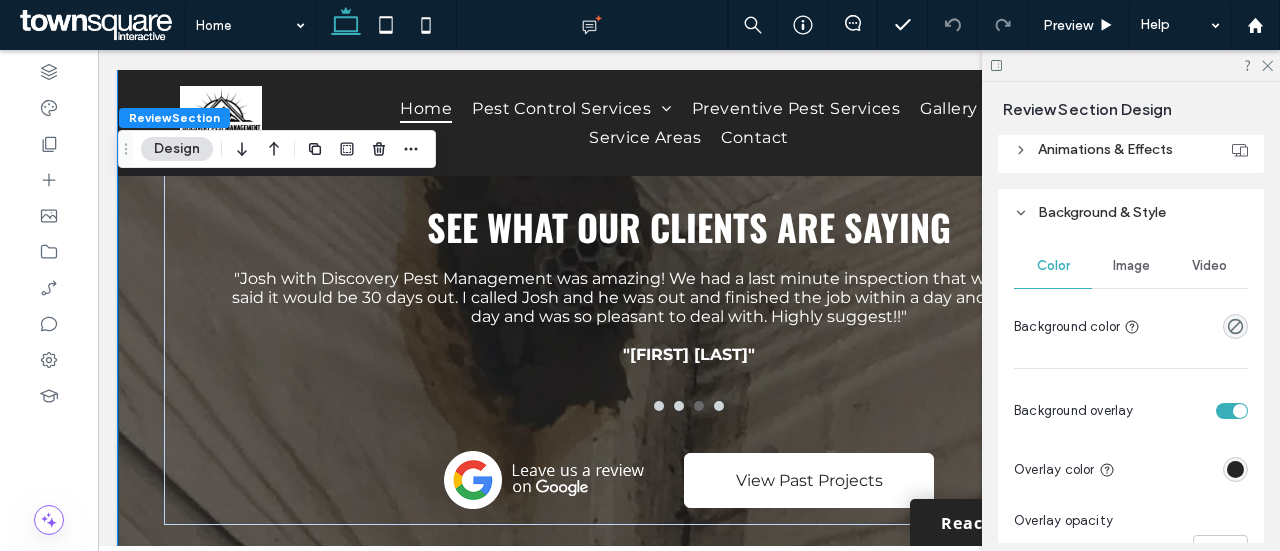 scroll, scrollTop: 354, scrollLeft: 0, axis: vertical 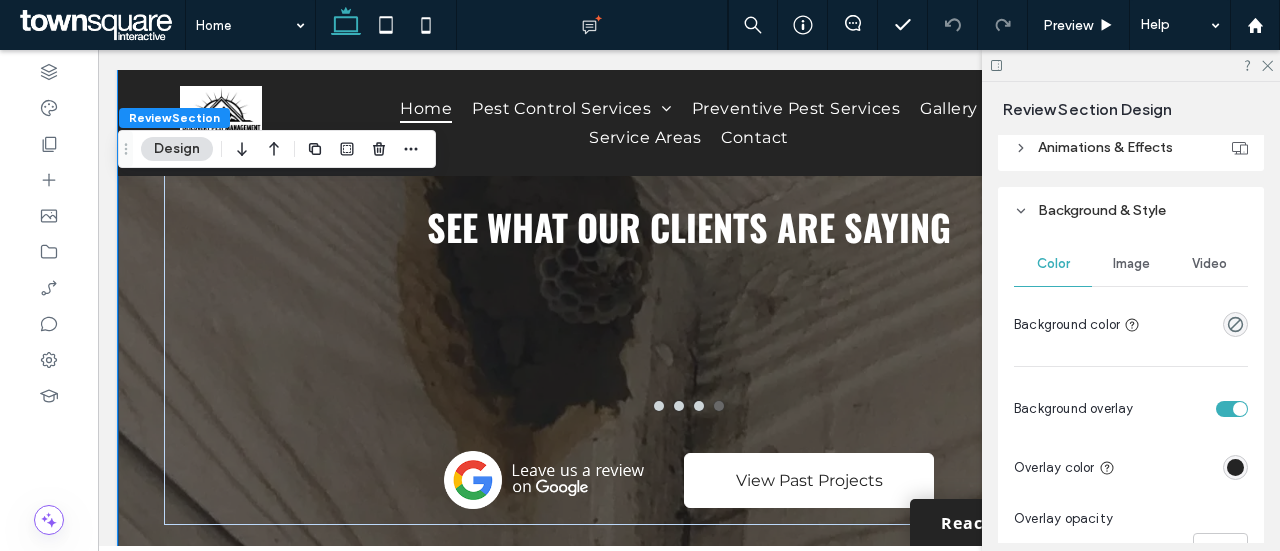click on "Image" at bounding box center (1131, 264) 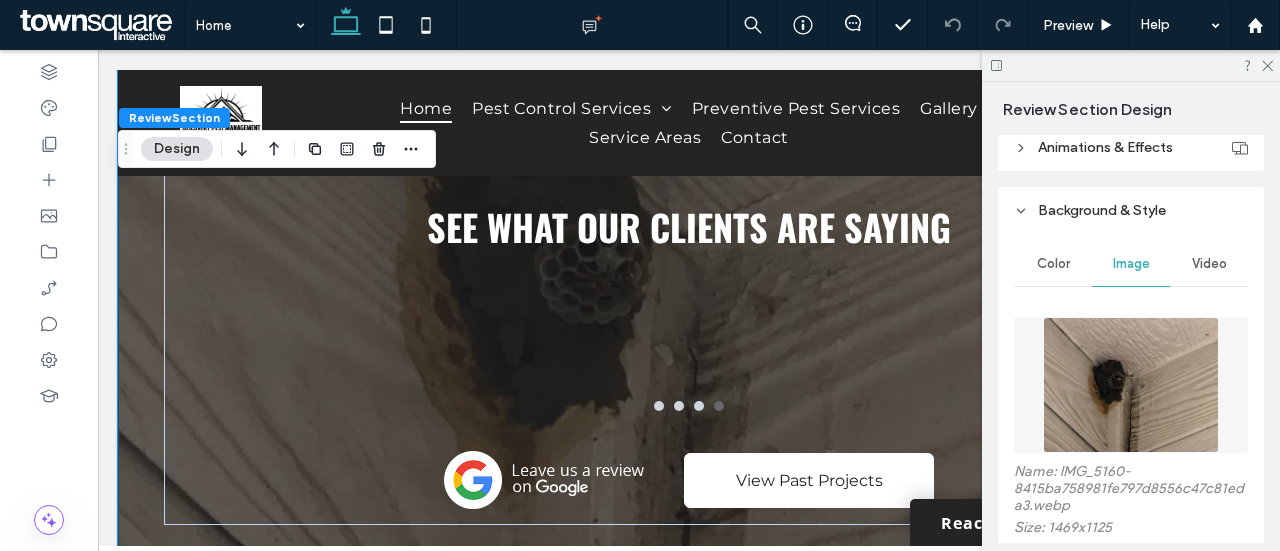 scroll, scrollTop: 674, scrollLeft: 0, axis: vertical 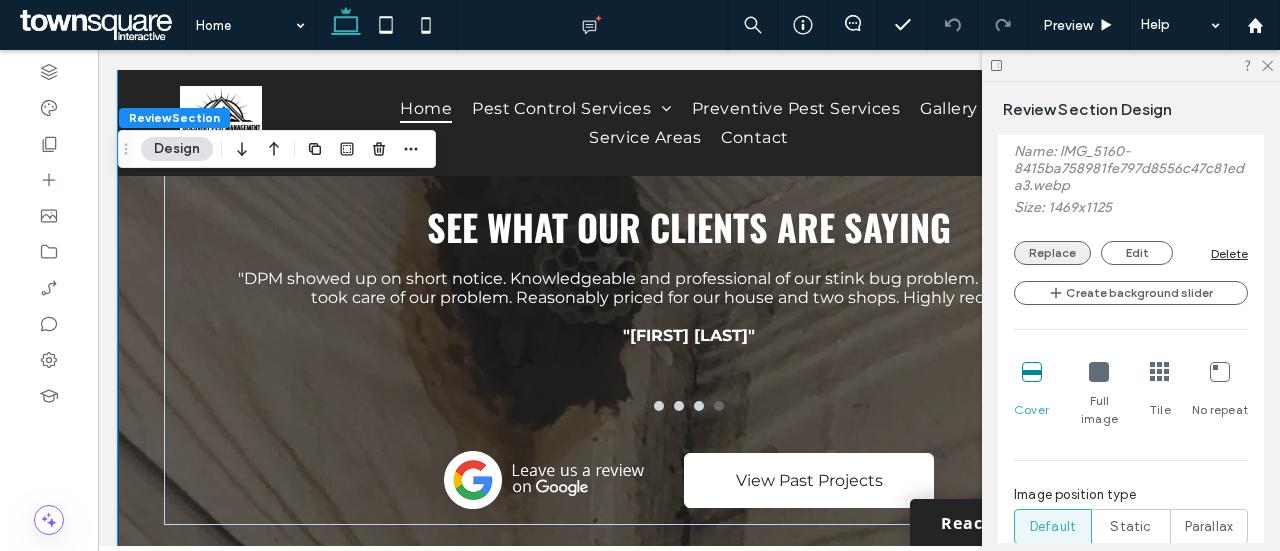 click on "Replace" at bounding box center [1052, 253] 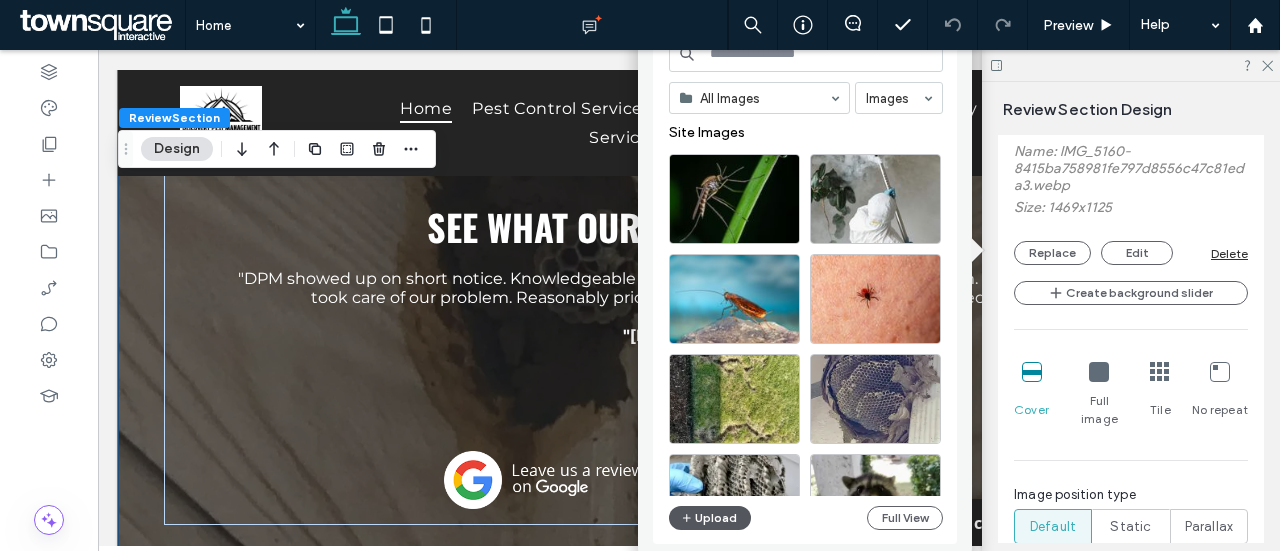 click on "Upload" at bounding box center [710, 518] 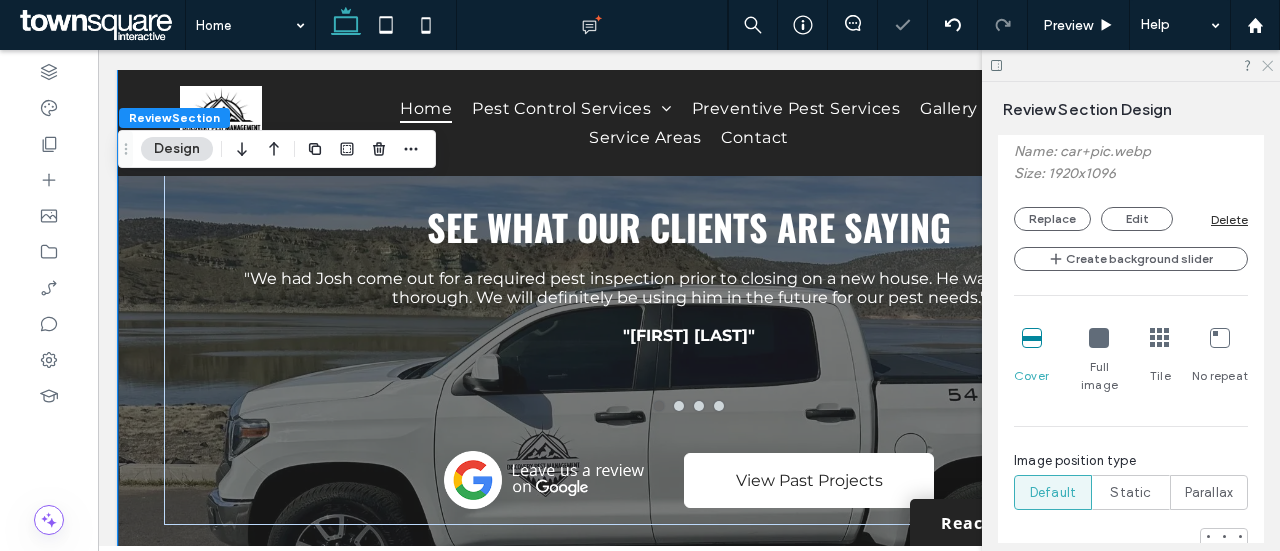 click 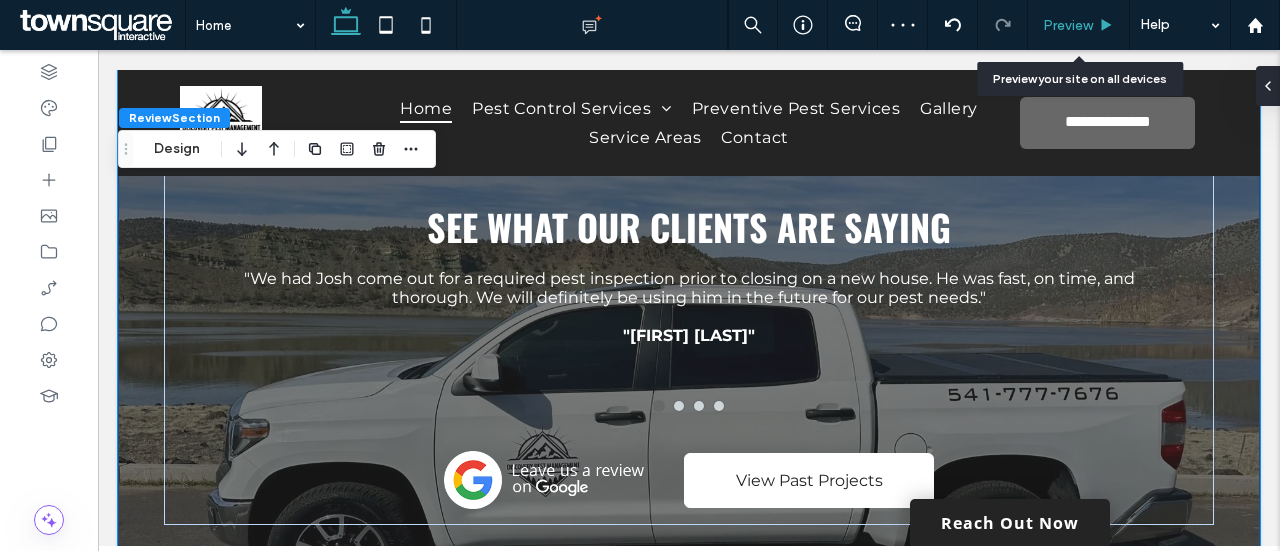 click on "Preview" at bounding box center (1079, 25) 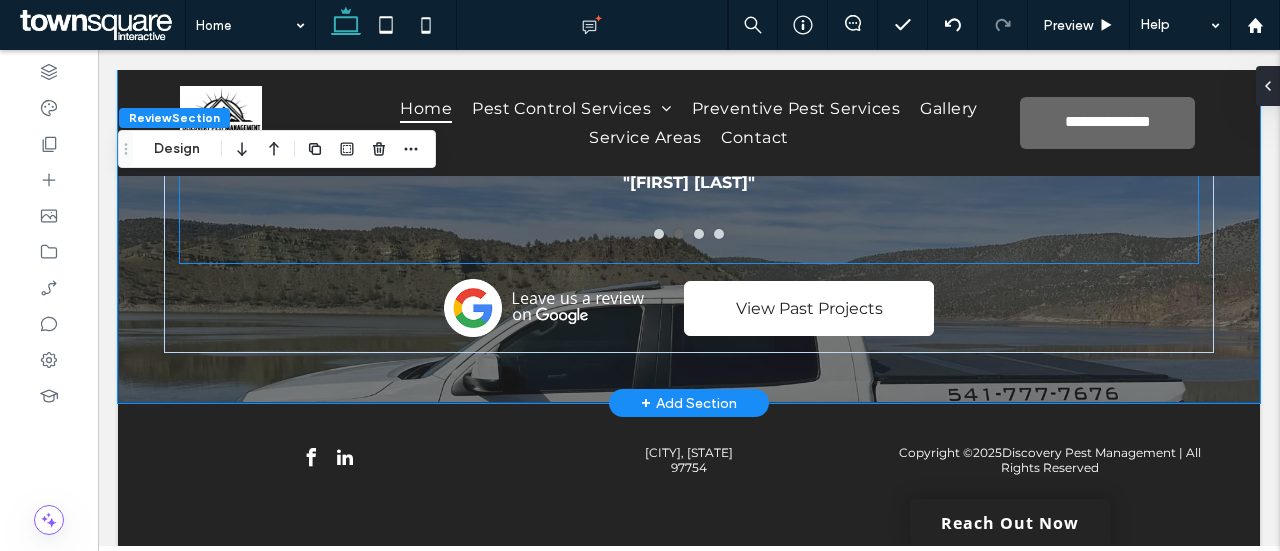 scroll, scrollTop: 3030, scrollLeft: 0, axis: vertical 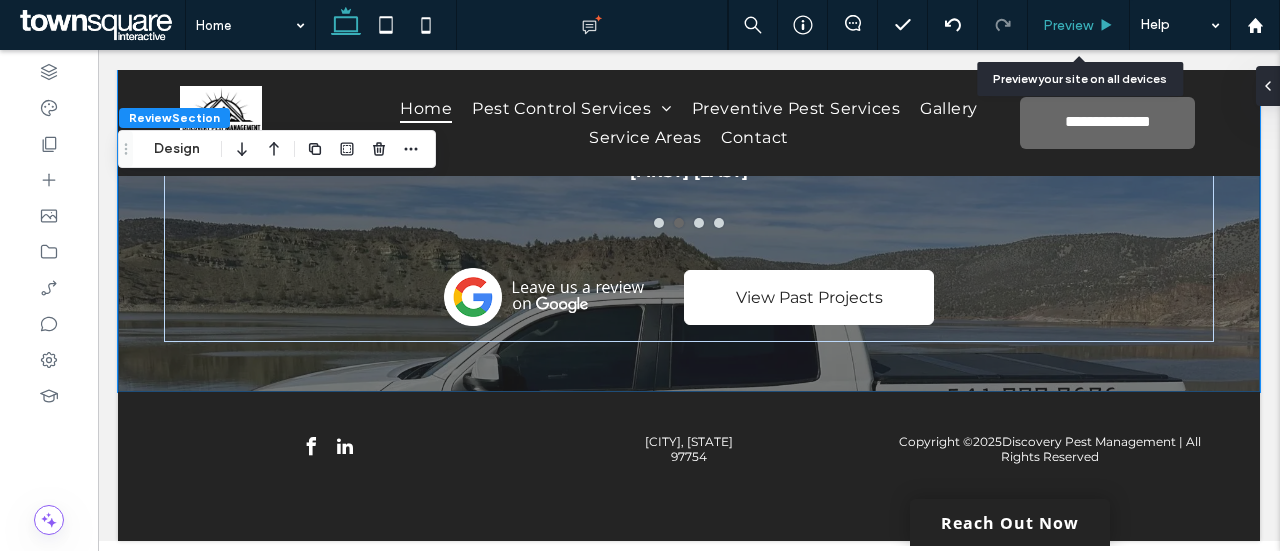click on "Preview" at bounding box center (1068, 25) 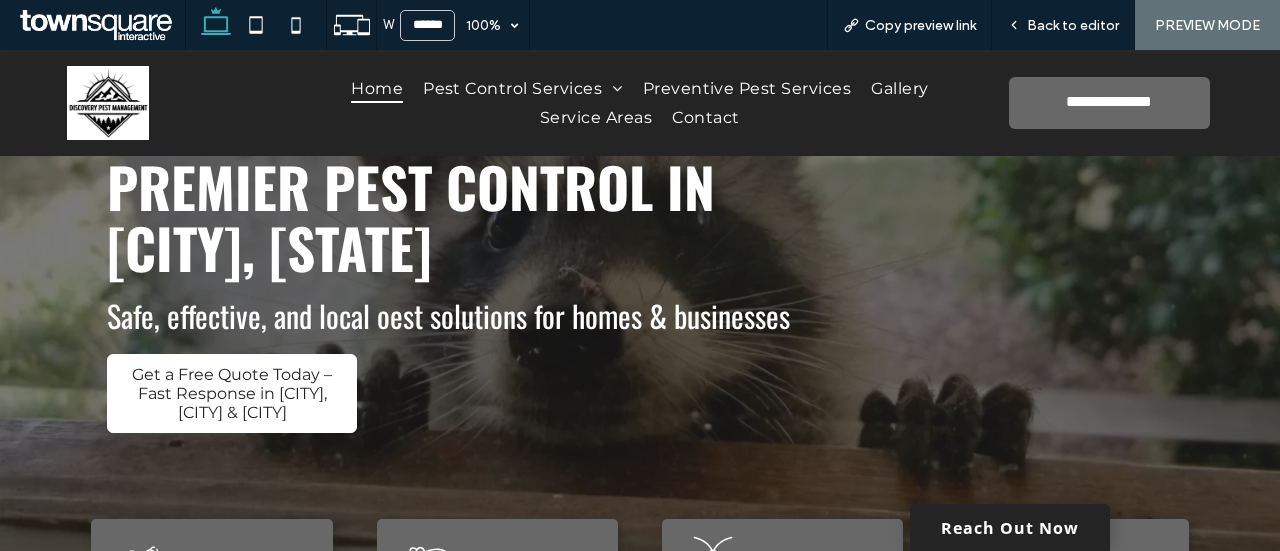 scroll, scrollTop: 118, scrollLeft: 0, axis: vertical 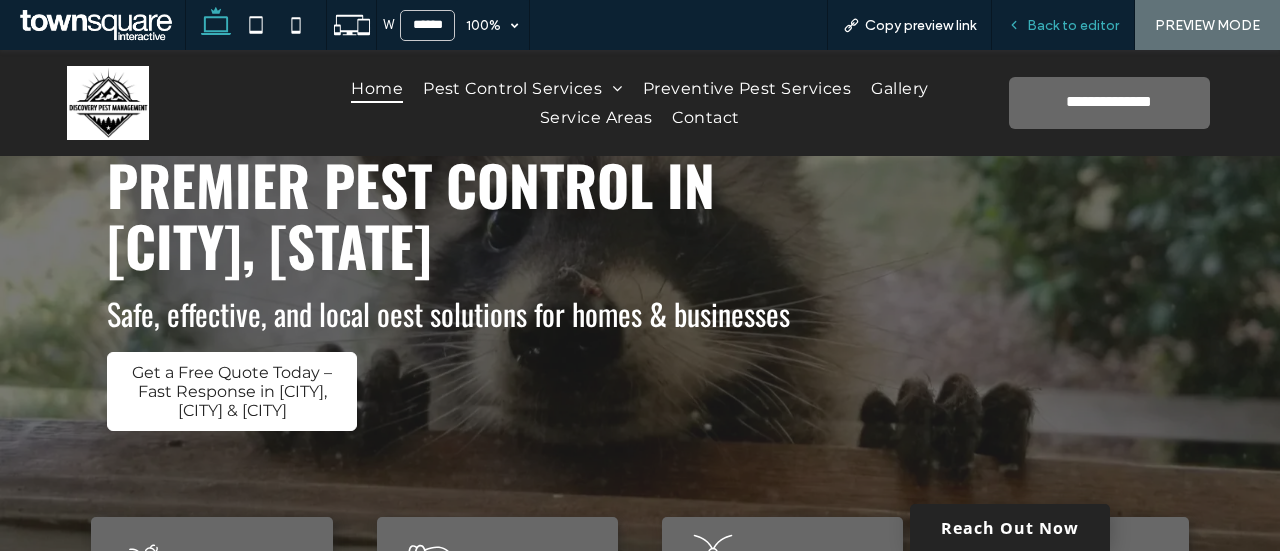 click on "Back to editor" at bounding box center [1063, 25] 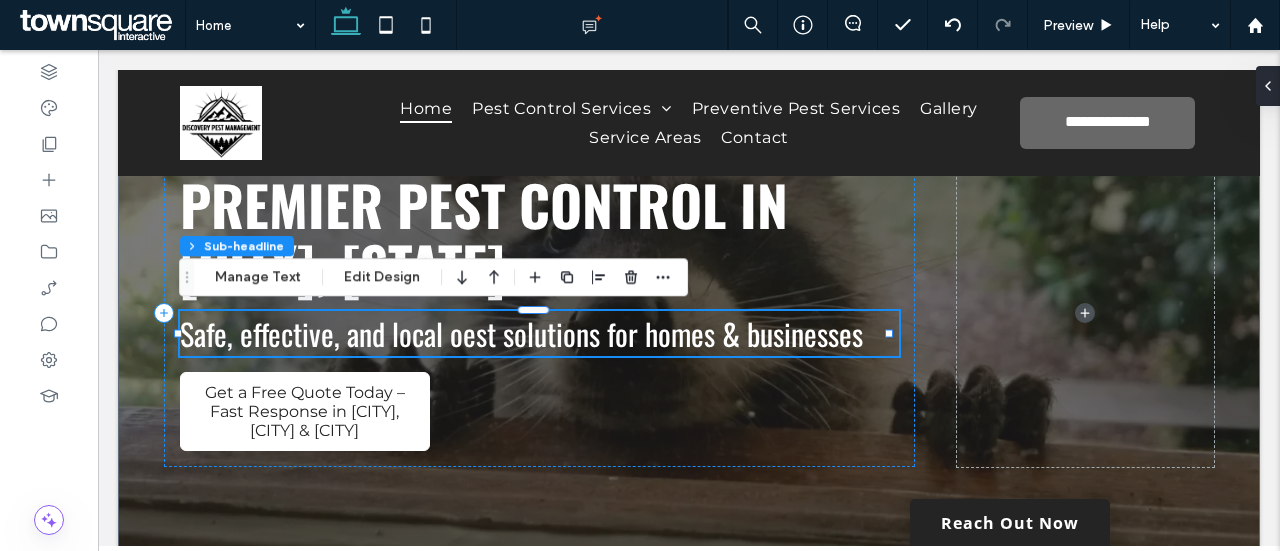 click on "Safe, effective, and local oest solutions for homes & businesses" at bounding box center (521, 333) 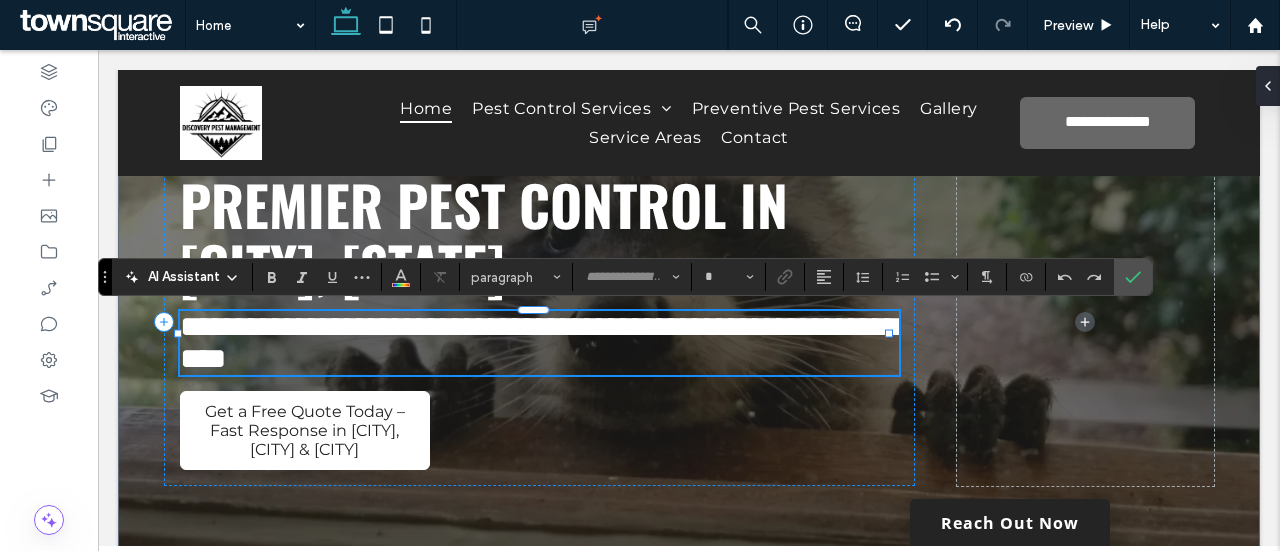 type on "******" 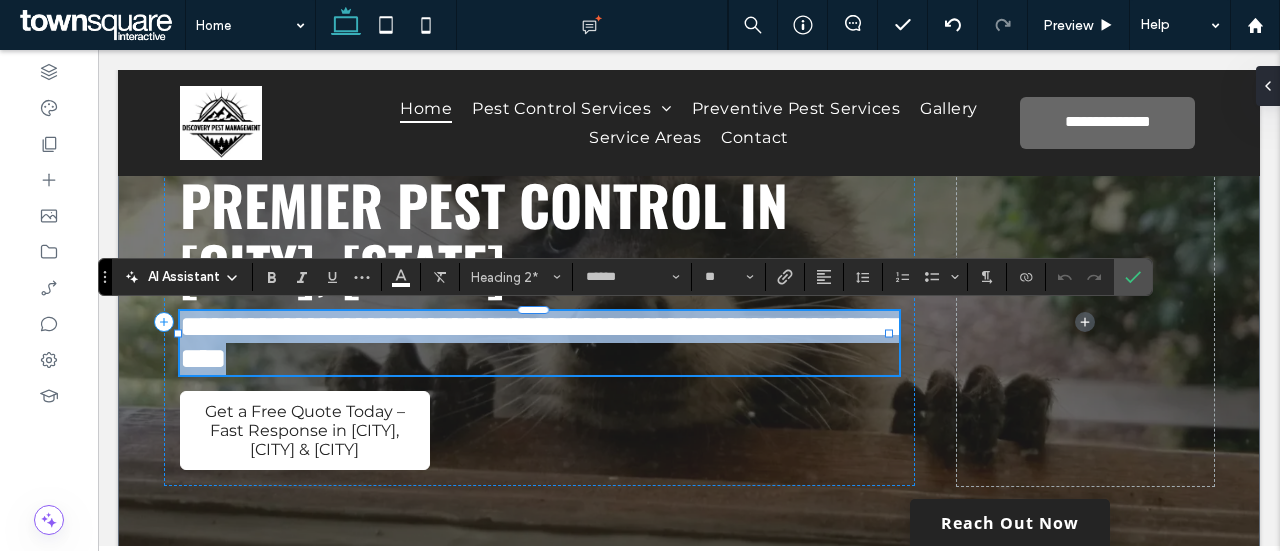 click on "**********" at bounding box center [539, 342] 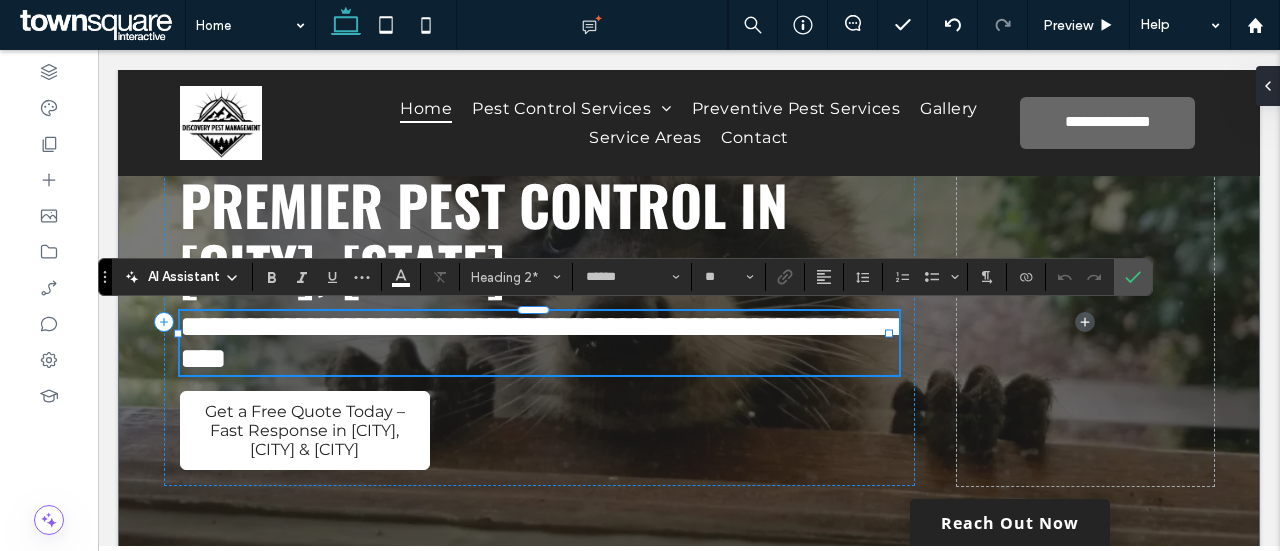 drag, startPoint x: 458, startPoint y: 336, endPoint x: 417, endPoint y: 346, distance: 42.201897 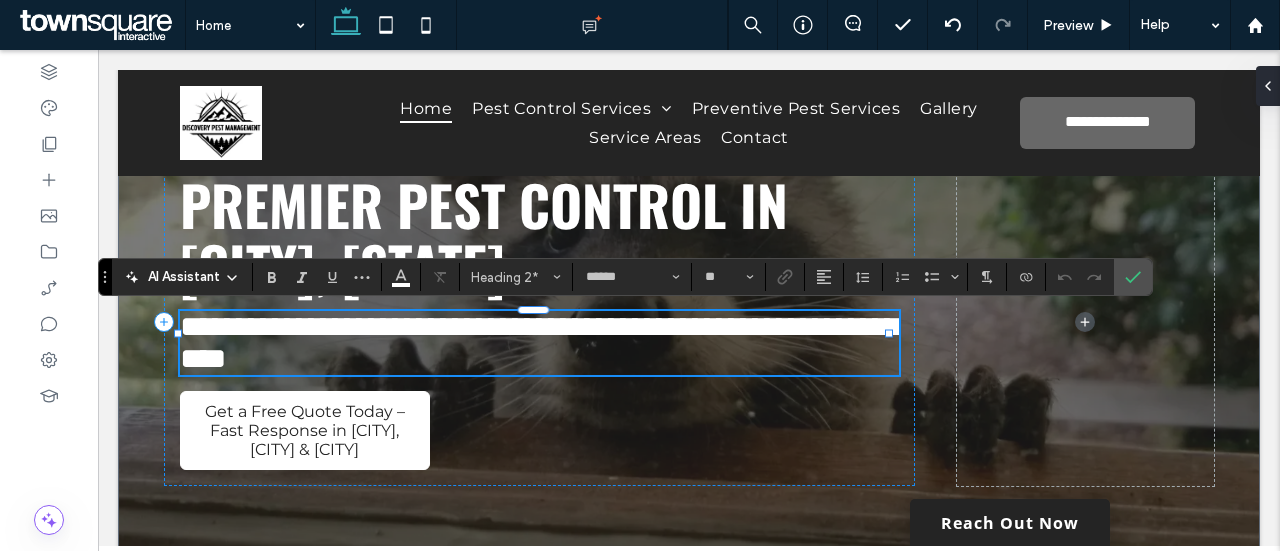 type 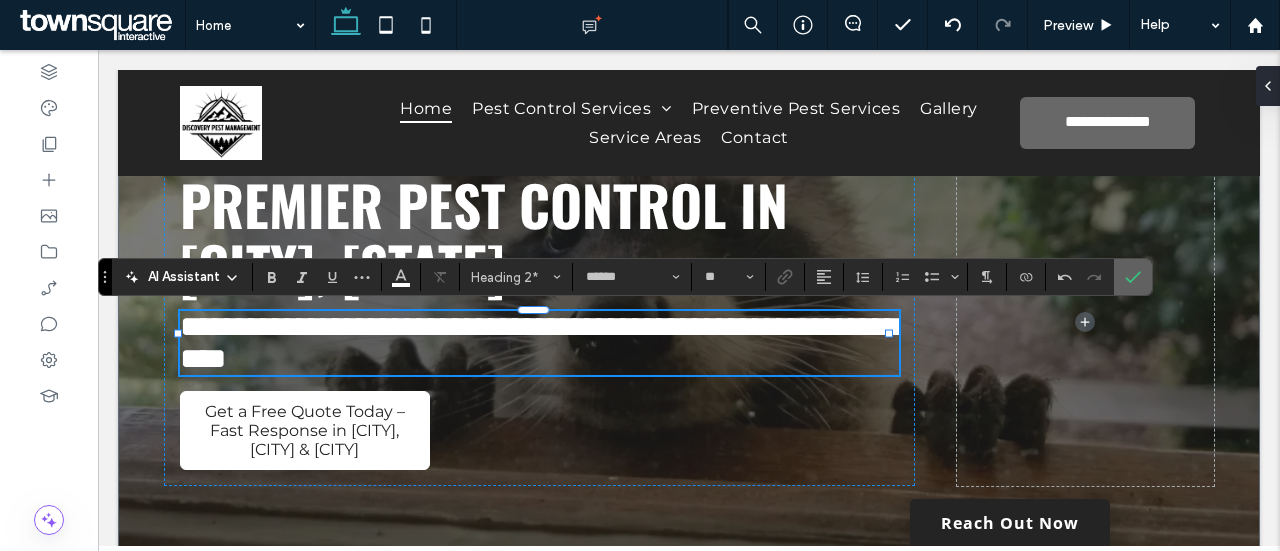 click at bounding box center (1133, 277) 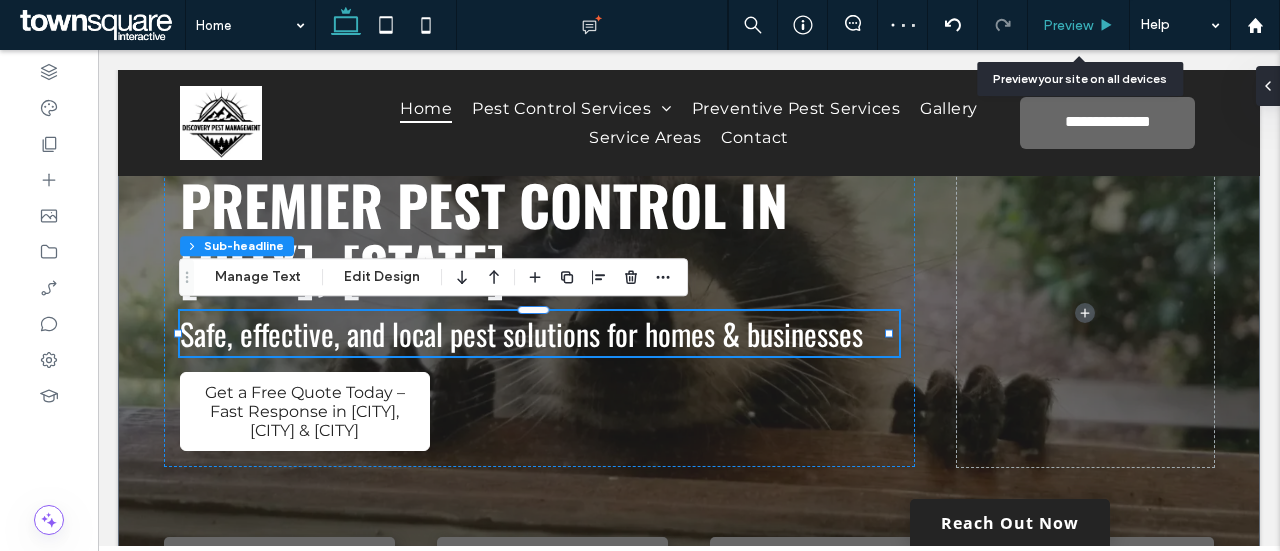 click on "Preview" at bounding box center [1079, 25] 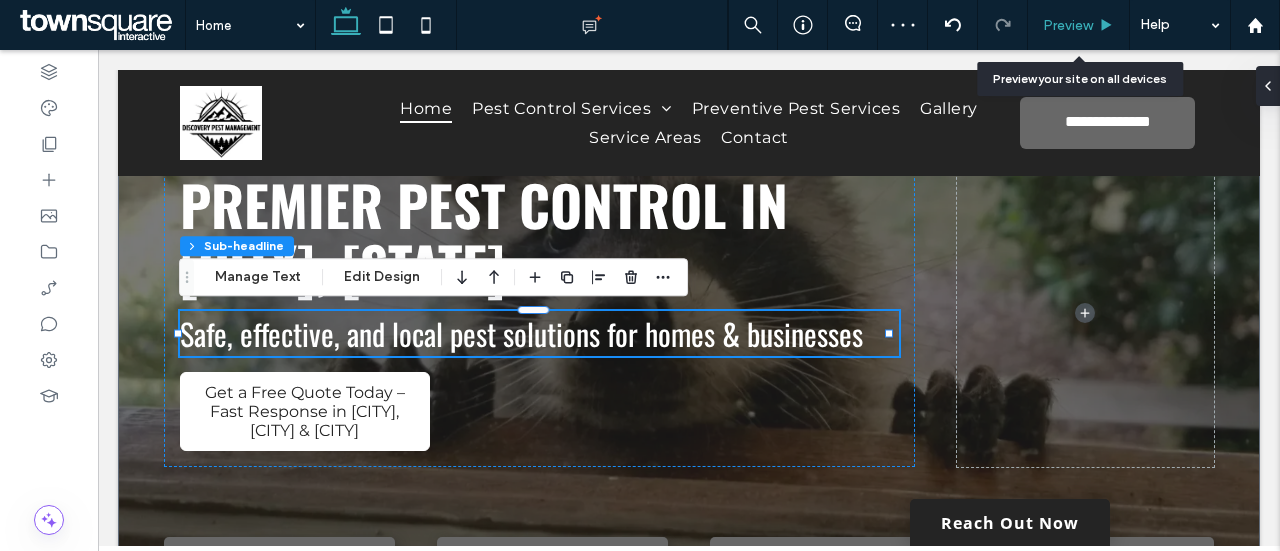 click on "Preview" at bounding box center [1079, 25] 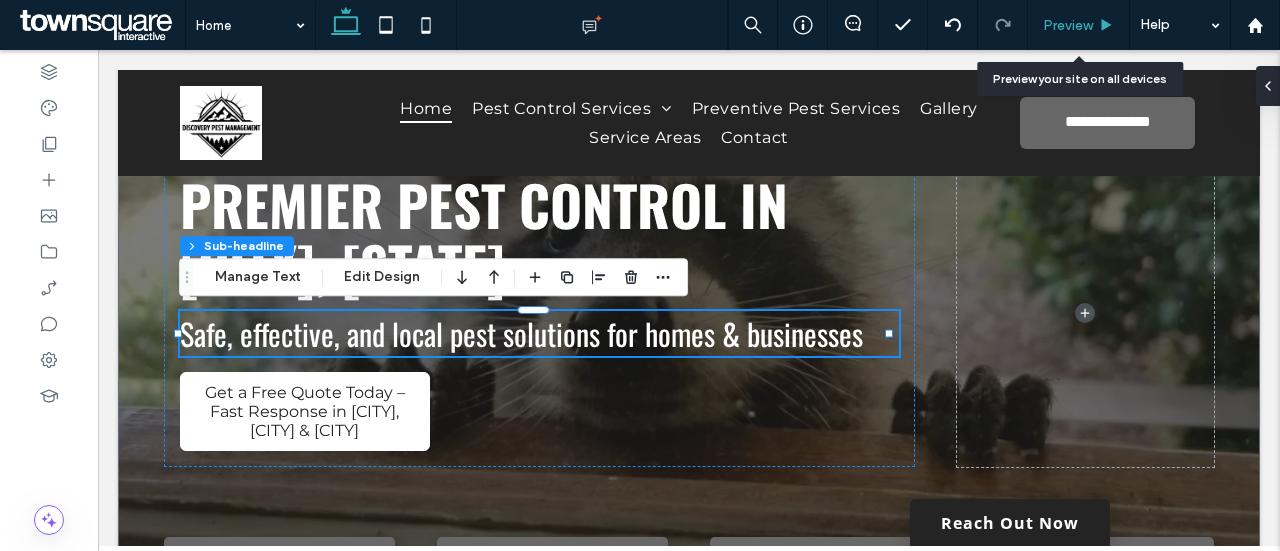 click 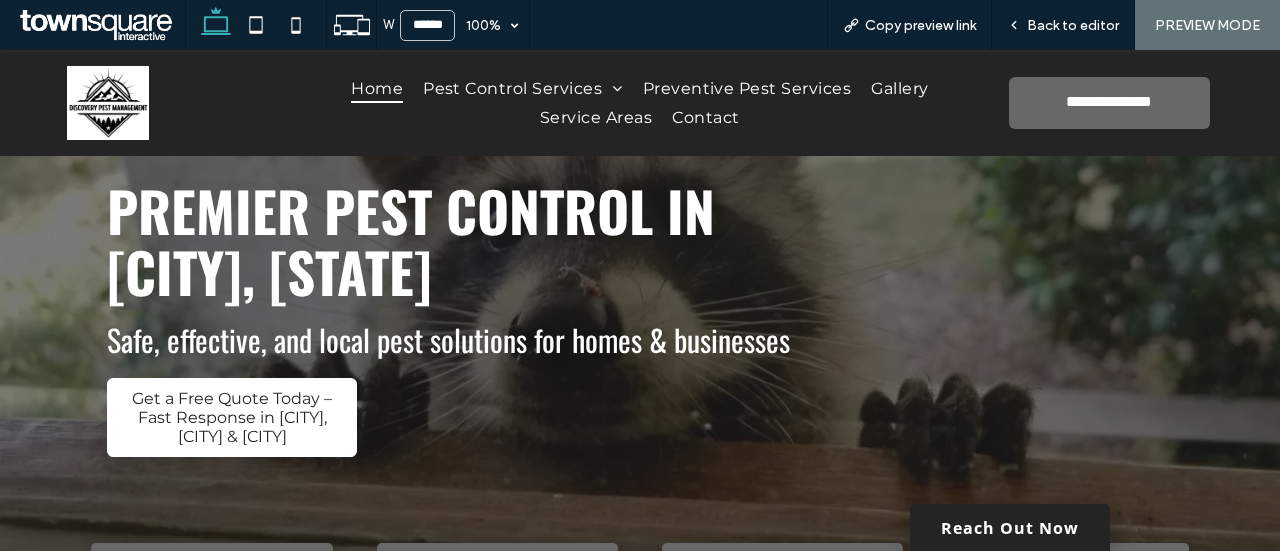 scroll, scrollTop: 0, scrollLeft: 0, axis: both 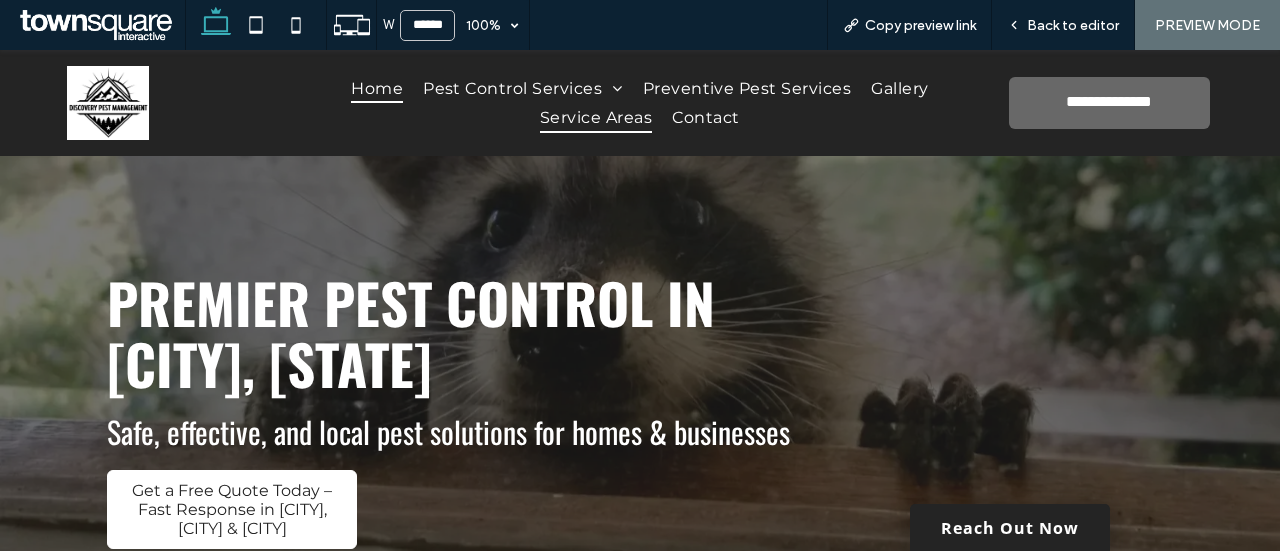 click on "Service Areas" at bounding box center [596, 117] 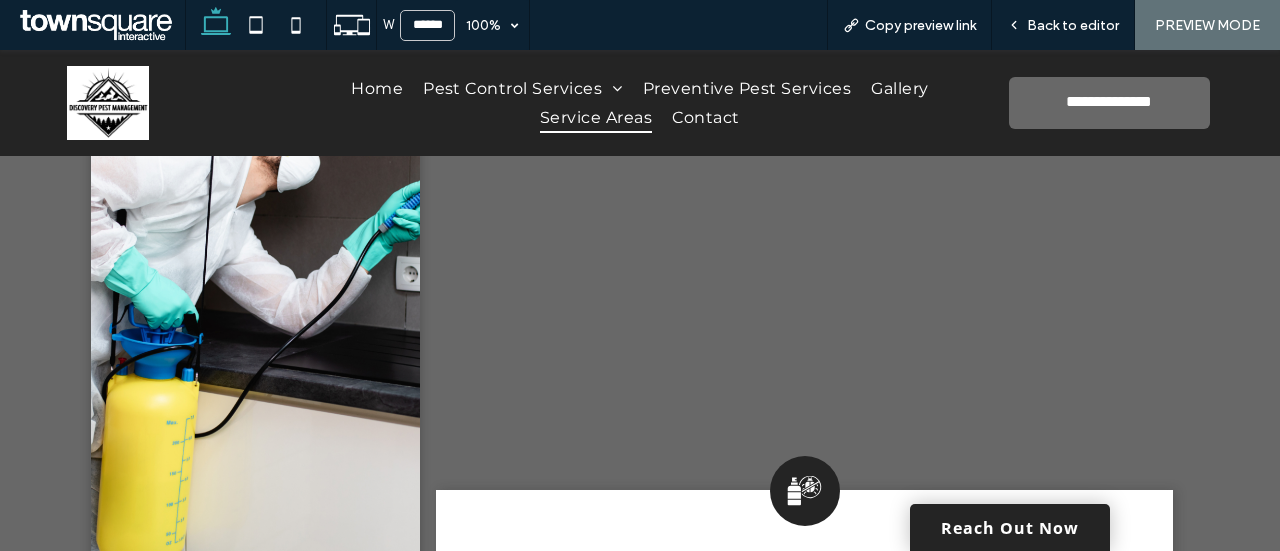 scroll, scrollTop: 609, scrollLeft: 0, axis: vertical 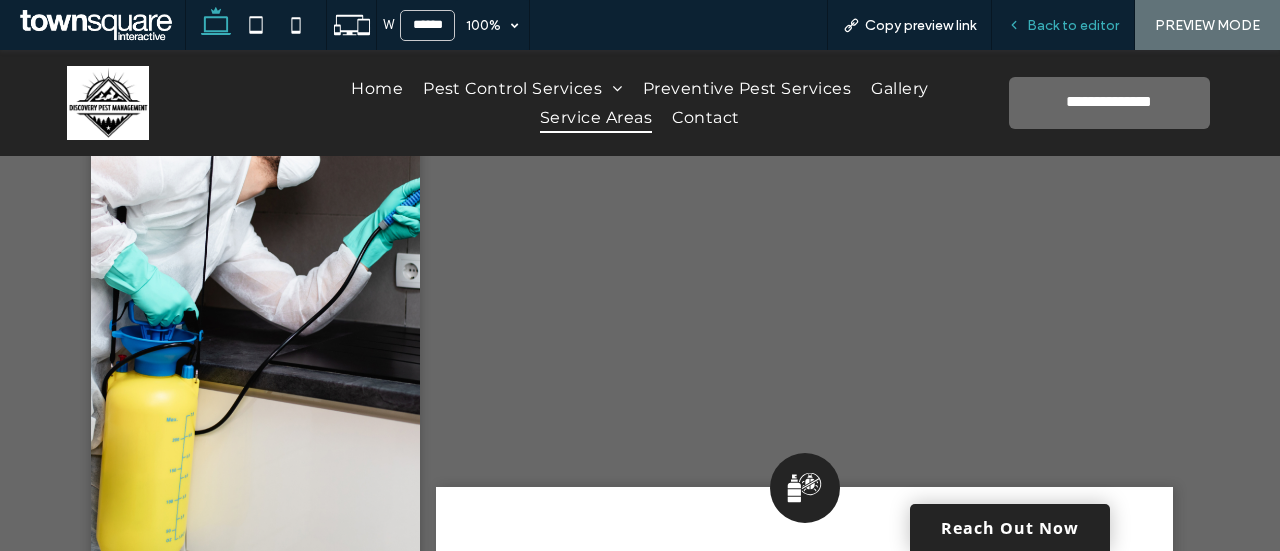 click on "Back to editor" at bounding box center (1063, 25) 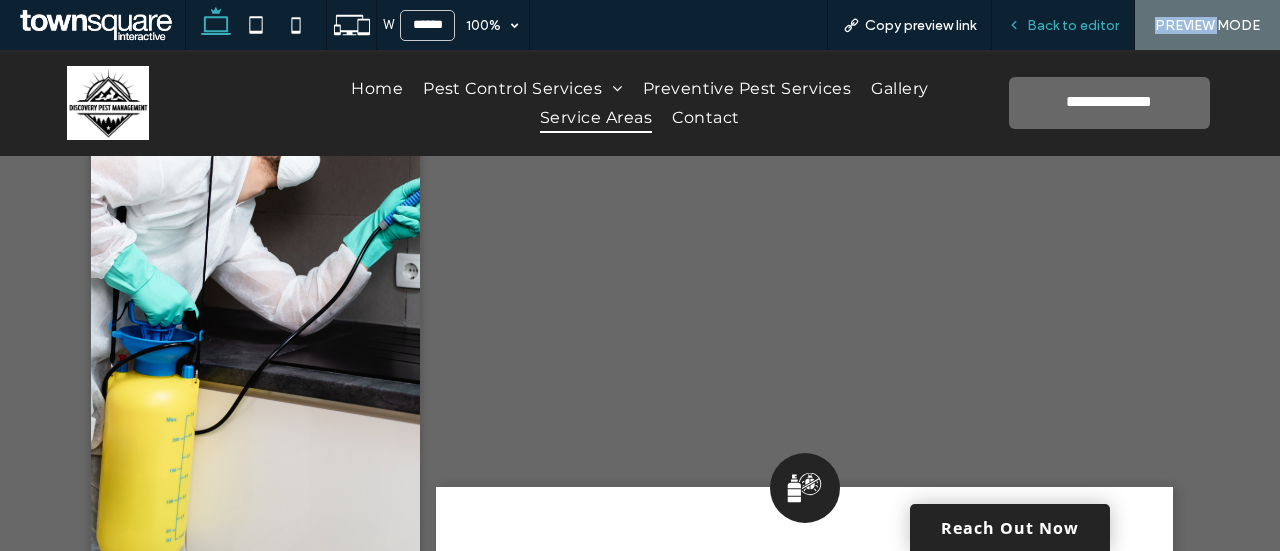 click on "Back to editor" at bounding box center (1063, 25) 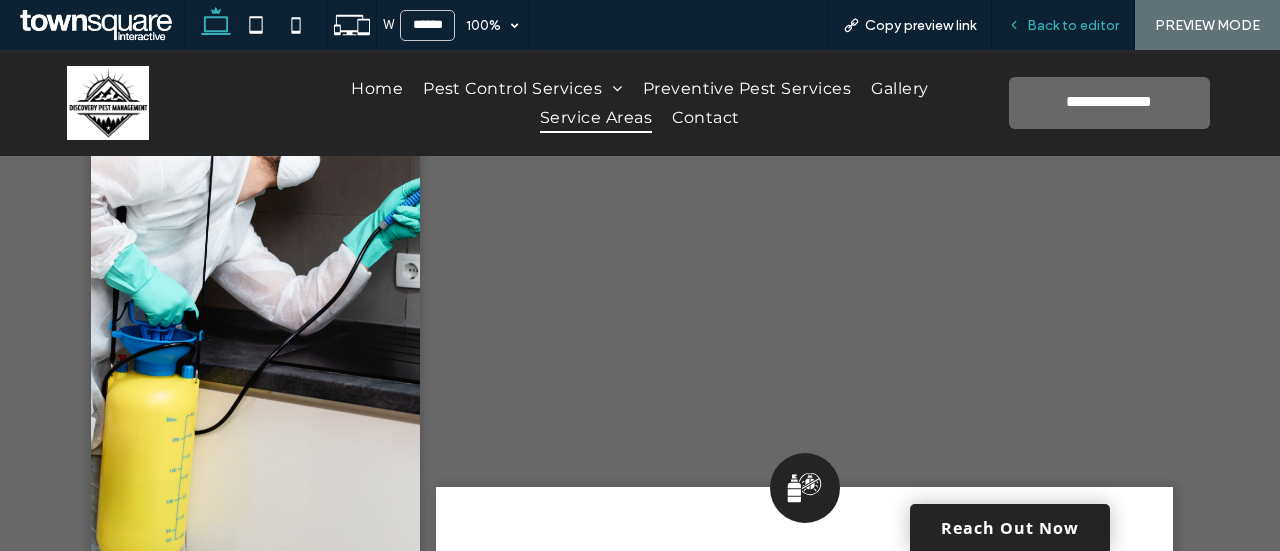 click on "Back to editor" at bounding box center [1073, 25] 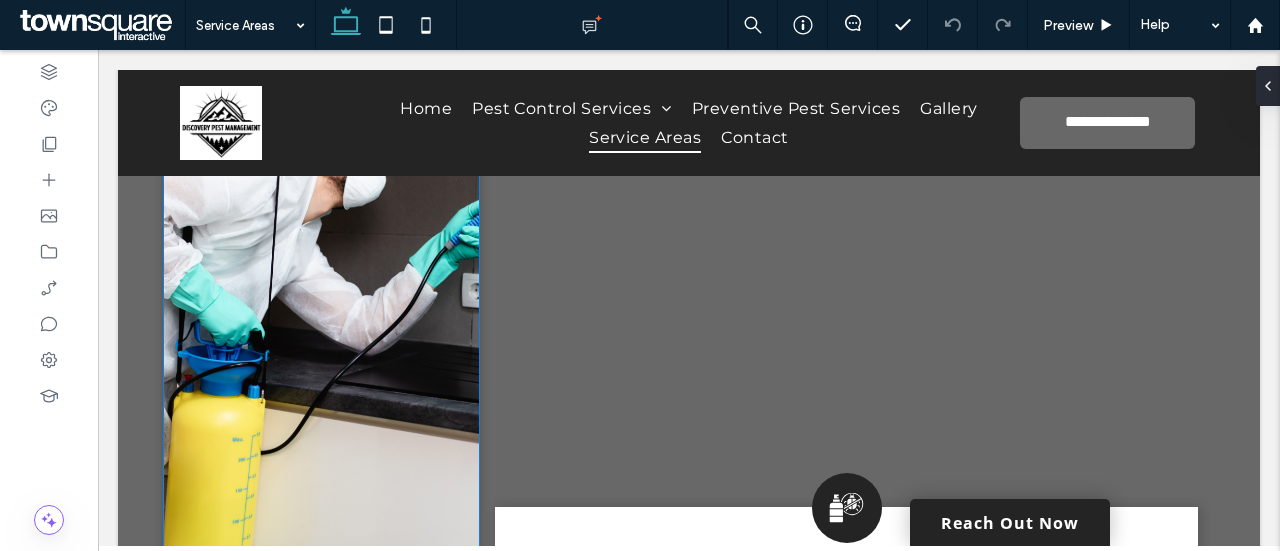 click at bounding box center (321, 352) 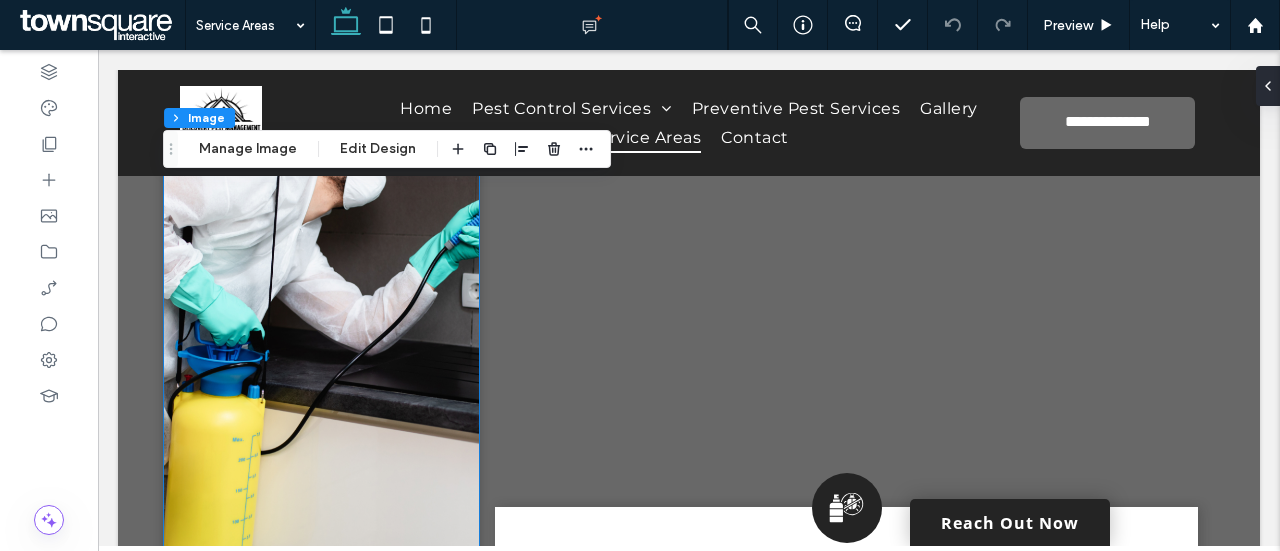 type on "*" 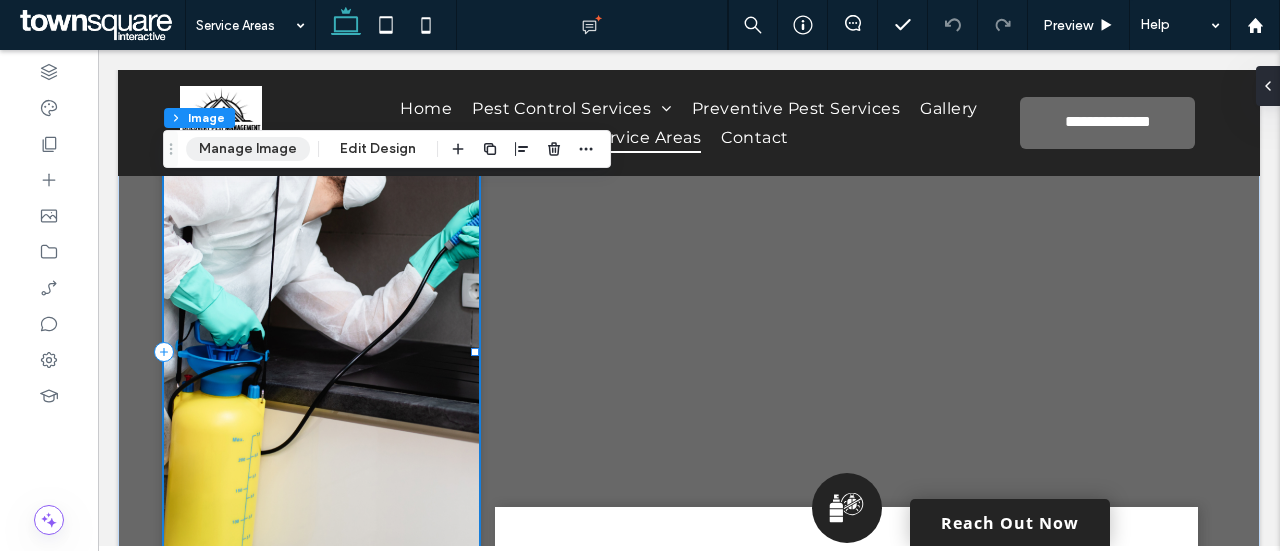 click on "Manage Image" at bounding box center (248, 149) 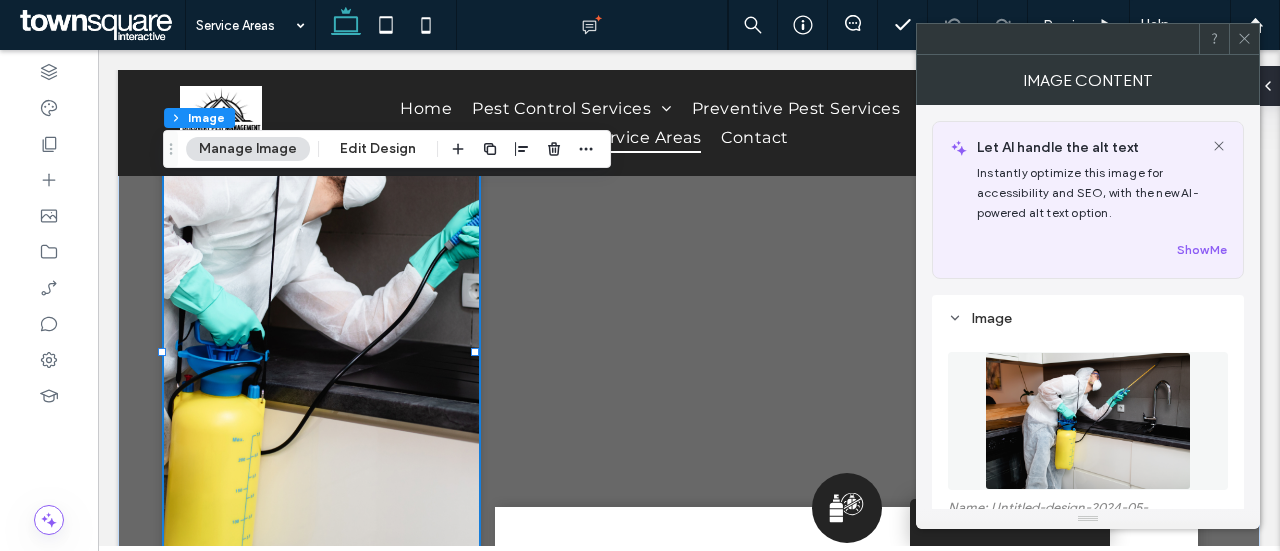 scroll, scrollTop: 184, scrollLeft: 0, axis: vertical 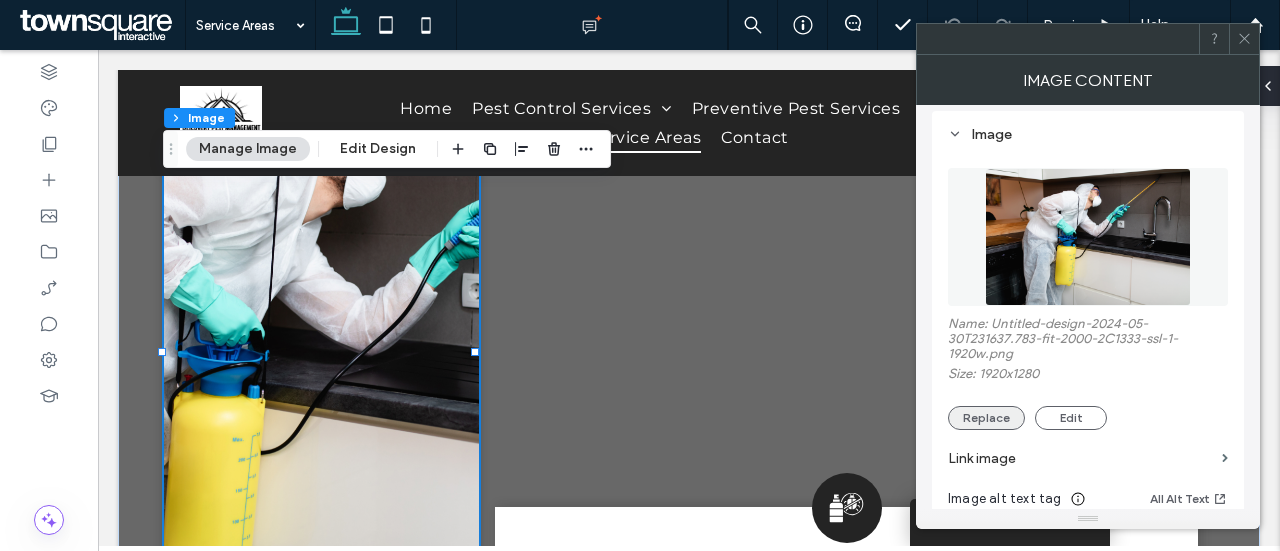 click on "Replace" at bounding box center (986, 418) 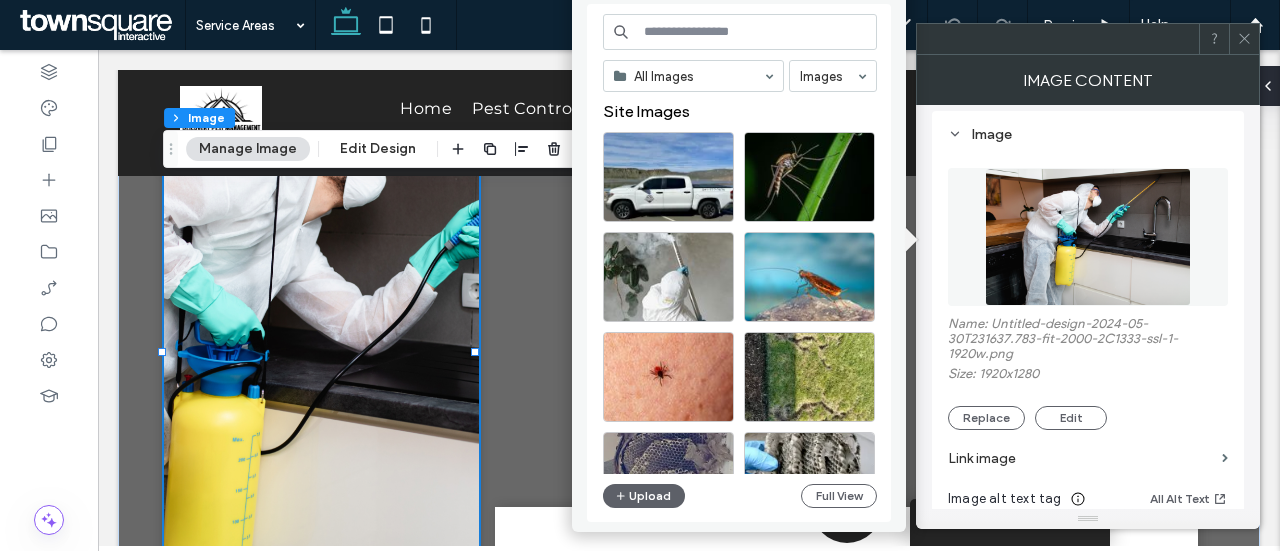 click on "All Images Images Site Images Upload Full View" at bounding box center [740, 263] 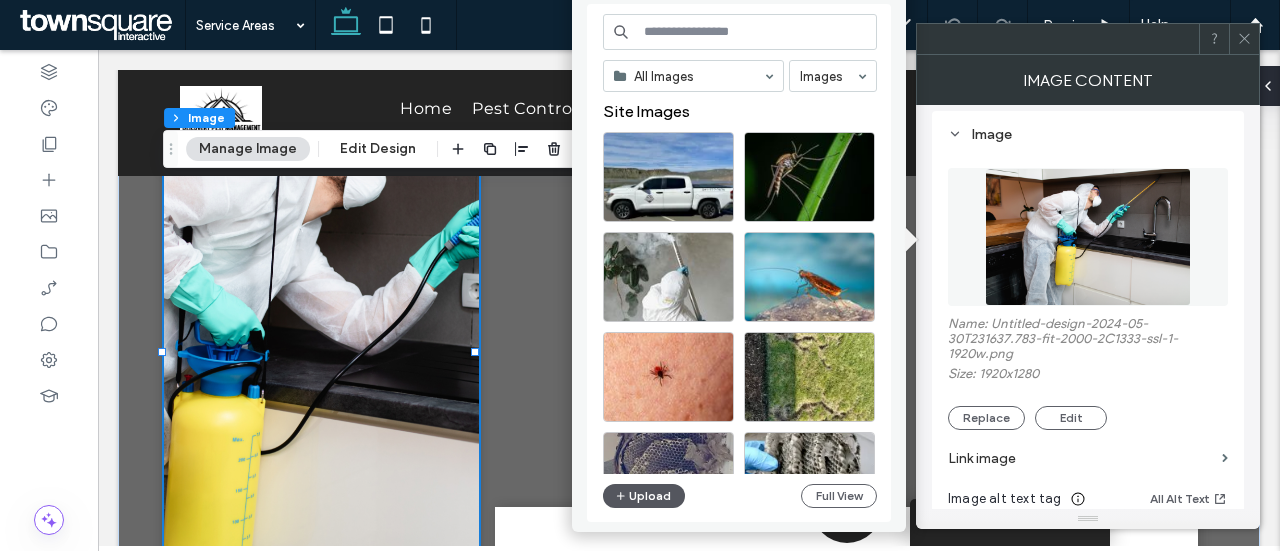 click on "Upload" at bounding box center [644, 496] 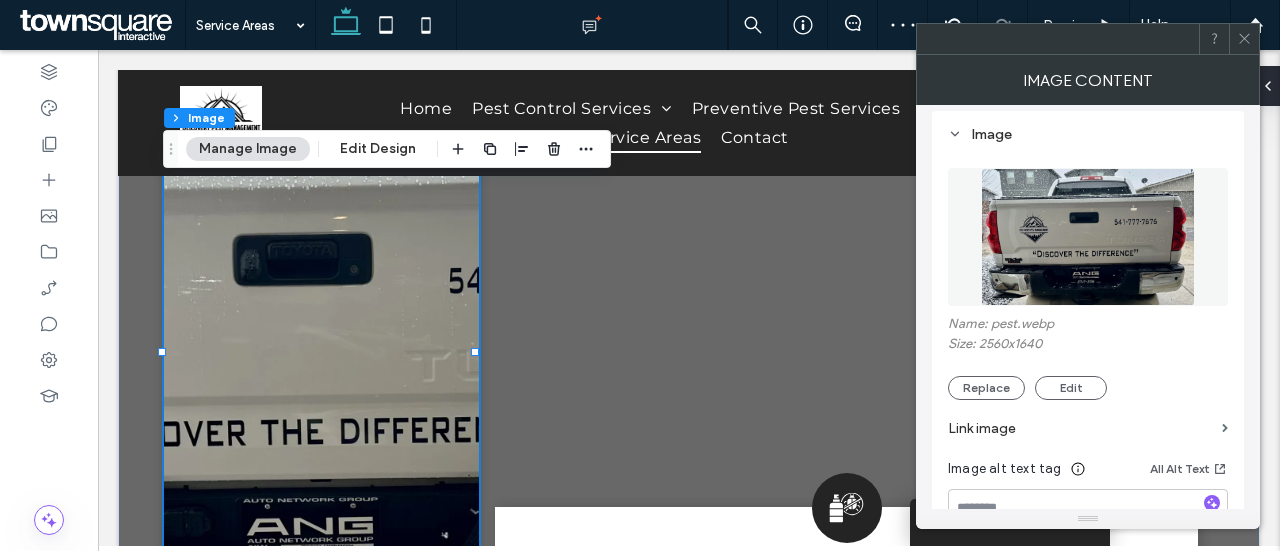 scroll, scrollTop: 93, scrollLeft: 0, axis: vertical 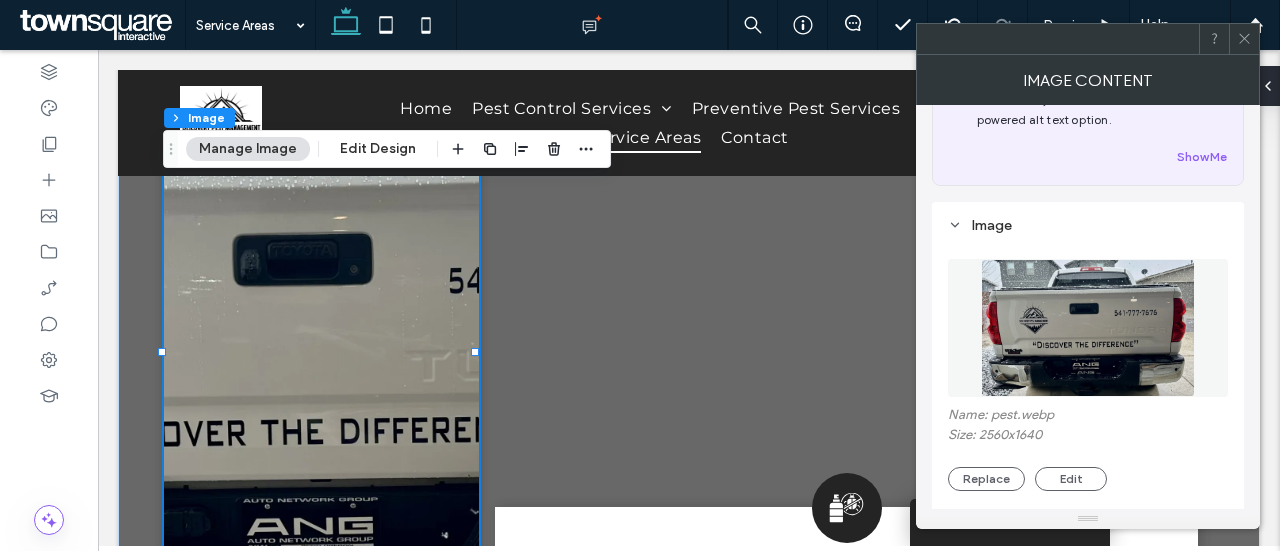 click 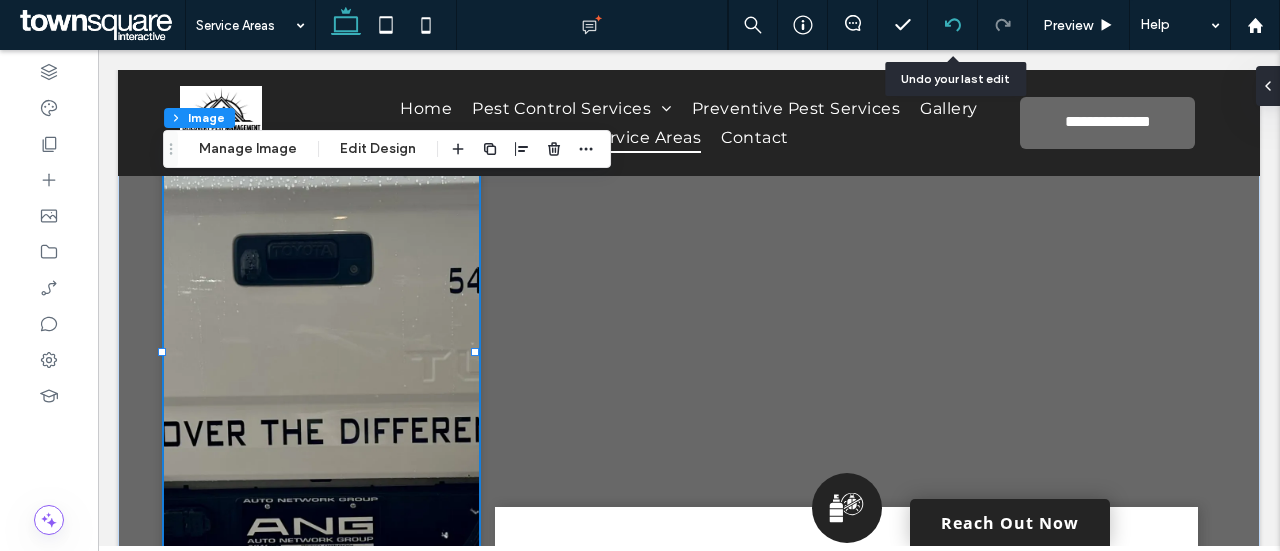click at bounding box center [952, 25] 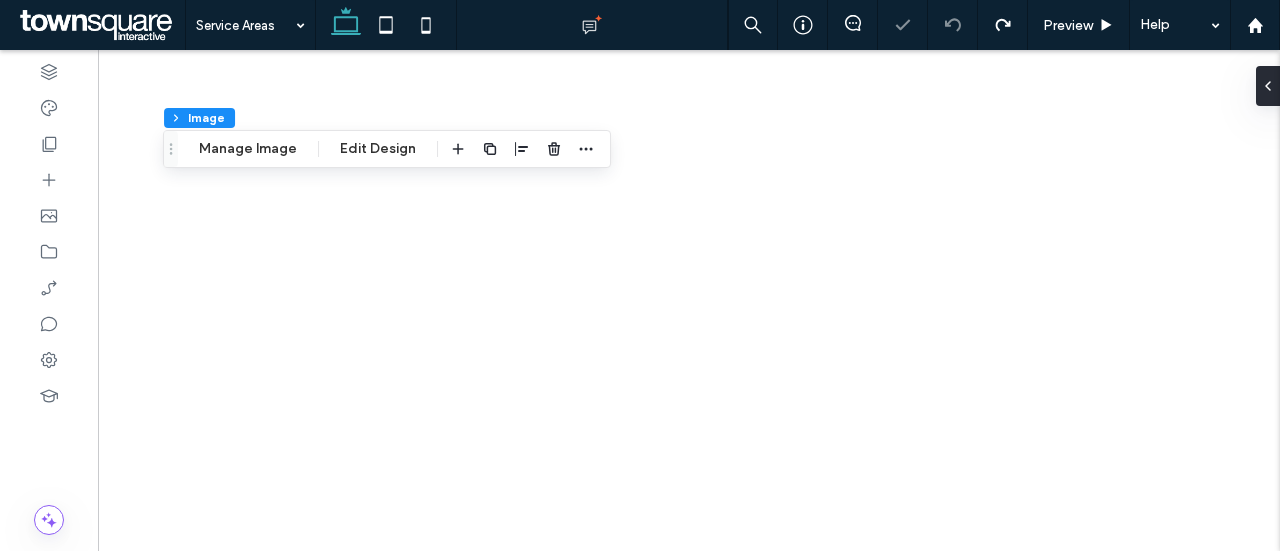 type on "*" 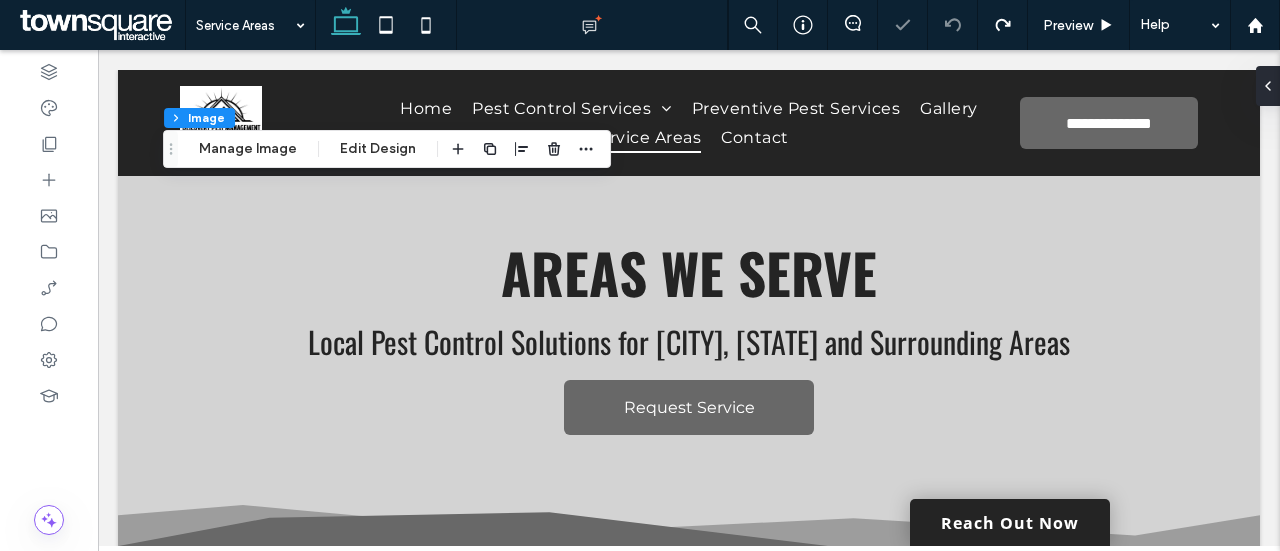 scroll, scrollTop: 662, scrollLeft: 0, axis: vertical 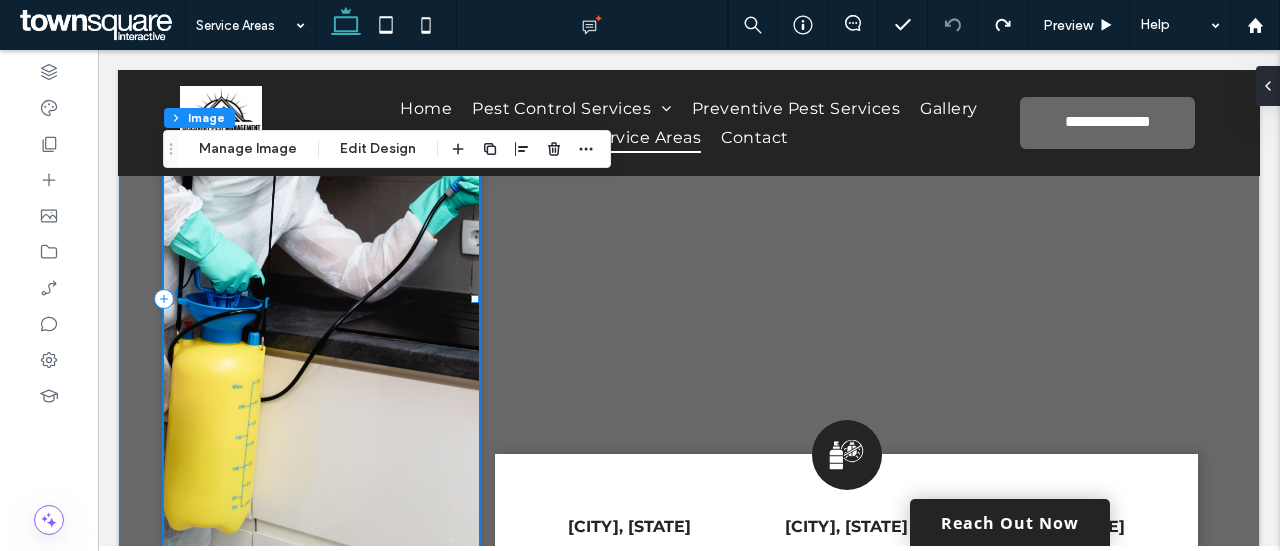 click at bounding box center [321, 299] 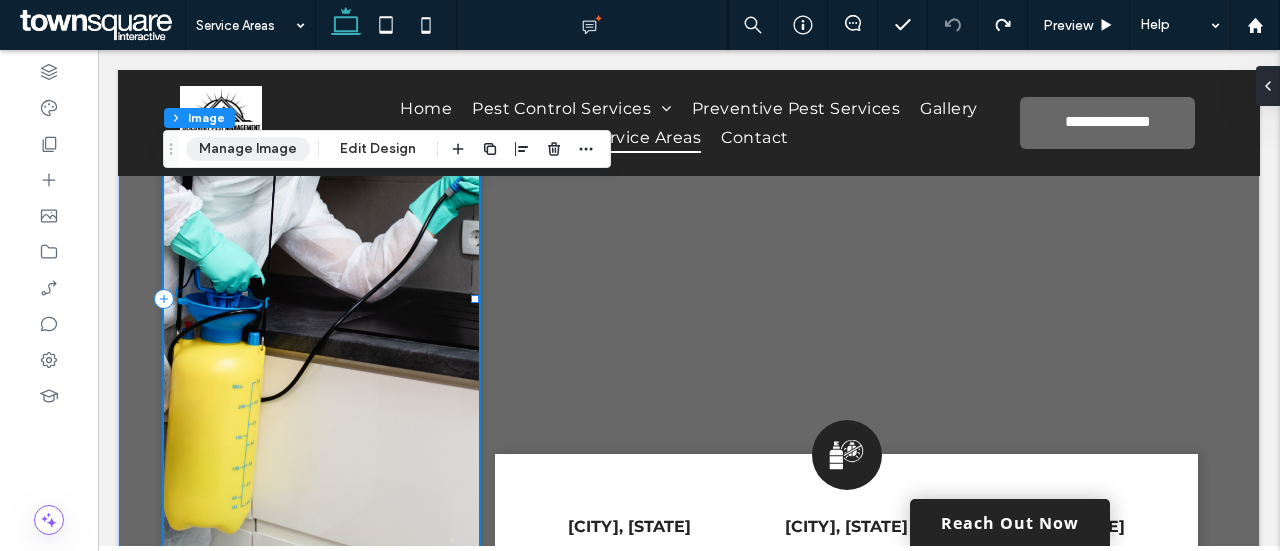 click on "Manage Image" at bounding box center [248, 149] 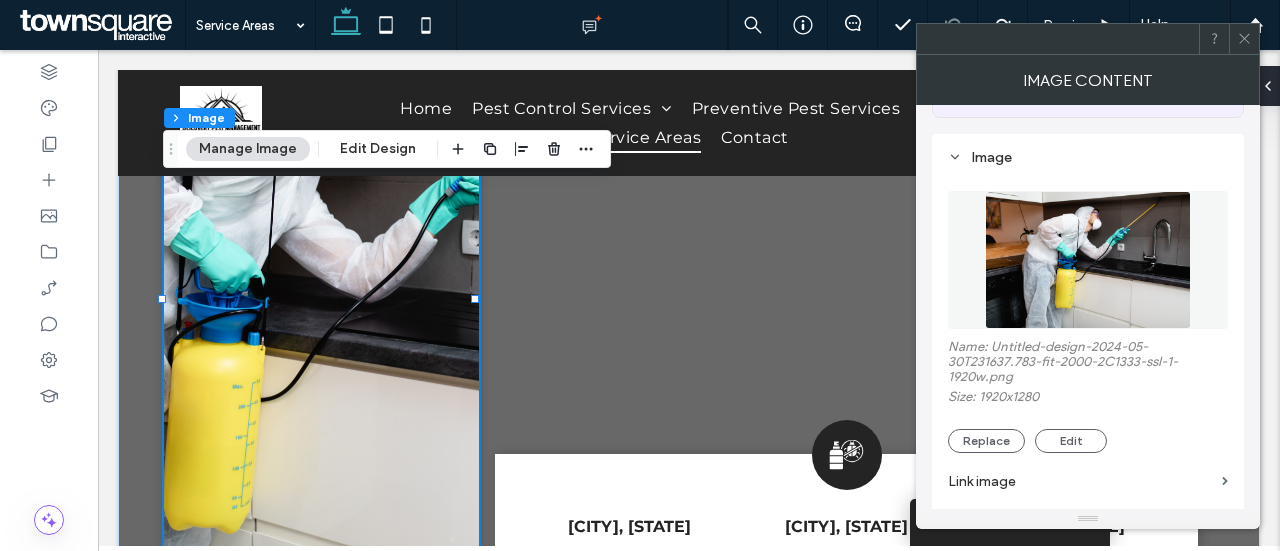scroll, scrollTop: 166, scrollLeft: 0, axis: vertical 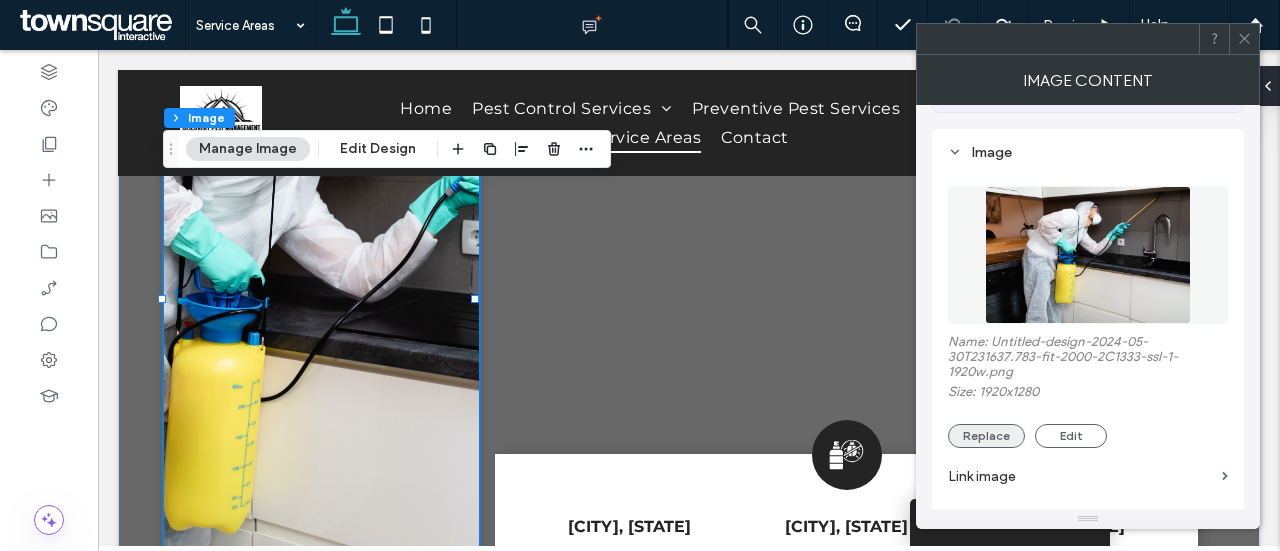 click on "Link image" at bounding box center [1088, 476] 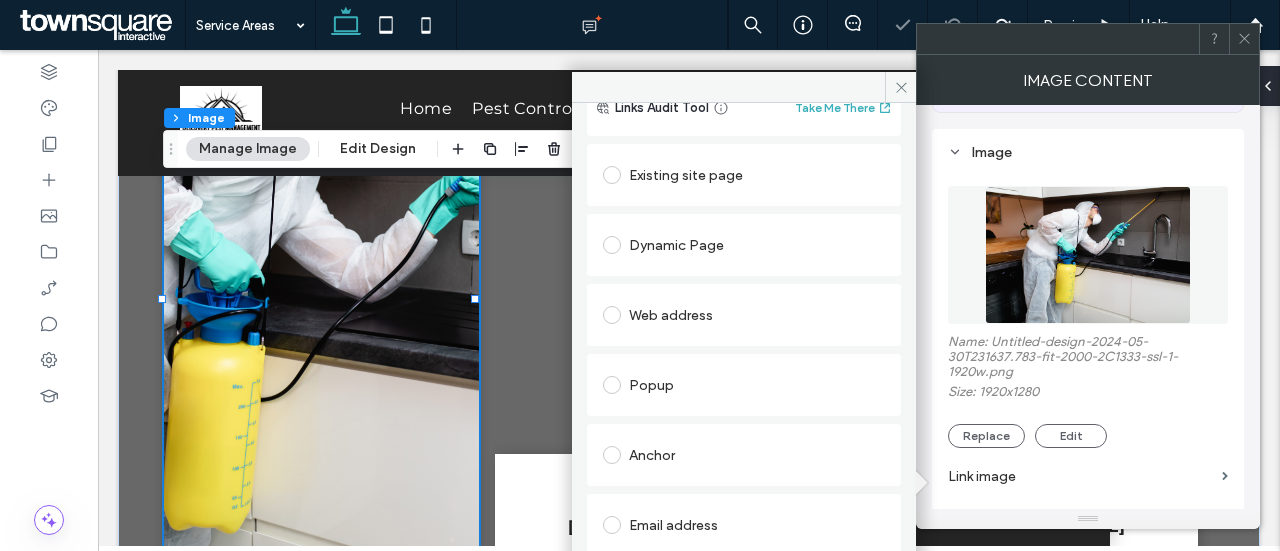 scroll, scrollTop: 48, scrollLeft: 0, axis: vertical 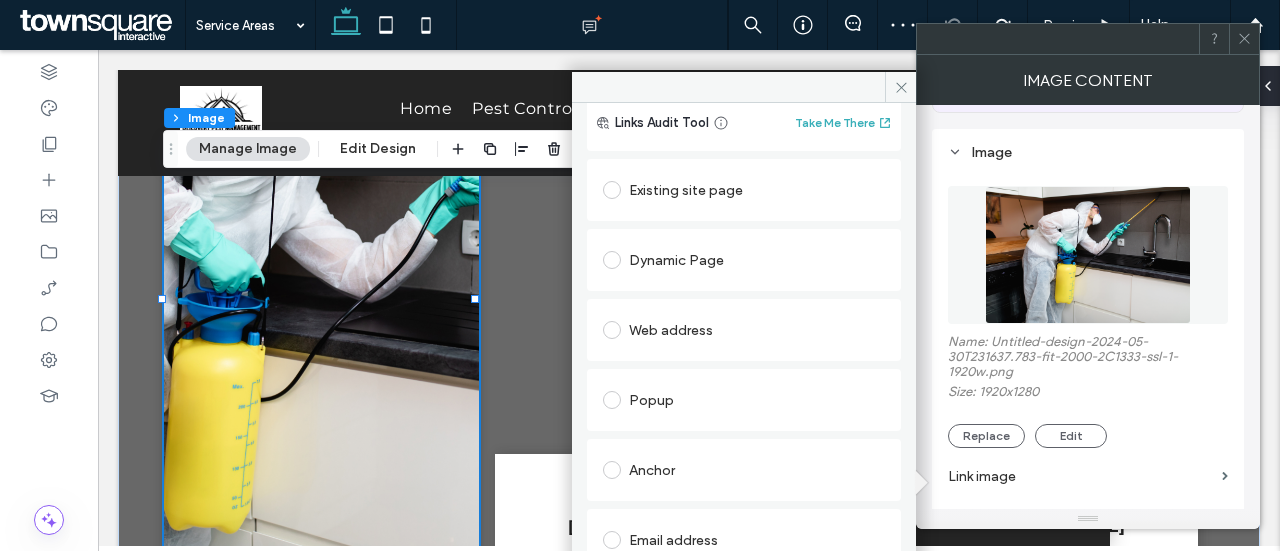 click at bounding box center (1088, 255) 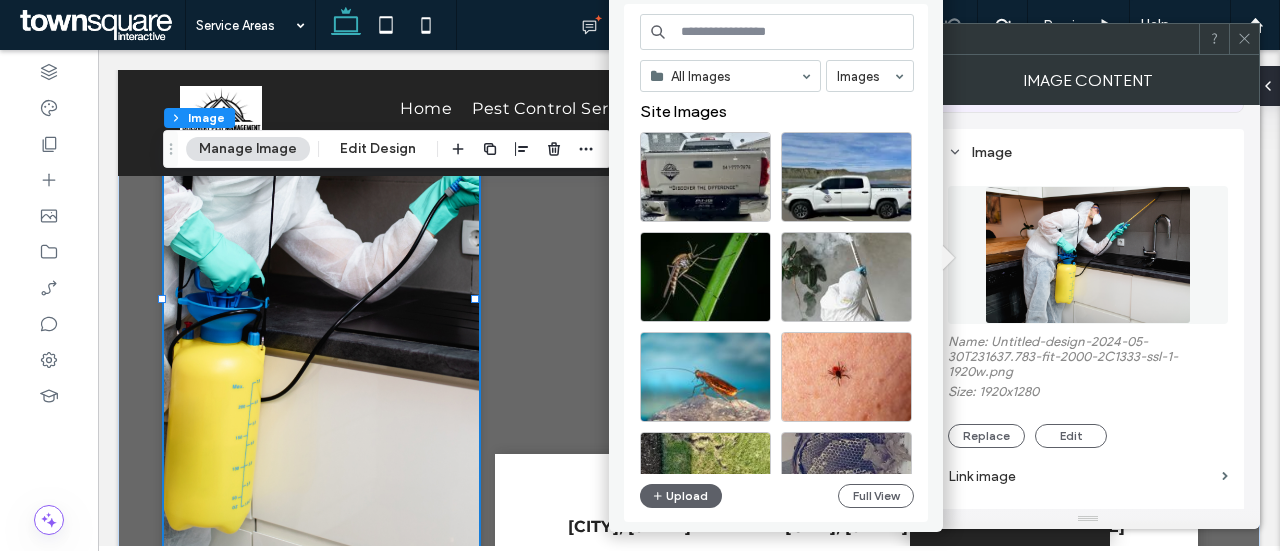 scroll, scrollTop: 34, scrollLeft: 0, axis: vertical 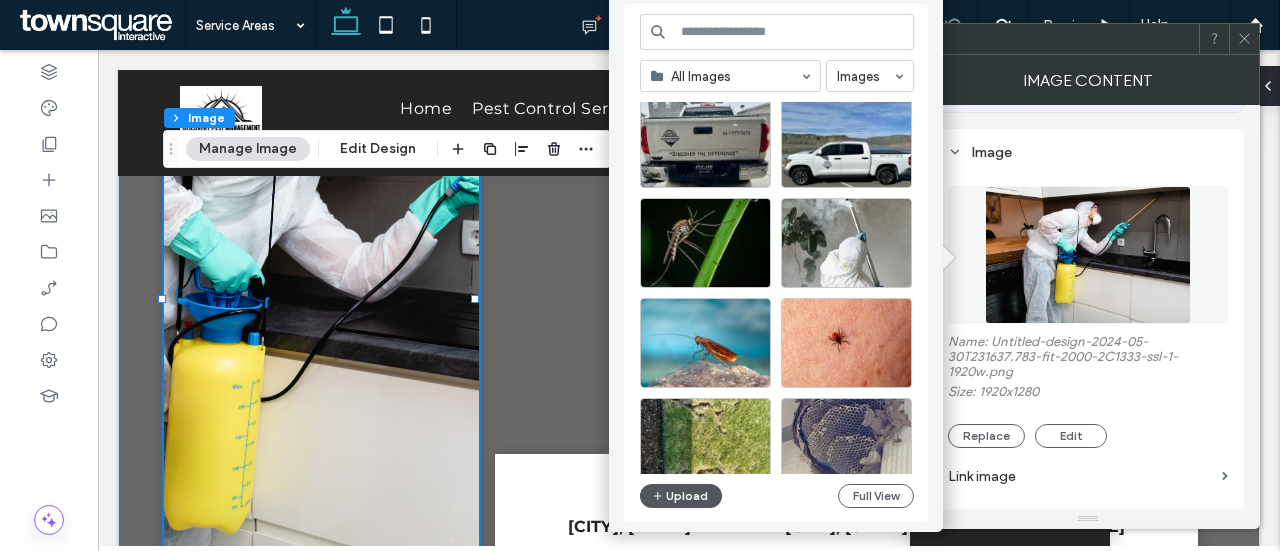 click on "Upload" at bounding box center [681, 496] 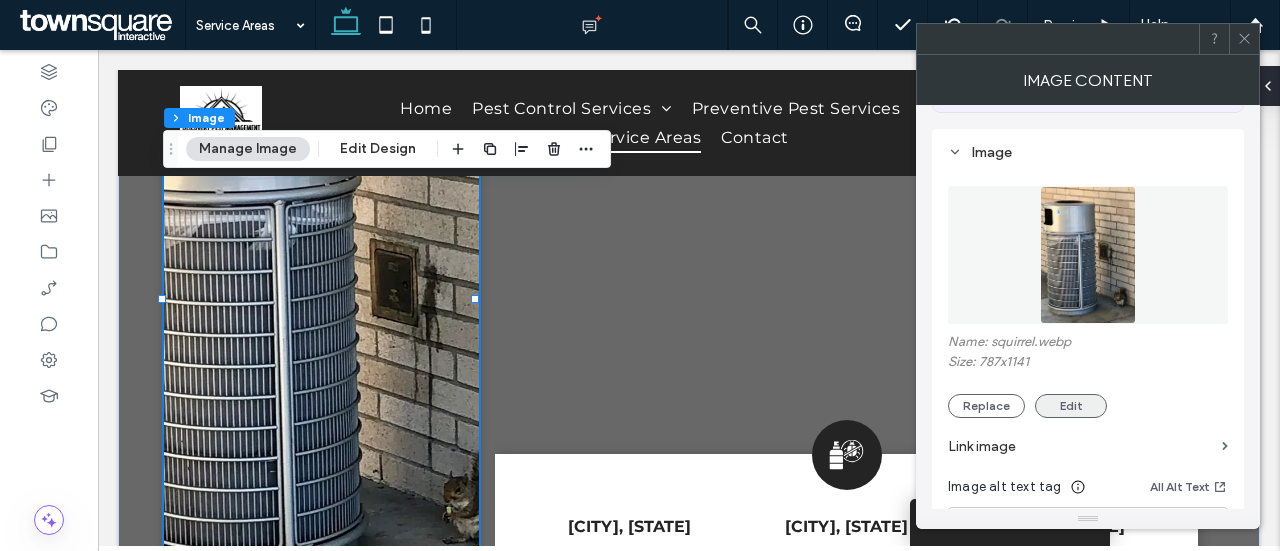 click on "Edit" at bounding box center [1071, 406] 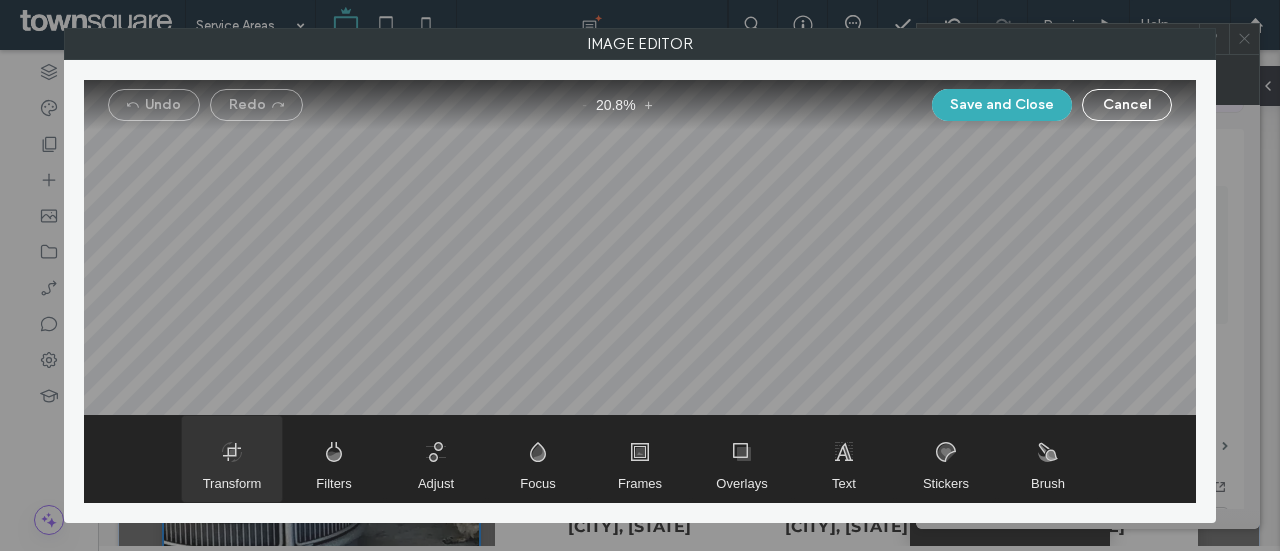 click on "Transform" at bounding box center (232, 483) 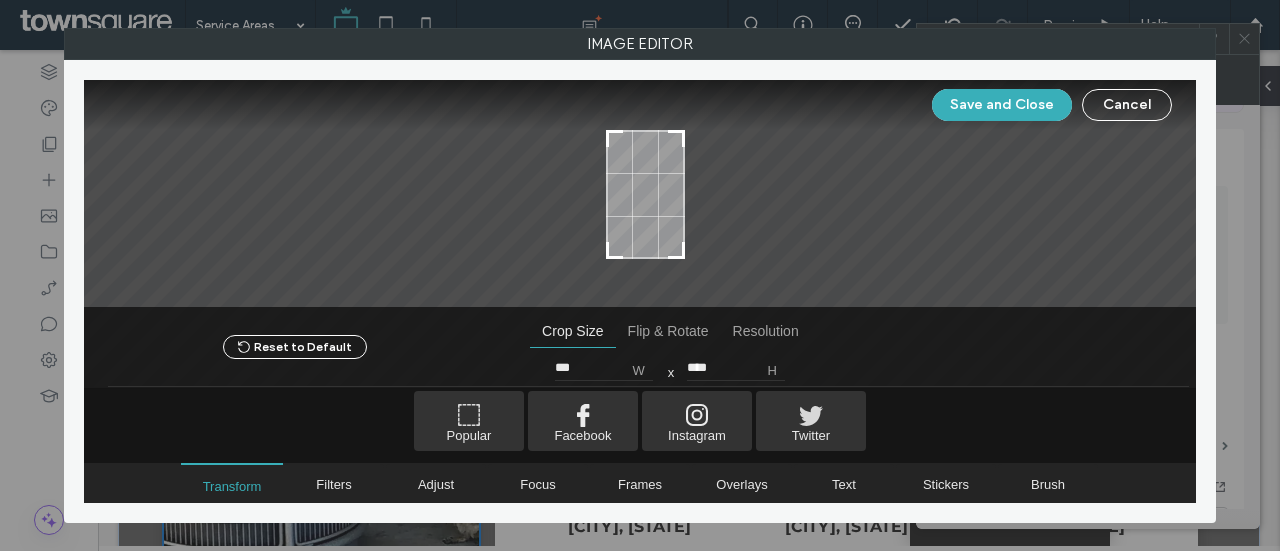 type on "***" 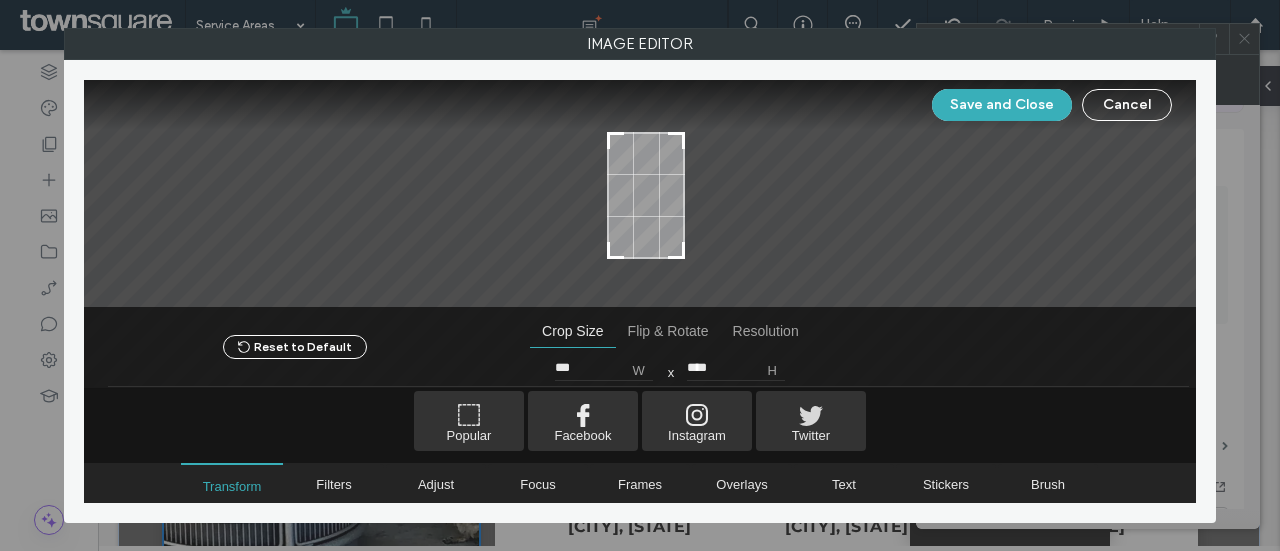 type on "****" 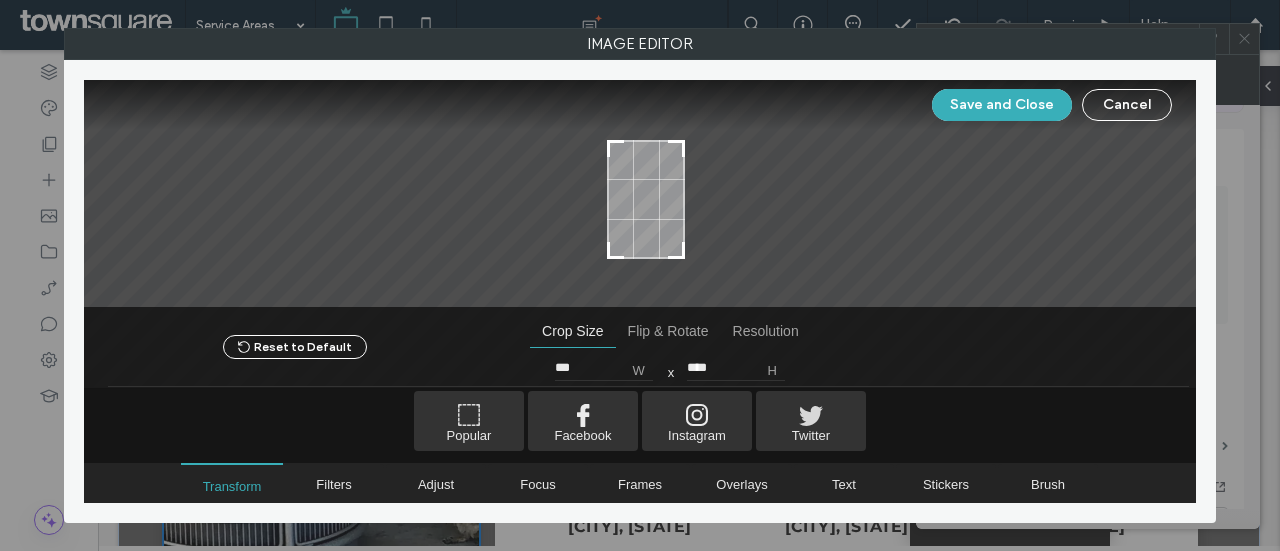 drag, startPoint x: 681, startPoint y: 131, endPoint x: 682, endPoint y: 141, distance: 10.049875 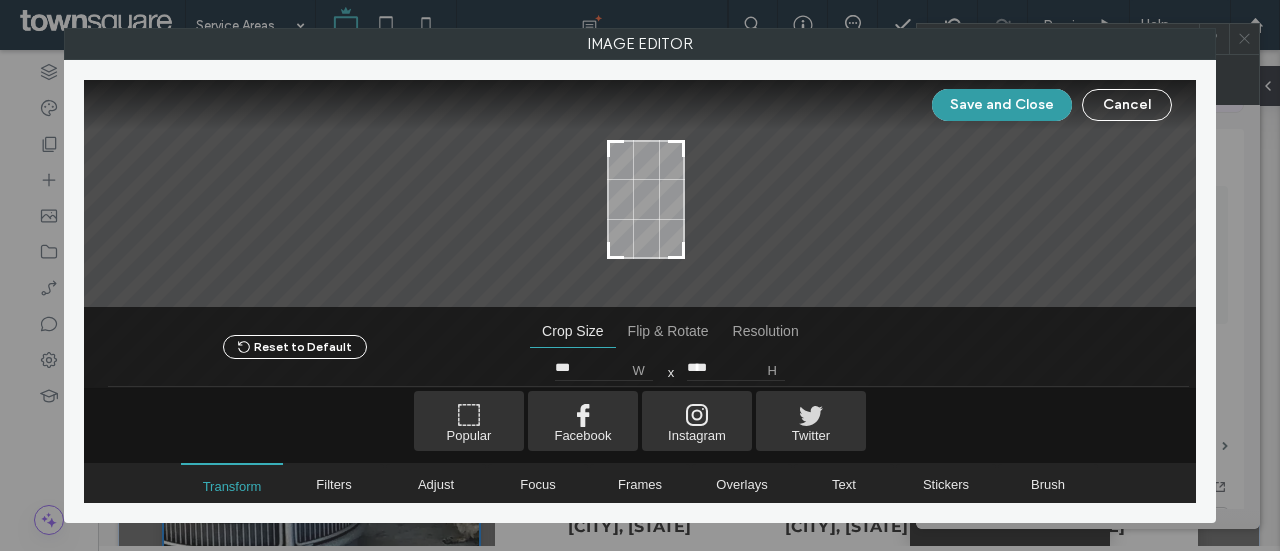 click on "Save and Close" at bounding box center (1002, 105) 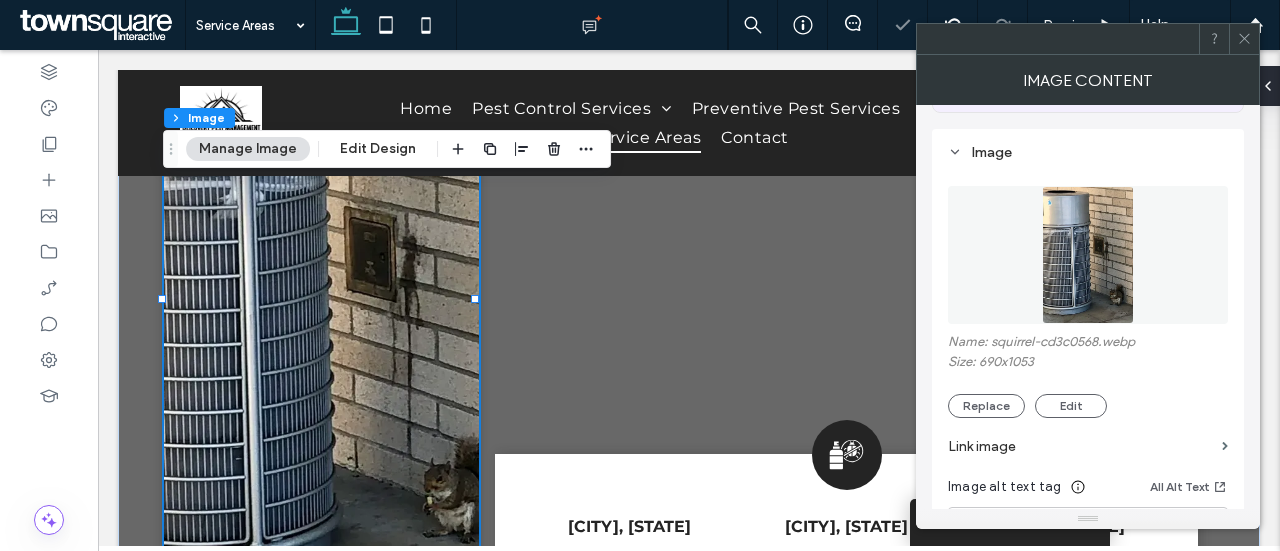 click at bounding box center (1244, 39) 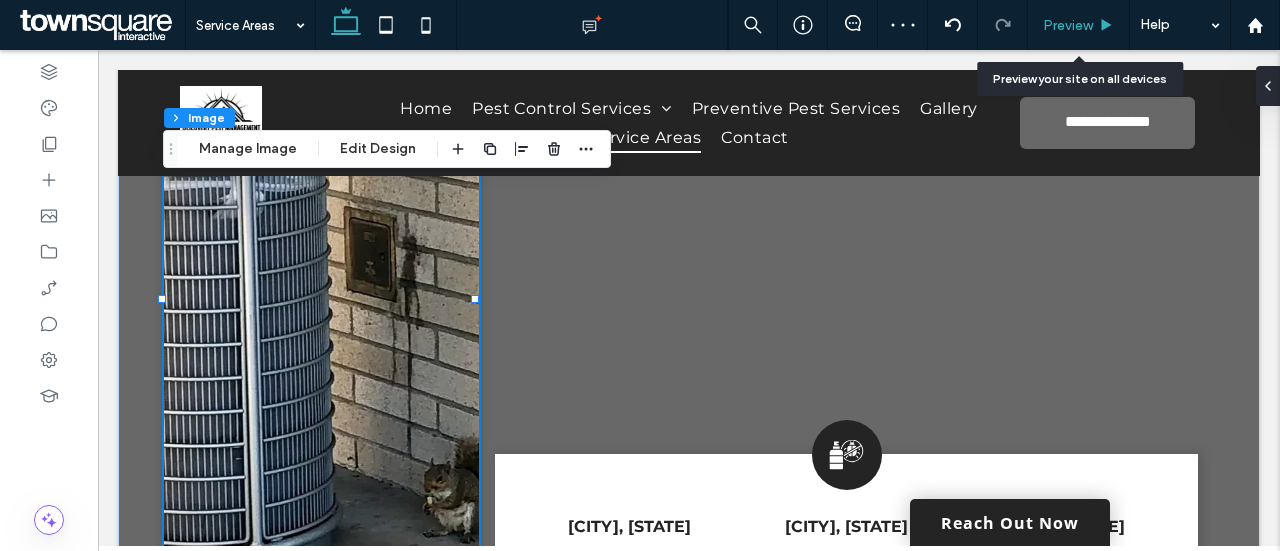 click on "Preview" at bounding box center [1079, 25] 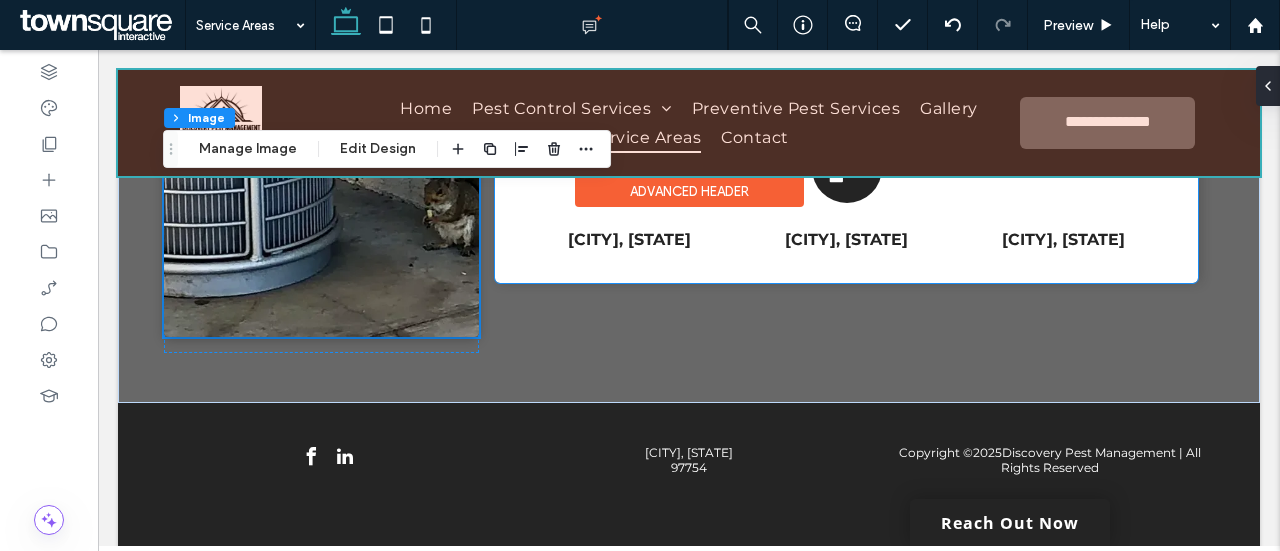 scroll, scrollTop: 950, scrollLeft: 0, axis: vertical 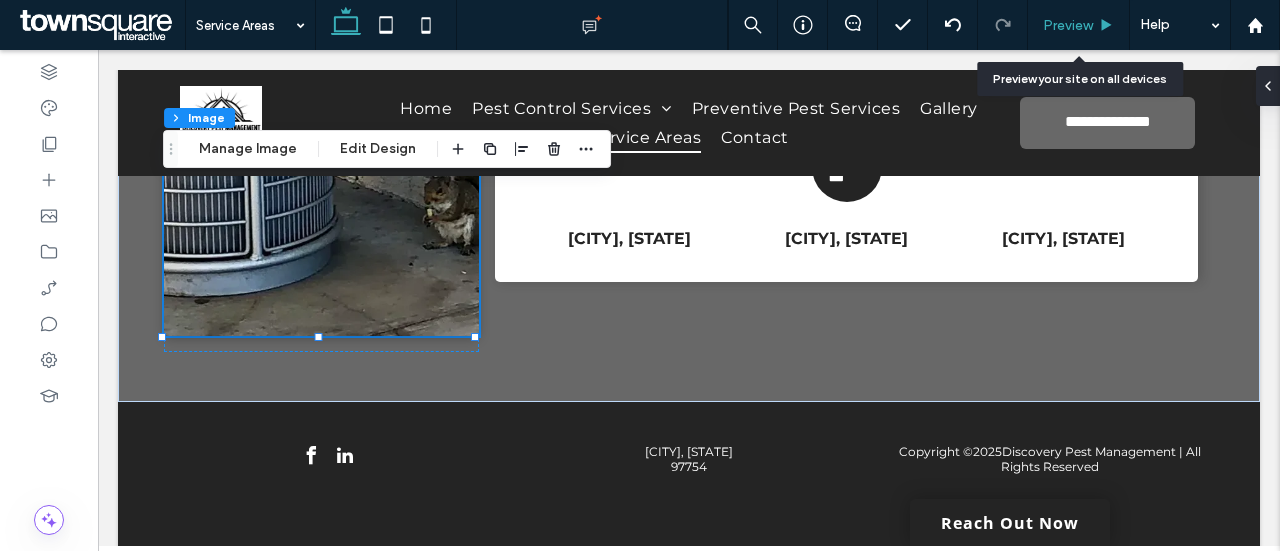 click on "Preview" at bounding box center (1079, 25) 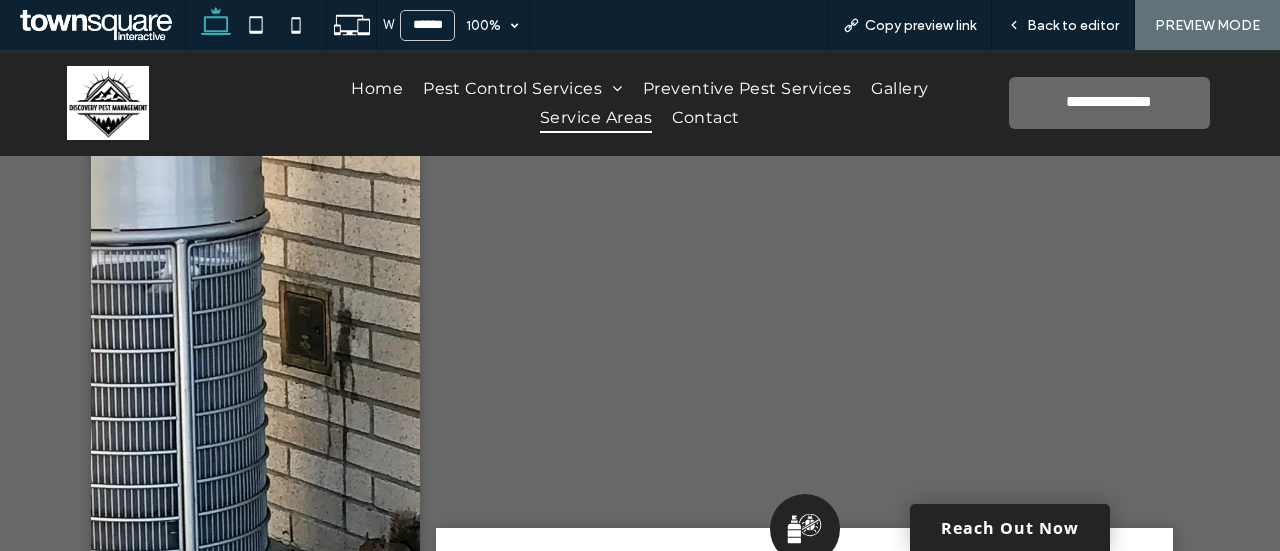 scroll, scrollTop: 810, scrollLeft: 0, axis: vertical 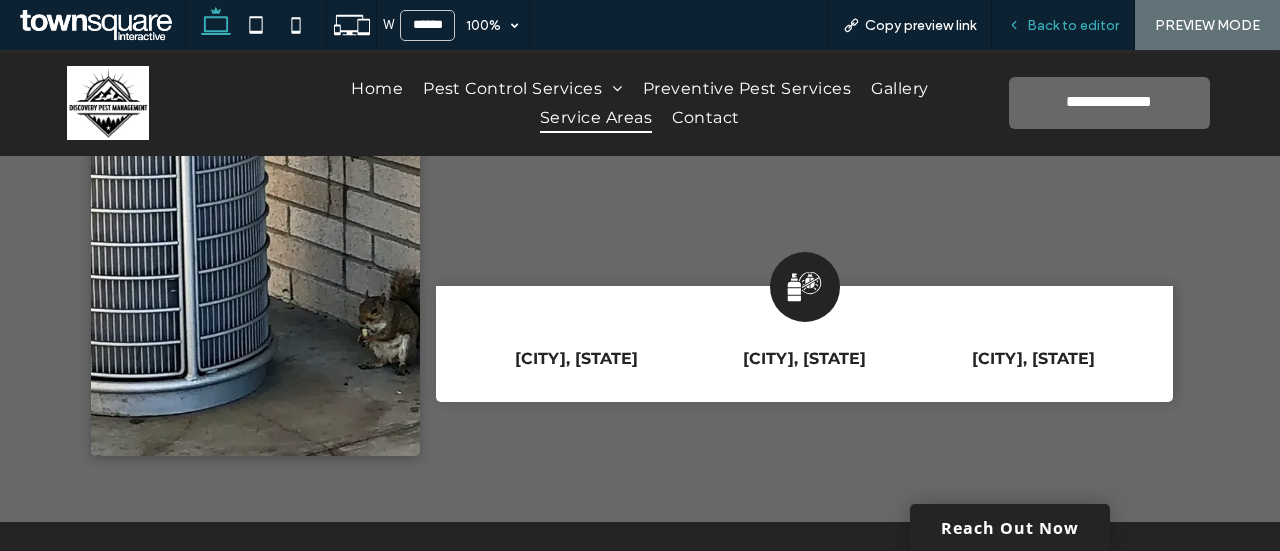 click on "Back to editor" at bounding box center (1063, 25) 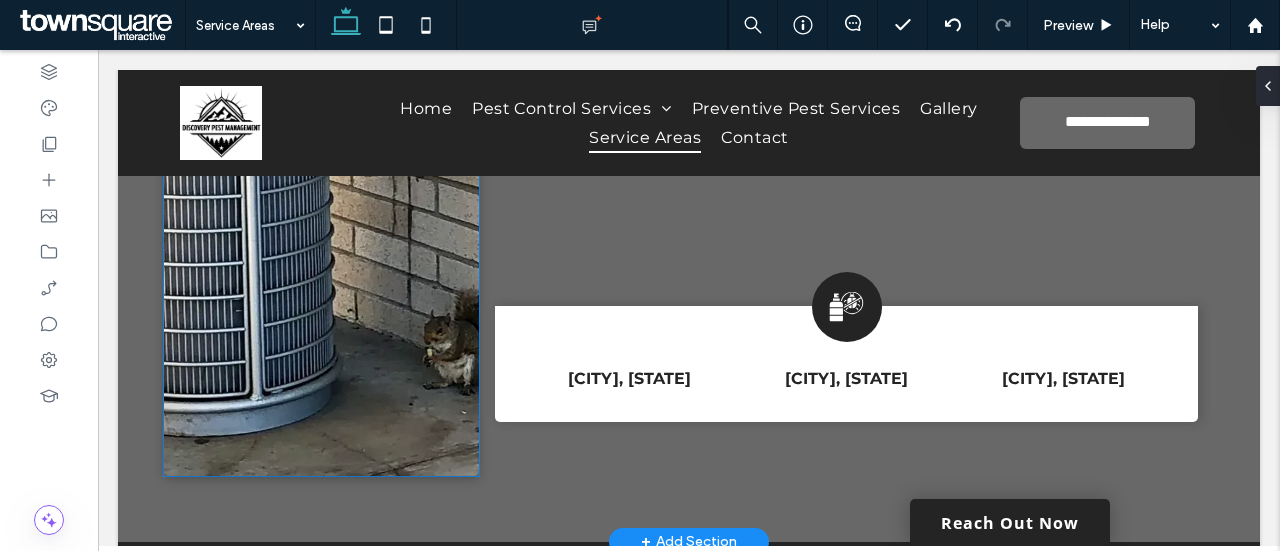 click at bounding box center (321, 151) 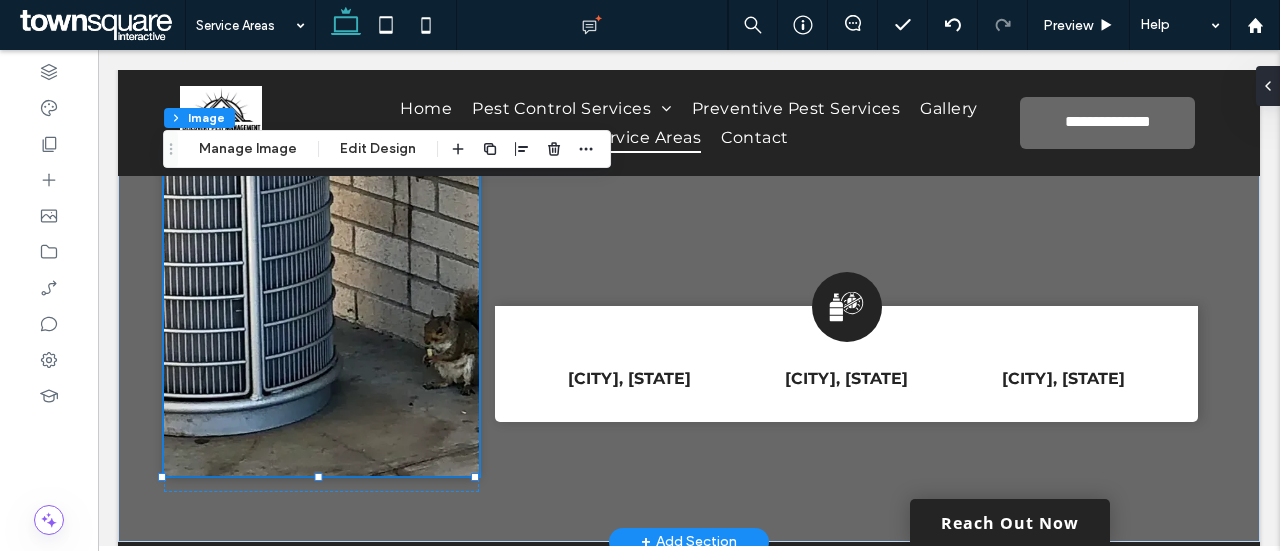 type on "*" 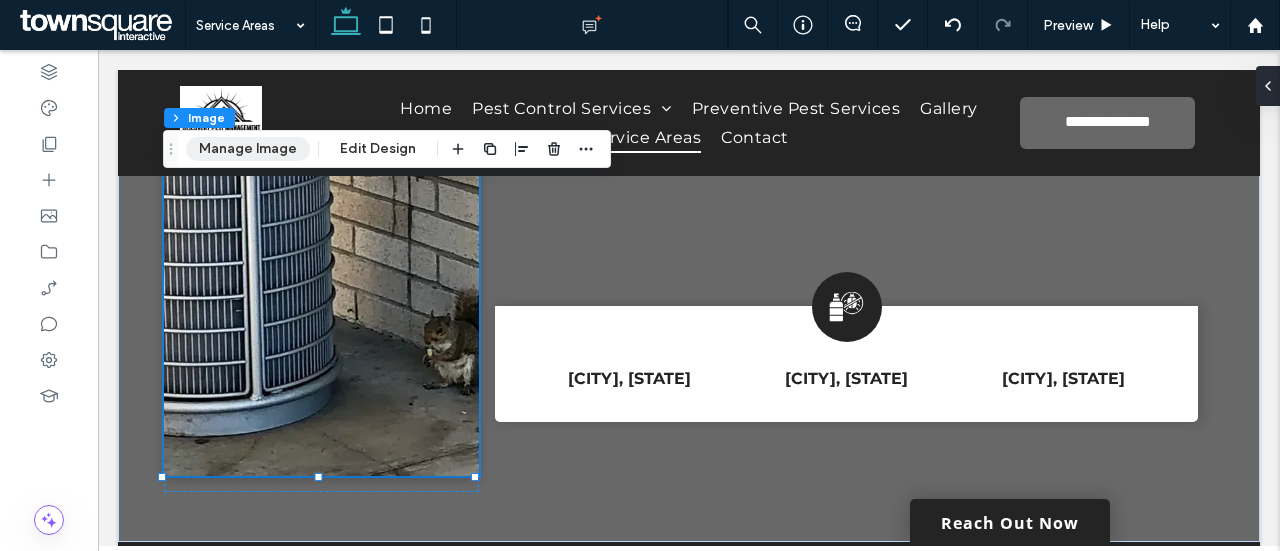 click on "Manage Image" at bounding box center [248, 149] 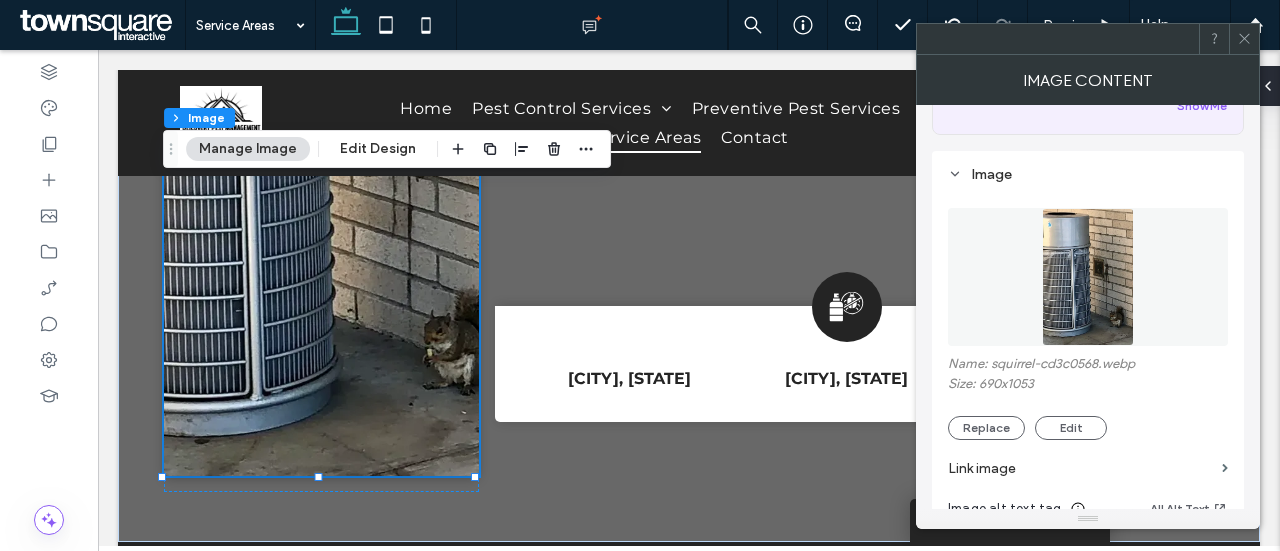 scroll, scrollTop: 146, scrollLeft: 0, axis: vertical 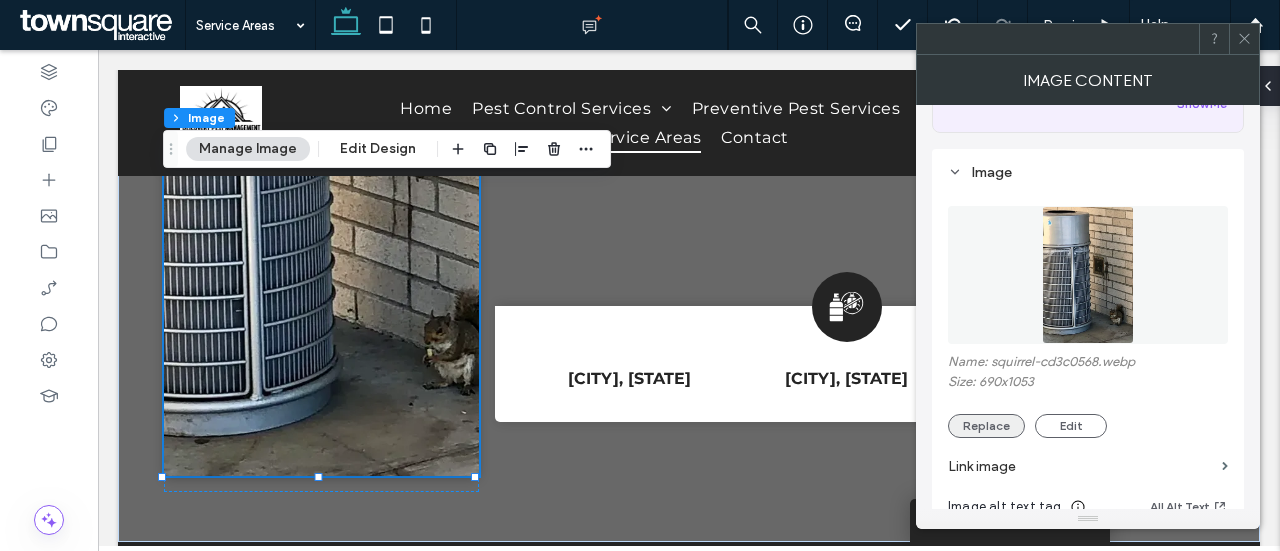 click on "Replace" at bounding box center (986, 426) 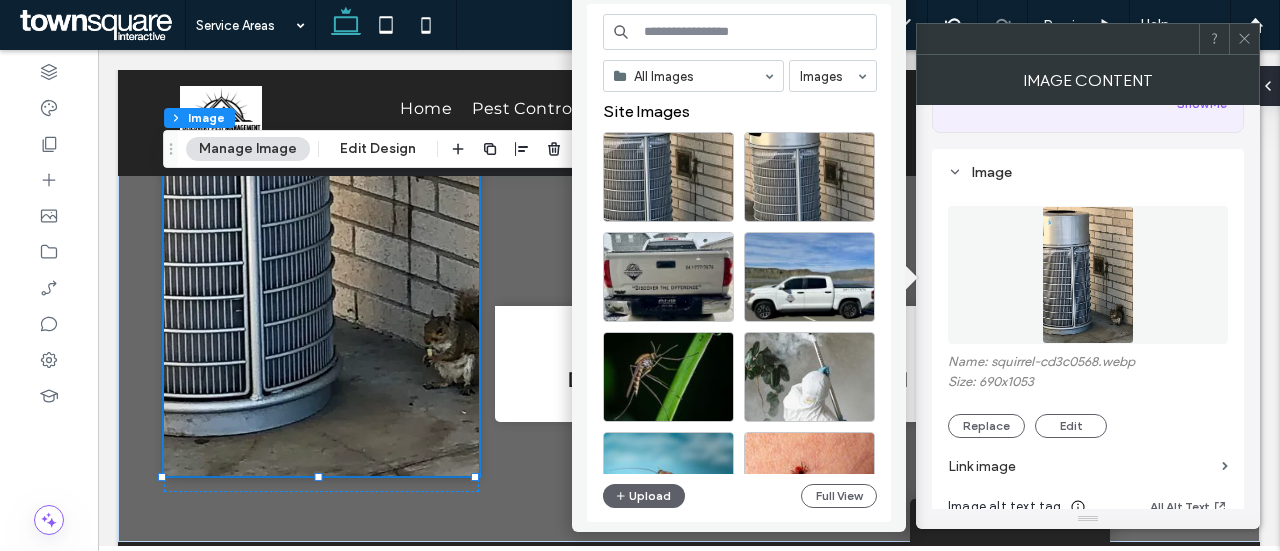 click at bounding box center (740, 32) 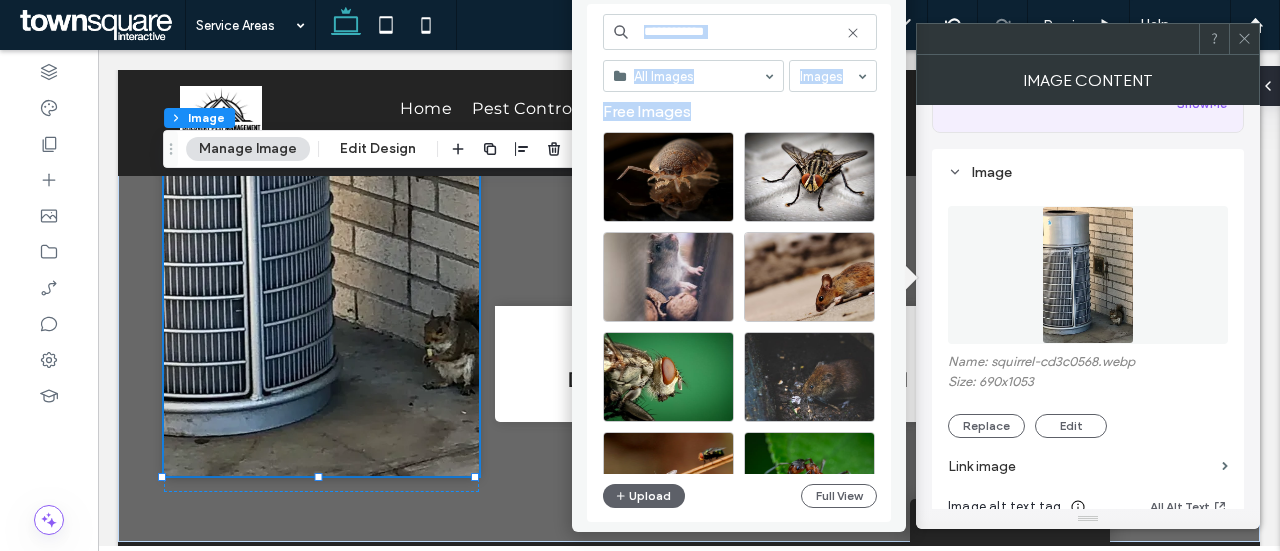 drag, startPoint x: 764, startPoint y: 359, endPoint x: 766, endPoint y: 52, distance: 307.0065 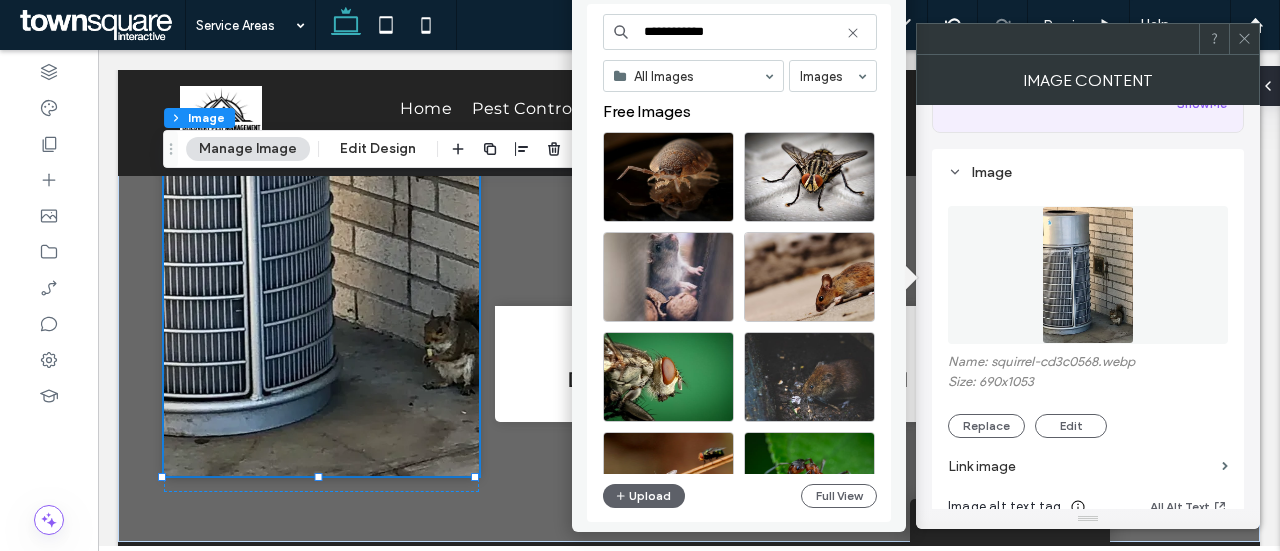 click on "**********" at bounding box center [740, 32] 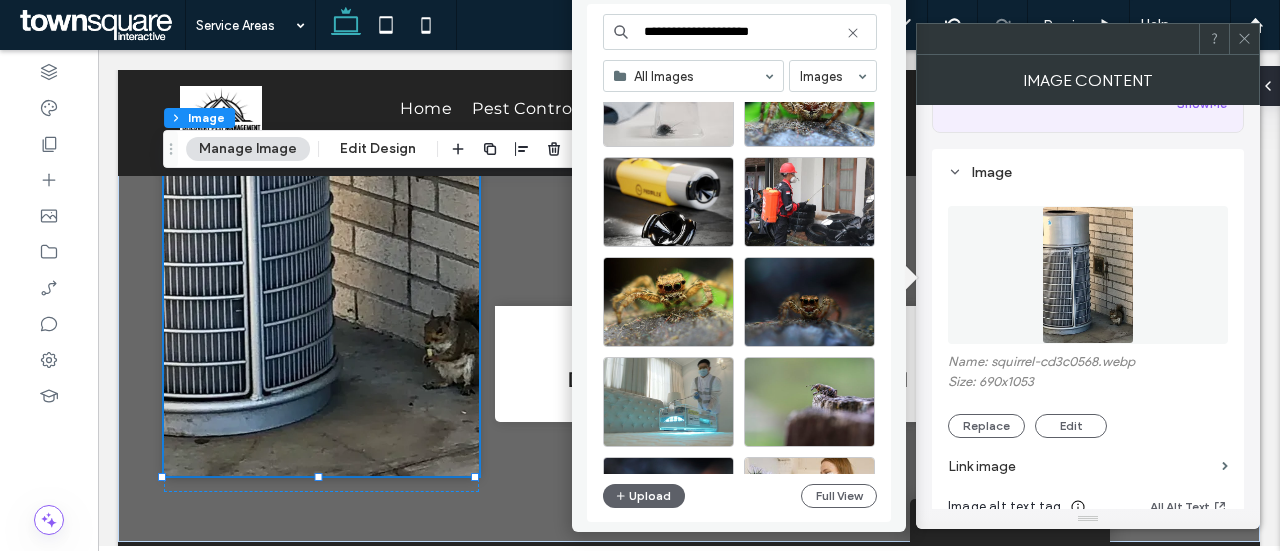 scroll, scrollTop: 646, scrollLeft: 0, axis: vertical 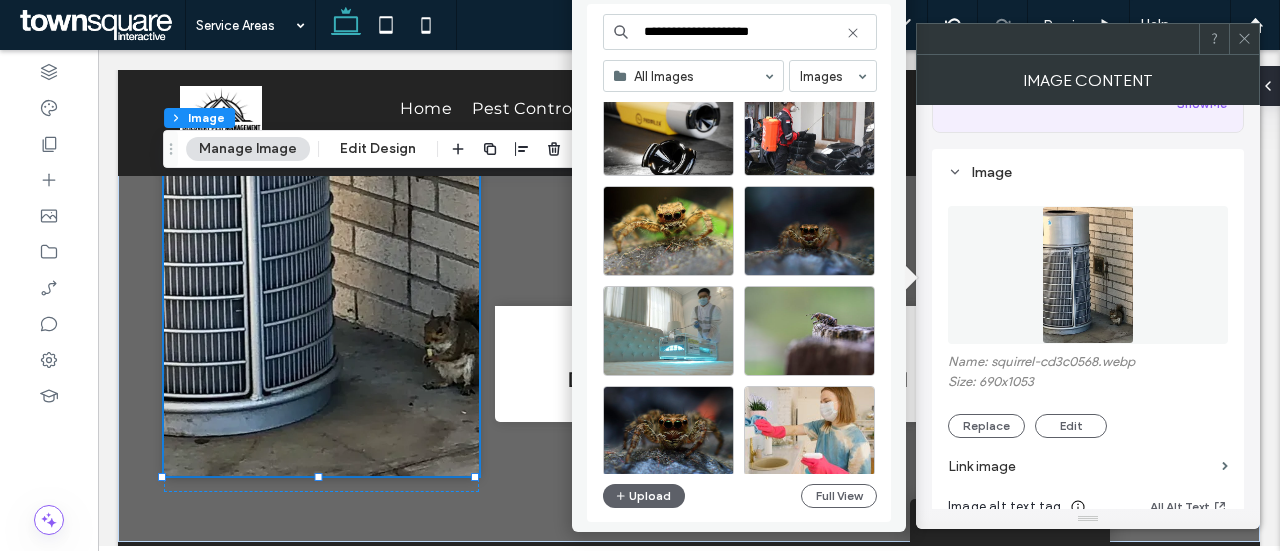type on "**********" 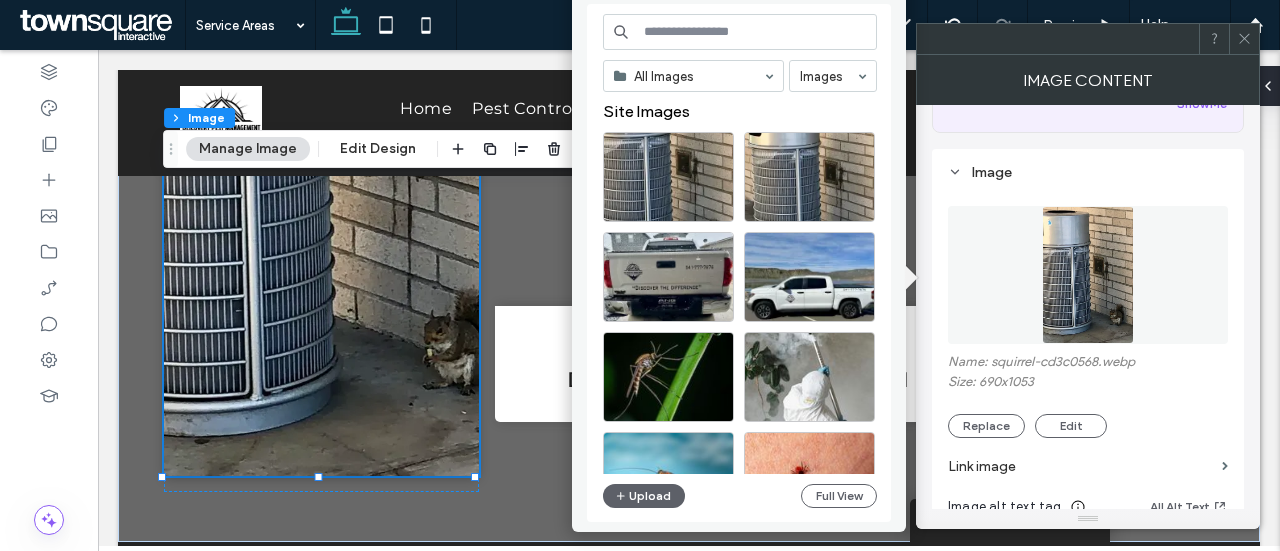 click 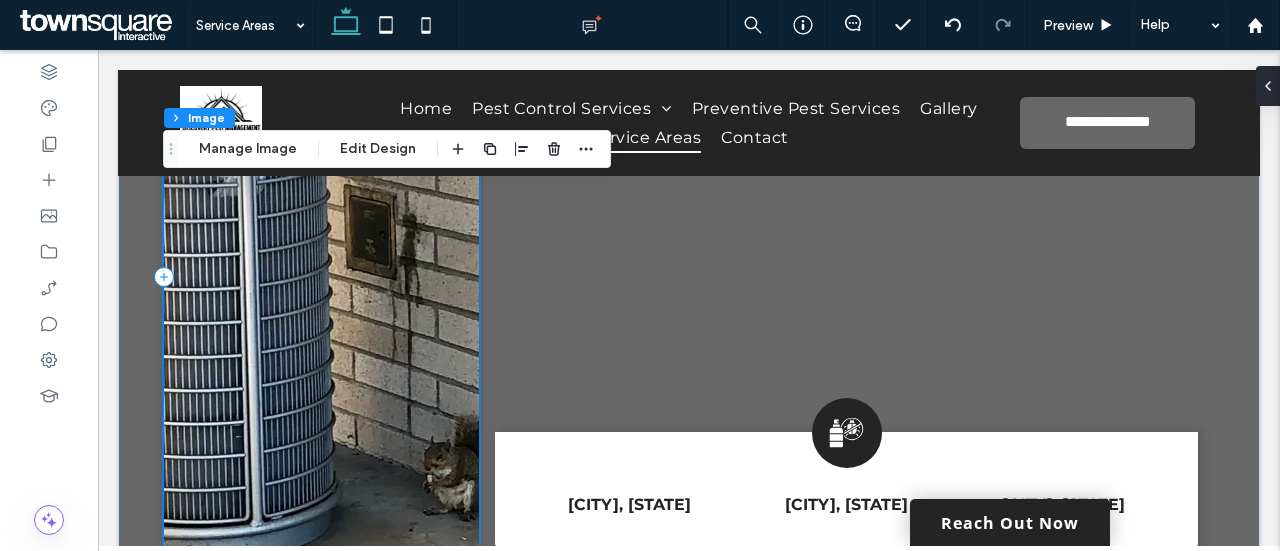 scroll, scrollTop: 681, scrollLeft: 0, axis: vertical 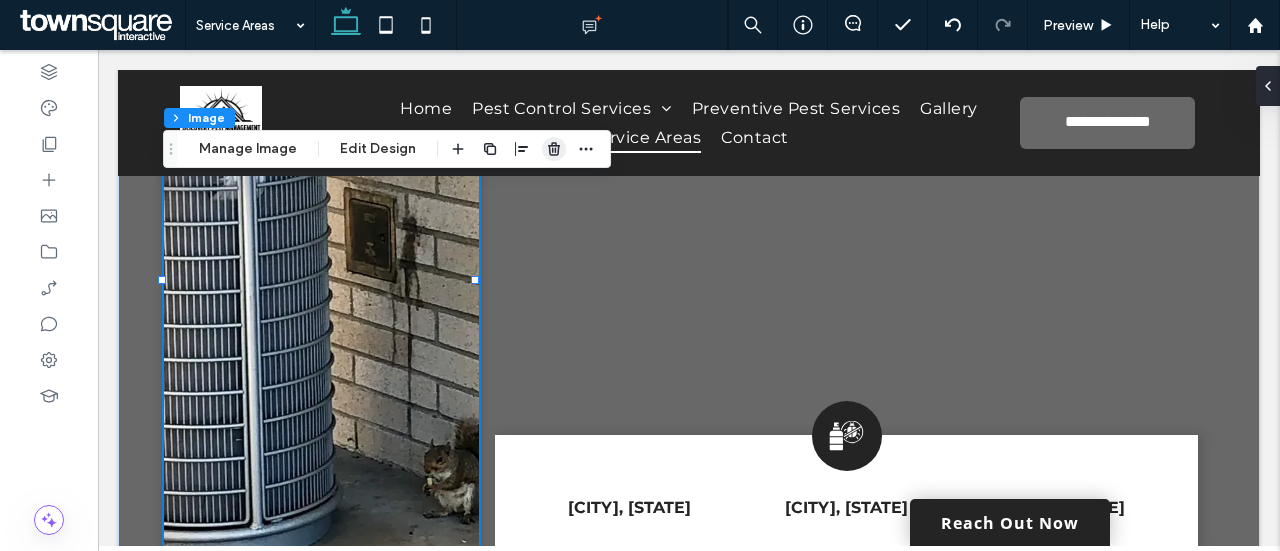drag, startPoint x: 452, startPoint y: 99, endPoint x: 550, endPoint y: 149, distance: 110.01818 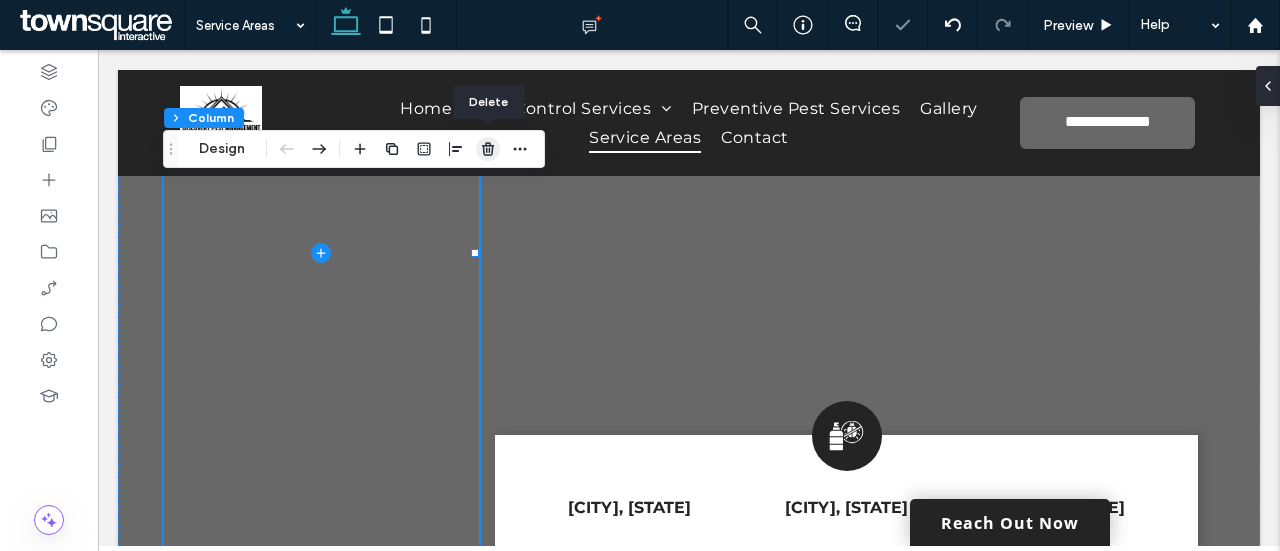 click 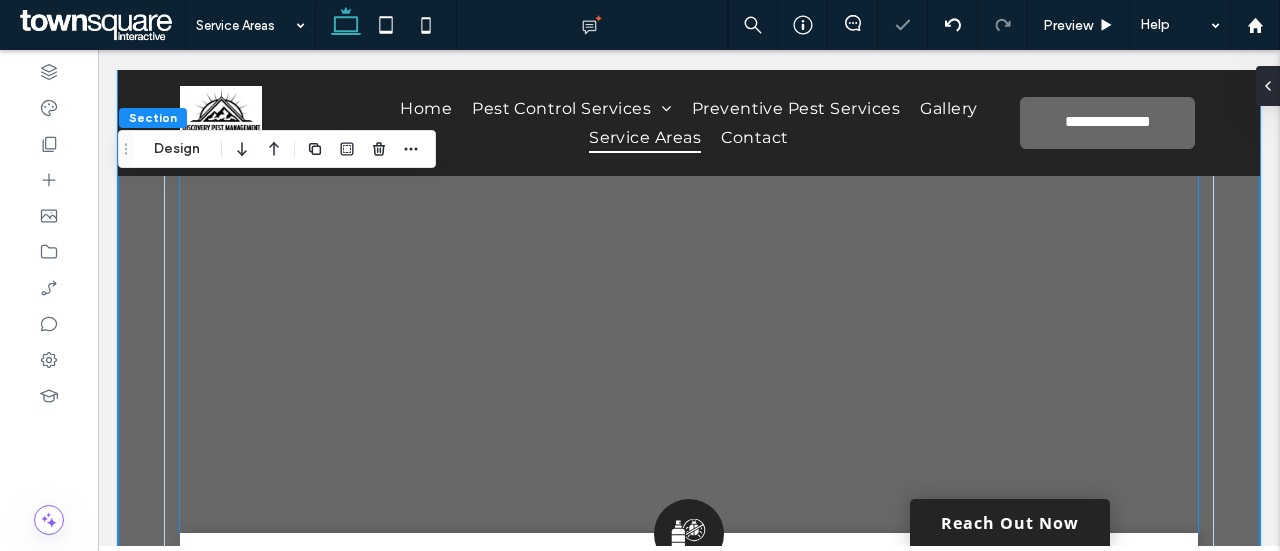 scroll, scrollTop: 393, scrollLeft: 0, axis: vertical 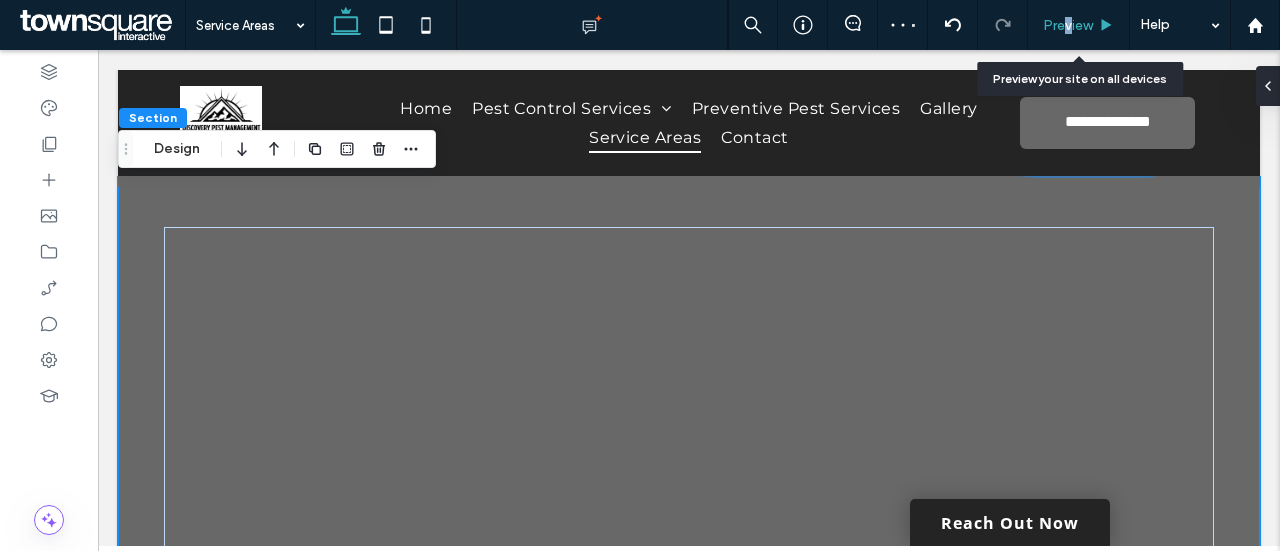 click on "Preview" at bounding box center [1068, 25] 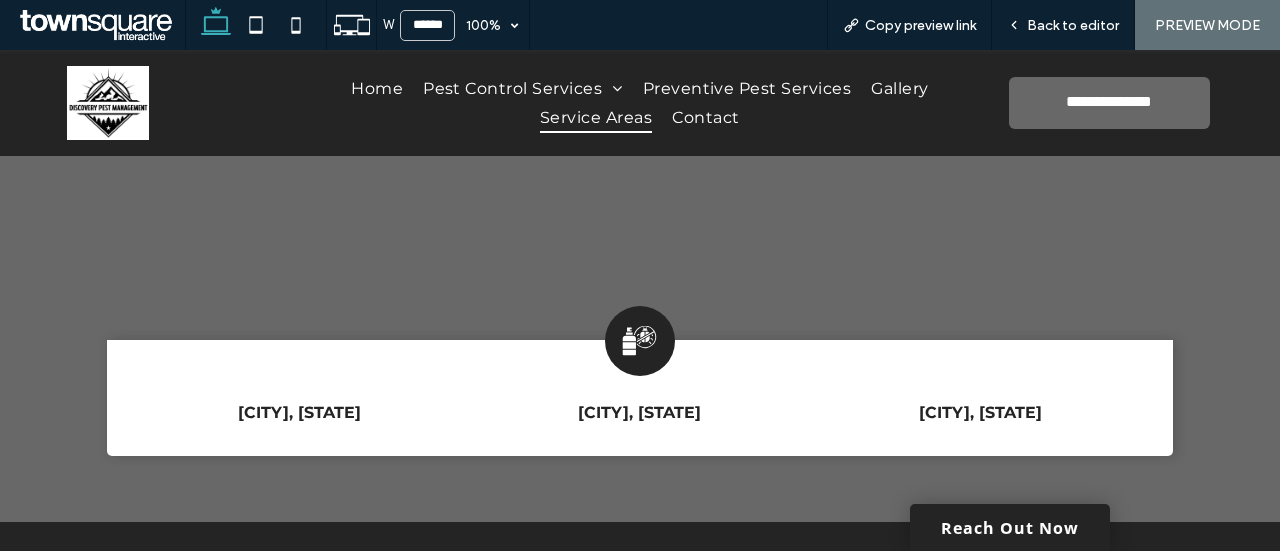 scroll, scrollTop: 874, scrollLeft: 0, axis: vertical 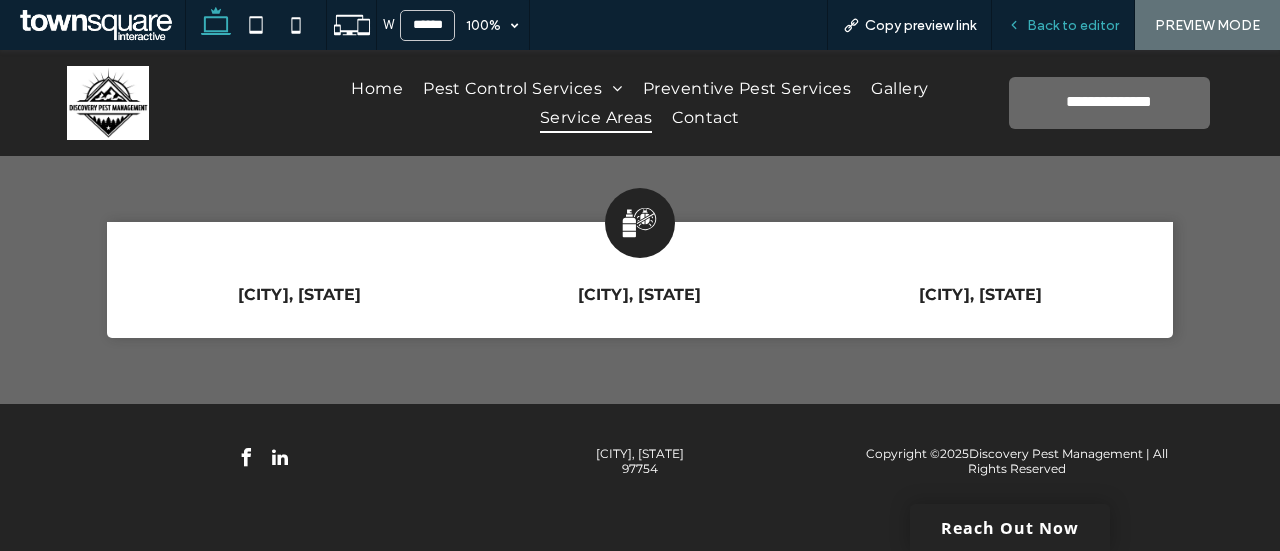 click on "Back to editor" at bounding box center [1073, 25] 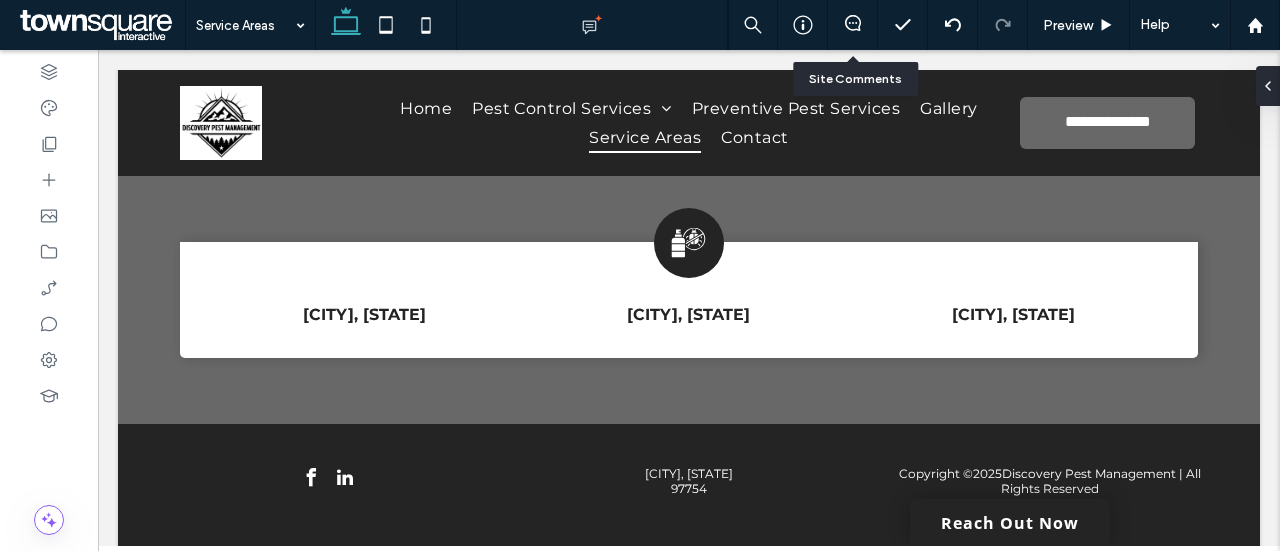 click at bounding box center [853, 25] 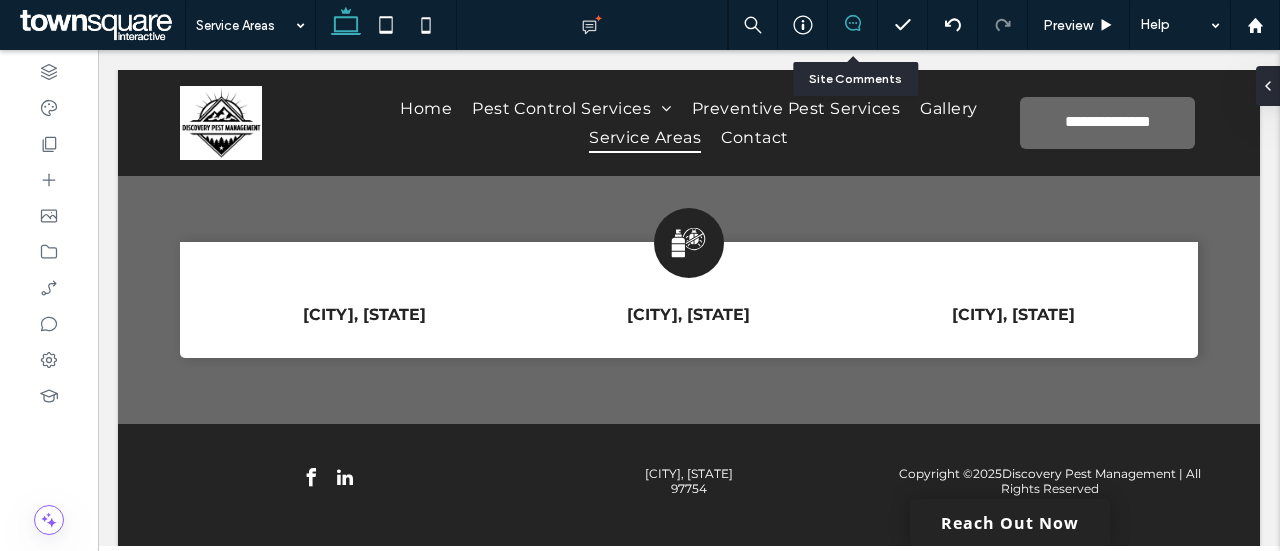 click 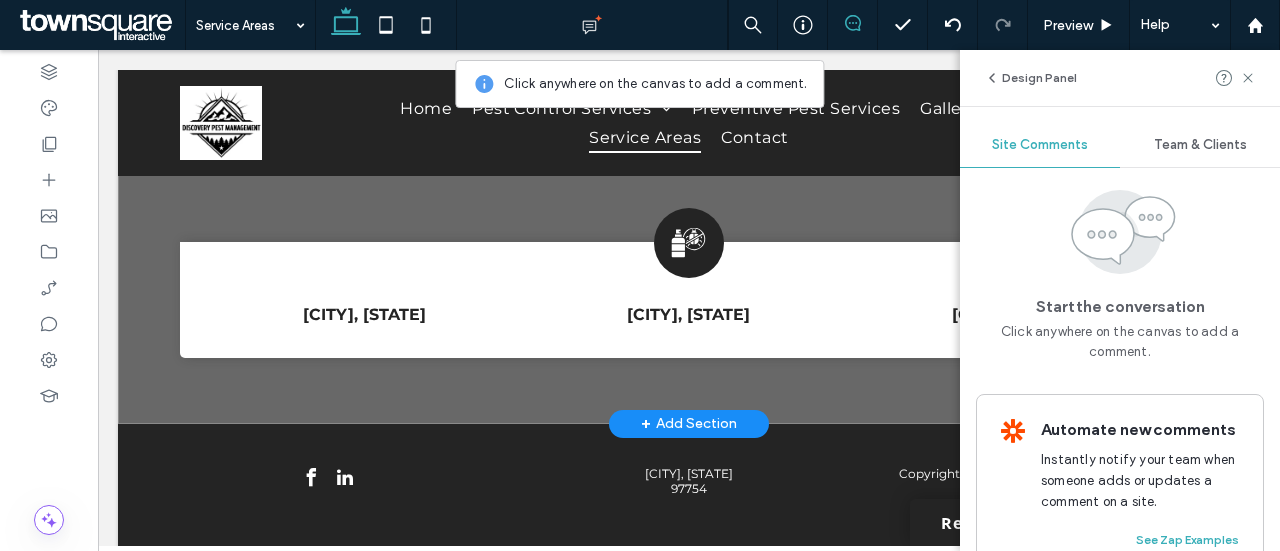 click on "Prineville, OR
Bend, OR
Rendmond, OR" at bounding box center [689, 60] 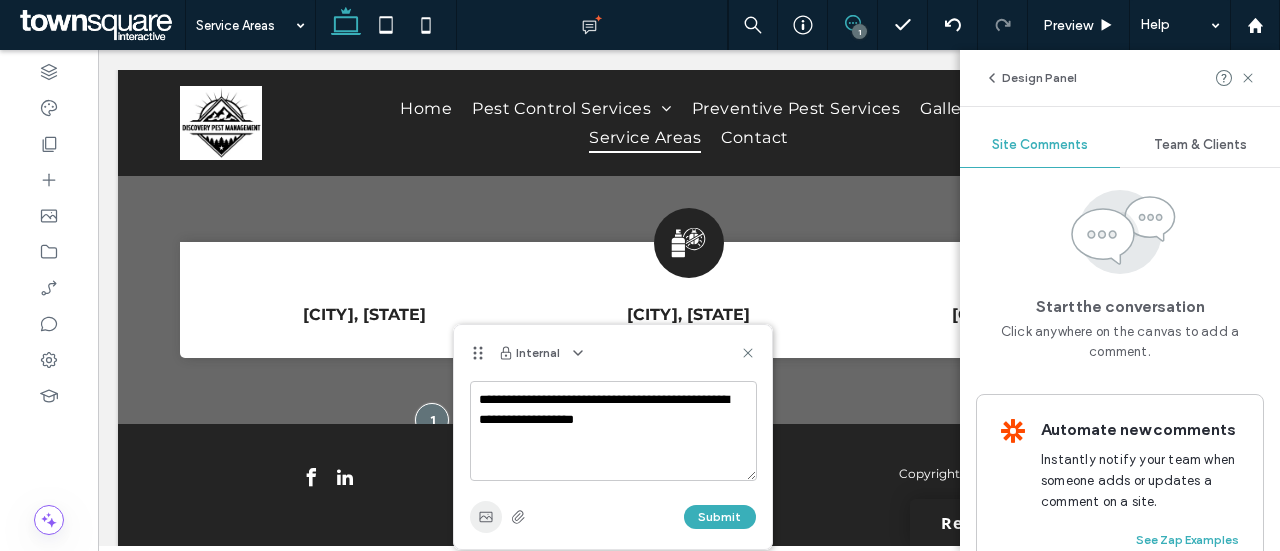 type on "**********" 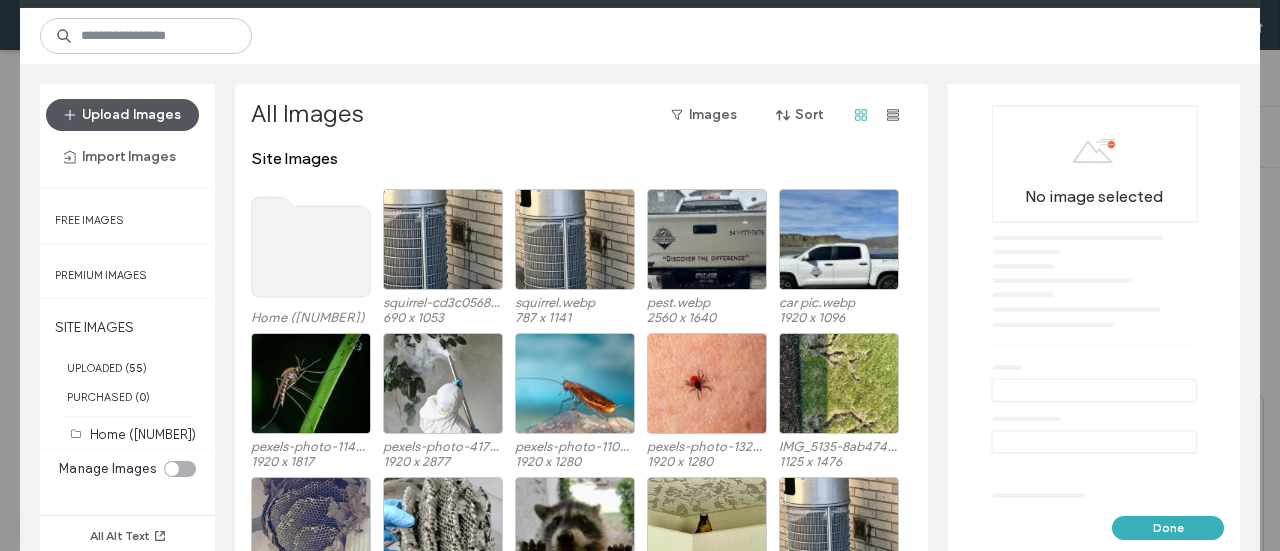 click on "Upload Images" at bounding box center [122, 115] 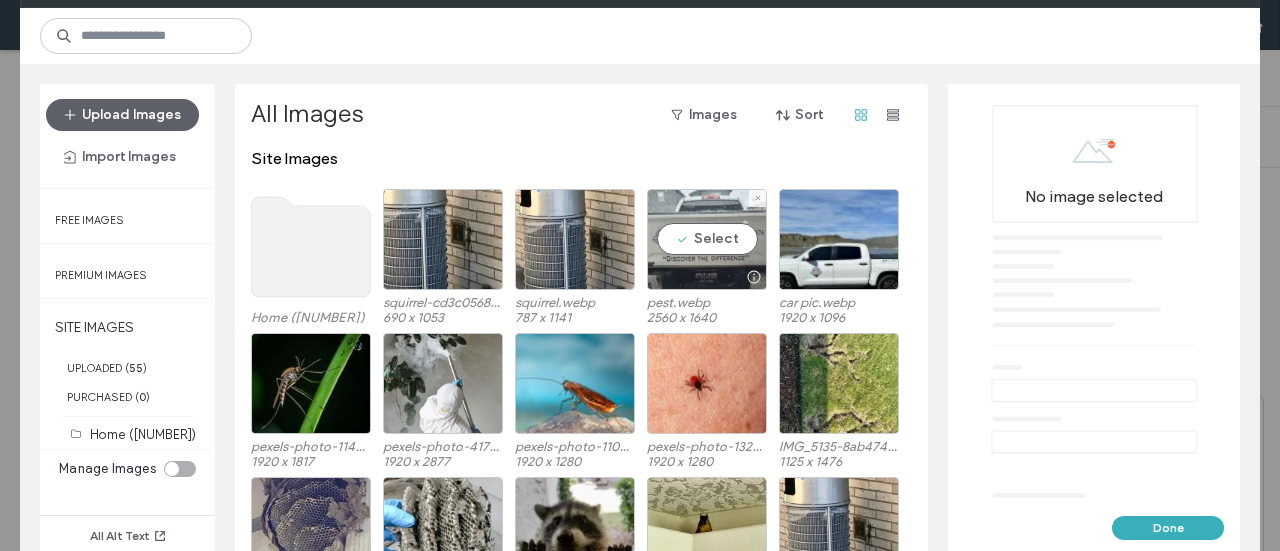 click on "Select" at bounding box center [707, 239] 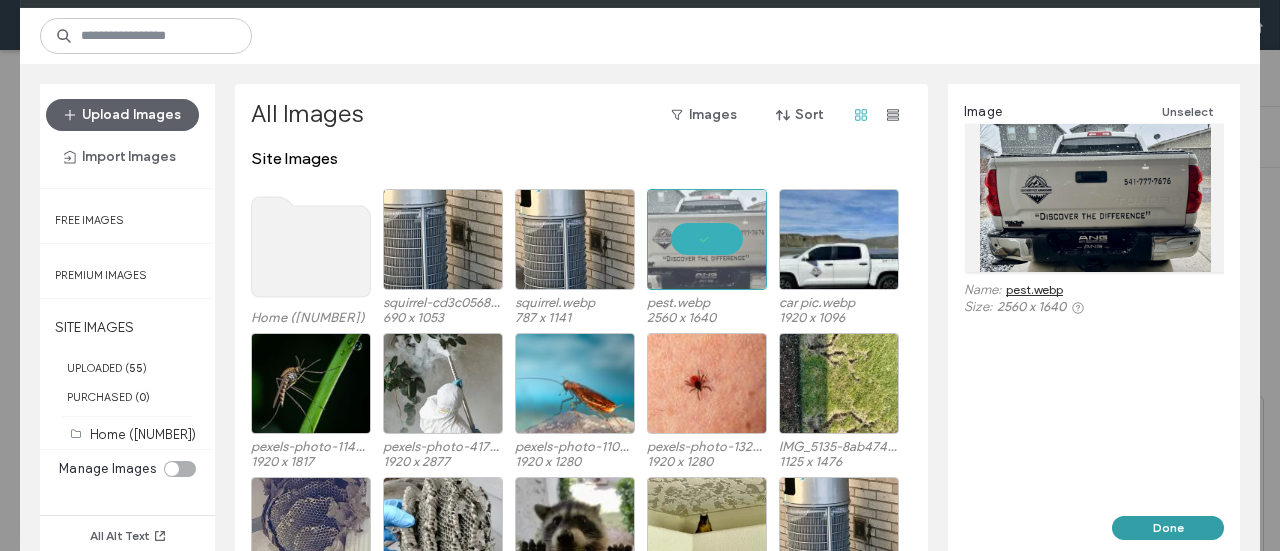 click on "Done" at bounding box center (1168, 528) 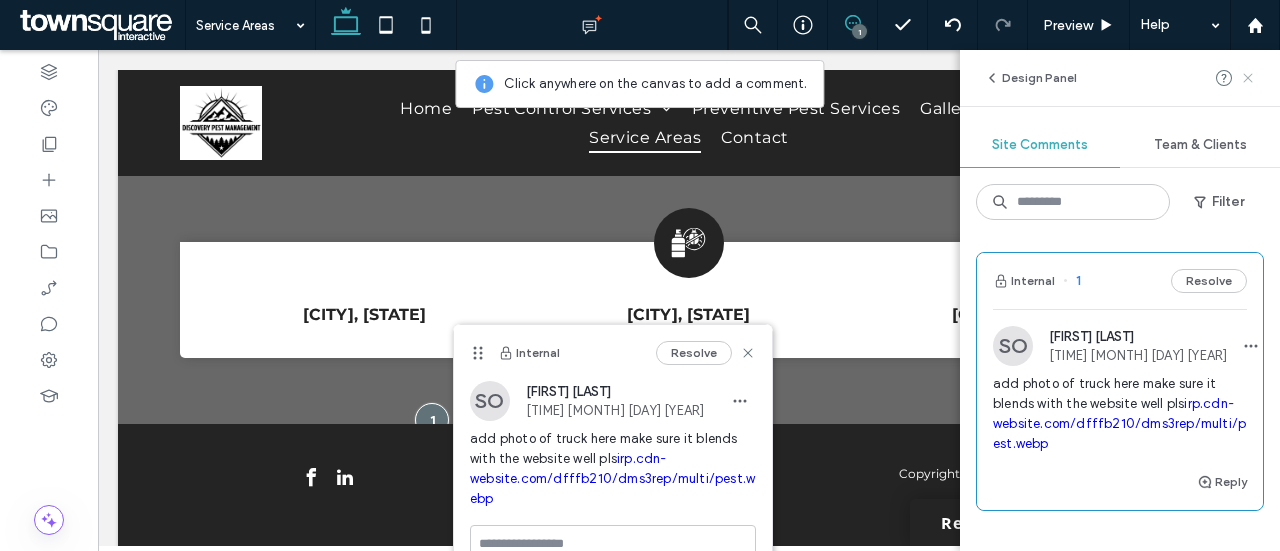 click 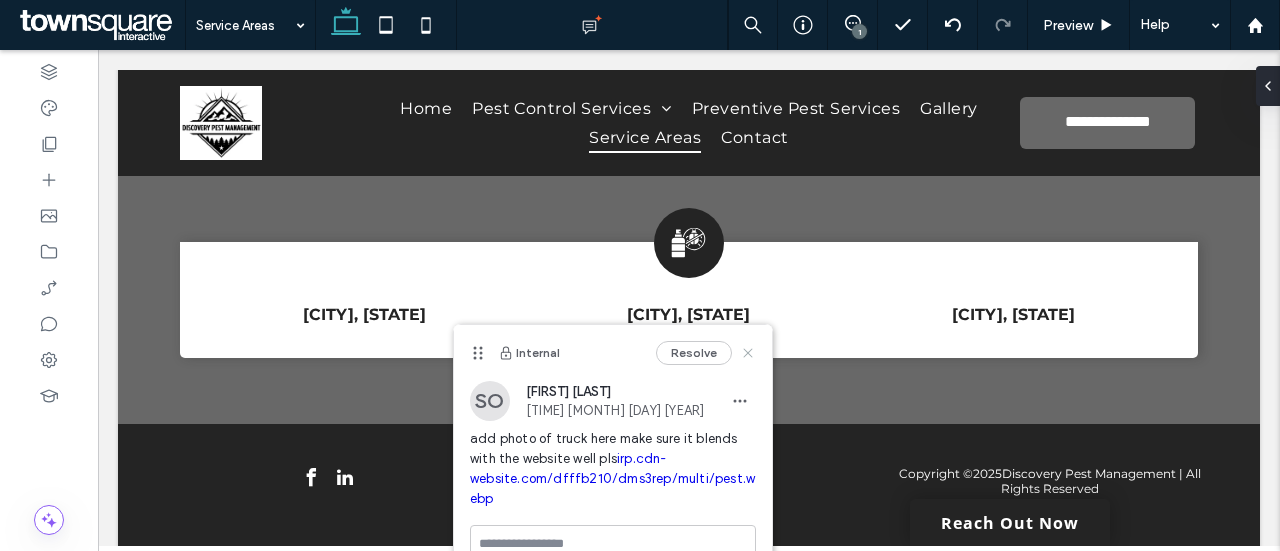 click 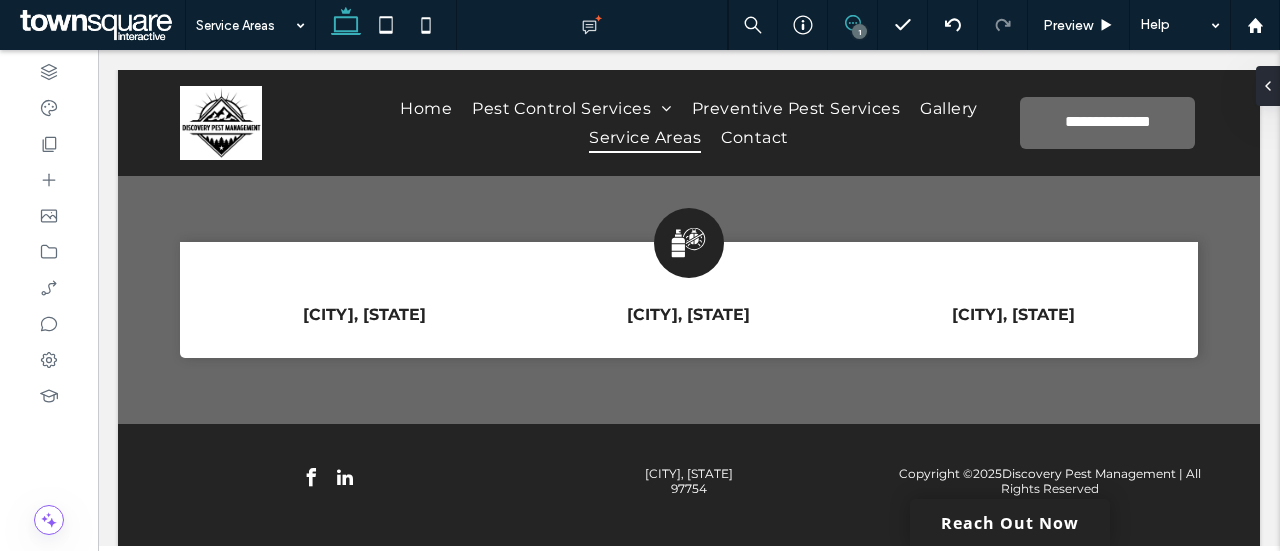 click at bounding box center [852, 23] 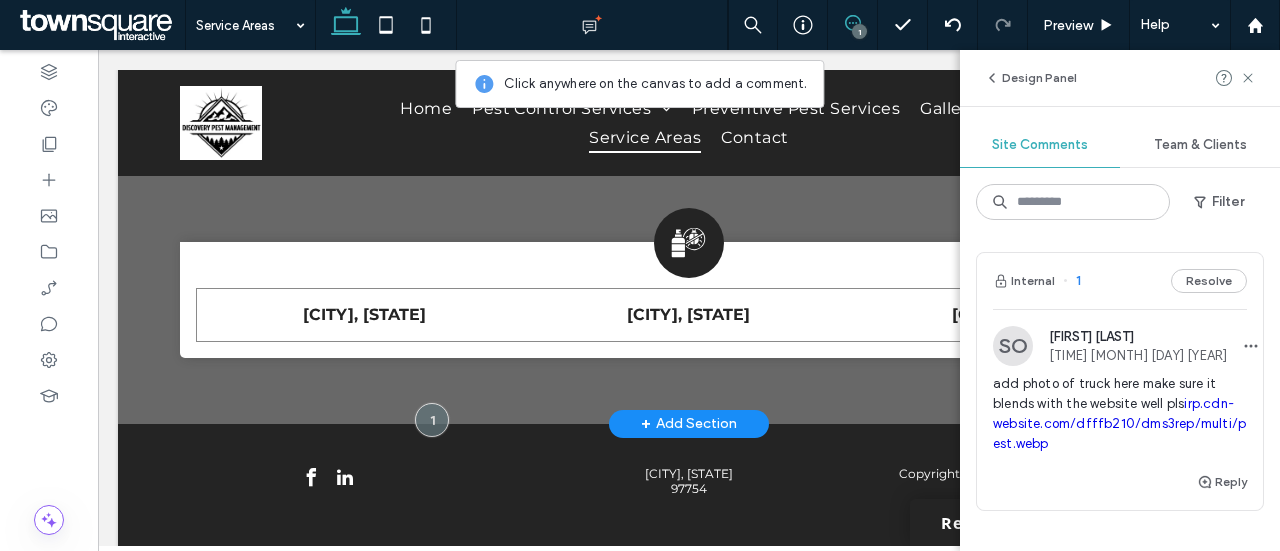 click on "Prineville, OR
Bend, OR
Rendmond, OR" at bounding box center (689, 315) 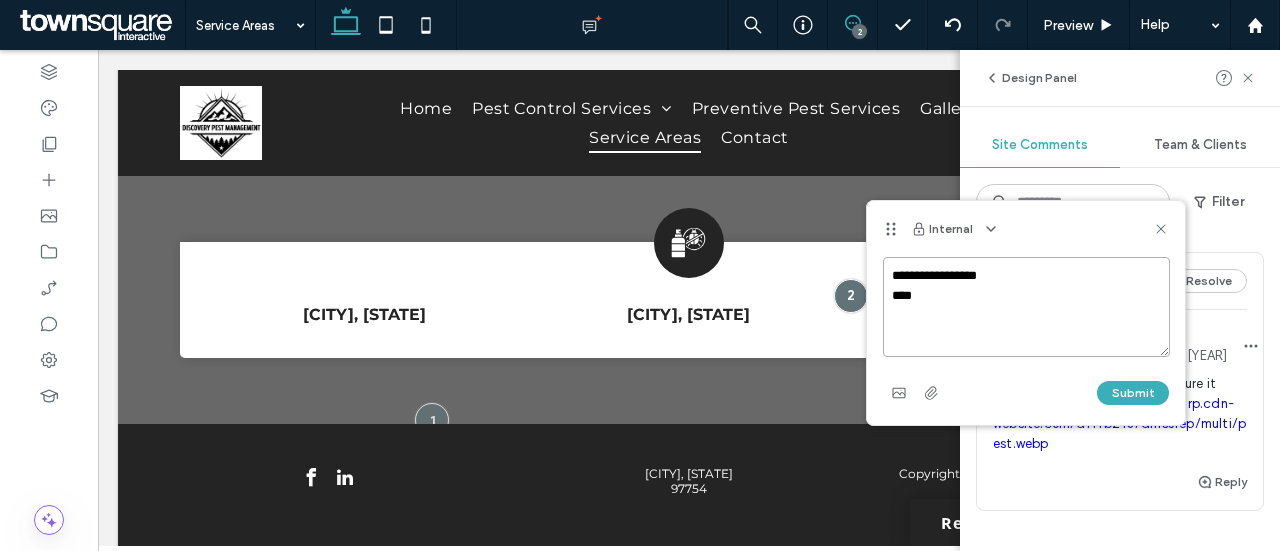 paste on "**********" 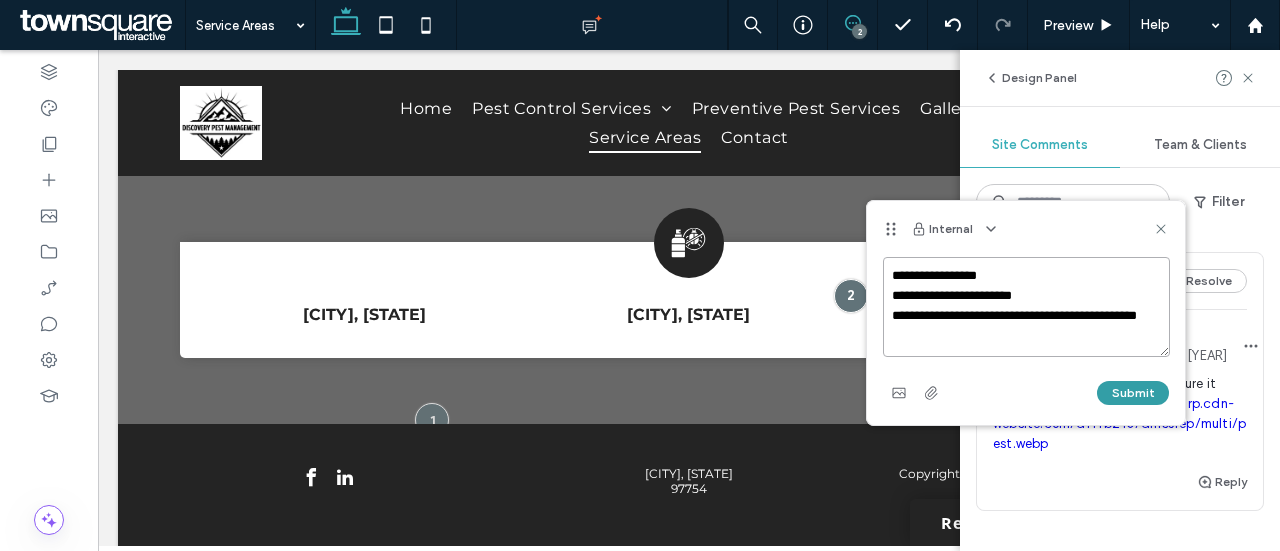 type on "**********" 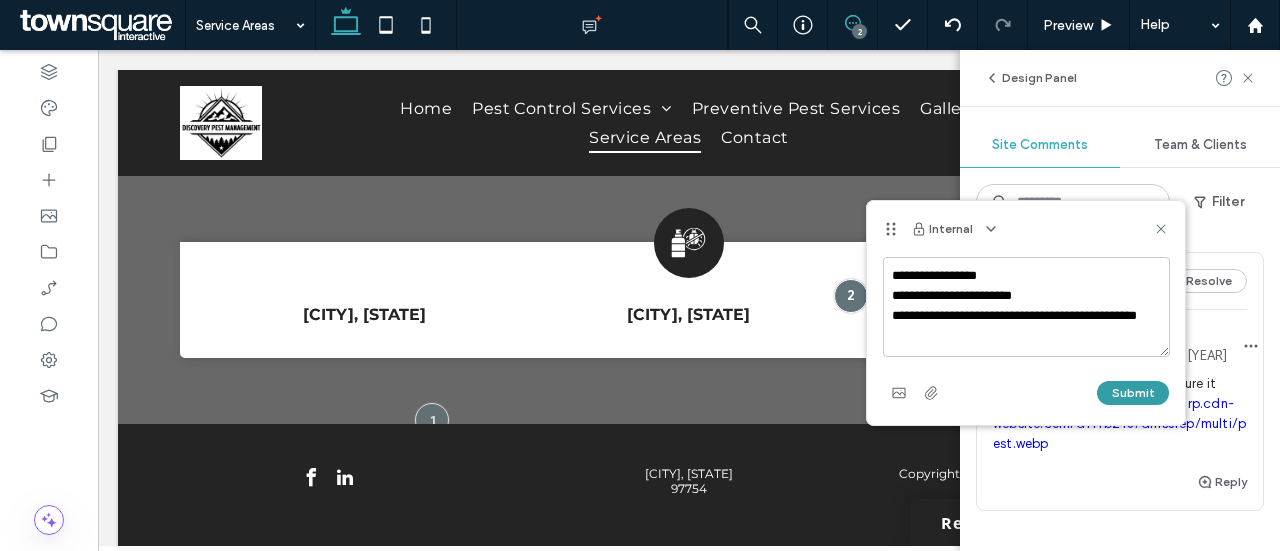 click on "Submit" at bounding box center (1133, 393) 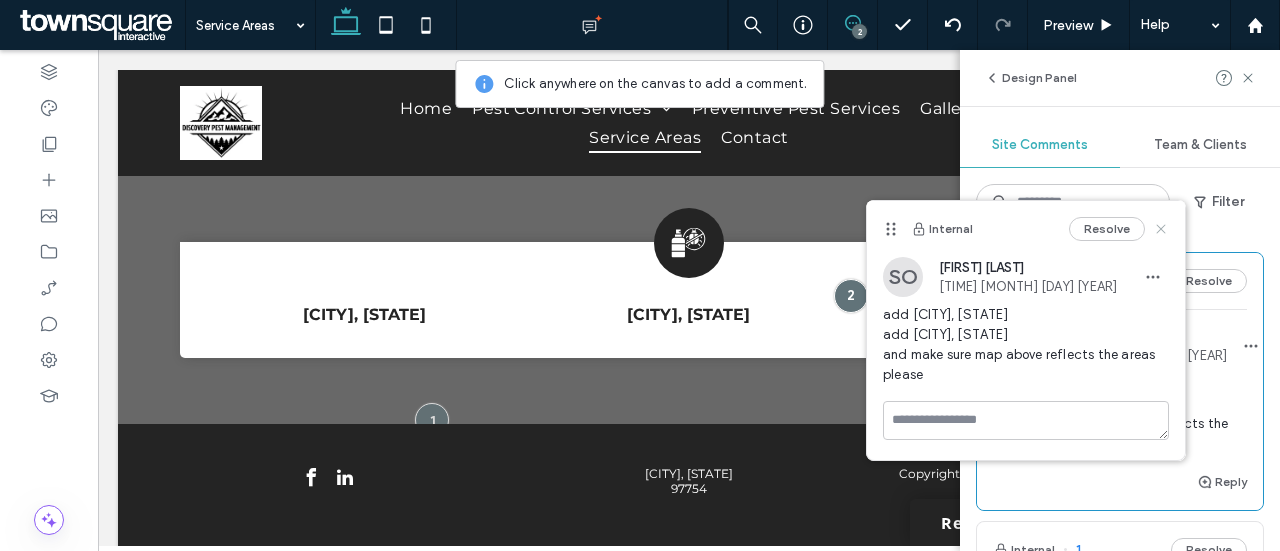 click 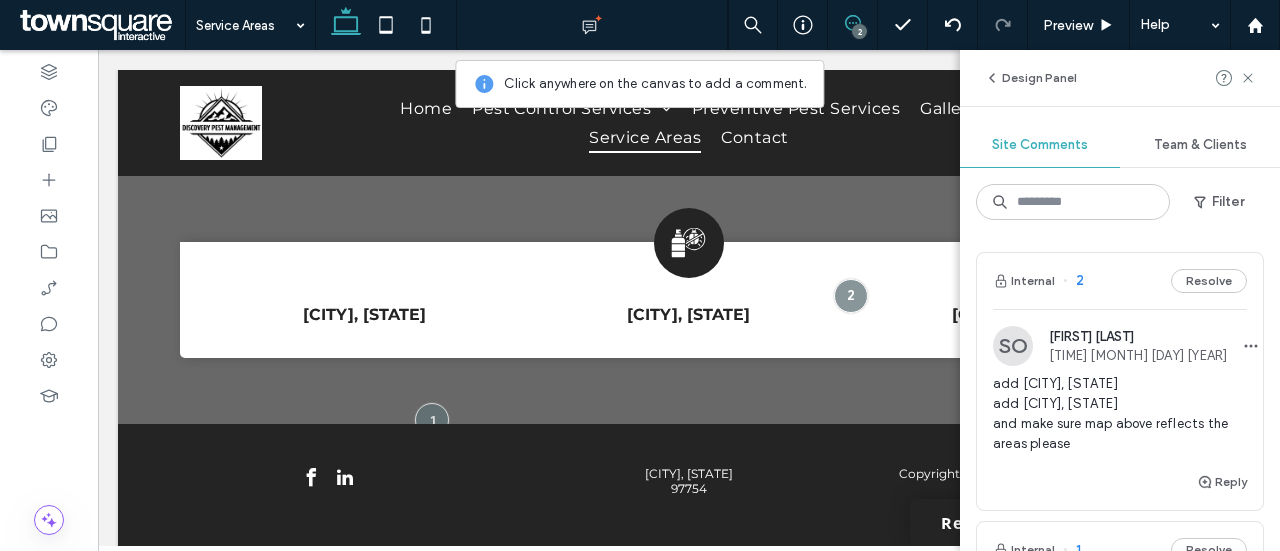 click on "Design Panel" at bounding box center [1120, 78] 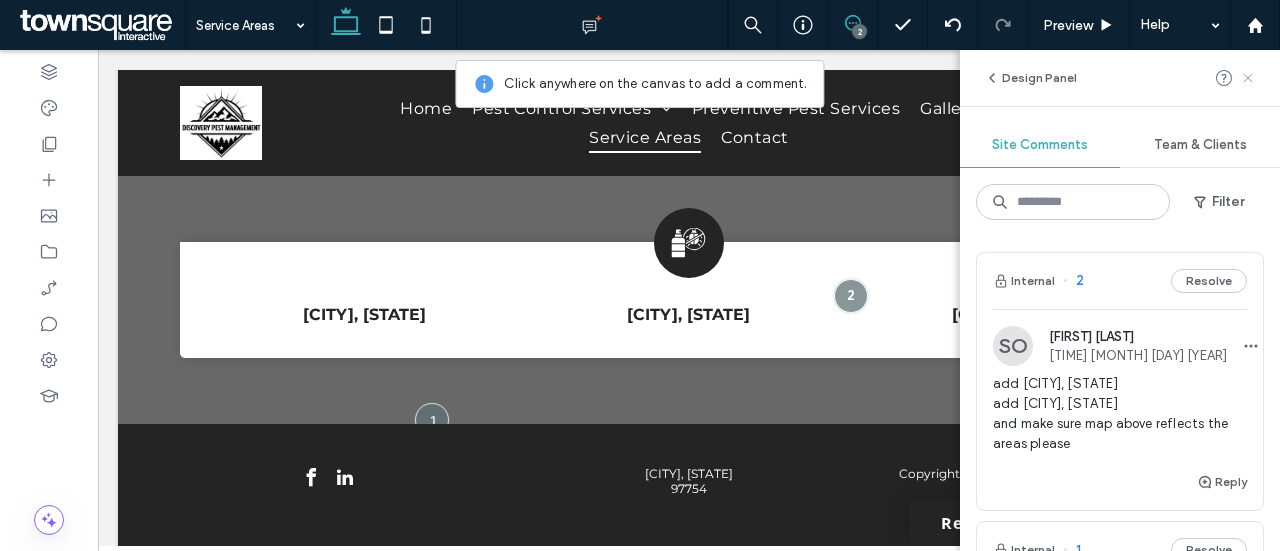 click 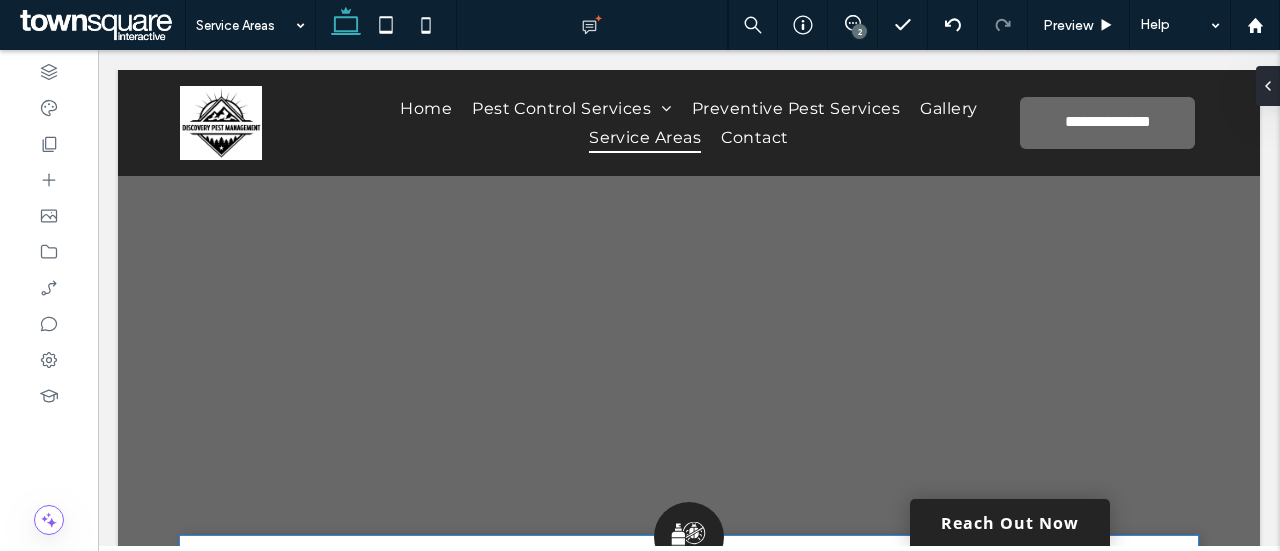 scroll, scrollTop: 576, scrollLeft: 0, axis: vertical 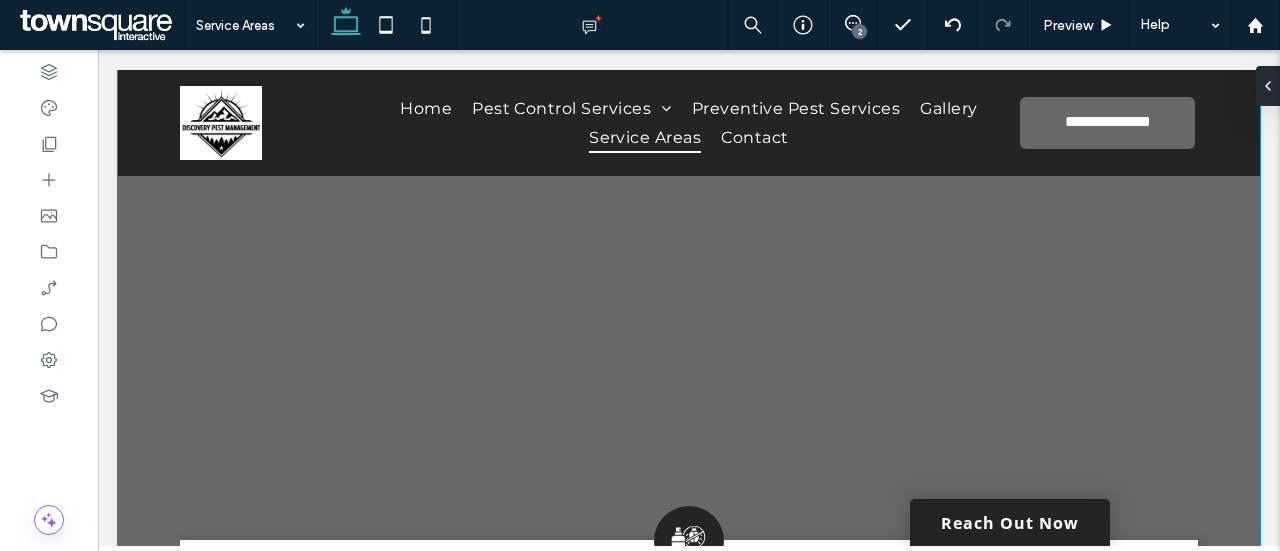click on "Prineville, OR
Bend, OR
Rendmond, OR" at bounding box center (689, 358) 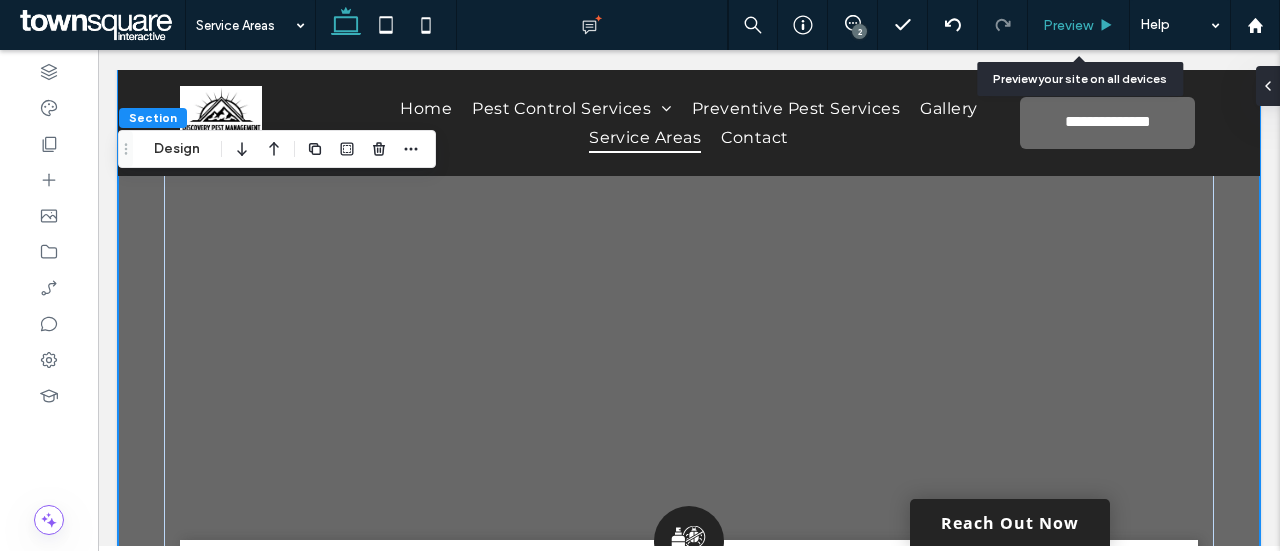 click on "Preview" at bounding box center (1068, 25) 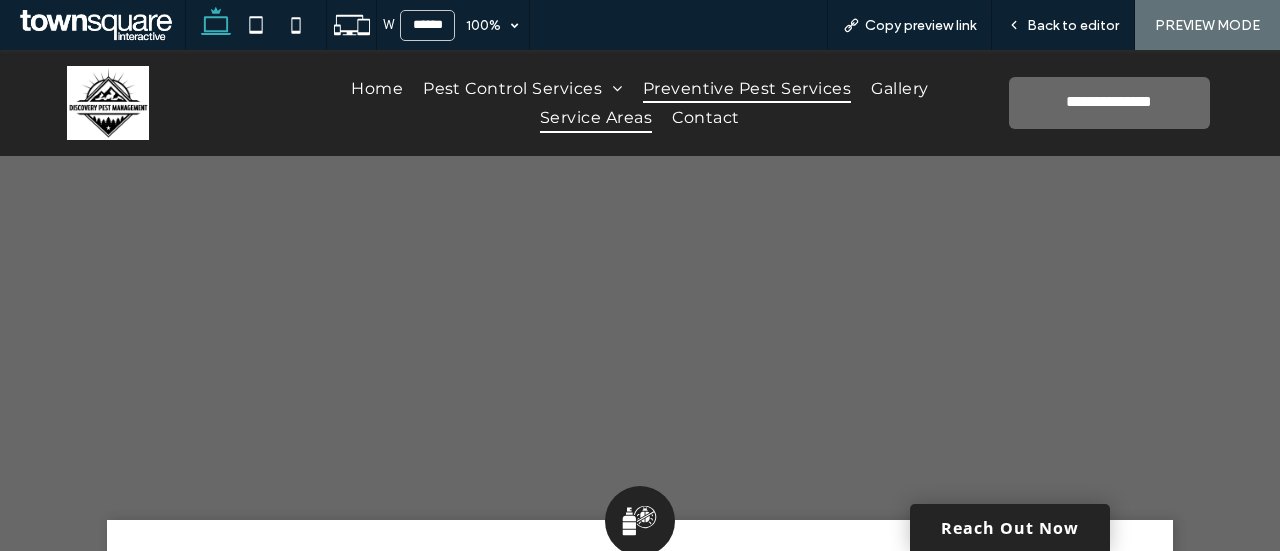 click on "Preventive Pest Services" at bounding box center (747, 88) 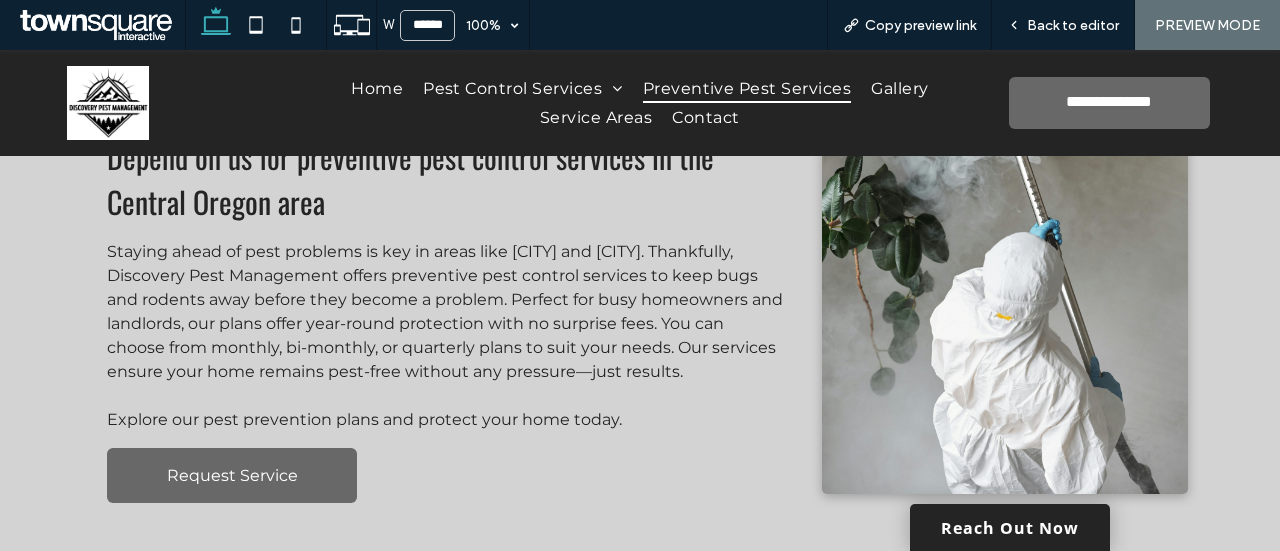 scroll, scrollTop: 231, scrollLeft: 0, axis: vertical 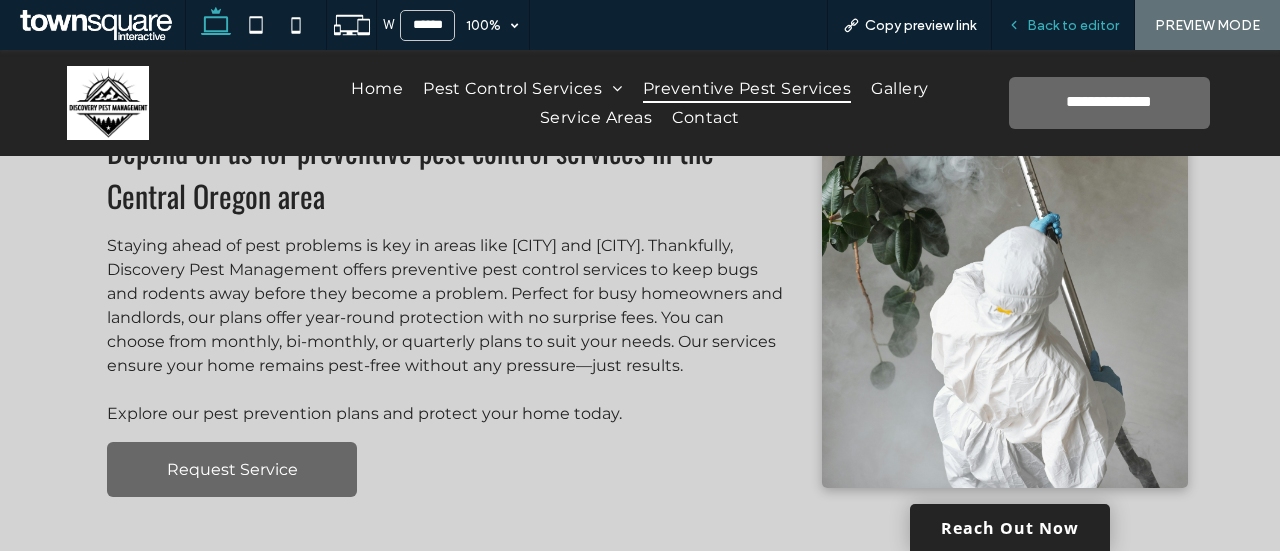 click on "Back to editor" at bounding box center (1073, 25) 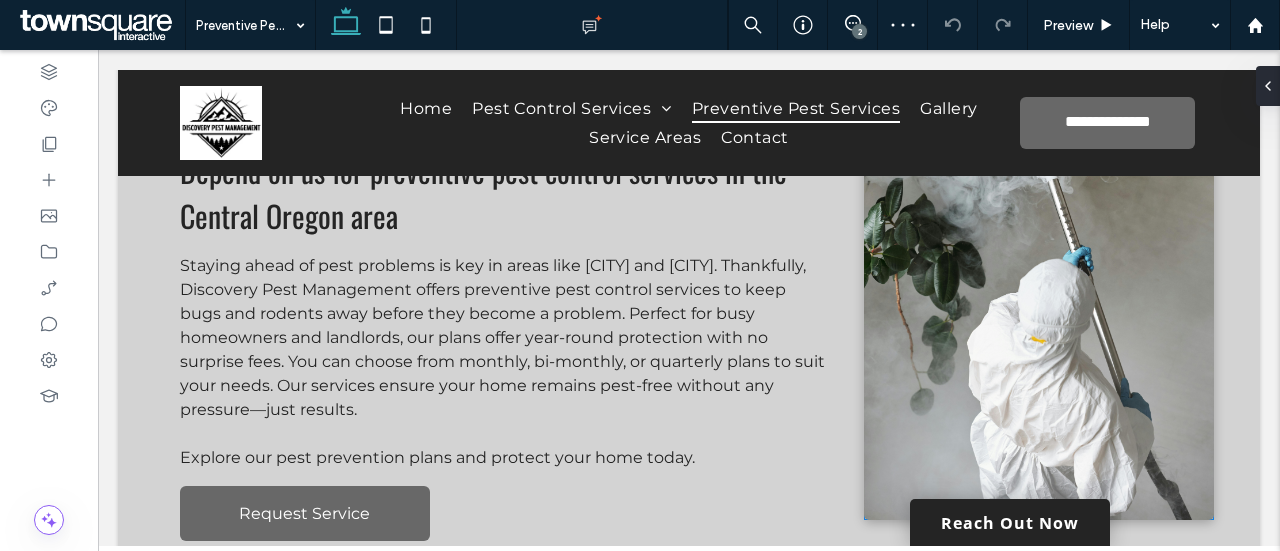 click at bounding box center [1039, 276] 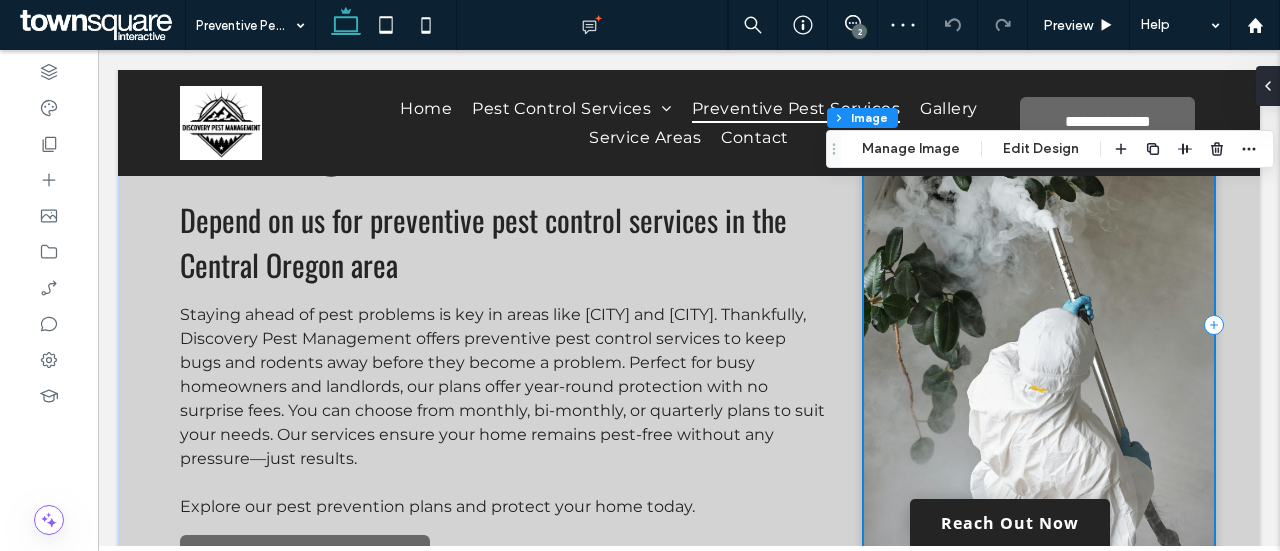 scroll, scrollTop: 177, scrollLeft: 0, axis: vertical 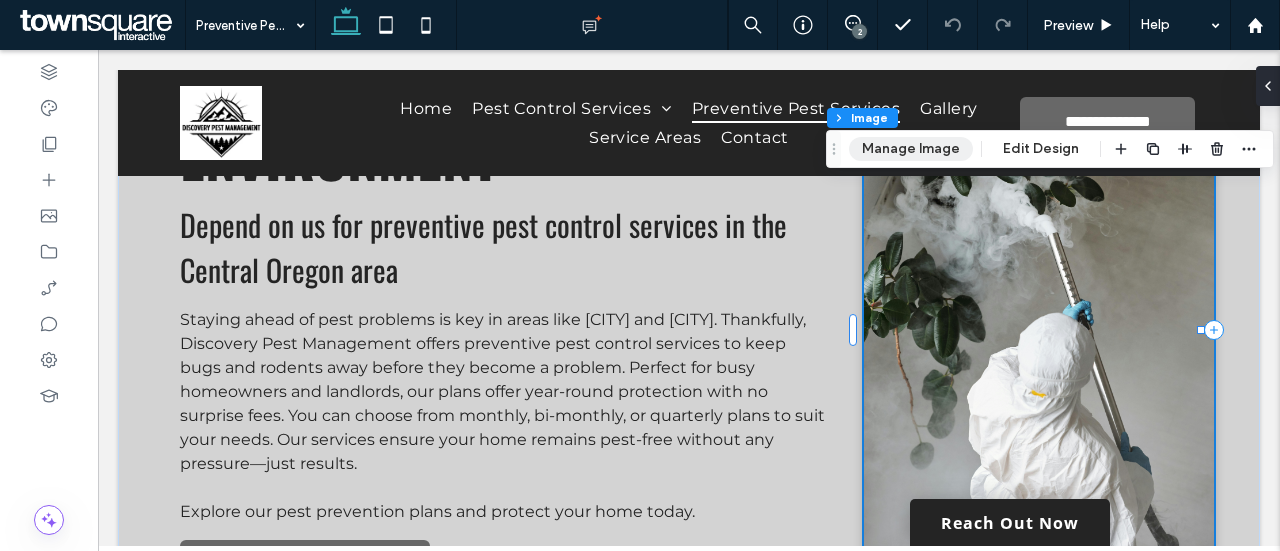 click on "Manage Image" at bounding box center (911, 149) 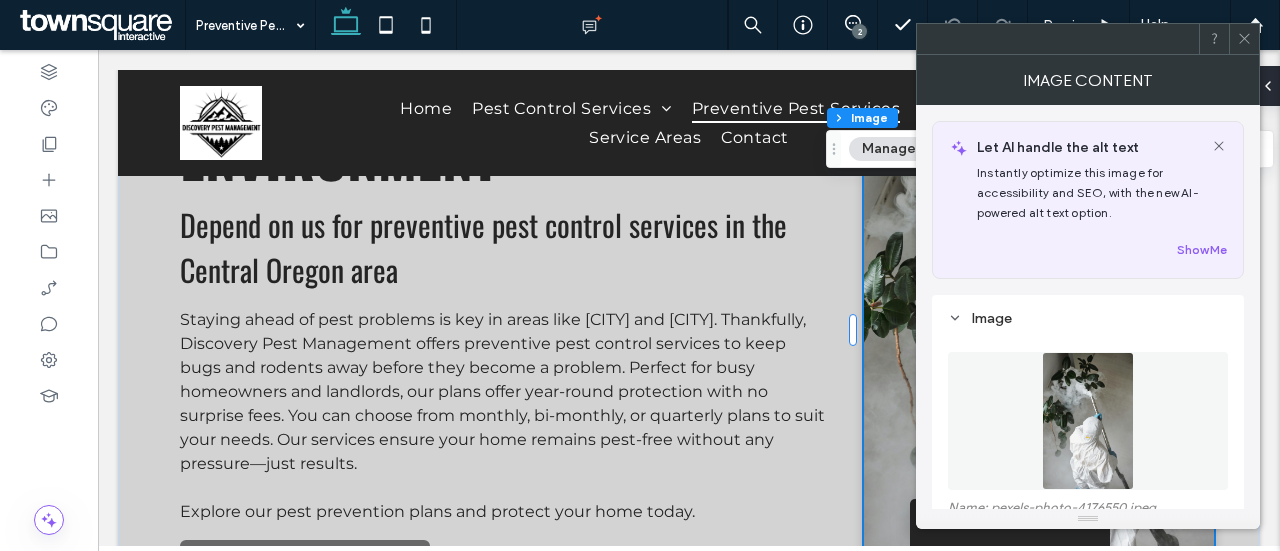 click 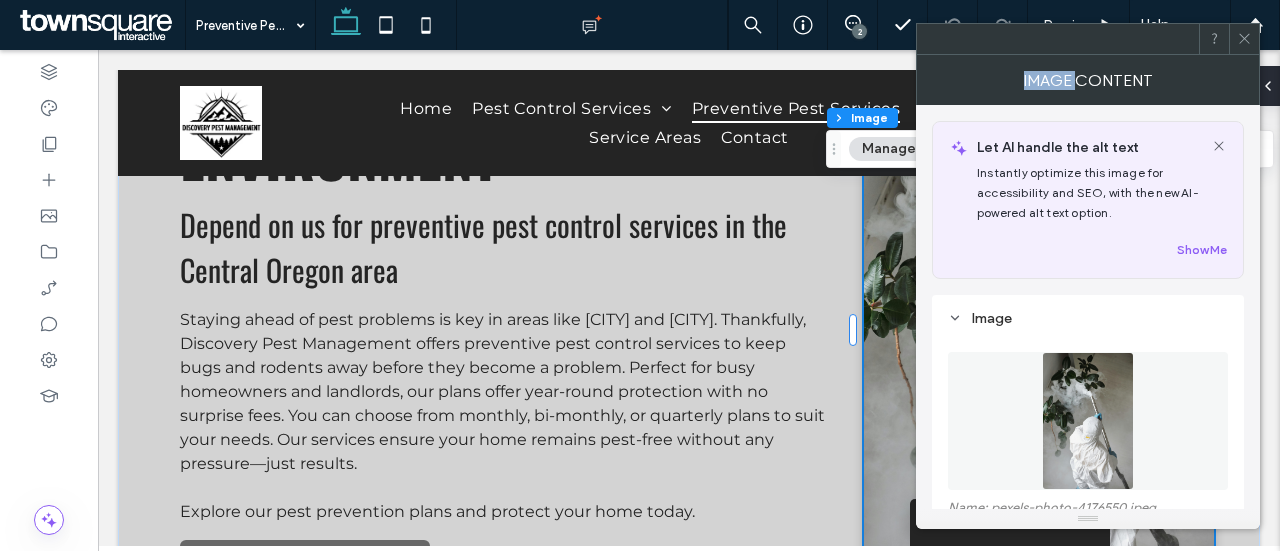 click 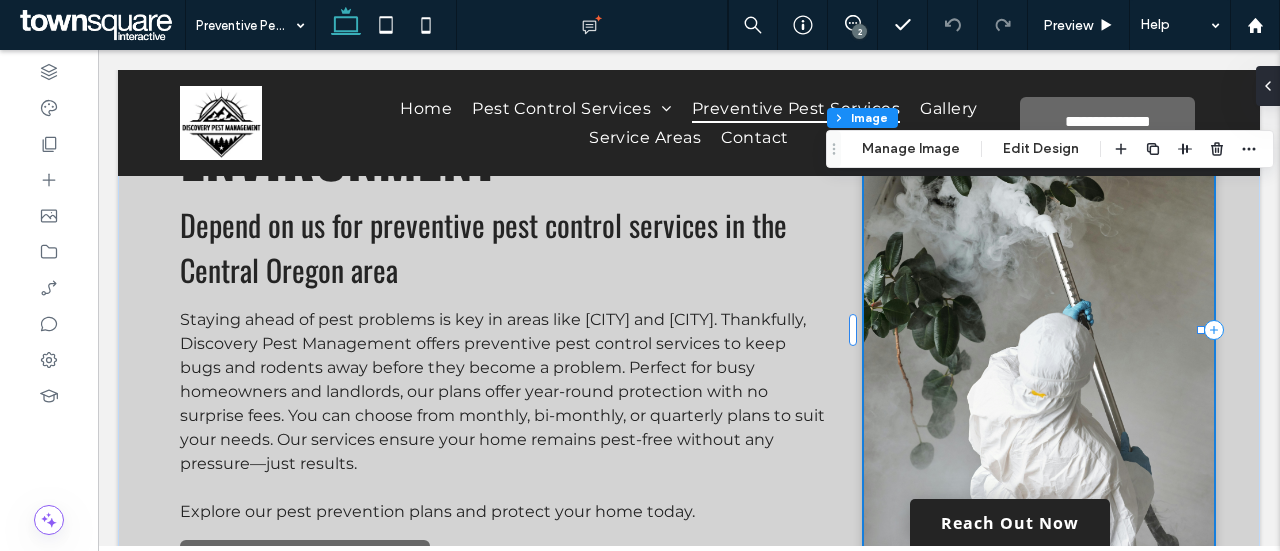click on "2" at bounding box center (859, 31) 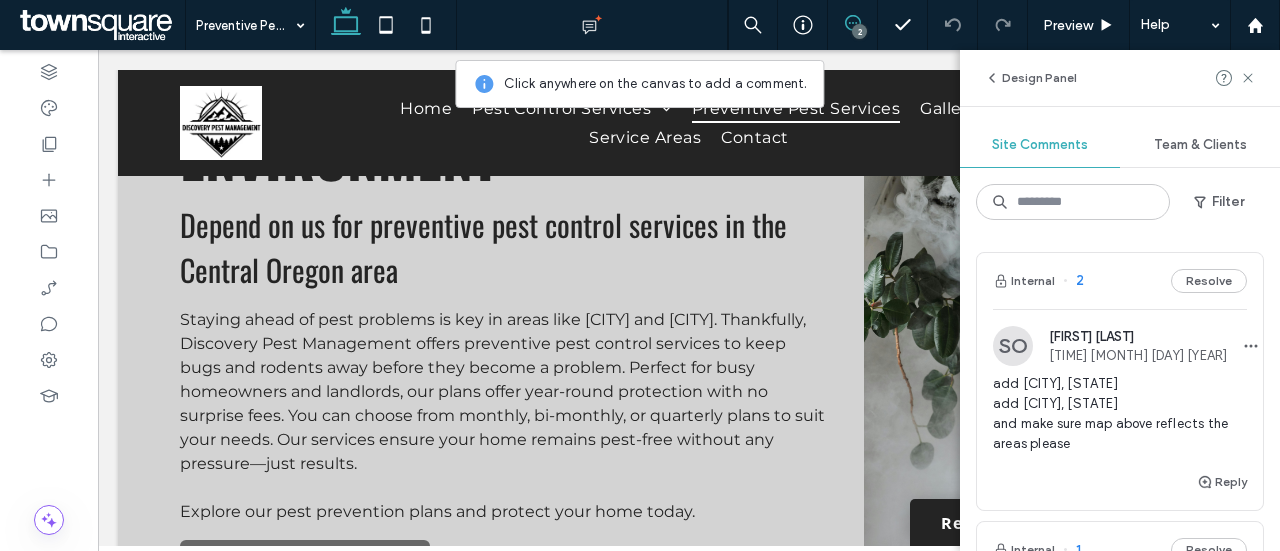 click at bounding box center (1039, 330) 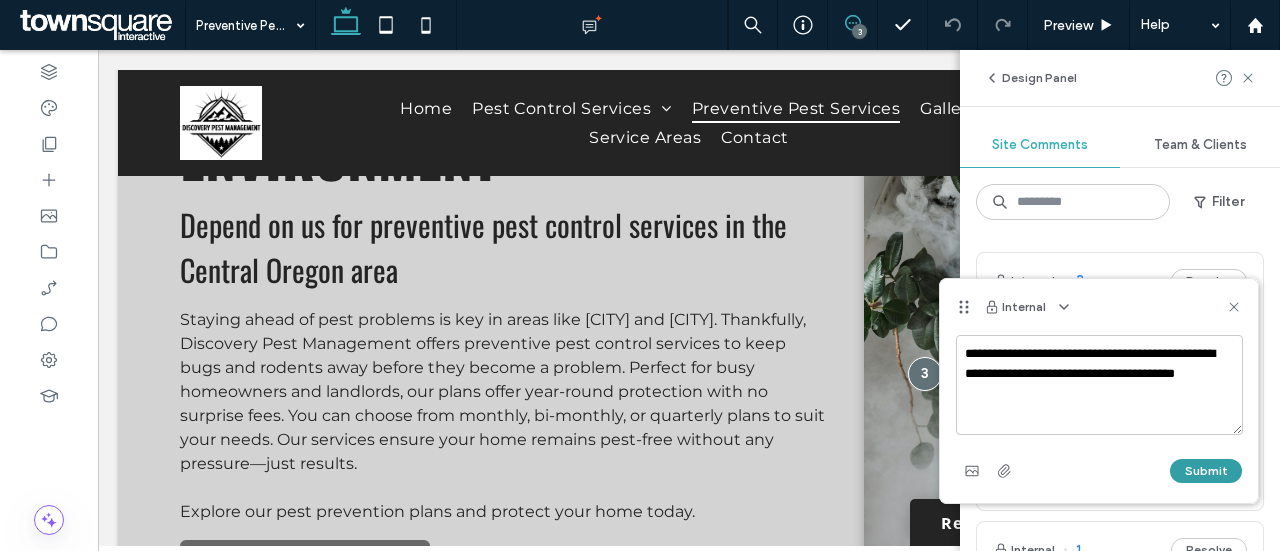 type on "**********" 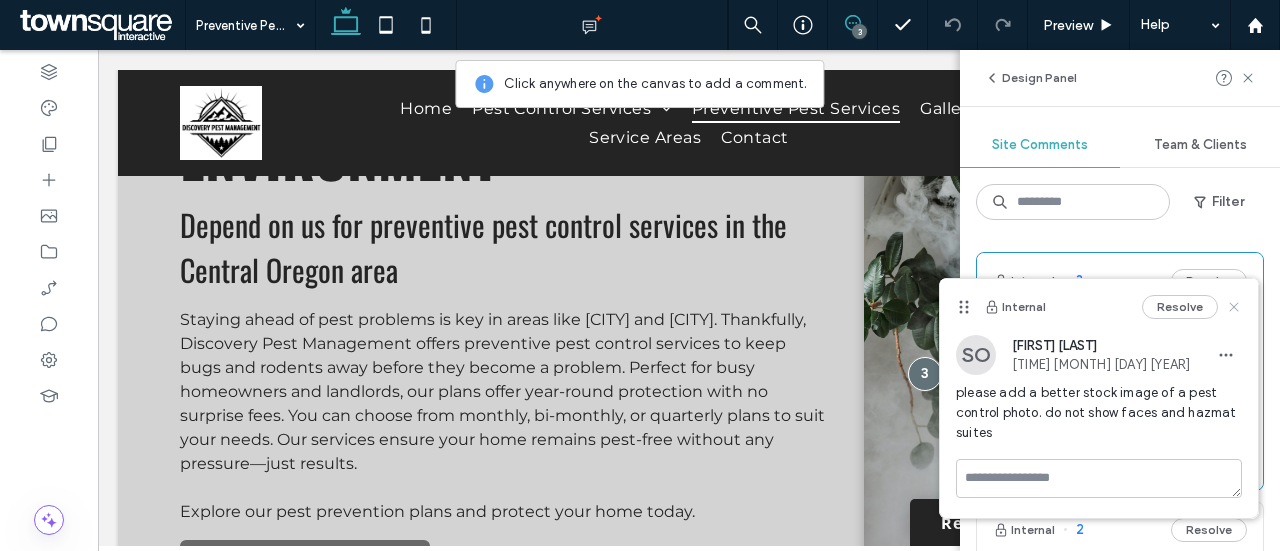 click 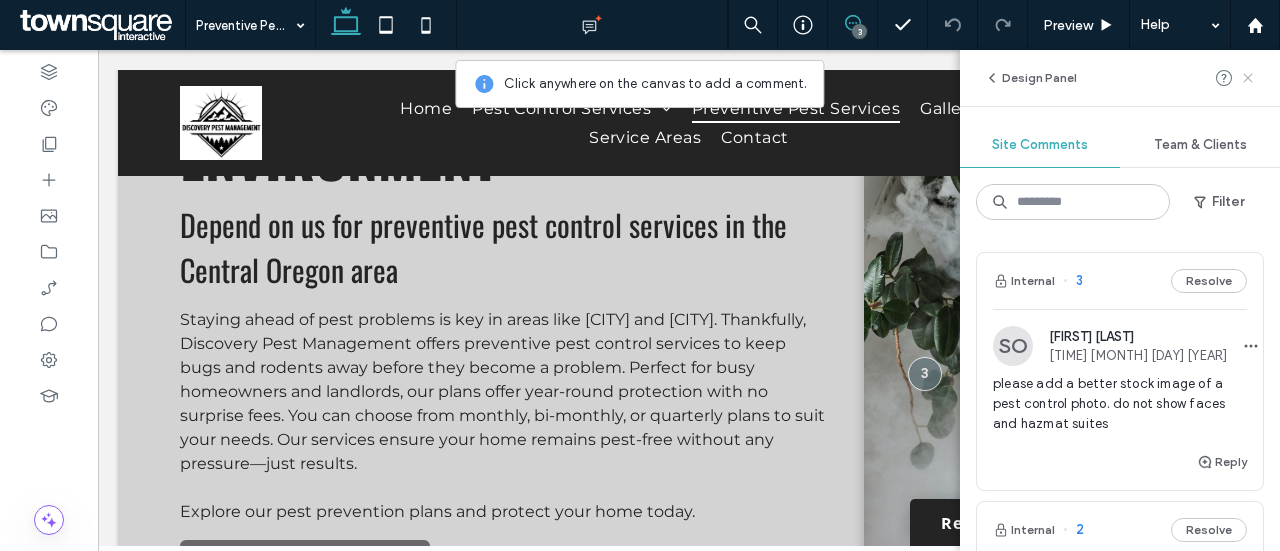 click 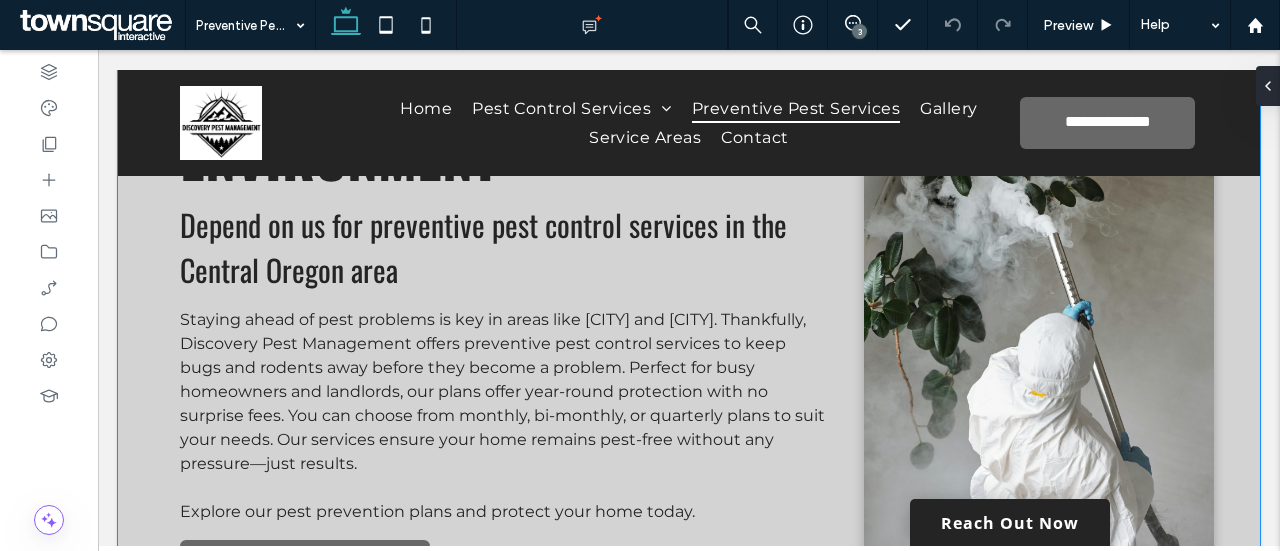 click on "Maintain a Pest-Free Environment
Depend on us for preventive pest control services in the Central Oregon area
Staying ahead of pest problems is key in areas like Prineville and Bend. Thankfully, Discovery Pest Management offers preventive pest control services to keep bugs and rodents away before they become a problem. Perfect for busy homeowners and landlords, our plans offer year-round protection with no surprise fees. You can choose from monthly, bi-monthly, or quarterly plans to suit your needs. Our services ensure your home remains pest-free without any pressure—just results. Explore our pest prevention plans and protect your home today.
Request Service" at bounding box center (689, 330) 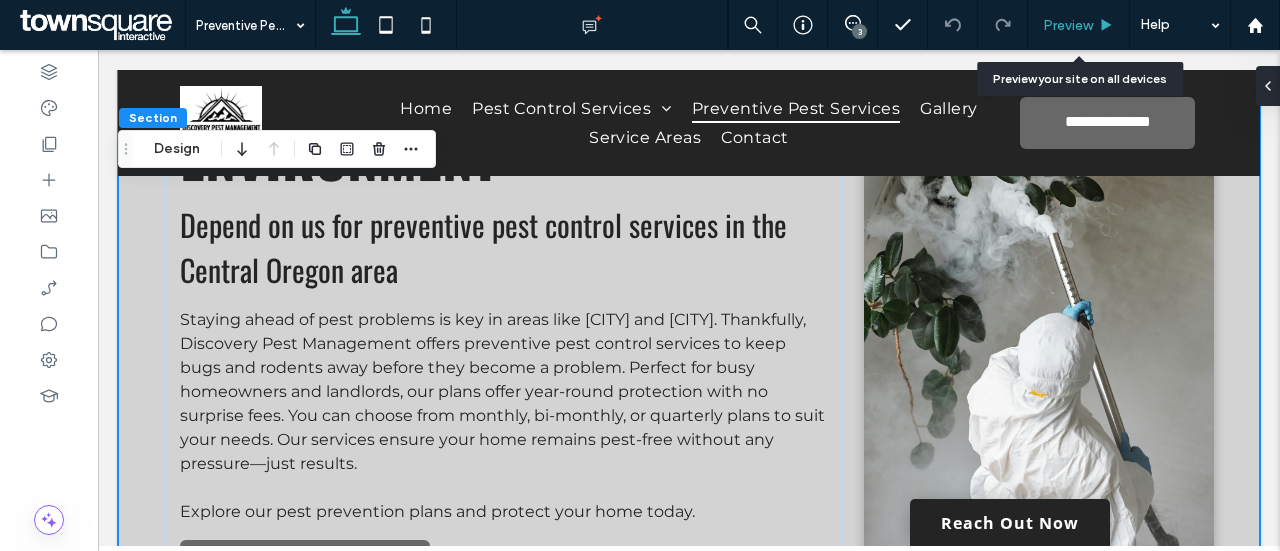 click on "Preview" at bounding box center (1078, 25) 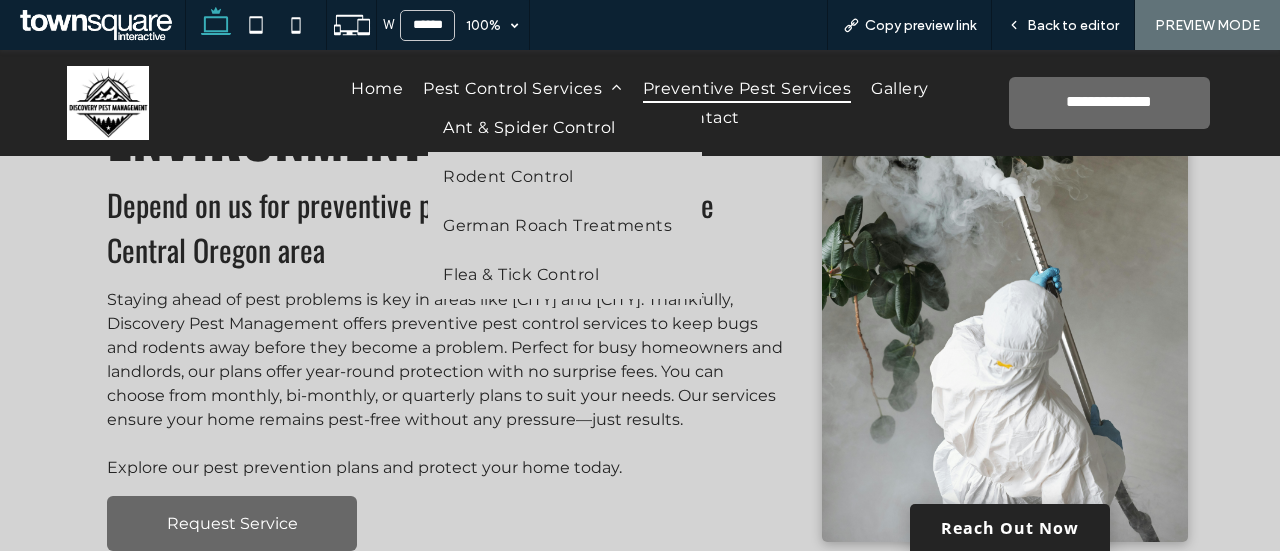 click on "Ant & Spider Control" at bounding box center (529, 127) 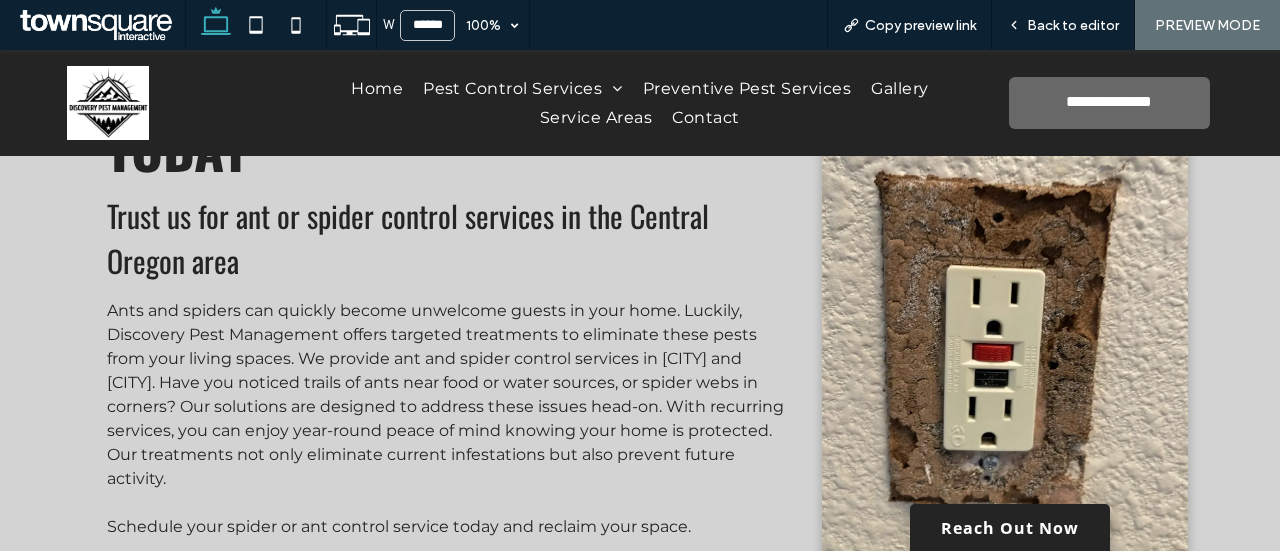 scroll, scrollTop: 168, scrollLeft: 0, axis: vertical 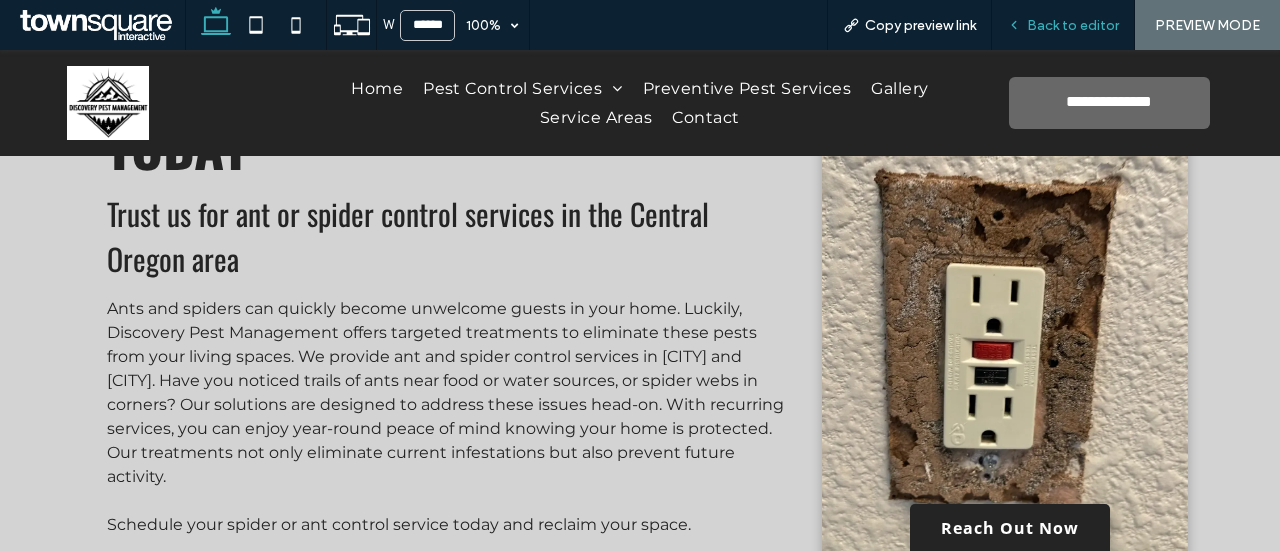 click on "Back to editor" at bounding box center [1073, 25] 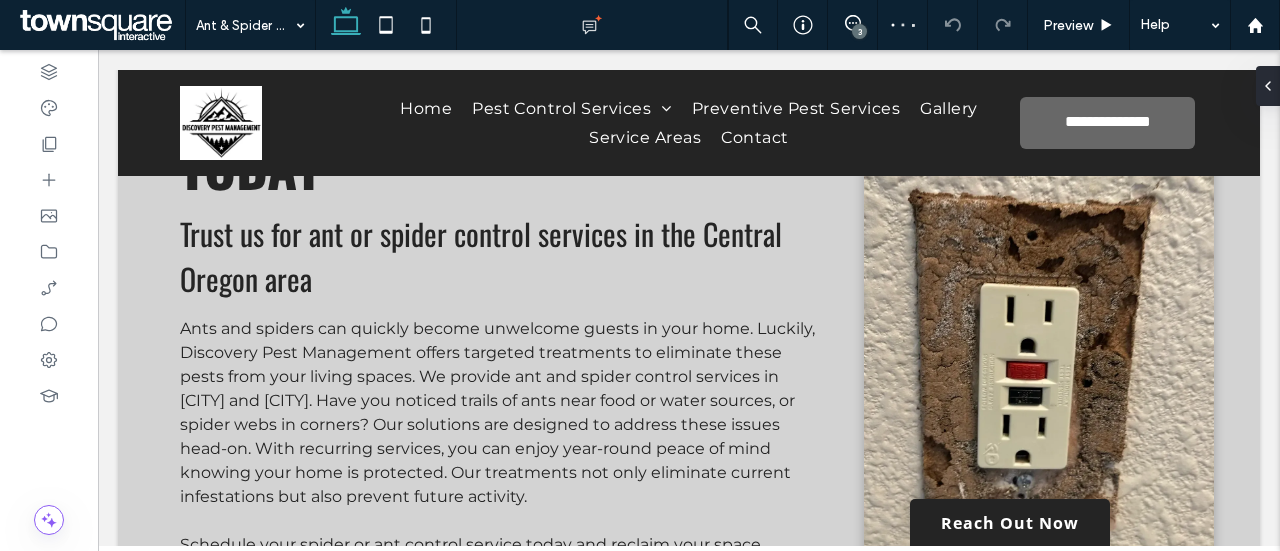 click at bounding box center (1039, 351) 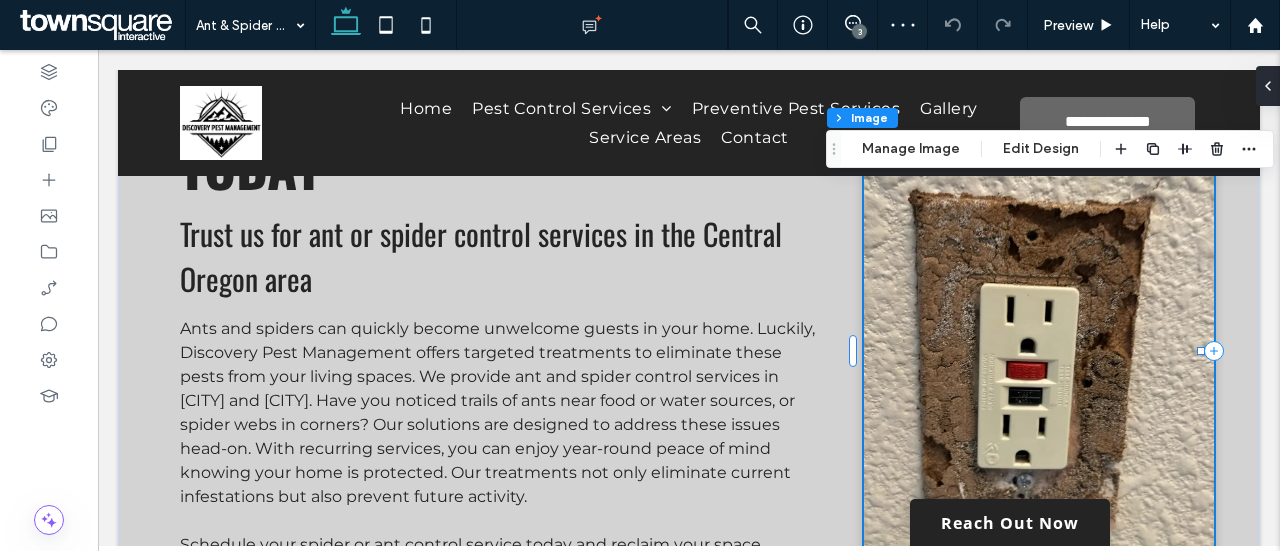 type on "*" 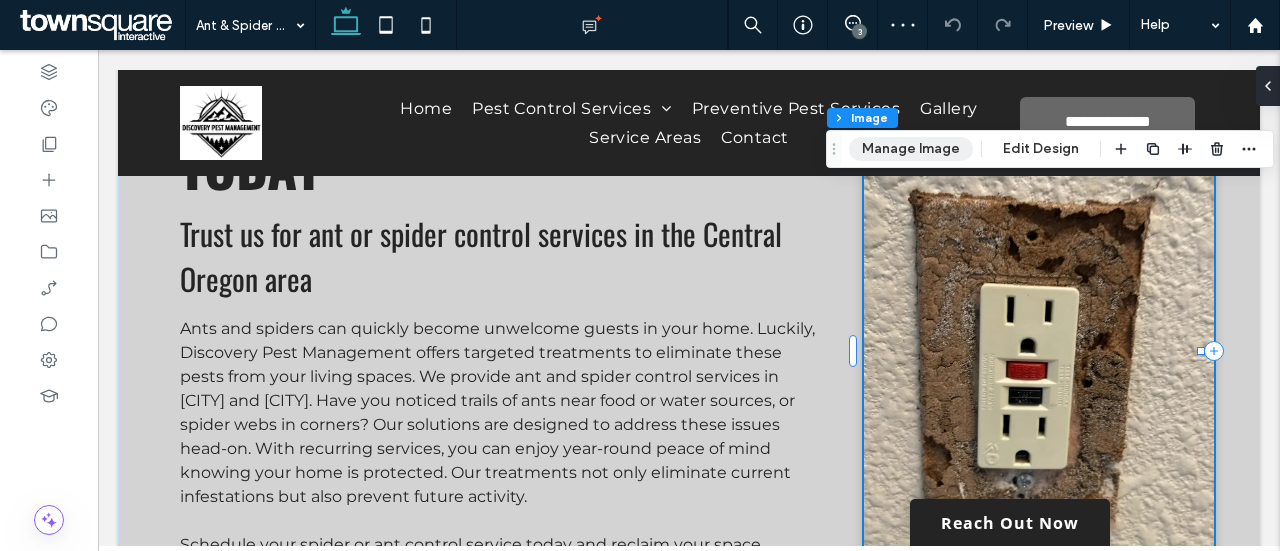 click on "Manage Image" at bounding box center (911, 149) 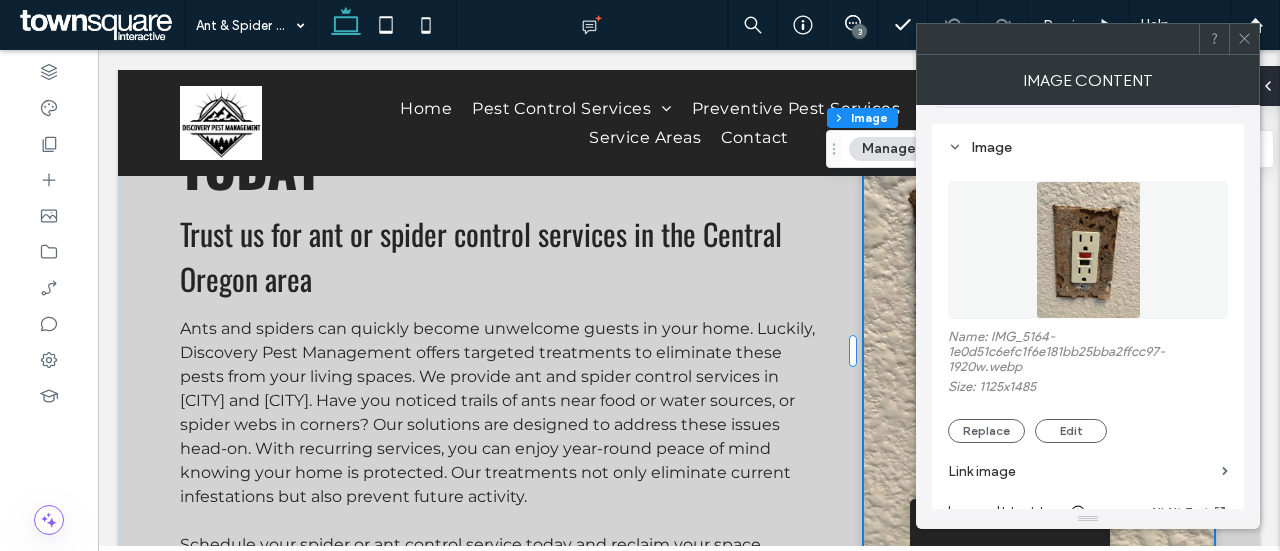 scroll, scrollTop: 172, scrollLeft: 0, axis: vertical 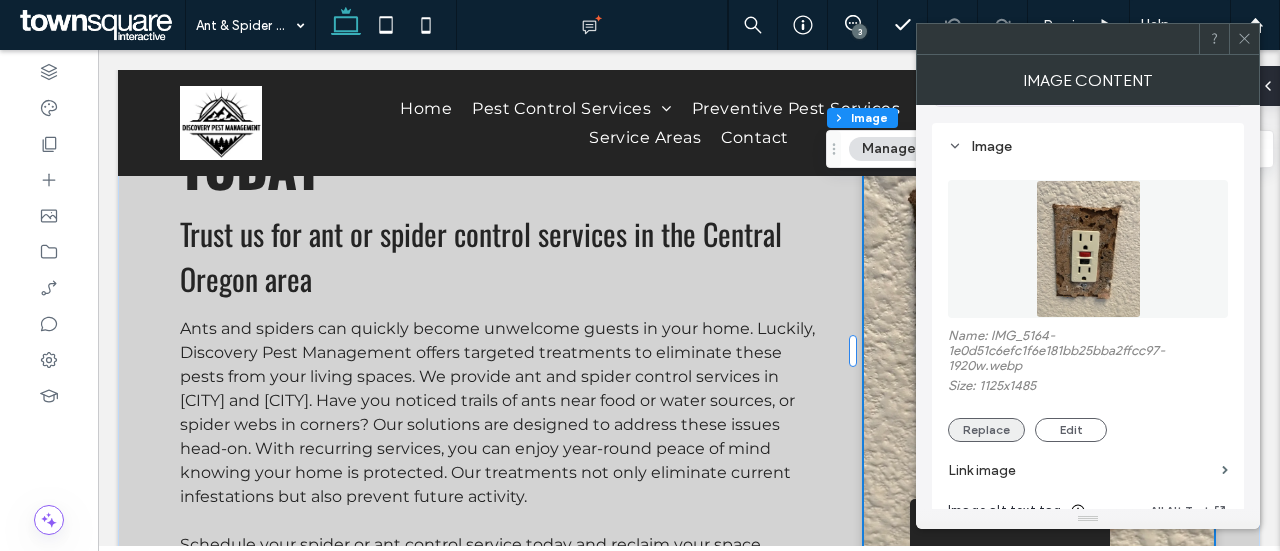 click on "Replace" at bounding box center (986, 430) 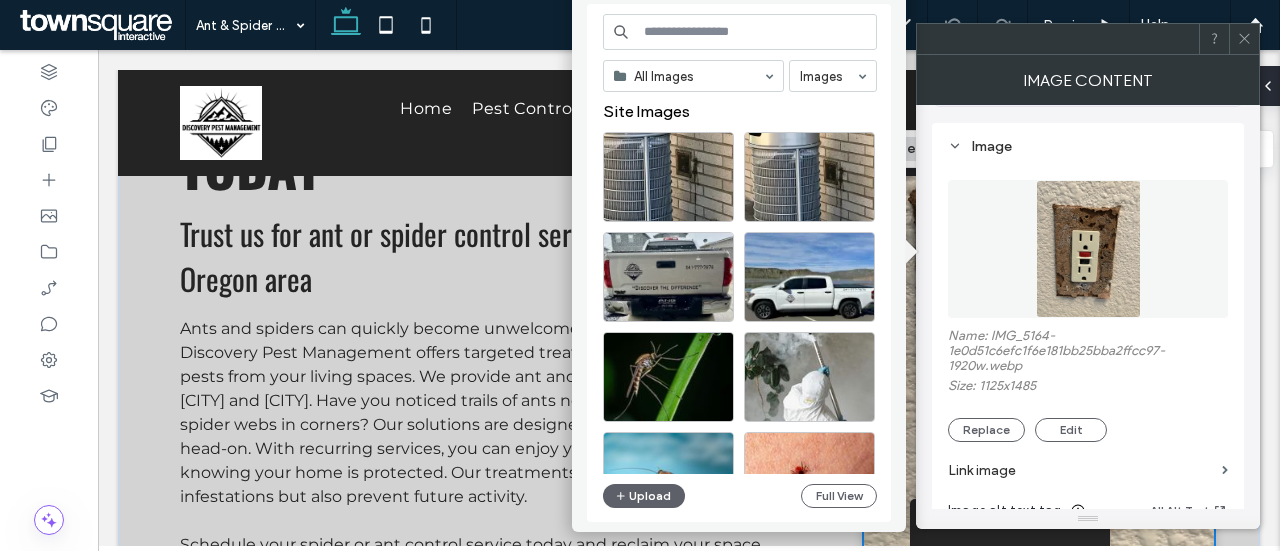 click at bounding box center (740, 32) 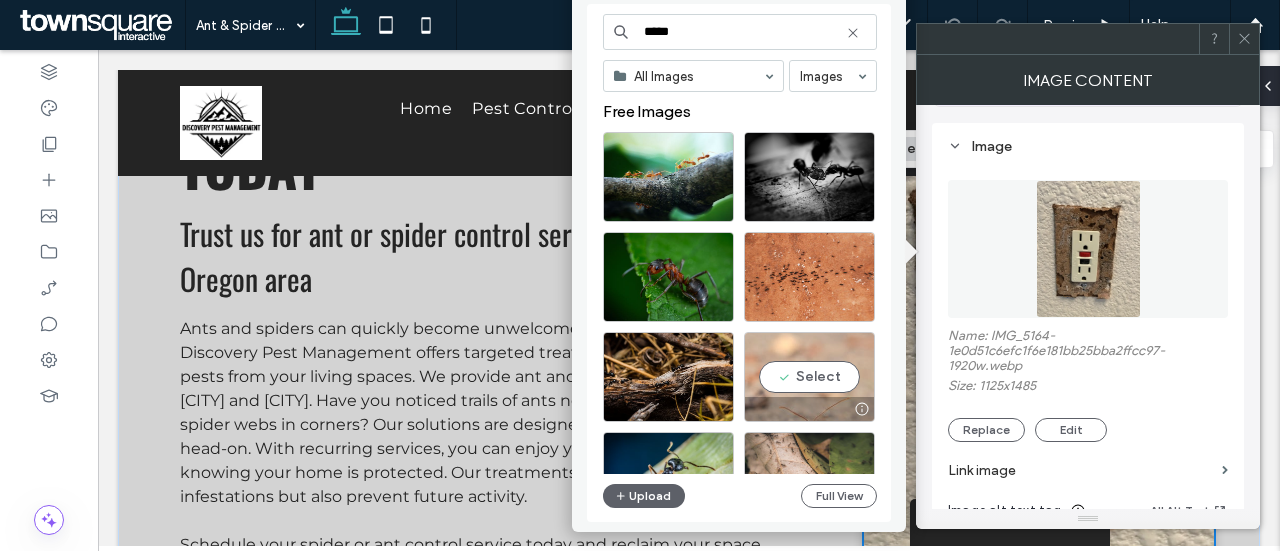 scroll, scrollTop: 96, scrollLeft: 0, axis: vertical 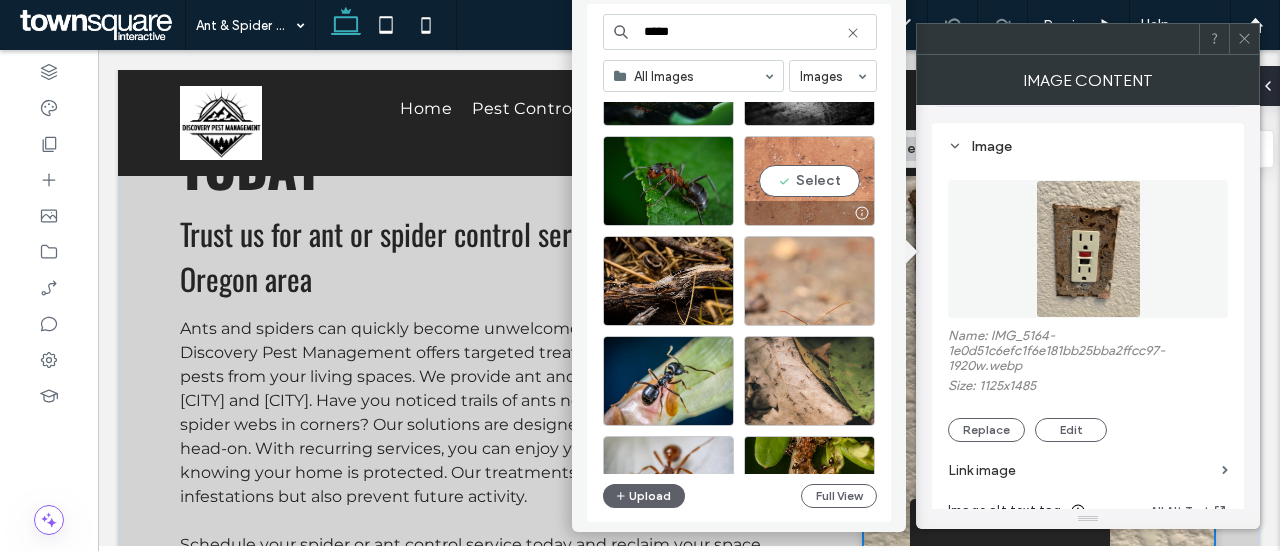type on "****" 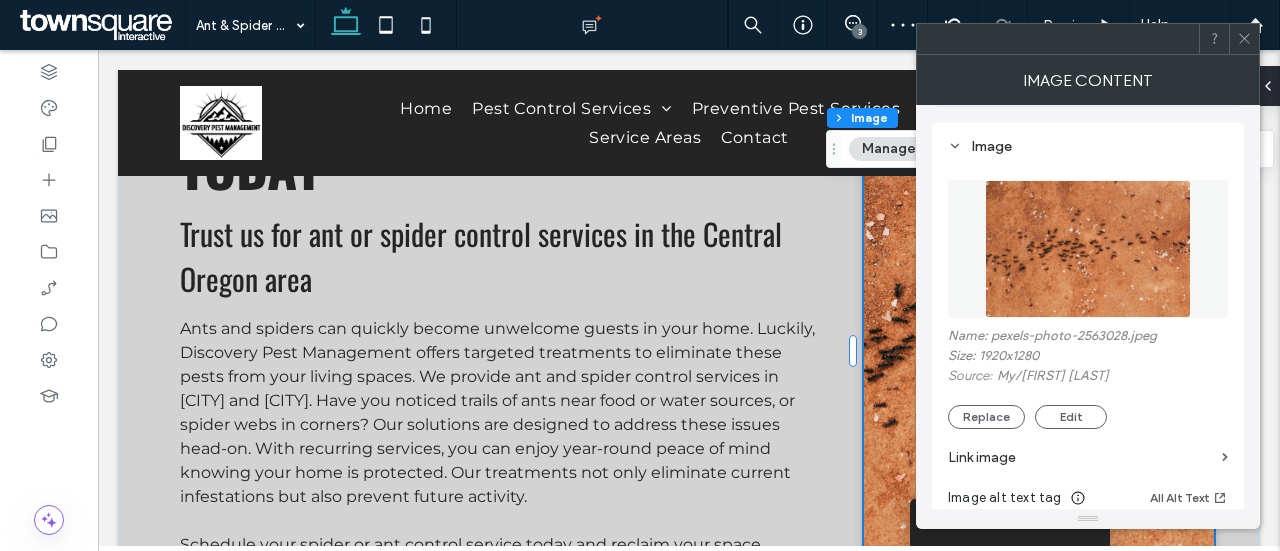 click 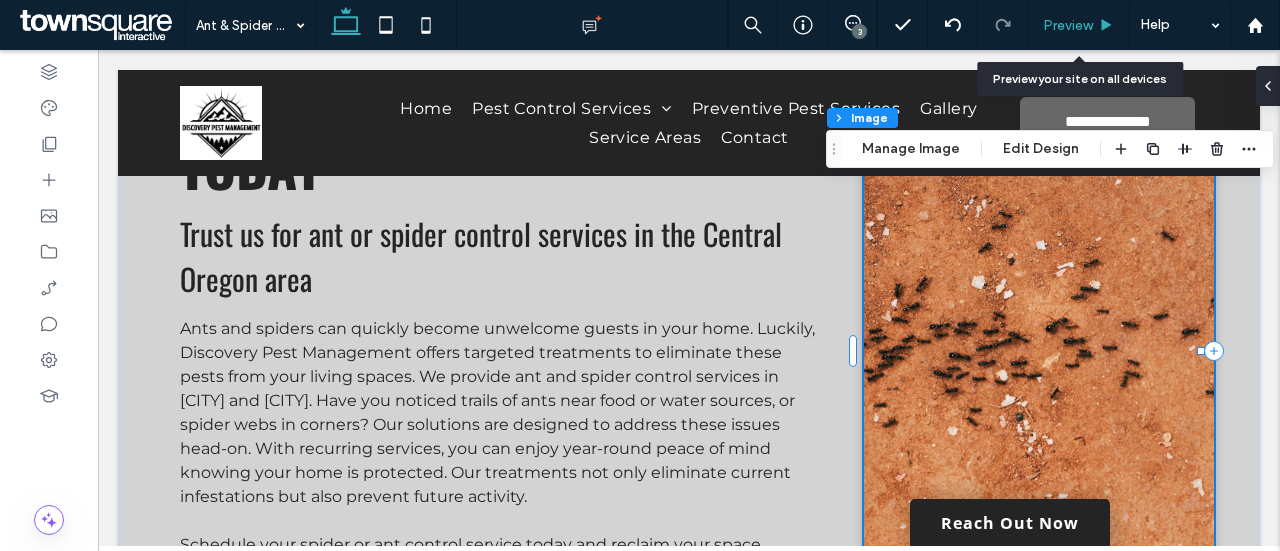 click on "Preview" at bounding box center [1068, 25] 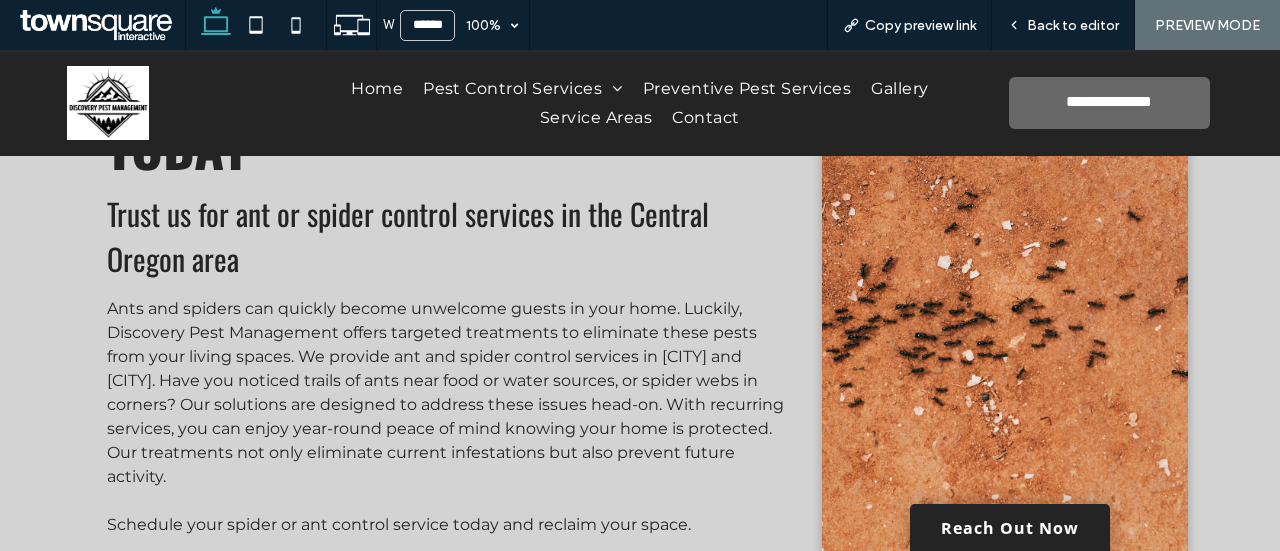 click on "Enjoy a Pest-Free Home Today
Trust us for ant or spider control services in the Central Oregon area
Ants and spiders can quickly become unwelcome guests in your home. Luckily, Discovery Pest Management offers targeted treatments to eliminate these pests from your living spaces. We provide ant and spider control services in Prineville and Bend. Have you noticed trails of ants near food or water sources, or spider webs in corners? Our solutions are designed to address these issues head-on. With recurring services, you can enjoy year-round peace of mind knowing your home is protected. Our treatments not only eliminate current infestations but also prevent future activity.
Schedule your spider or ant control service today and reclaim your space.
Request Service" at bounding box center [640, 331] 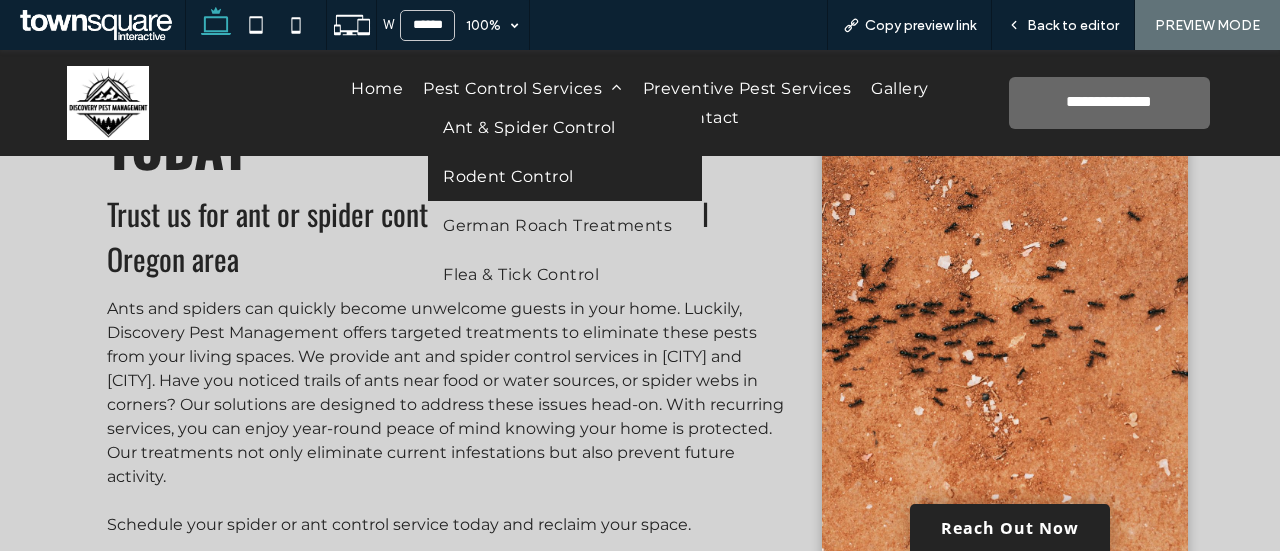 click on "Rodent Control" at bounding box center [565, 176] 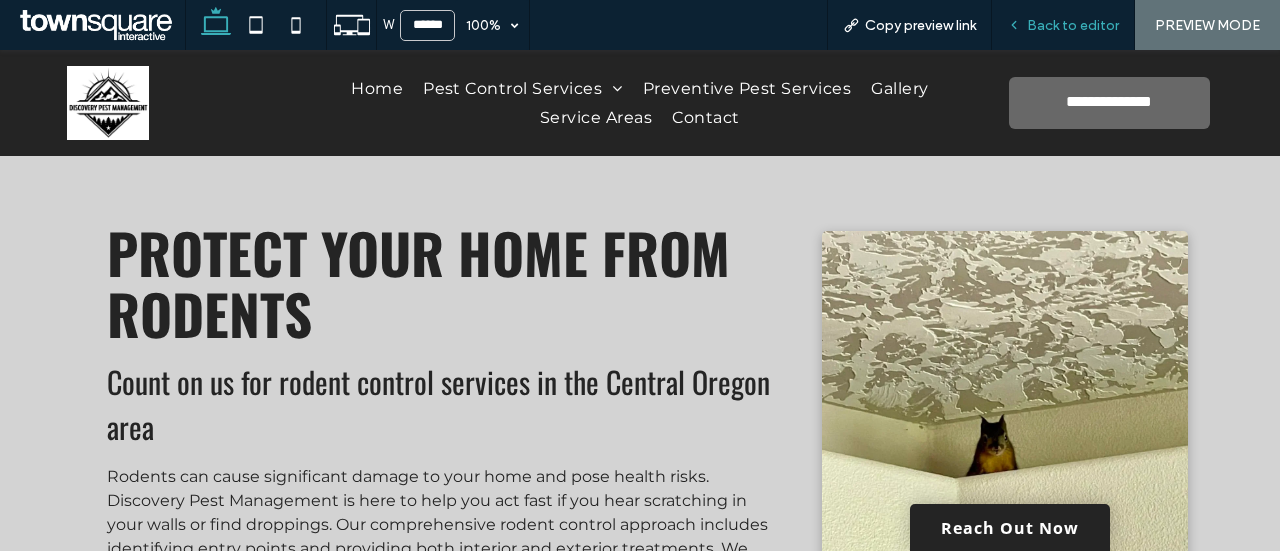 scroll, scrollTop: 0, scrollLeft: 0, axis: both 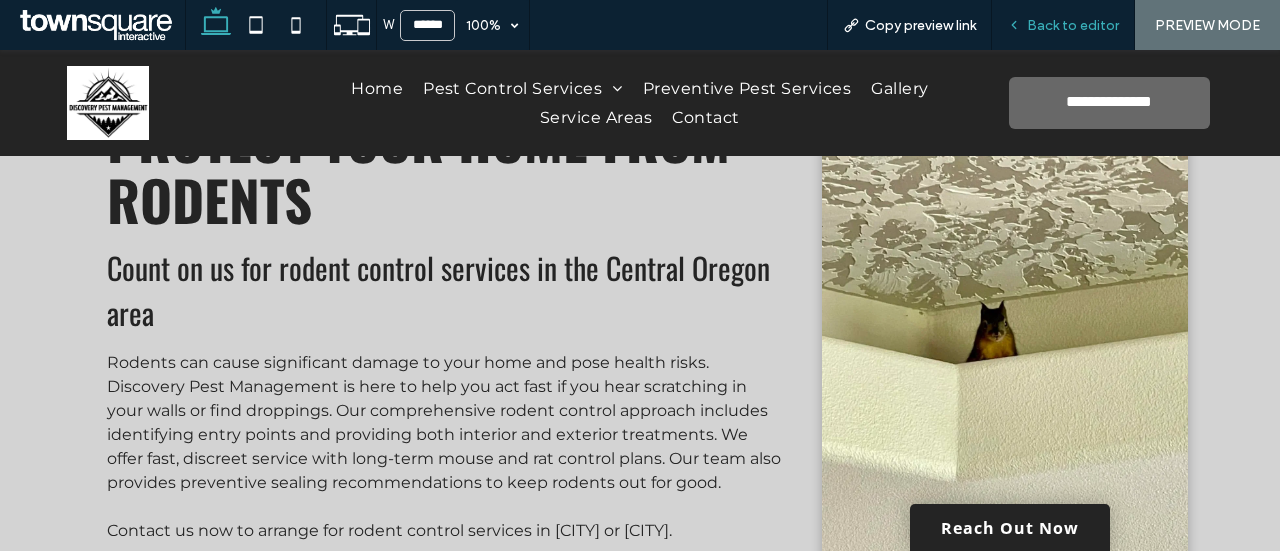 click on "Back to editor" at bounding box center (1073, 25) 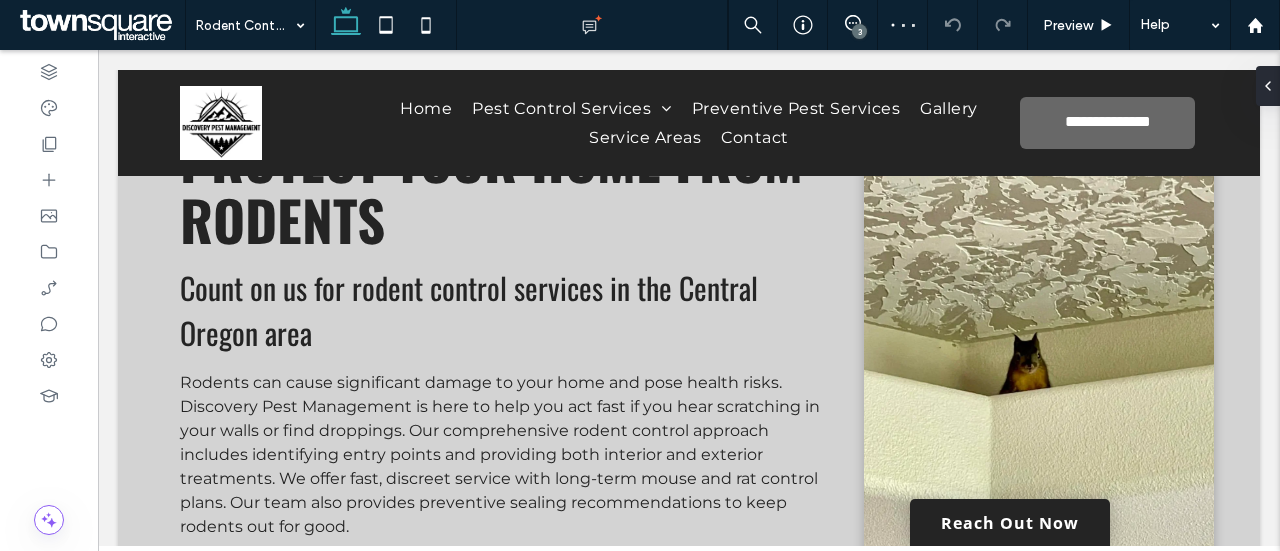 click at bounding box center (1039, 393) 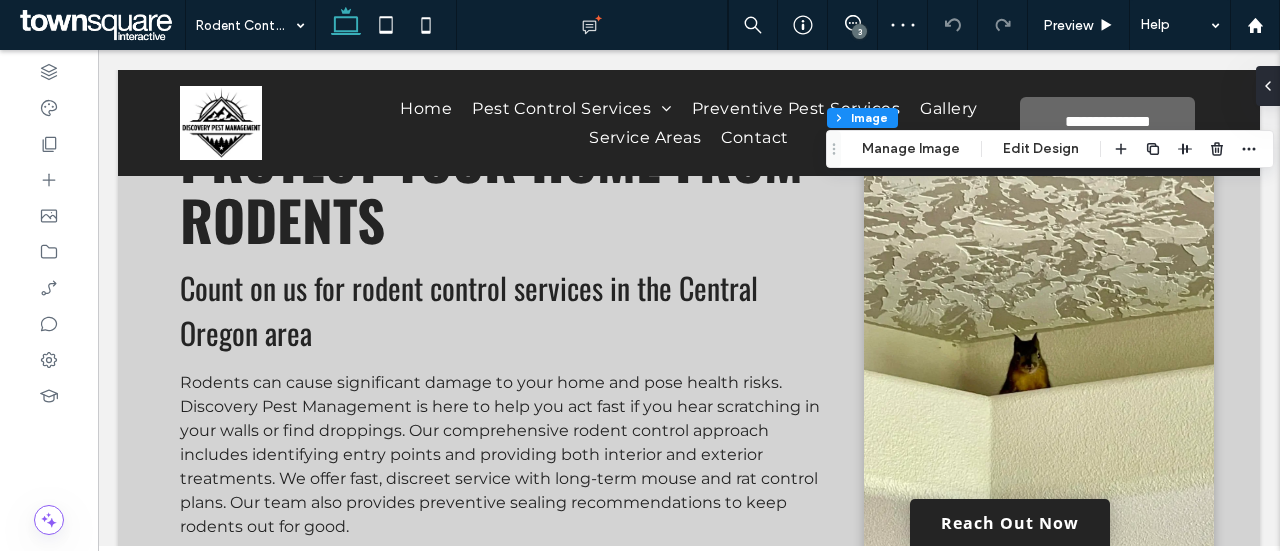 type on "*" 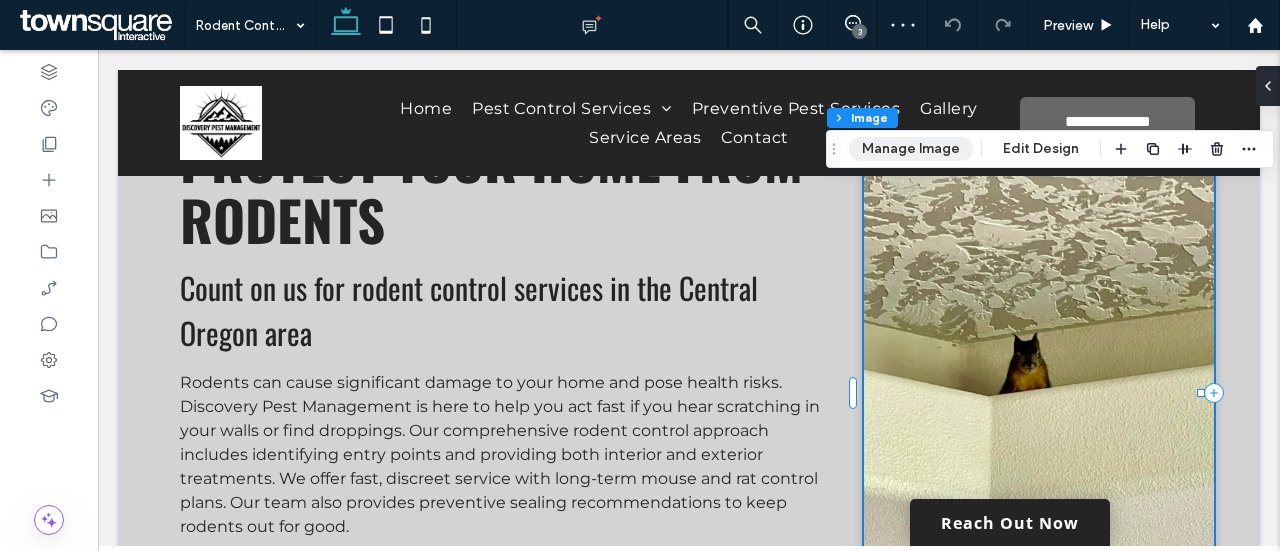 click on "Manage Image" at bounding box center (911, 149) 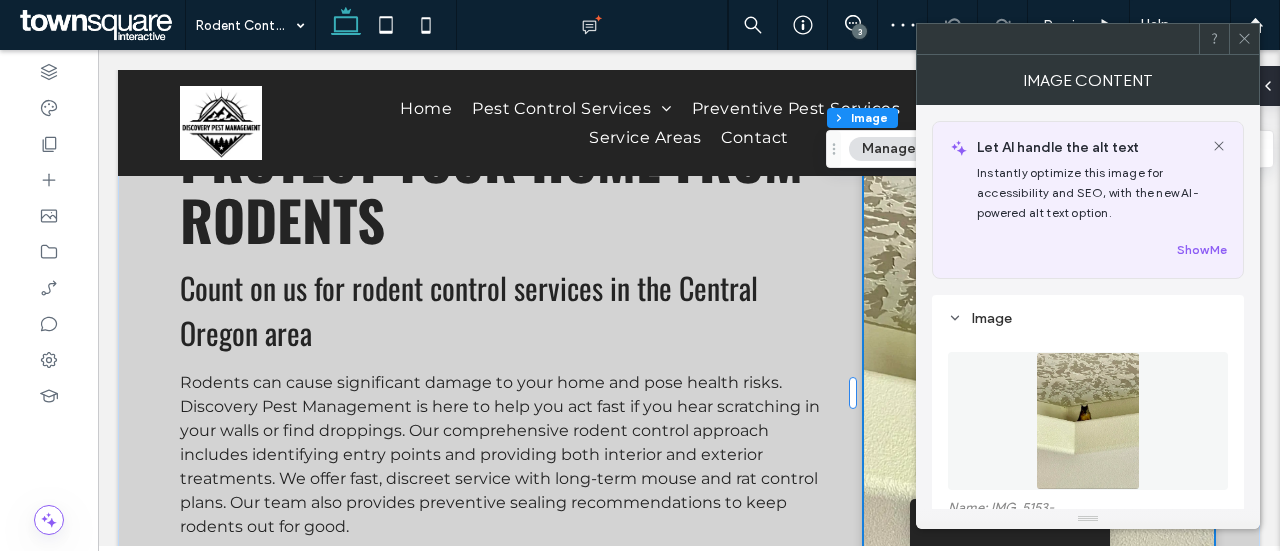click on "Manage Image" at bounding box center (911, 149) 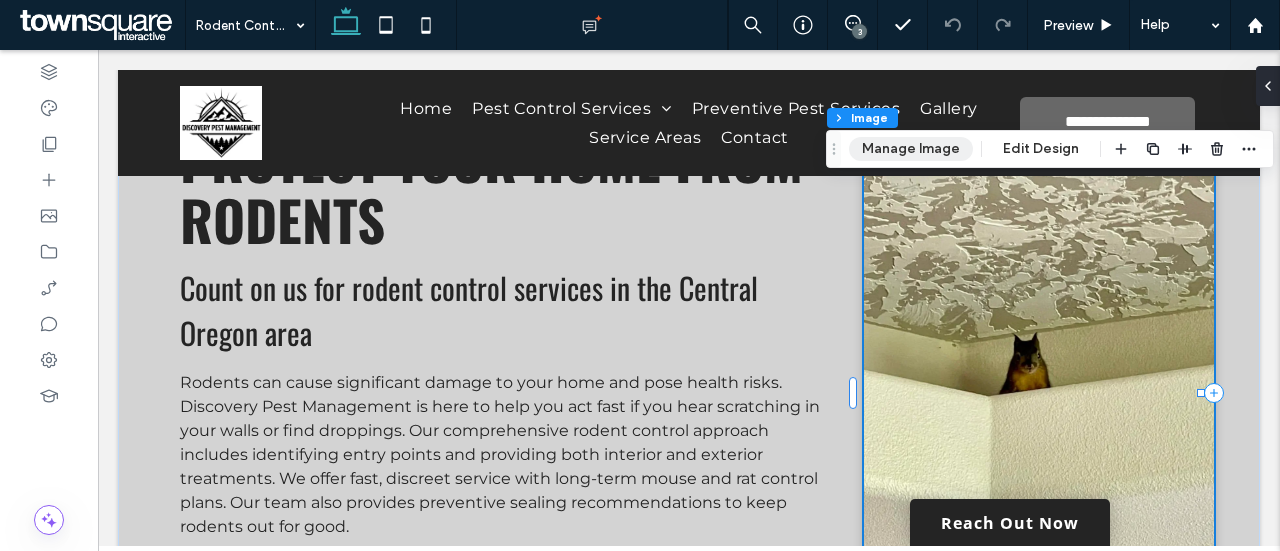 click on "Manage Image" at bounding box center (911, 149) 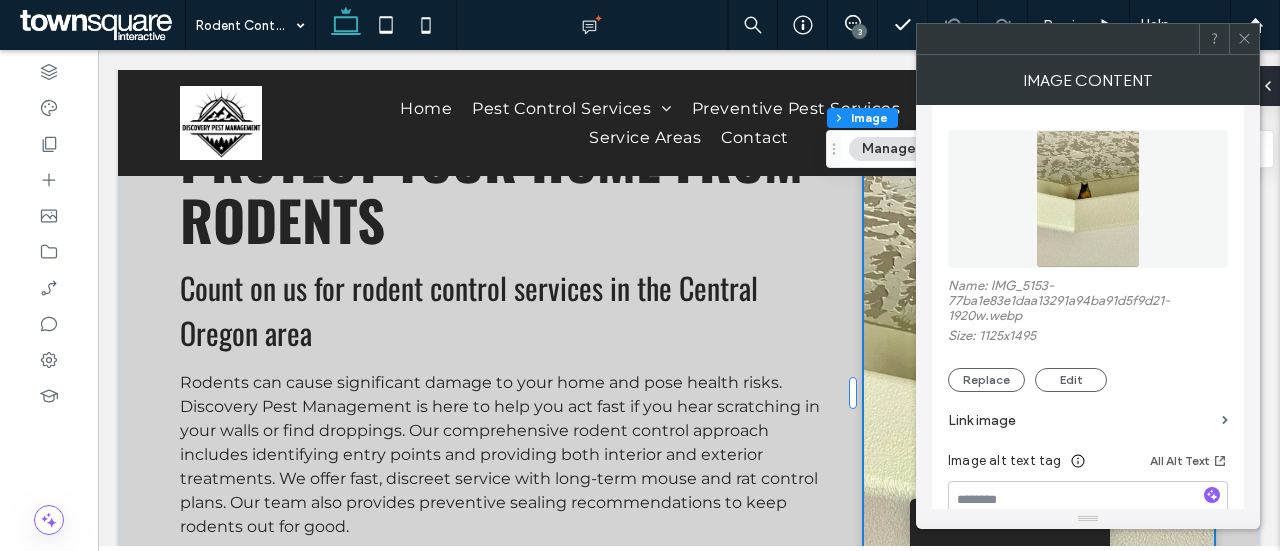 scroll, scrollTop: 240, scrollLeft: 0, axis: vertical 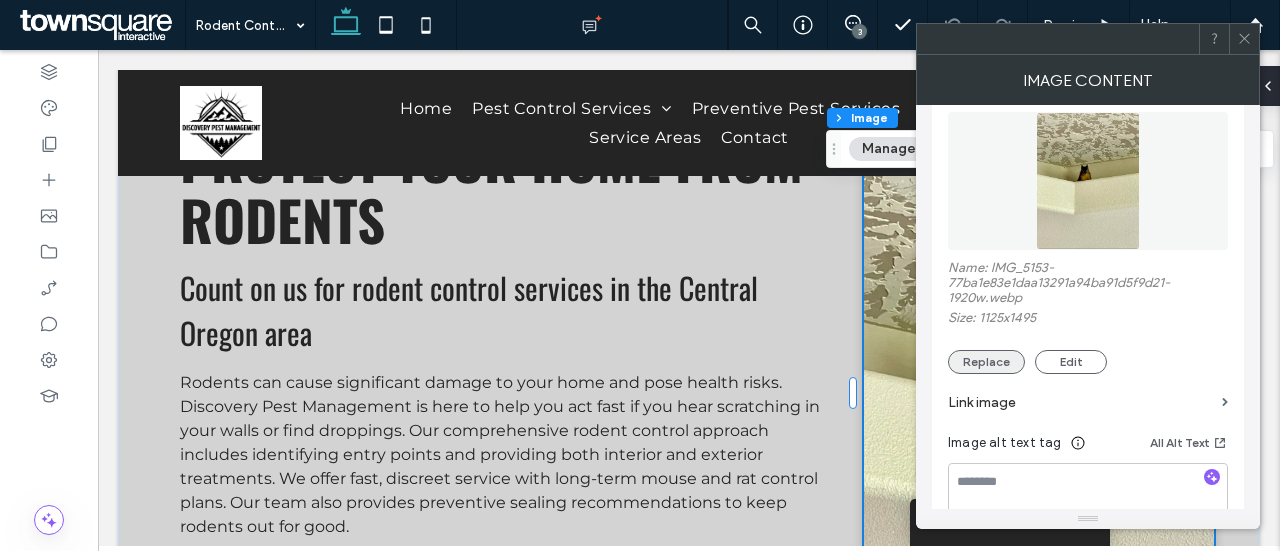 click on "Replace" at bounding box center (986, 362) 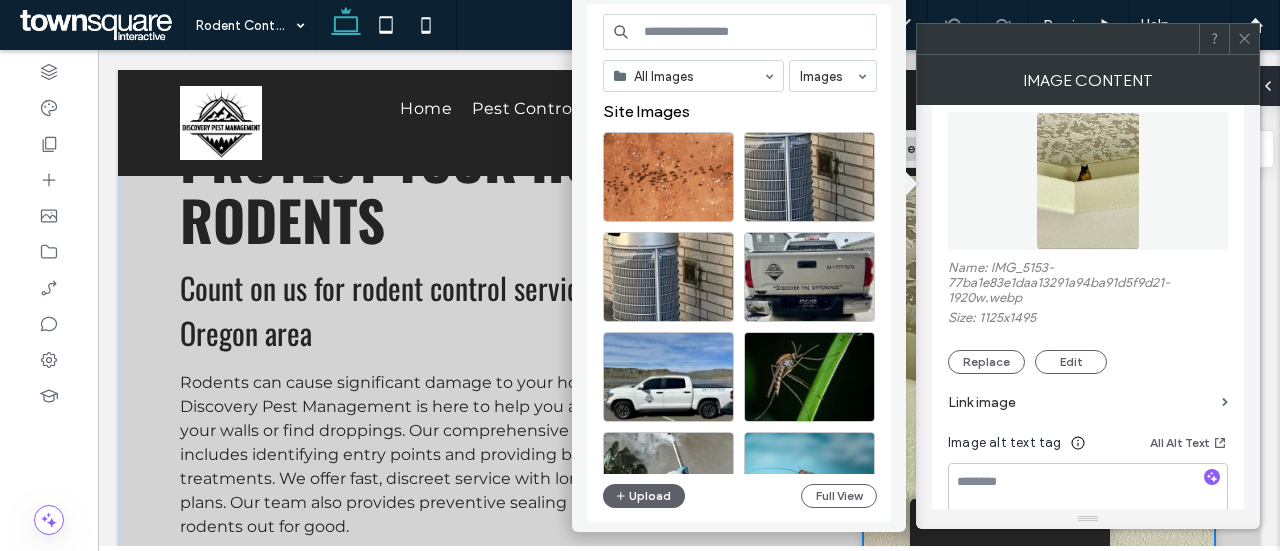 click at bounding box center (740, 32) 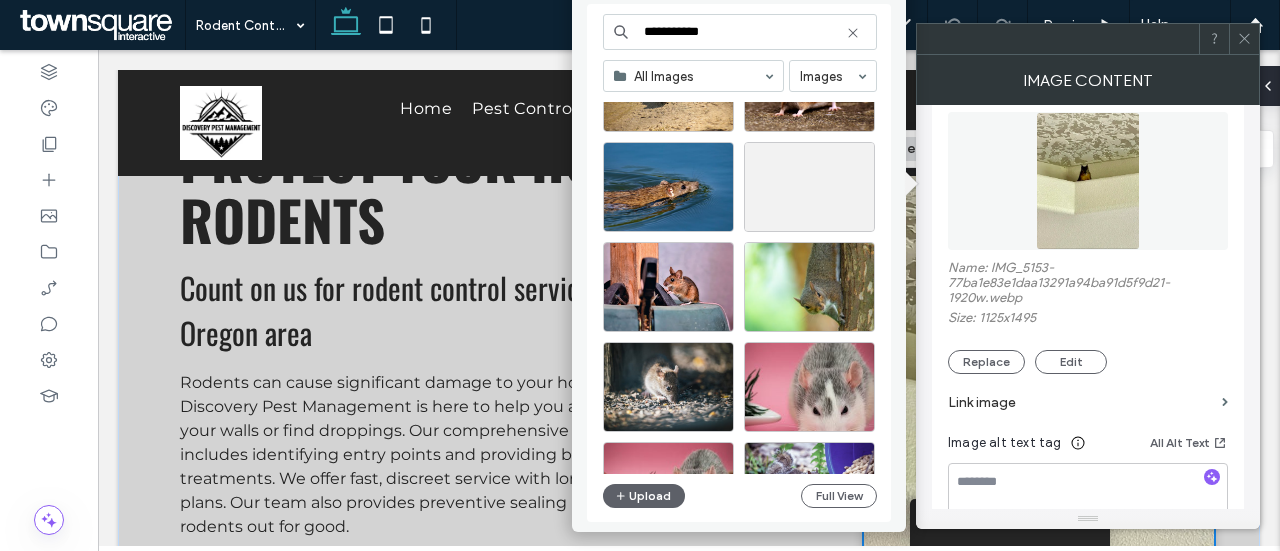 scroll, scrollTop: 588, scrollLeft: 0, axis: vertical 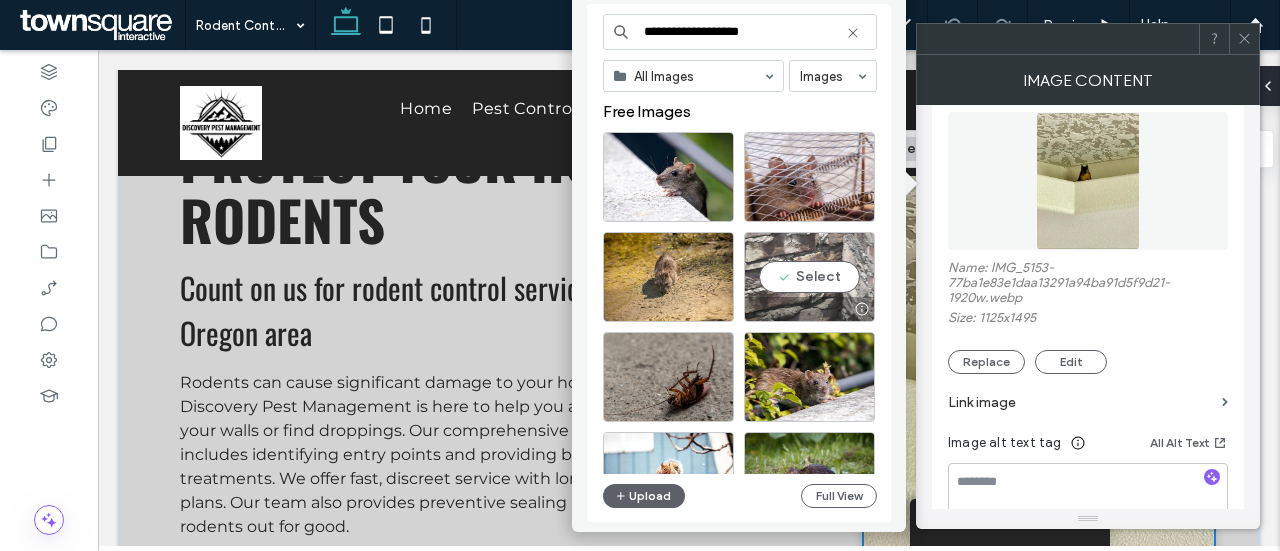 type on "**********" 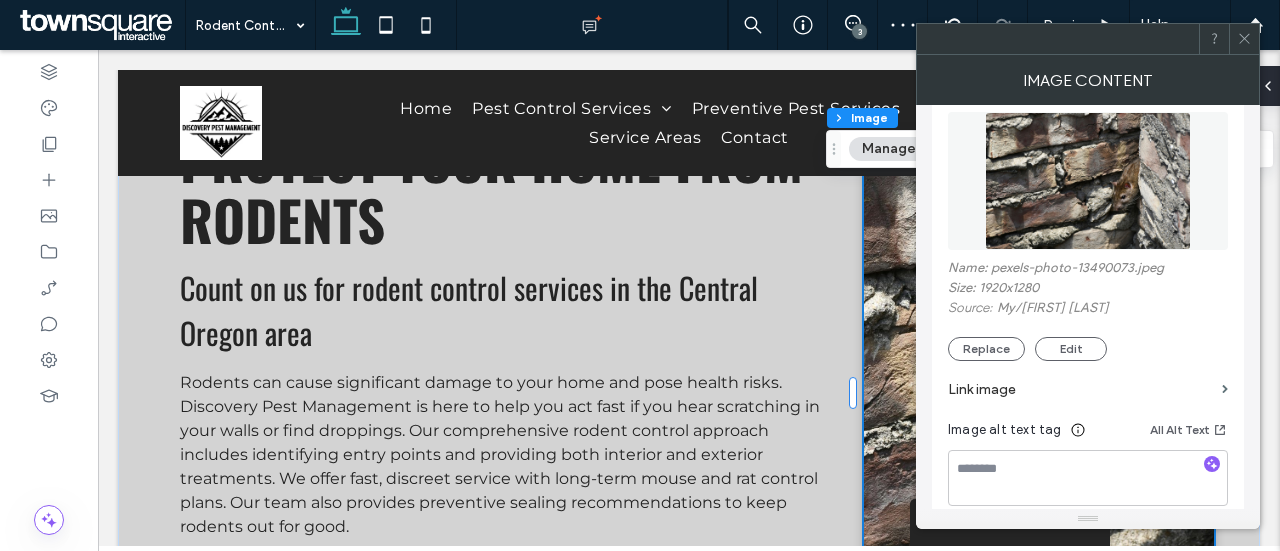 click at bounding box center (1244, 39) 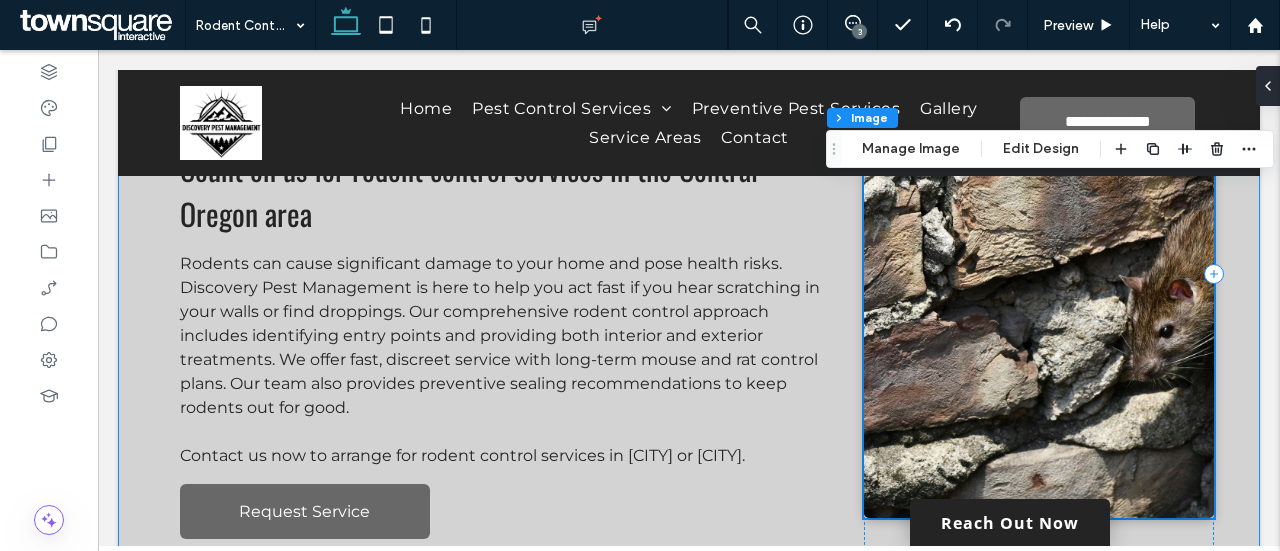 scroll, scrollTop: 234, scrollLeft: 0, axis: vertical 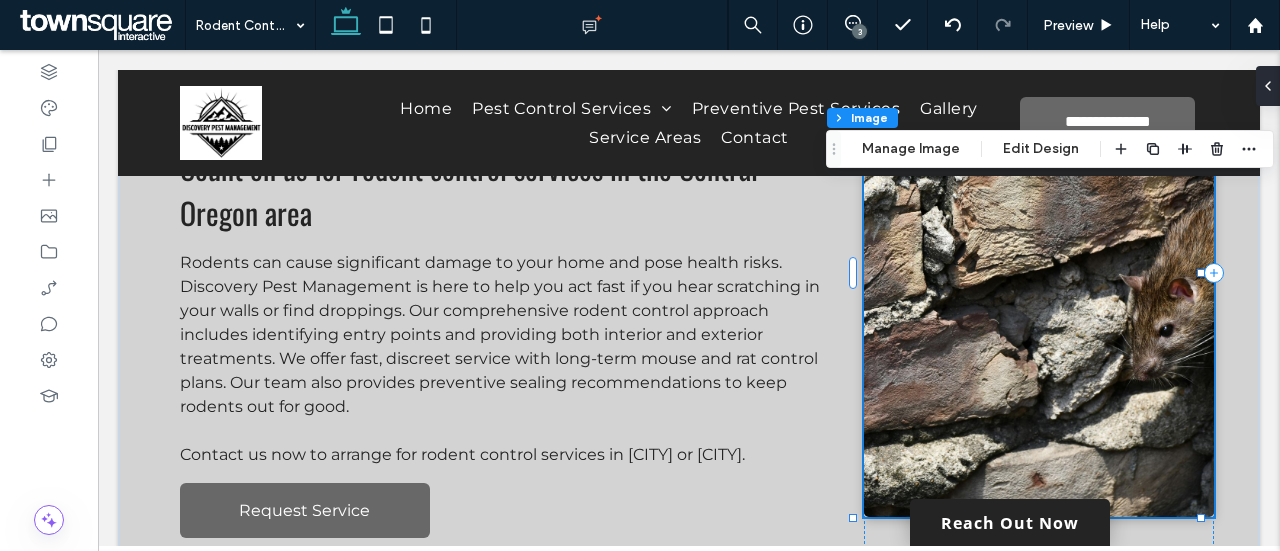 click on "Section Column Image Manage Image Edit Design" at bounding box center [1050, 149] 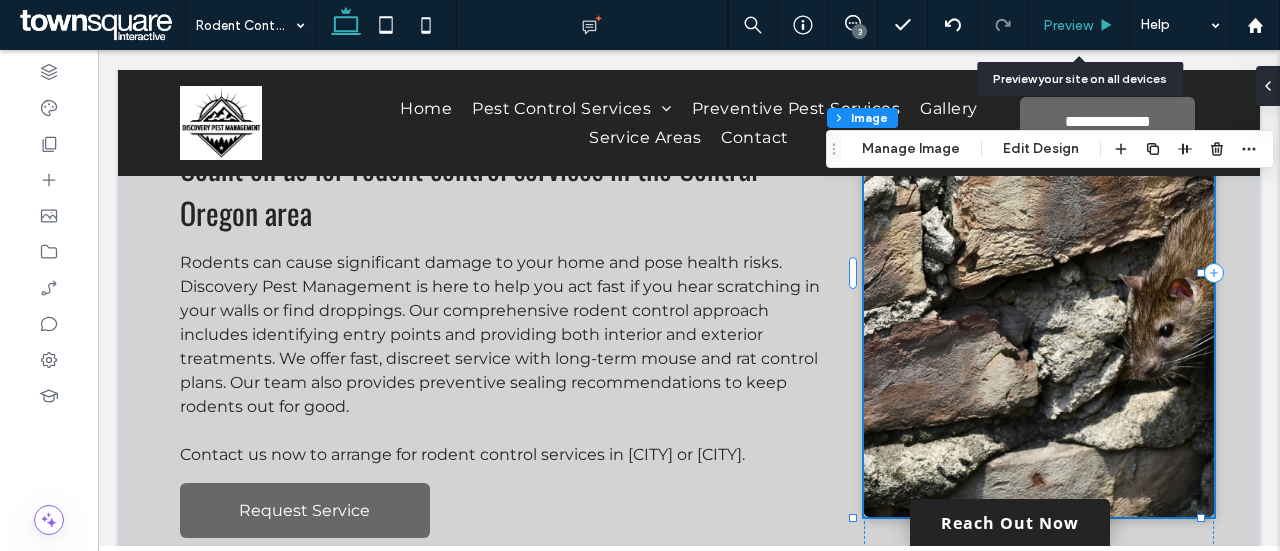 click on "Preview" at bounding box center [1079, 25] 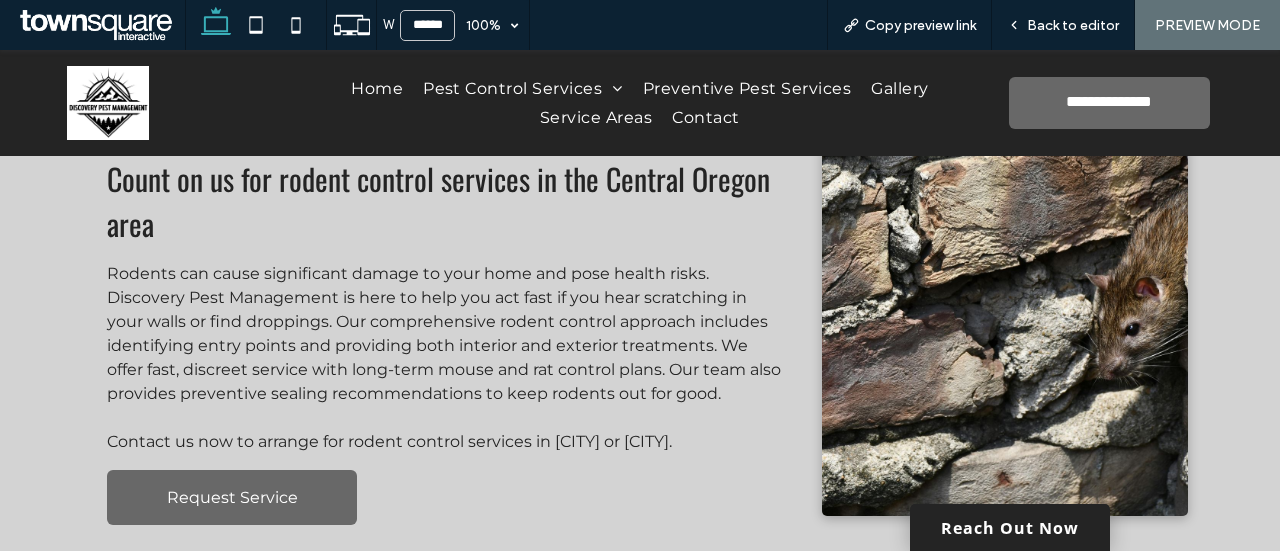 scroll, scrollTop: 207, scrollLeft: 0, axis: vertical 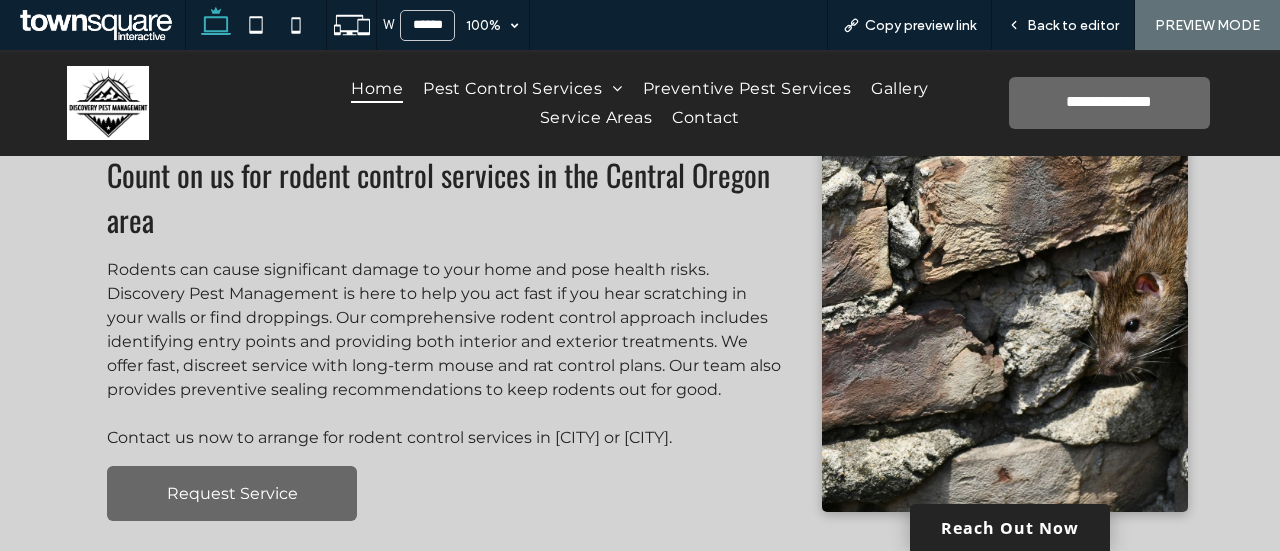 click on "Home" at bounding box center (377, 88) 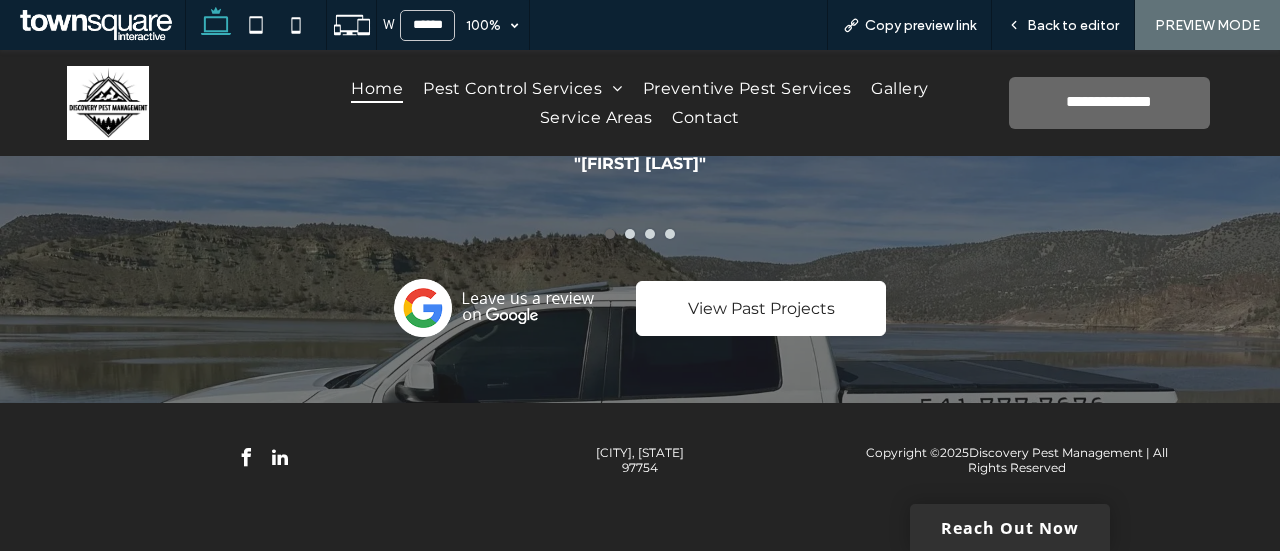 scroll, scrollTop: 2971, scrollLeft: 0, axis: vertical 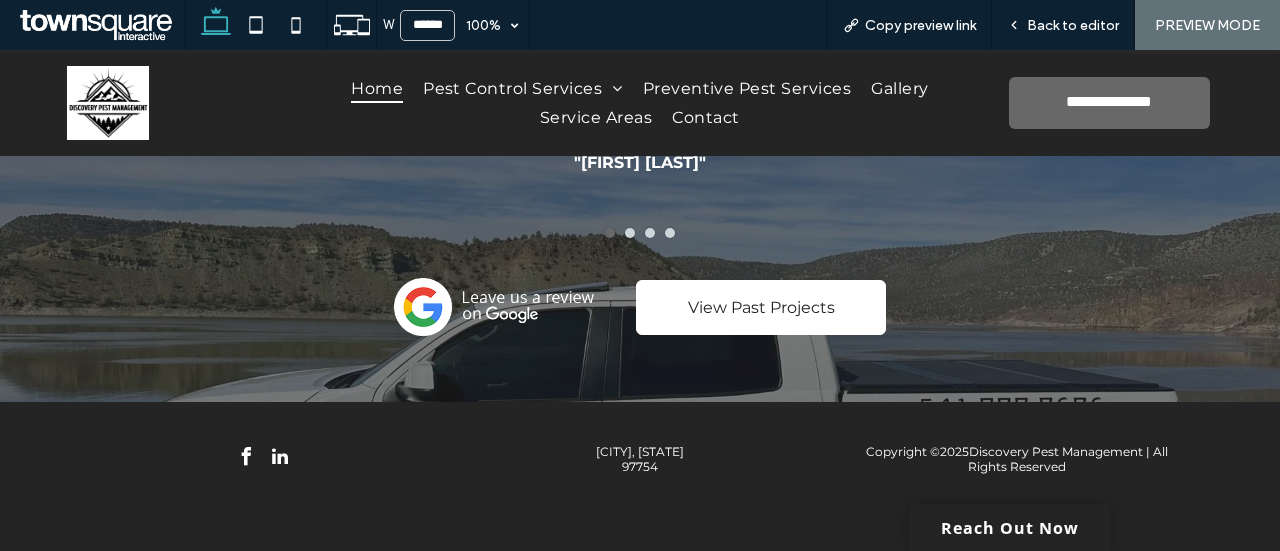 click on "See what our clients are saying
"We had Josh come out for a required pest inspection prior to closing on a new house. He was fast, on time, and thorough. We will definitely be using him in the future for our pest needs." -Justine M.
View Past Projects" at bounding box center (640, 143) 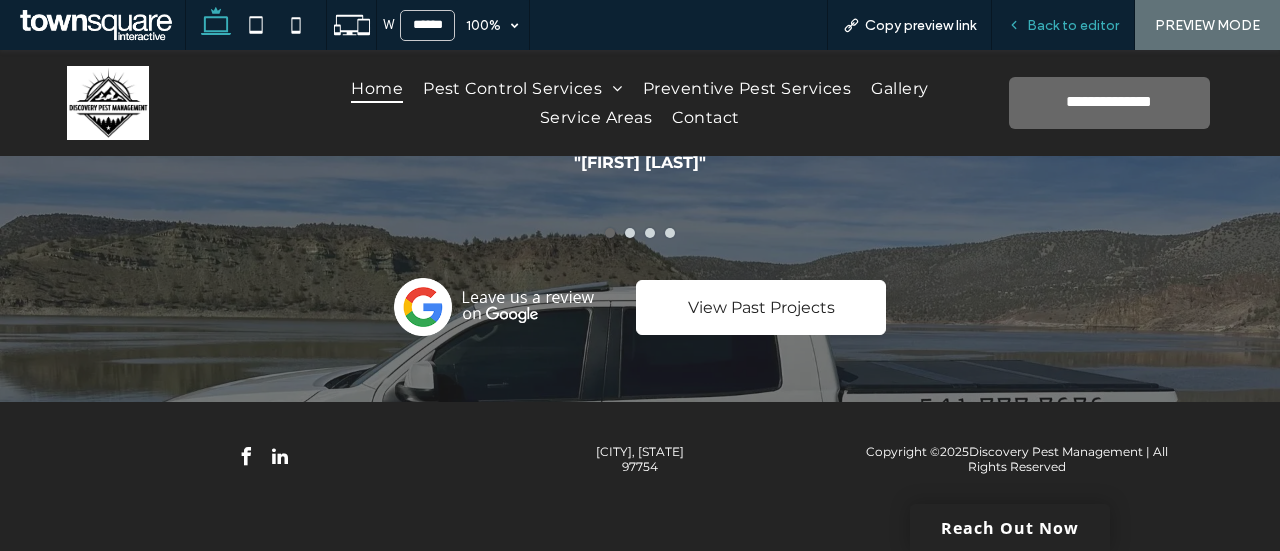 click on "Back to editor" at bounding box center [1073, 25] 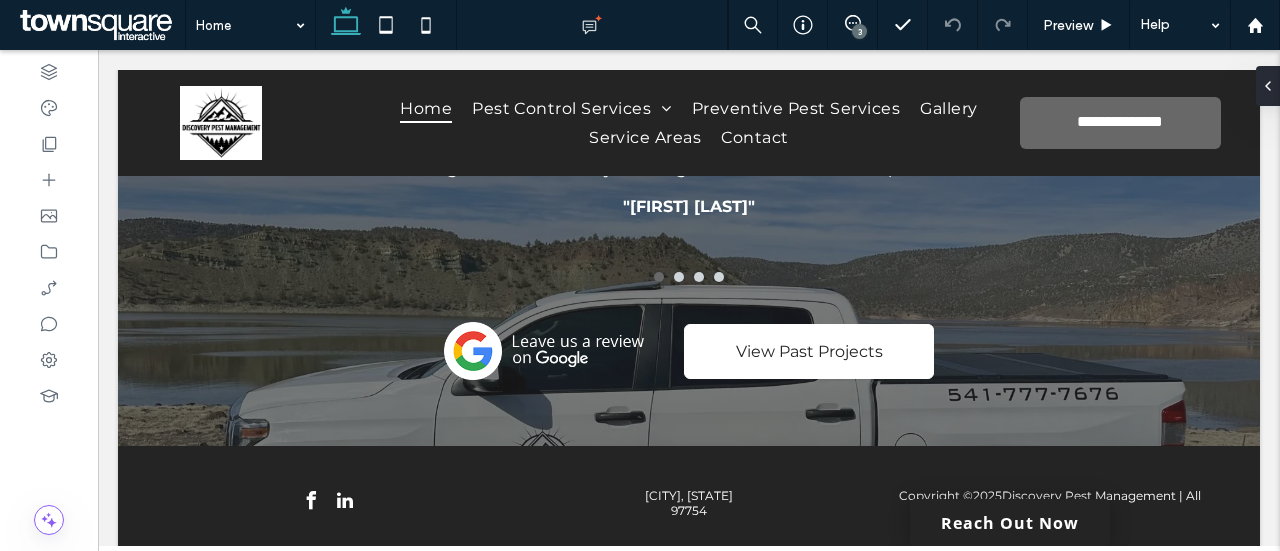 scroll, scrollTop: 2995, scrollLeft: 0, axis: vertical 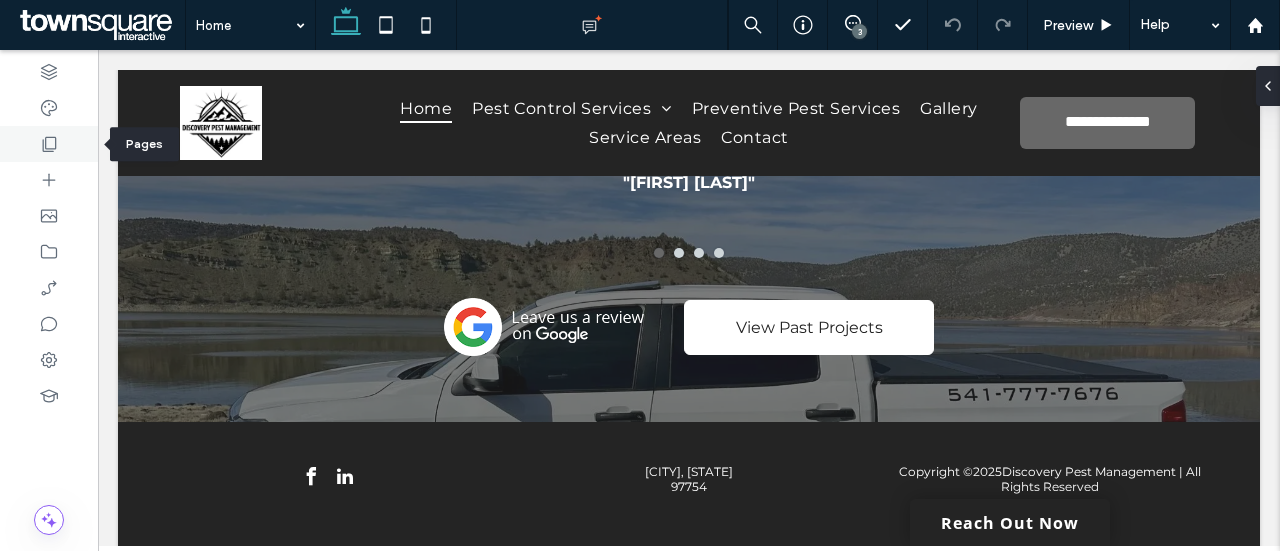 click 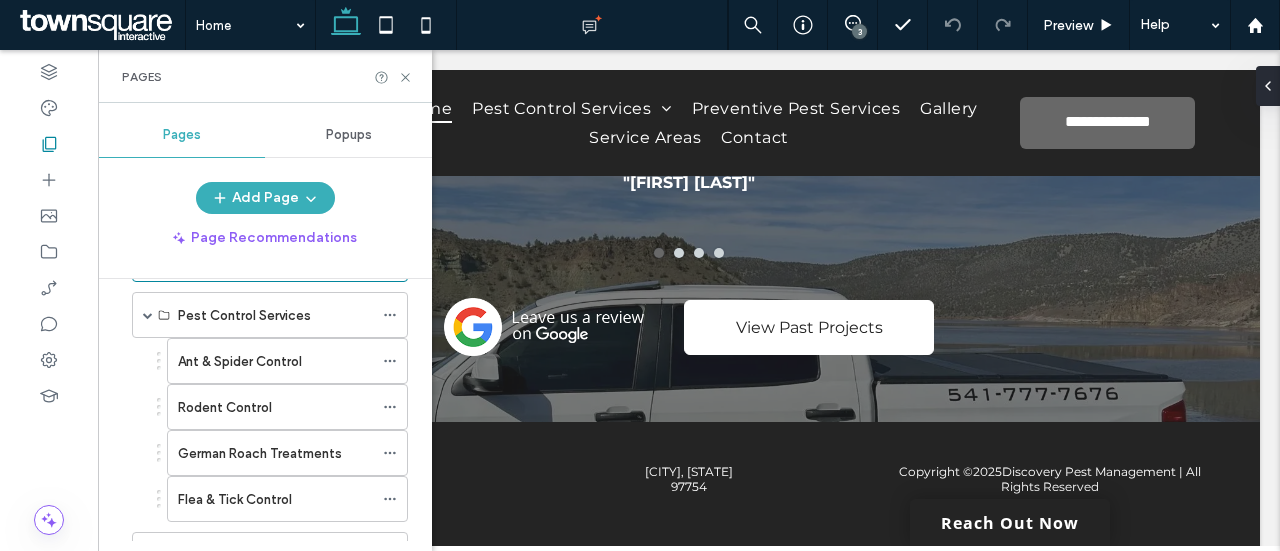 scroll, scrollTop: 78, scrollLeft: 0, axis: vertical 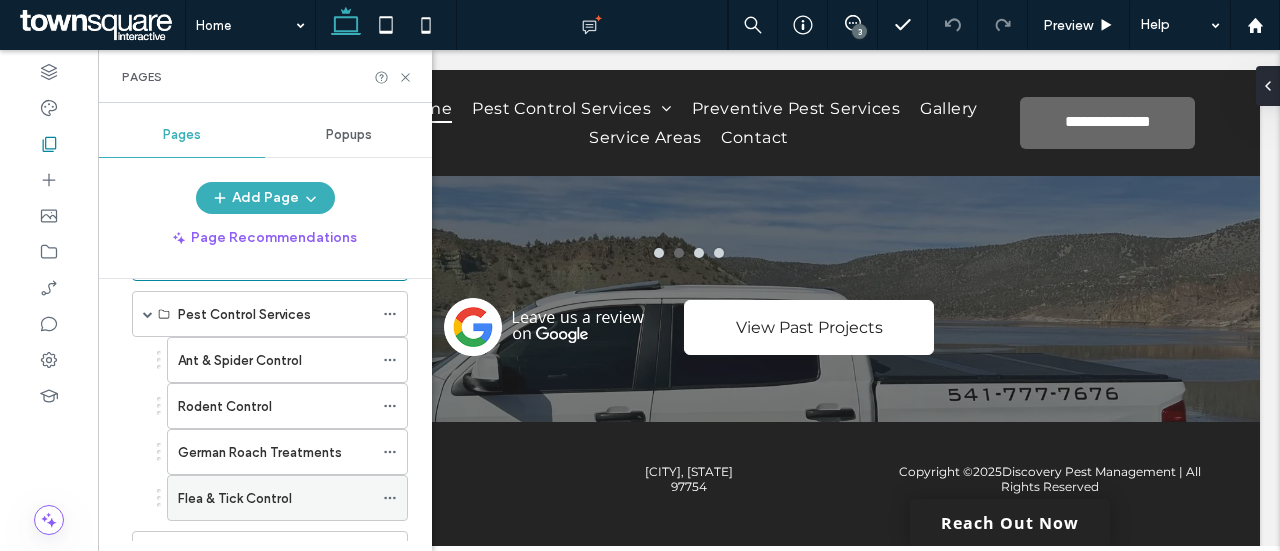 click 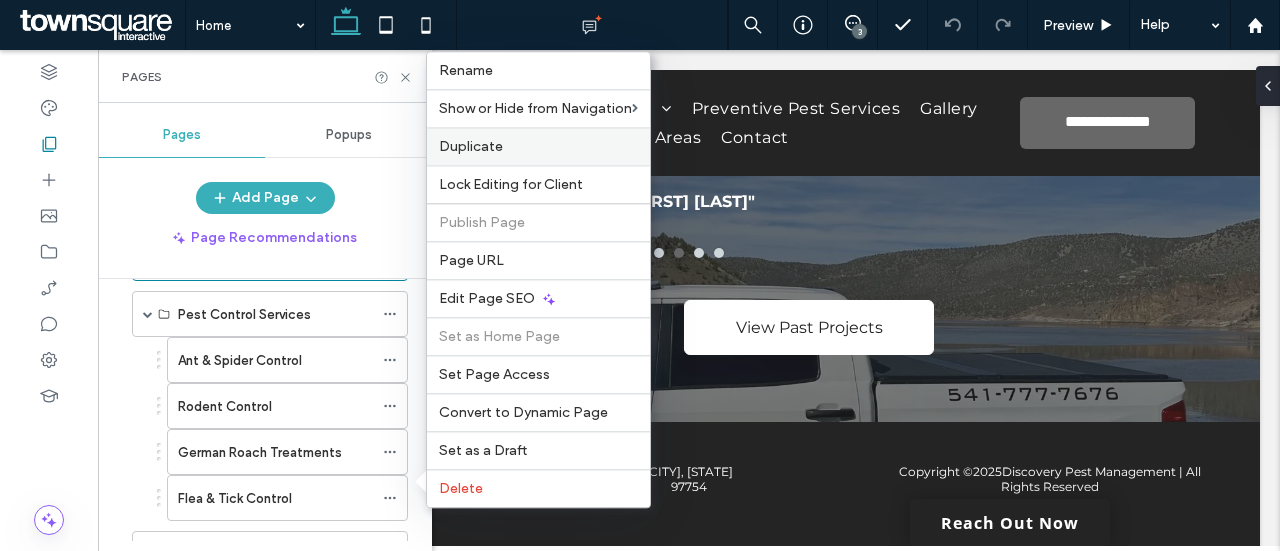 click on "Duplicate" at bounding box center [471, 146] 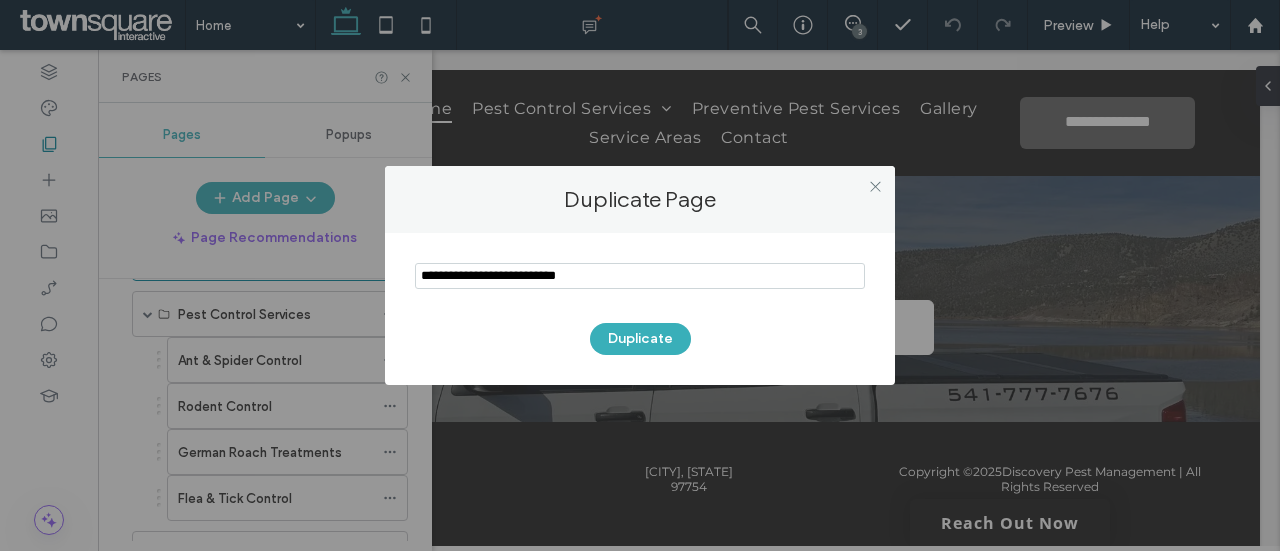 drag, startPoint x: 596, startPoint y: 265, endPoint x: 394, endPoint y: 242, distance: 203.30519 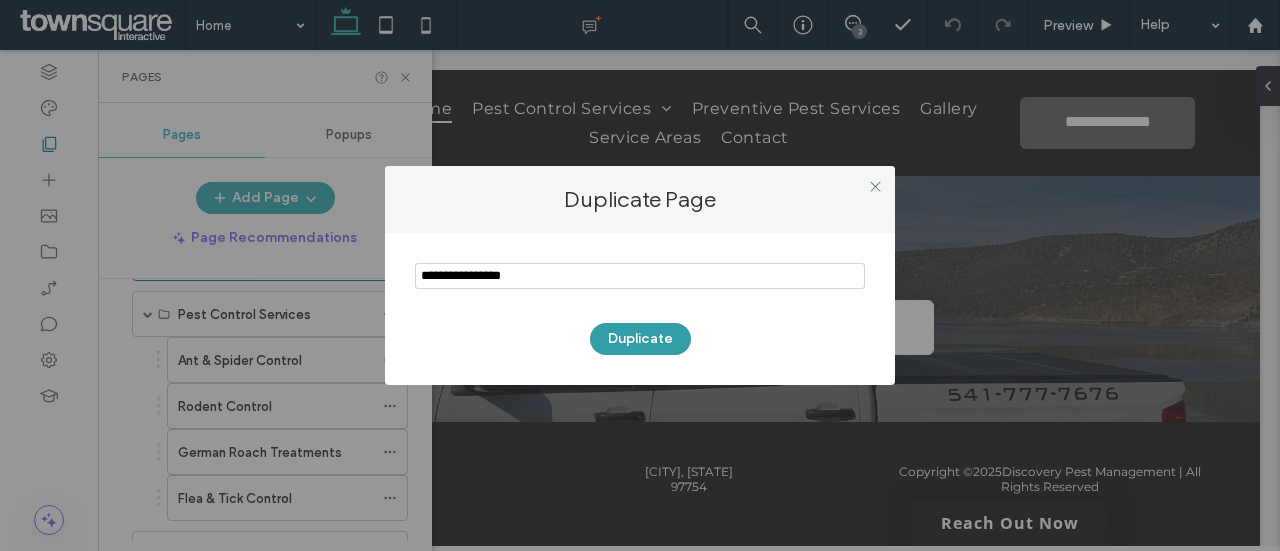 type on "**********" 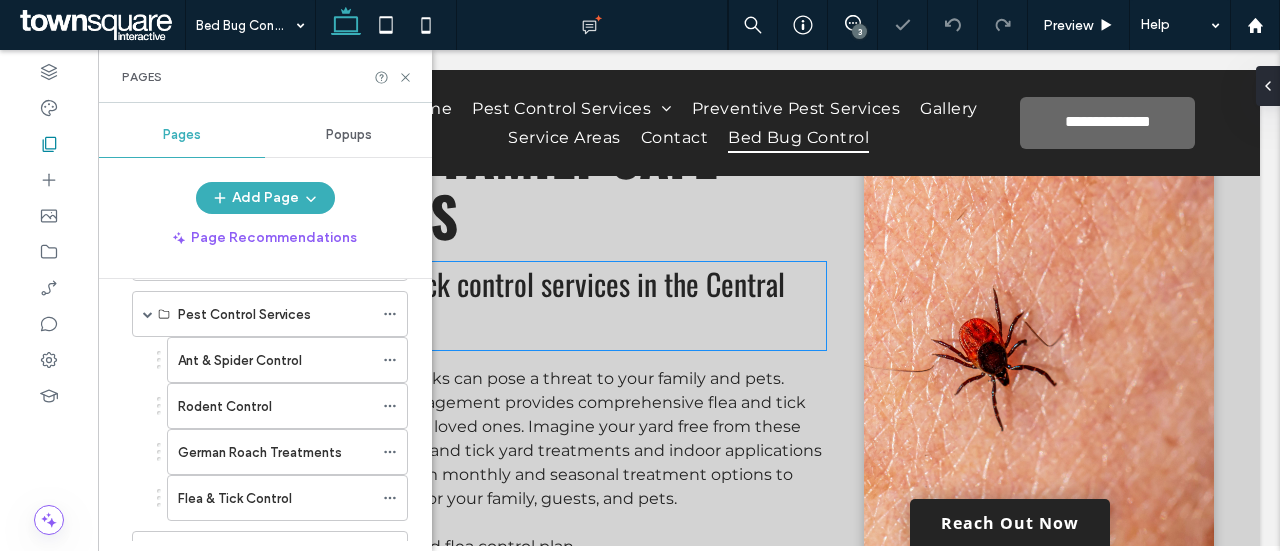 scroll, scrollTop: 168, scrollLeft: 0, axis: vertical 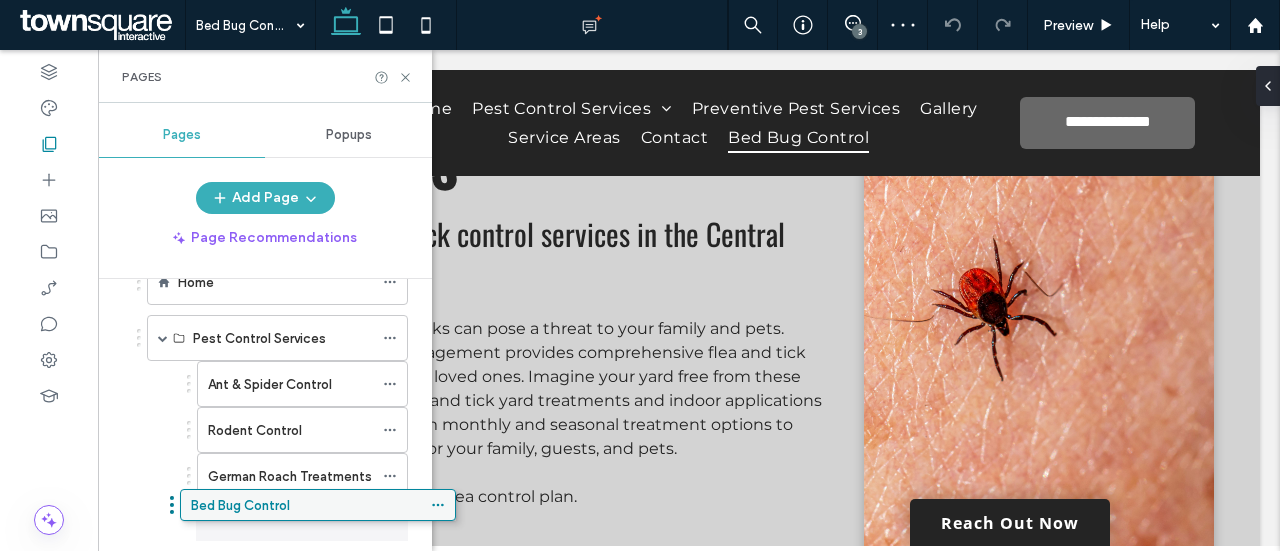 drag, startPoint x: 304, startPoint y: 406, endPoint x: 358, endPoint y: 515, distance: 121.64292 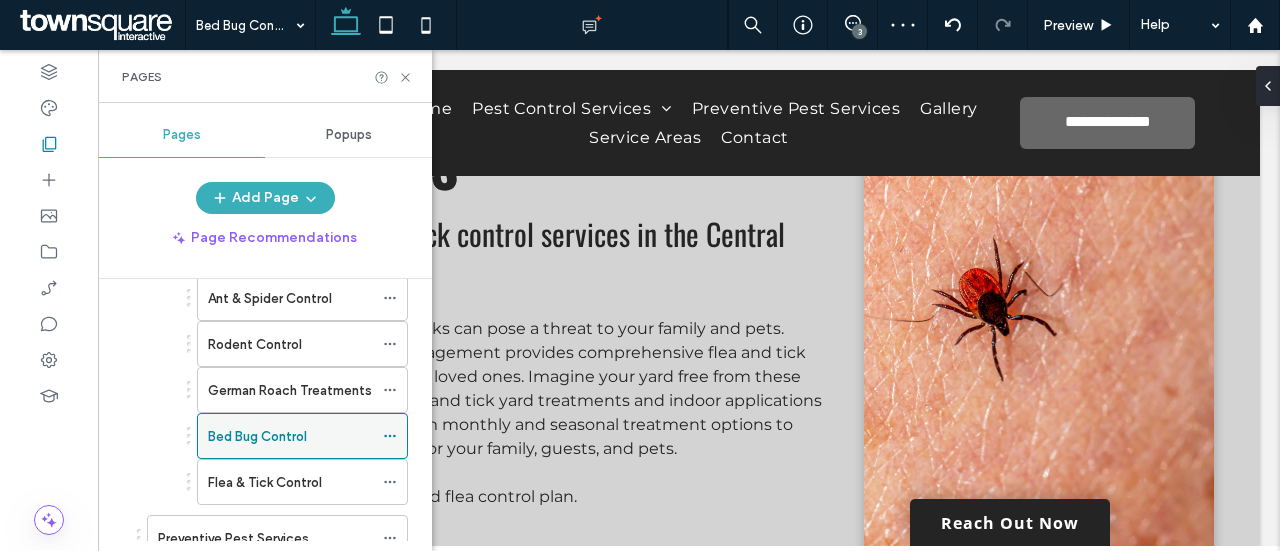 scroll, scrollTop: 140, scrollLeft: 0, axis: vertical 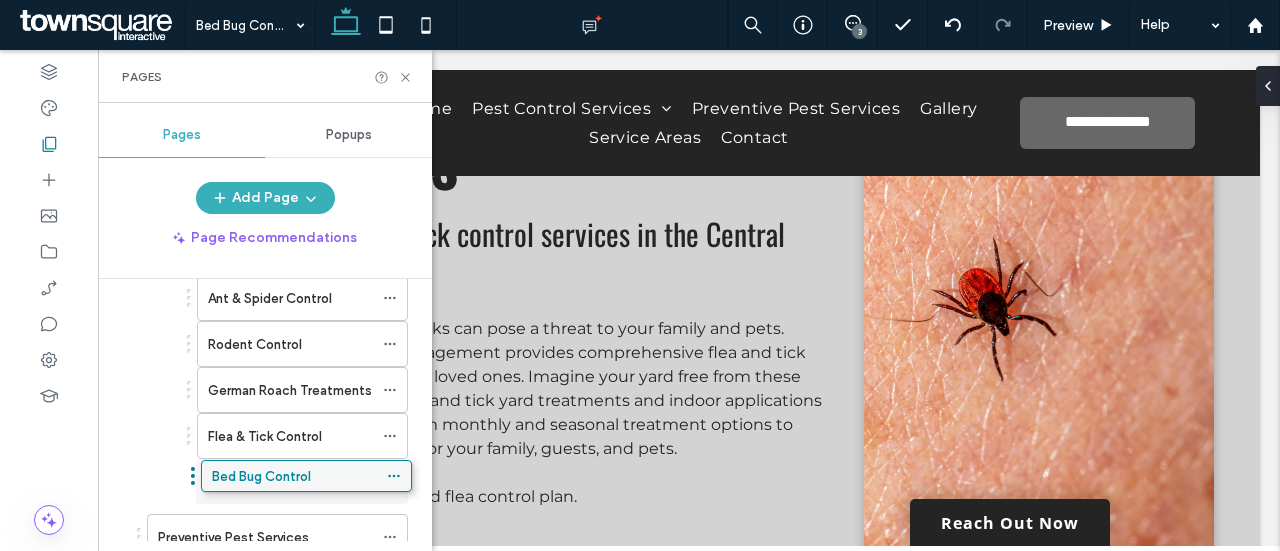 drag, startPoint x: 294, startPoint y: 425, endPoint x: 298, endPoint y: 467, distance: 42.190044 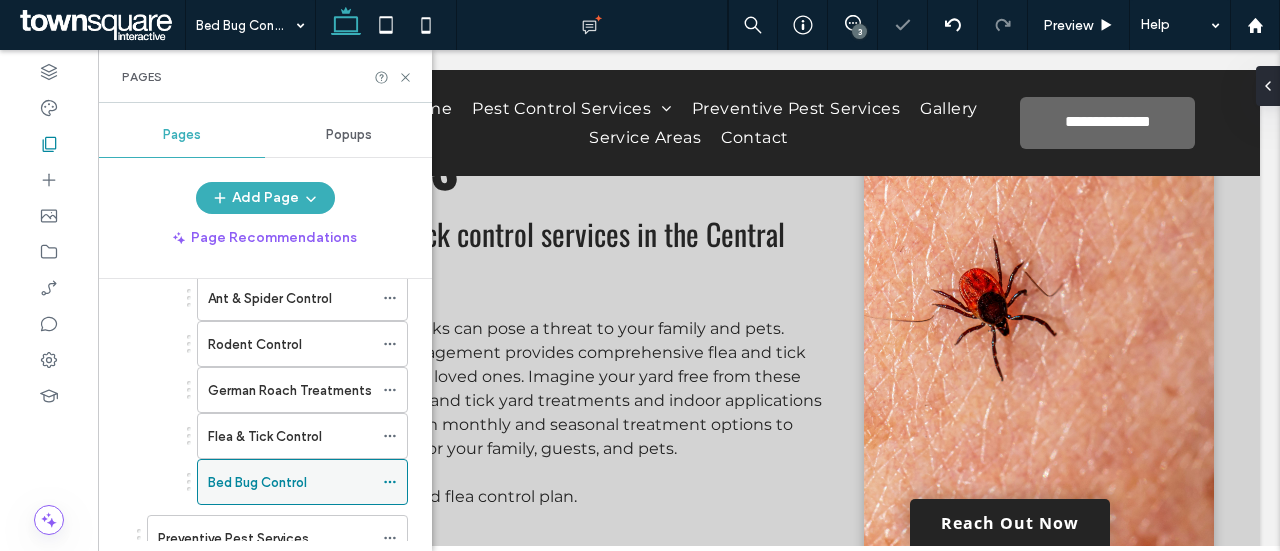 click on "Bed Bug  Control" at bounding box center (257, 482) 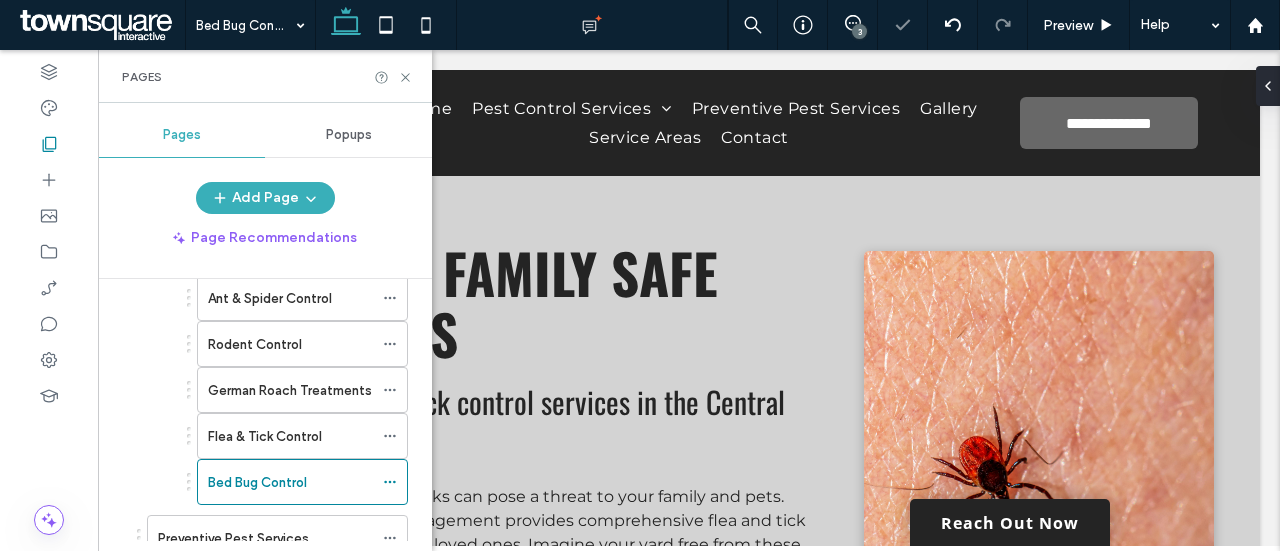scroll, scrollTop: 0, scrollLeft: 0, axis: both 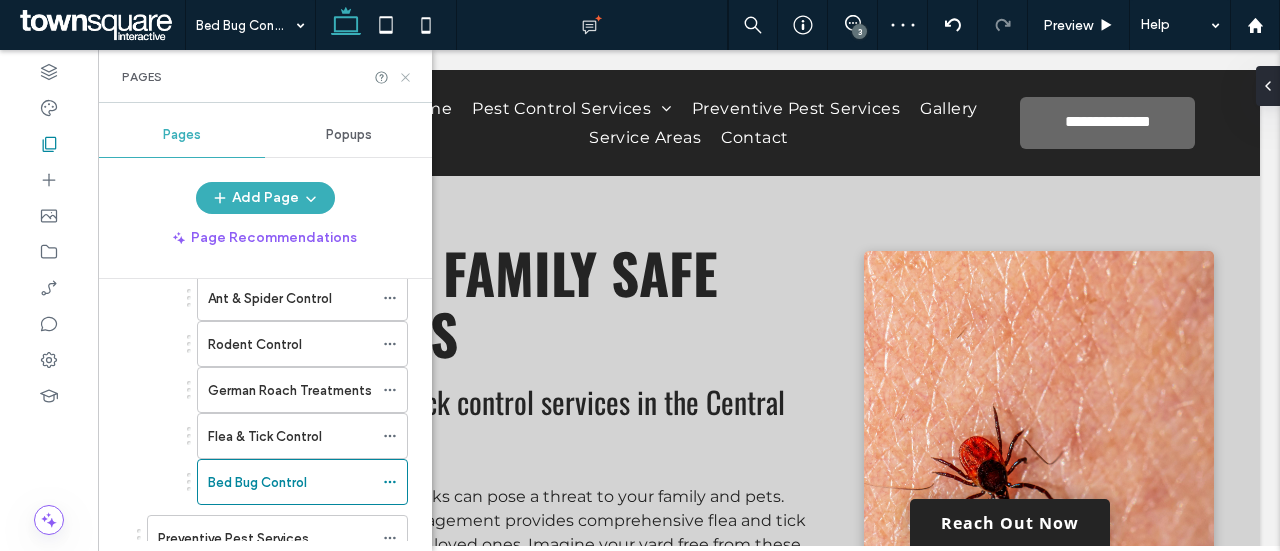 click 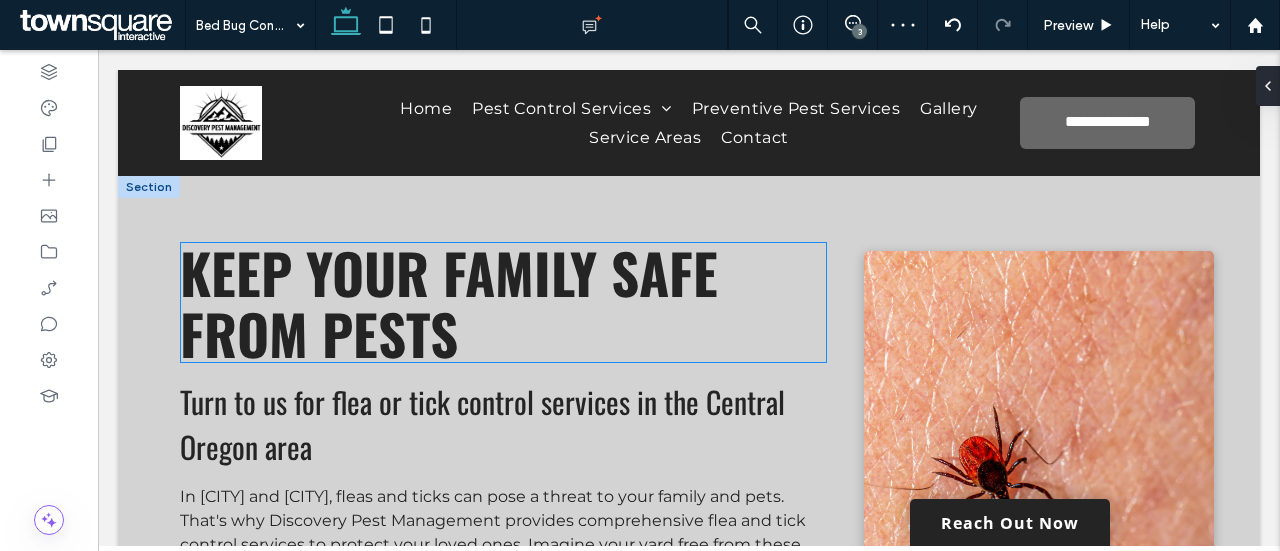 click on "Keep Your Family Safe from Pests" at bounding box center (449, 302) 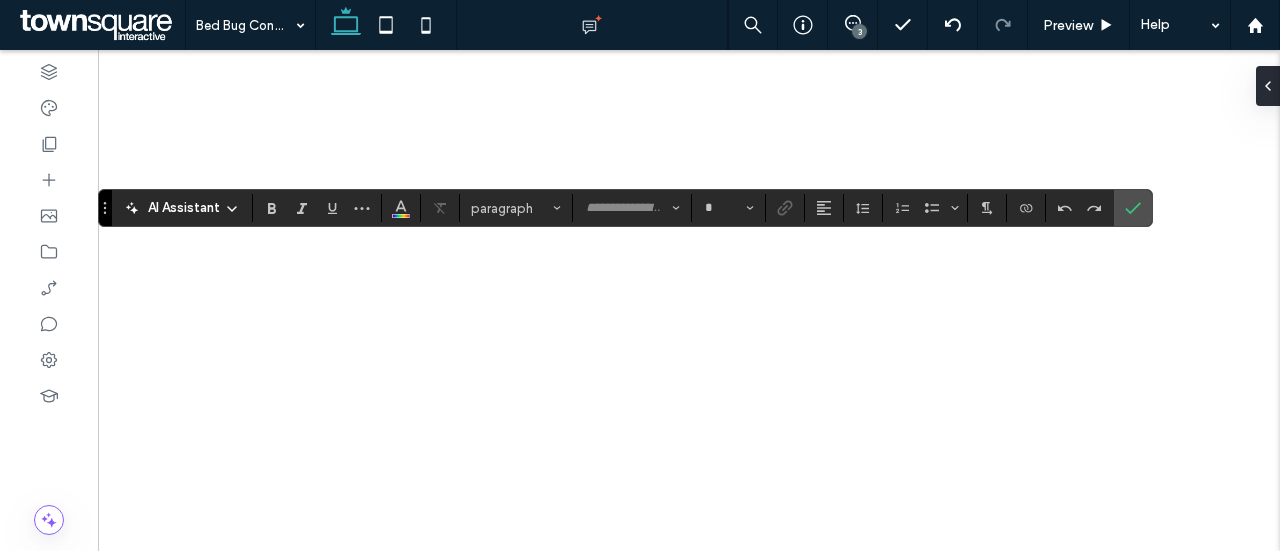 type on "******" 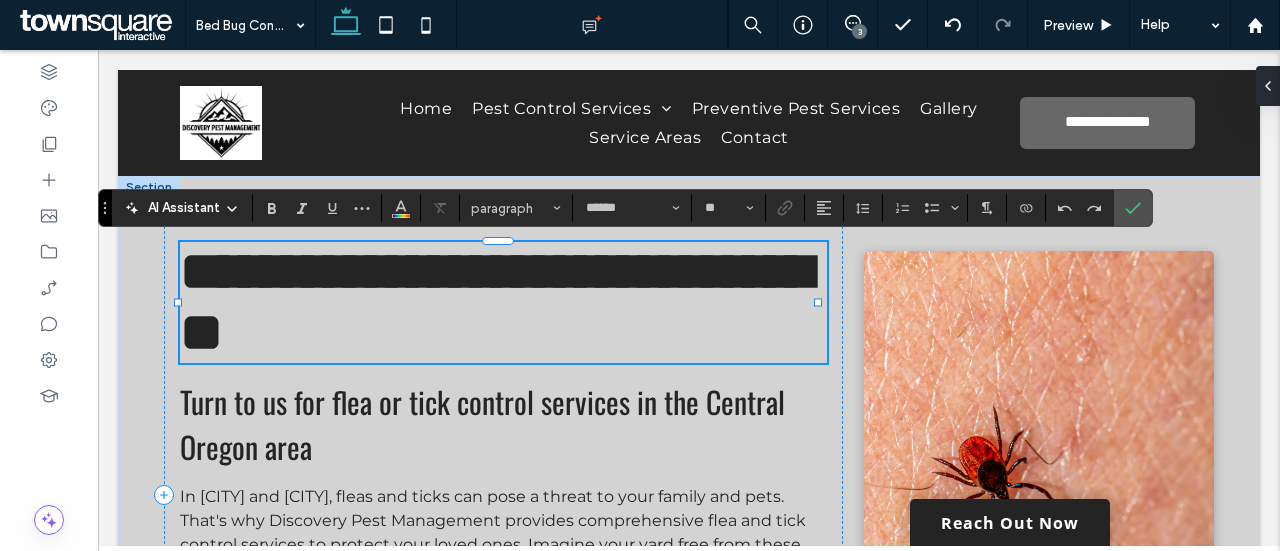 scroll, scrollTop: 0, scrollLeft: 0, axis: both 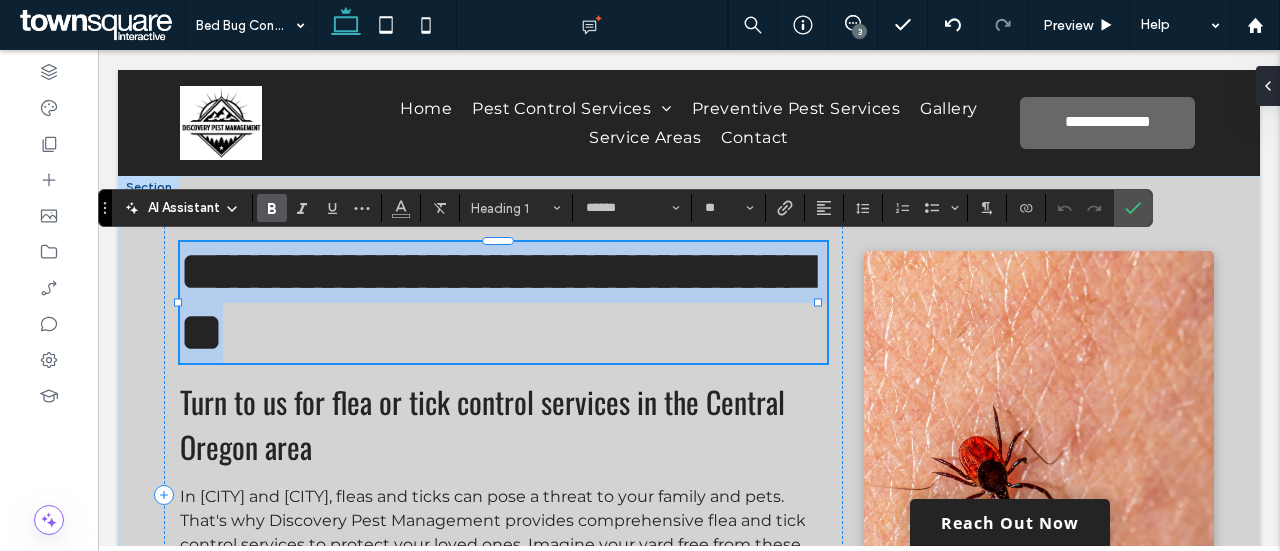 copy on "**********" 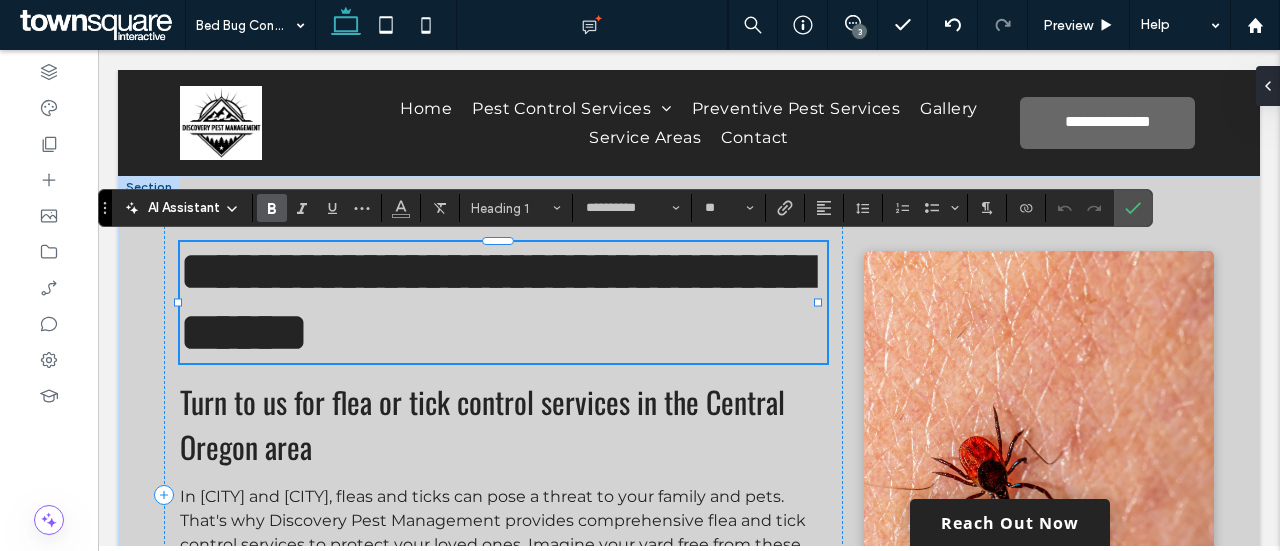 scroll, scrollTop: 10, scrollLeft: 0, axis: vertical 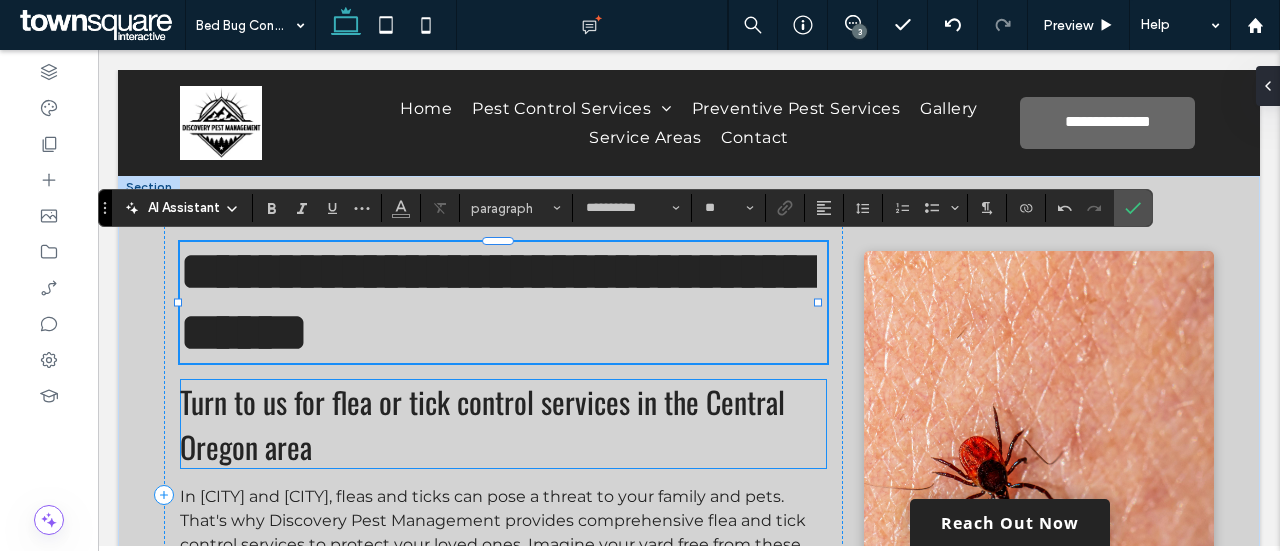 click on "Turn to us for flea or tick control services in the Central Oregon area" at bounding box center [482, 424] 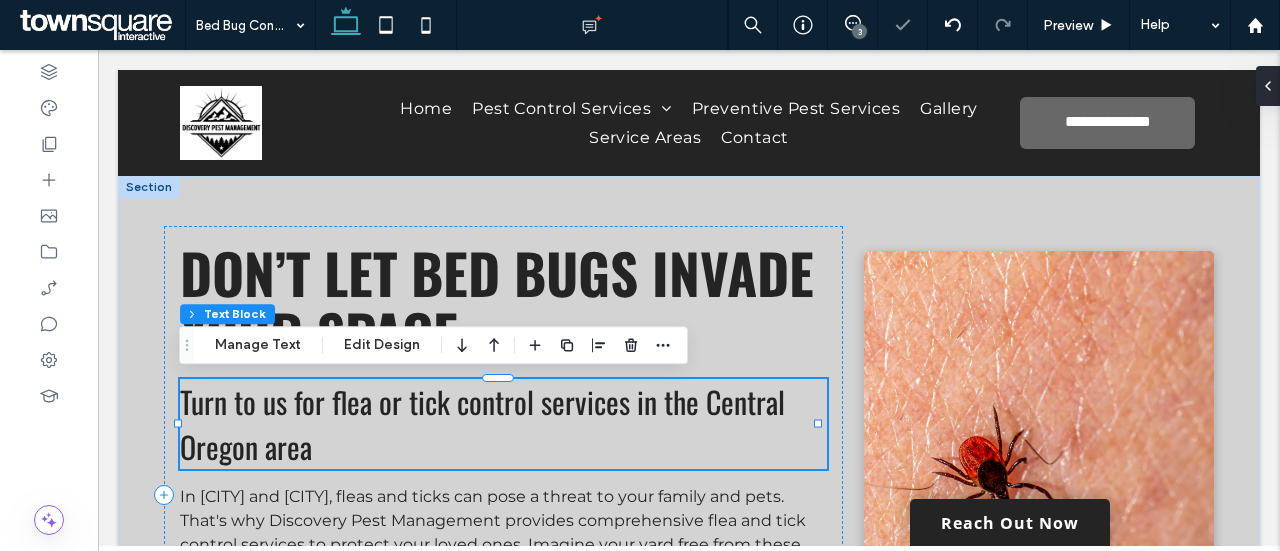 click on "Turn to us for flea or tick control services in the Central Oregon area" at bounding box center (482, 424) 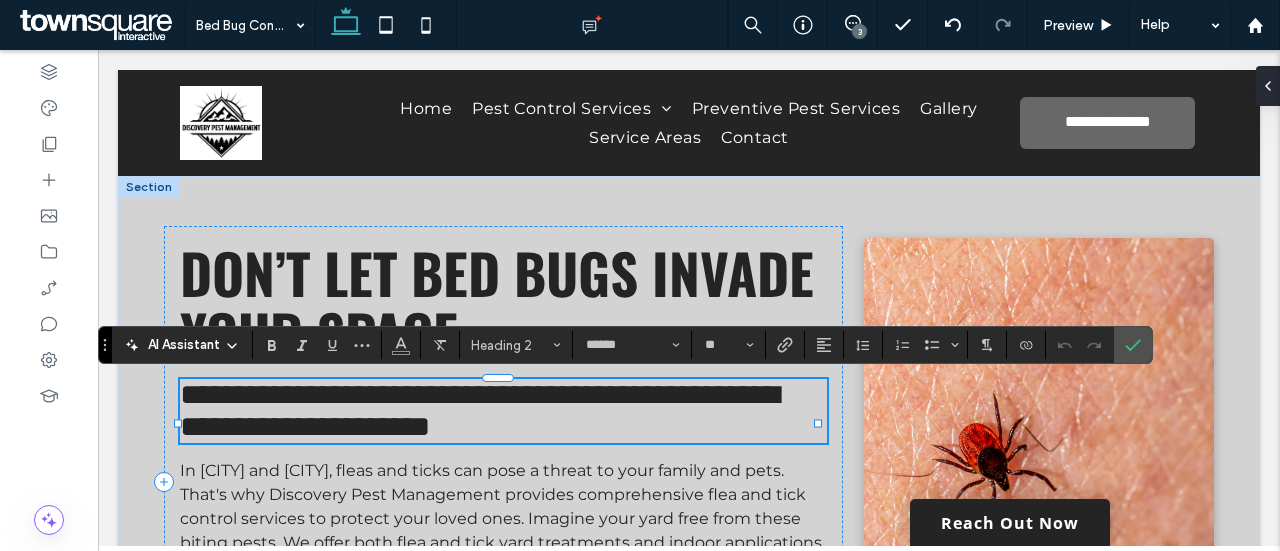 paste 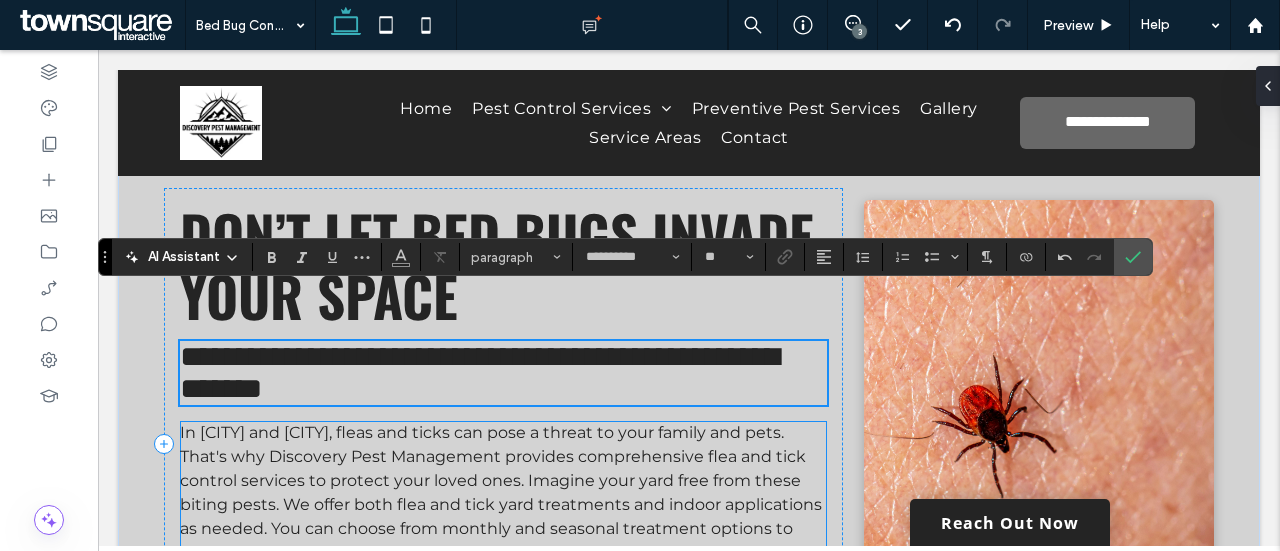 scroll, scrollTop: 139, scrollLeft: 0, axis: vertical 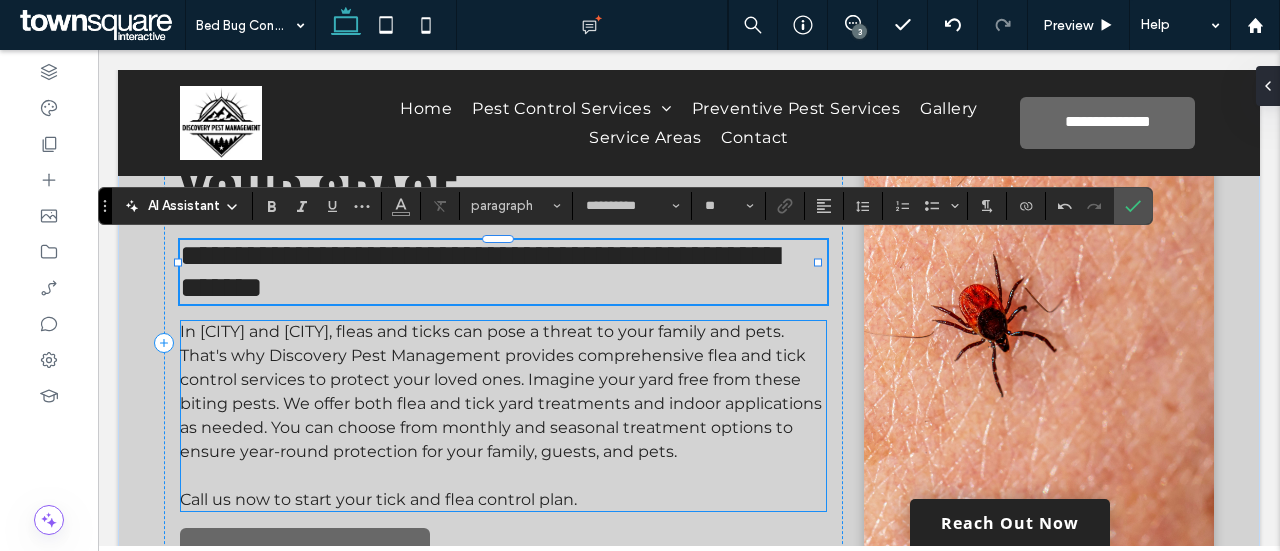 click on "In Bend and Prineville, fleas and ticks can pose a threat to your family and pets. That's why Discovery Pest Management provides comprehensive flea and tick control services to protect your loved ones. Imagine your yard free from these biting pests. We offer both flea and tick yard treatments and indoor applications as needed. You can choose from monthly and seasonal treatment options to ensure year-round protection for your family, guests, and pets." at bounding box center [501, 391] 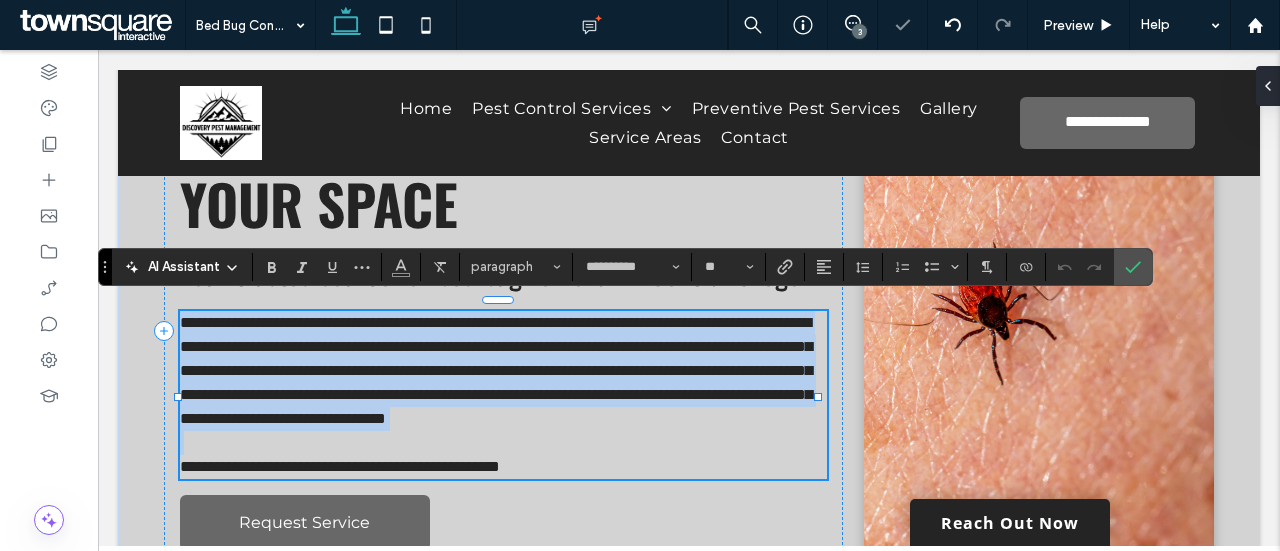 click on "**********" at bounding box center (496, 370) 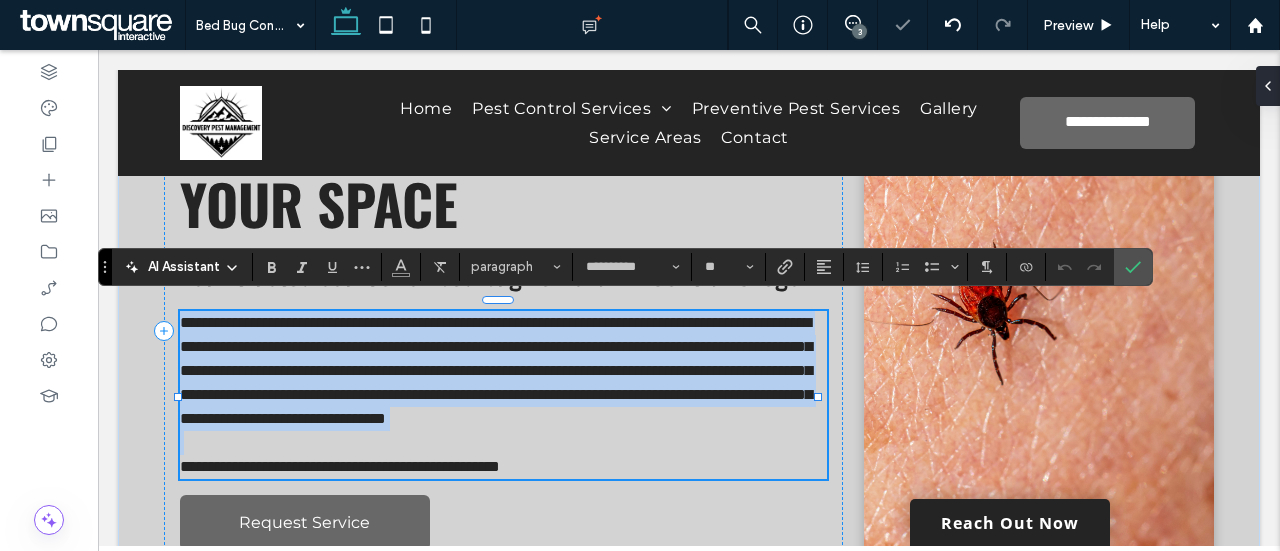 click on "**********" at bounding box center [496, 370] 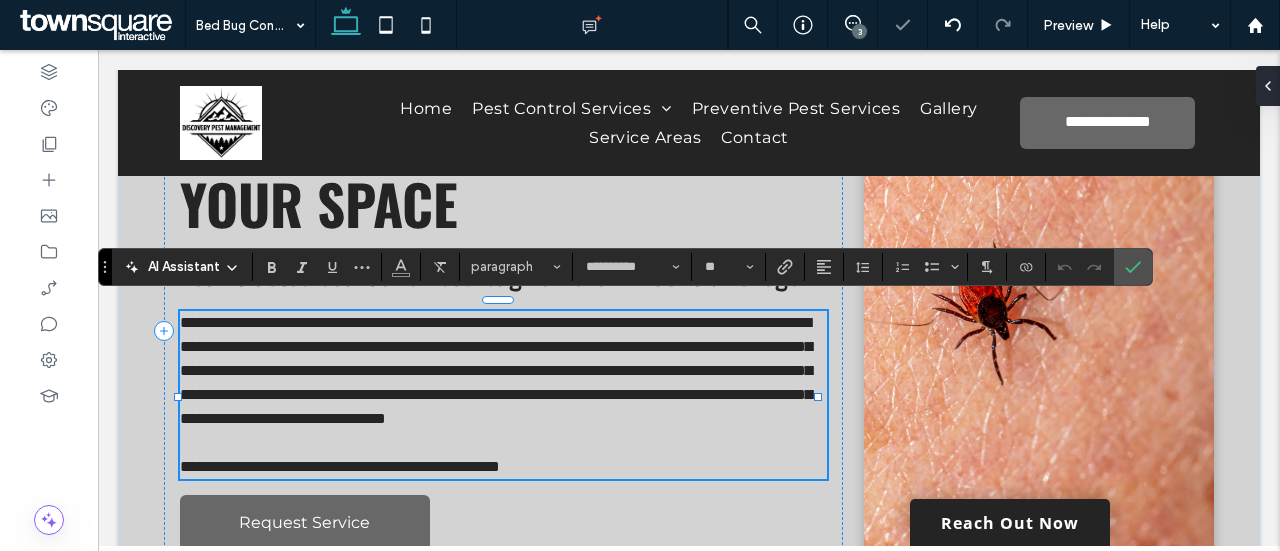 click on "**********" at bounding box center (503, 467) 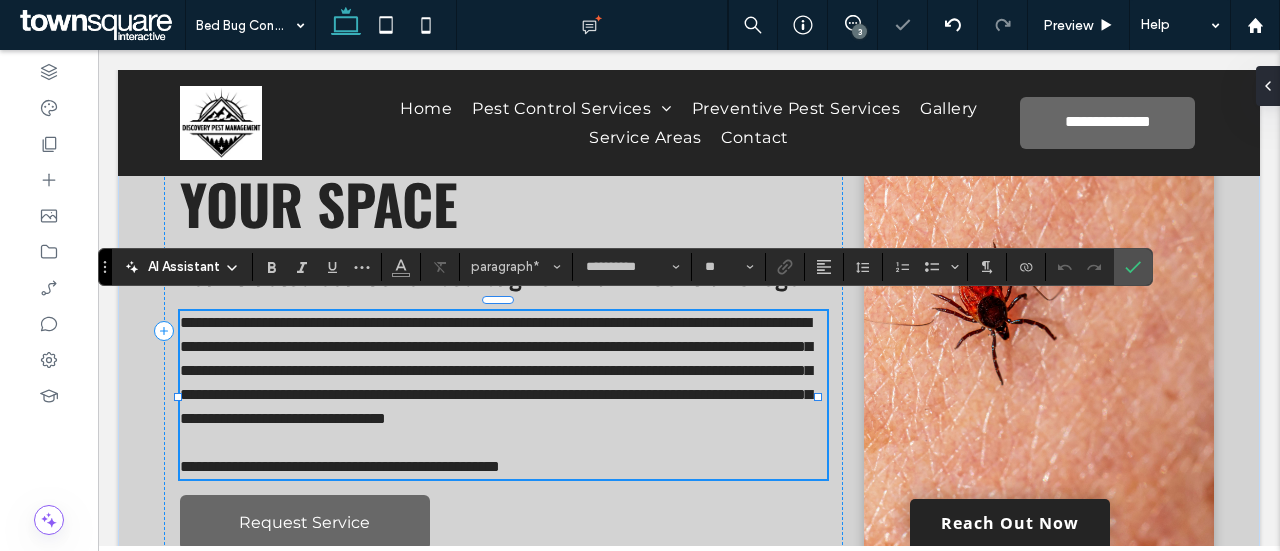 click on "**********" at bounding box center [503, 467] 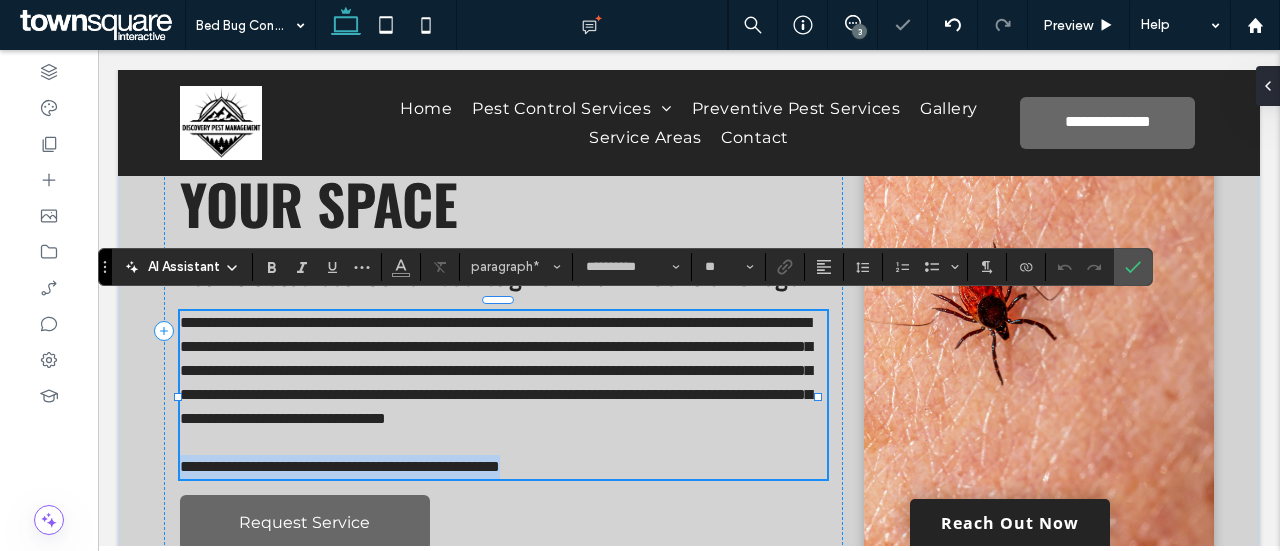 click on "**********" at bounding box center (503, 467) 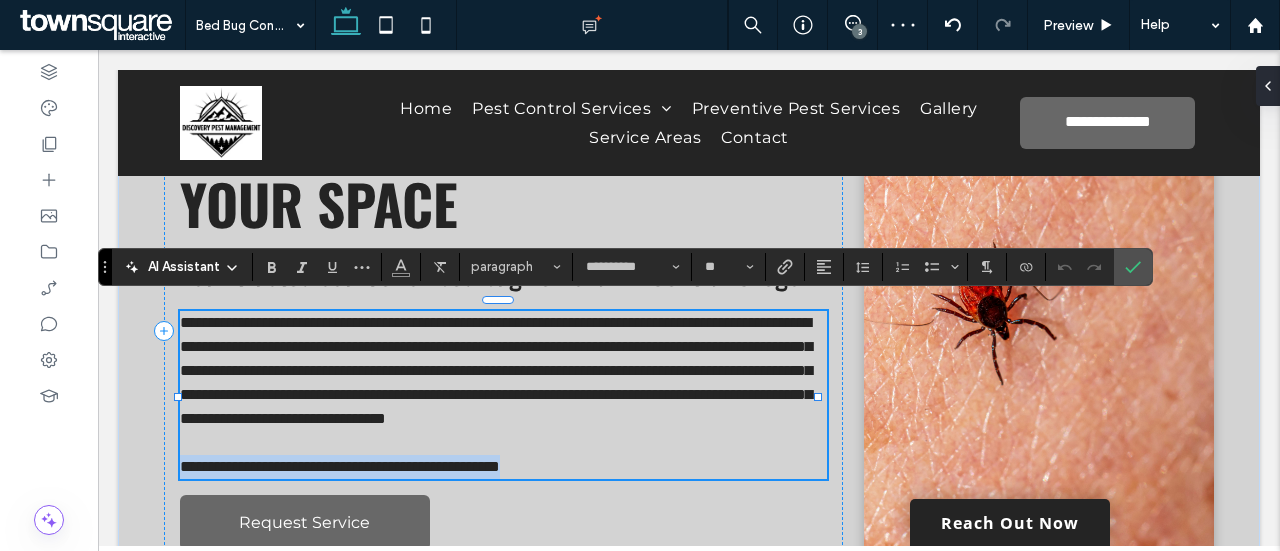 click on "**********" at bounding box center [503, 467] 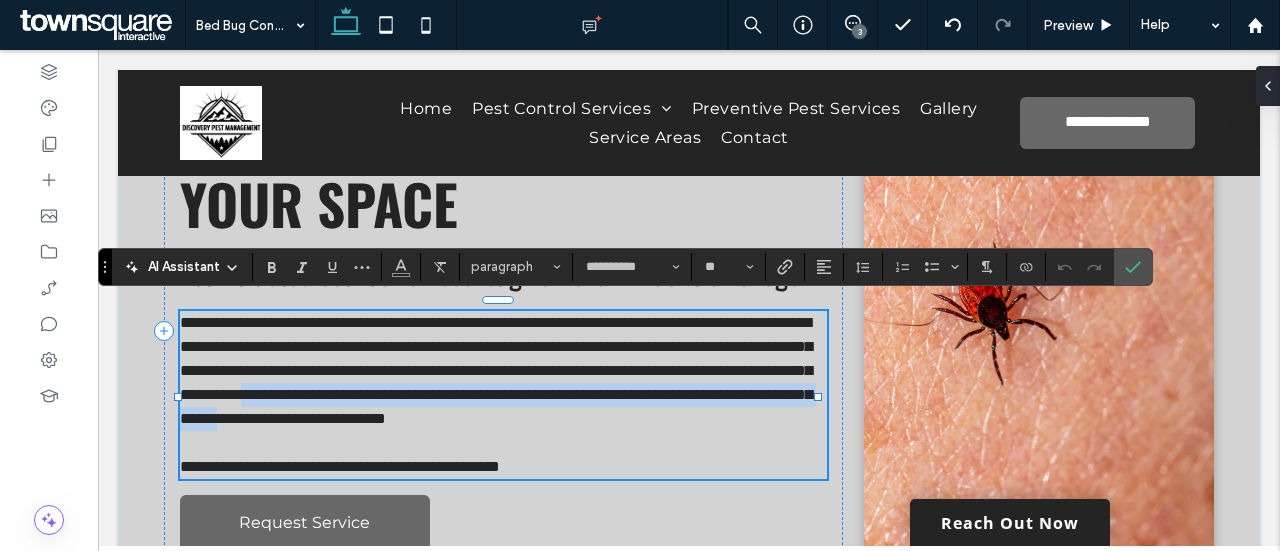 drag, startPoint x: 596, startPoint y: 478, endPoint x: 342, endPoint y: 402, distance: 265.12637 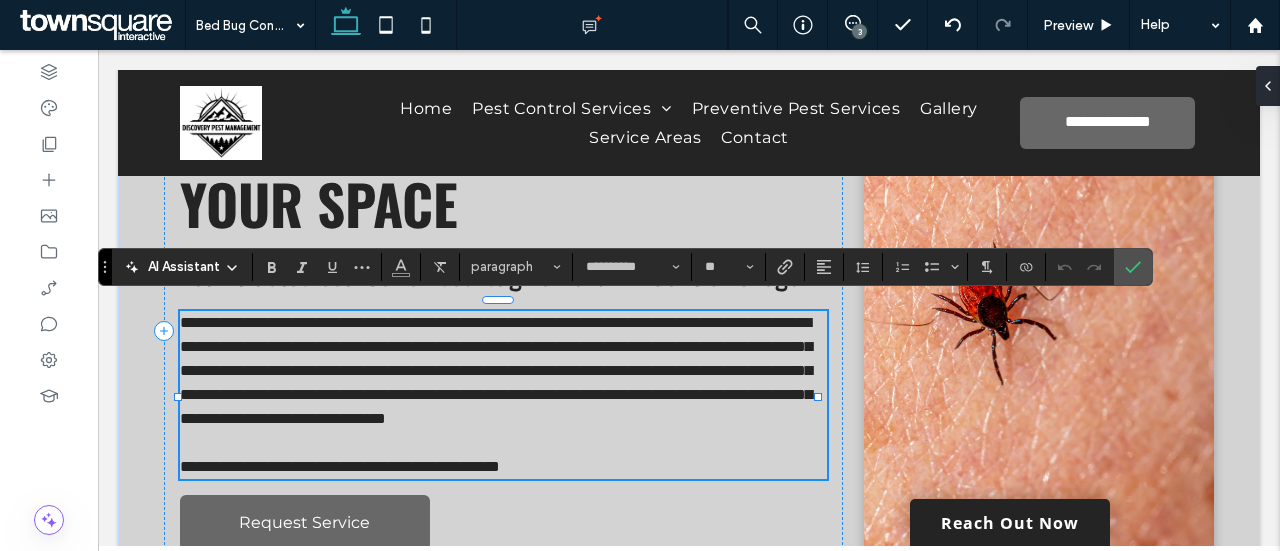 click on "**********" at bounding box center (340, 466) 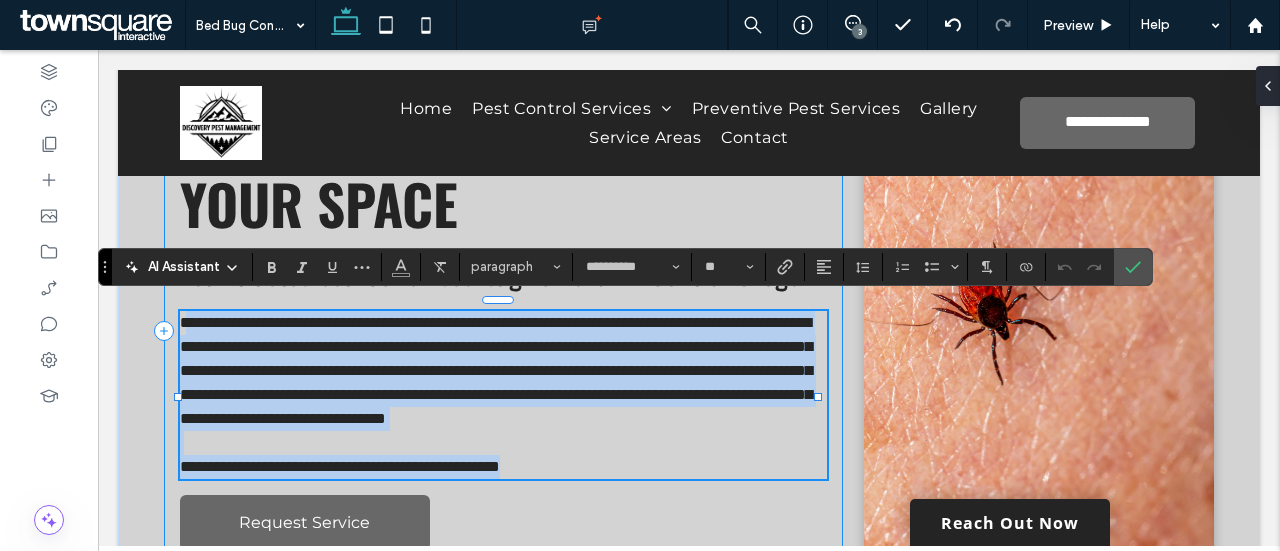 drag, startPoint x: 182, startPoint y: 308, endPoint x: 664, endPoint y: 507, distance: 521.4643 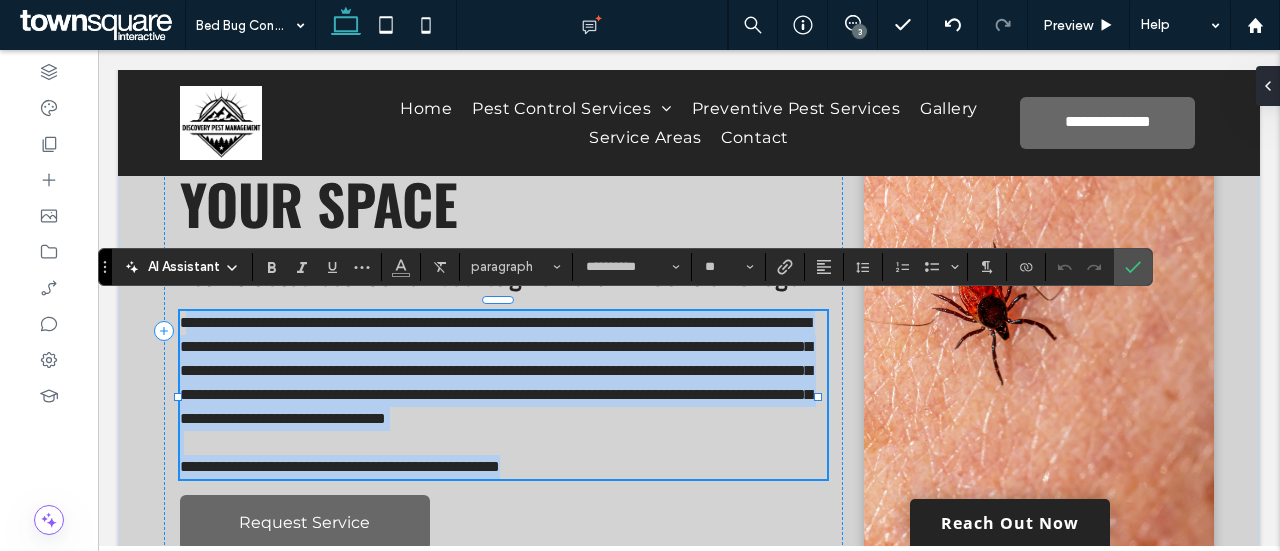paste 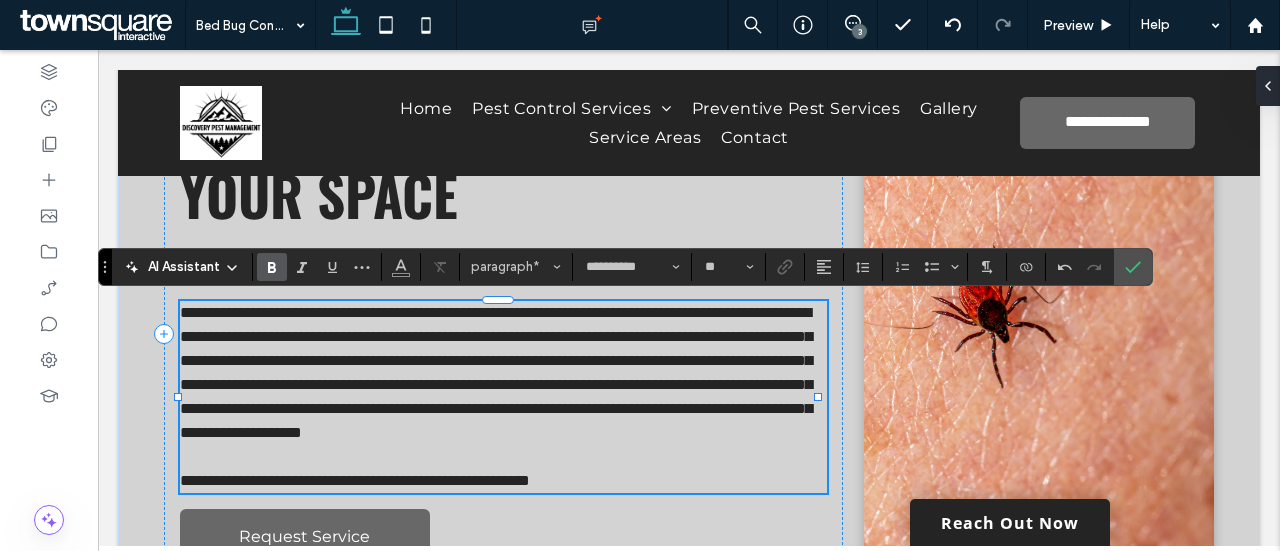scroll, scrollTop: 25, scrollLeft: 0, axis: vertical 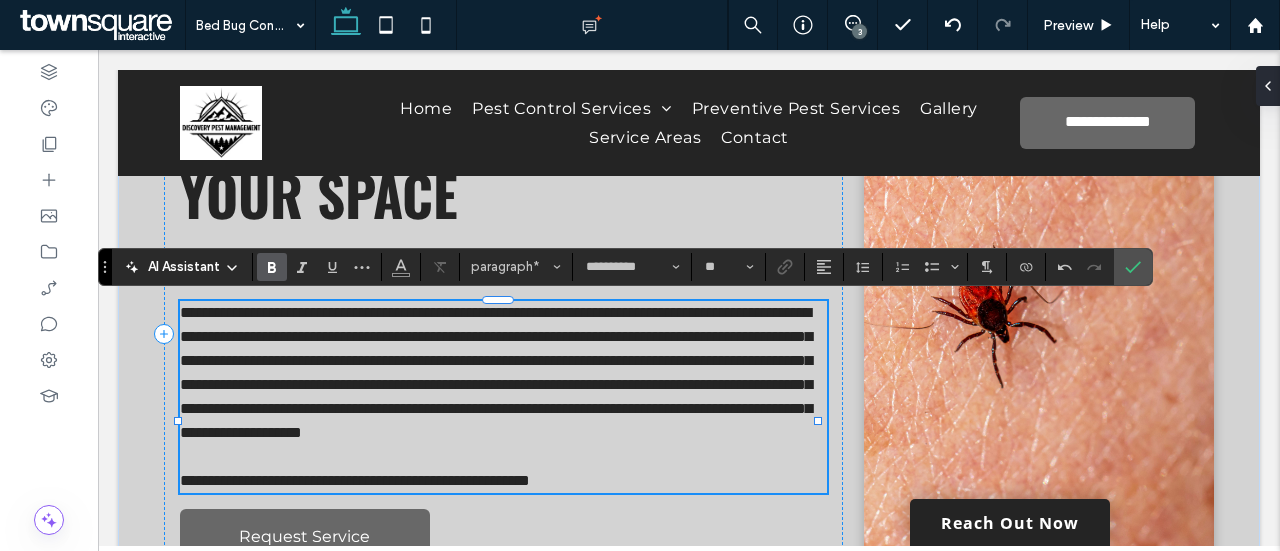click on "**********" at bounding box center [496, 372] 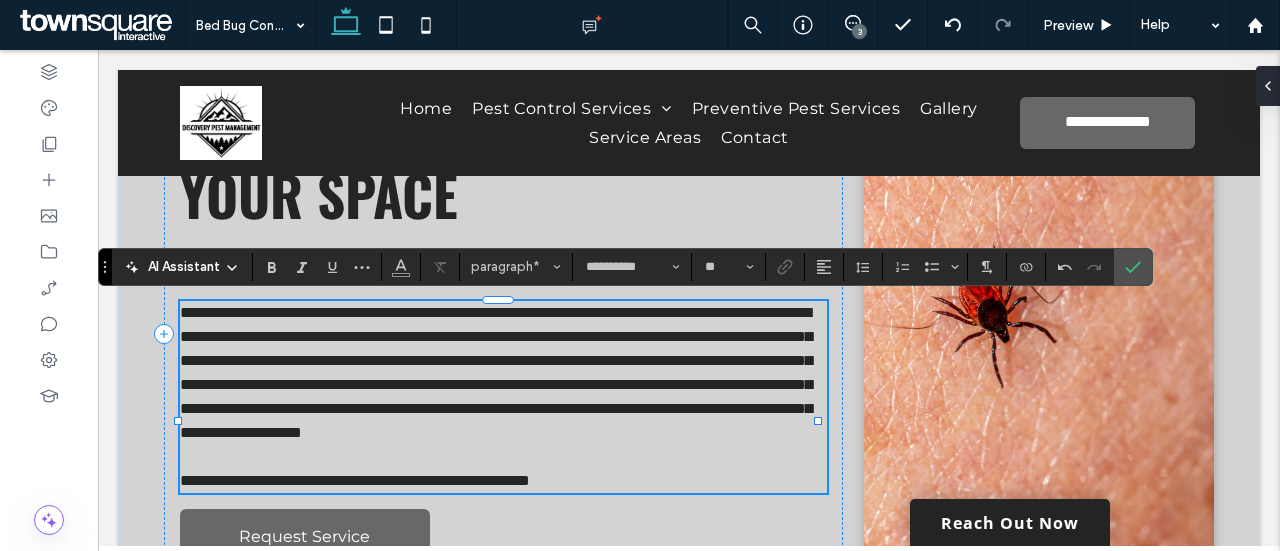 type 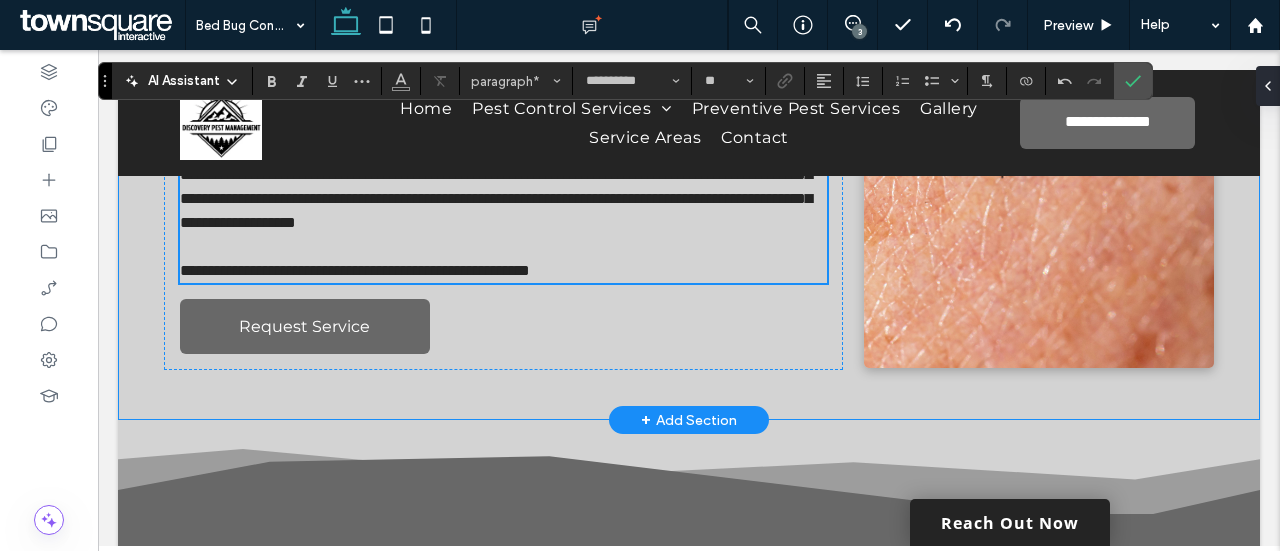 scroll, scrollTop: 350, scrollLeft: 0, axis: vertical 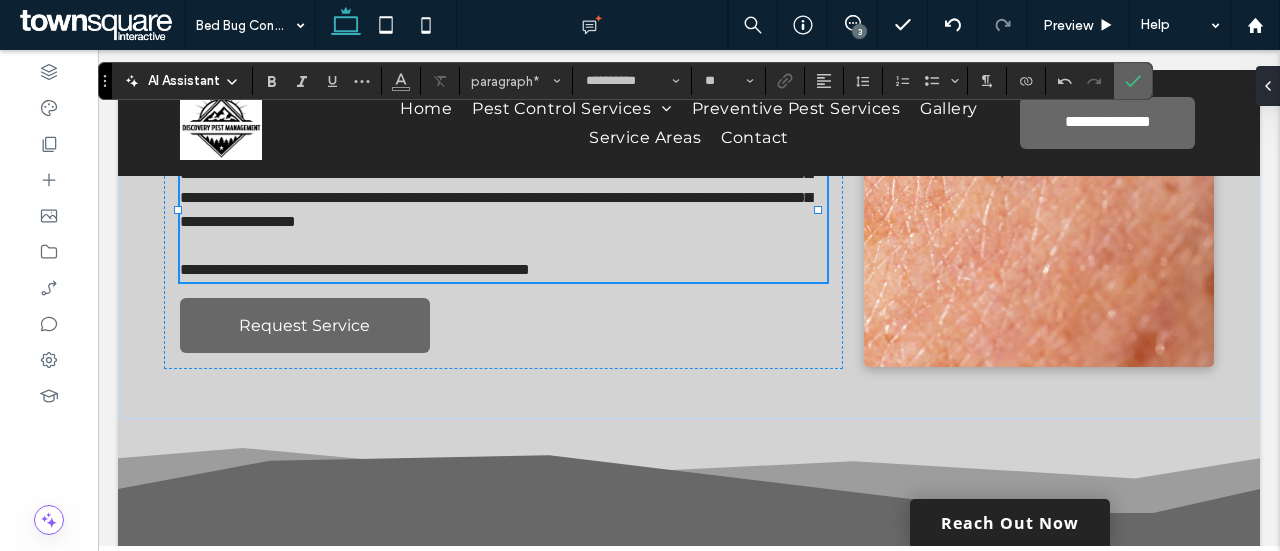 drag, startPoint x: 1132, startPoint y: 80, endPoint x: 1034, endPoint y: 30, distance: 110.01818 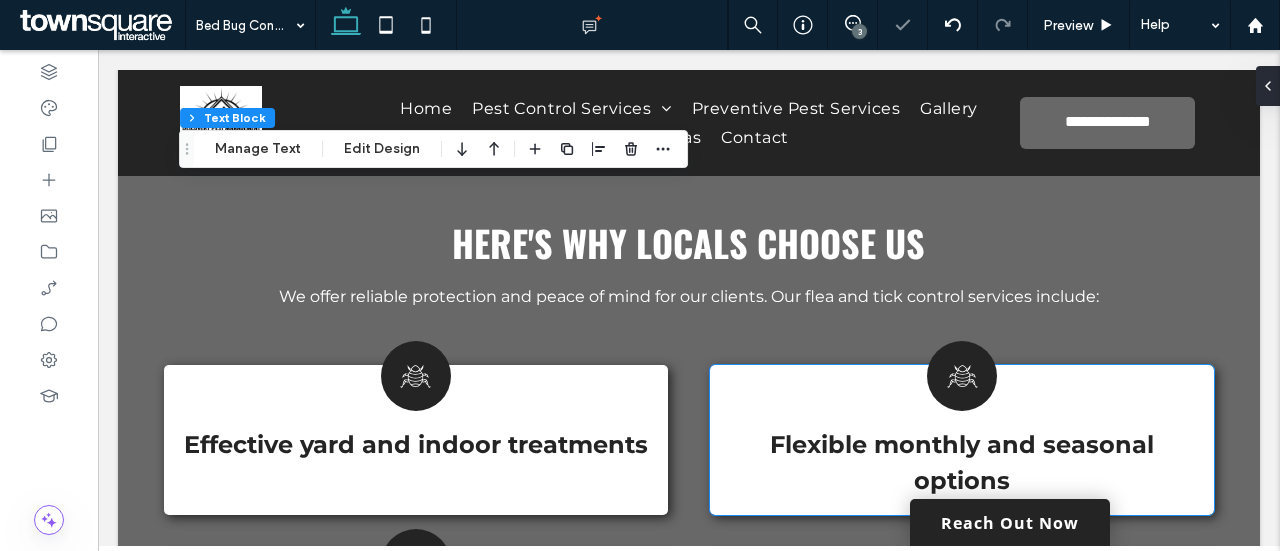 scroll, scrollTop: 742, scrollLeft: 0, axis: vertical 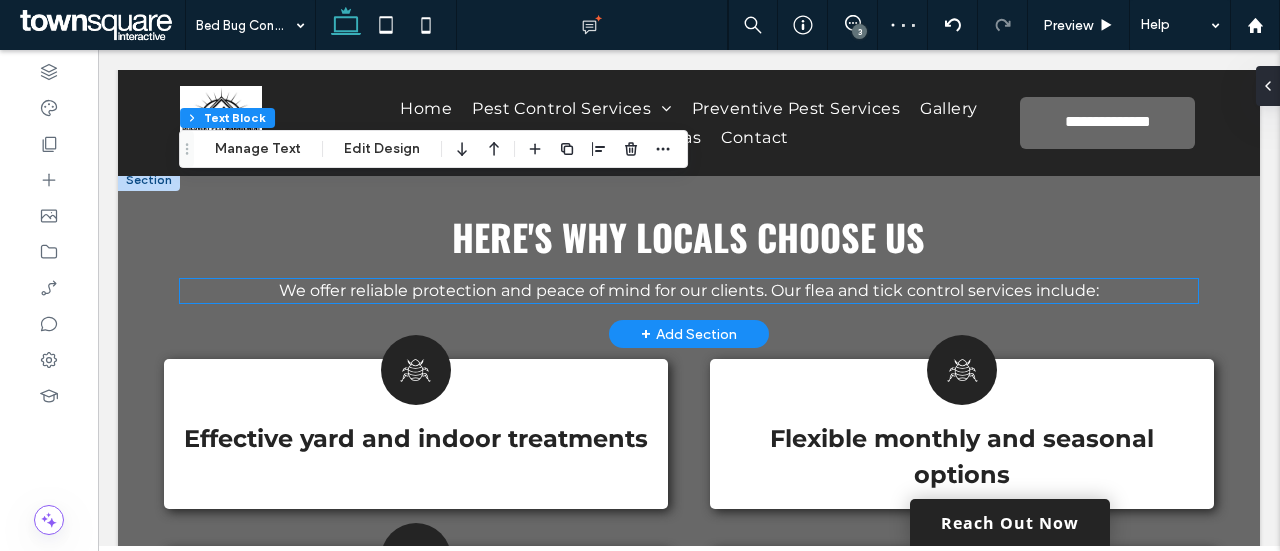 click on "We offer reliable protection and peace of mind for our clients. Our flea and tick control services include:" at bounding box center [689, 290] 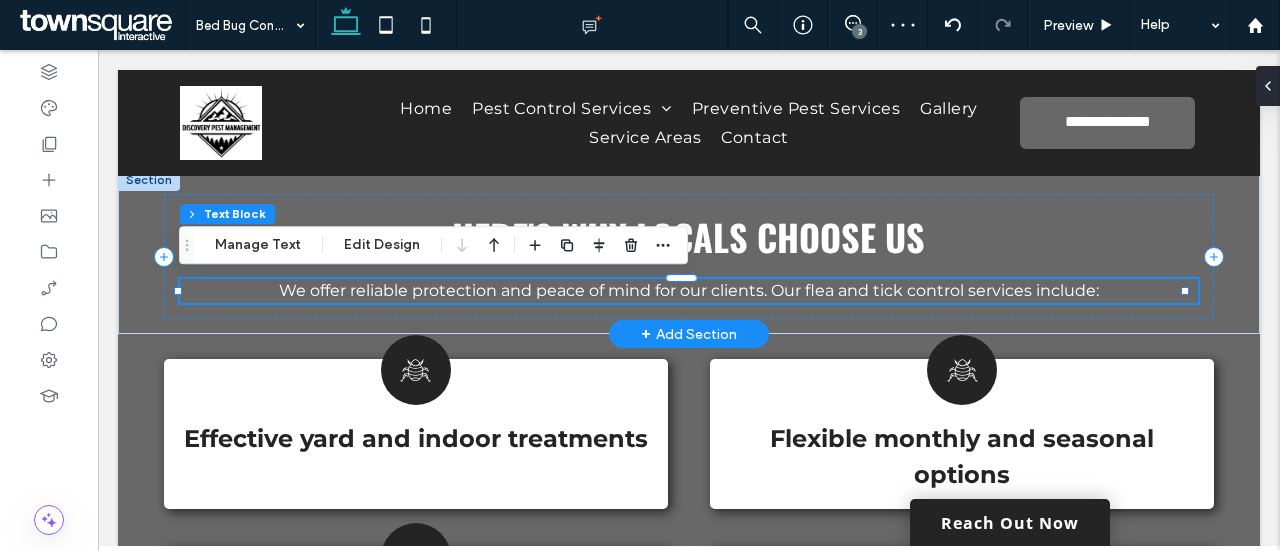 click on "We offer reliable protection and peace of mind for our clients. Our flea and tick control services include:" at bounding box center [689, 290] 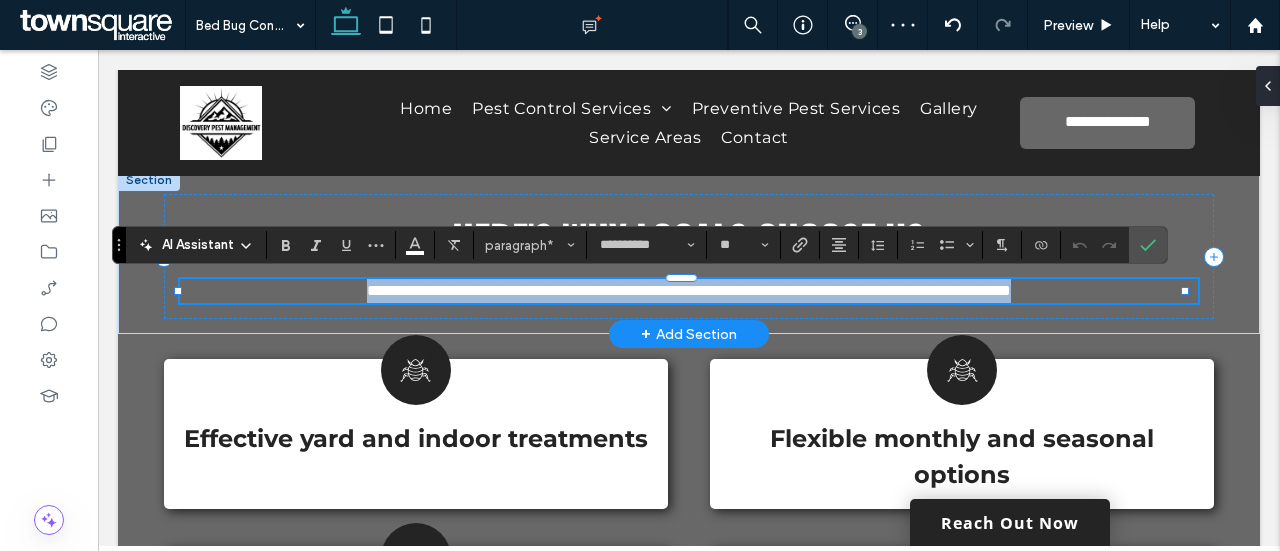 copy on "**********" 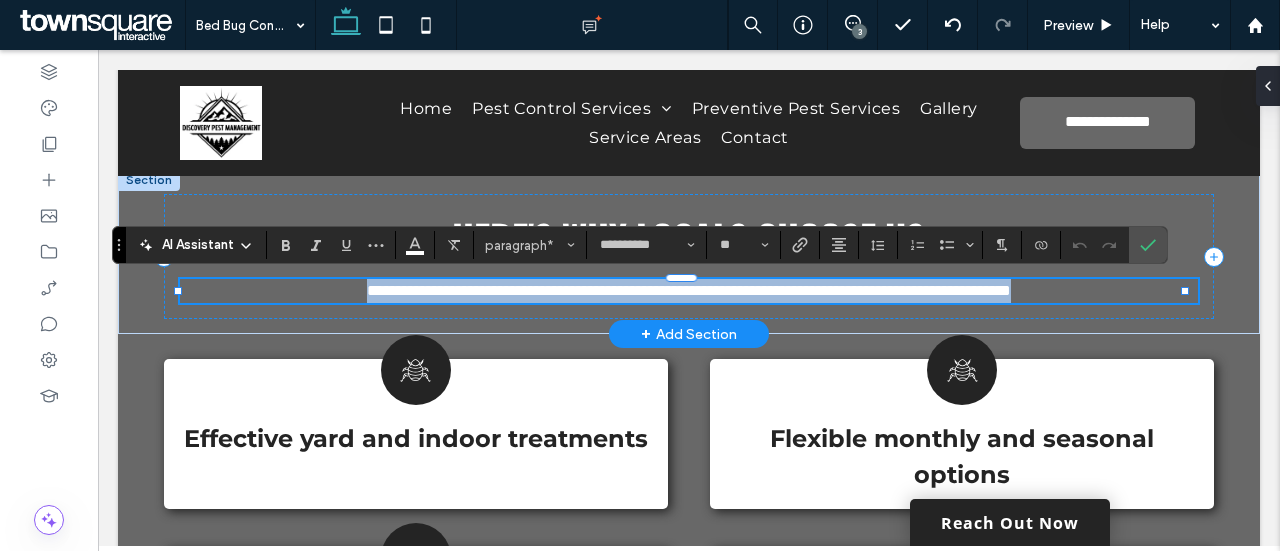 paste 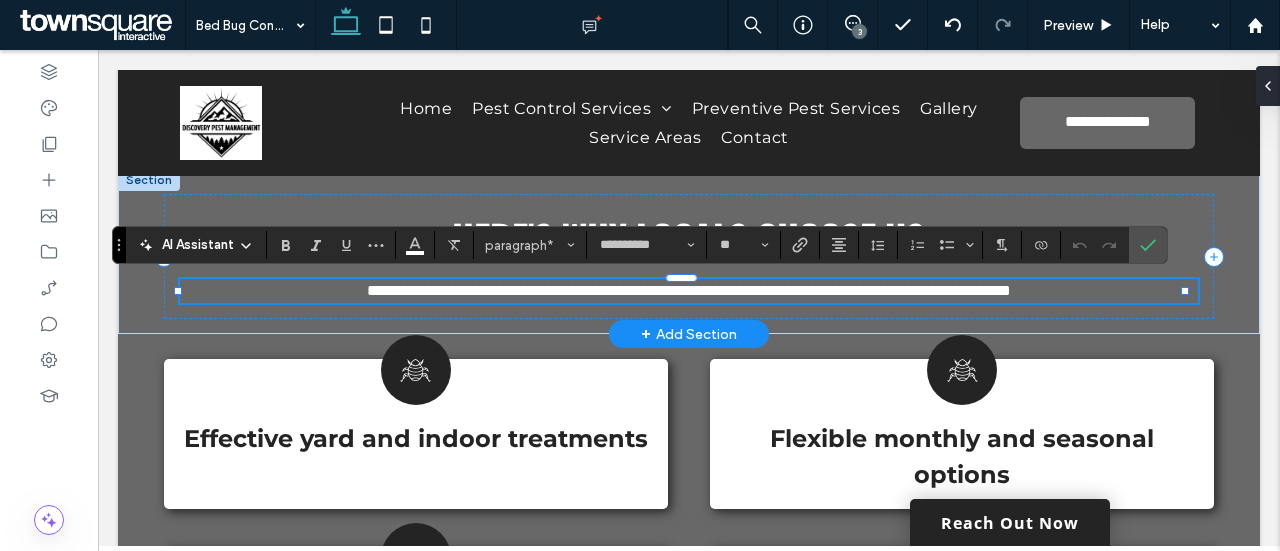 scroll, scrollTop: 1, scrollLeft: 0, axis: vertical 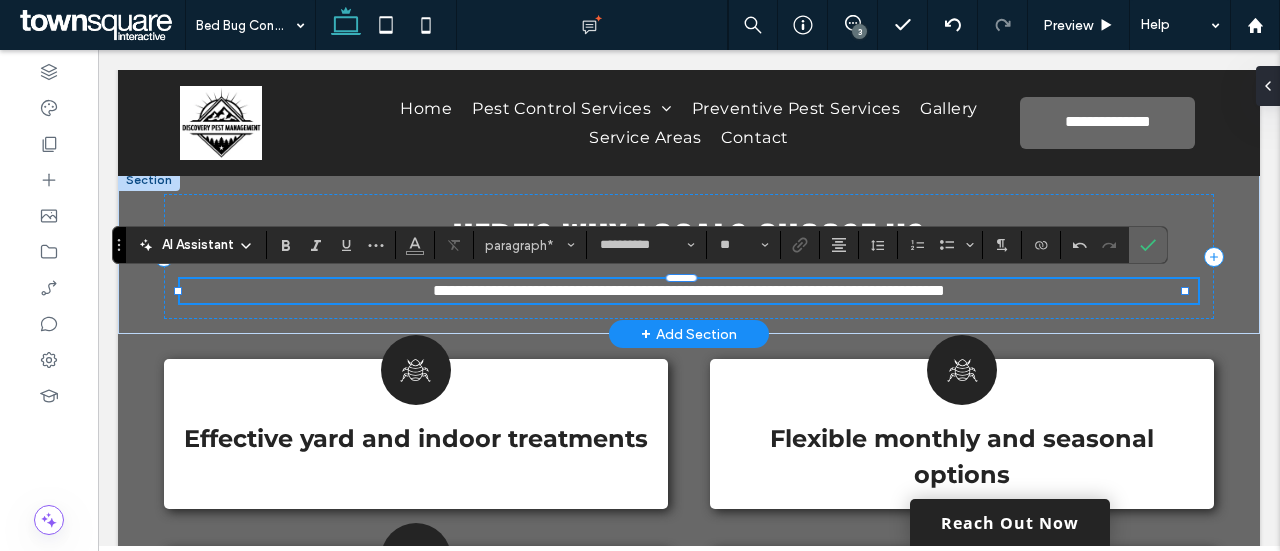 click at bounding box center (1148, 245) 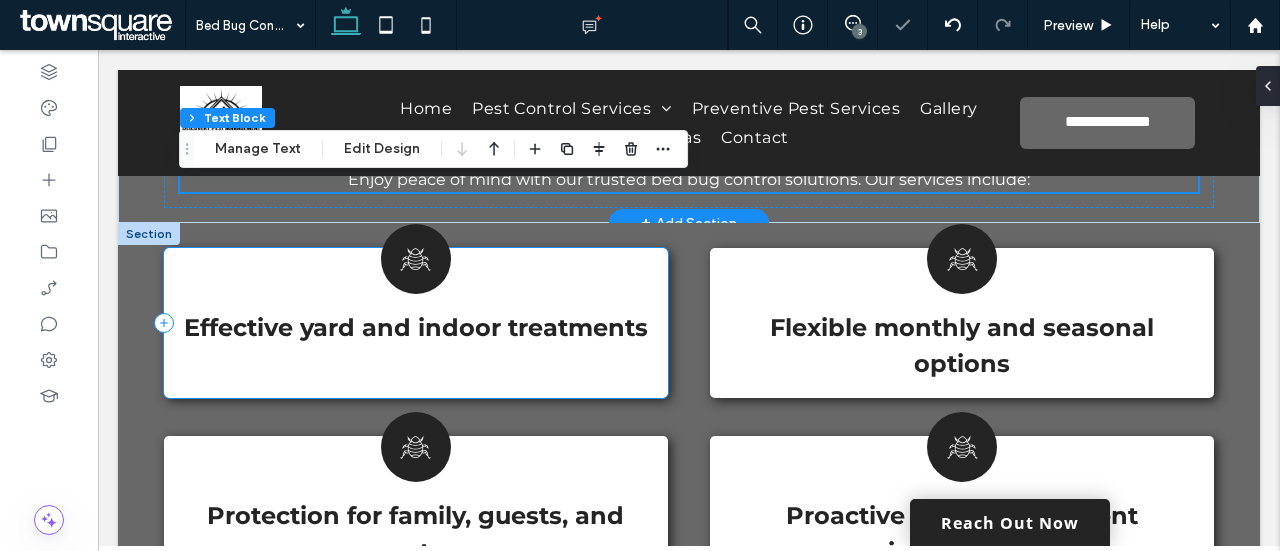 scroll, scrollTop: 852, scrollLeft: 0, axis: vertical 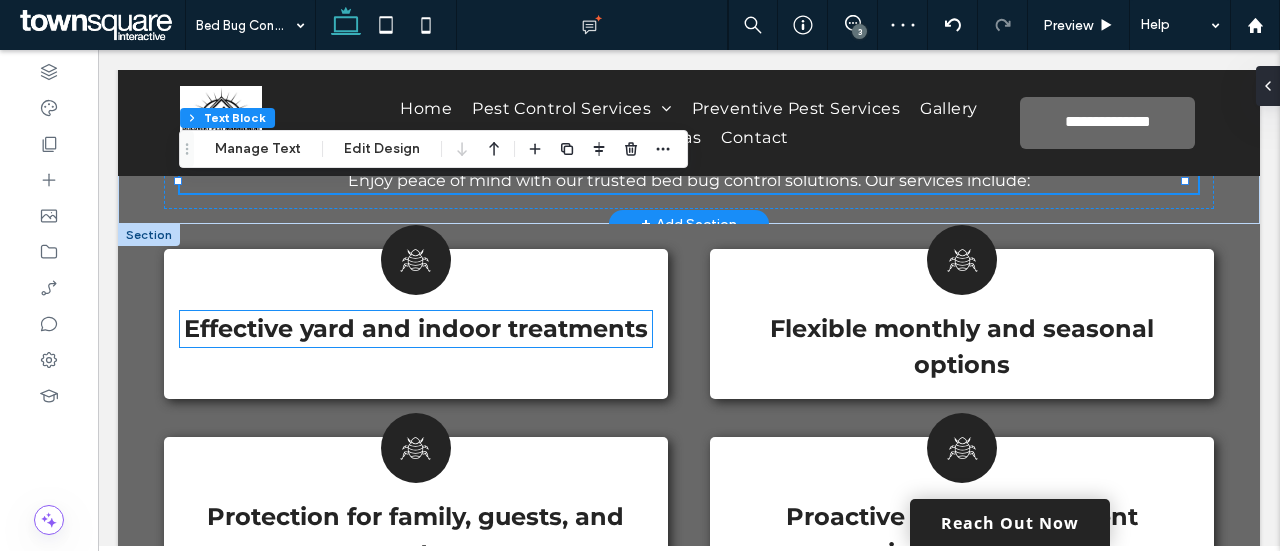 click on "Effective yard and indoor treatments" at bounding box center (416, 328) 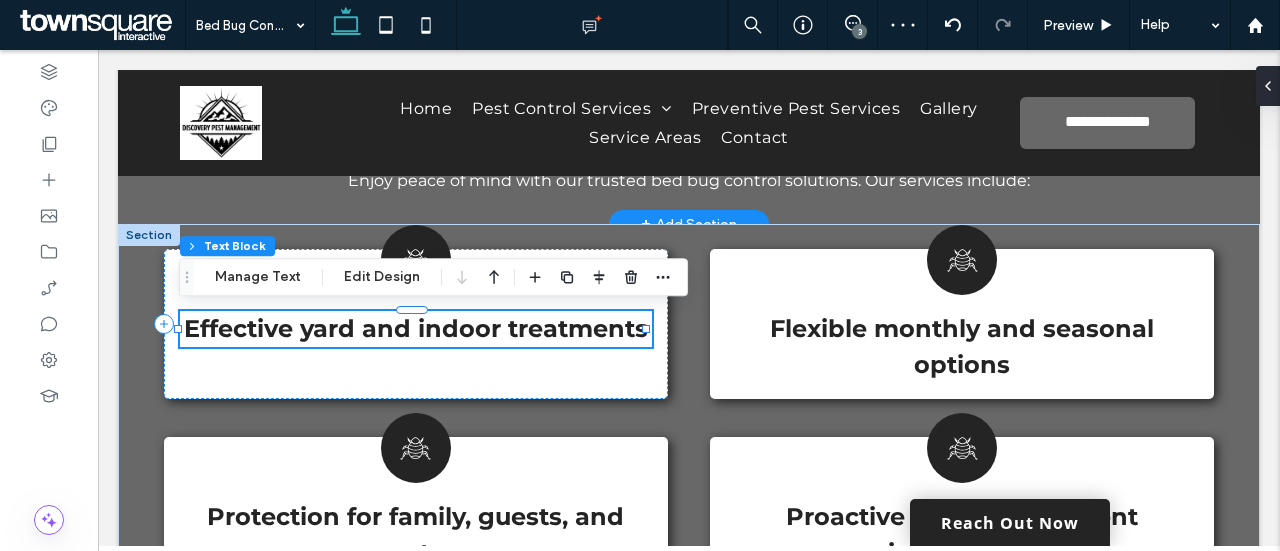 click on "Effective yard and indoor treatments" at bounding box center (416, 328) 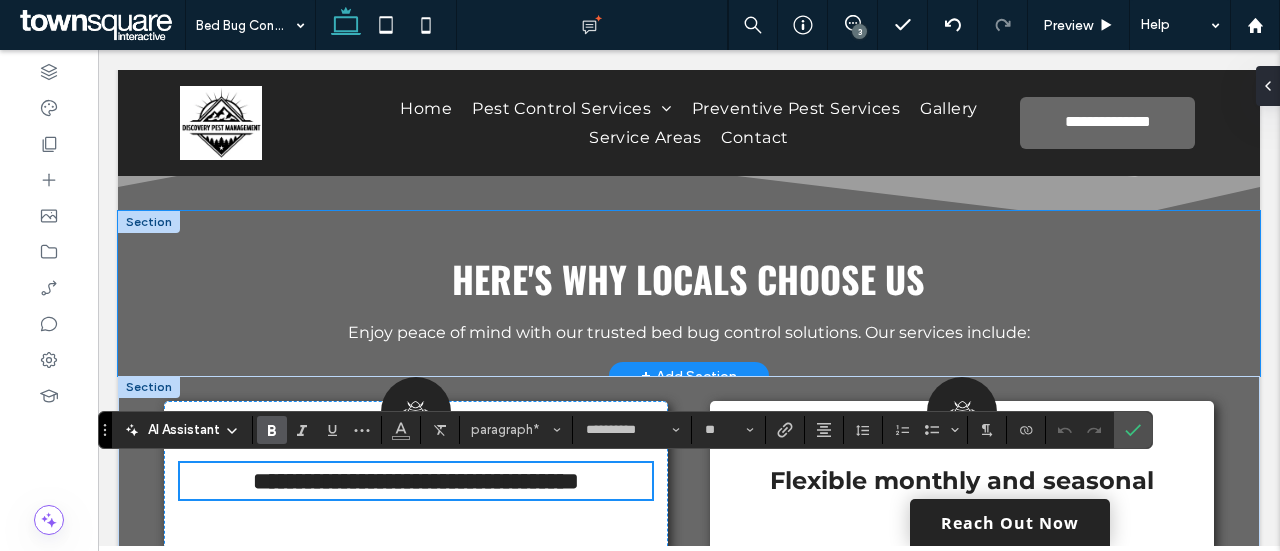scroll, scrollTop: 699, scrollLeft: 0, axis: vertical 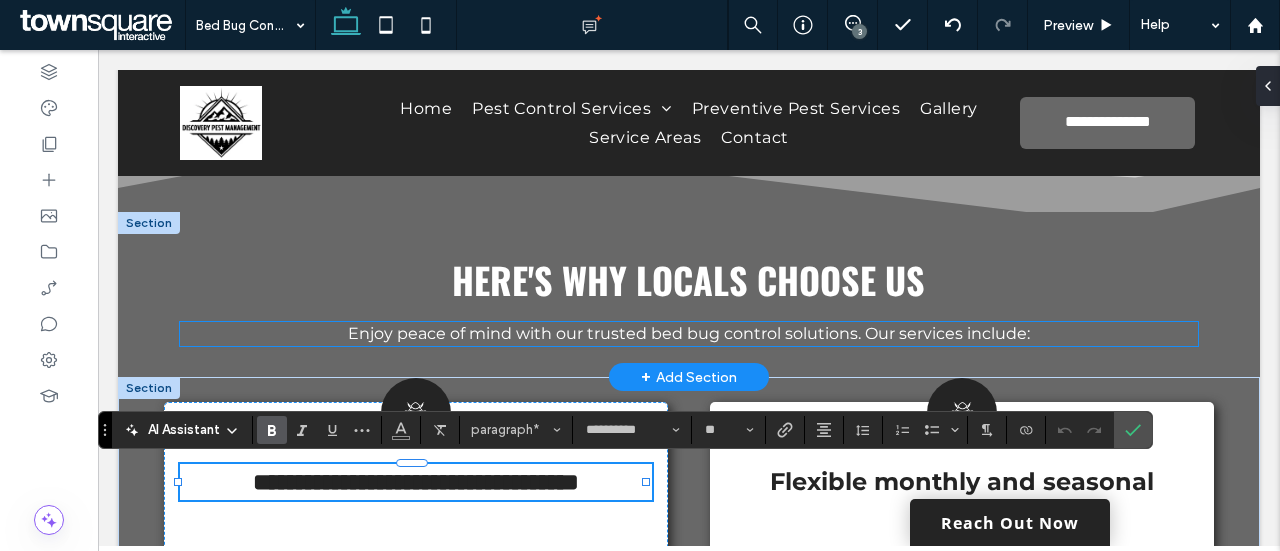 click on "Enjoy peace of mind with our trusted bed bug control solutions. Our services include:" at bounding box center (689, 333) 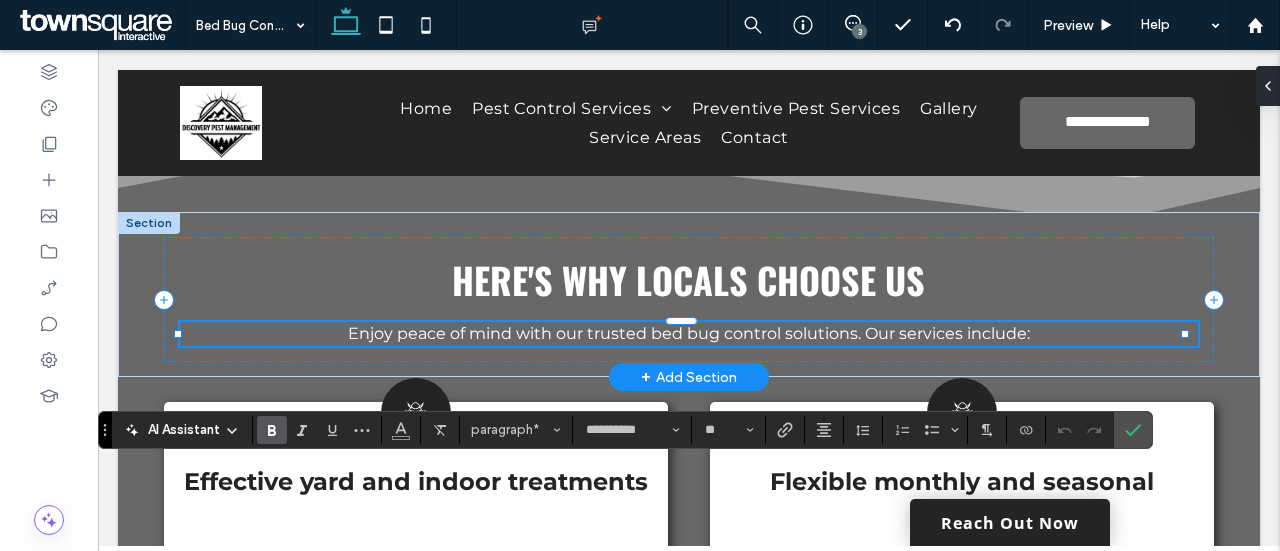 click on "Enjoy peace of mind with our trusted bed bug control solutions. Our services include: ﻿" at bounding box center [689, 334] 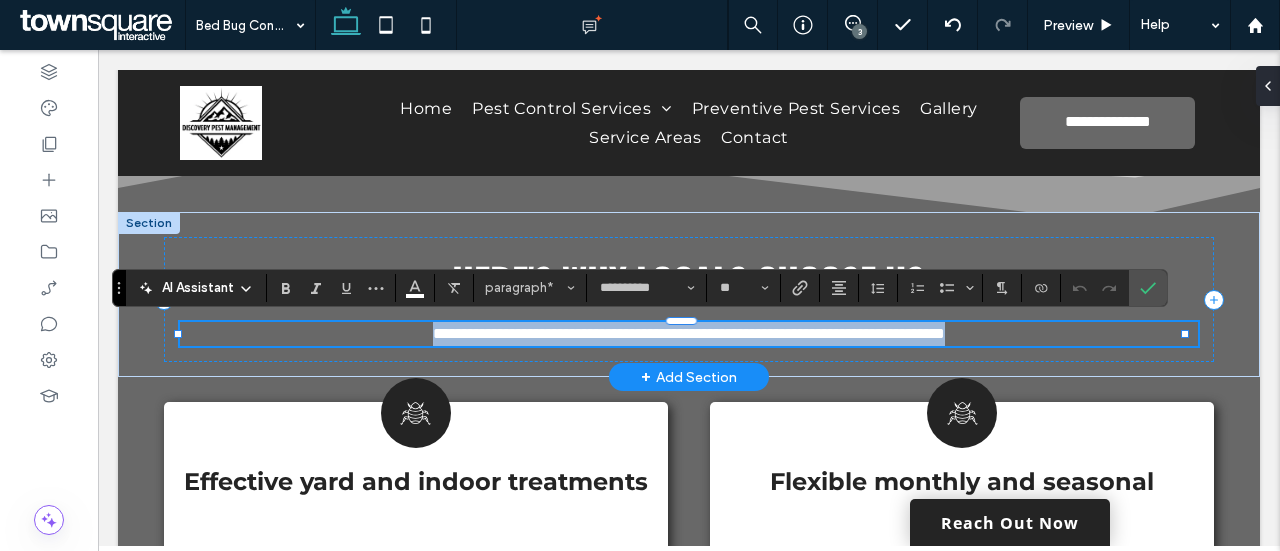 click on "**********" at bounding box center (689, 333) 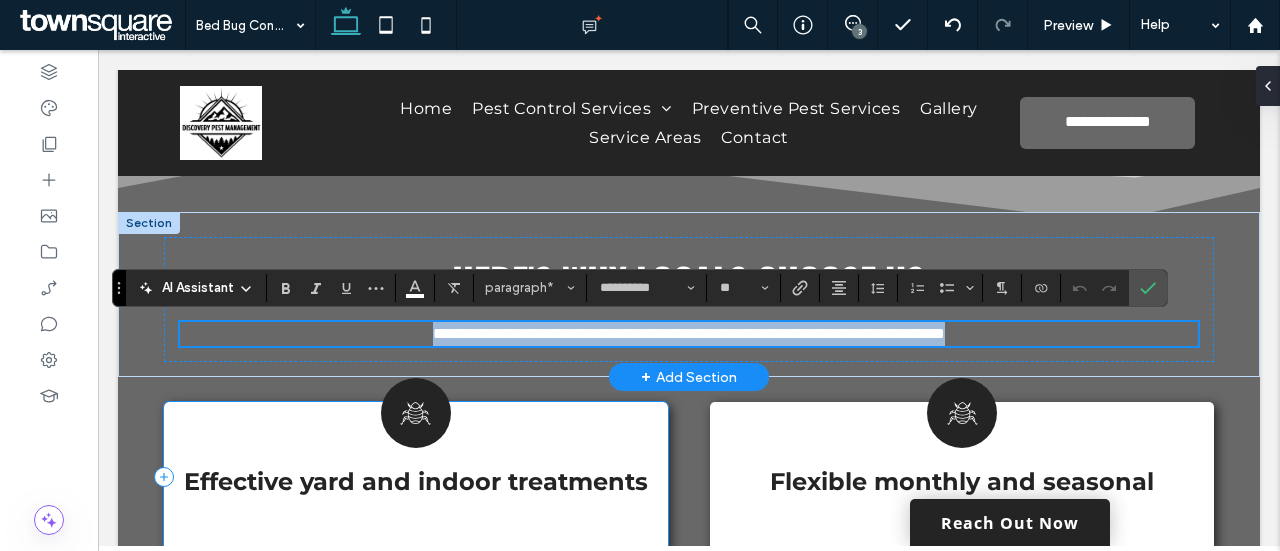 scroll, scrollTop: 828, scrollLeft: 0, axis: vertical 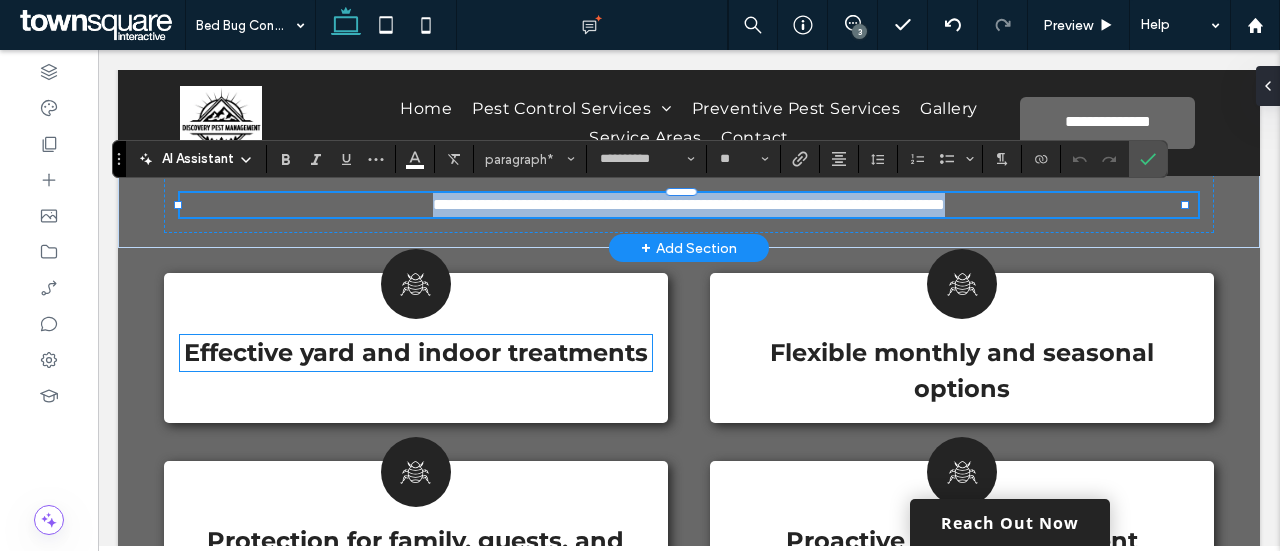 click on "Effective yard and indoor treatments" at bounding box center [416, 352] 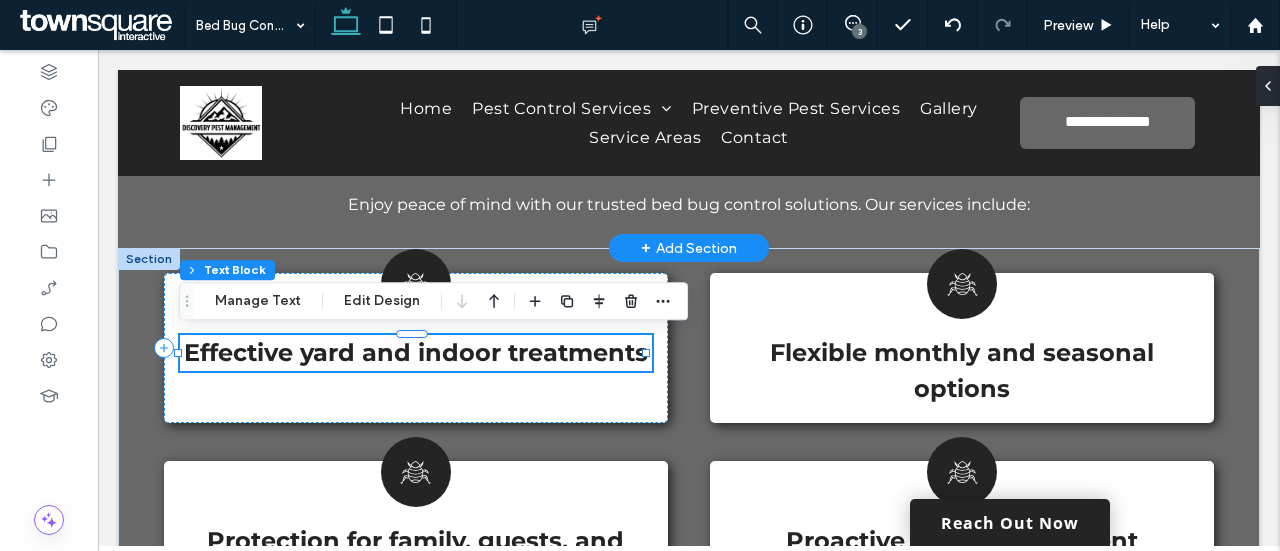 click on "Effective yard and indoor treatments" at bounding box center (416, 352) 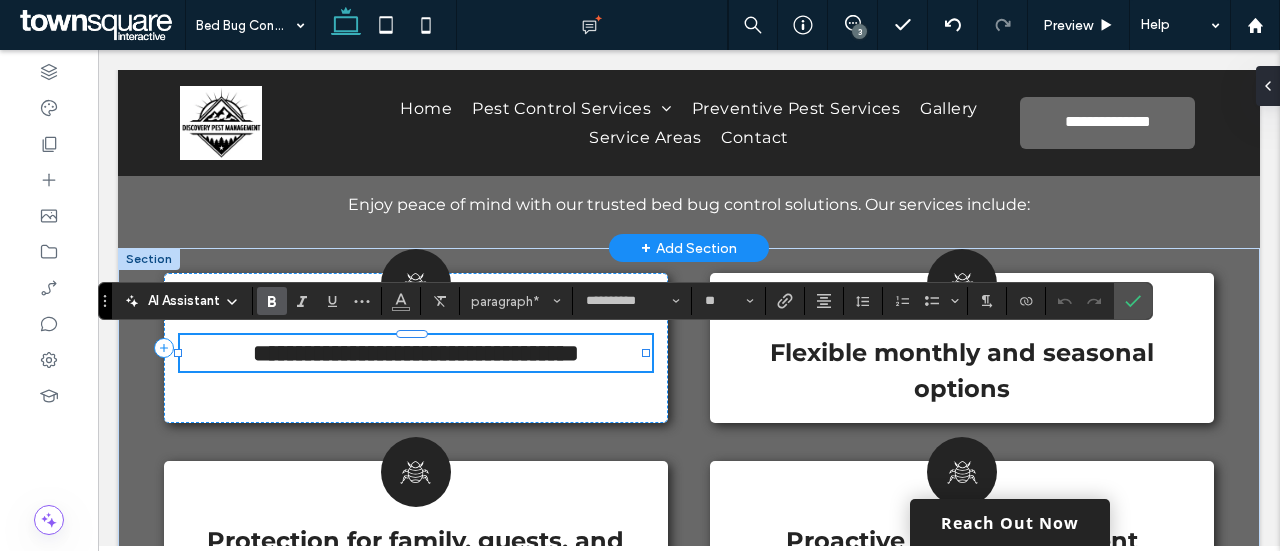 paste 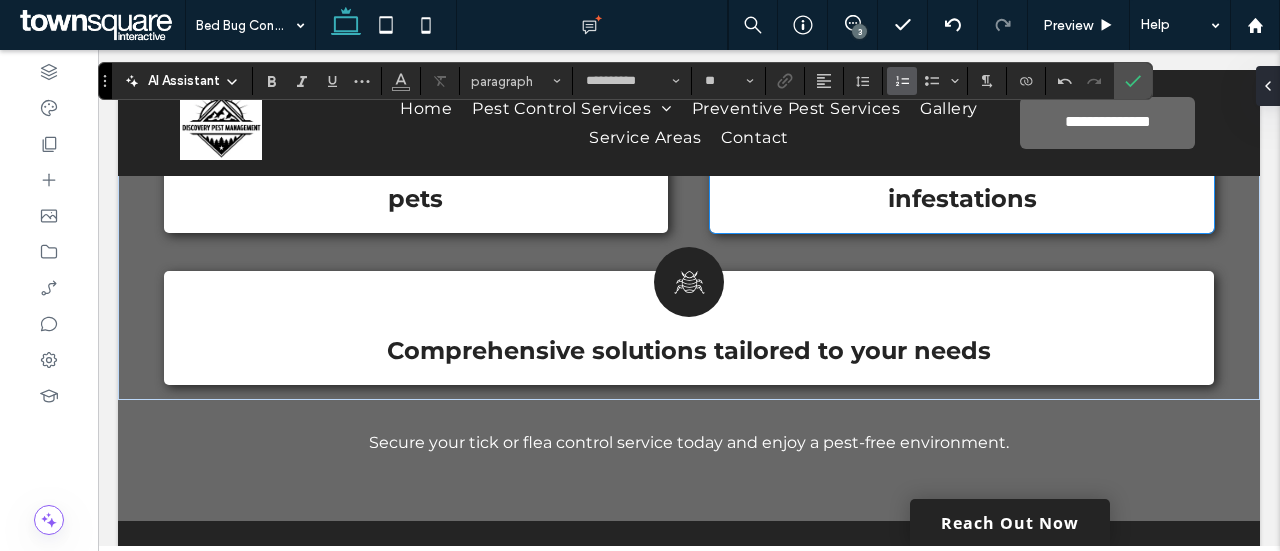 scroll, scrollTop: 1205, scrollLeft: 0, axis: vertical 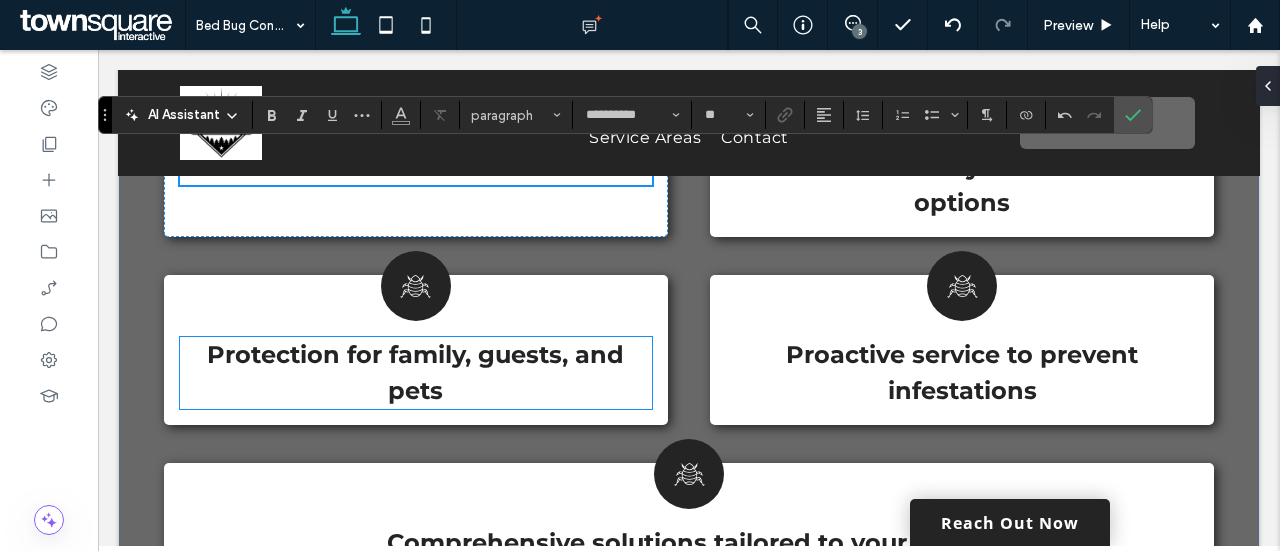 click on "Protection for family, guests, and pets" at bounding box center [416, 373] 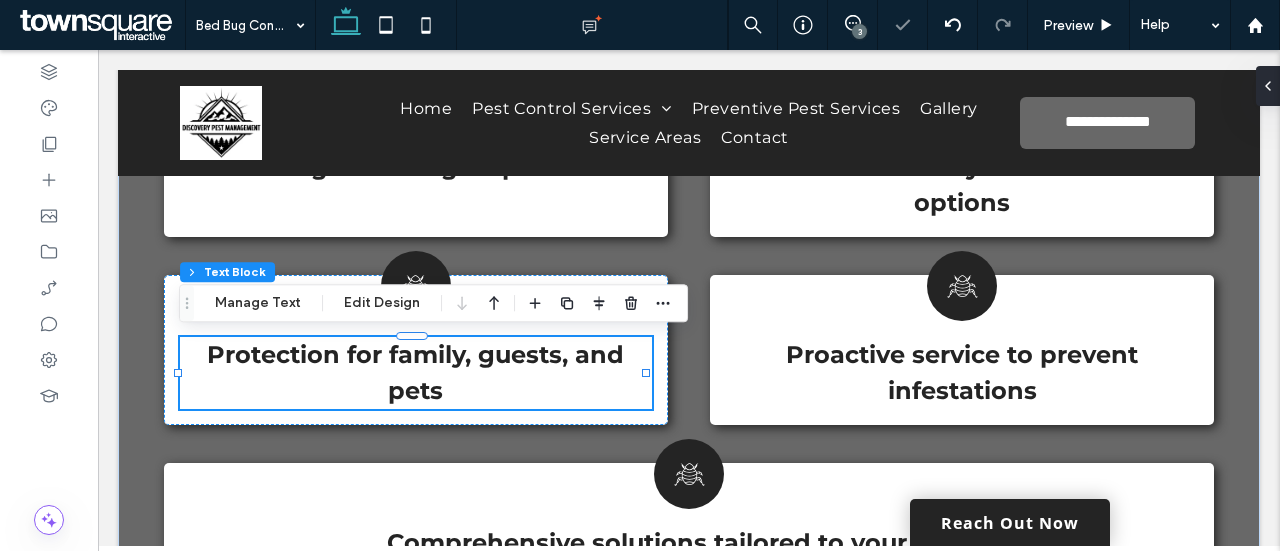 click on "Protection for family, guests, and pets" at bounding box center [416, 373] 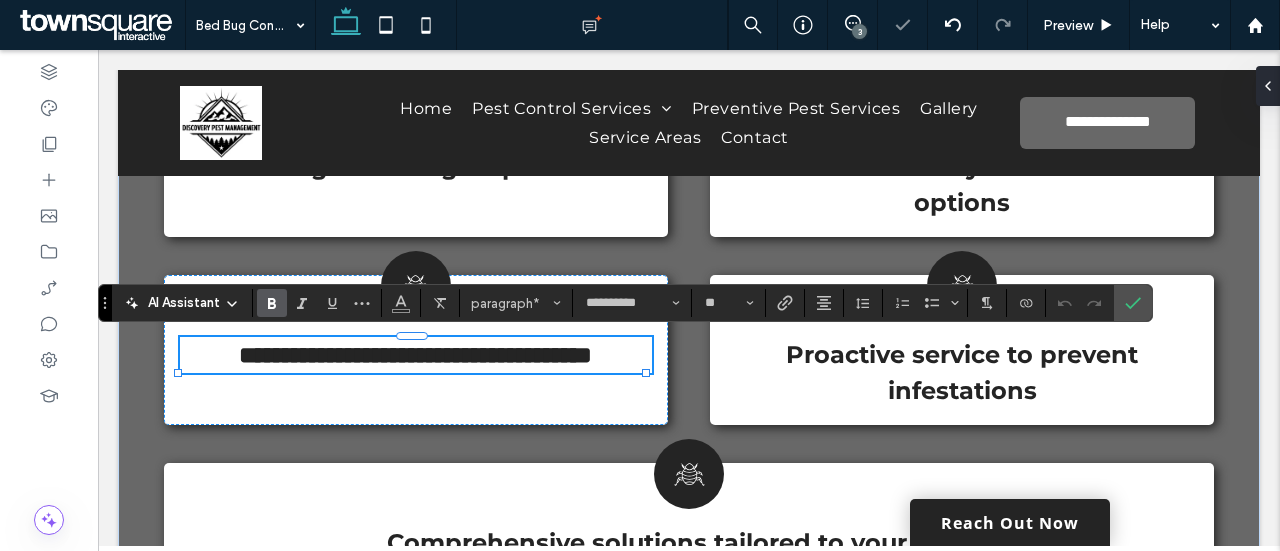 paste 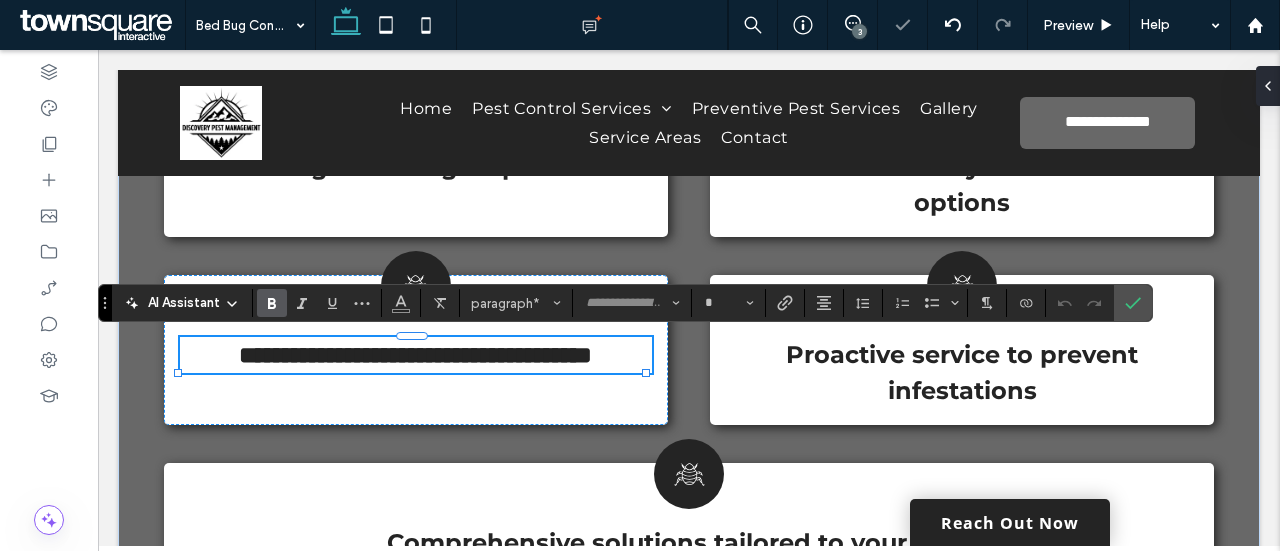scroll, scrollTop: 47, scrollLeft: 0, axis: vertical 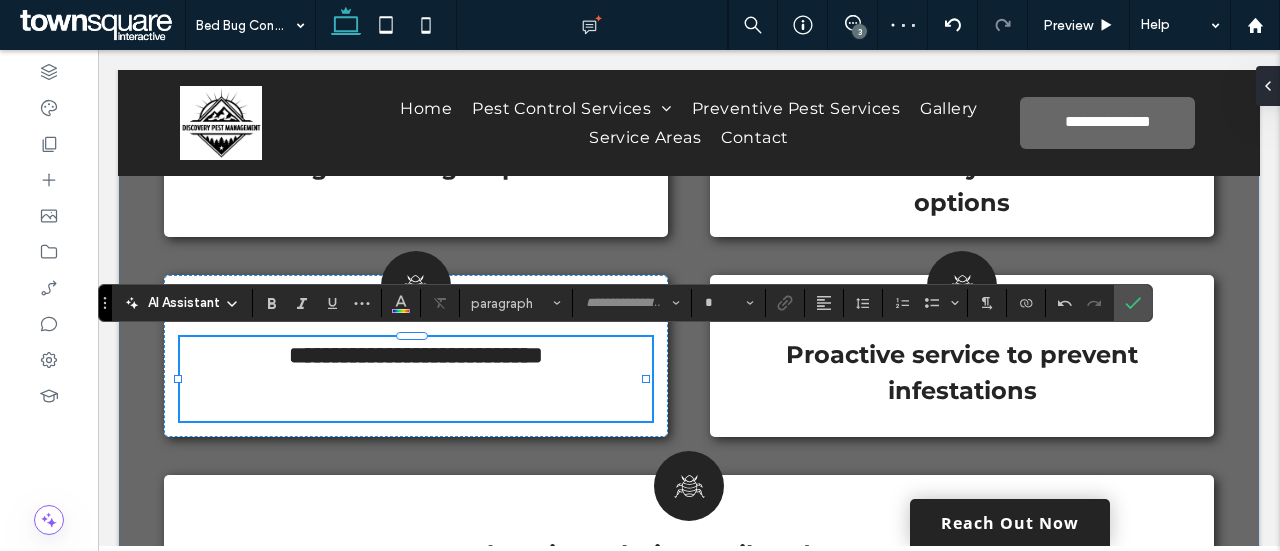 type on "**********" 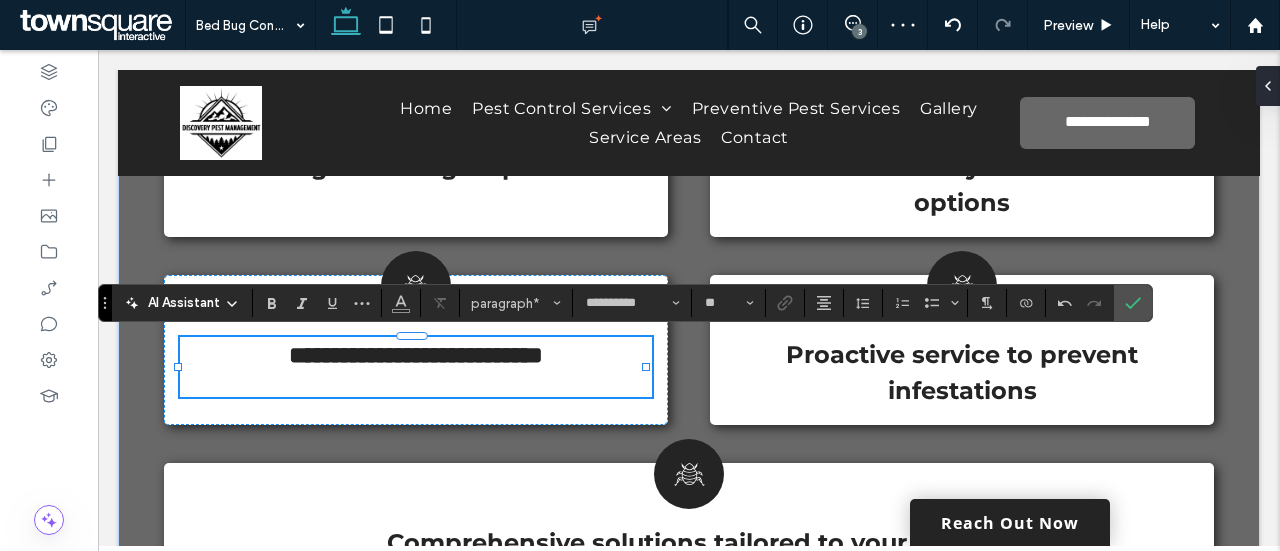 type on "**" 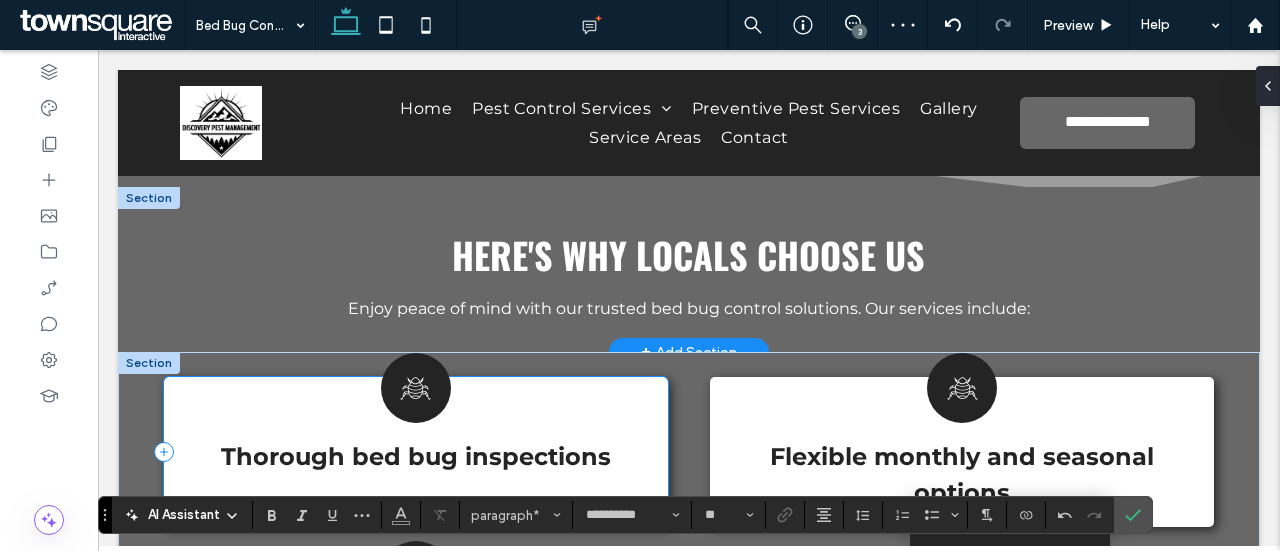 scroll, scrollTop: 725, scrollLeft: 0, axis: vertical 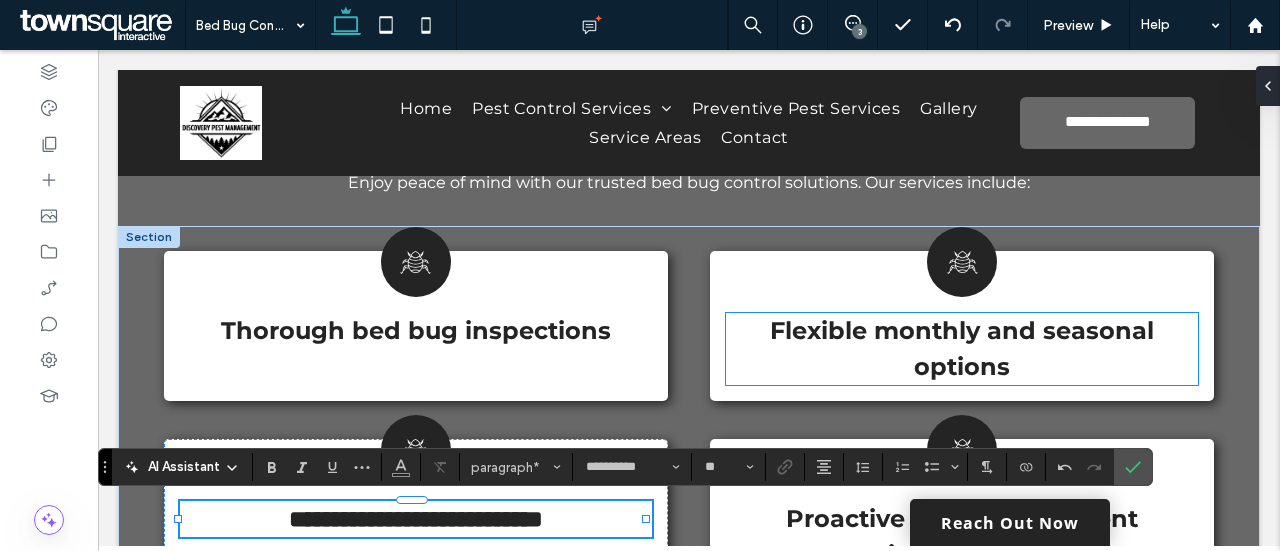 click on "Flexible monthly and seasonal options" at bounding box center (962, 348) 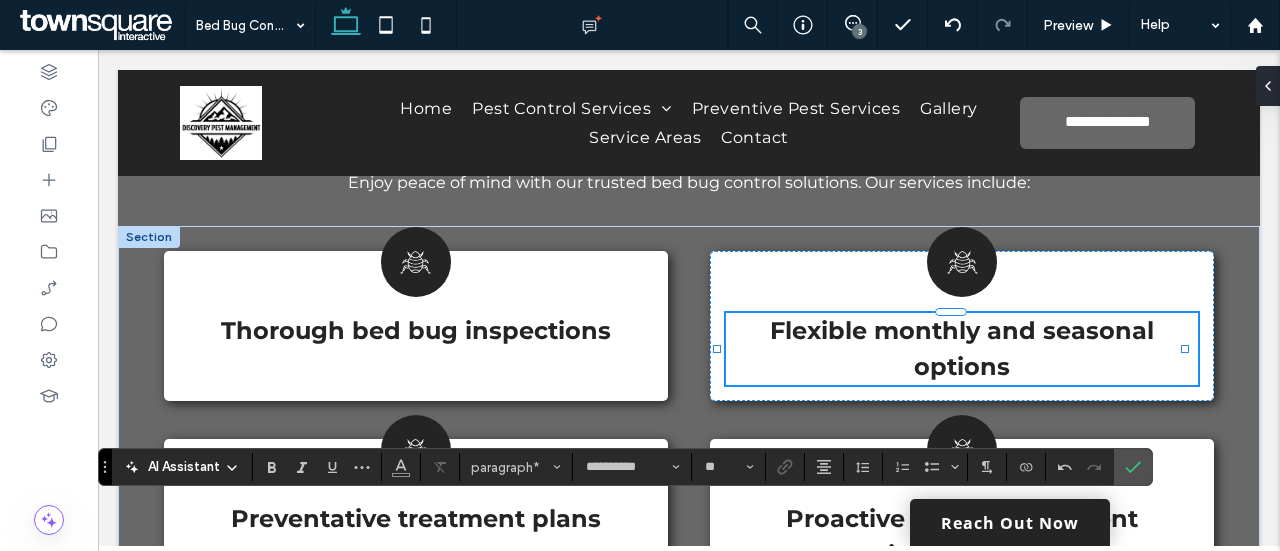 click on "Flexible monthly and seasonal options" at bounding box center (962, 349) 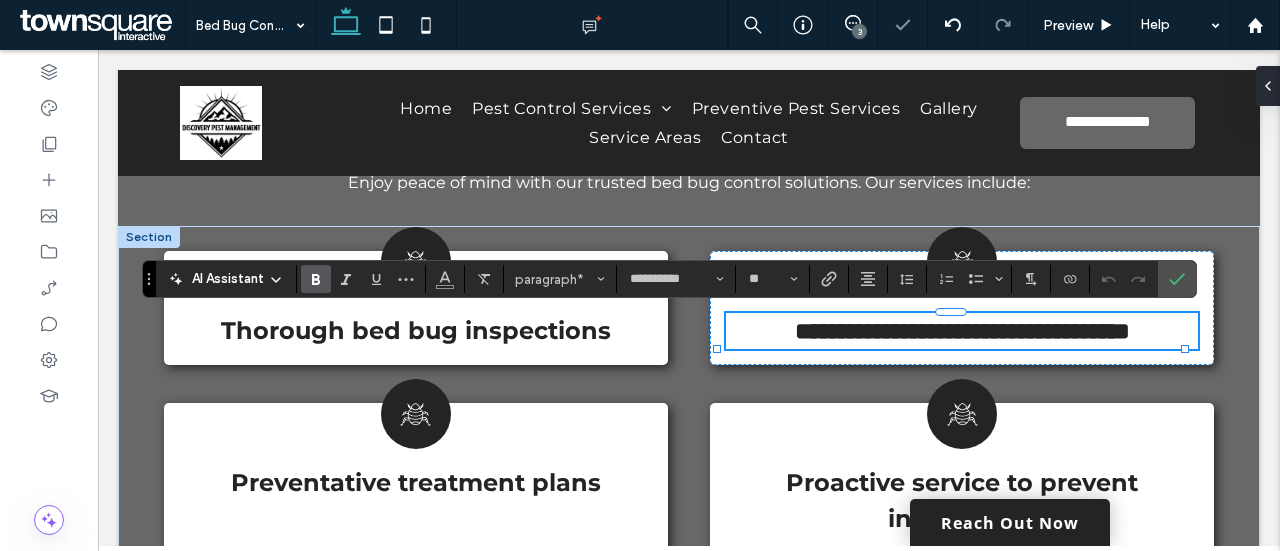 paste 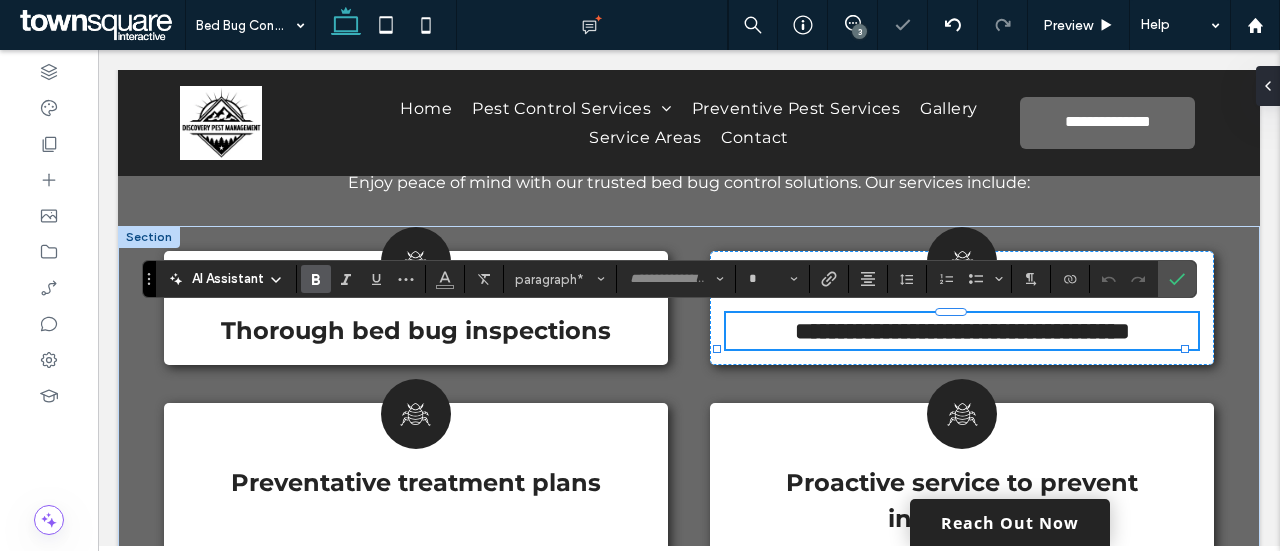 scroll, scrollTop: 47, scrollLeft: 0, axis: vertical 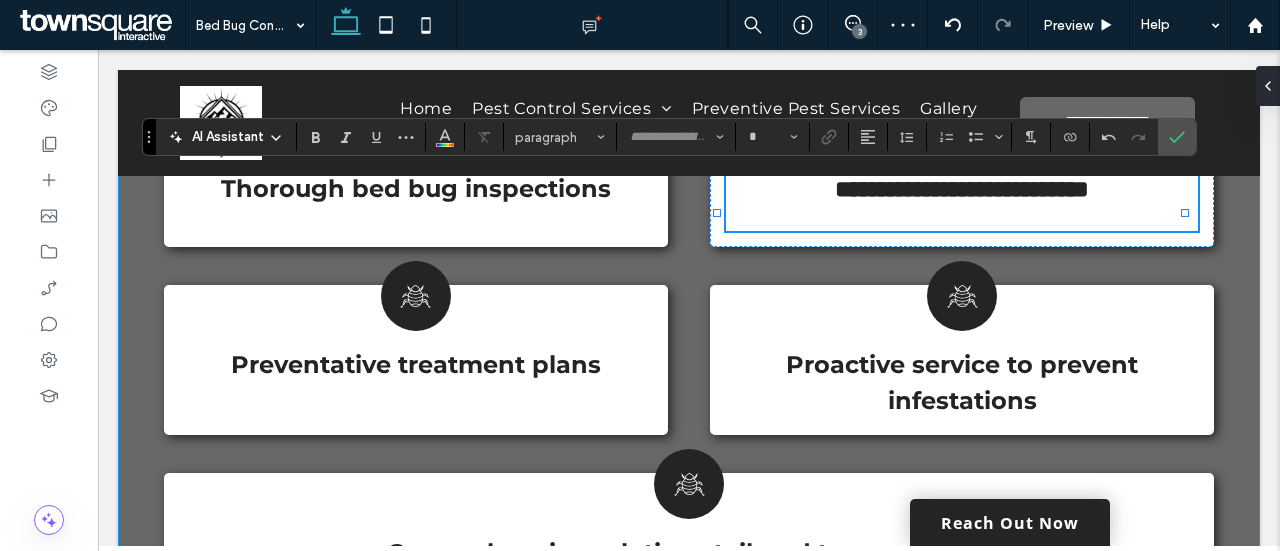 type on "**********" 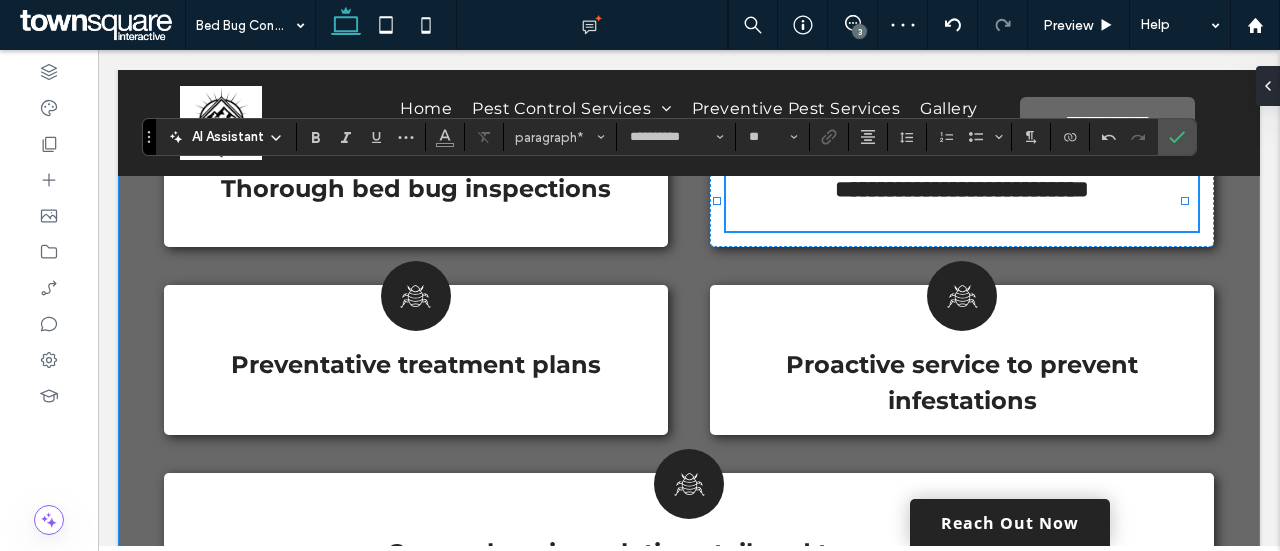 type on "**" 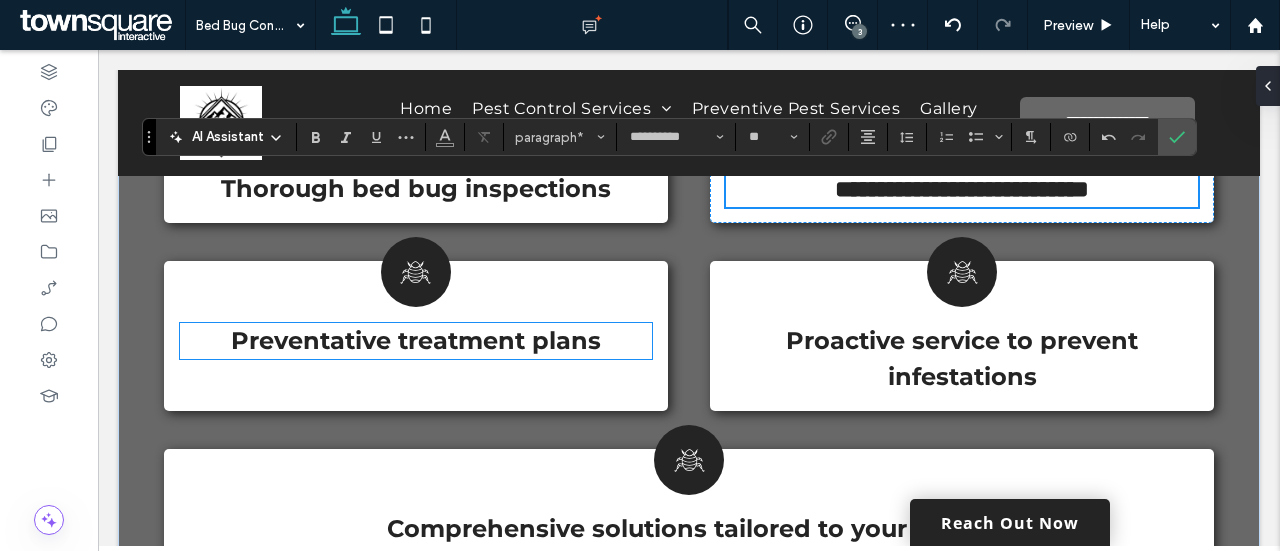 scroll, scrollTop: 918, scrollLeft: 0, axis: vertical 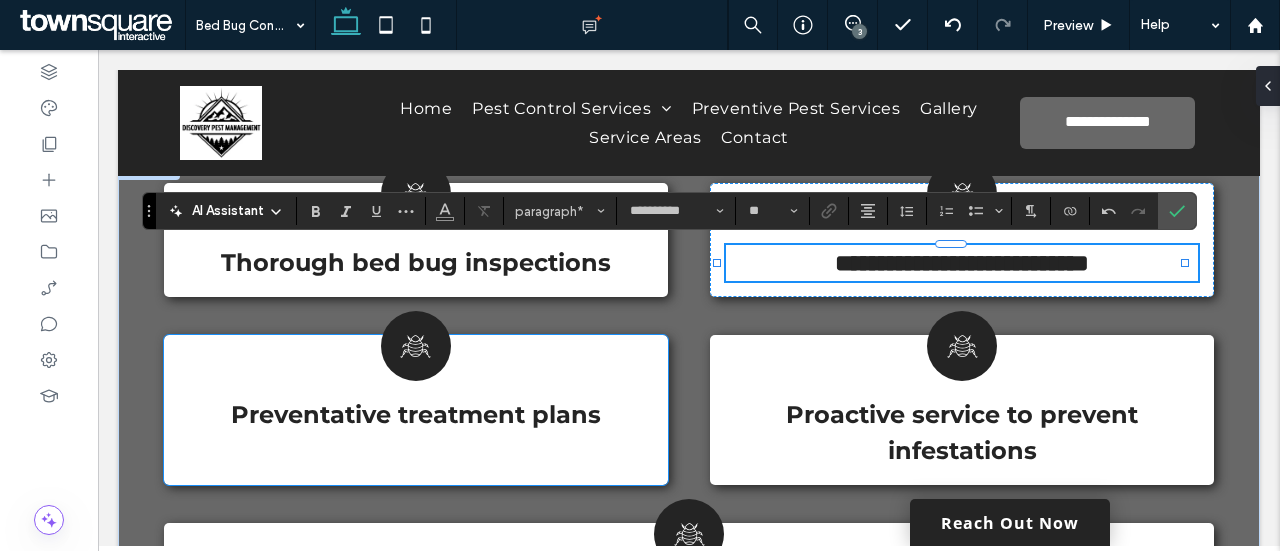 click on "Preventative treatment plans ﻿" at bounding box center [416, 410] 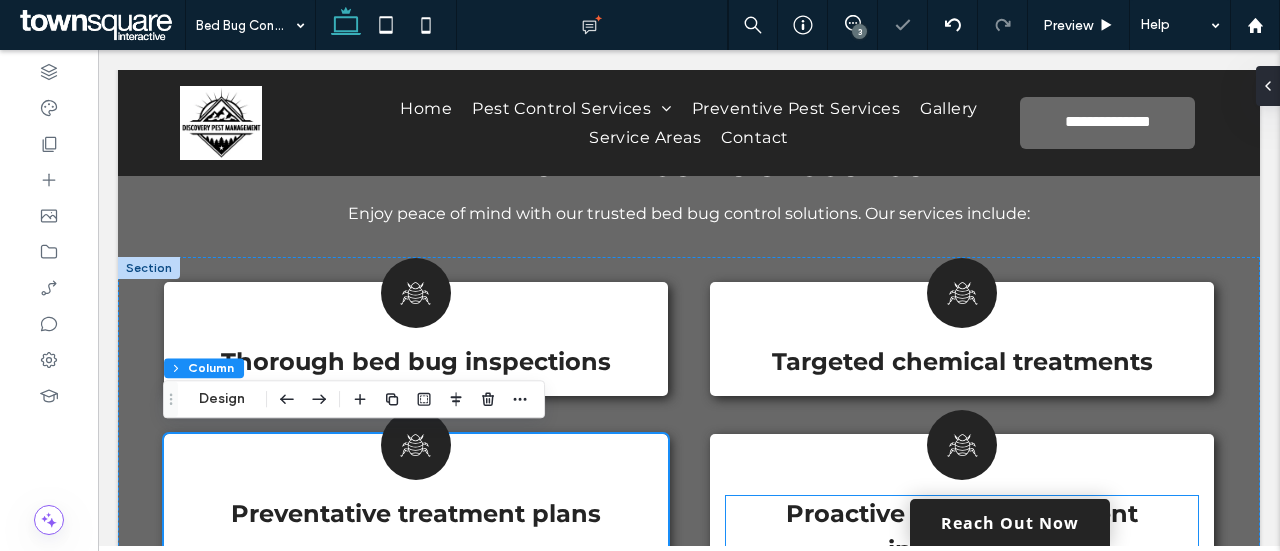 scroll, scrollTop: 820, scrollLeft: 0, axis: vertical 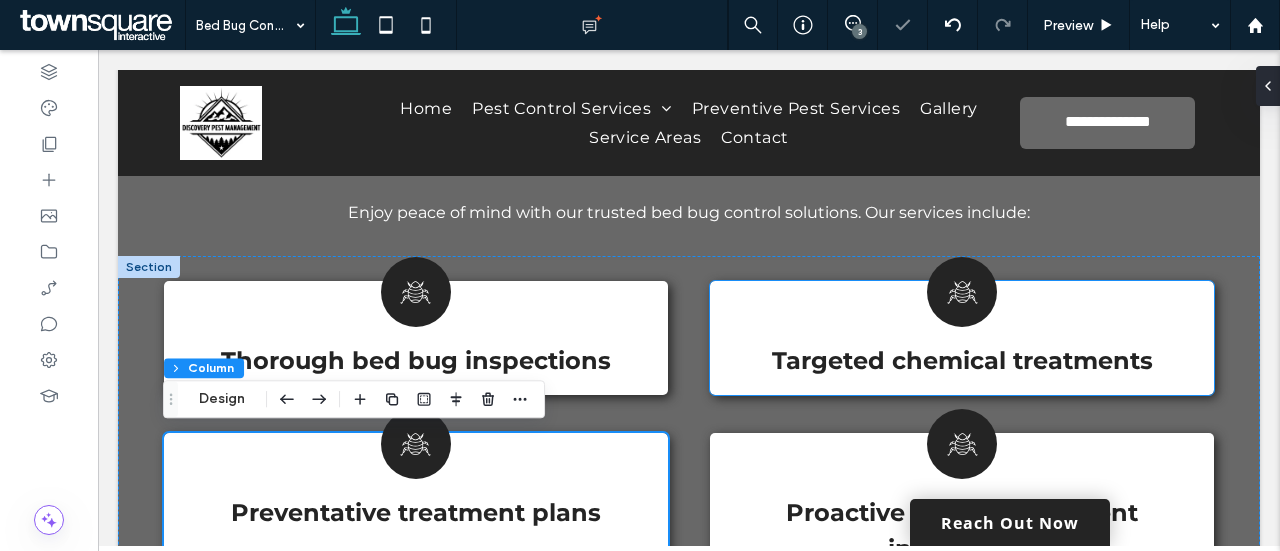 click on "Targeted chemical treatments ﻿" at bounding box center [962, 338] 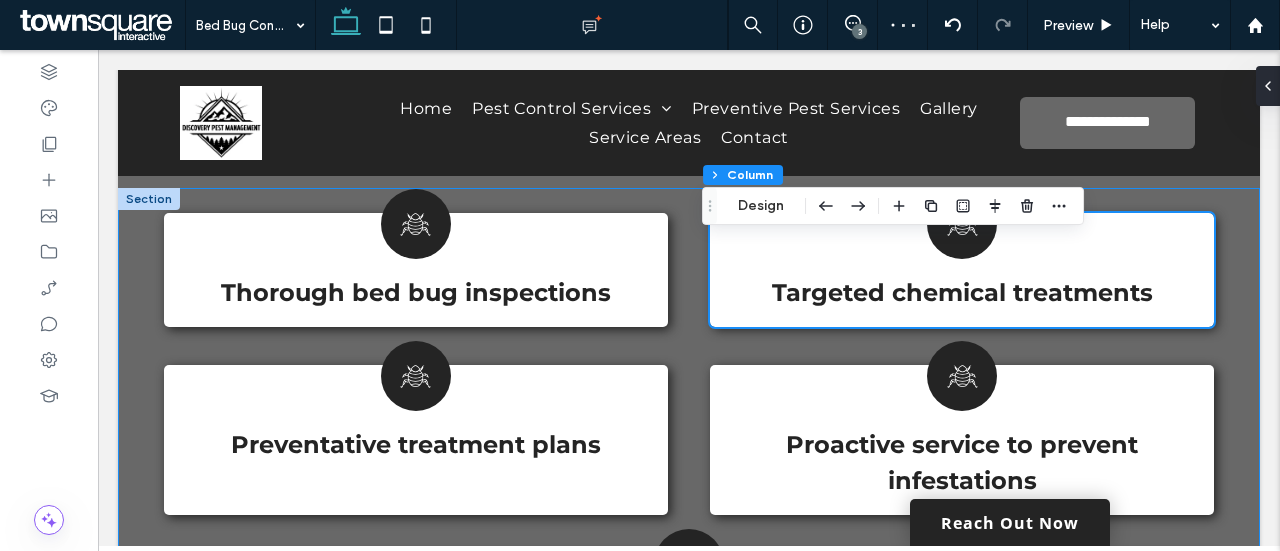 scroll, scrollTop: 895, scrollLeft: 0, axis: vertical 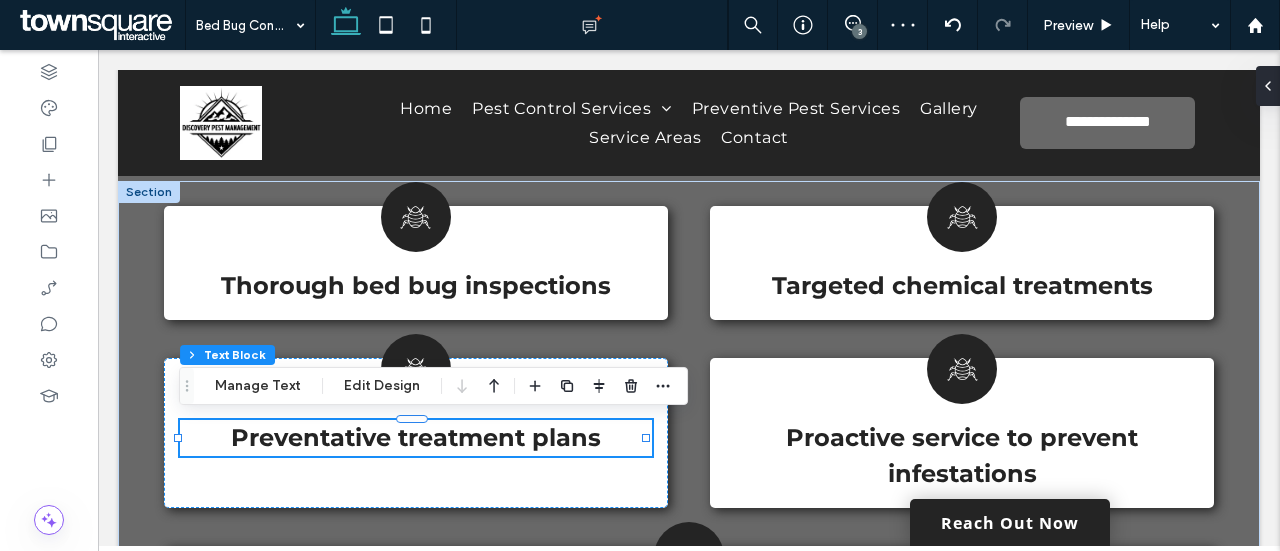 click on "Preventative treatment plans" at bounding box center (416, 437) 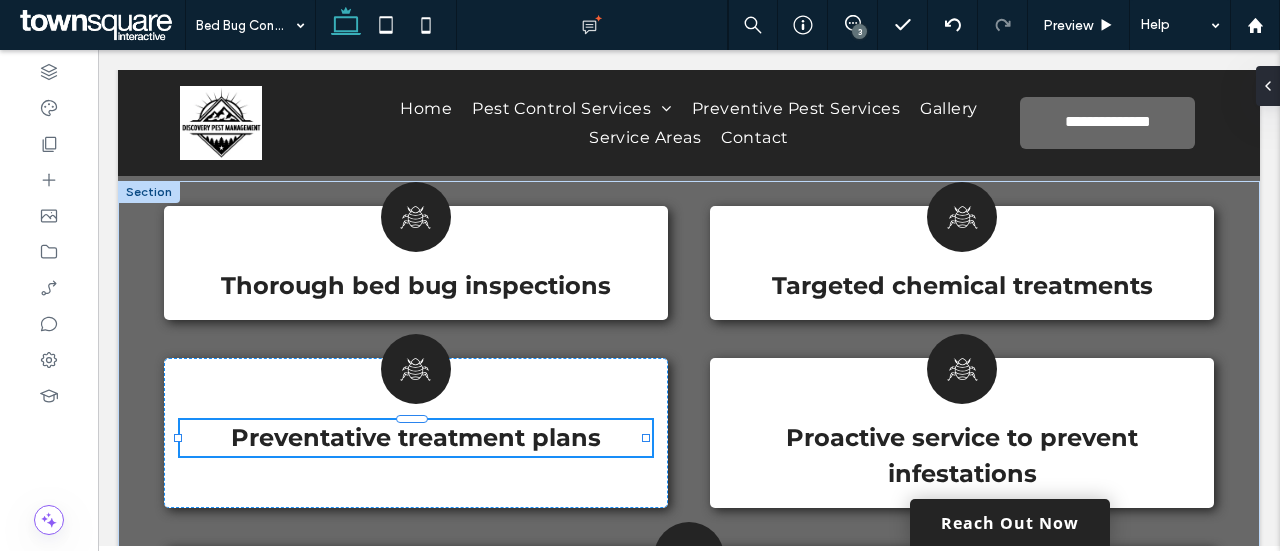 type on "**********" 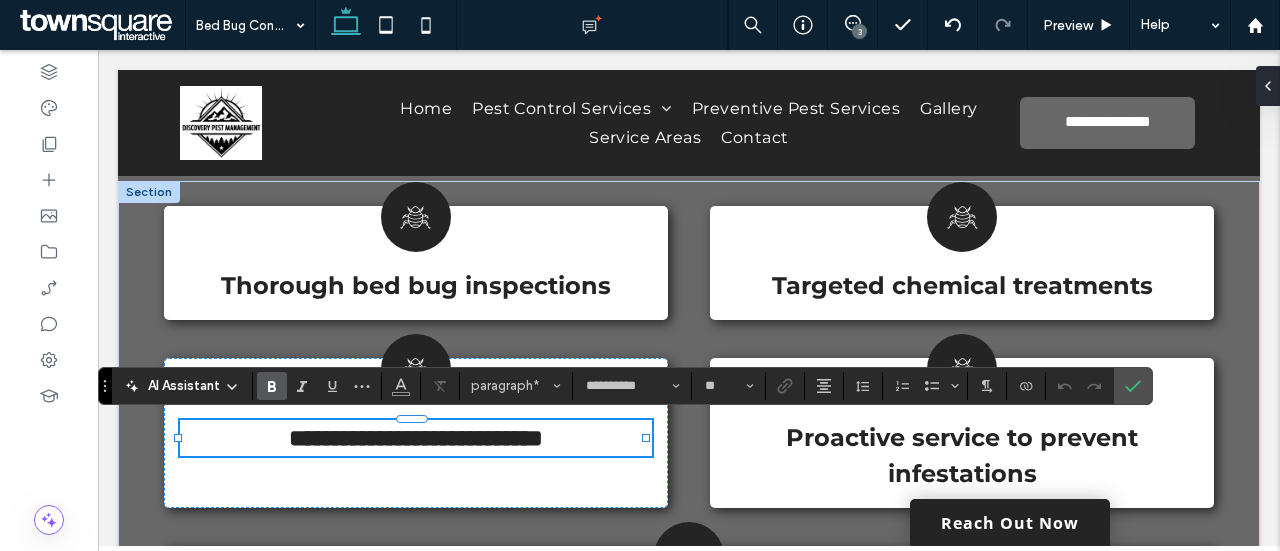 click on "**********" at bounding box center (416, 438) 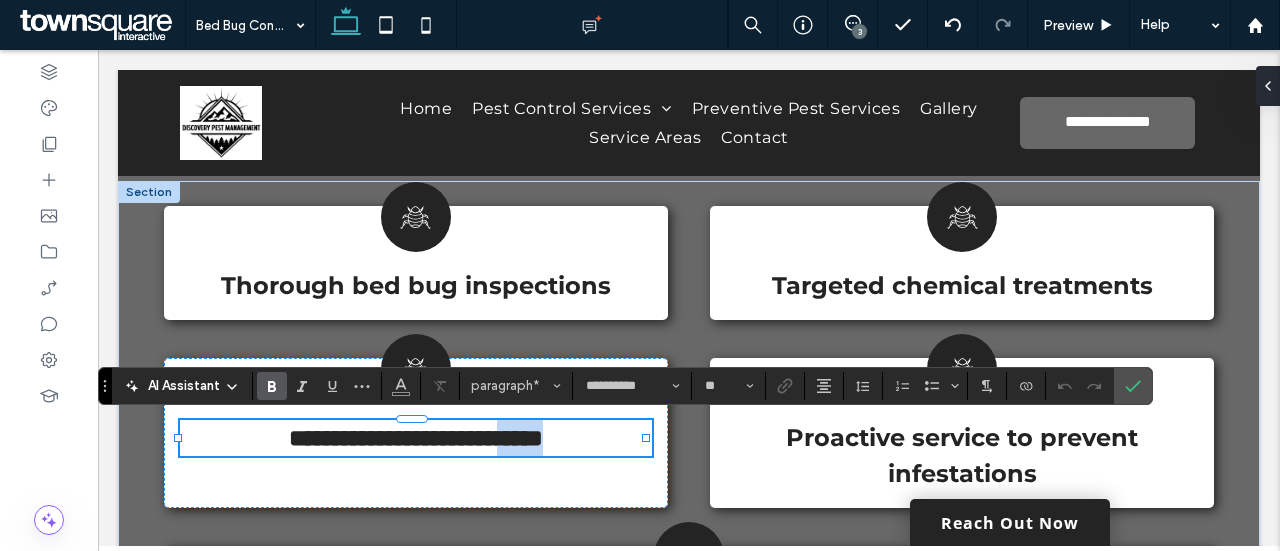 click on "**********" at bounding box center [416, 438] 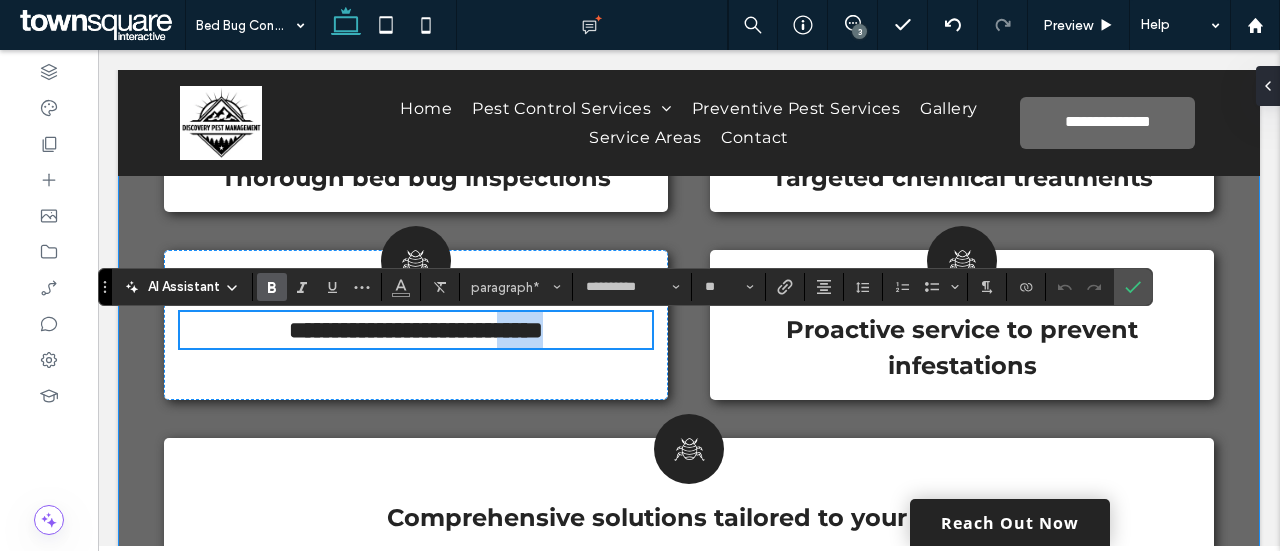 scroll, scrollTop: 1005, scrollLeft: 0, axis: vertical 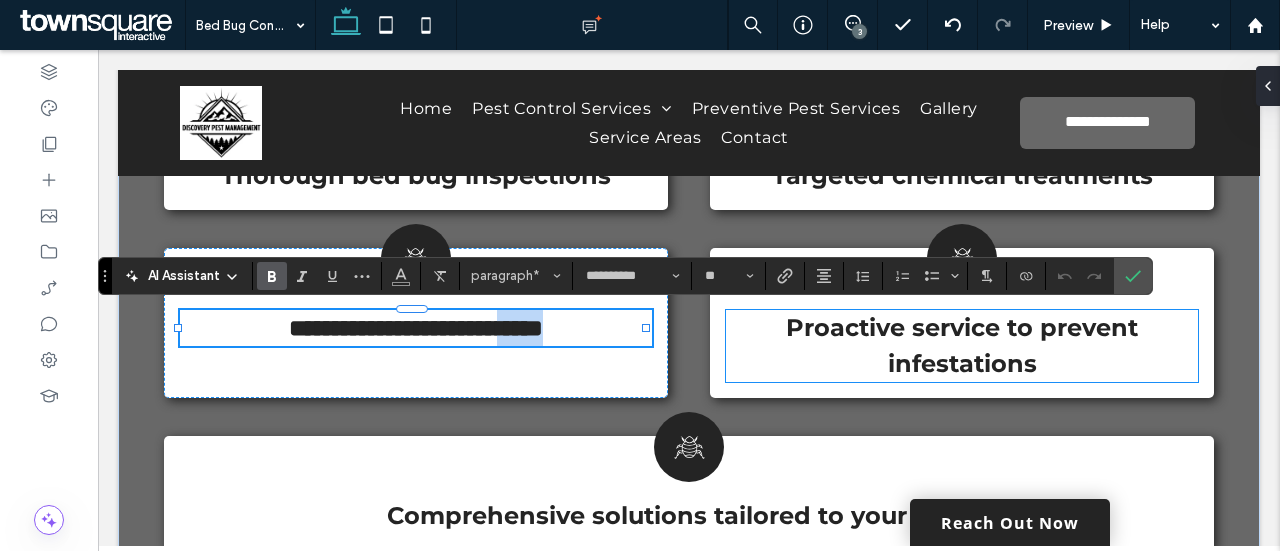 click on "Proactive service to prevent infestations" at bounding box center (962, 345) 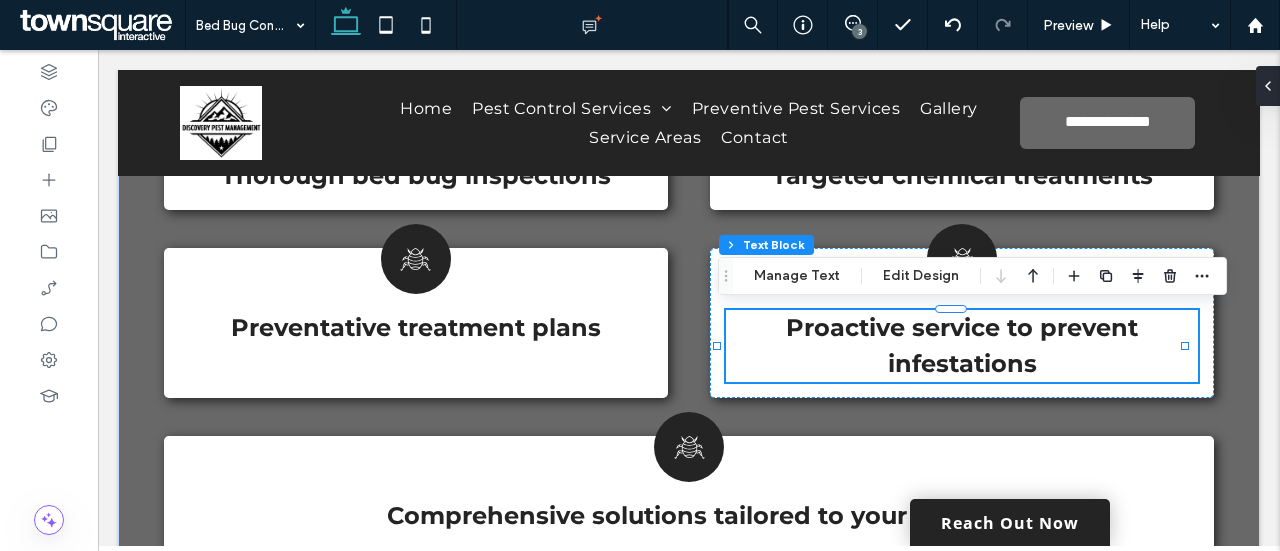 click on "Proactive service to prevent infestations" at bounding box center [962, 346] 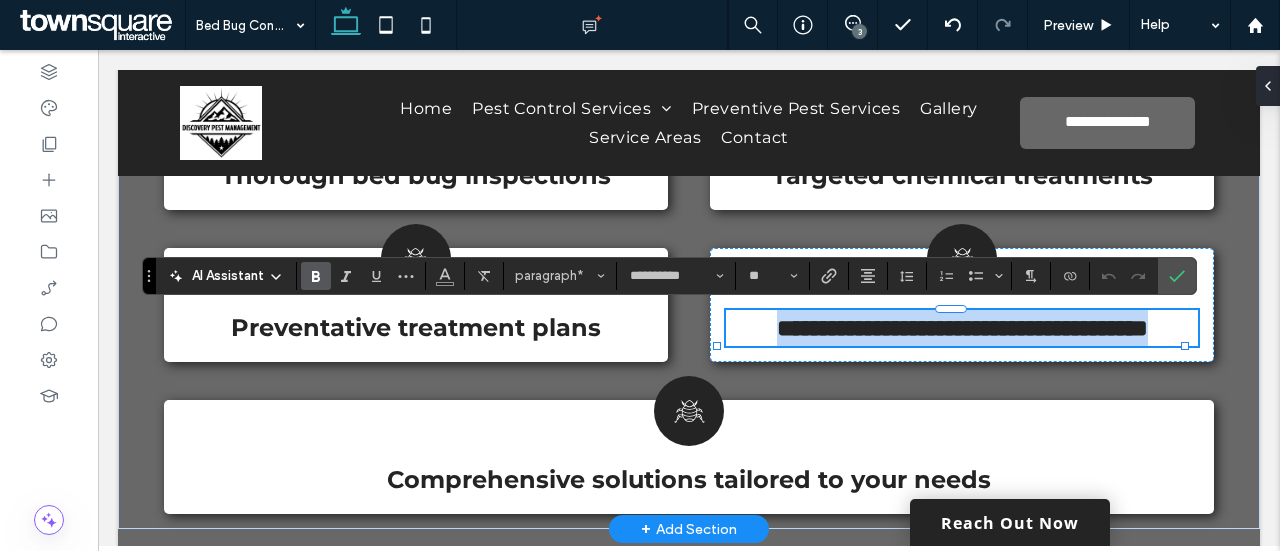 copy on "**********" 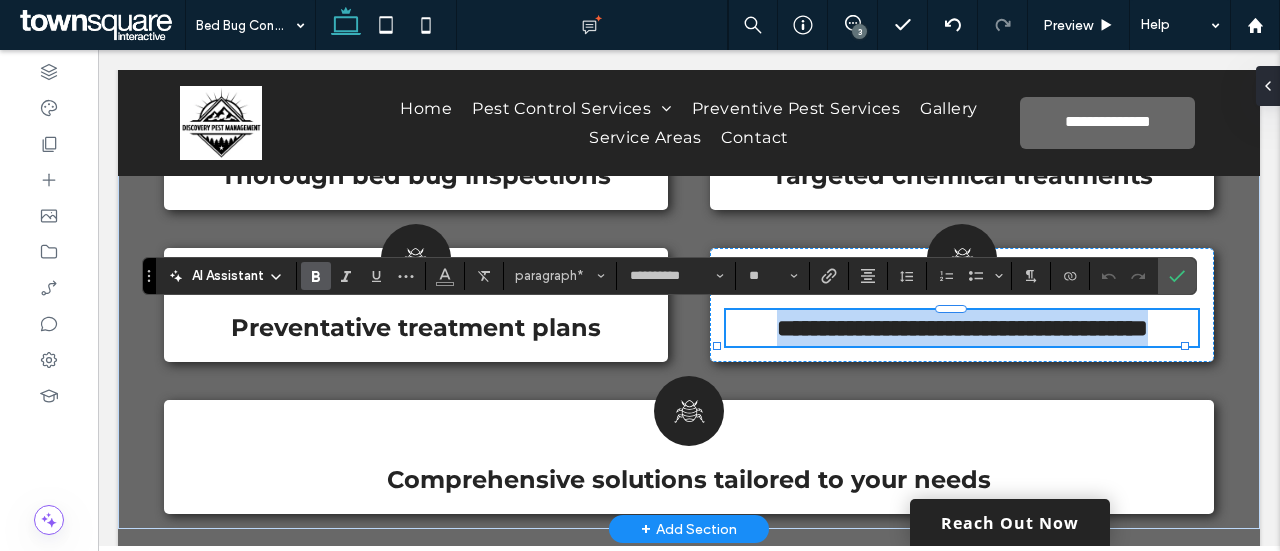 paste 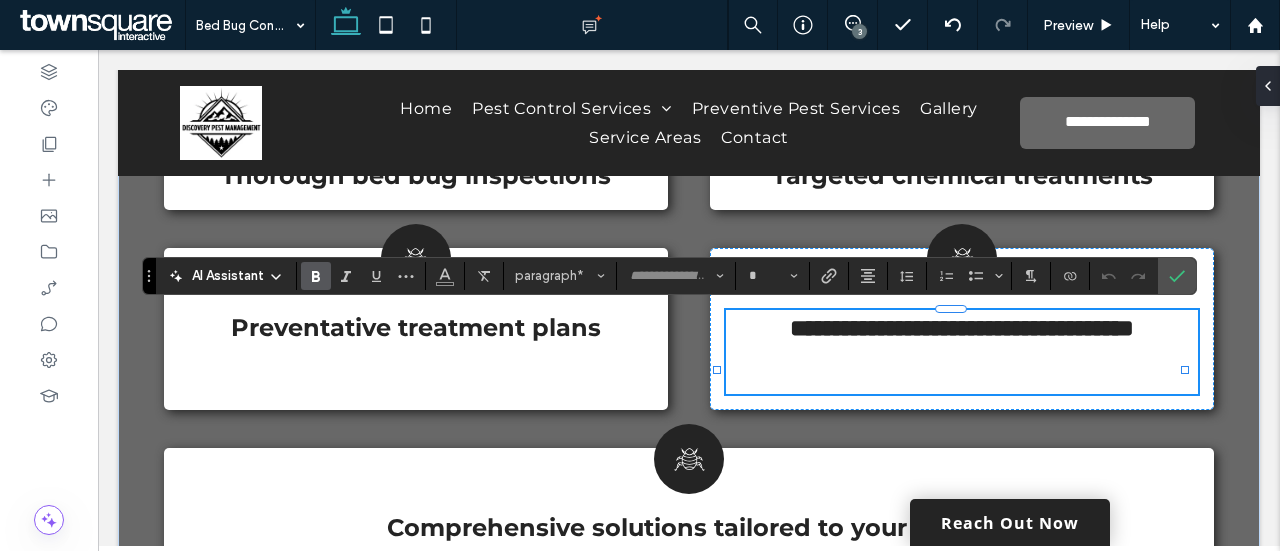 scroll, scrollTop: 47, scrollLeft: 0, axis: vertical 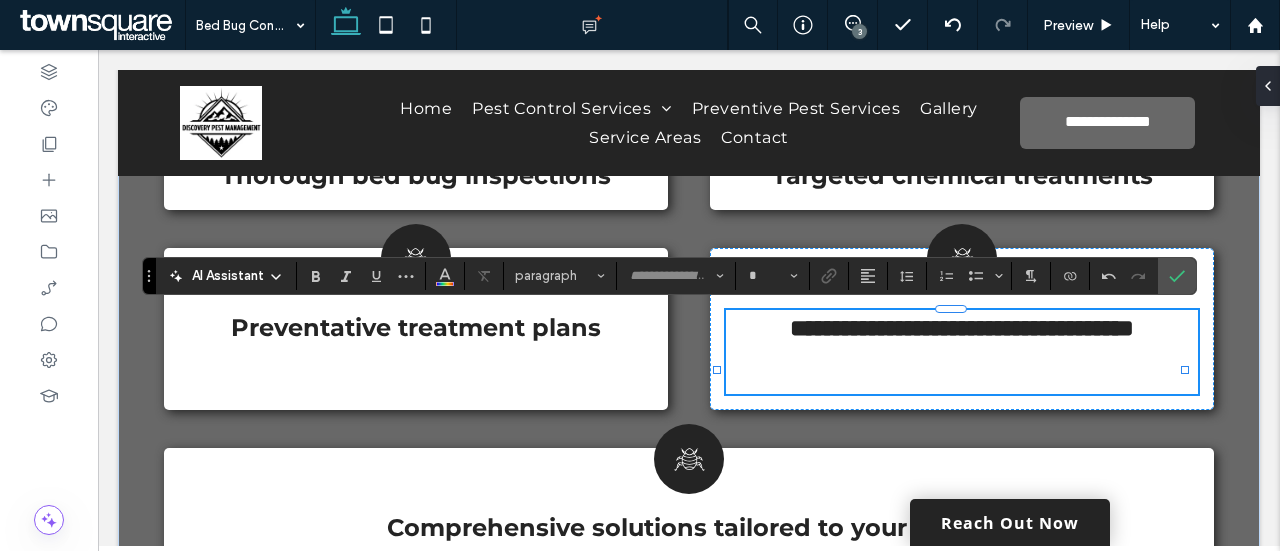 type on "**********" 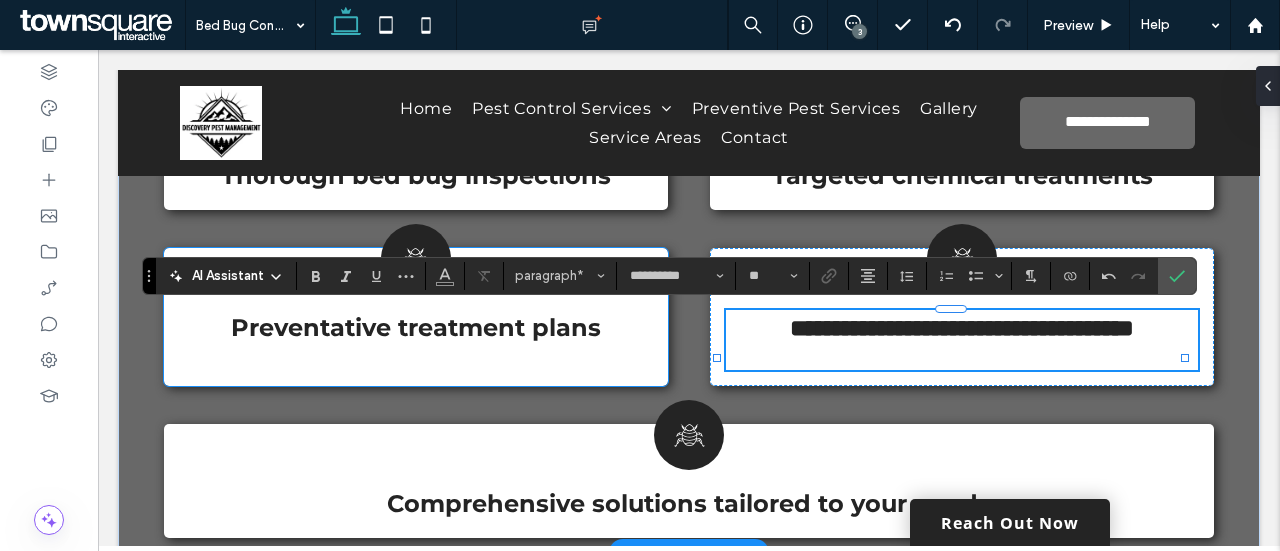 click on "Preventative treatment plans" at bounding box center (416, 317) 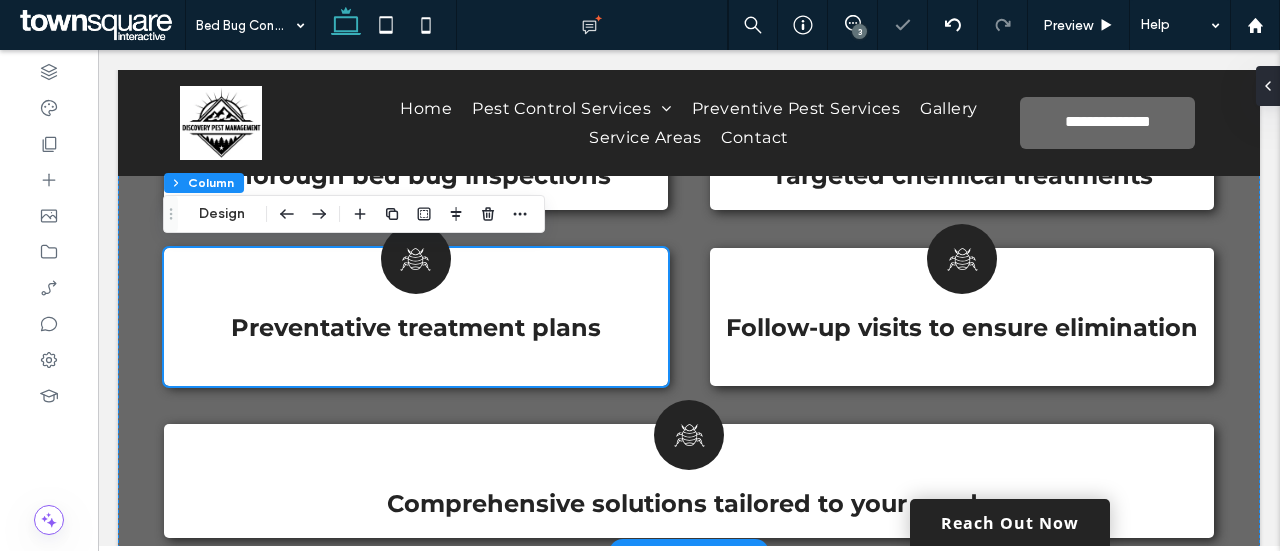 click on "Preventative treatment plans" at bounding box center (416, 317) 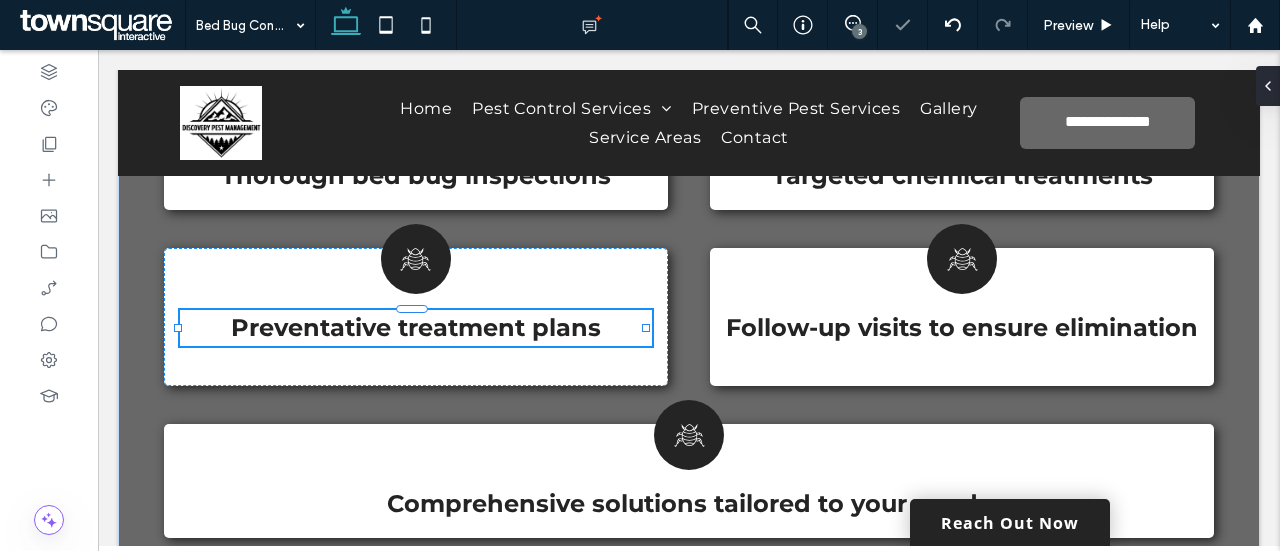 click on "Preventative treatment plans" at bounding box center (416, 327) 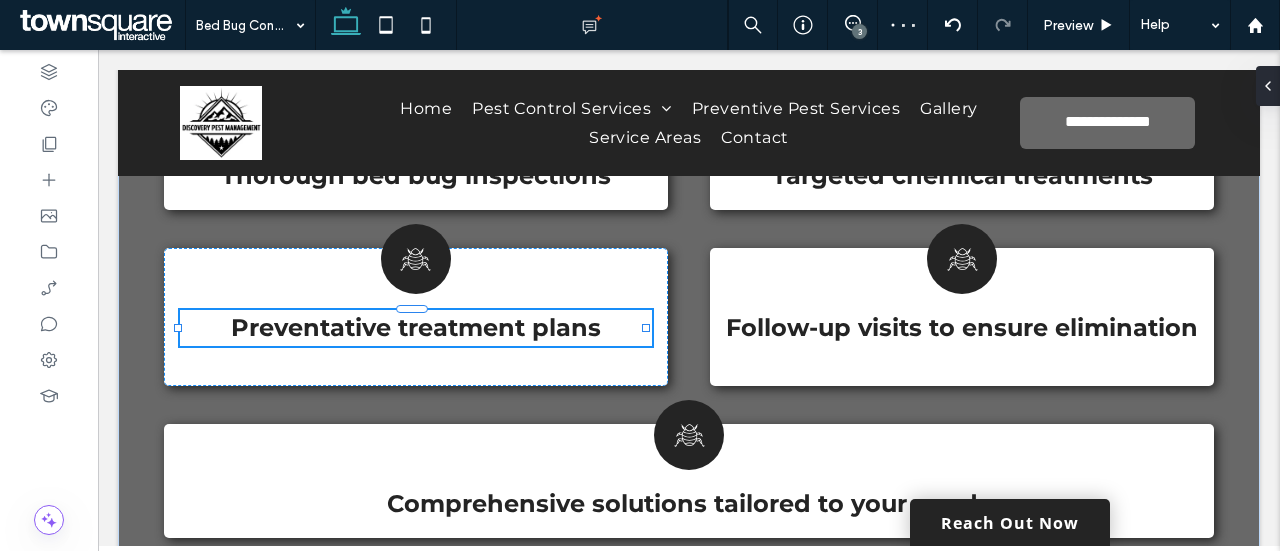 type on "**********" 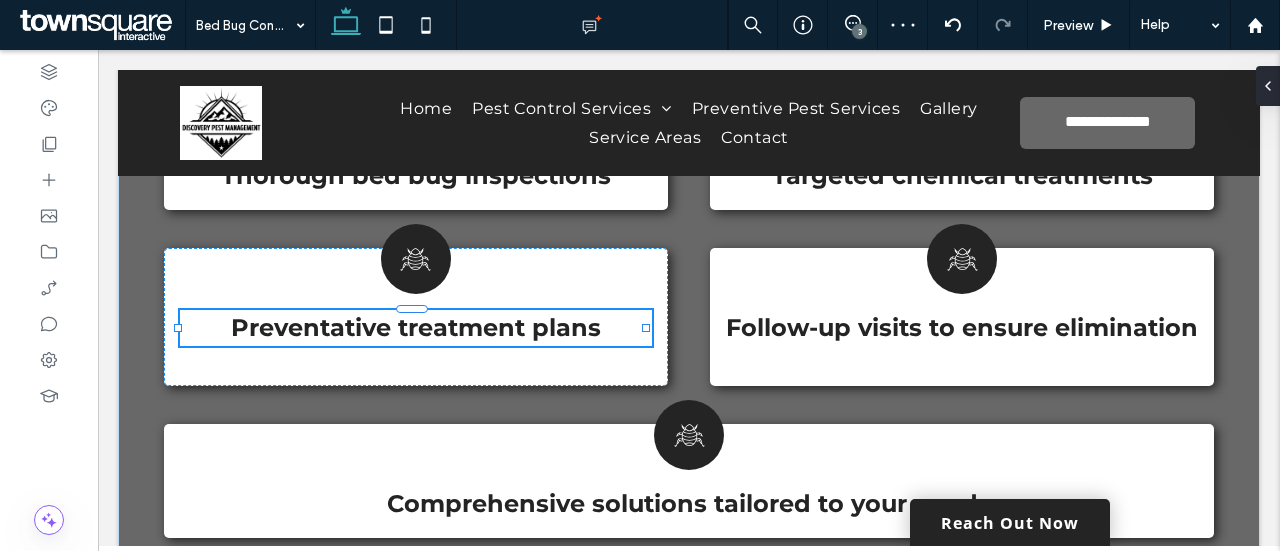type on "**" 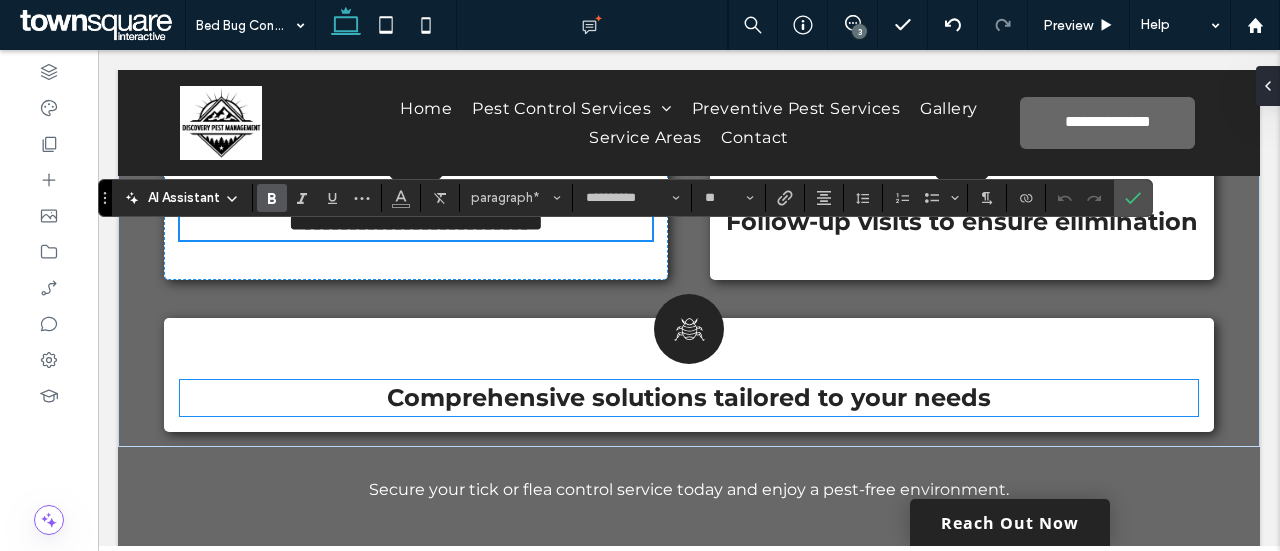 scroll, scrollTop: 1115, scrollLeft: 0, axis: vertical 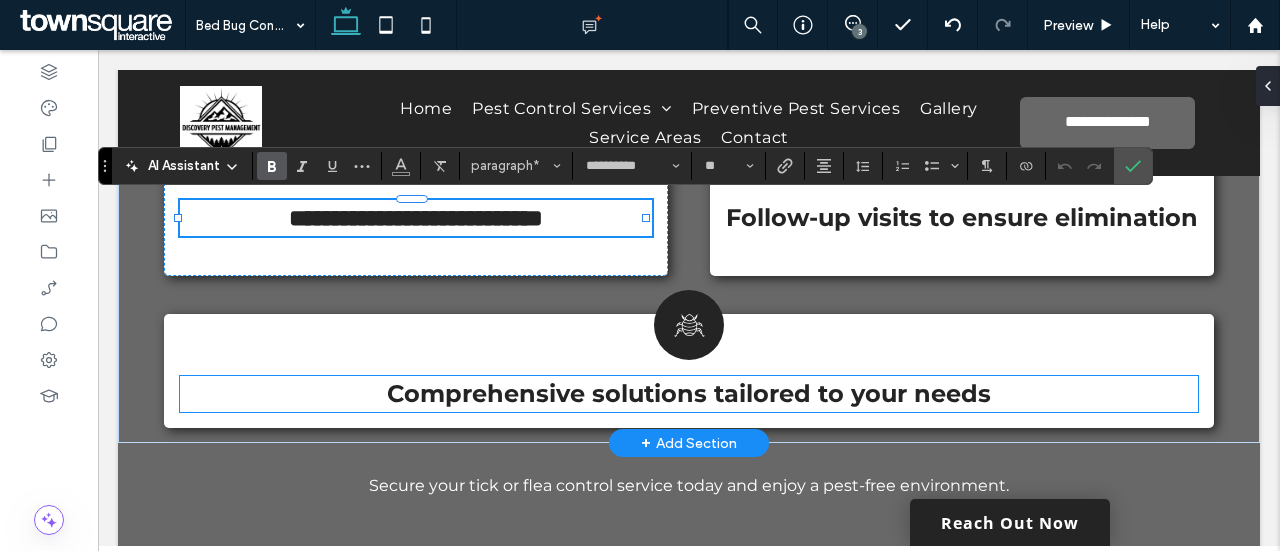 click on "Comprehensive solutions tailored to your needs" at bounding box center (689, 393) 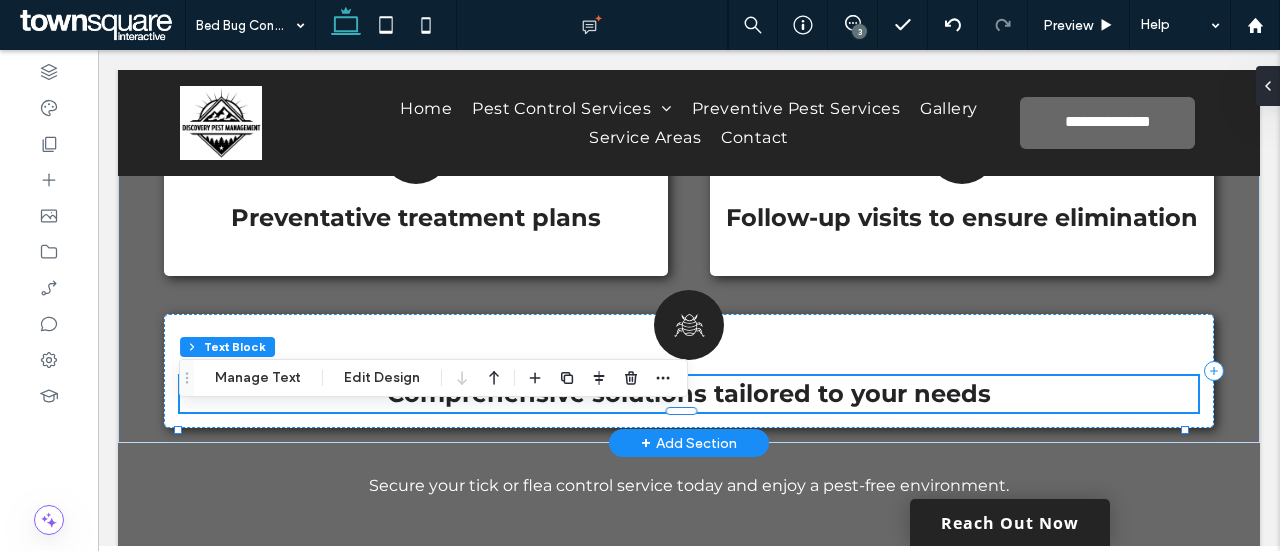 click on "Comprehensive solutions tailored to your needs" at bounding box center (689, 394) 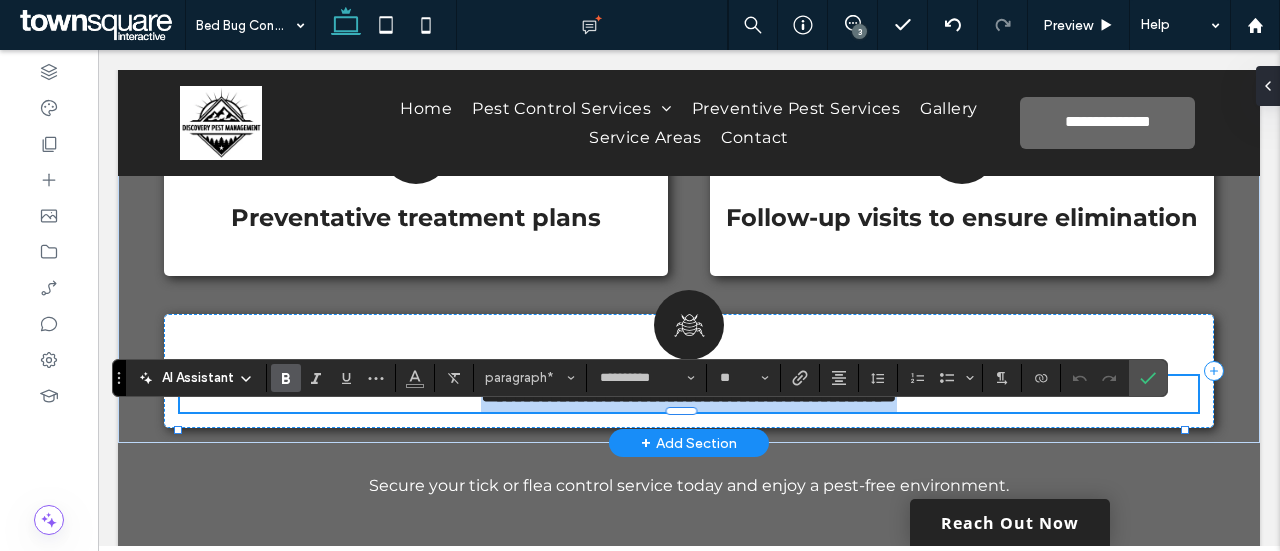 paste 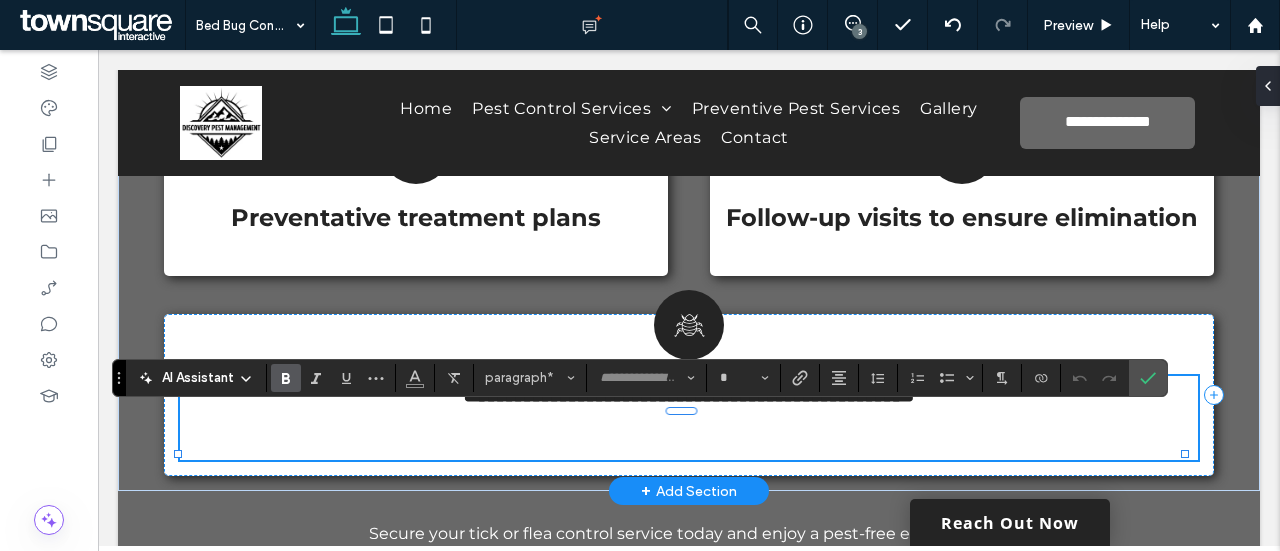 scroll, scrollTop: 47, scrollLeft: 0, axis: vertical 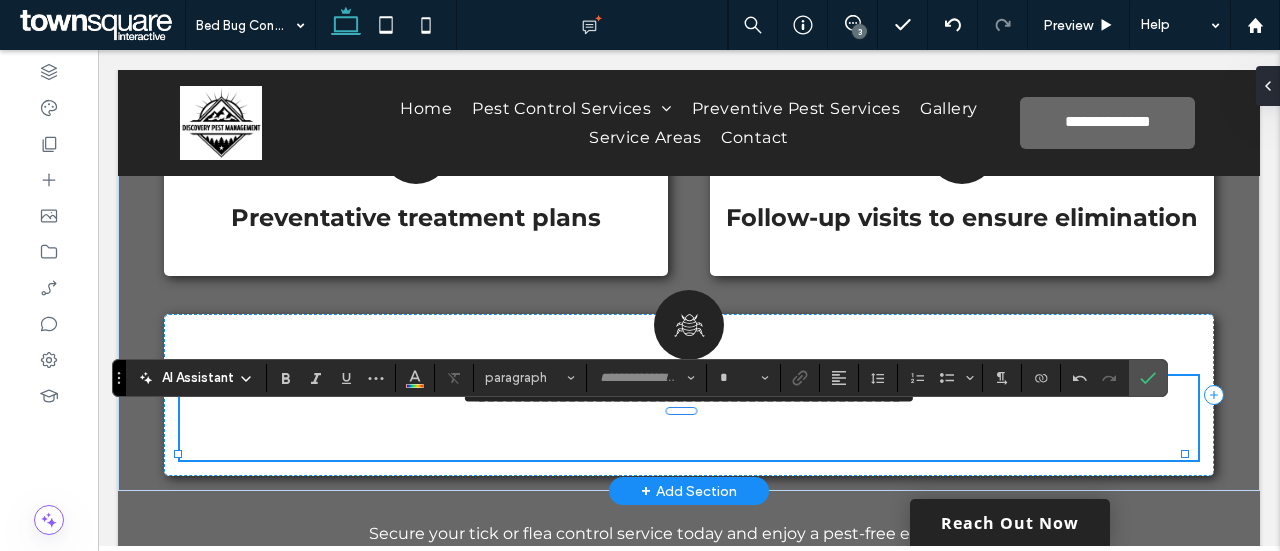 type on "**********" 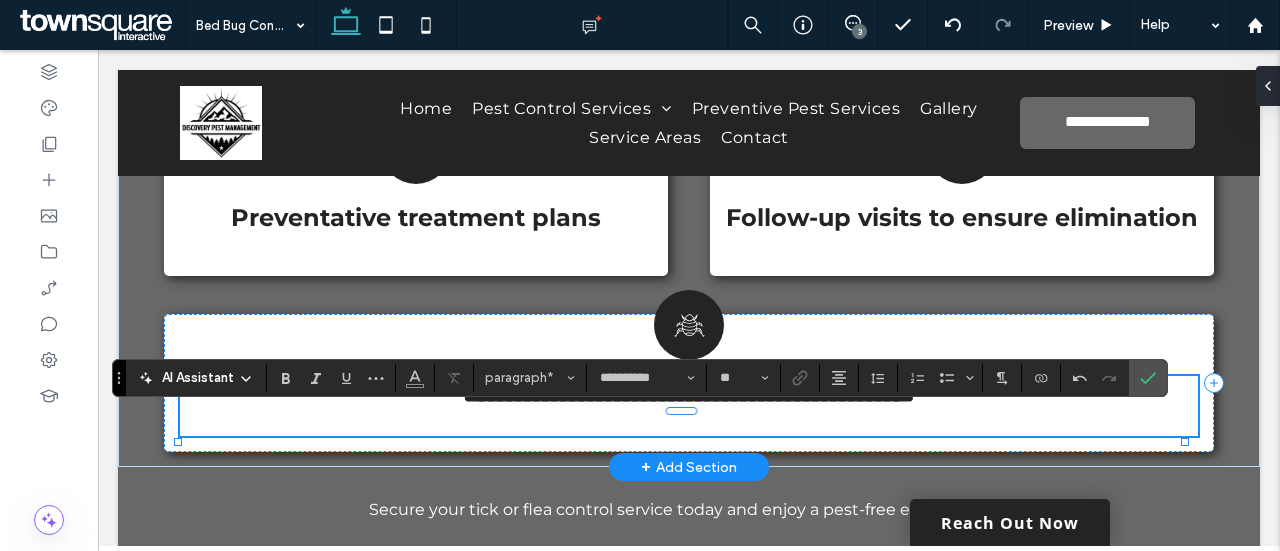 type on "**" 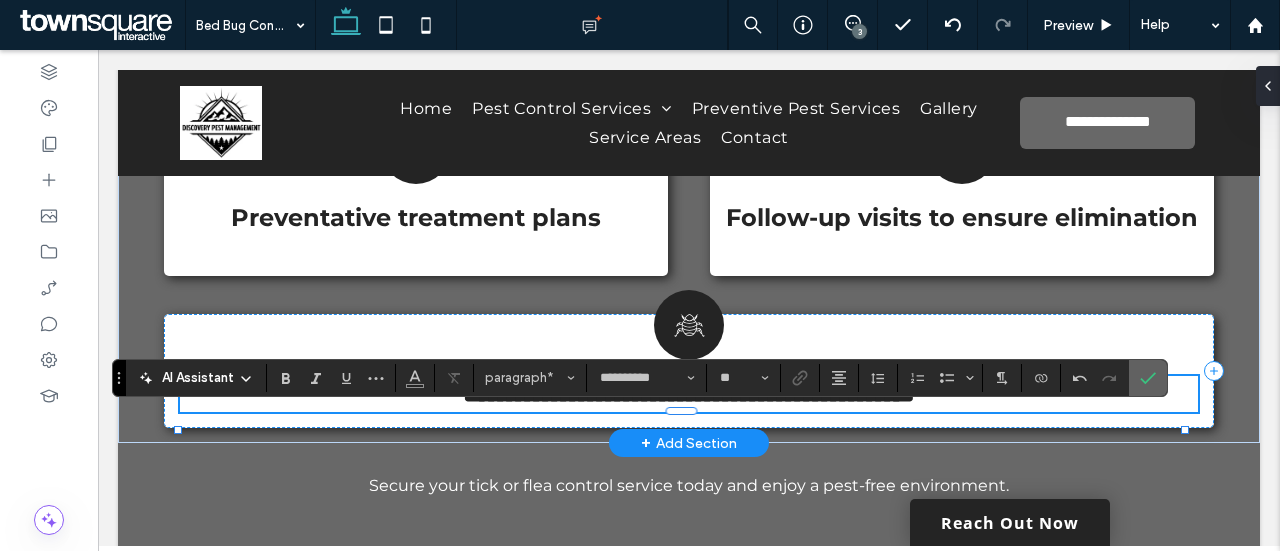 click at bounding box center [1148, 378] 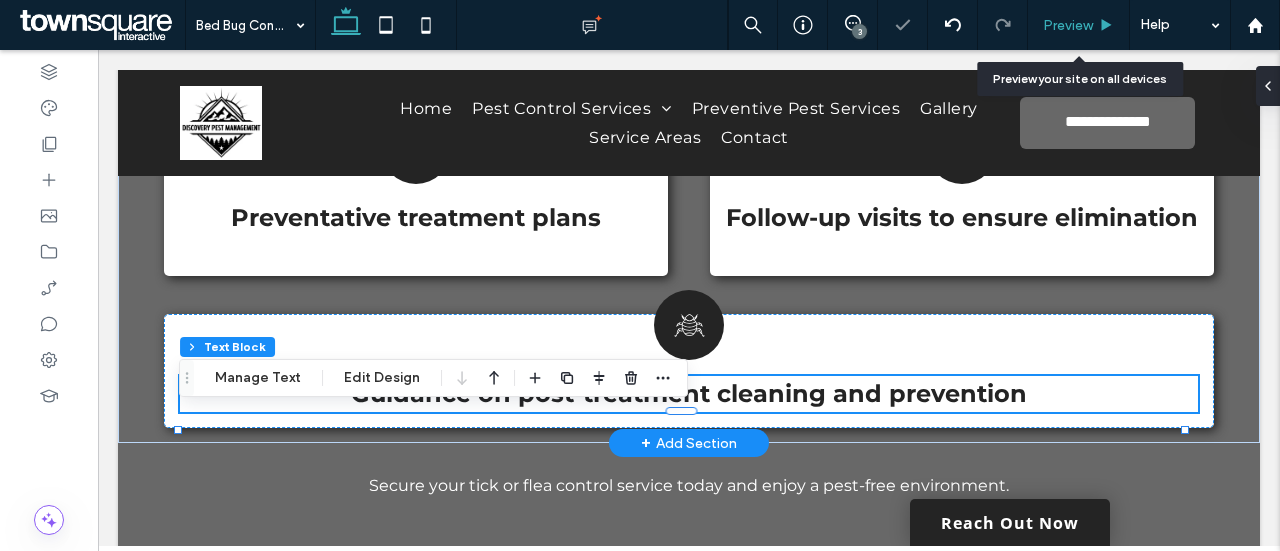 click on "Preview" at bounding box center [1078, 25] 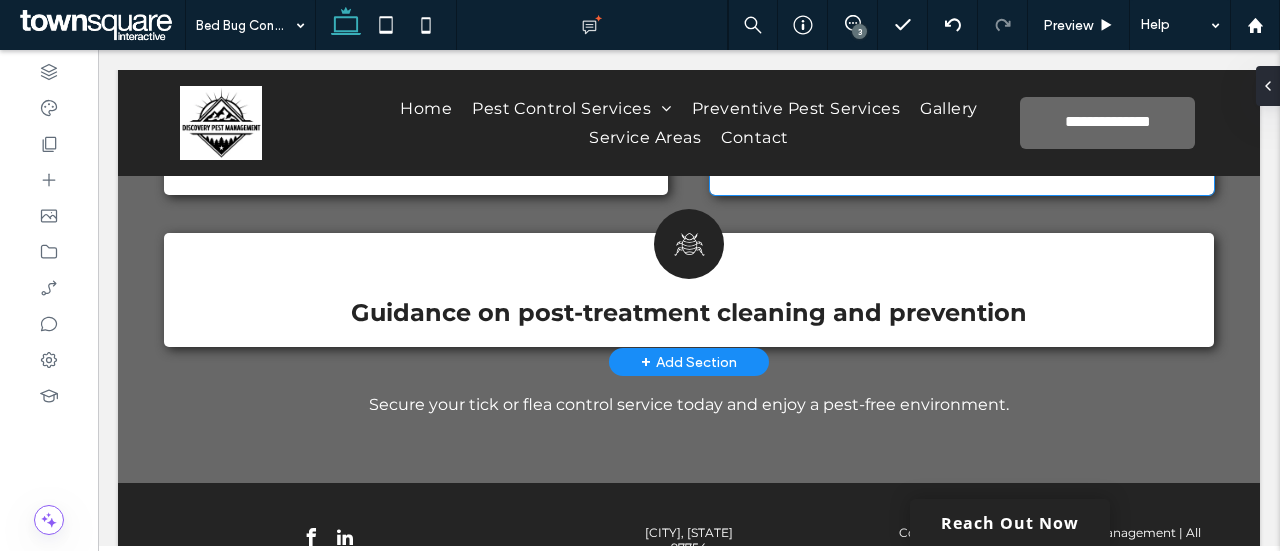 scroll, scrollTop: 1197, scrollLeft: 0, axis: vertical 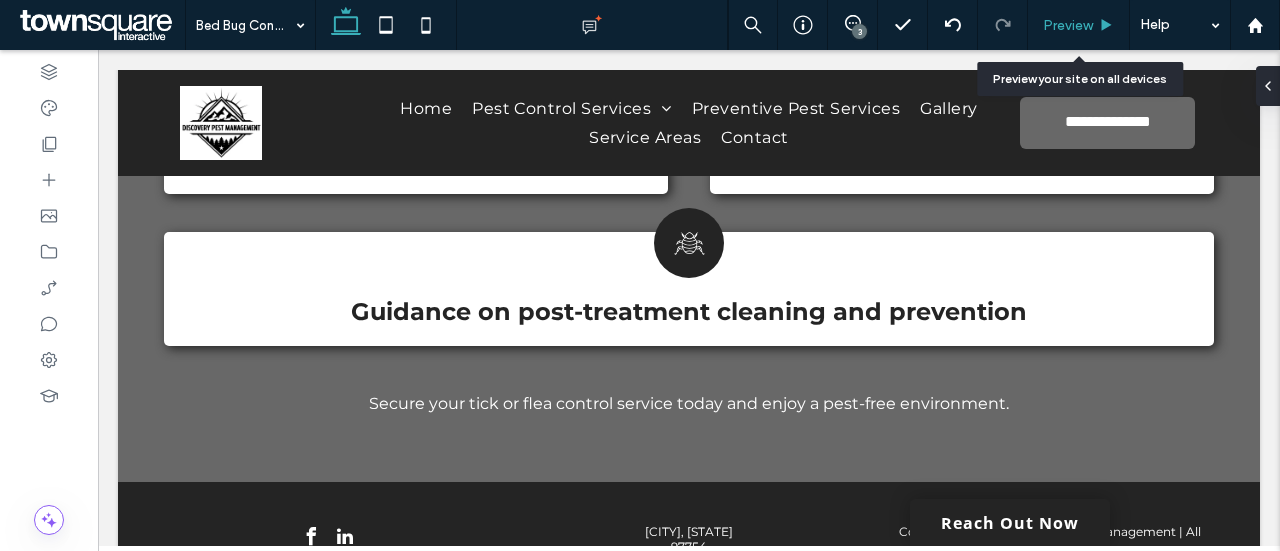 click on "Preview" at bounding box center [1068, 25] 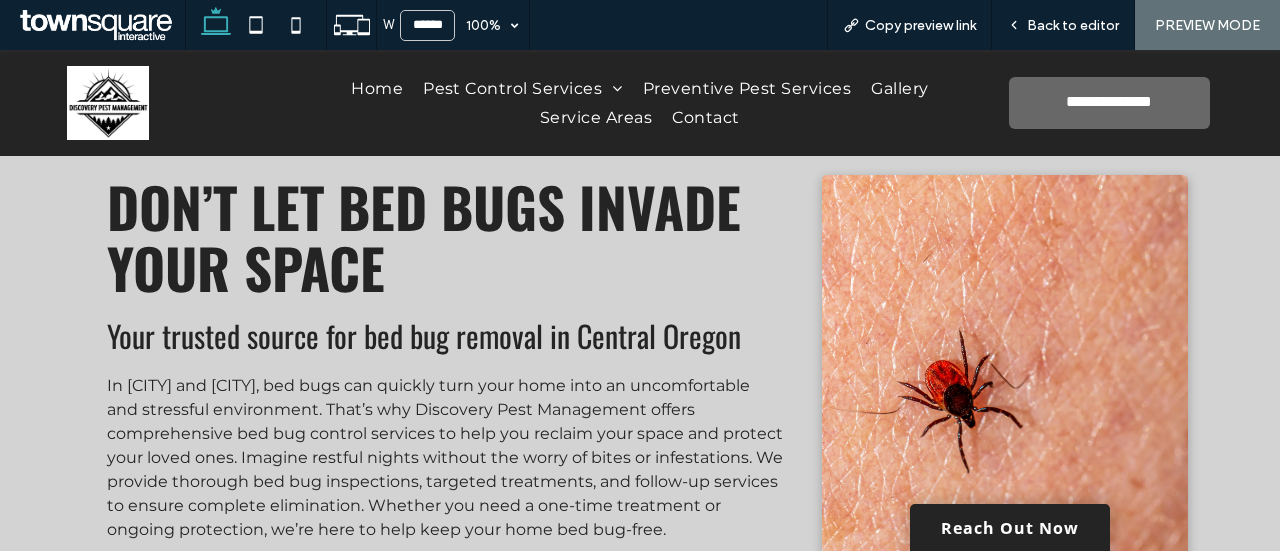 scroll, scrollTop: 48, scrollLeft: 0, axis: vertical 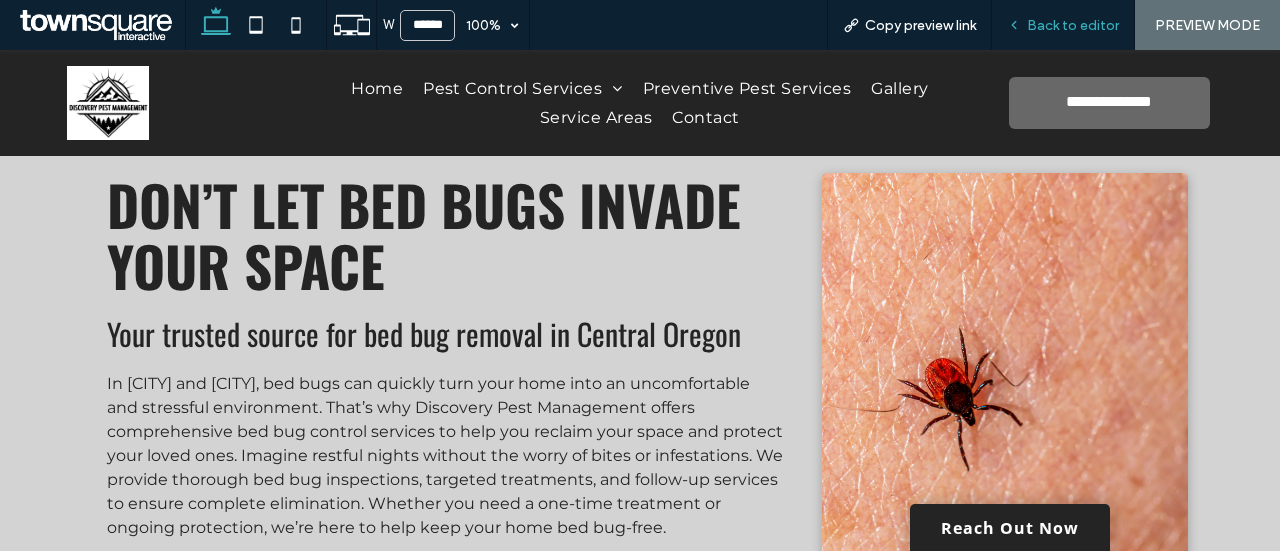 click on "Back to editor" at bounding box center (1063, 25) 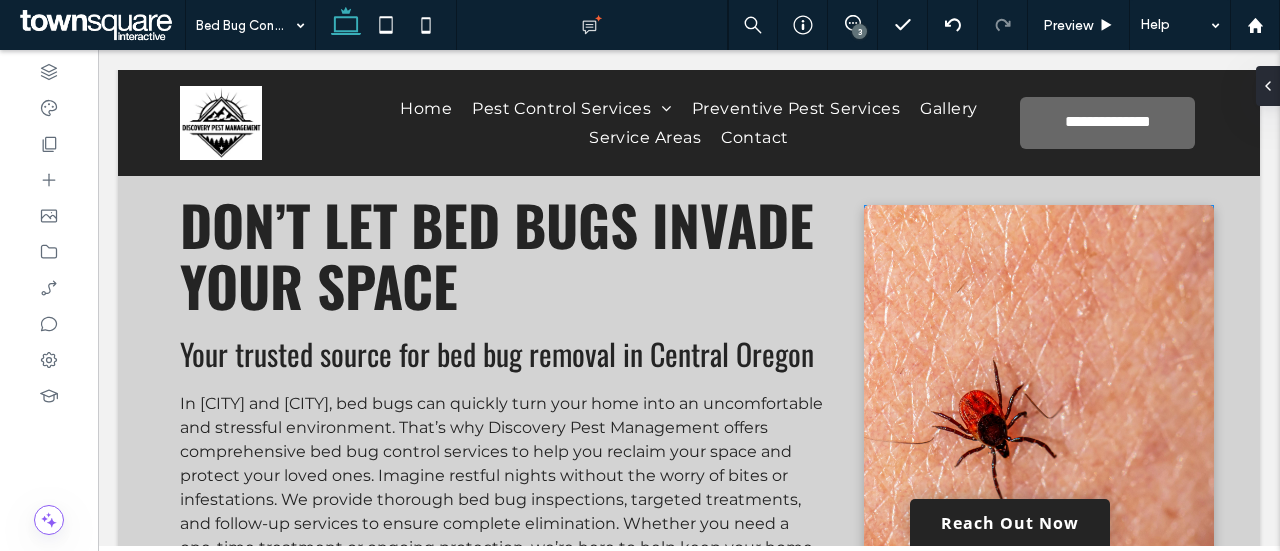 click at bounding box center (1039, 449) 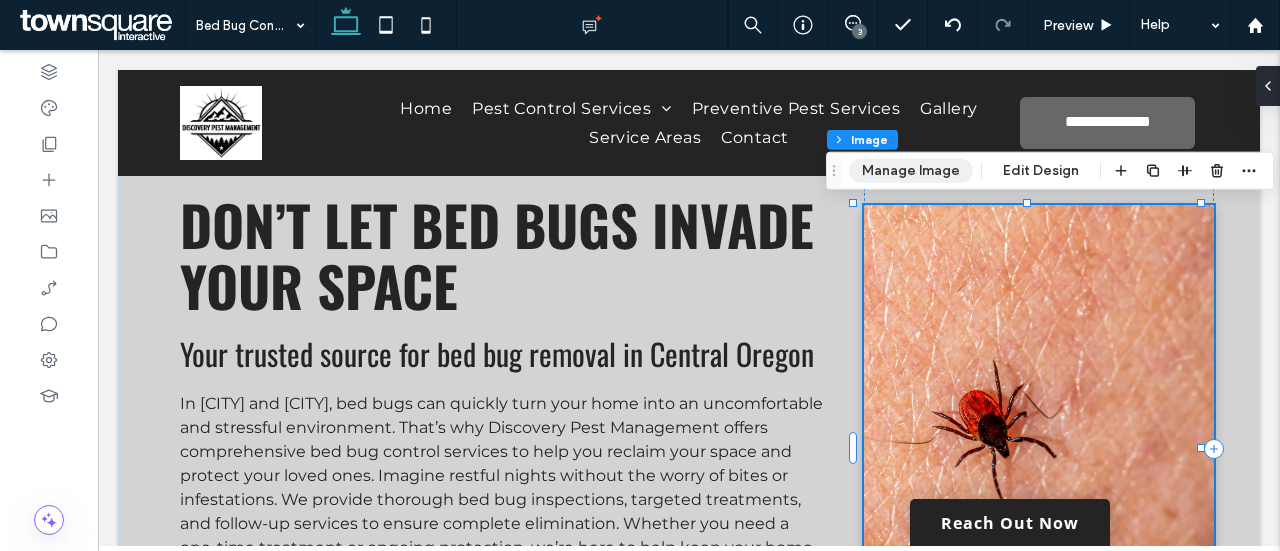 click on "Manage Image" at bounding box center [911, 171] 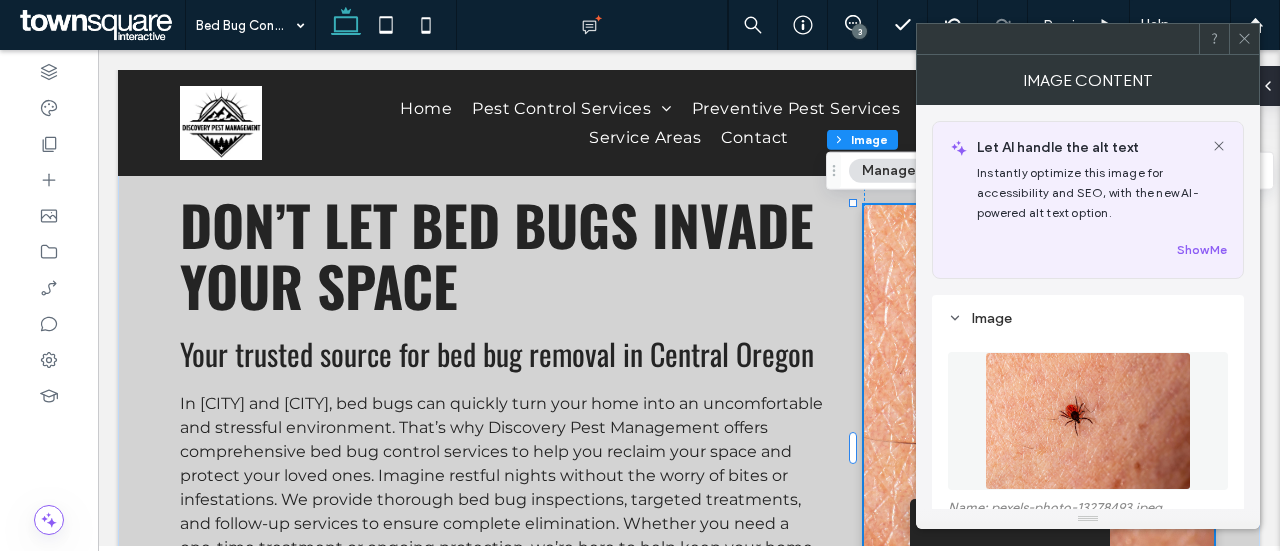 scroll, scrollTop: 99, scrollLeft: 0, axis: vertical 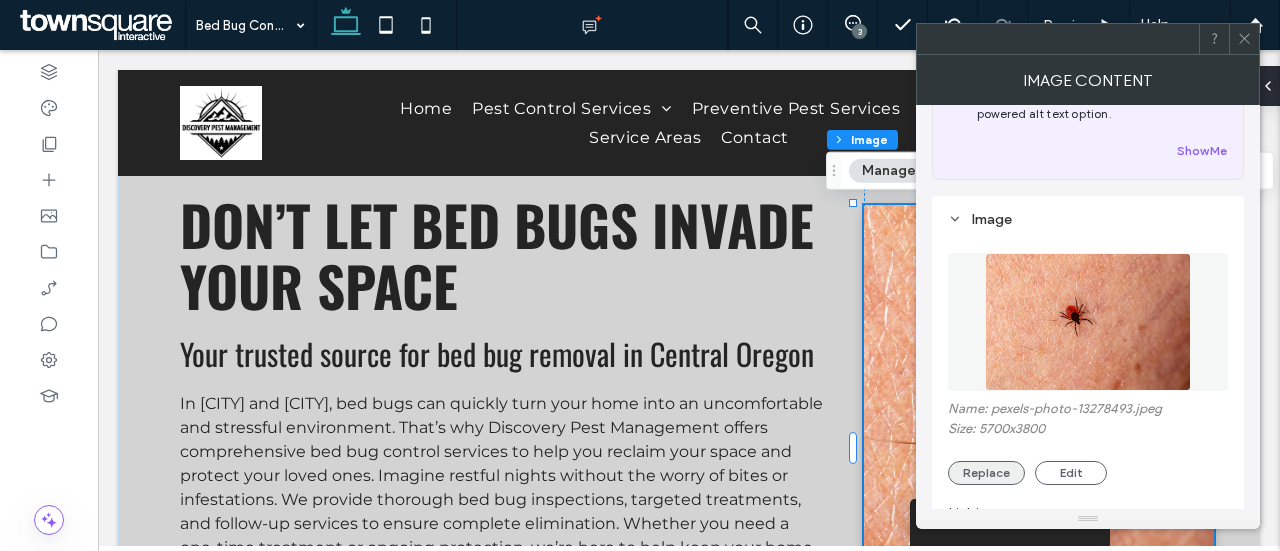 click on "Replace" at bounding box center [986, 473] 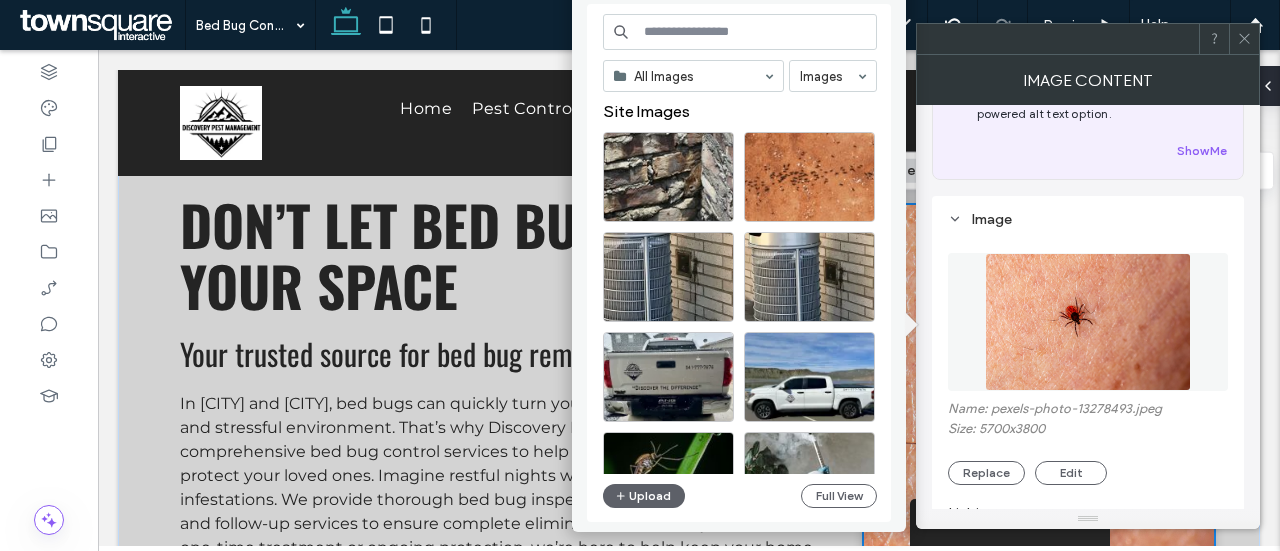 click at bounding box center [740, 32] 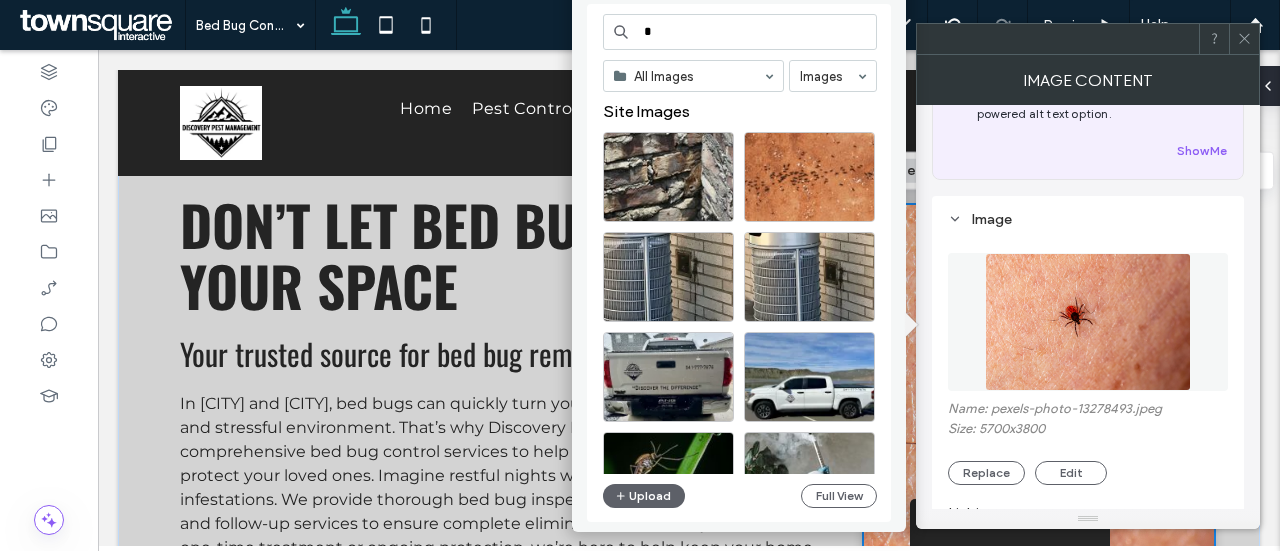 type on "*" 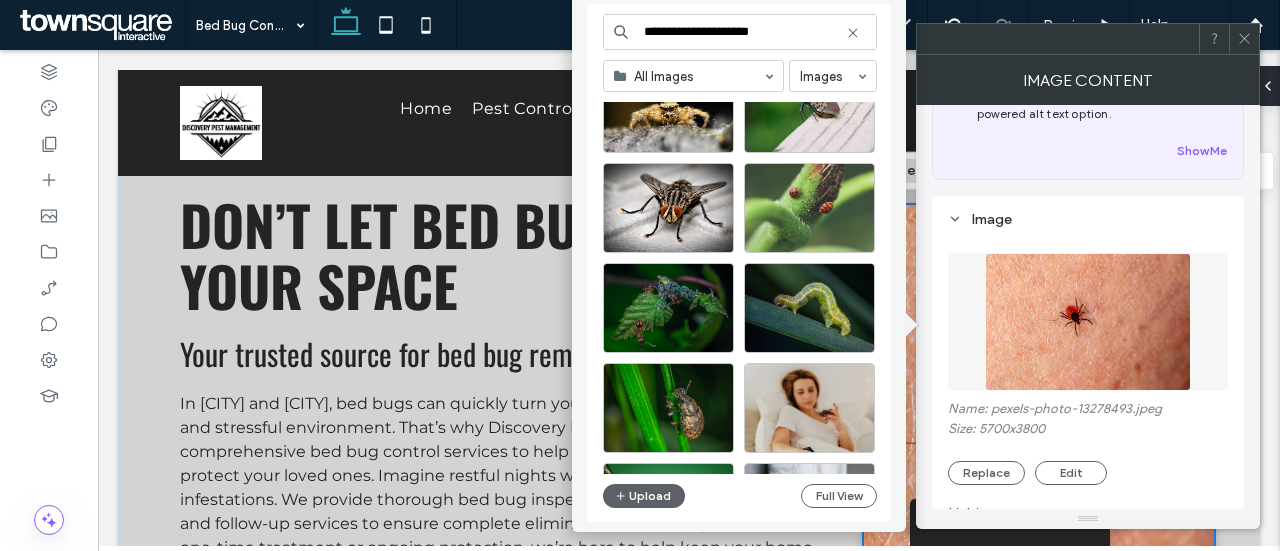 scroll, scrollTop: 468, scrollLeft: 0, axis: vertical 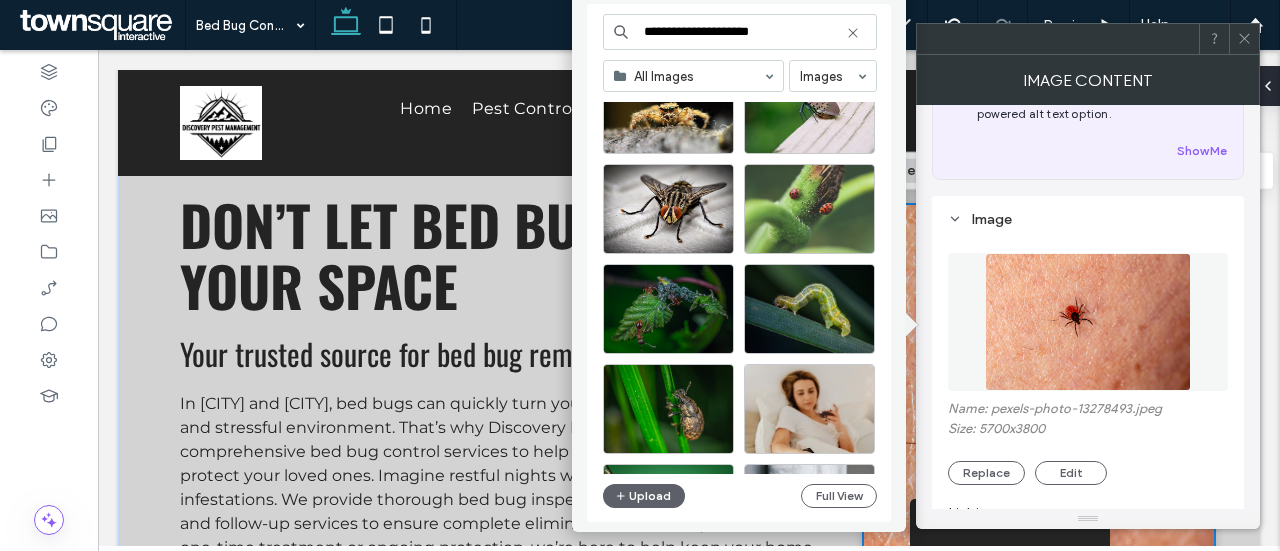 type on "**********" 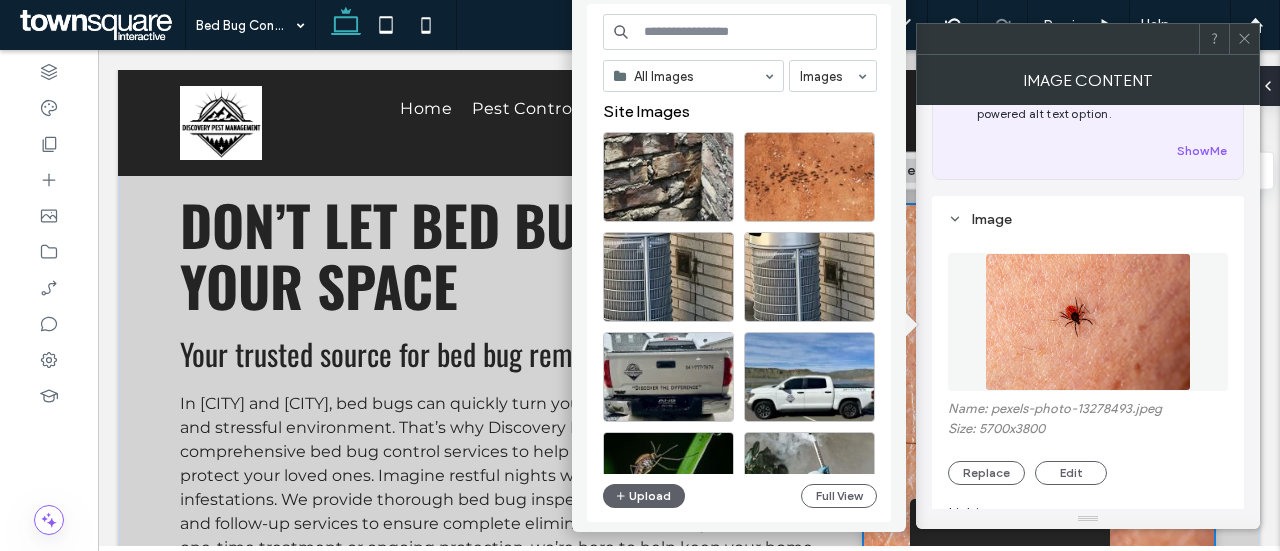 click 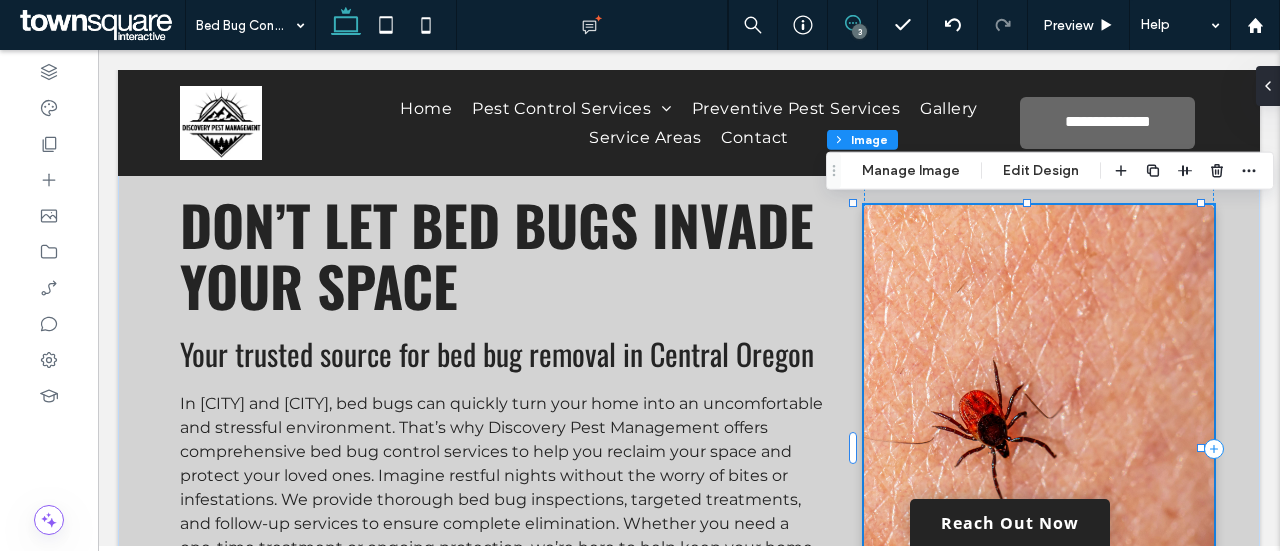 click 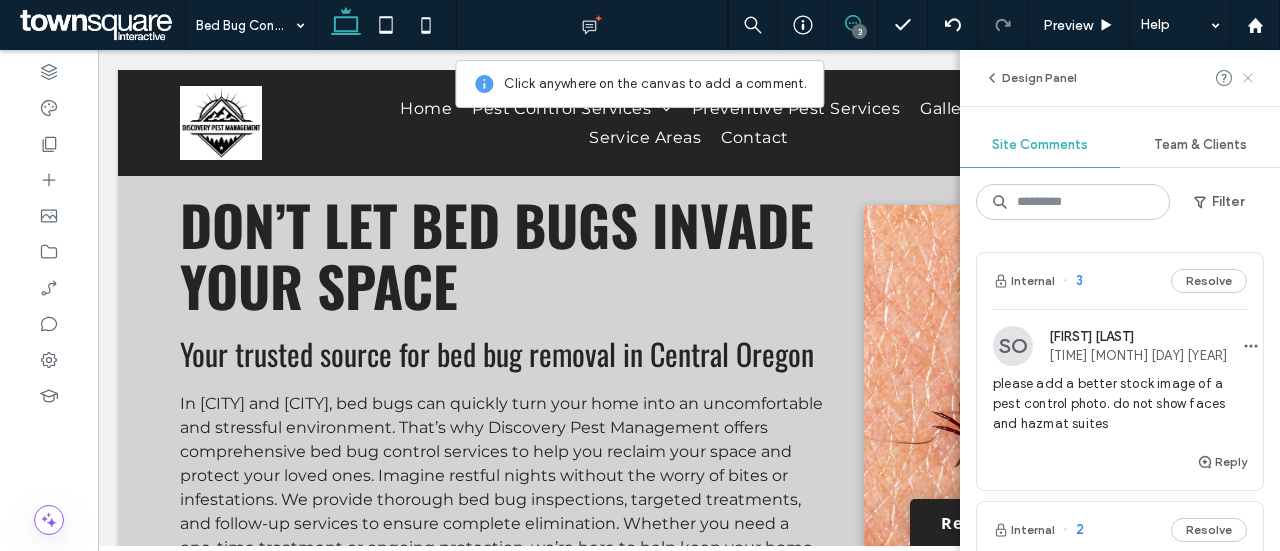click at bounding box center (1248, 78) 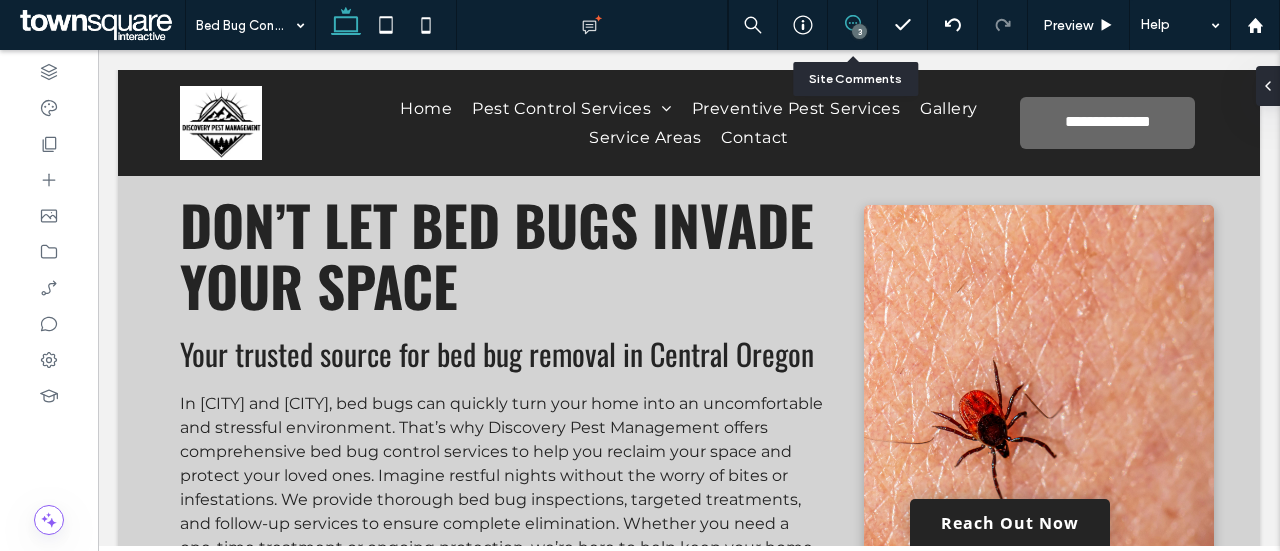 click 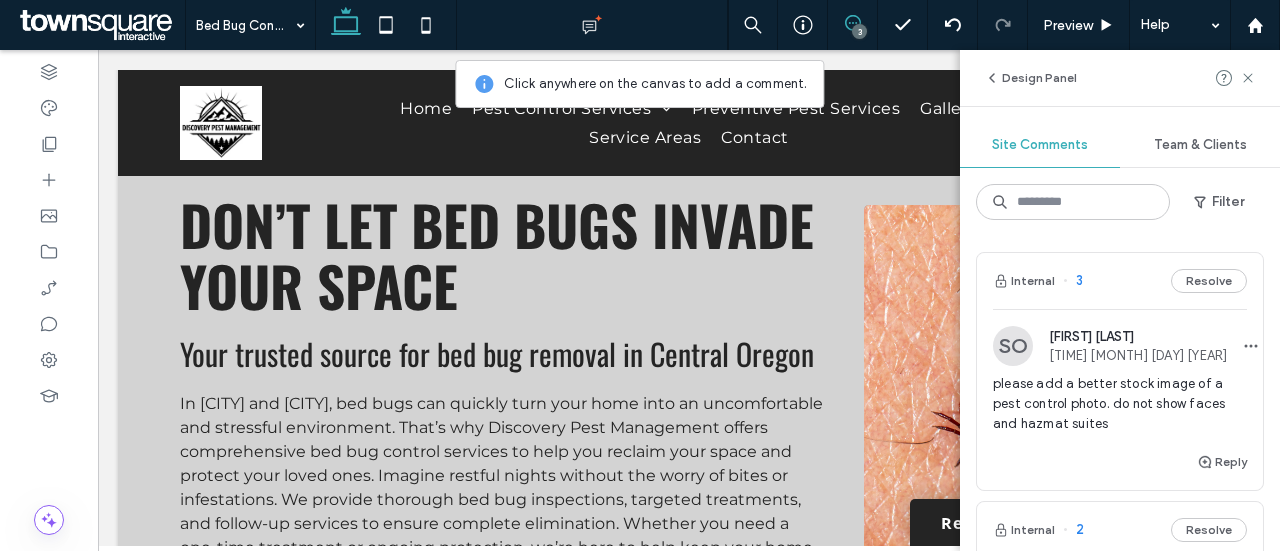 click at bounding box center (1039, 449) 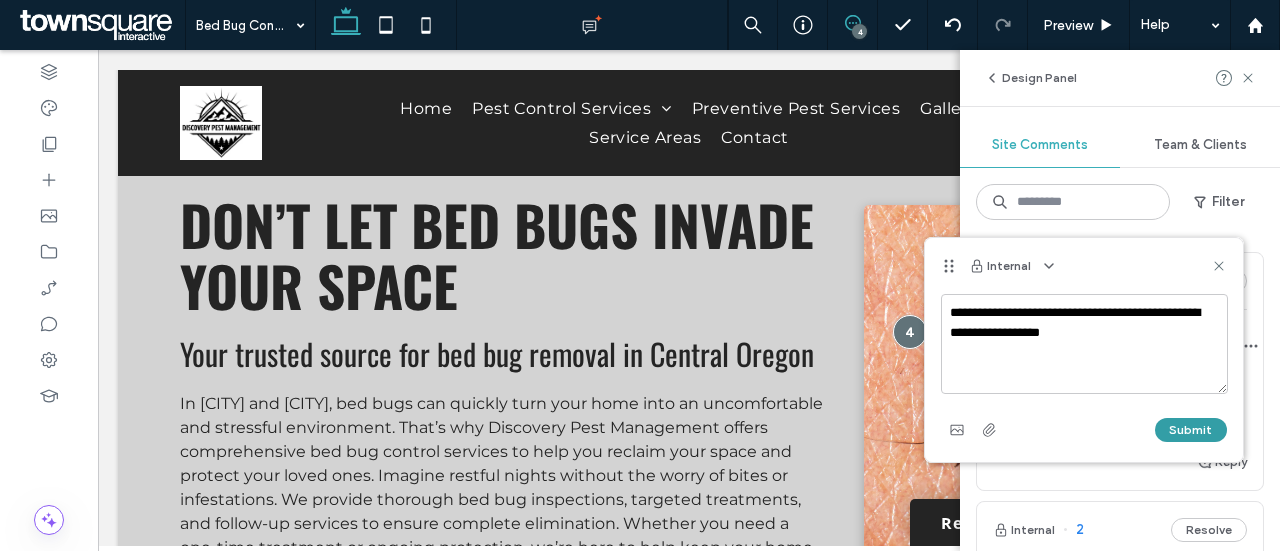 type on "**********" 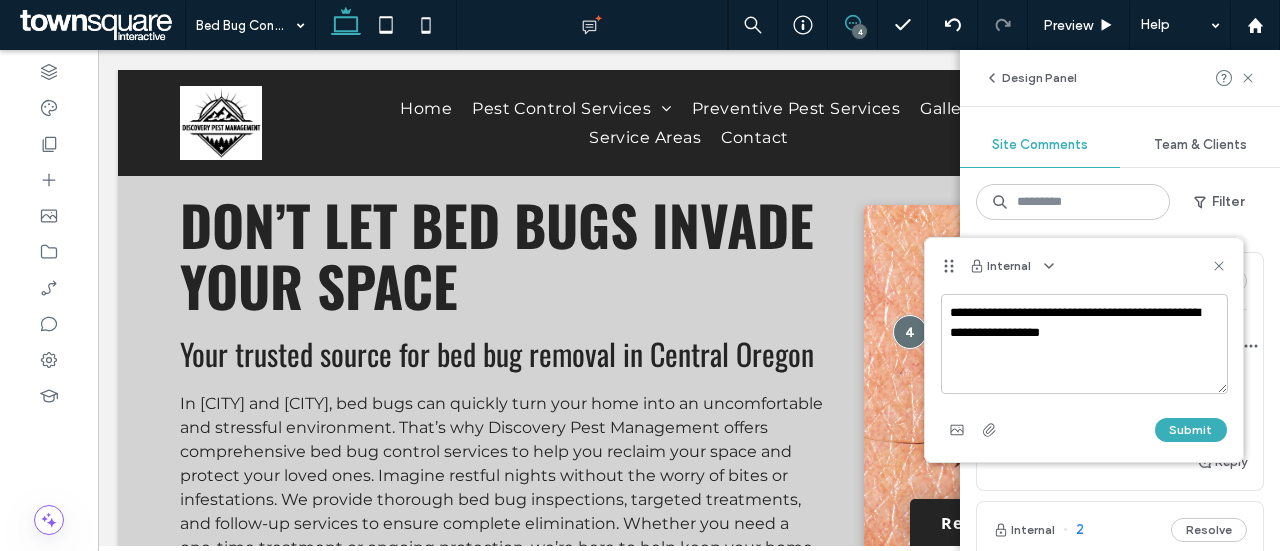click on "Submit" at bounding box center [1191, 430] 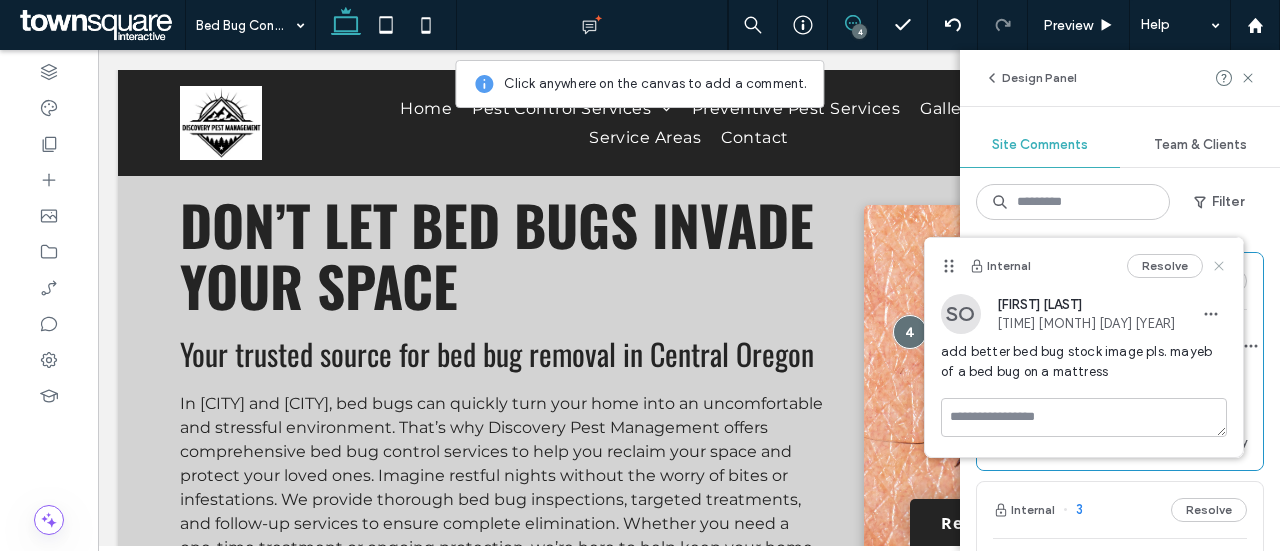 click 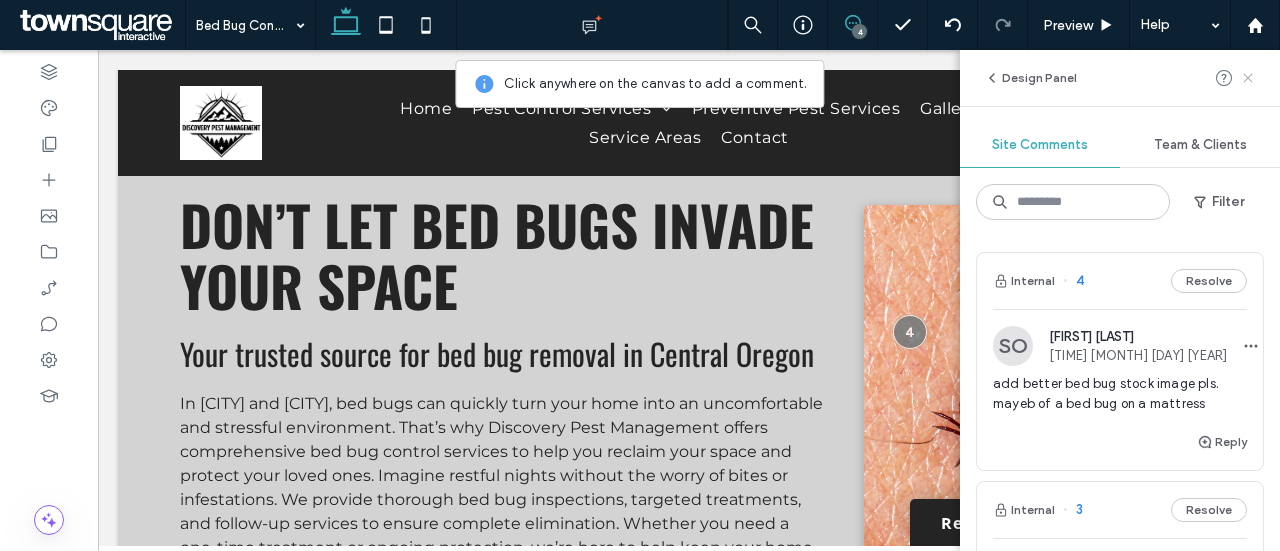 click 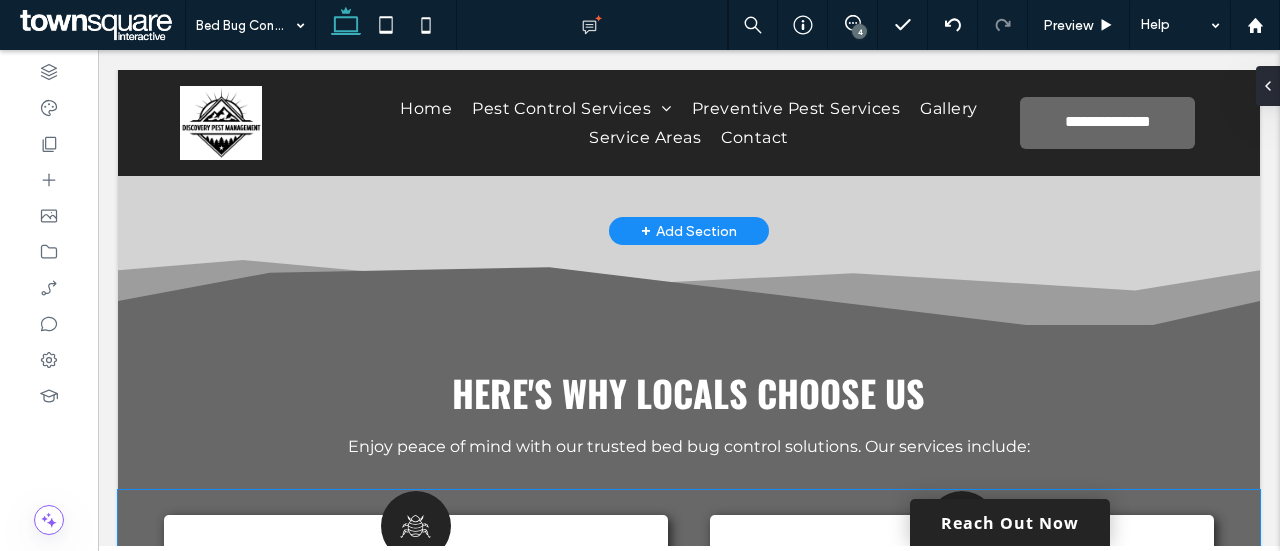 scroll, scrollTop: 462, scrollLeft: 0, axis: vertical 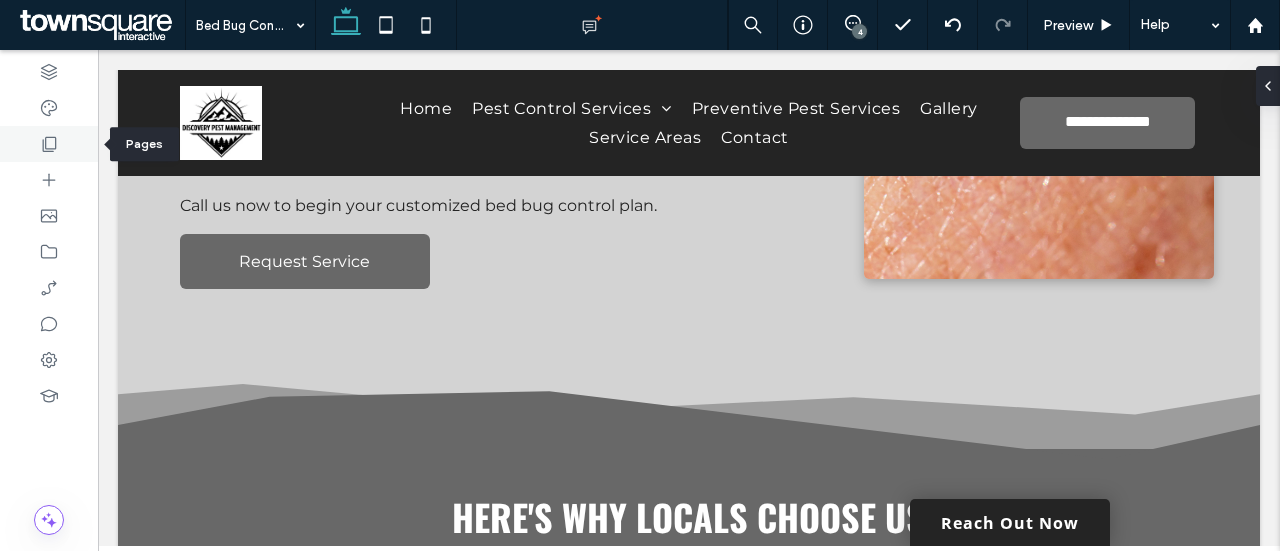 click 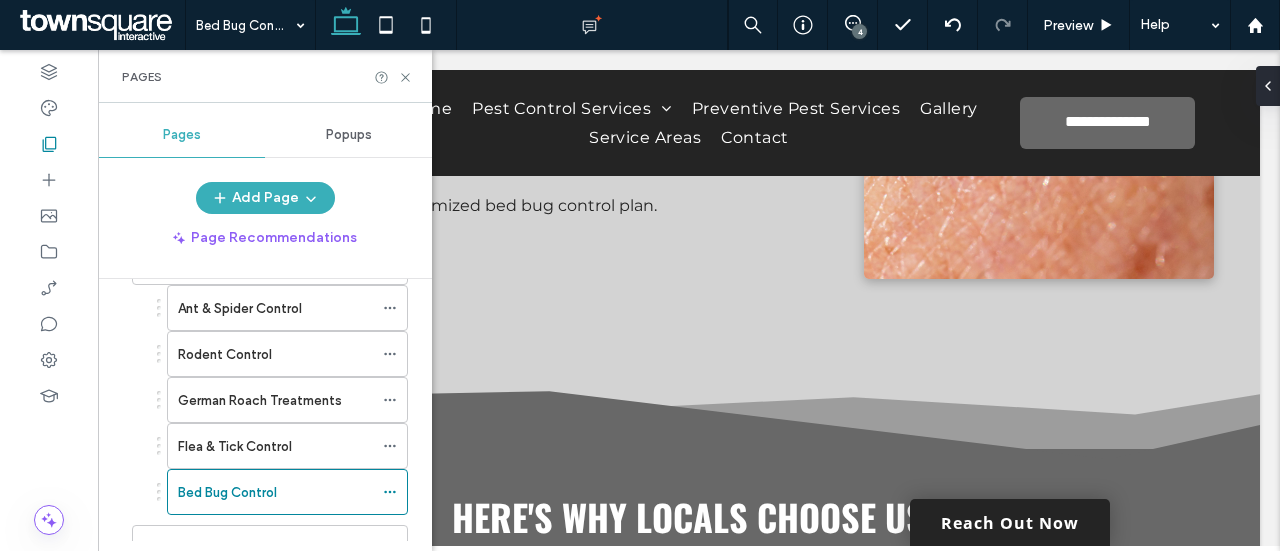 scroll, scrollTop: 206, scrollLeft: 0, axis: vertical 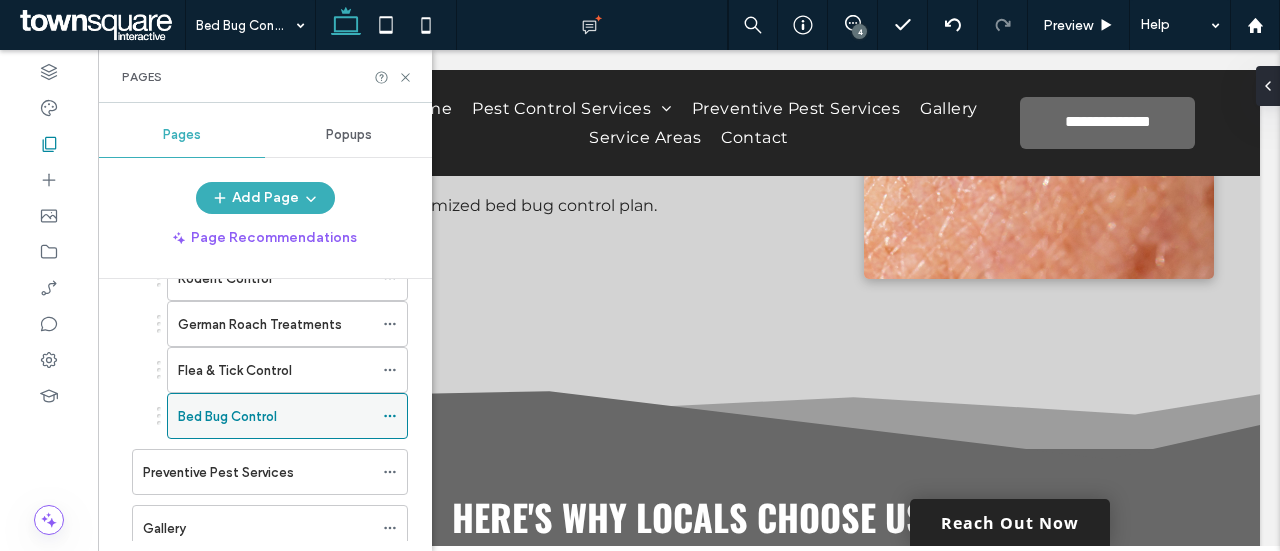 click 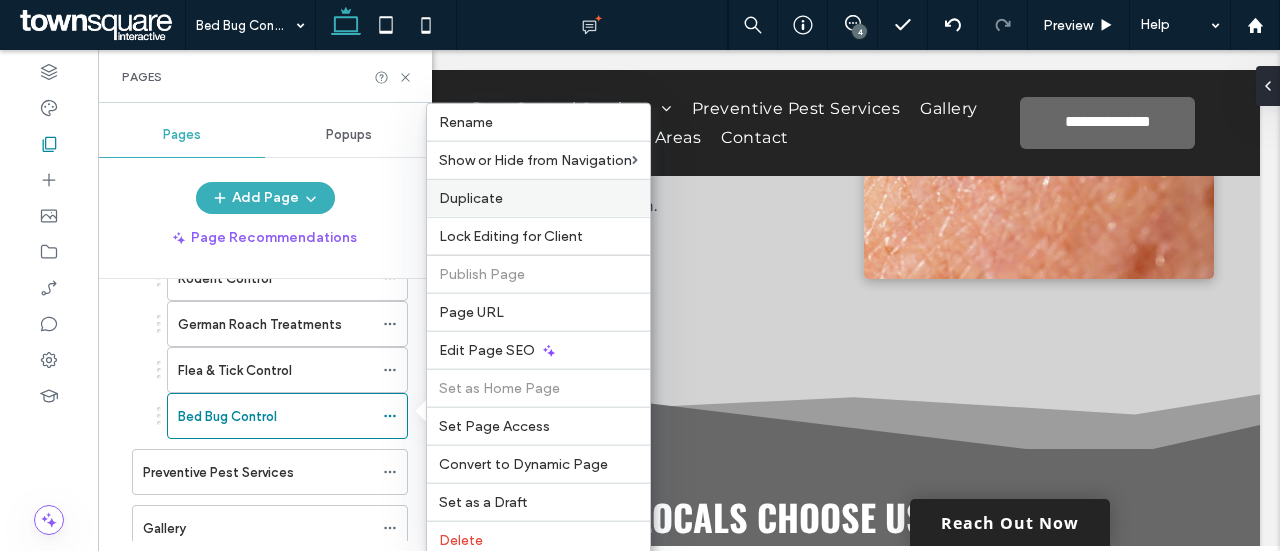 click on "Duplicate" at bounding box center (471, 198) 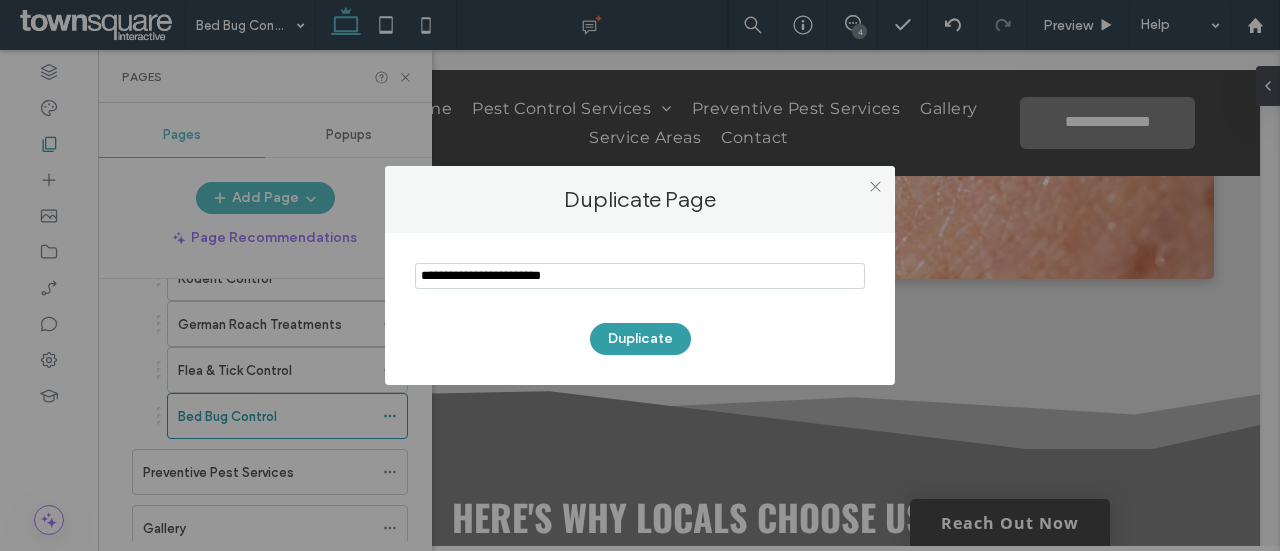 click on "Duplicate" at bounding box center [640, 339] 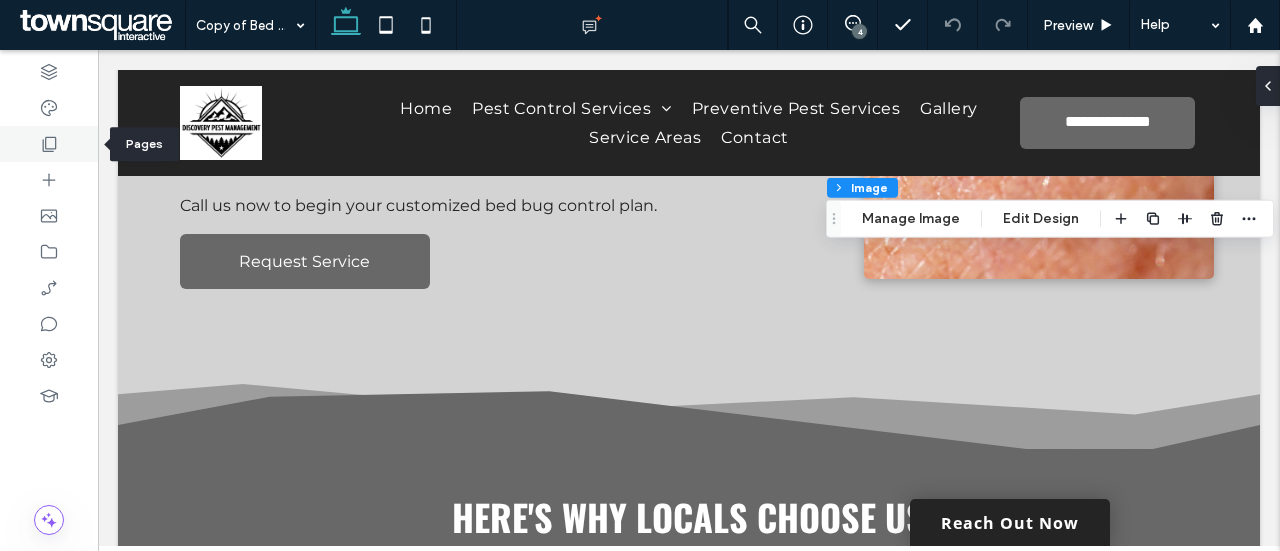 click 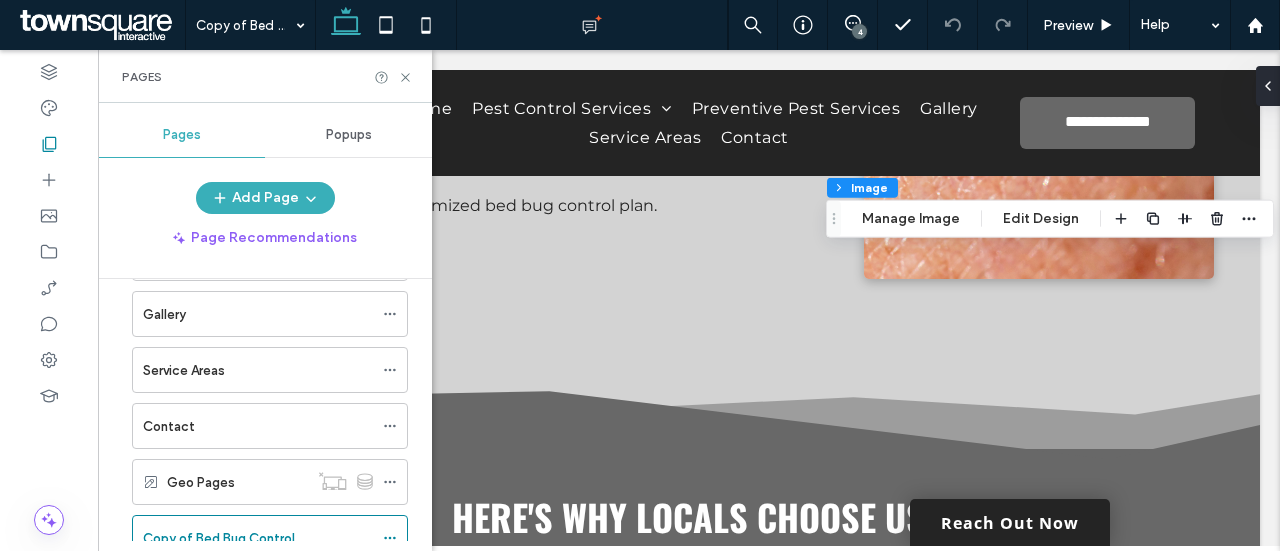 scroll, scrollTop: 480, scrollLeft: 0, axis: vertical 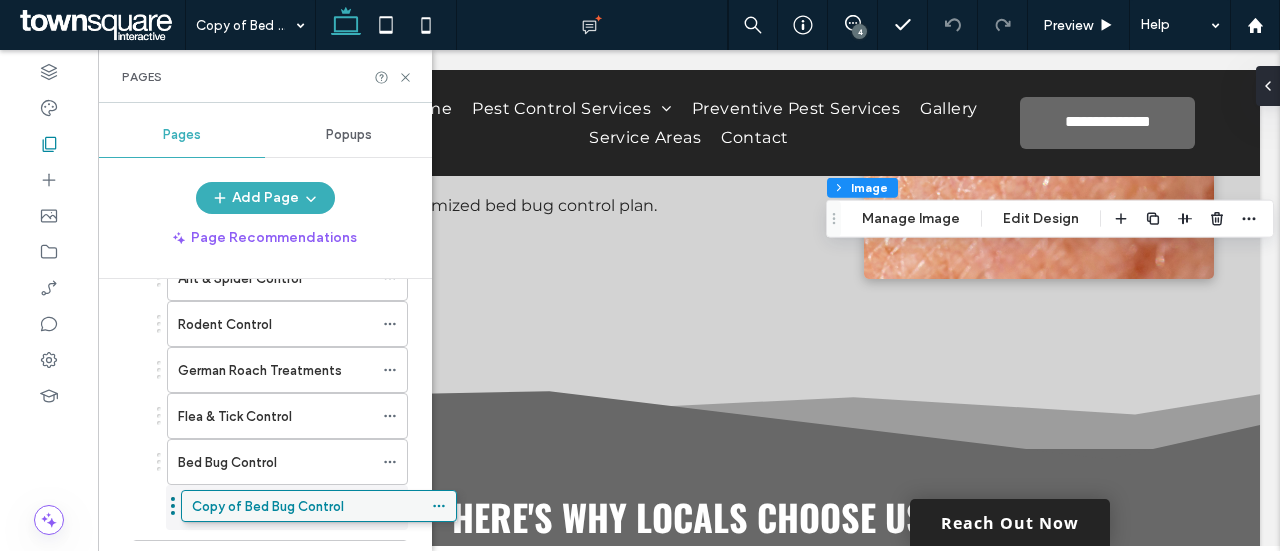 drag, startPoint x: 254, startPoint y: 467, endPoint x: 303, endPoint y: 511, distance: 65.8559 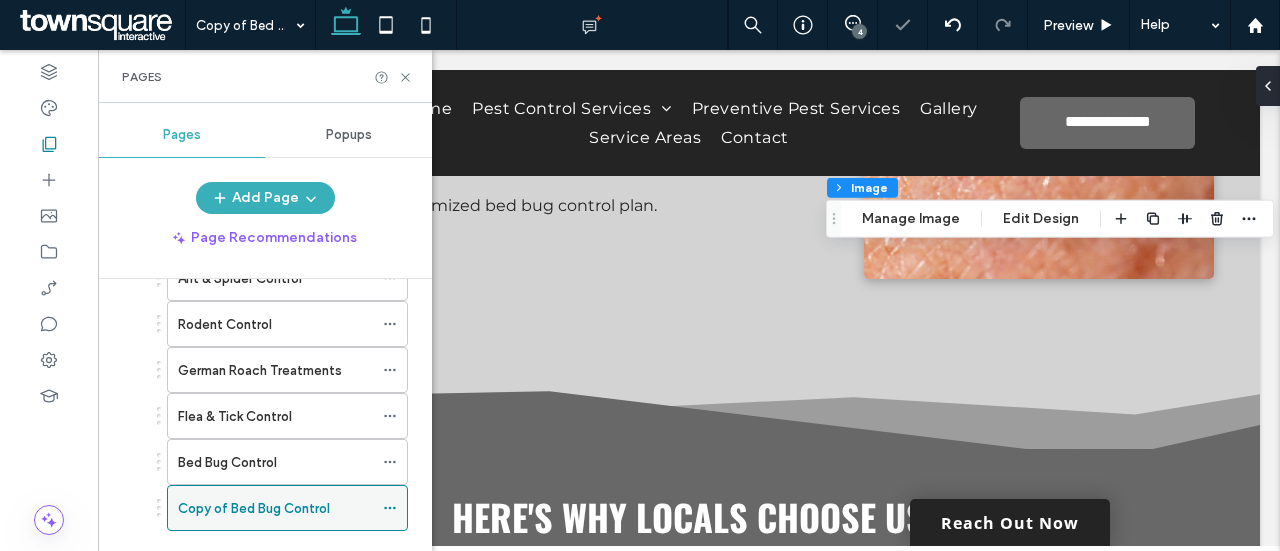 click at bounding box center [395, 508] 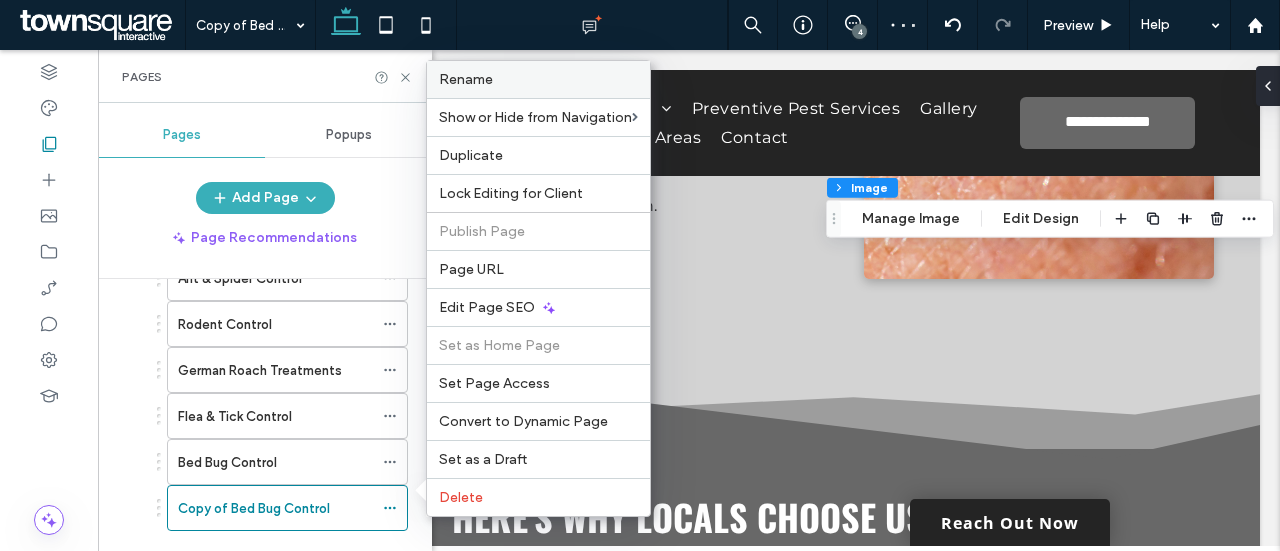 click on "Rename" at bounding box center [466, 79] 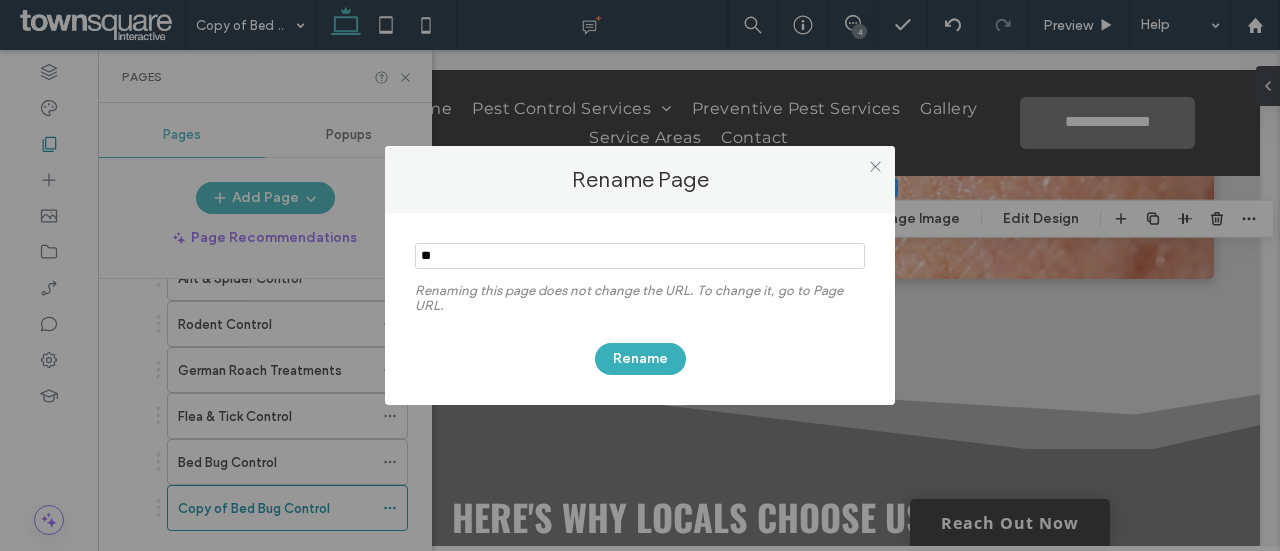 type on "*" 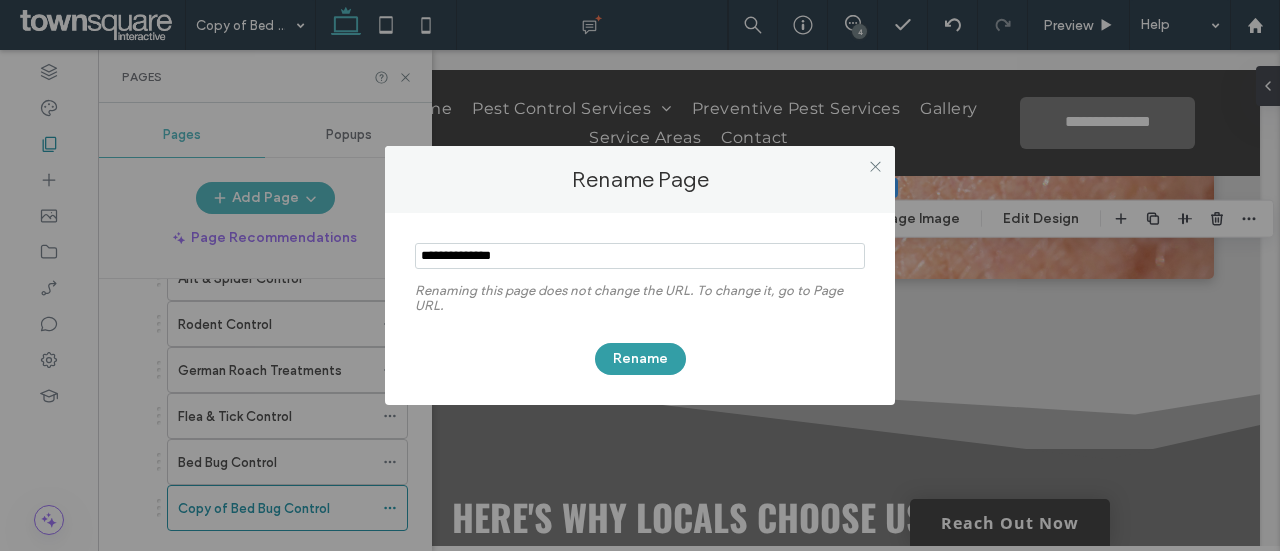 type on "**********" 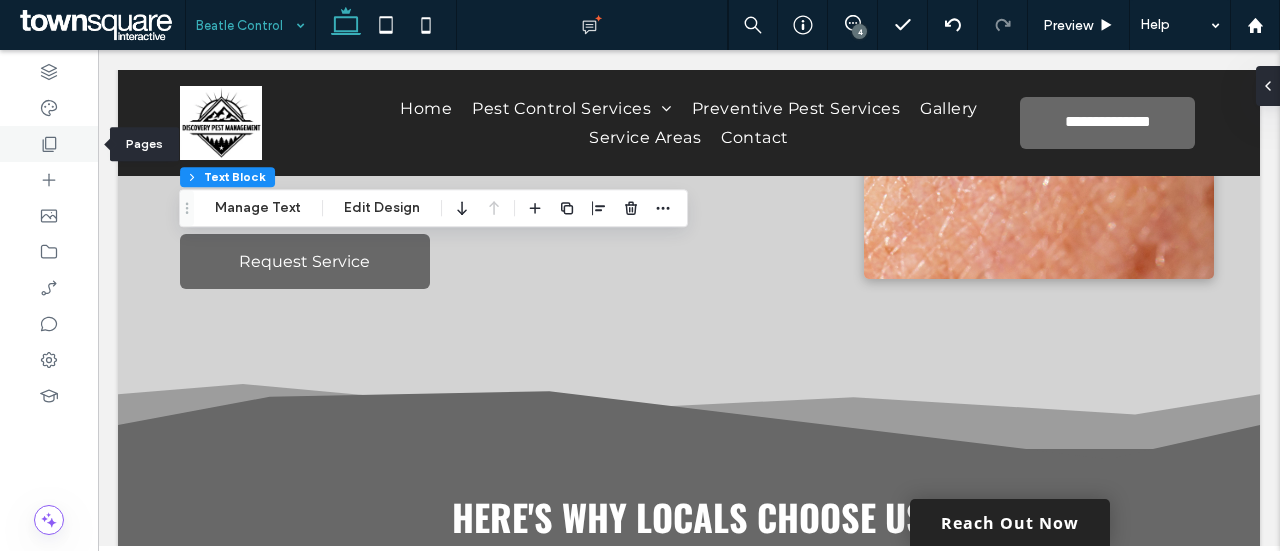 click at bounding box center [49, 144] 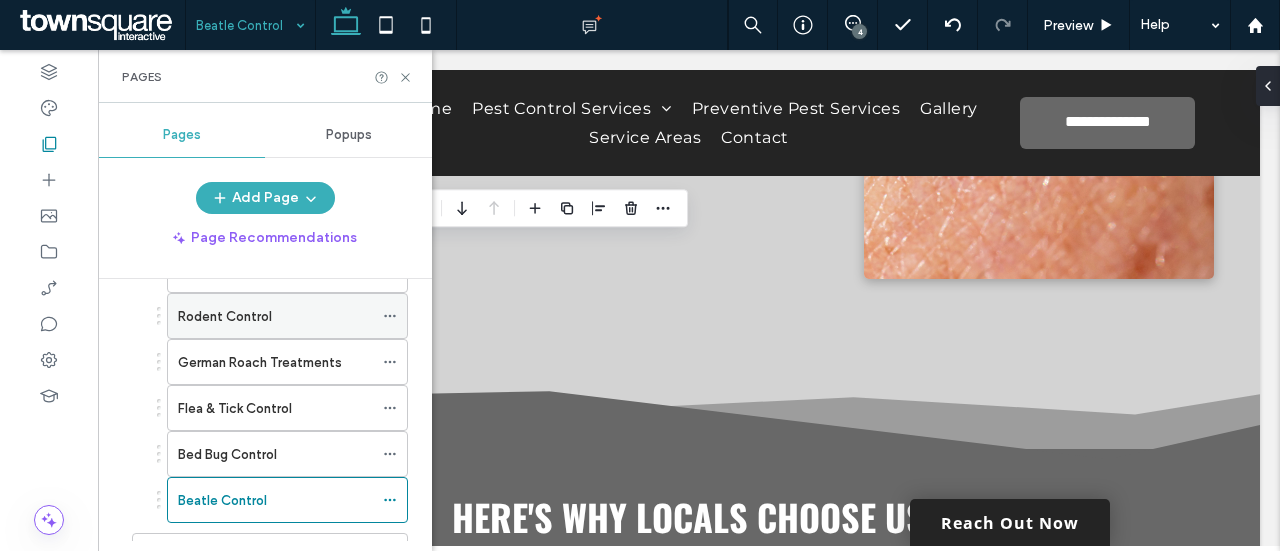 scroll, scrollTop: 170, scrollLeft: 0, axis: vertical 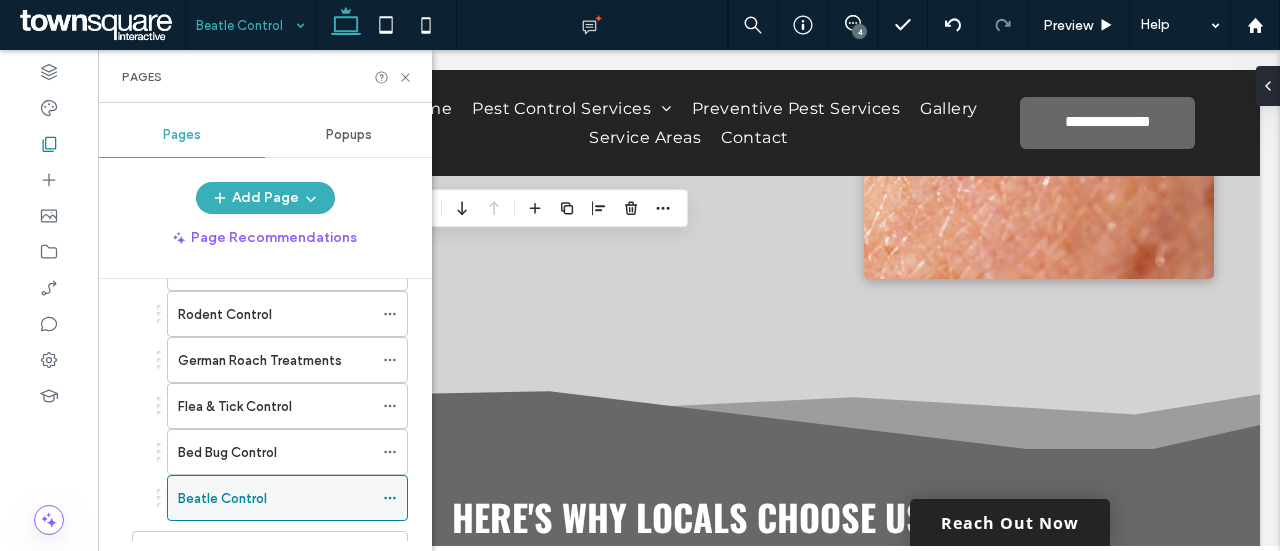 click 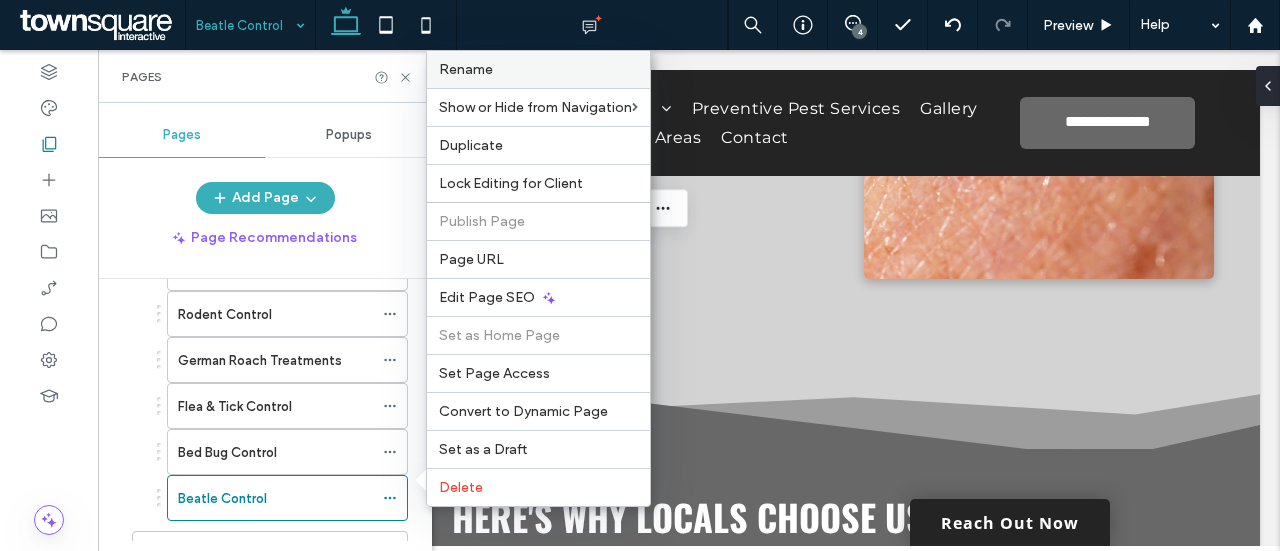 click on "Rename" at bounding box center [538, 69] 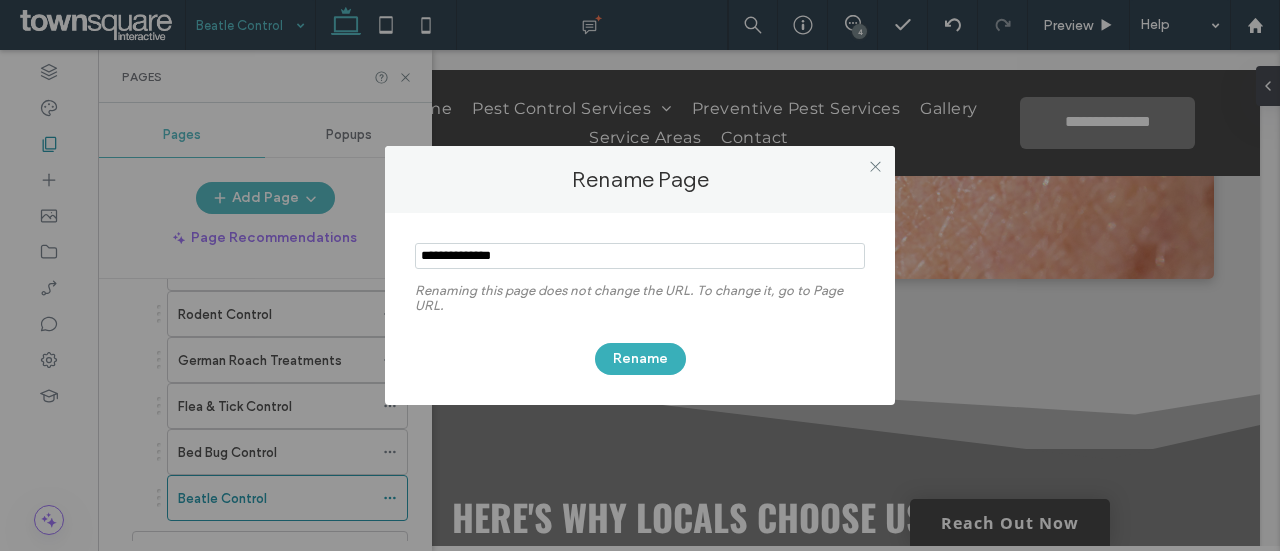 click at bounding box center [640, 256] 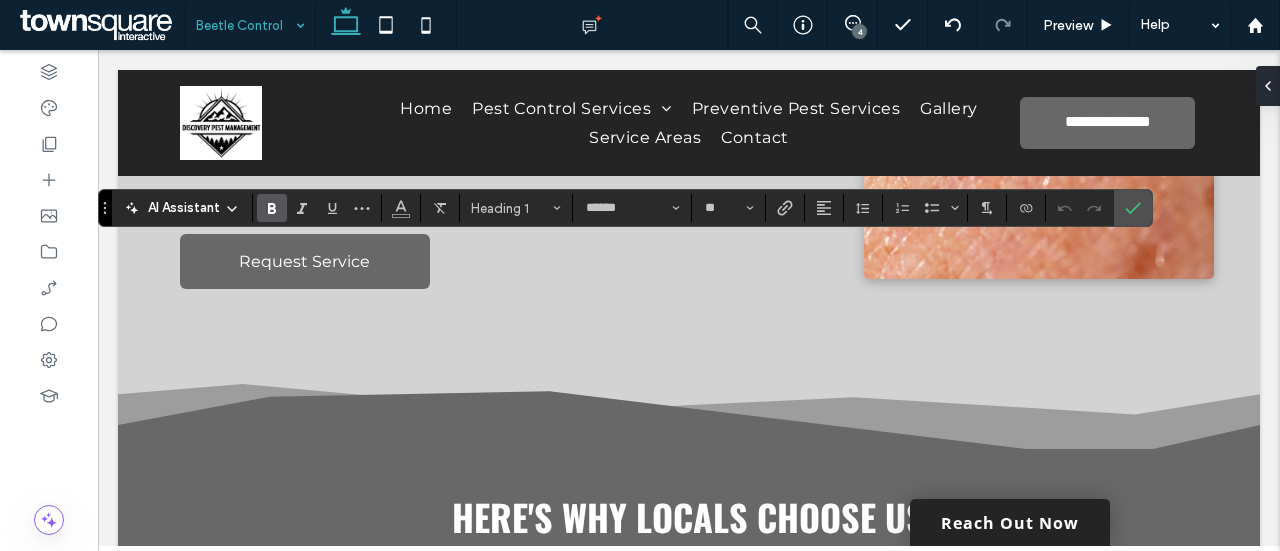 type 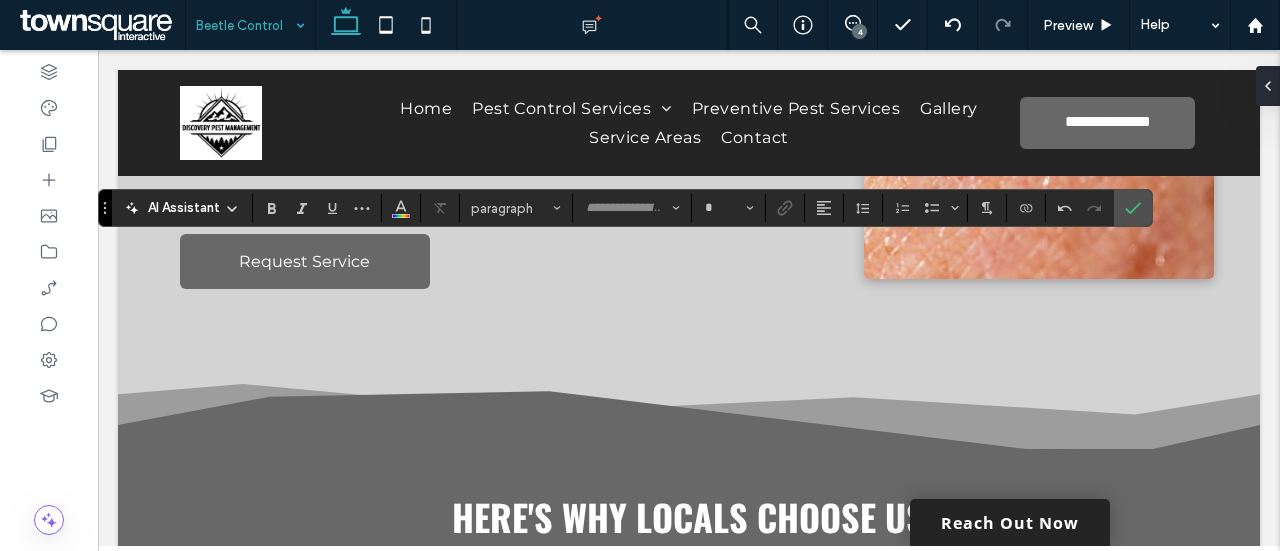 type on "******" 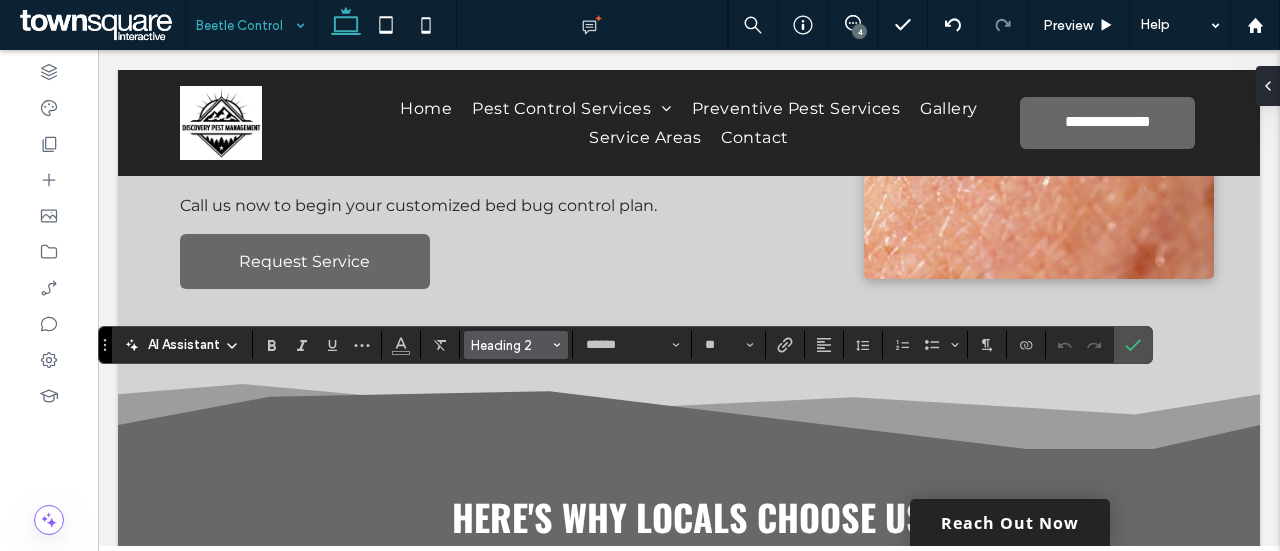 type 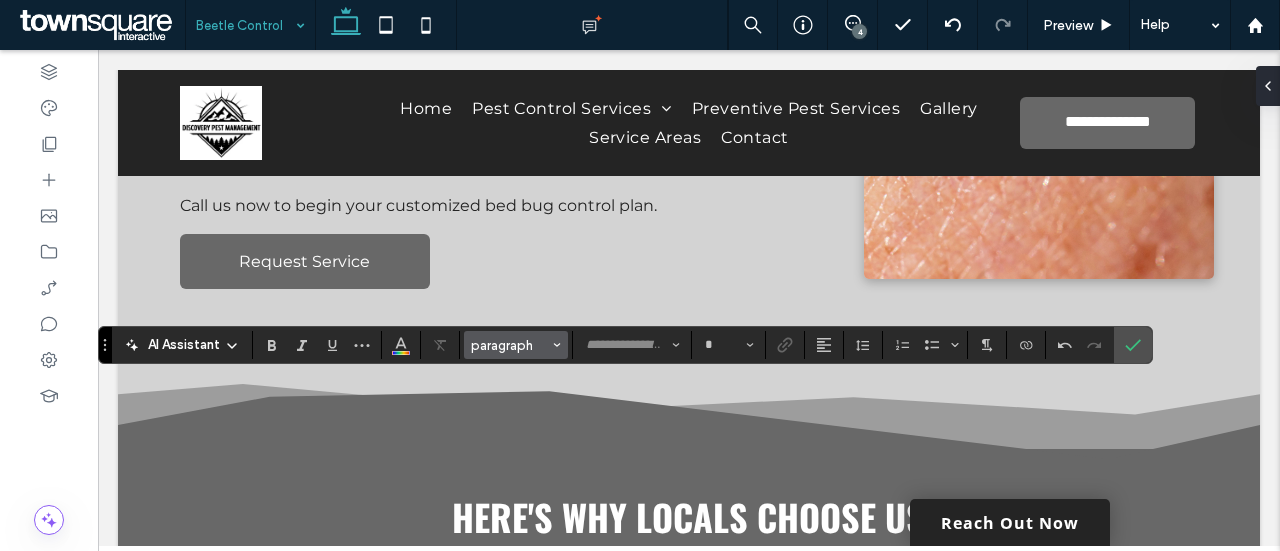 type on "******" 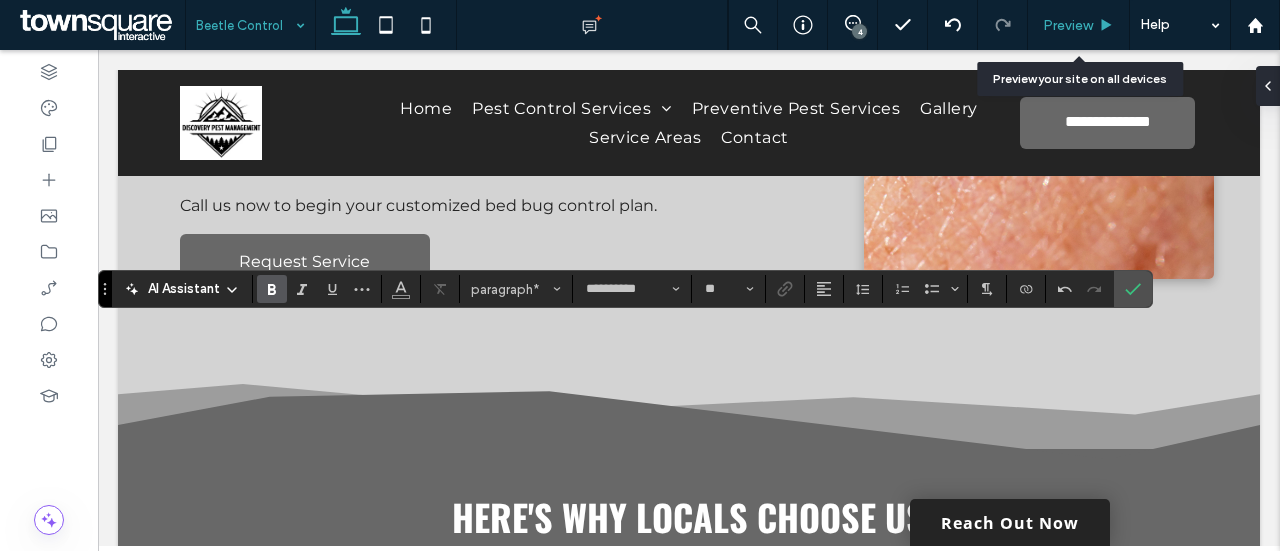 click on "Preview" at bounding box center [1068, 25] 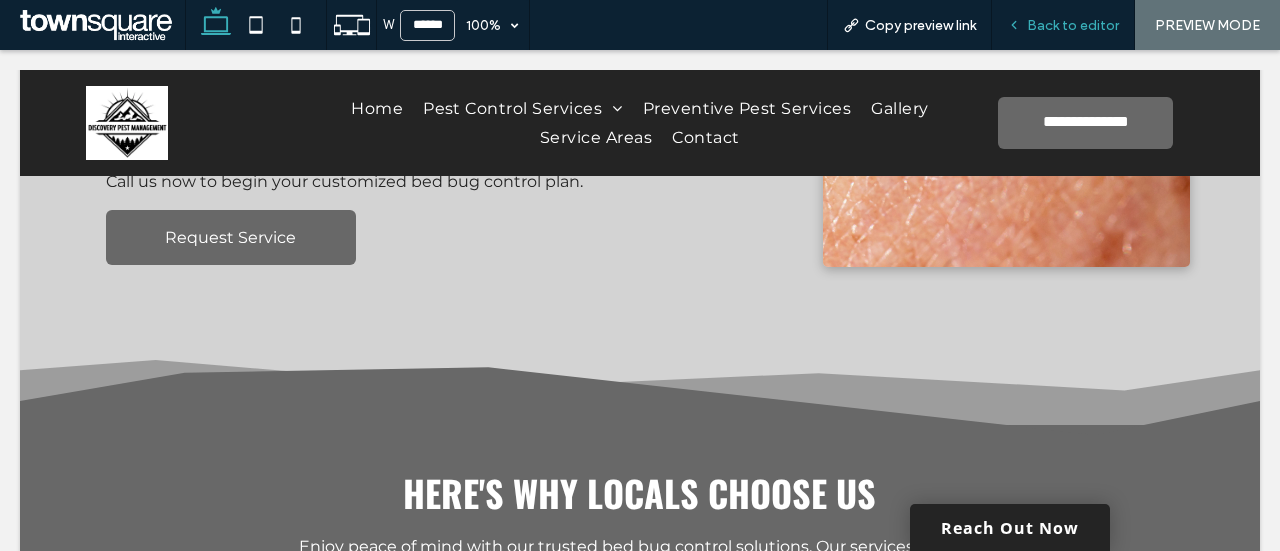 click on "Back to editor" at bounding box center (1073, 25) 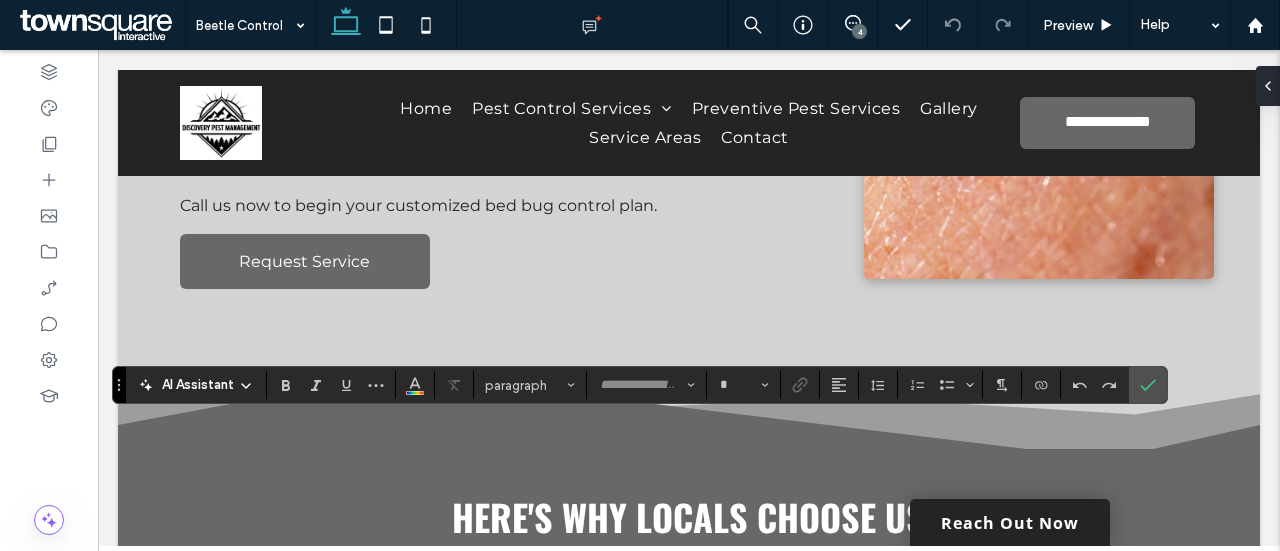 type on "**********" 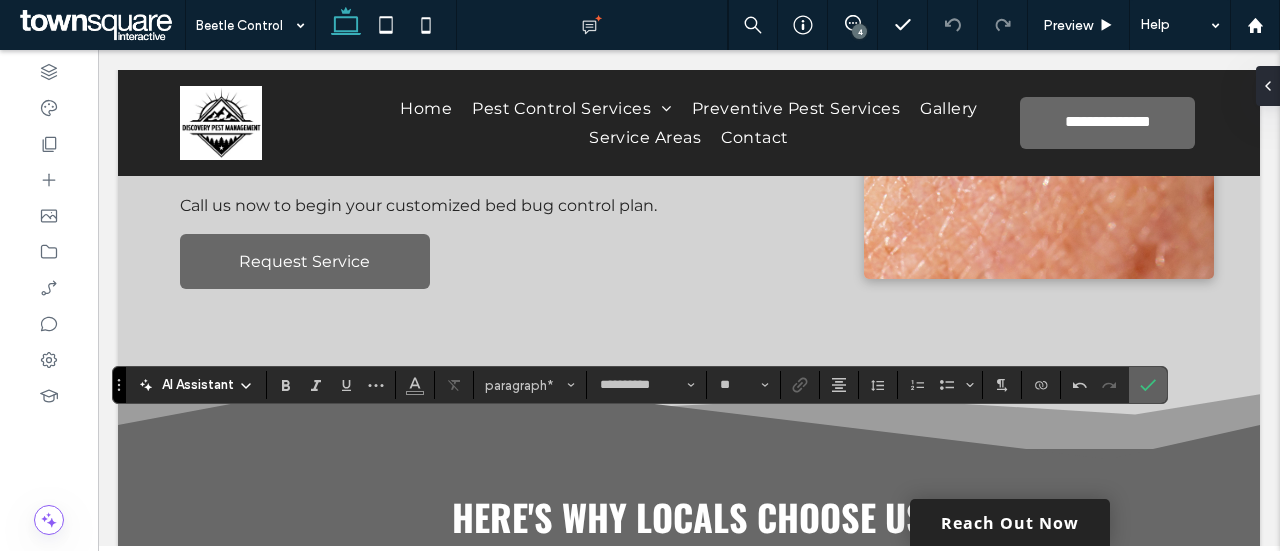 click at bounding box center [1148, 385] 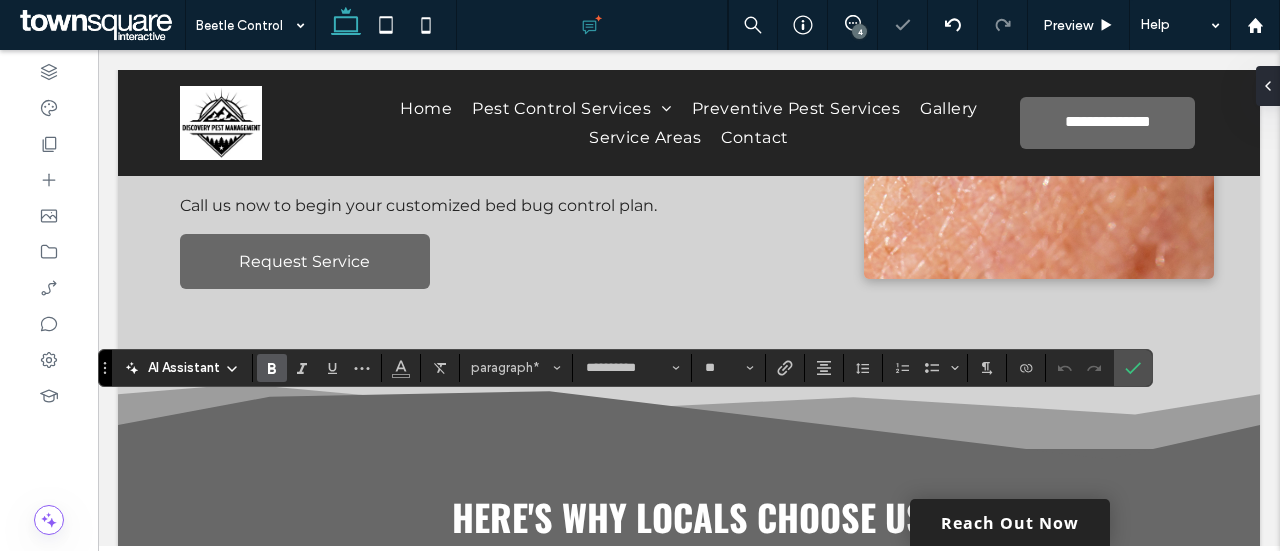 type 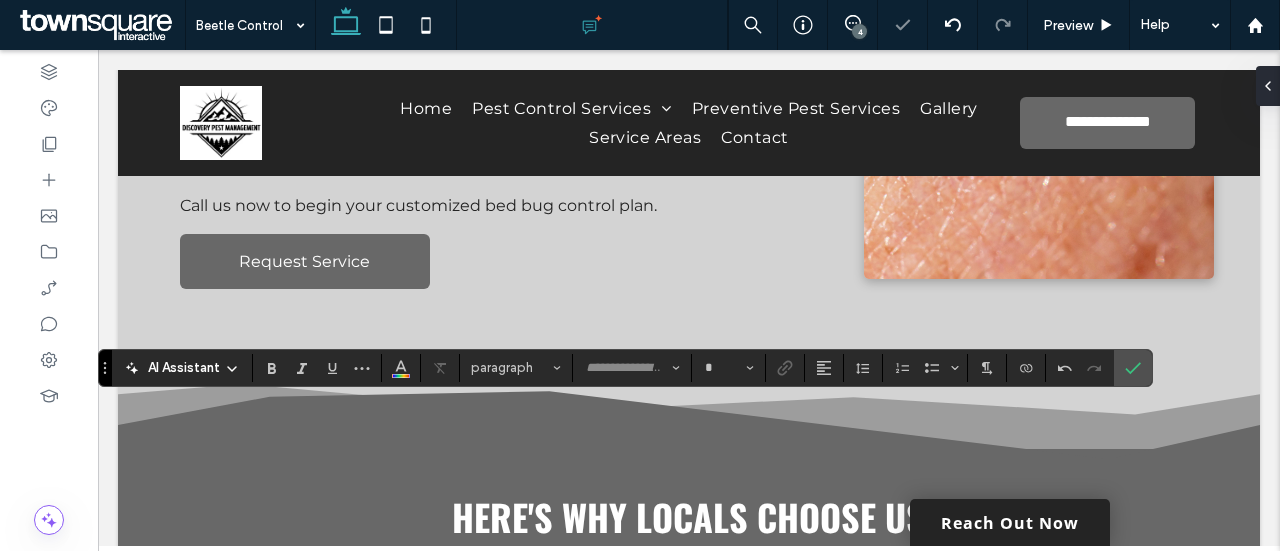 type on "**********" 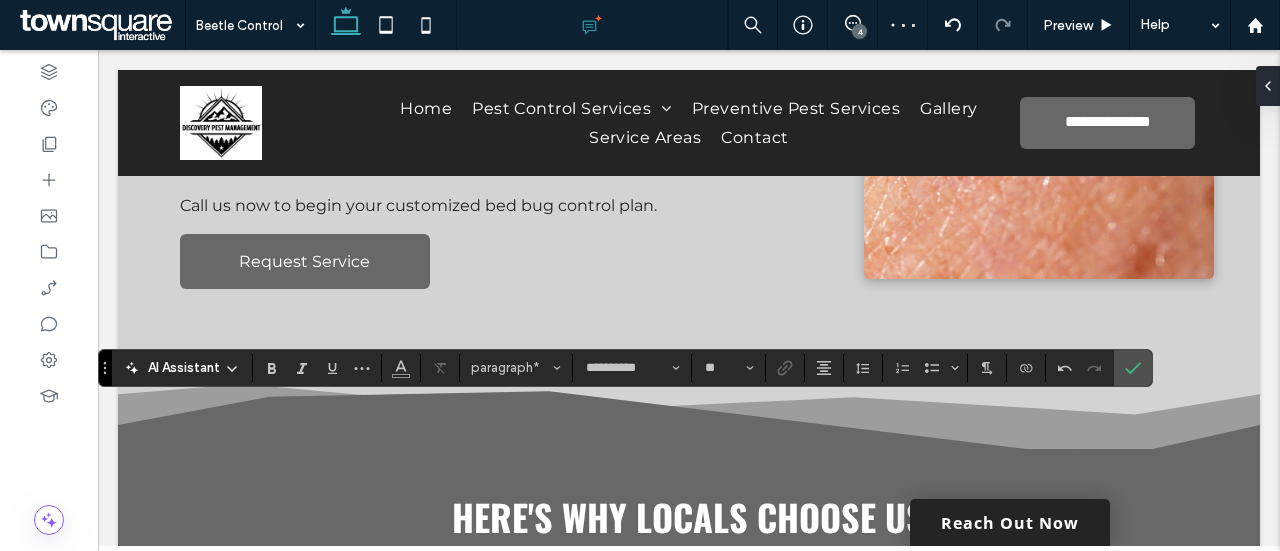 type on "**" 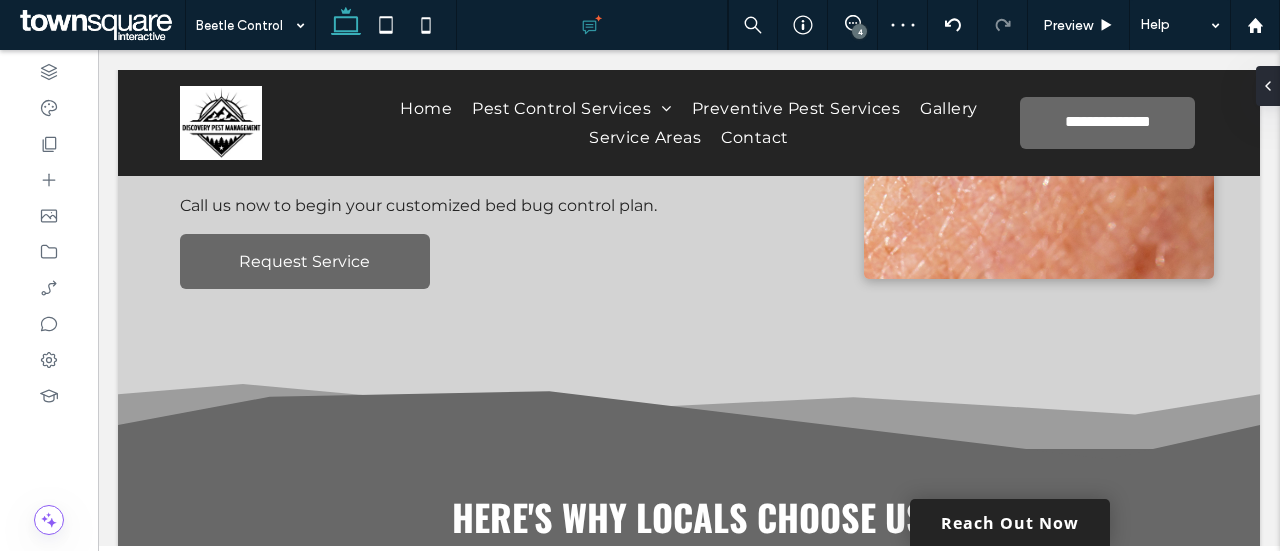 type on "**********" 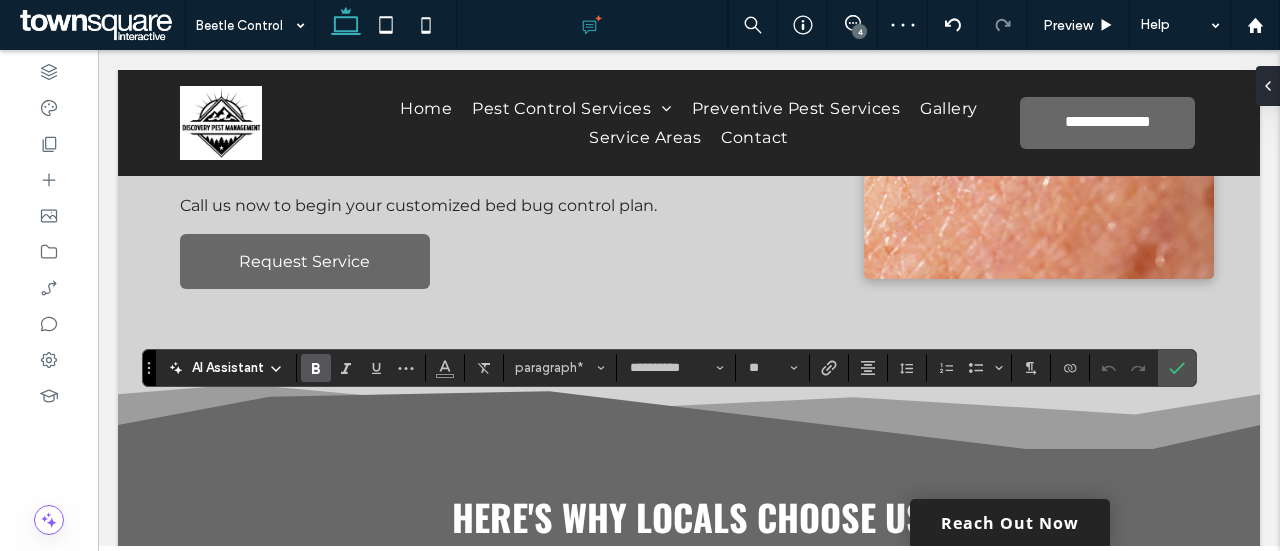 type on "**" 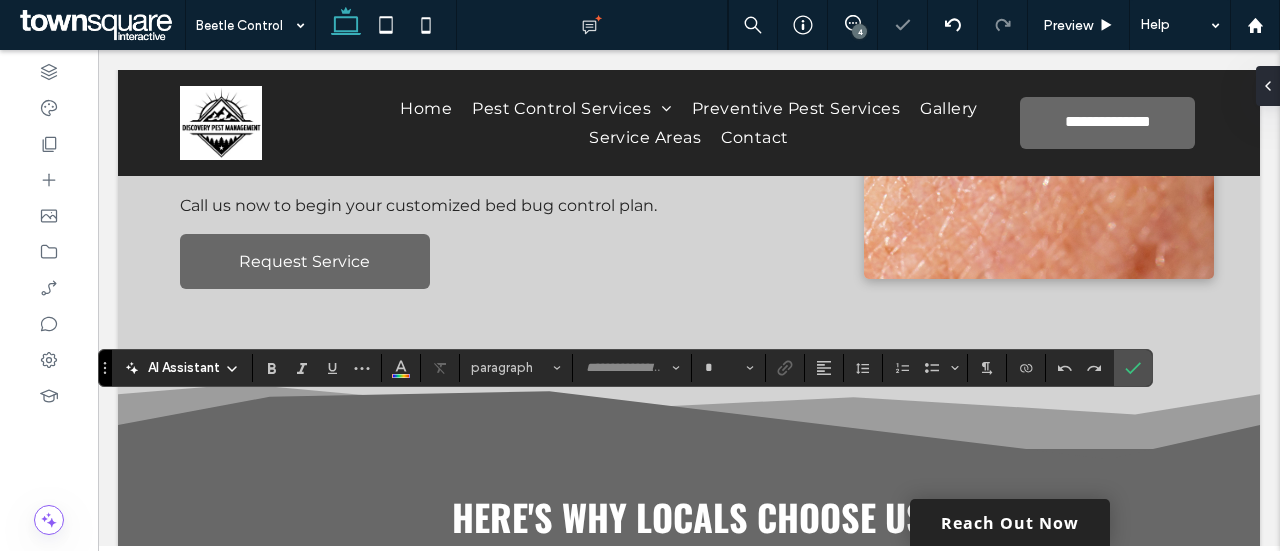 type on "**********" 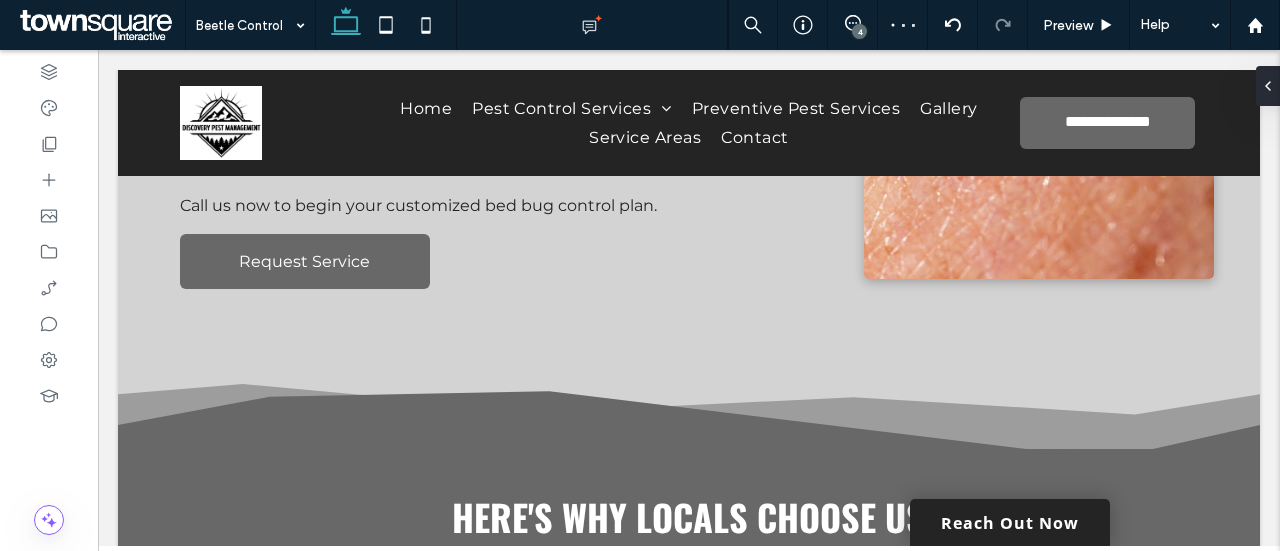 type on "**********" 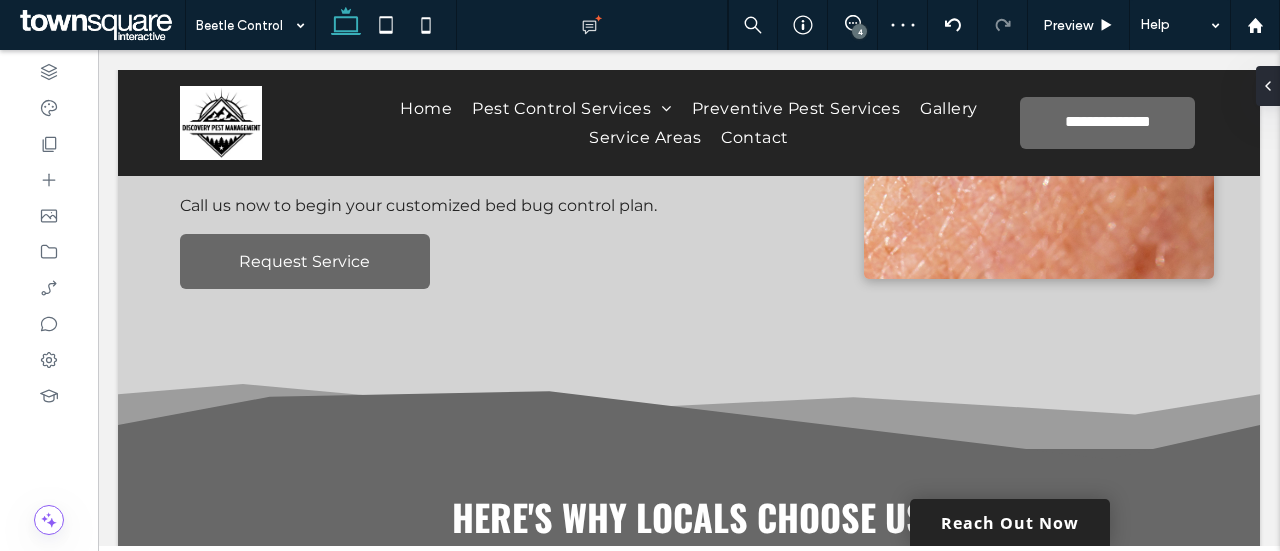 type on "**" 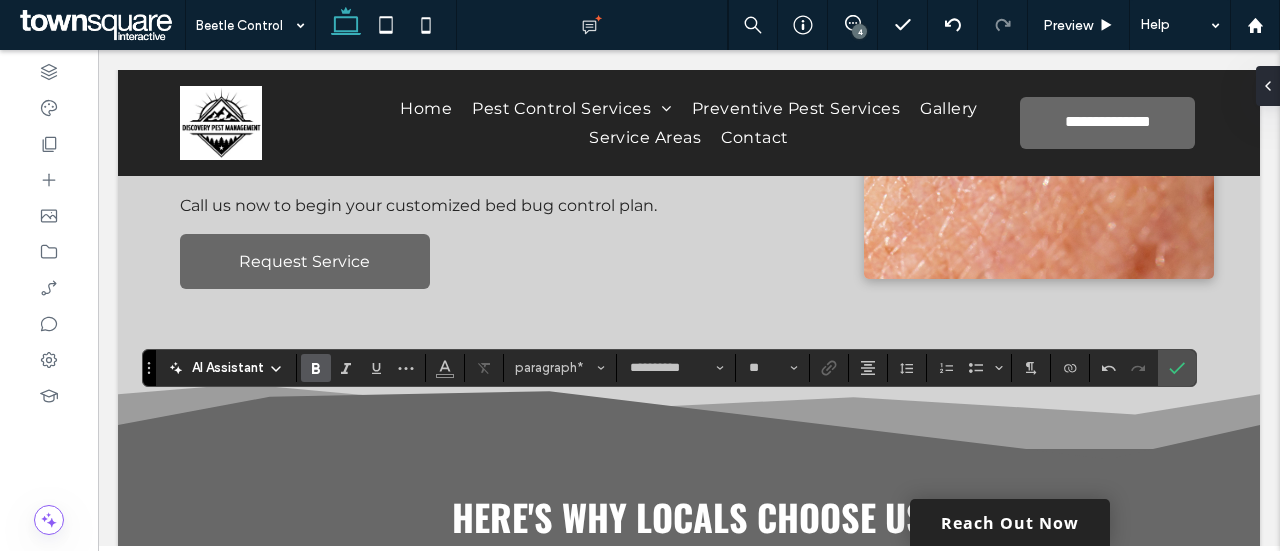 click 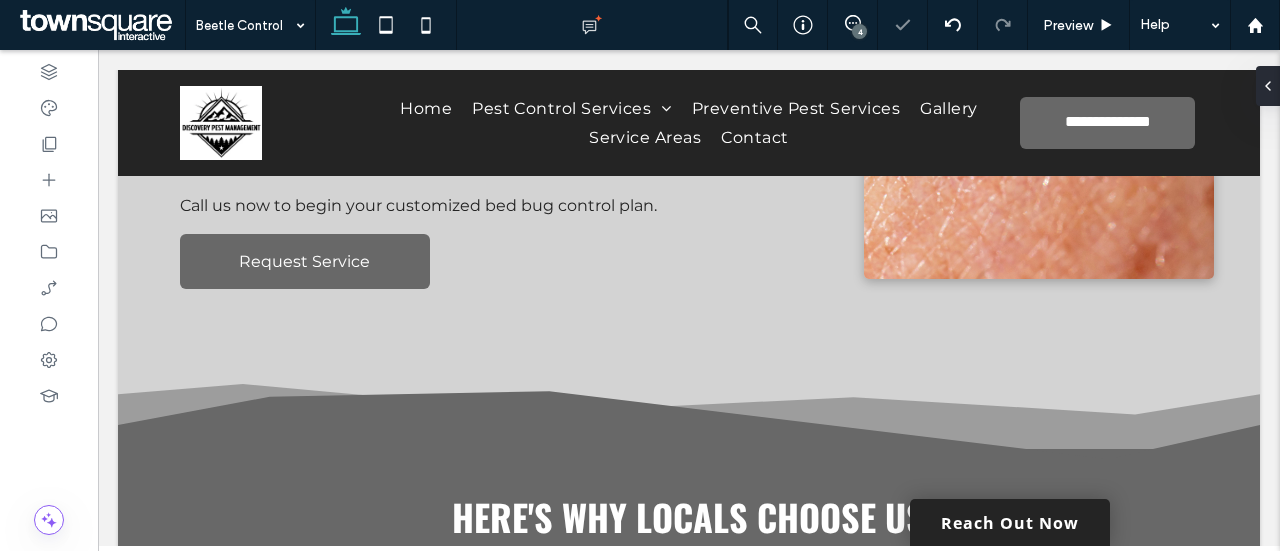 type on "**********" 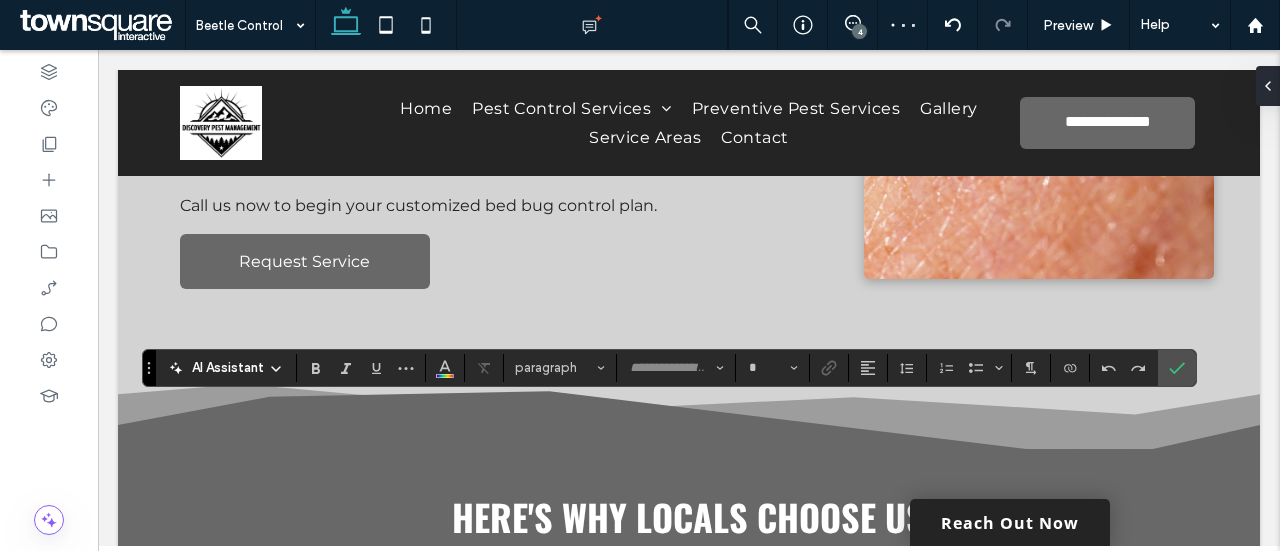 type on "**********" 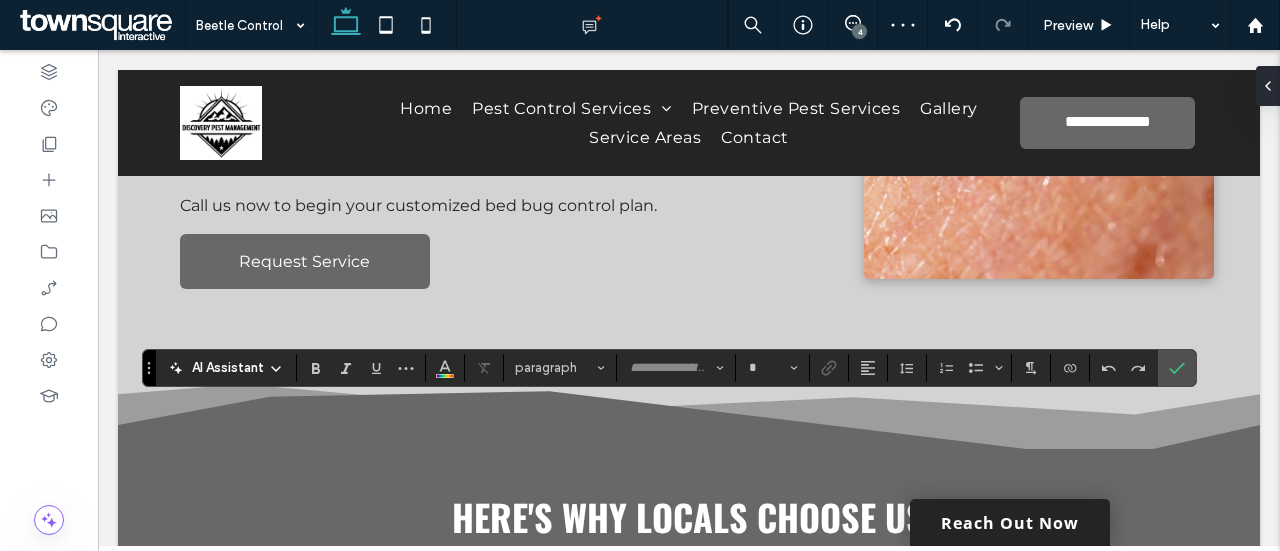 type on "**" 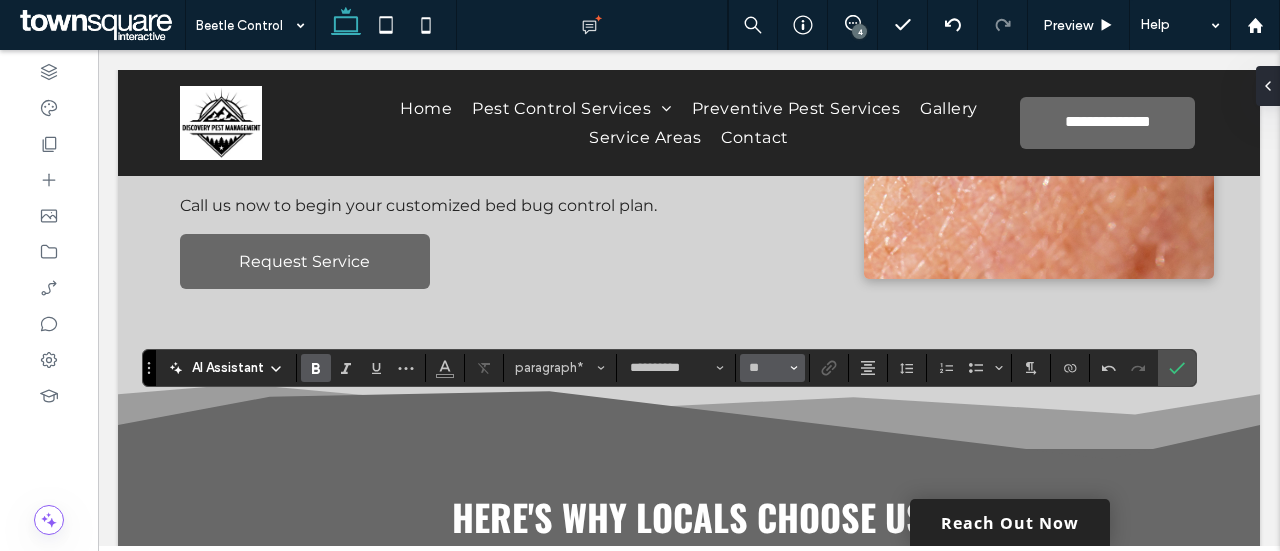 click 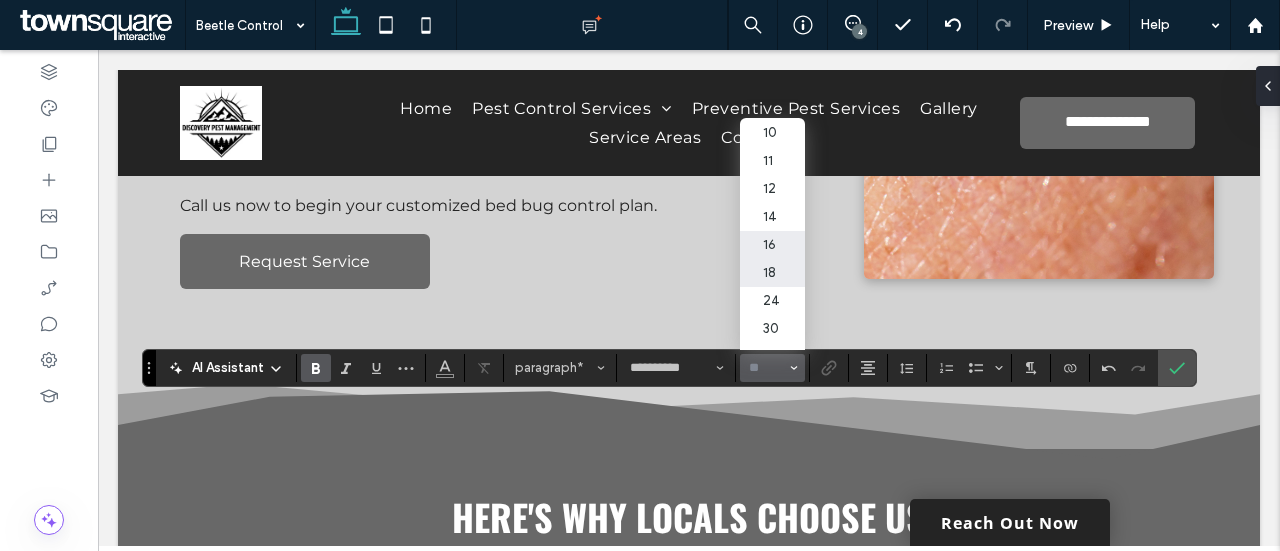 scroll, scrollTop: 56, scrollLeft: 0, axis: vertical 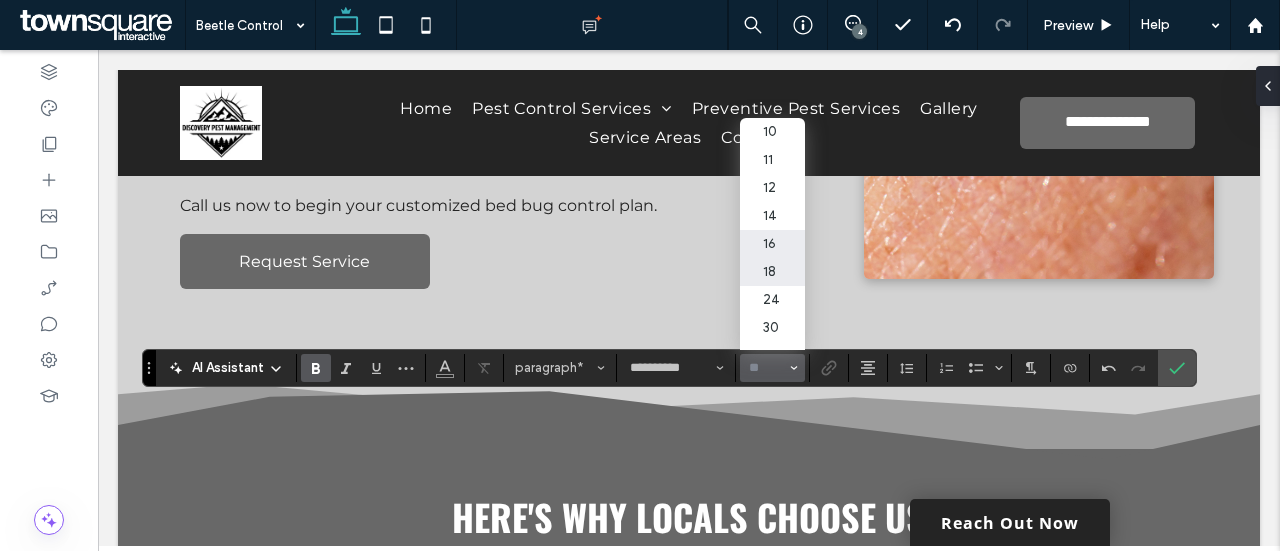 click on "18" at bounding box center (772, 272) 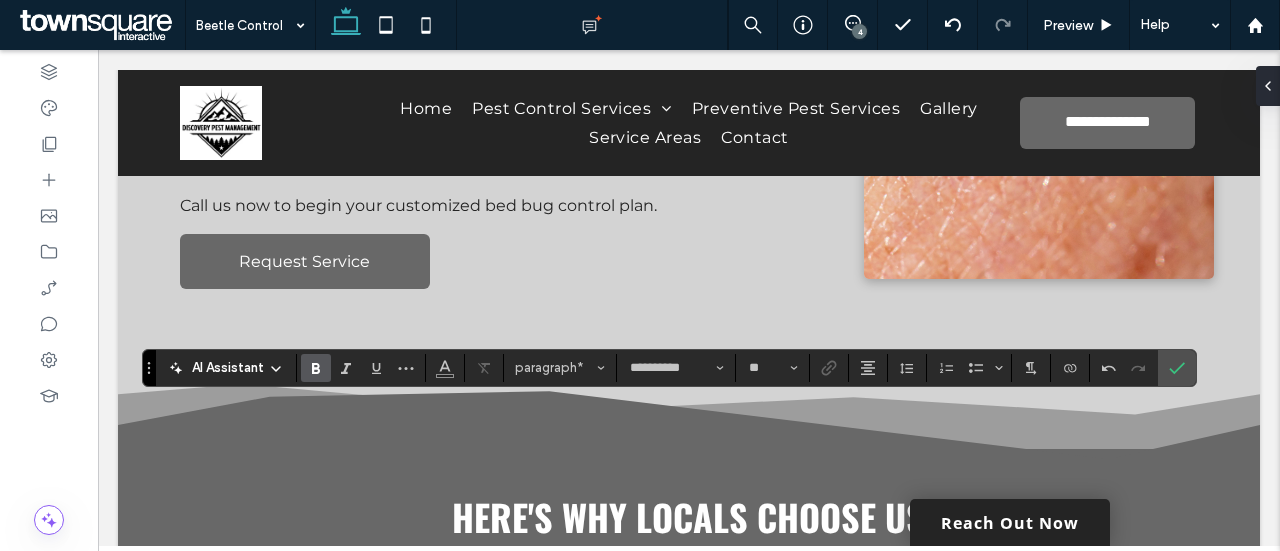 type on "**" 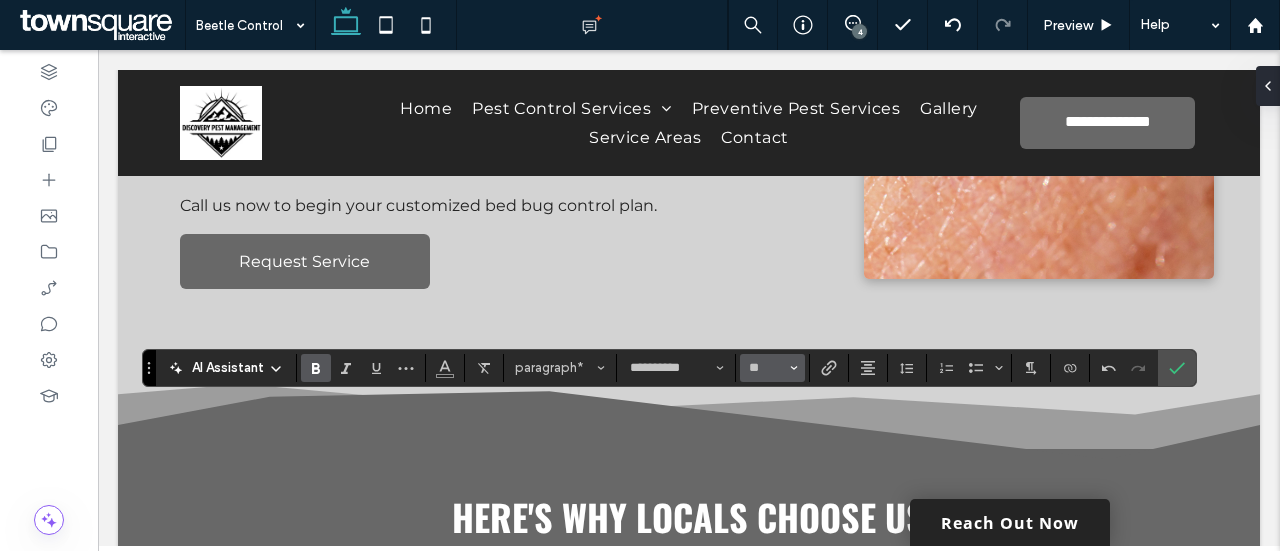 click 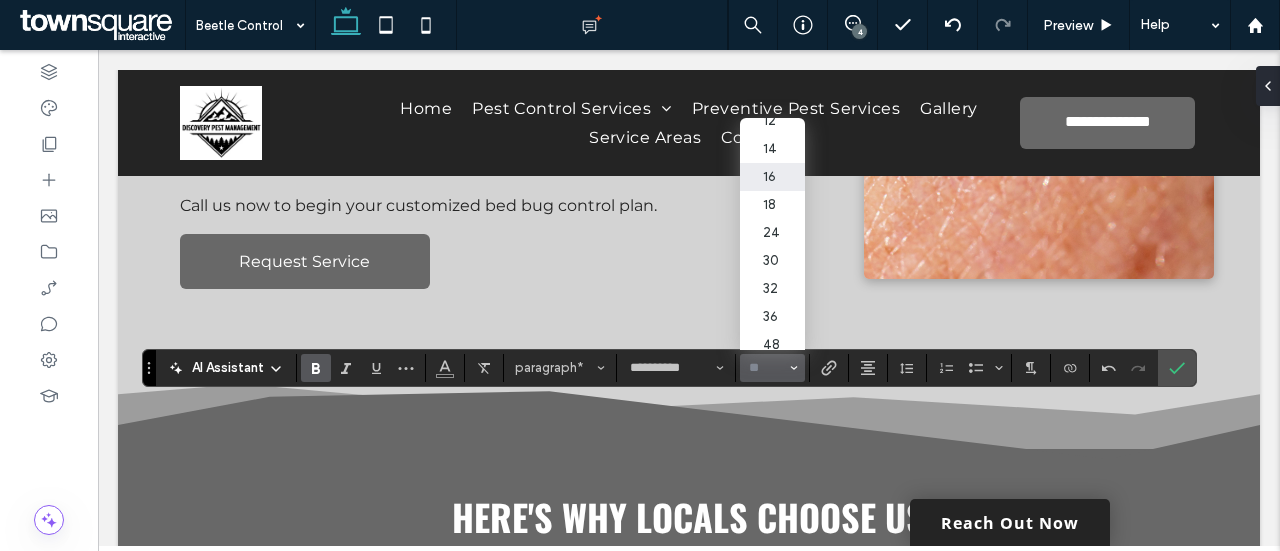 scroll, scrollTop: 125, scrollLeft: 0, axis: vertical 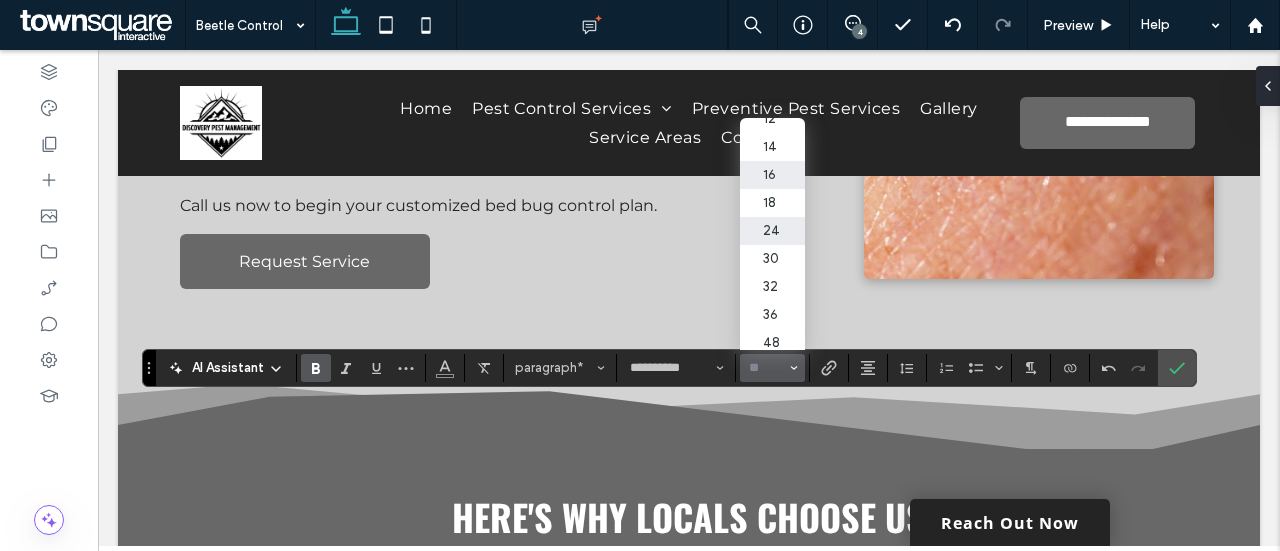 click on "24" at bounding box center (772, 231) 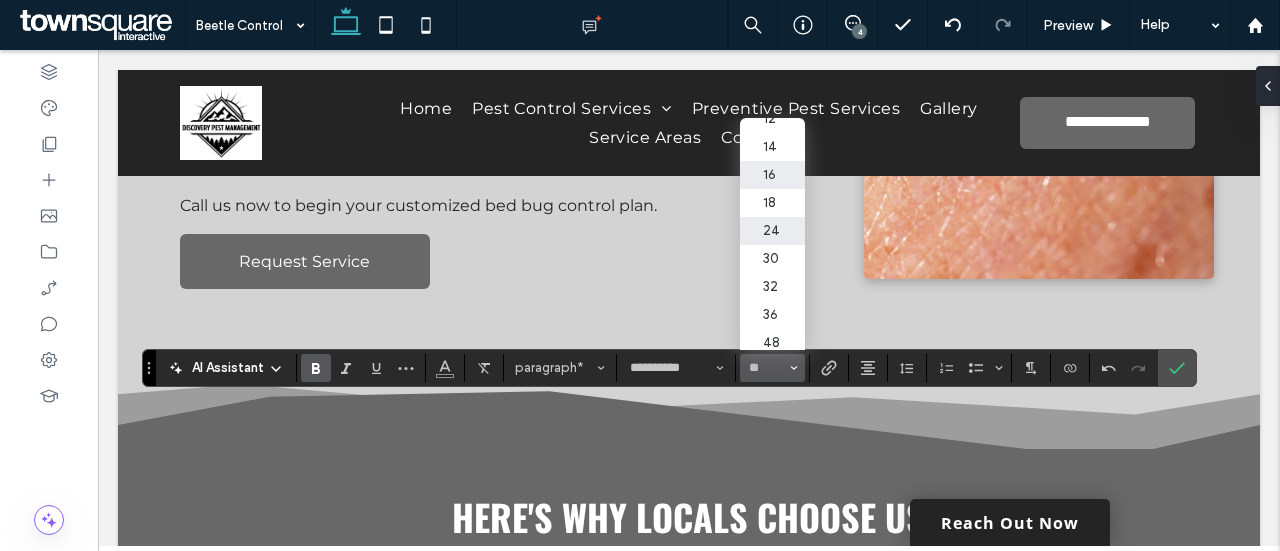 type on "**" 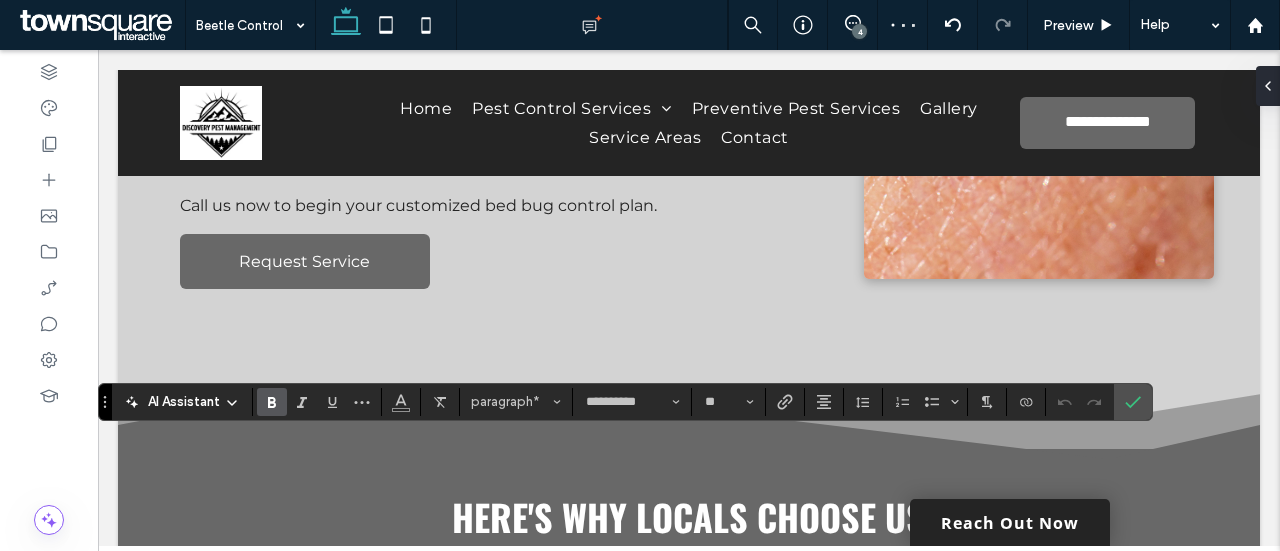 type on "**" 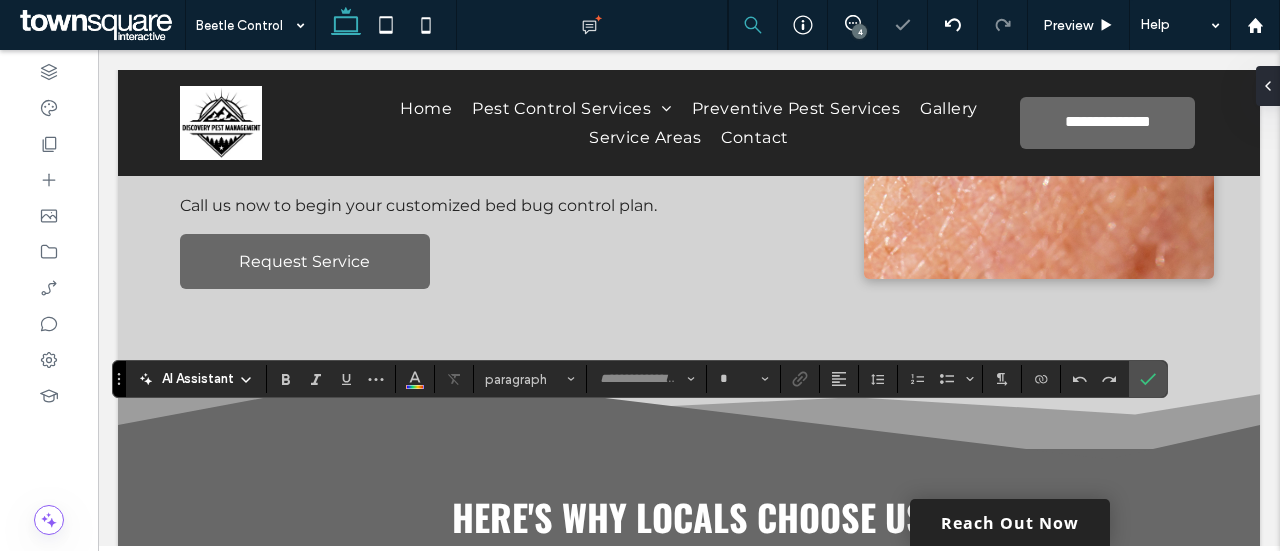 type on "**********" 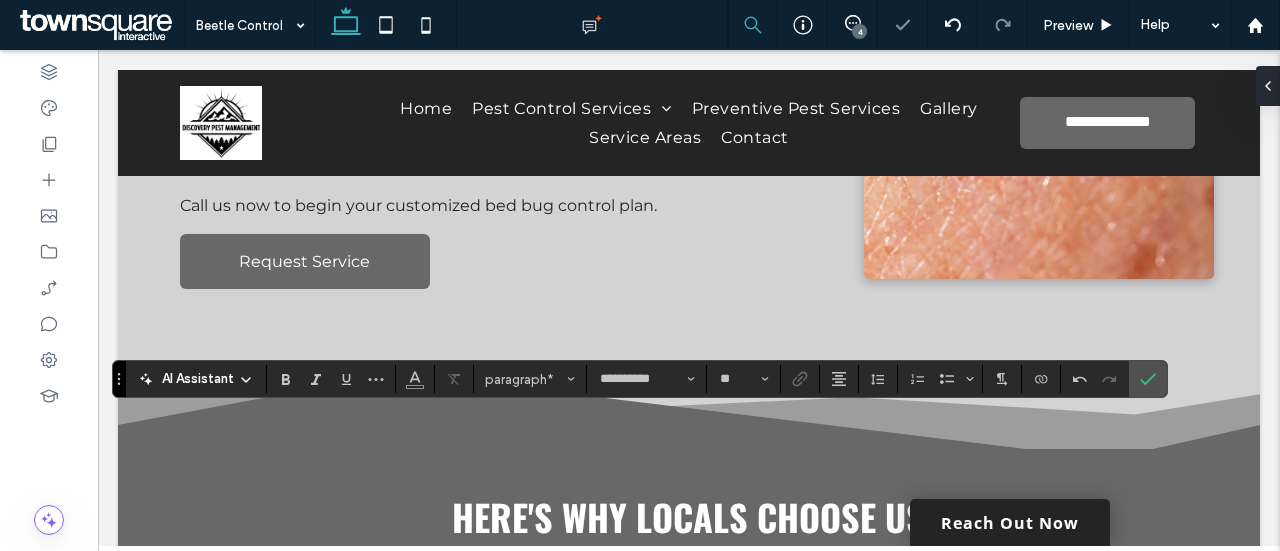 type on "**" 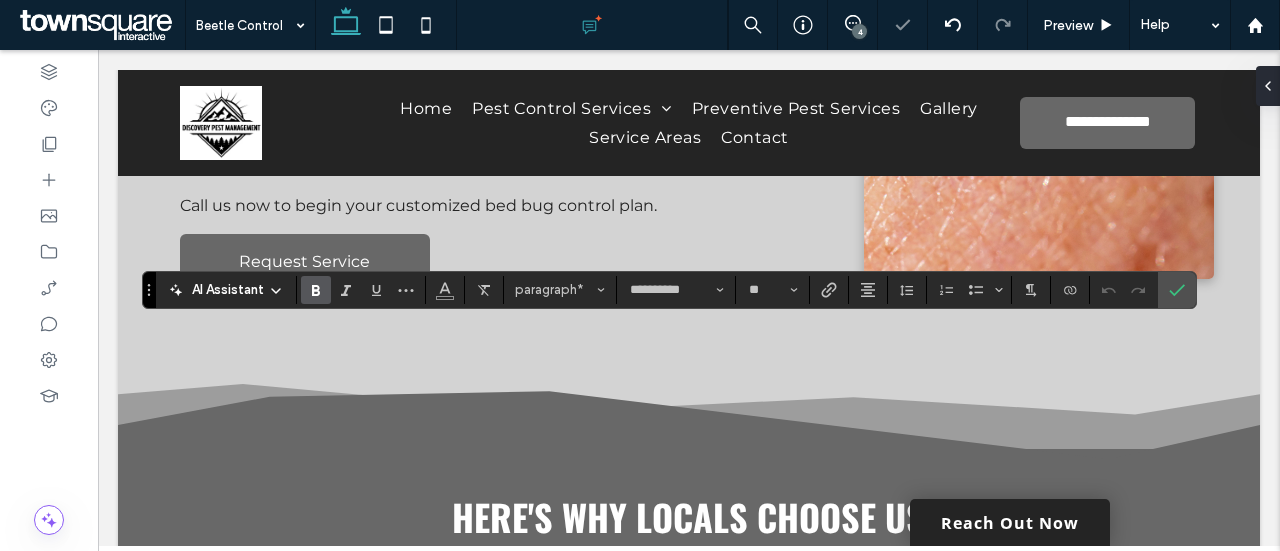 type 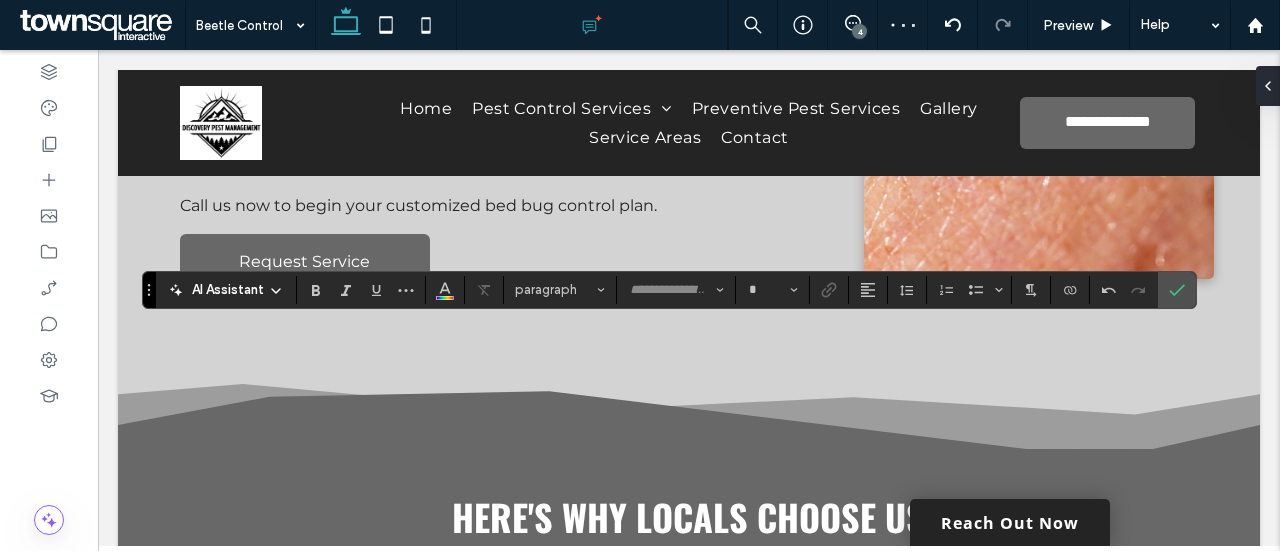 type on "**********" 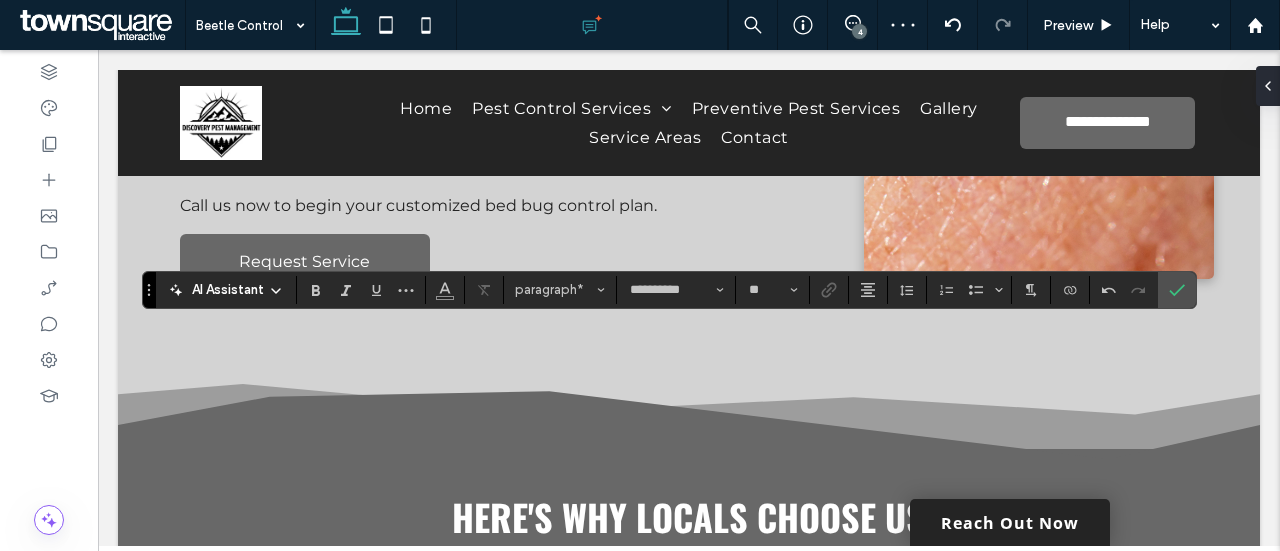 type on "**" 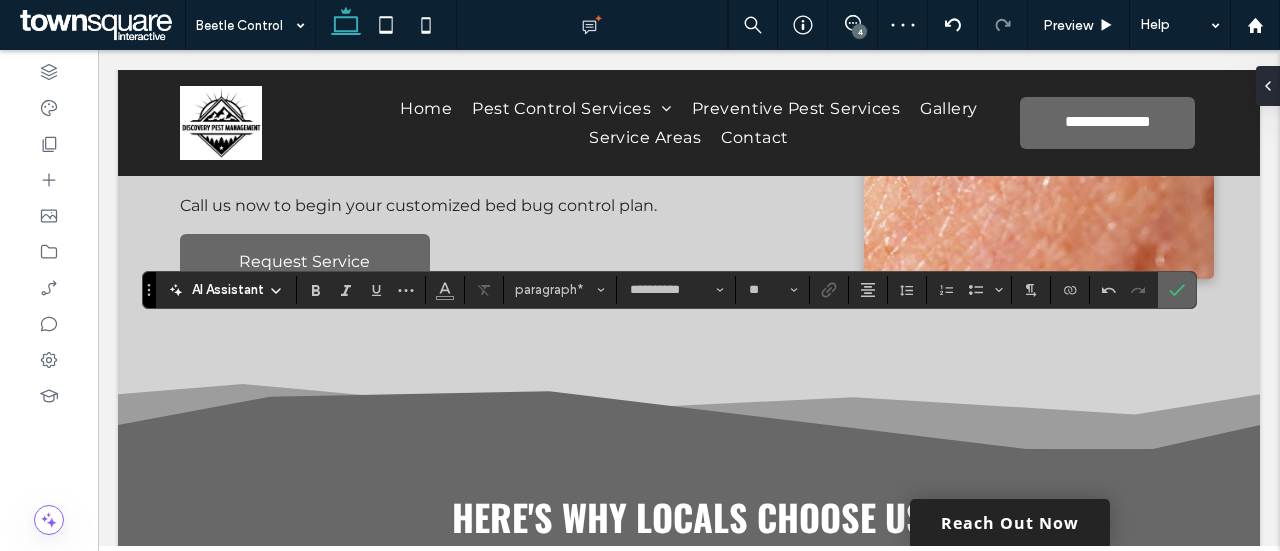 click 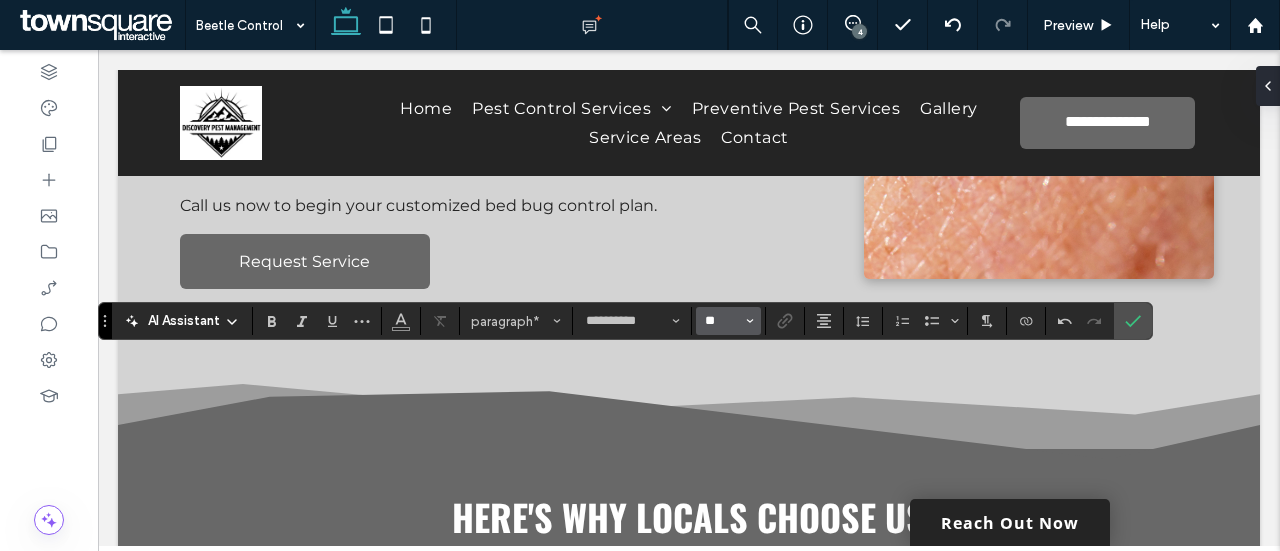 click on "**" at bounding box center [722, 321] 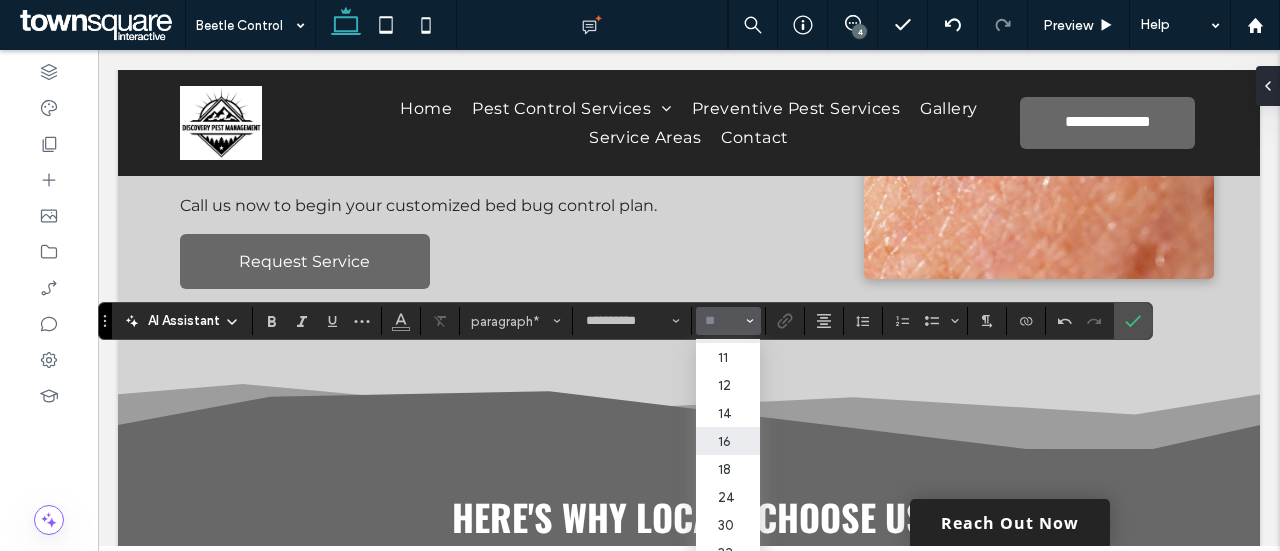scroll, scrollTop: 111, scrollLeft: 0, axis: vertical 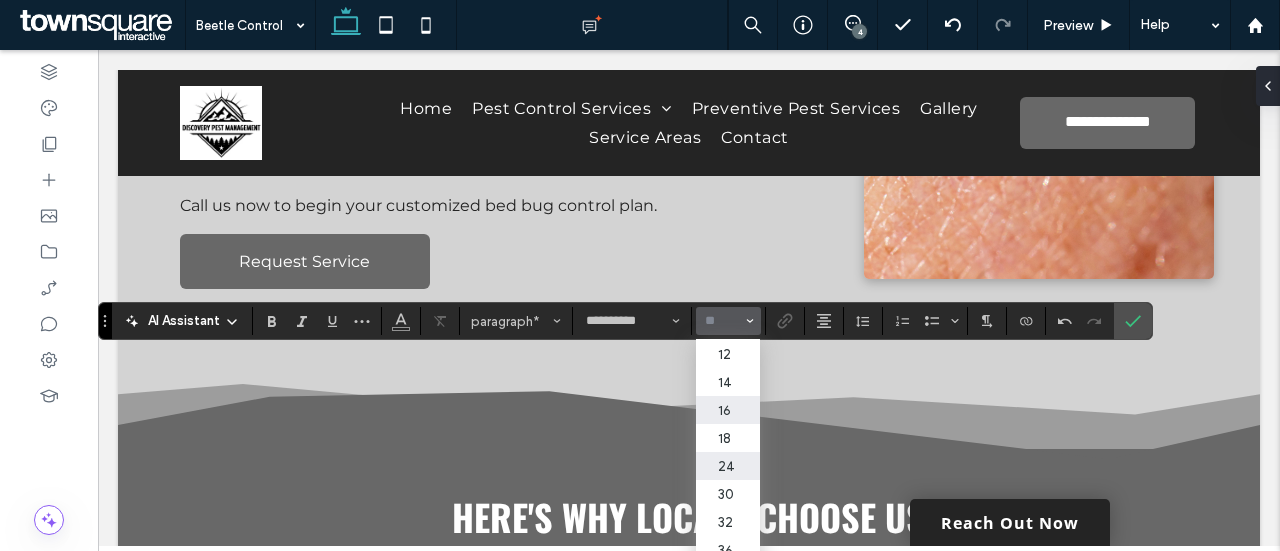 click on "24" at bounding box center (728, 466) 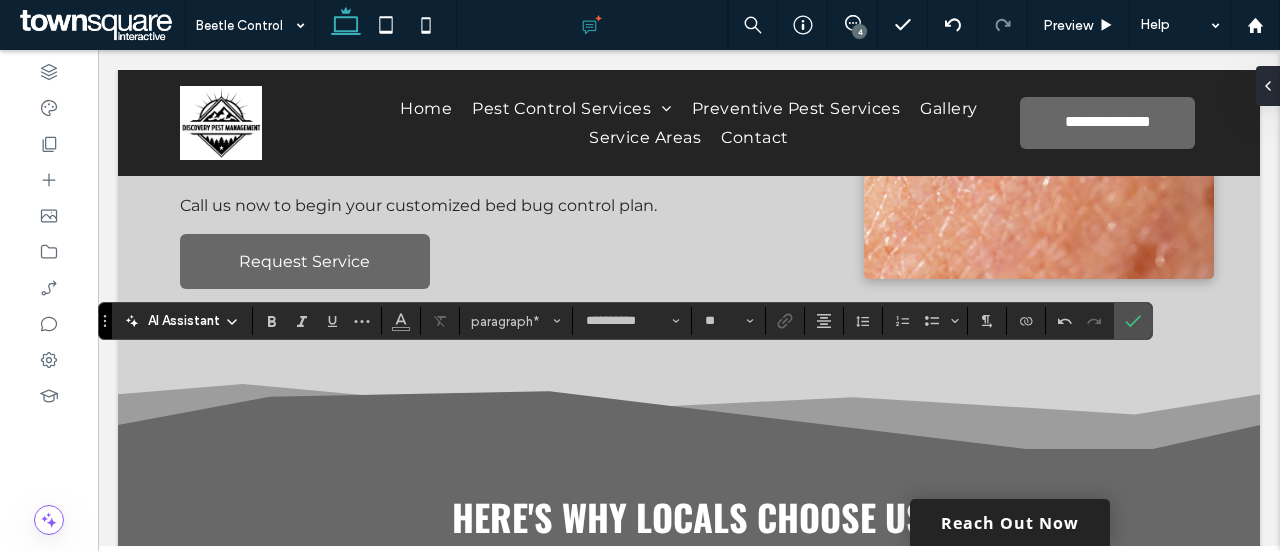 type on "**" 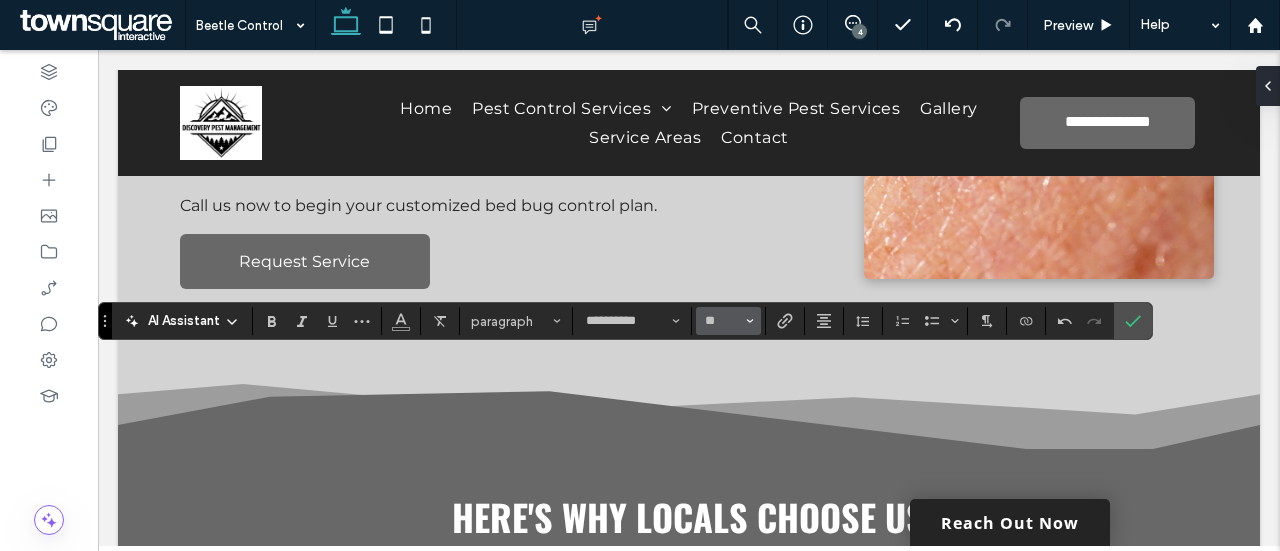 click on "**" at bounding box center (728, 321) 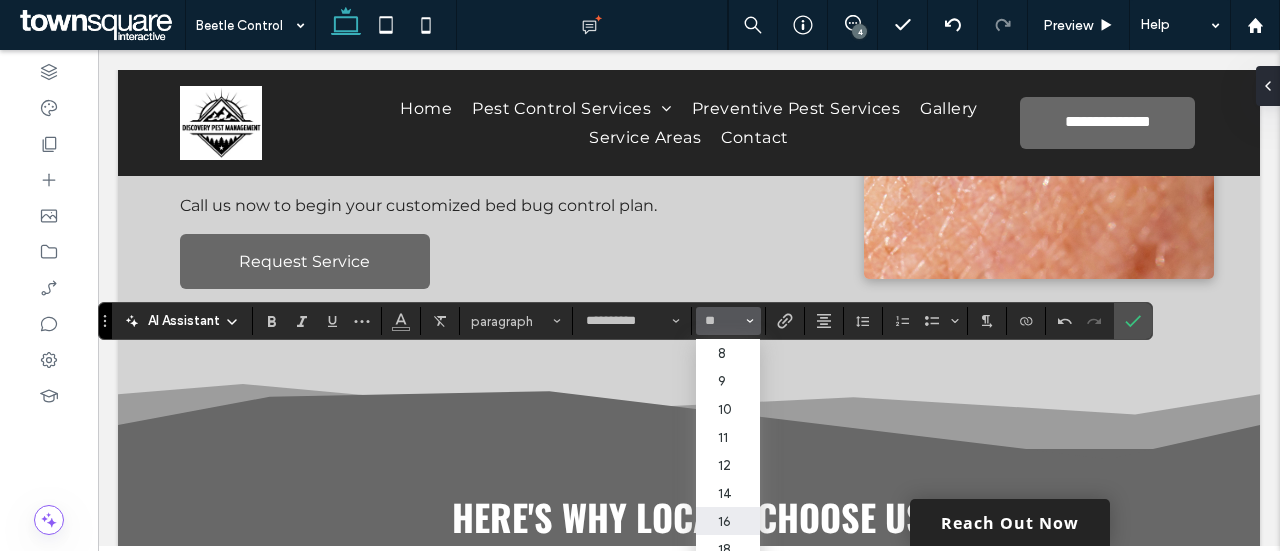 type 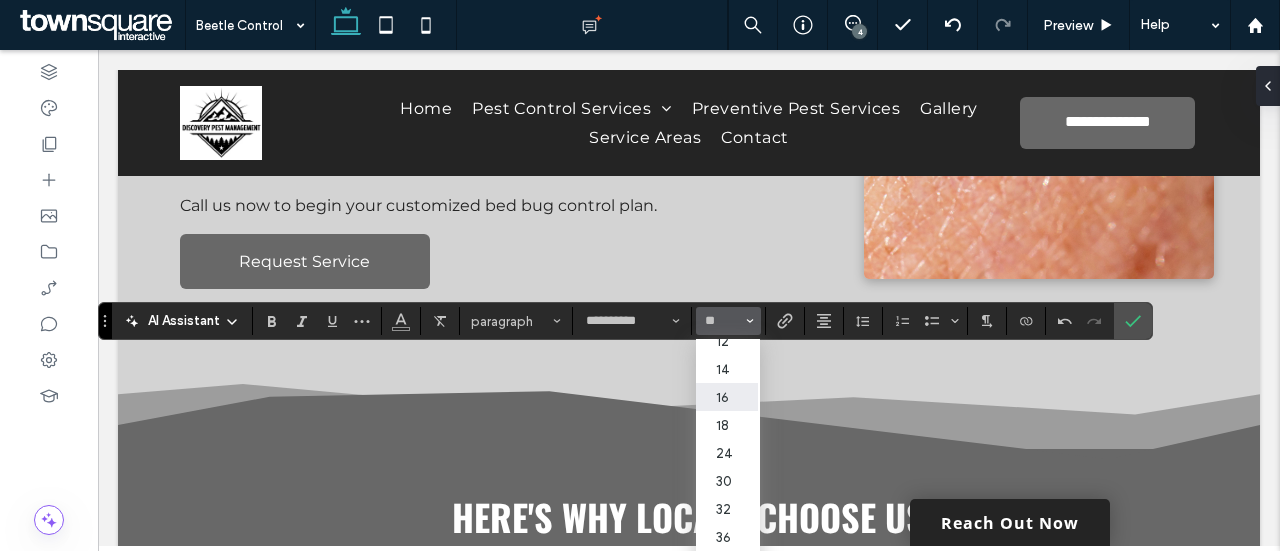scroll, scrollTop: 130, scrollLeft: 2, axis: both 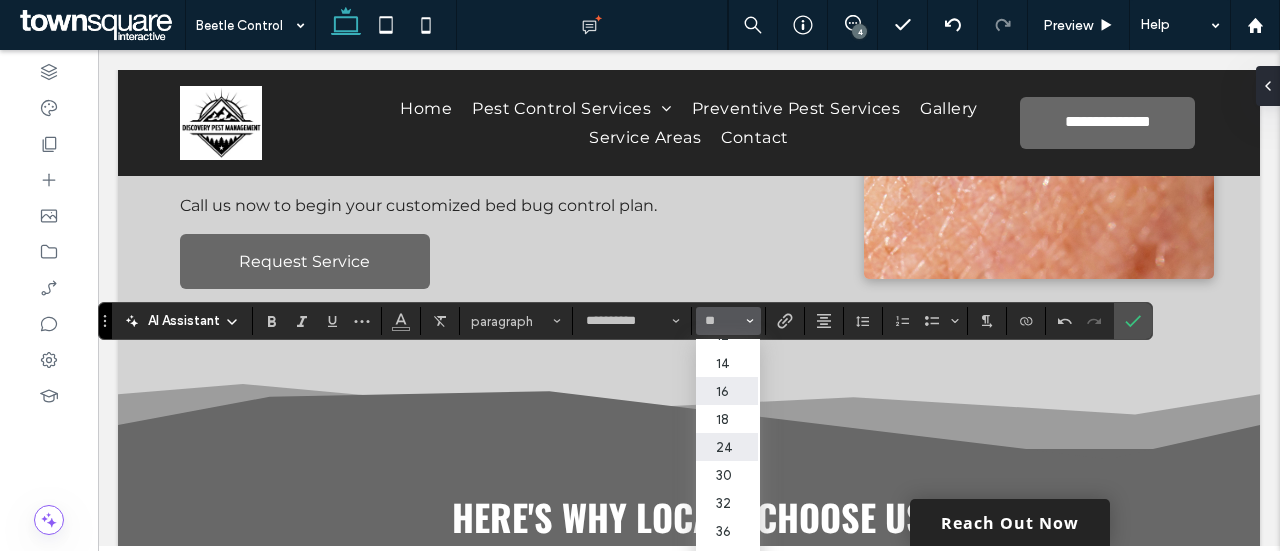 click on "24" at bounding box center (726, 447) 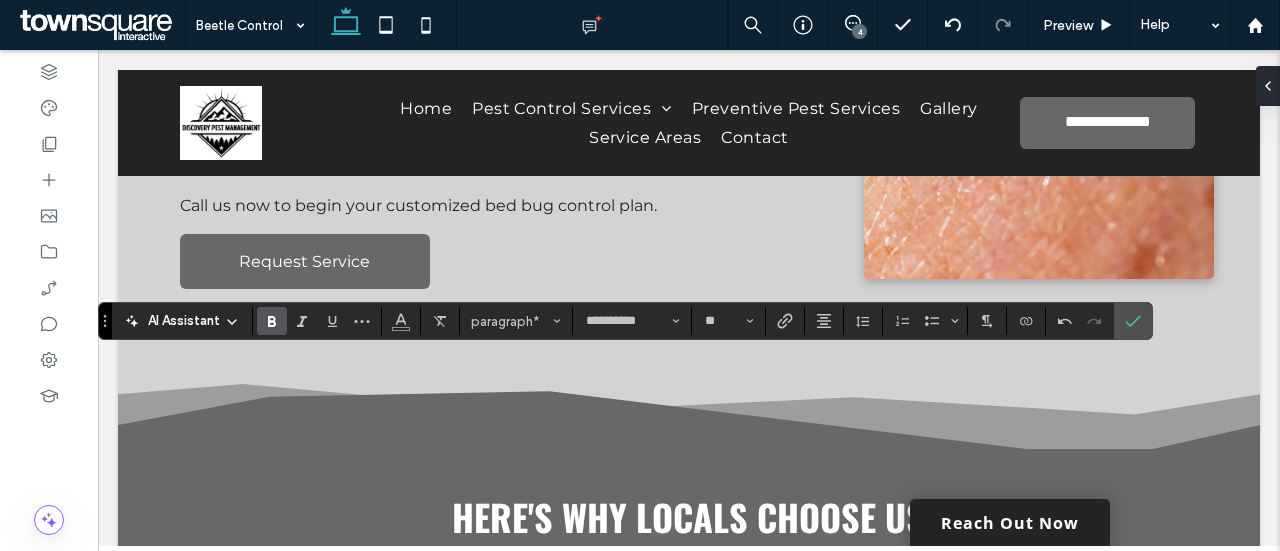 click at bounding box center (272, 321) 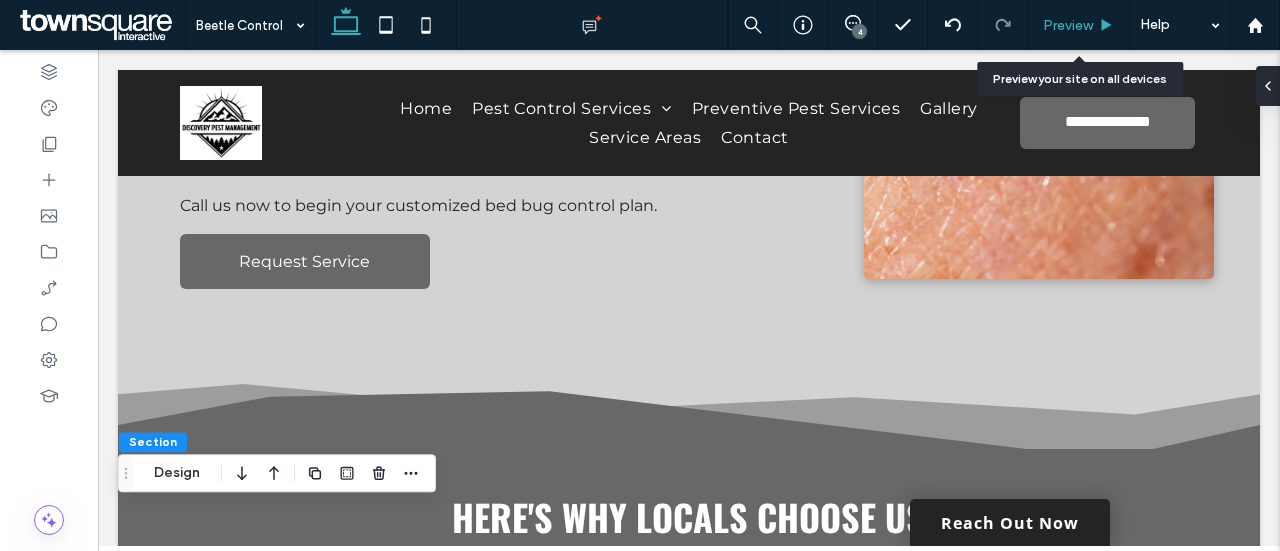 click on "Preview" at bounding box center [1079, 25] 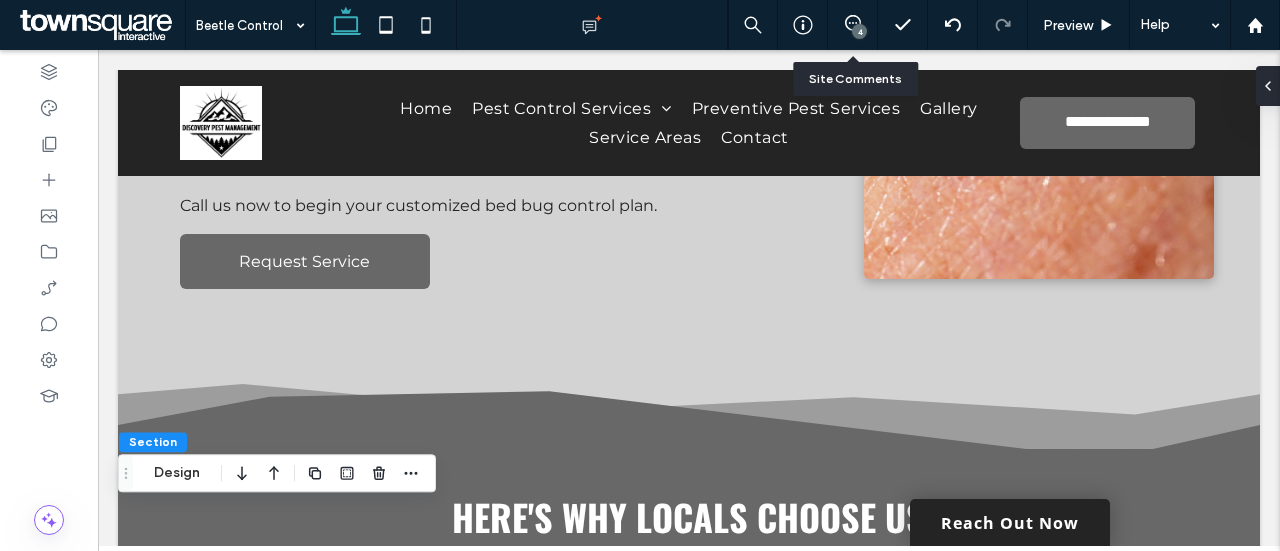 click on "4" at bounding box center [853, 25] 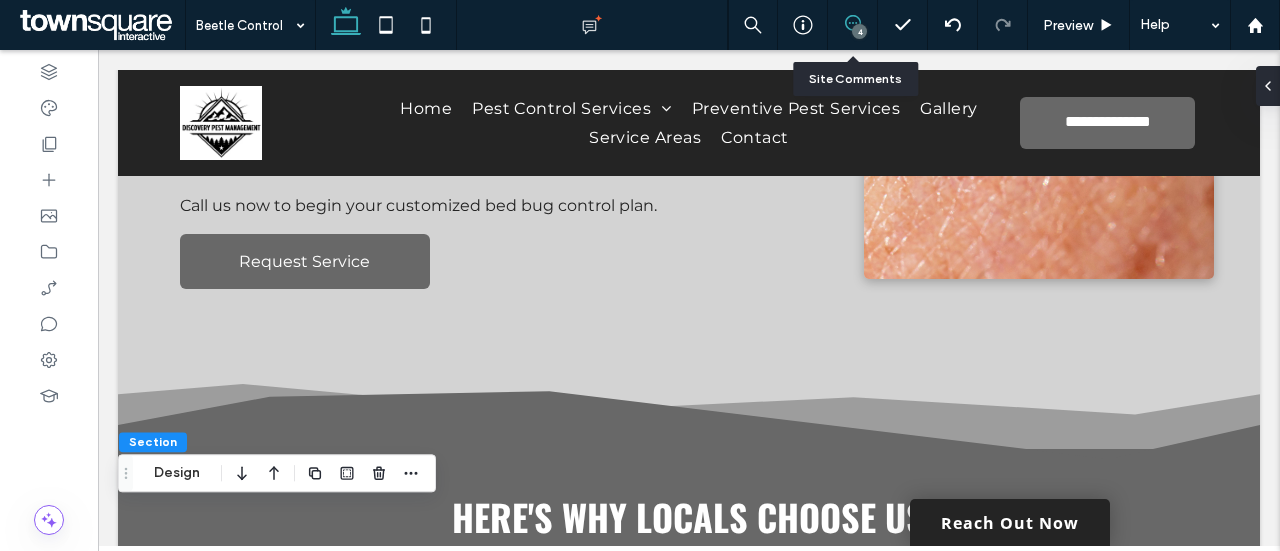 click on "4" at bounding box center [853, 25] 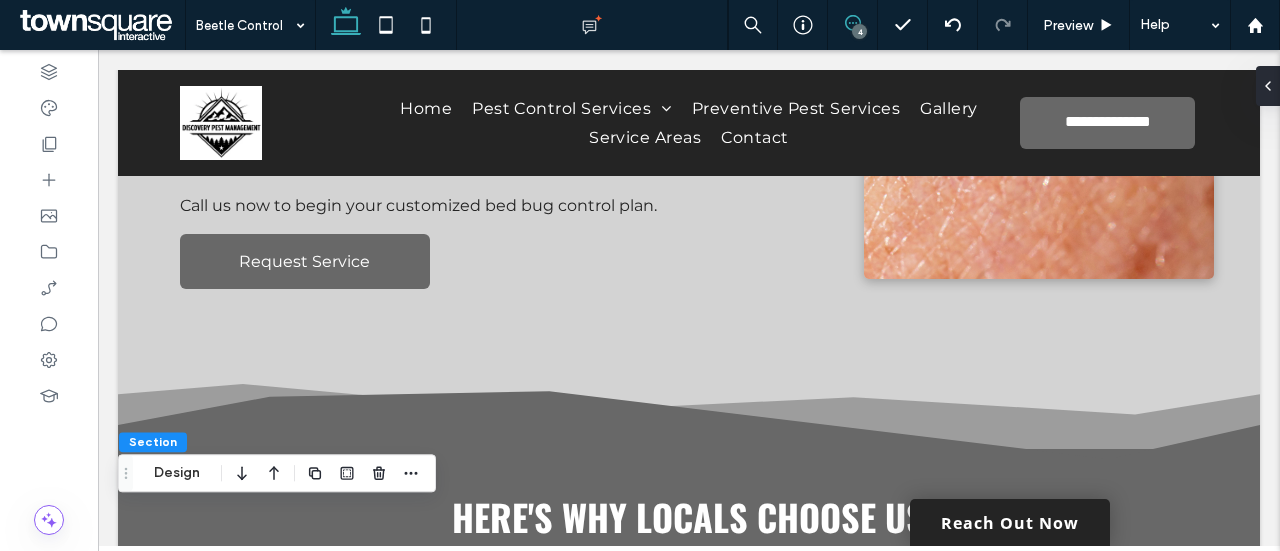 click 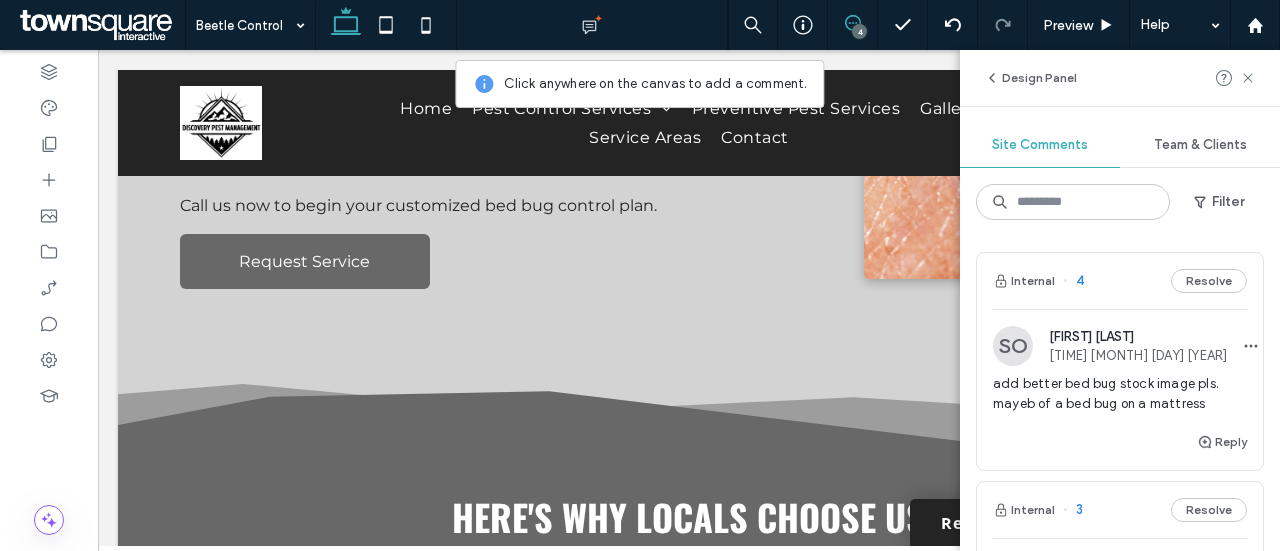 click 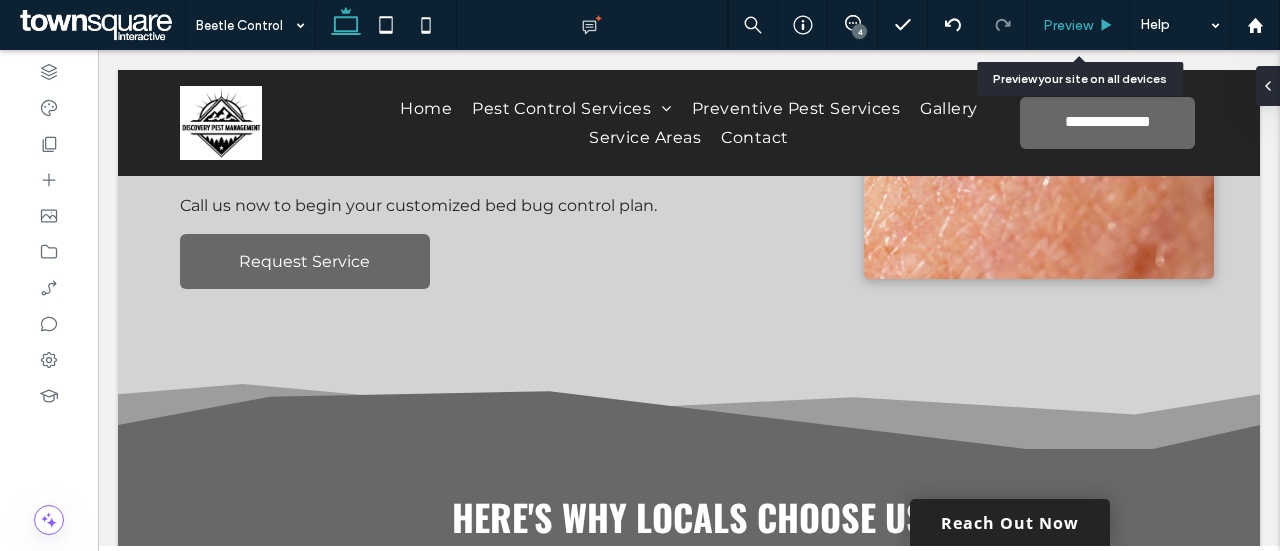 click on "Preview" at bounding box center (1068, 25) 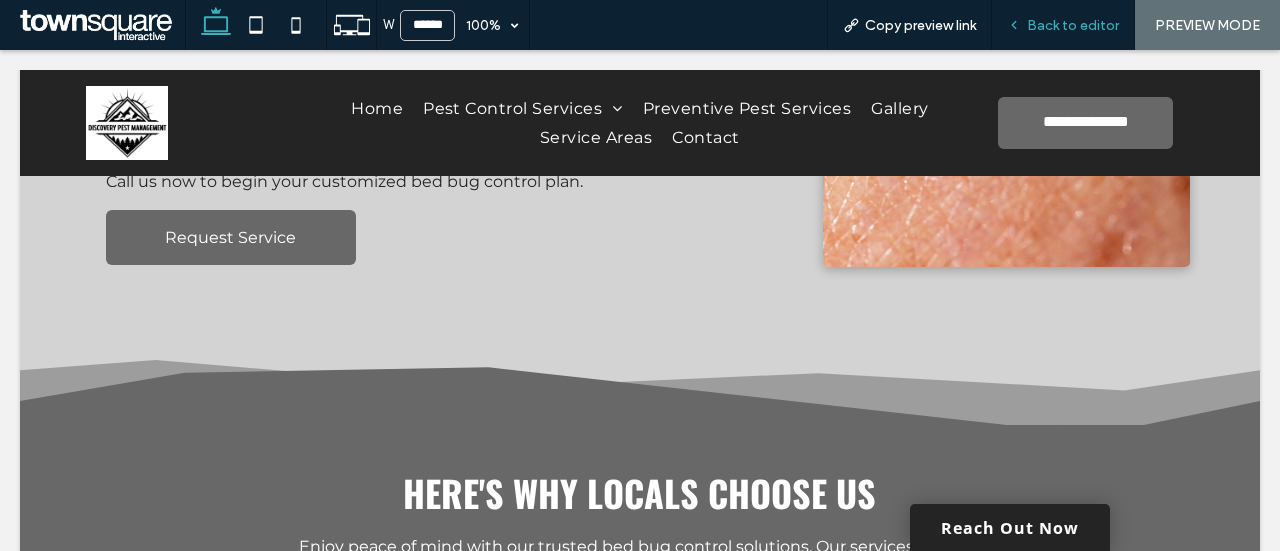 click on "Back to editor" at bounding box center [1073, 25] 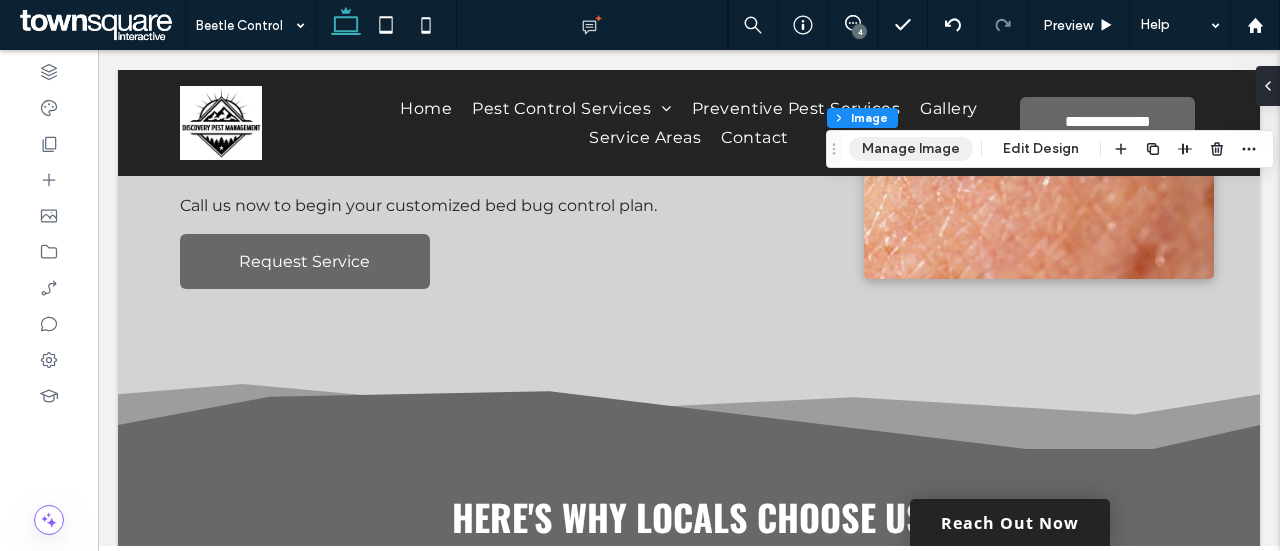 click on "Manage Image" at bounding box center [911, 149] 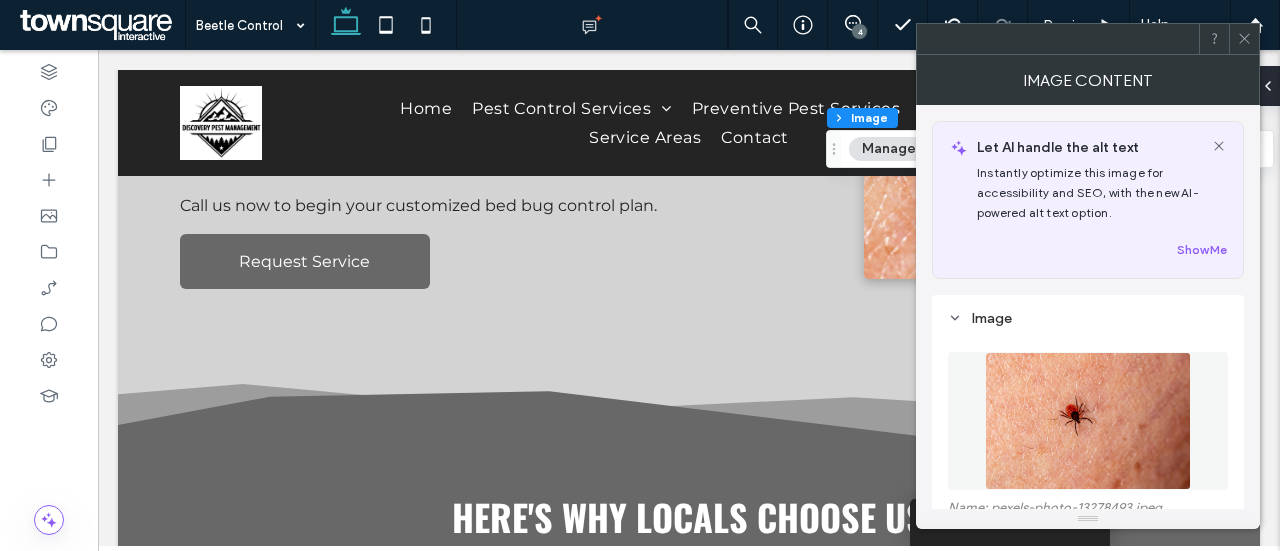 scroll, scrollTop: 97, scrollLeft: 0, axis: vertical 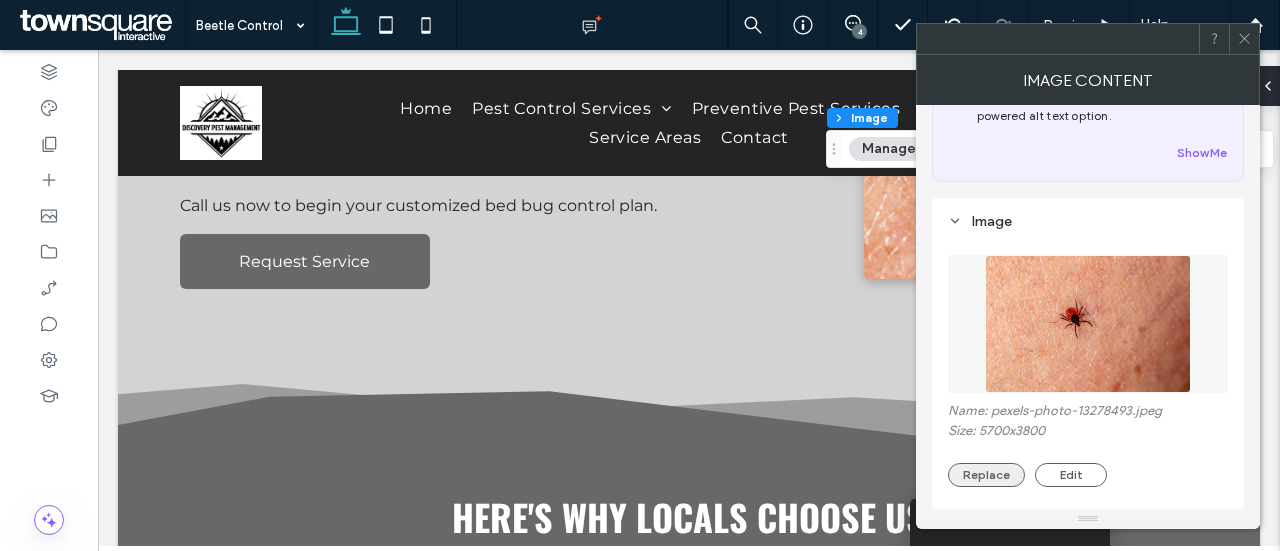 click on "Replace" at bounding box center (986, 475) 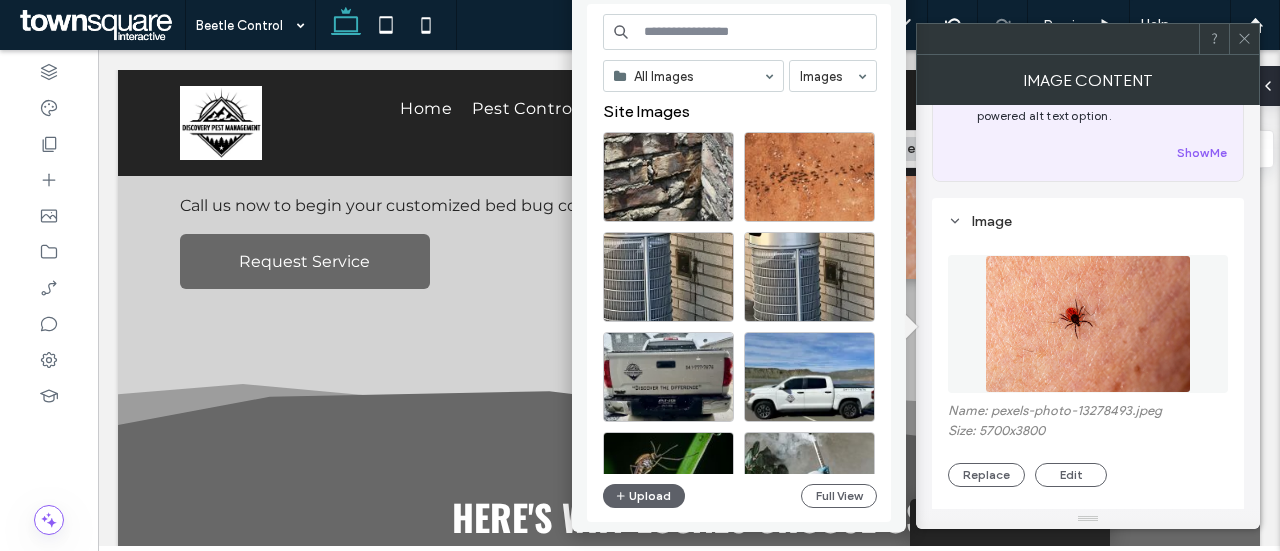 click at bounding box center [740, 32] 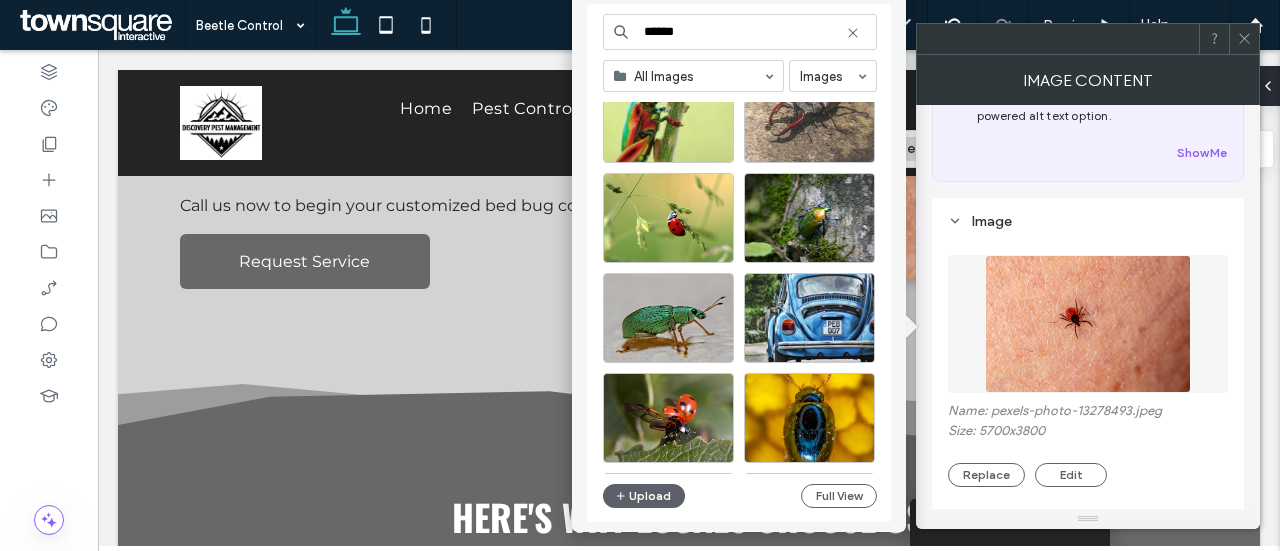 scroll, scrollTop: 158, scrollLeft: 0, axis: vertical 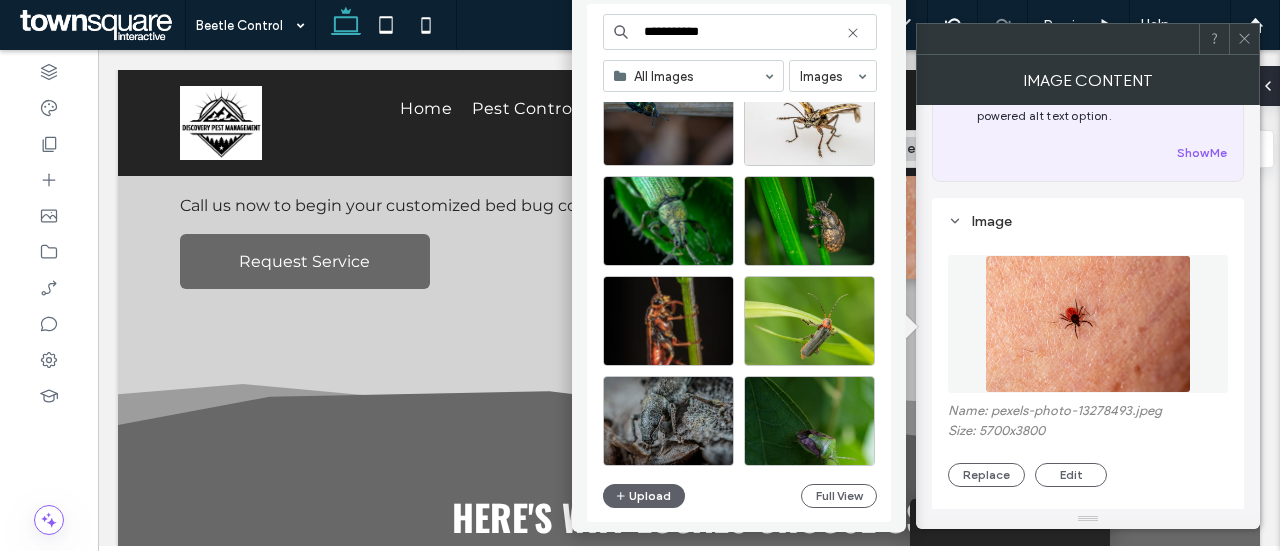 drag, startPoint x: 744, startPoint y: 36, endPoint x: 687, endPoint y: 33, distance: 57.07889 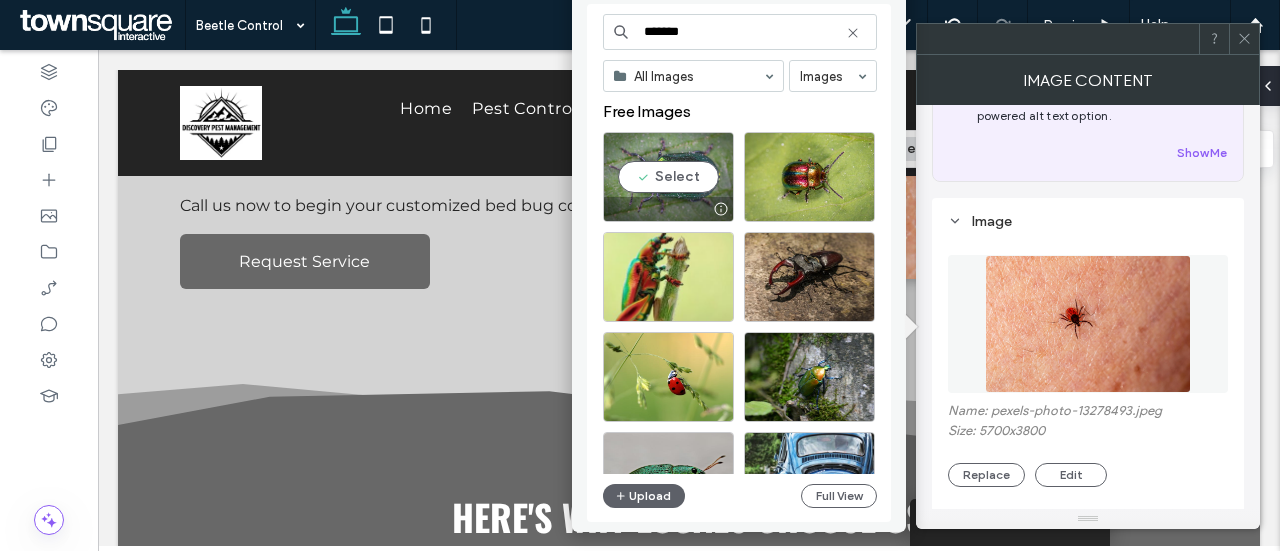 type on "******" 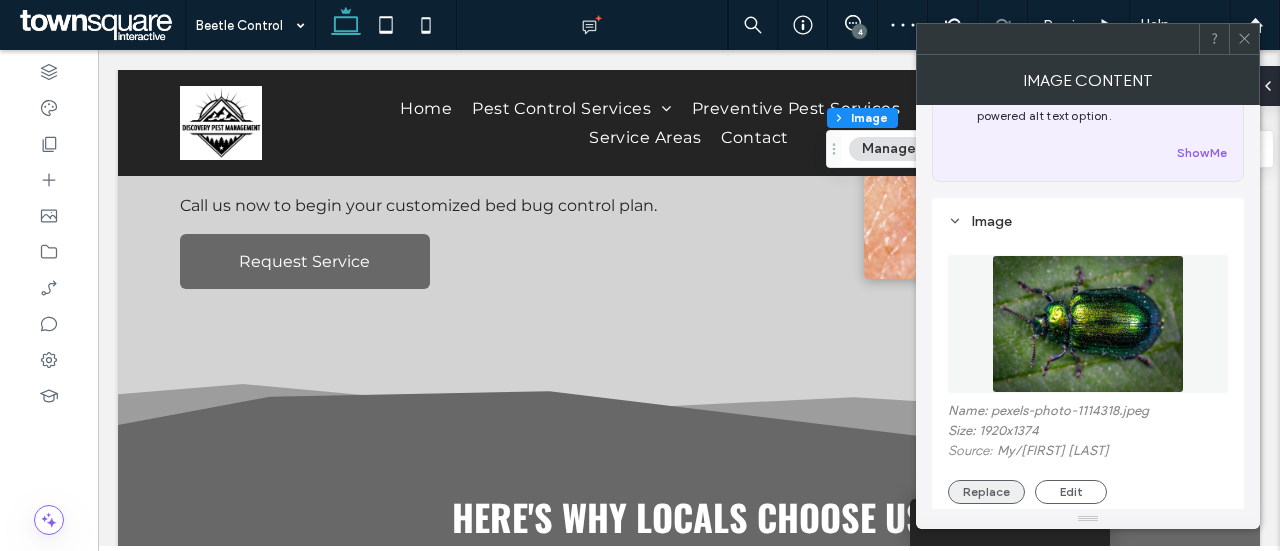 click on "Replace" at bounding box center (986, 492) 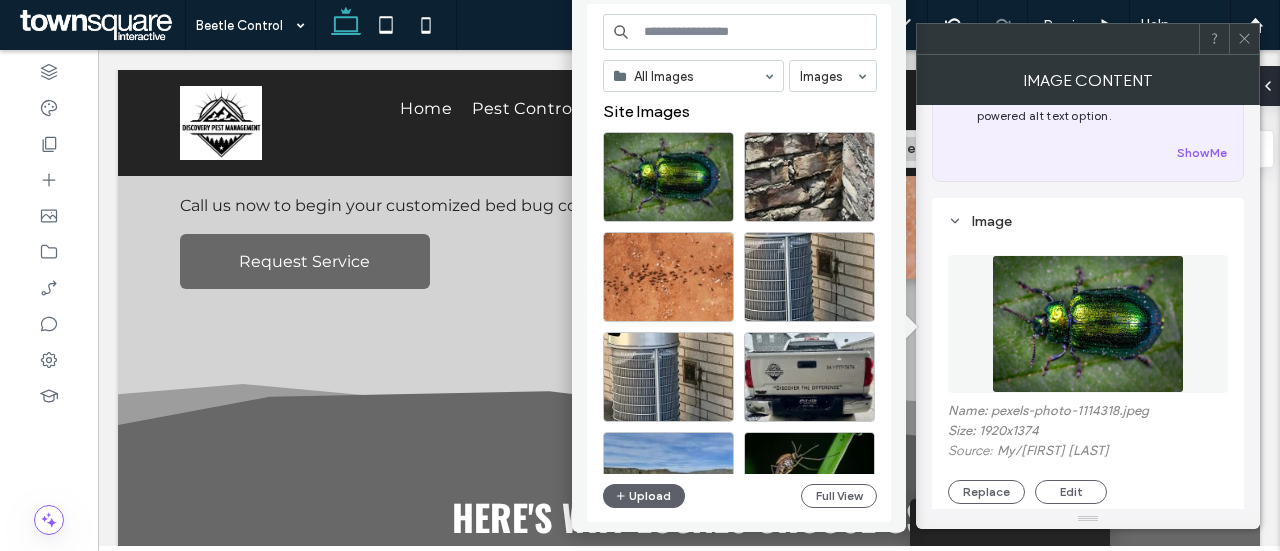 click at bounding box center [740, 32] 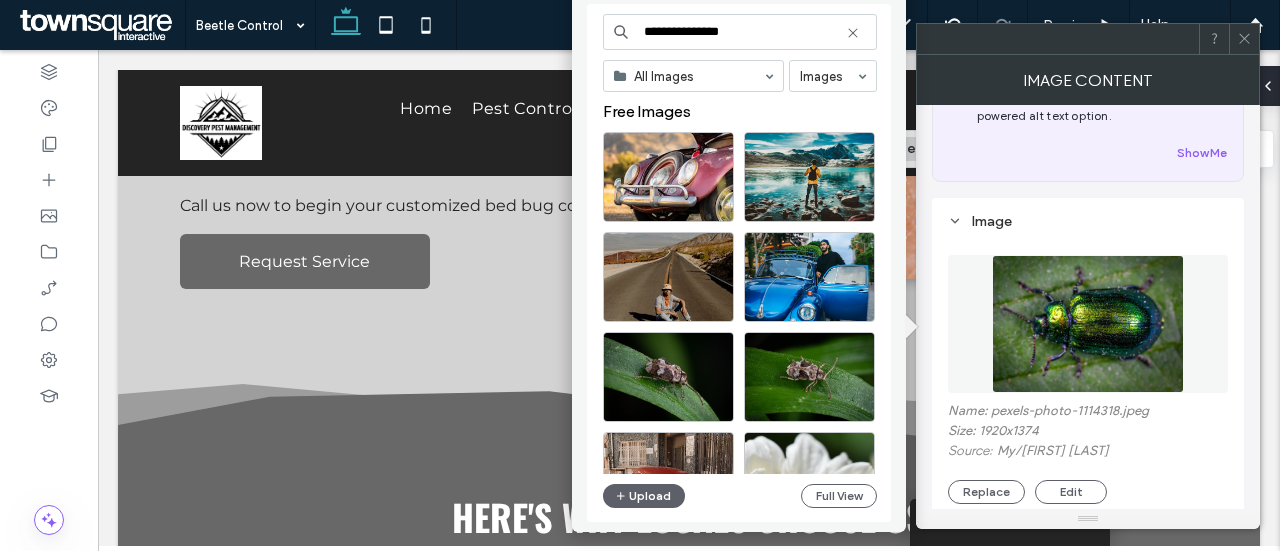 drag, startPoint x: 754, startPoint y: 37, endPoint x: 686, endPoint y: 36, distance: 68.007355 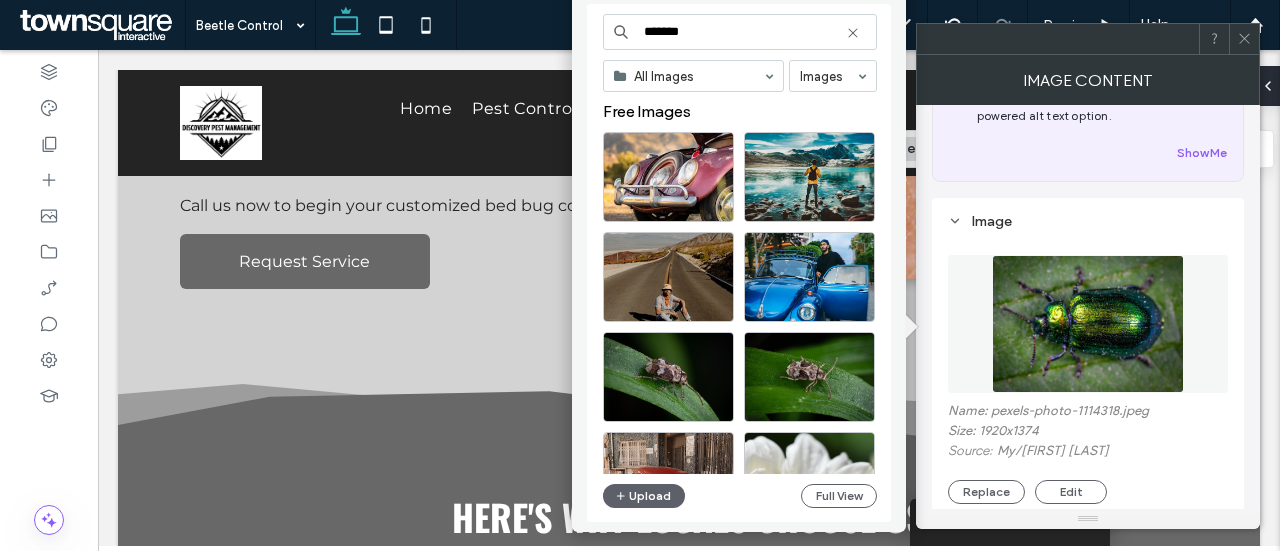type on "******" 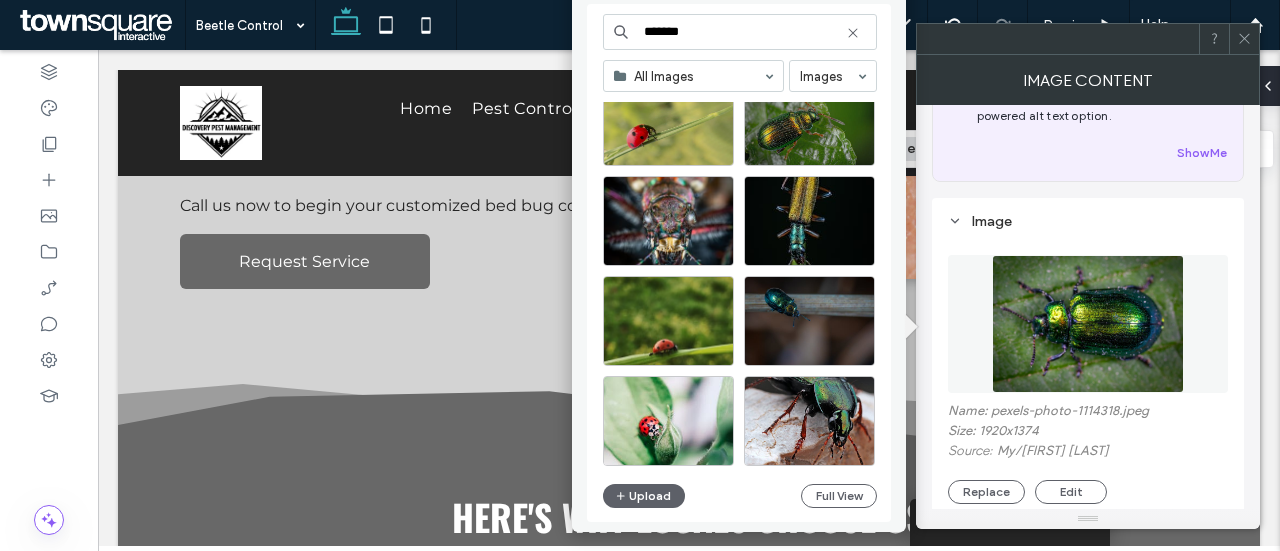 scroll, scrollTop: 1150, scrollLeft: 0, axis: vertical 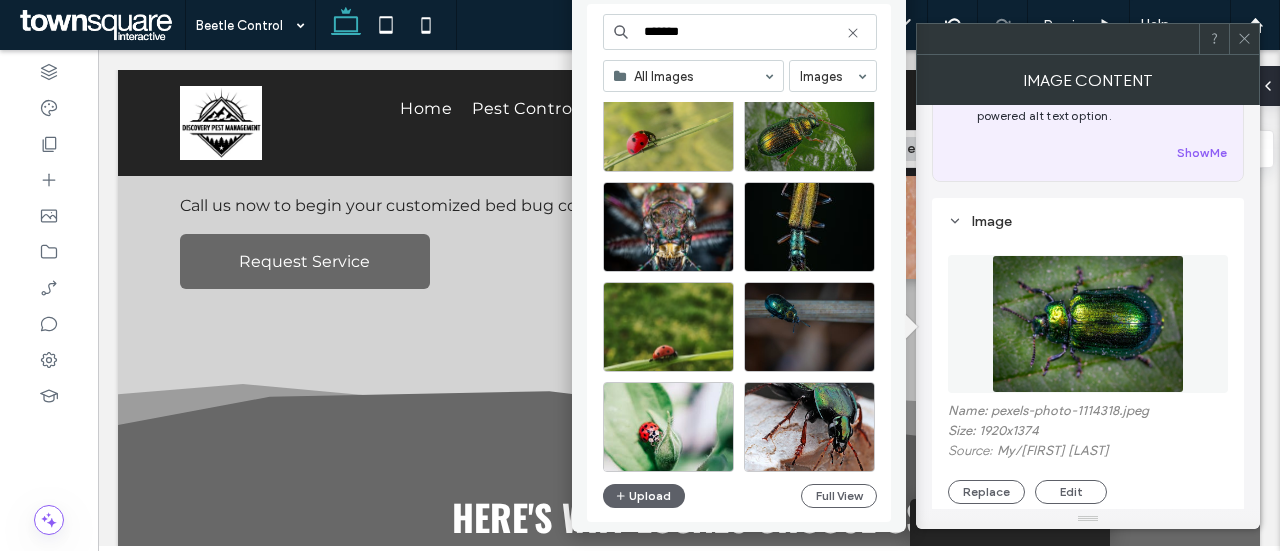 click 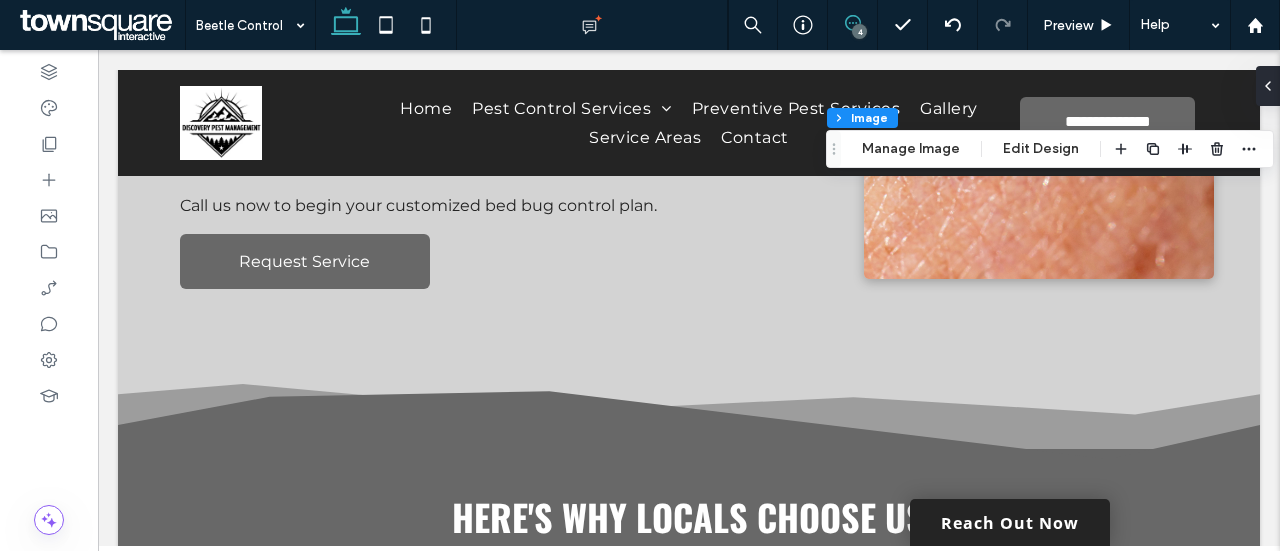 click 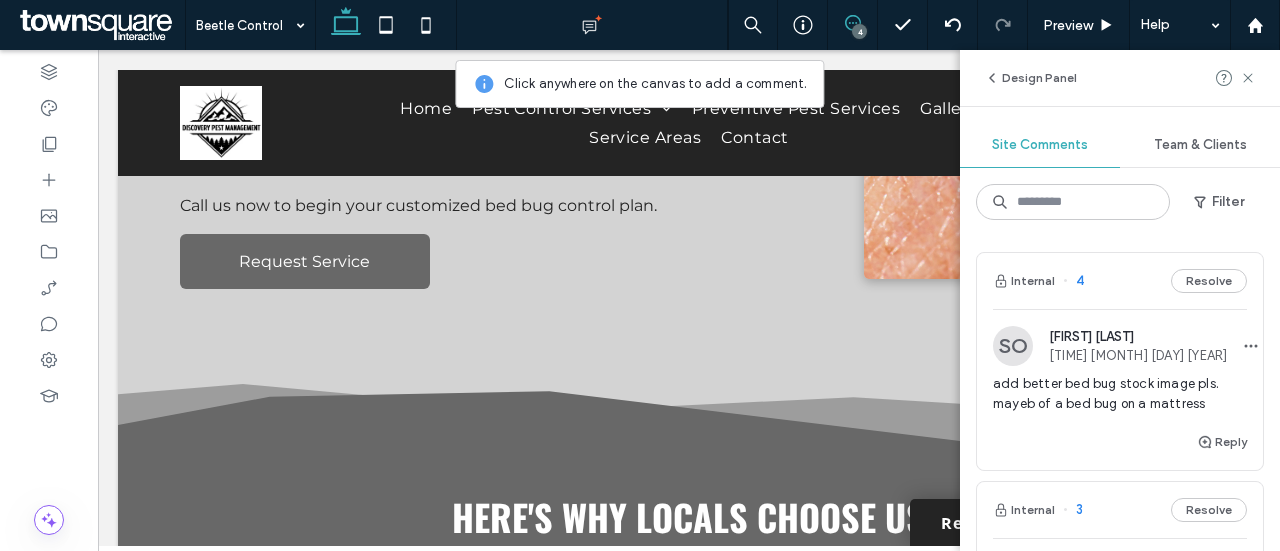 click on "Internal 4 Resolve SO Samantha Ojeda 12:47 Aug 5 2025 add better bed bug stock image pls. mayeb of a bed bug on a mattress Reply Internal 3 Resolve SO Samantha Ojeda 12:38 Aug 5 2025 please add a better stock image of a pest control photo. do not show faces and hazmat suites Reply Internal 2 Resolve SO Samantha Ojeda 12:37 Aug 5 2025 add madras oregon
add Camp Sherman, oregon
and make sure map above reflects the areas please Reply Internal 1 Resolve SO Samantha Ojeda 12:35 Aug 5 2025 add photo of truck here make sure it blends with the website well pls  irp.cdn-website.com/dfffb210/dms3rep/multi/pest.webp Reply Automate new comments Instantly notify your team when someone adds or updates a comment on a site. See Zap Examples" at bounding box center [1120, 393] 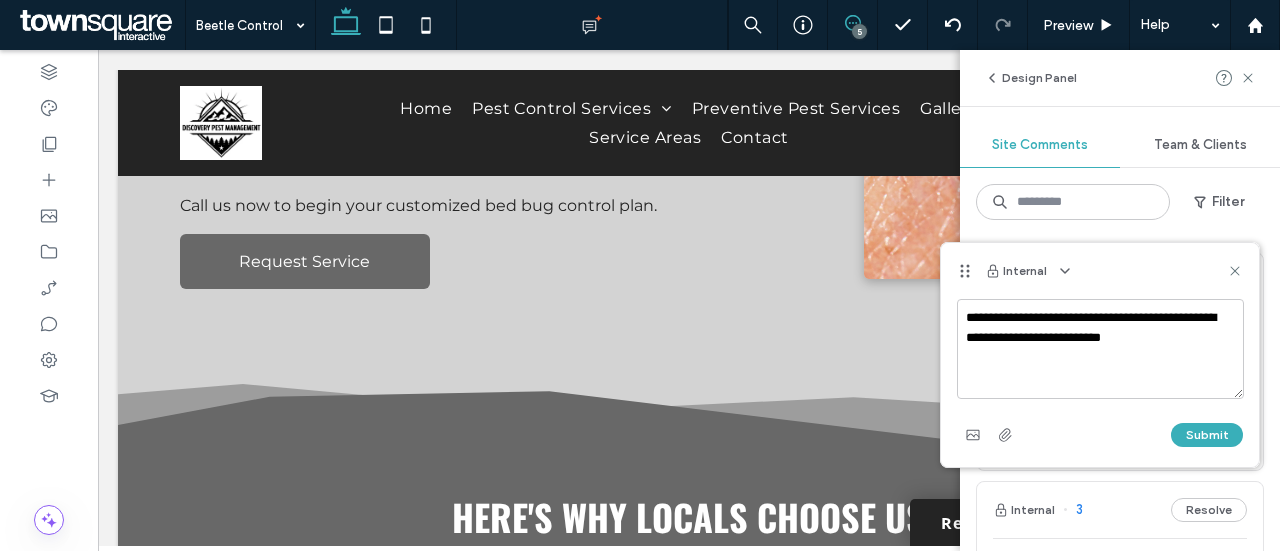 type on "**********" 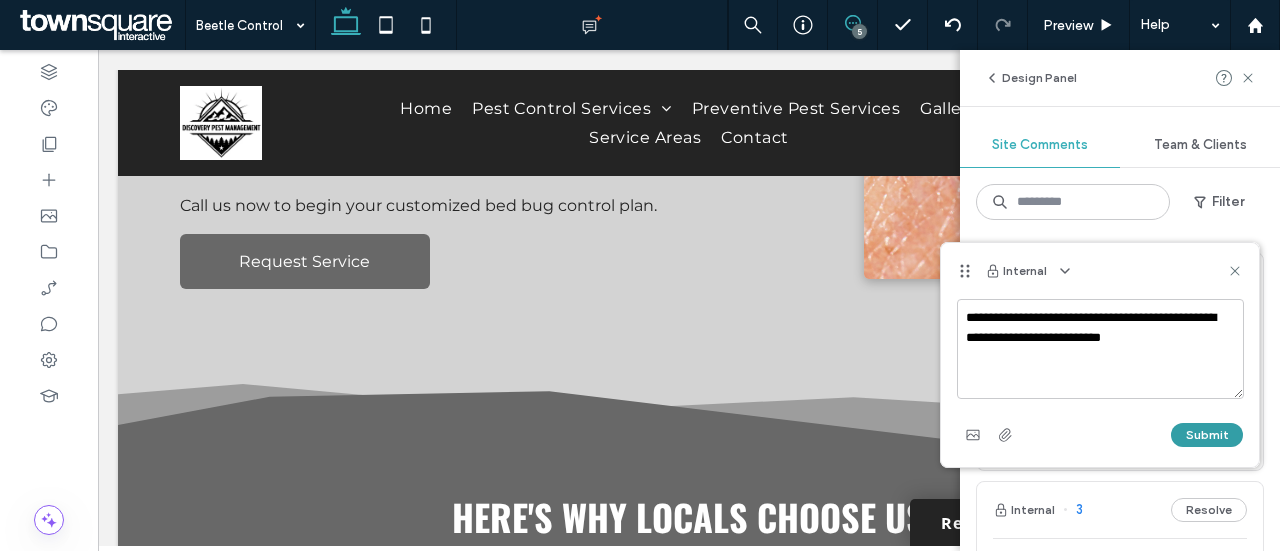 click on "Submit" at bounding box center (1100, 435) 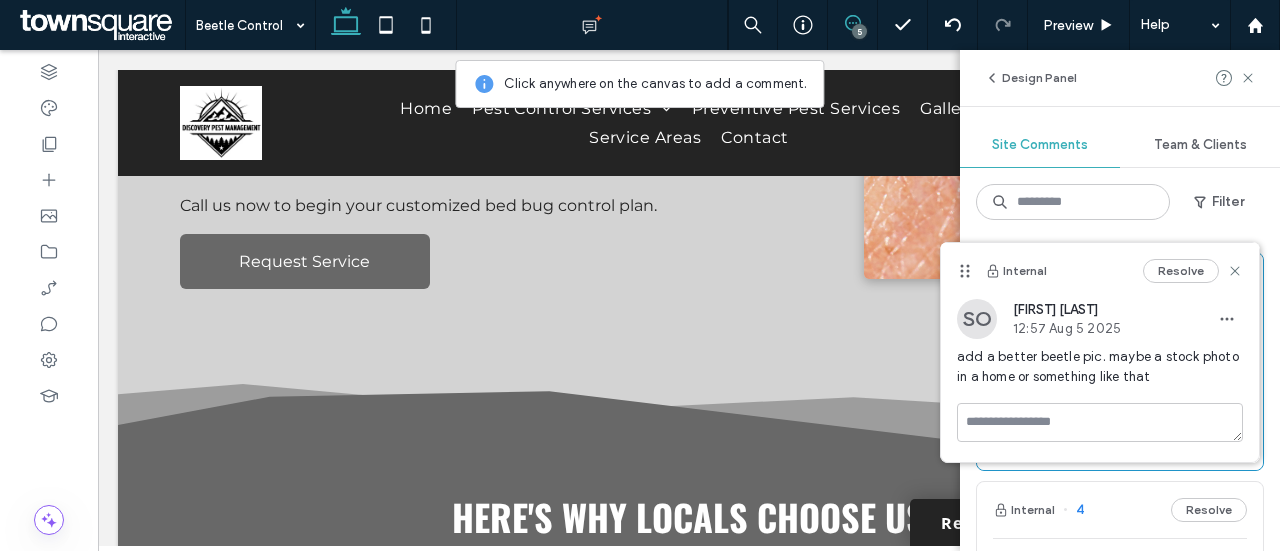click on "Design Panel" at bounding box center (1120, 78) 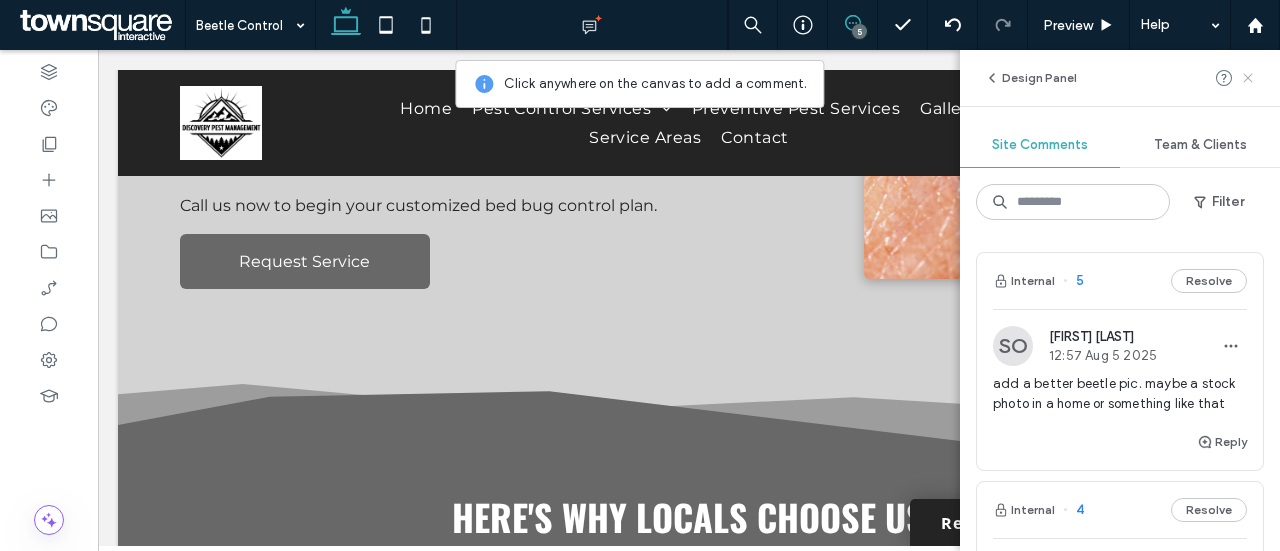 click 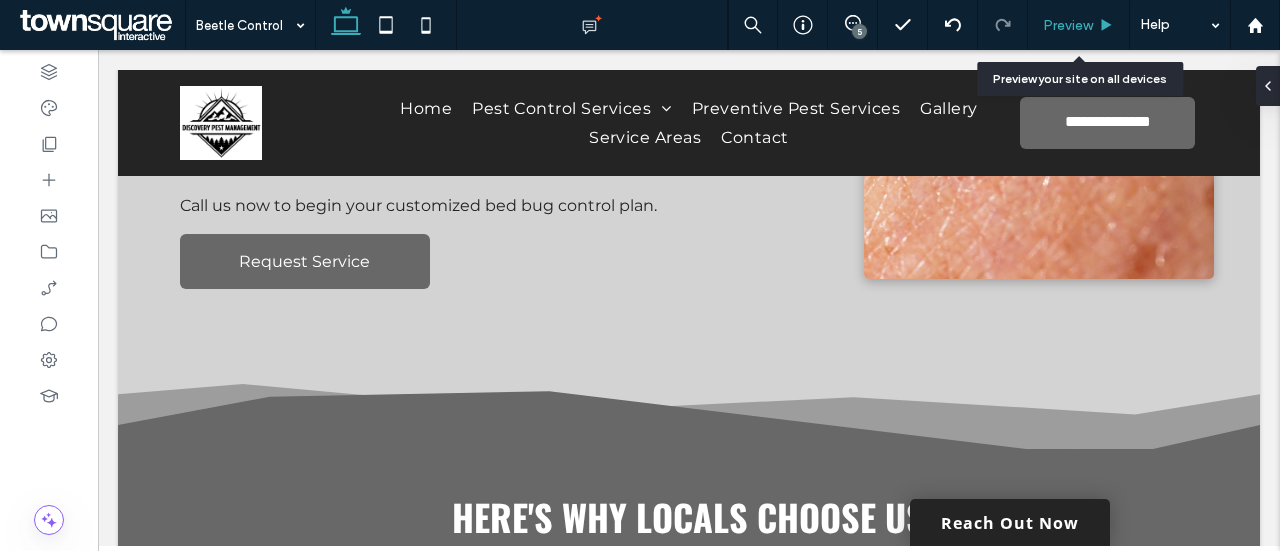 click on "Preview" at bounding box center (1068, 25) 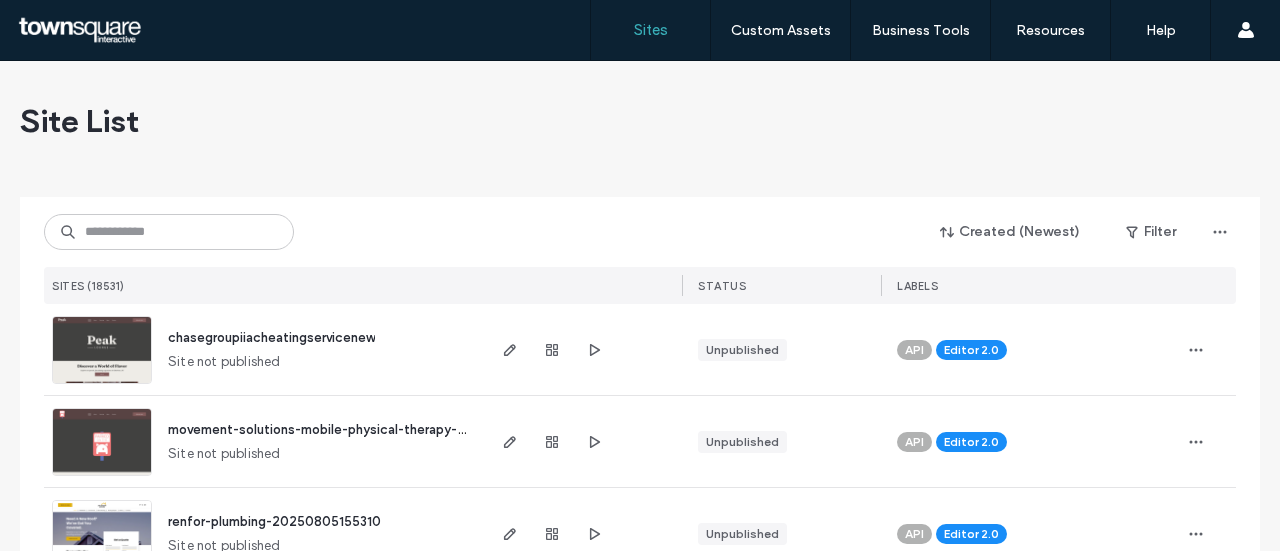 scroll, scrollTop: 0, scrollLeft: 0, axis: both 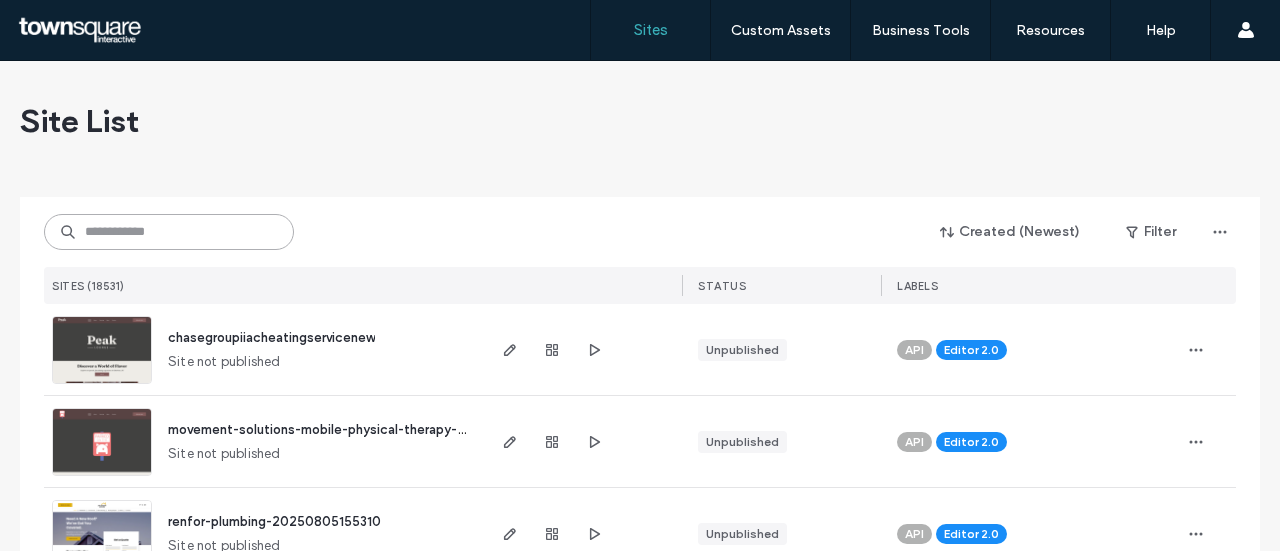 click at bounding box center [169, 232] 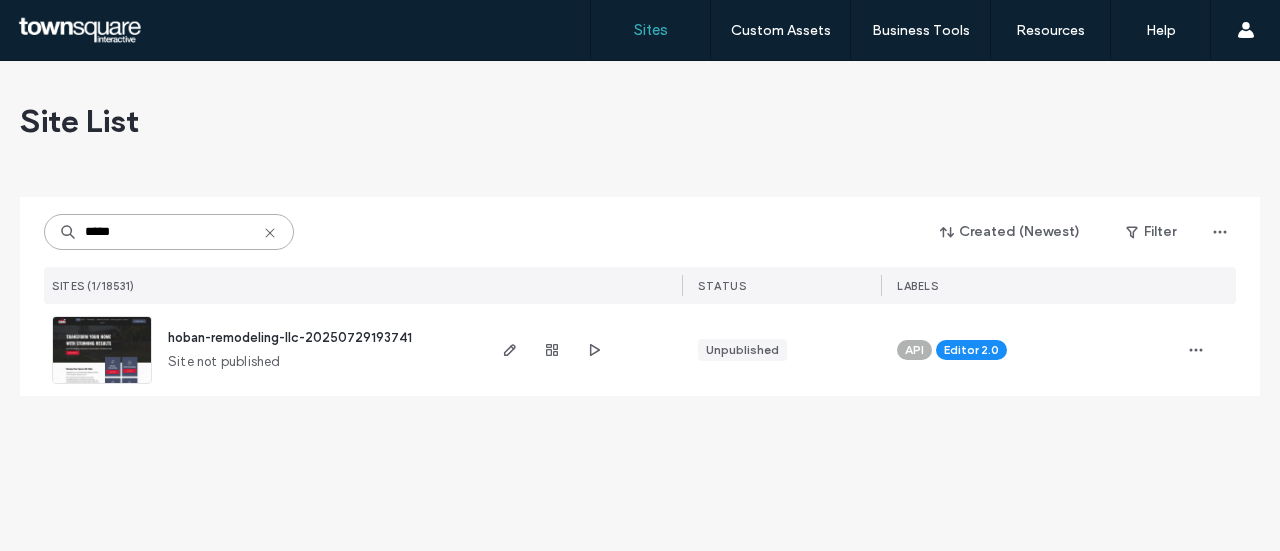type on "*****" 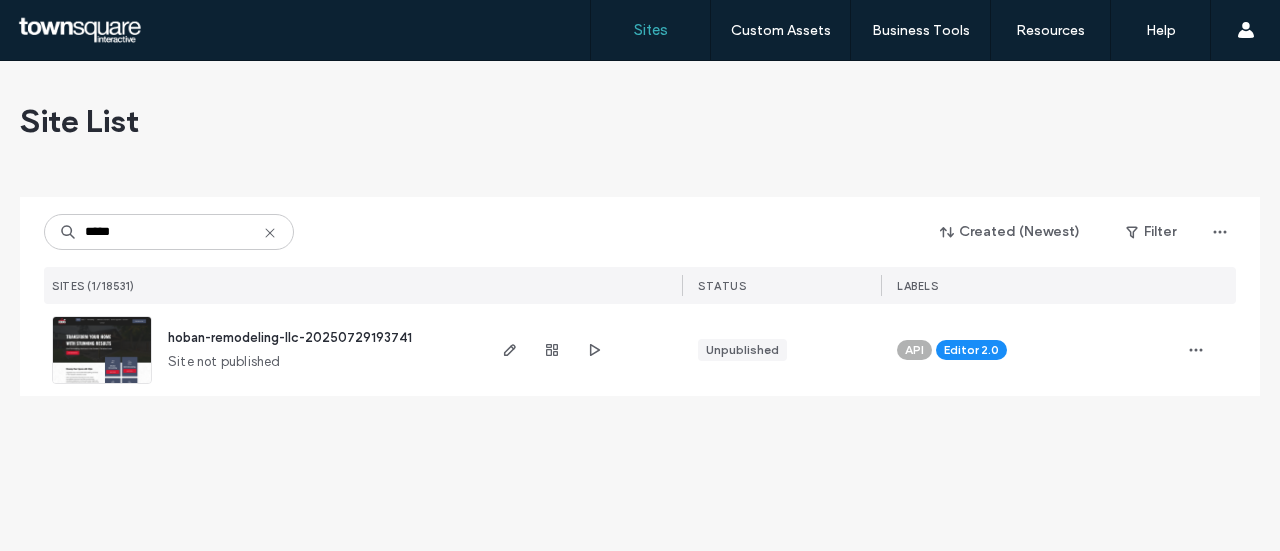 click on "hoban-remodeling-llc-20250729193741" at bounding box center [290, 337] 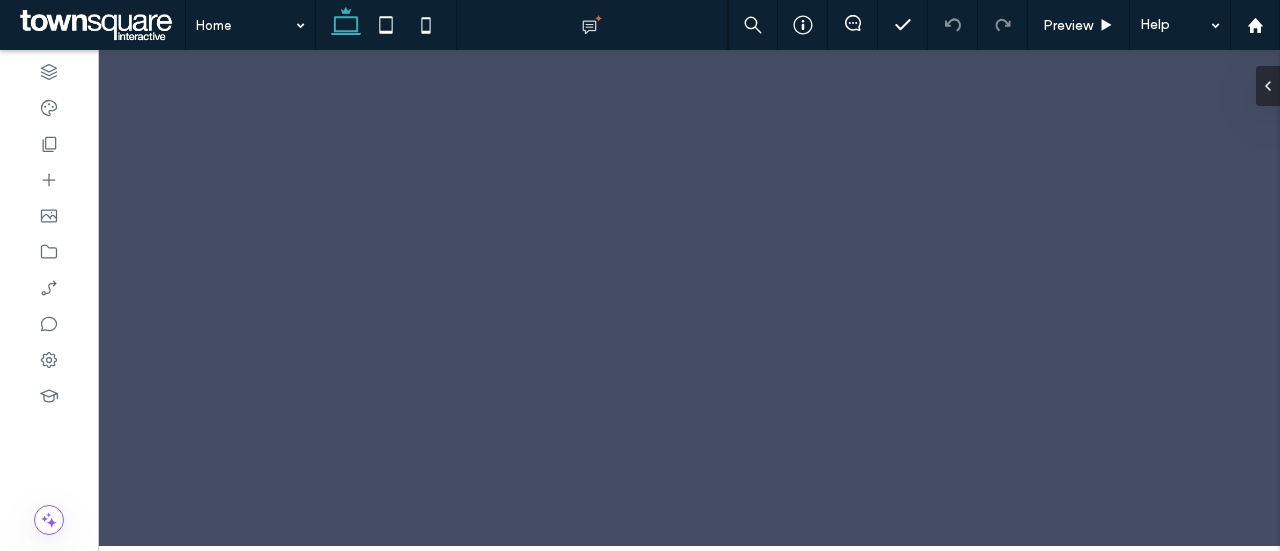 scroll, scrollTop: 0, scrollLeft: 0, axis: both 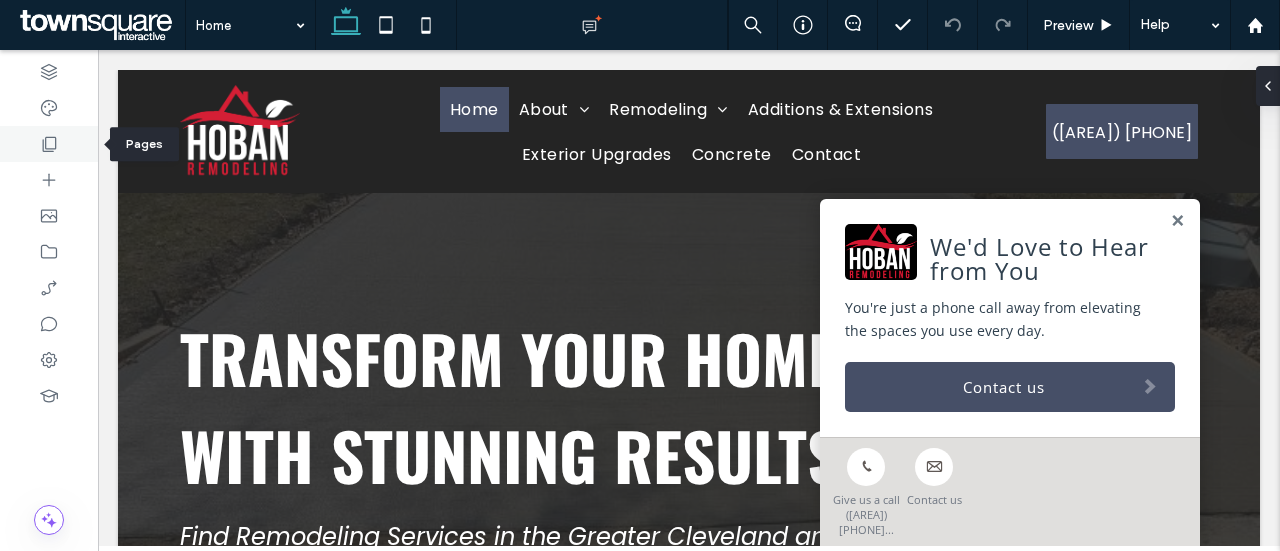 click at bounding box center (49, 144) 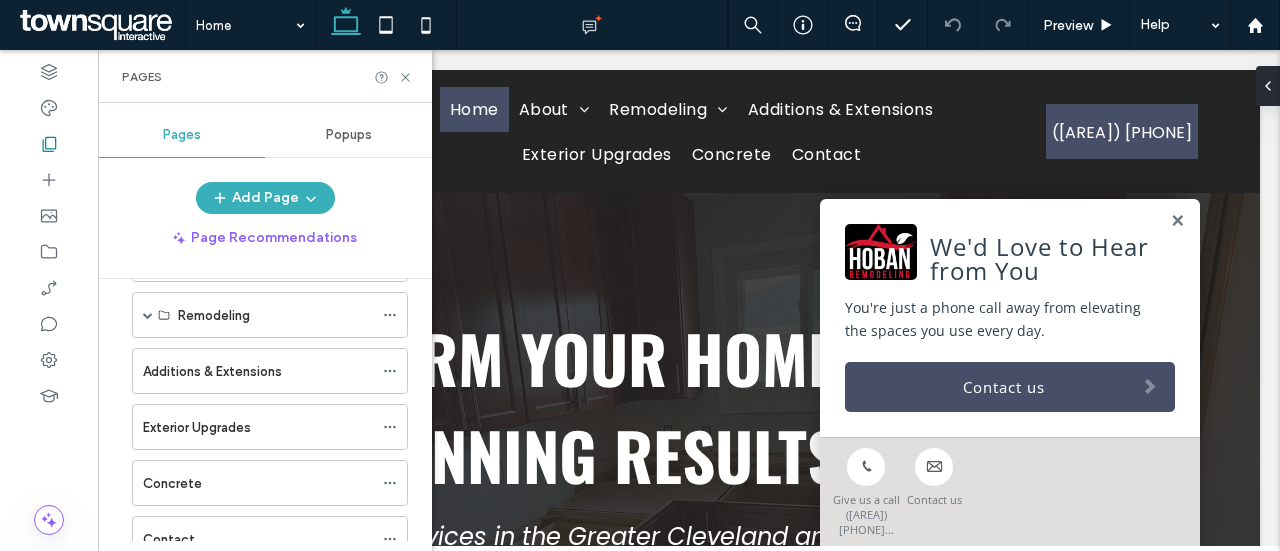 scroll, scrollTop: 102, scrollLeft: 0, axis: vertical 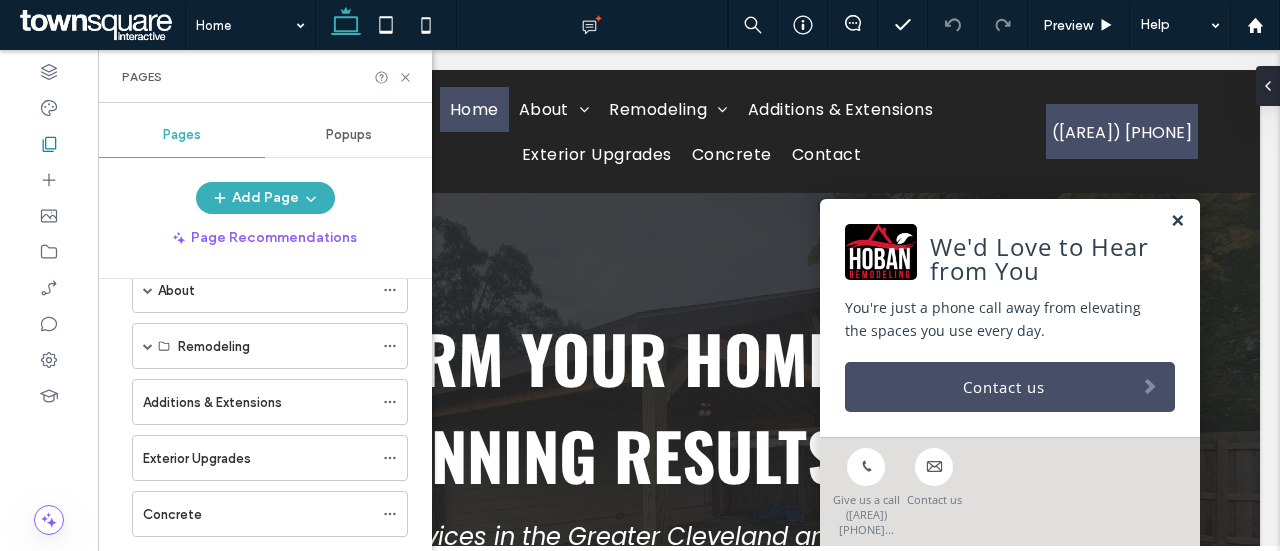 click at bounding box center (1177, 221) 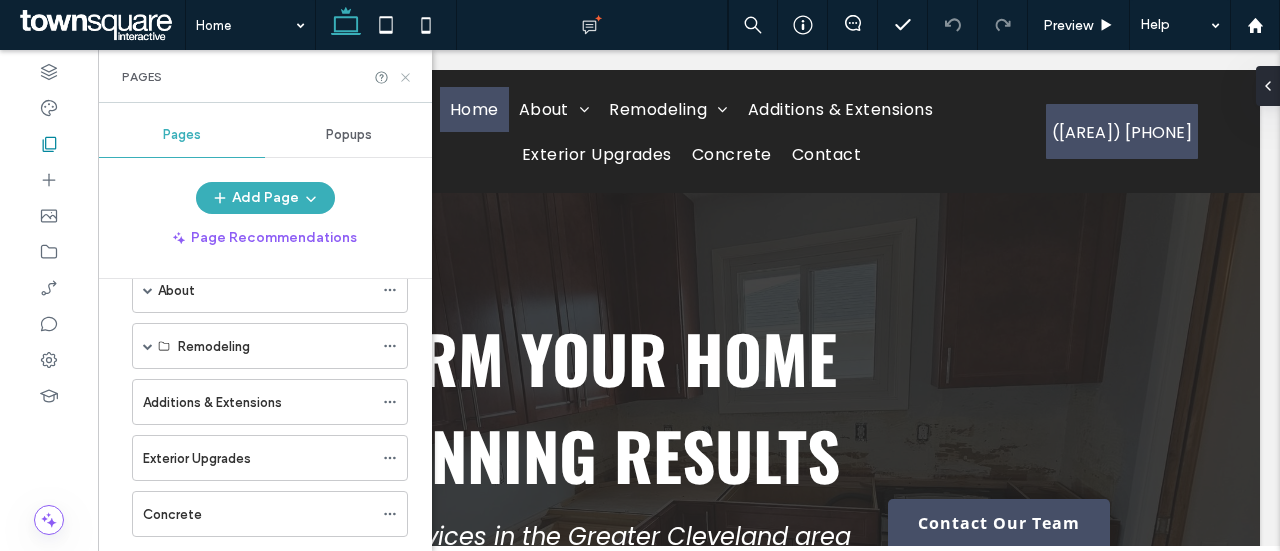 click 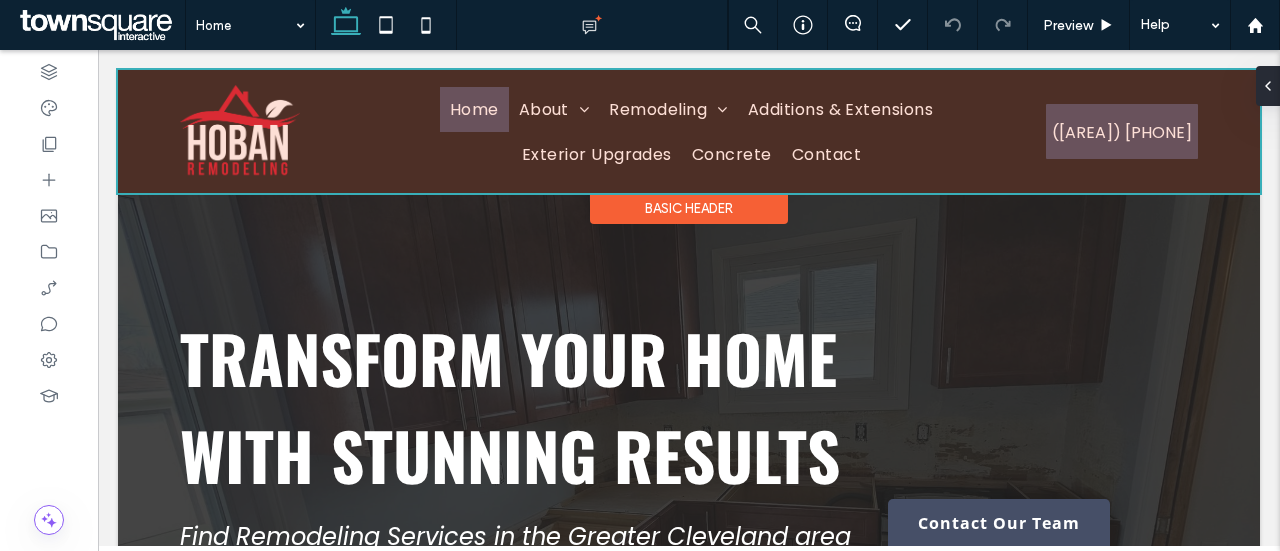 click at bounding box center (689, 131) 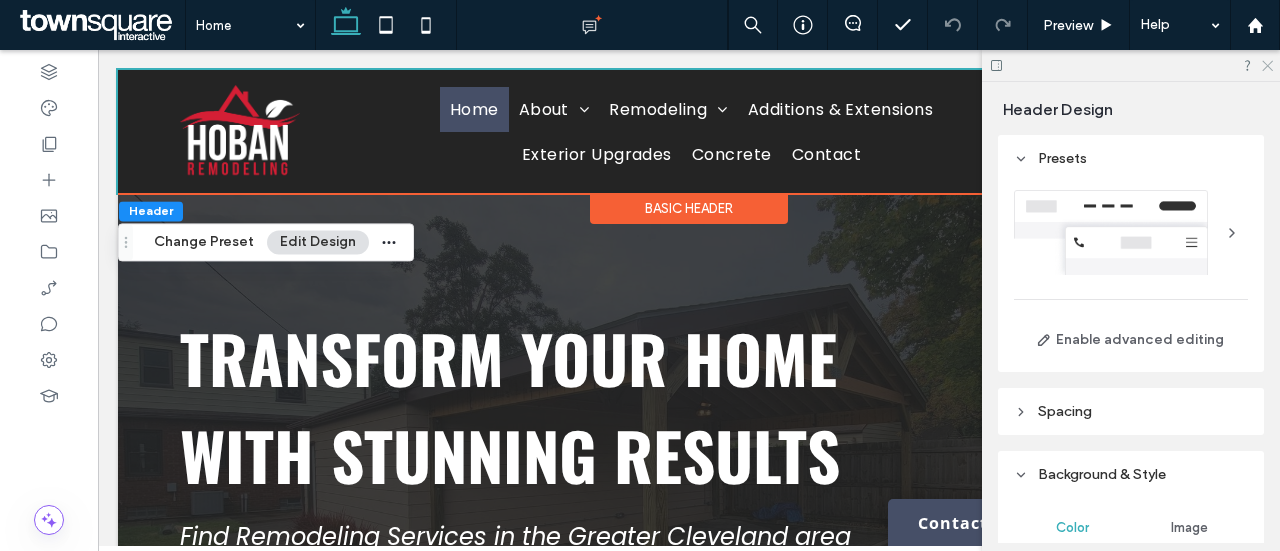 click 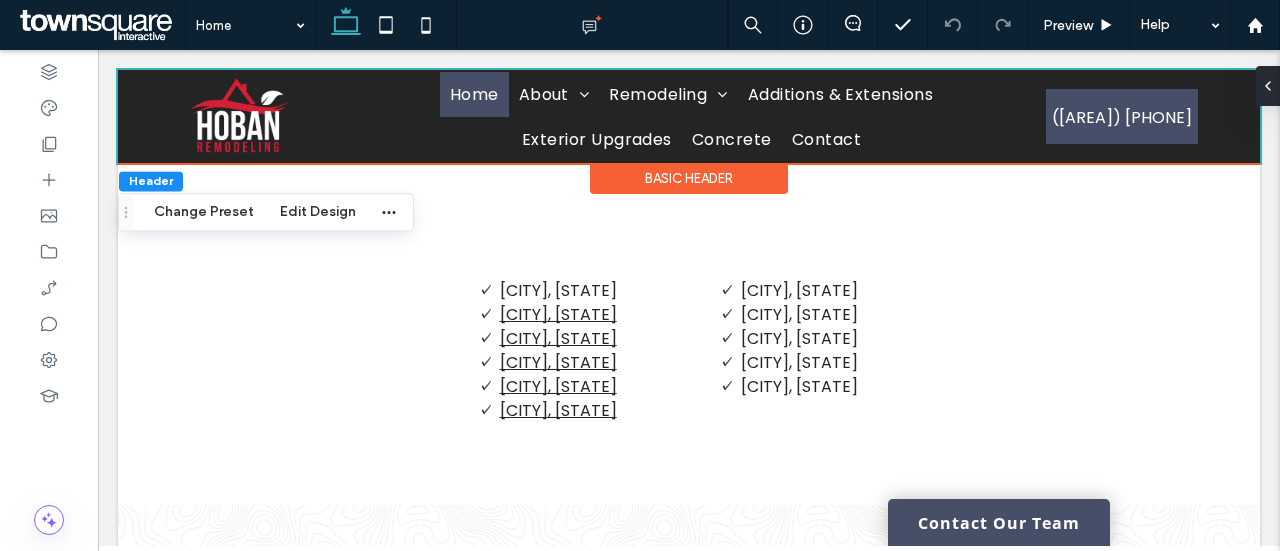 scroll, scrollTop: 2229, scrollLeft: 0, axis: vertical 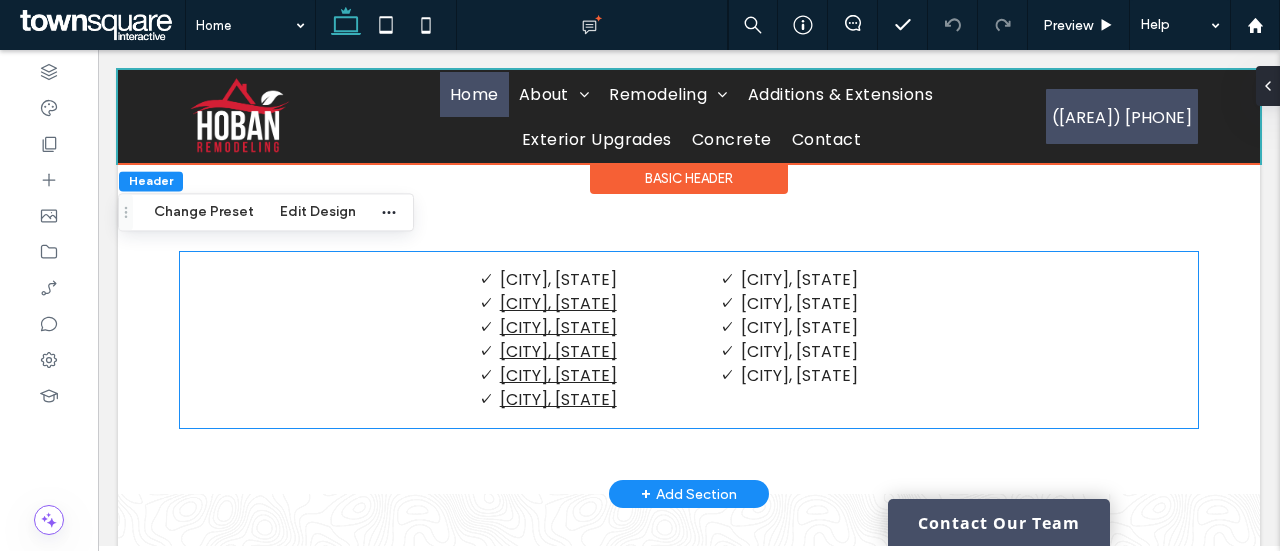 click on "Highland Heights, OH" at bounding box center [799, 327] 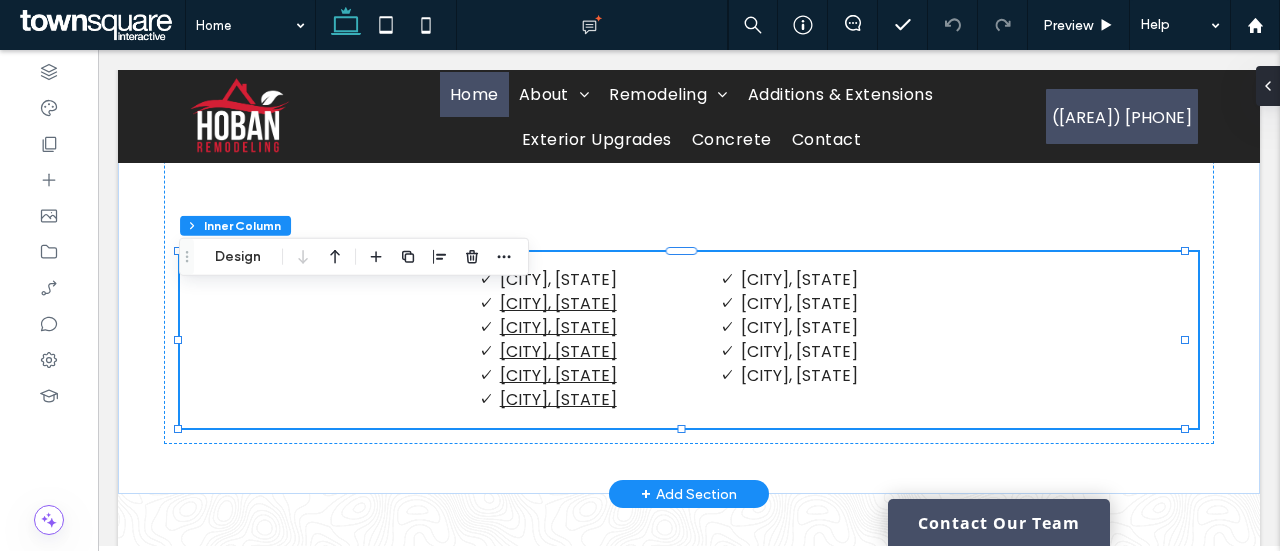 click on "Highland Heights, OH" at bounding box center [799, 327] 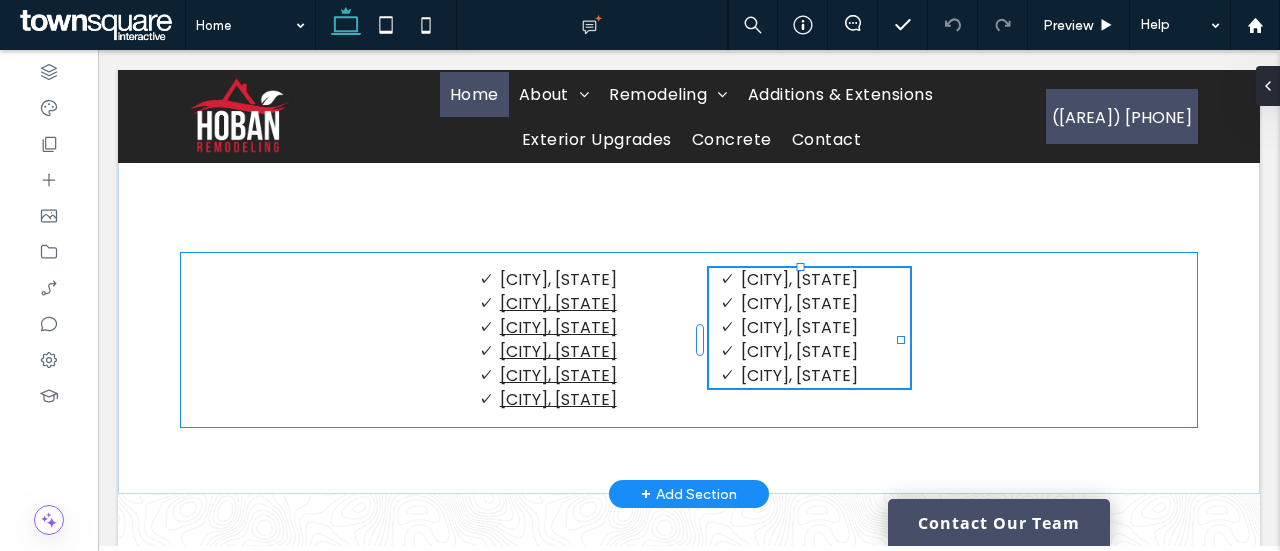 click on "Bay Village, OH Solon, OH Highland Heights, OH Avon Lake, OH Parma, OH" at bounding box center (810, 328) 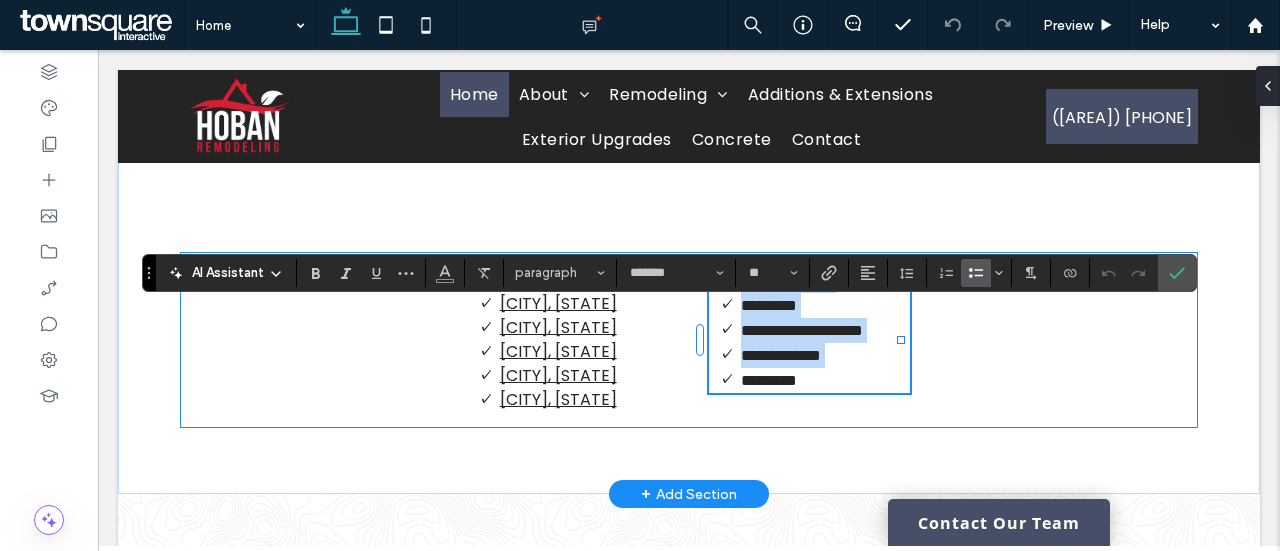 click on "**********" at bounding box center [802, 330] 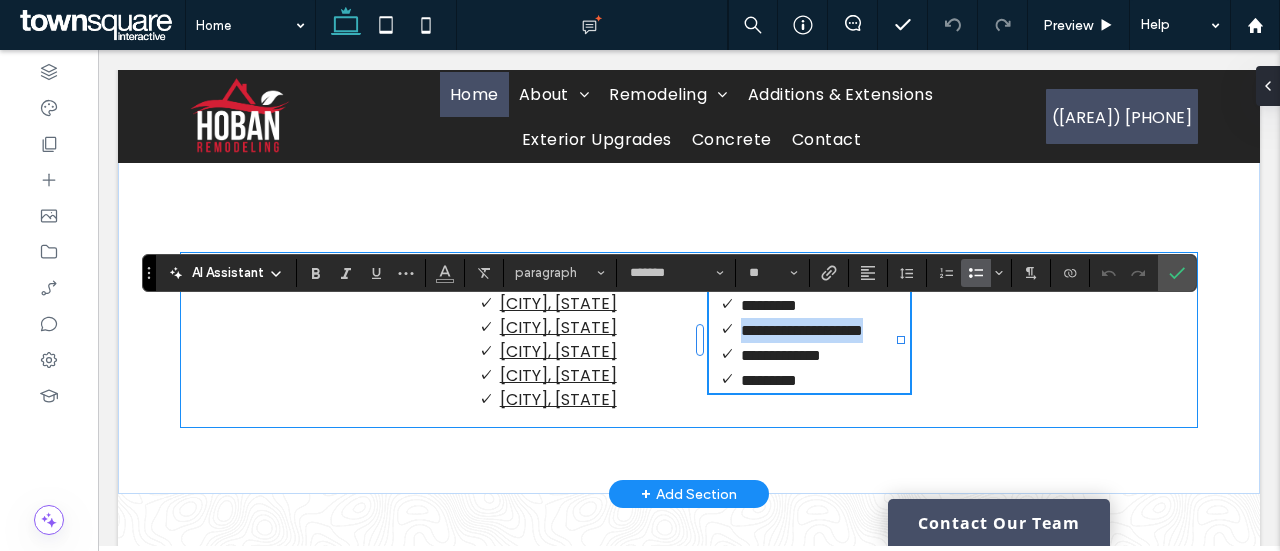 drag, startPoint x: 779, startPoint y: 388, endPoint x: 726, endPoint y: 375, distance: 54.571056 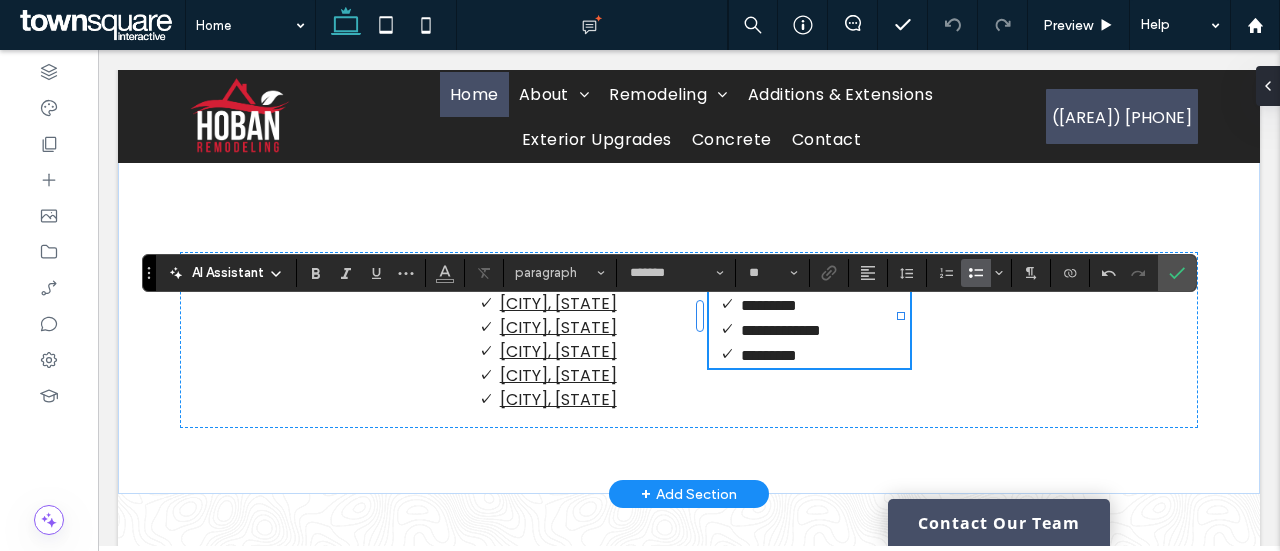 click on "*********" at bounding box center (769, 305) 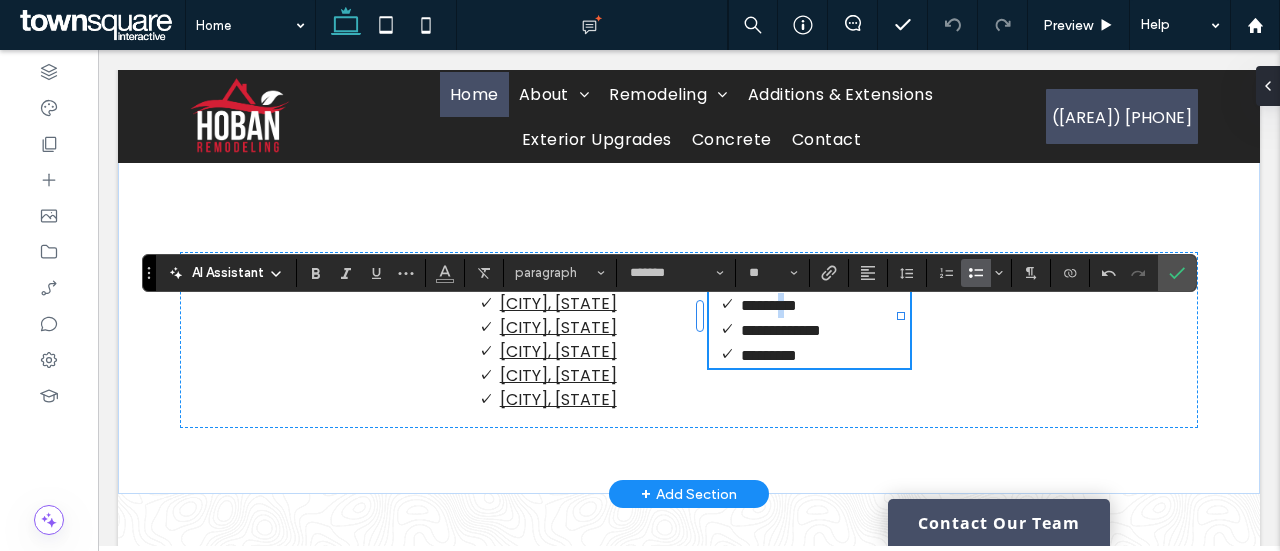 click on "*********" at bounding box center (769, 305) 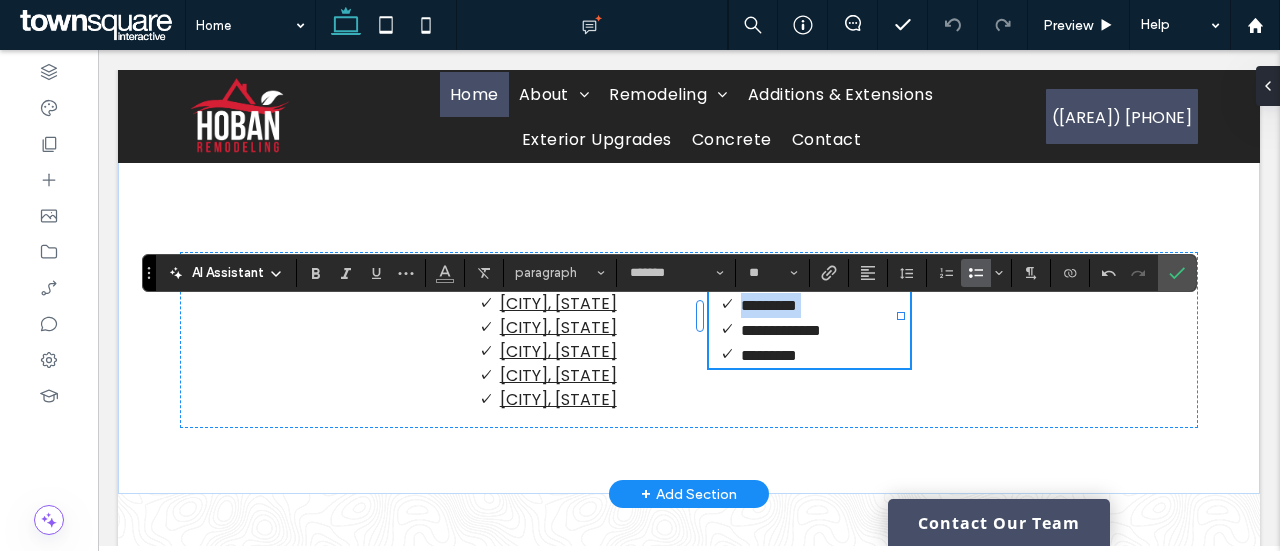 click on "*********" at bounding box center [769, 305] 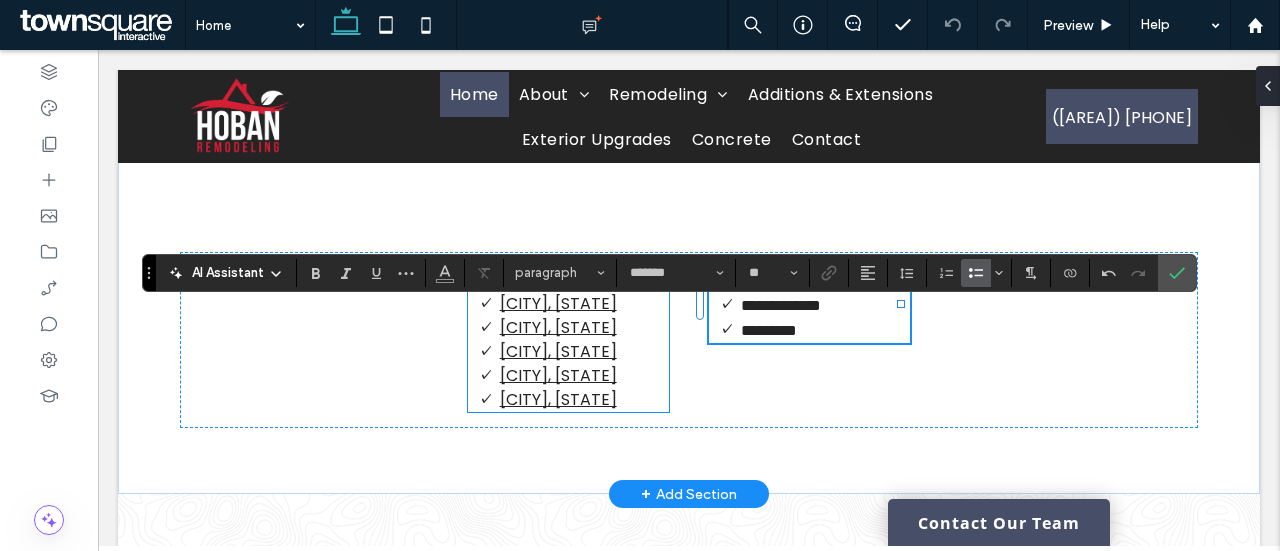 click on "Cleveland, OH" at bounding box center [558, 279] 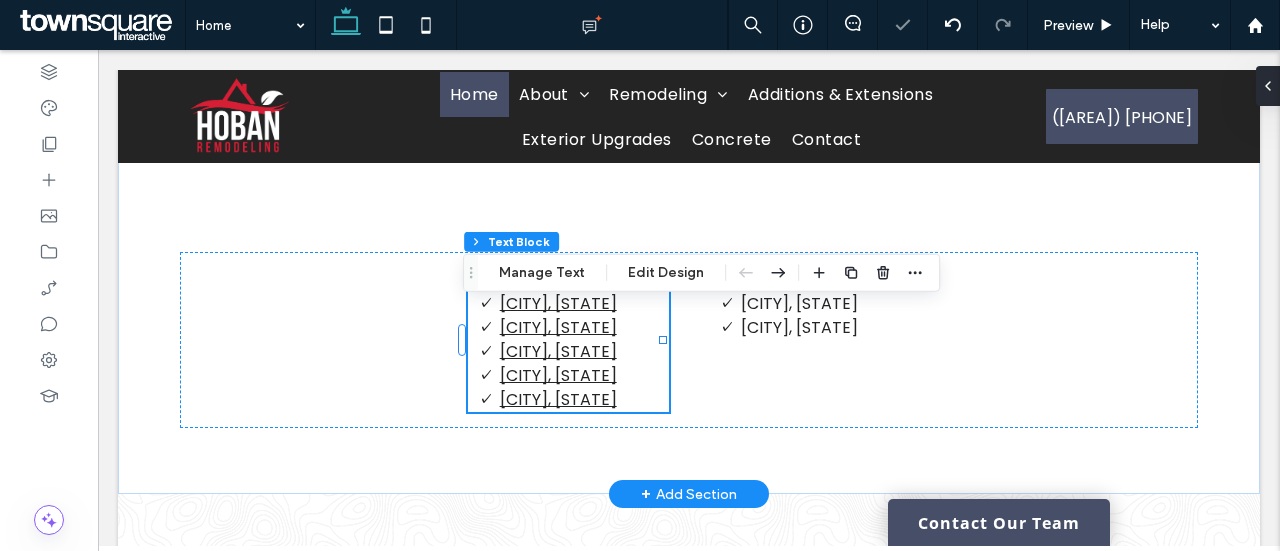 click on "Cleveland, OH" at bounding box center (558, 279) 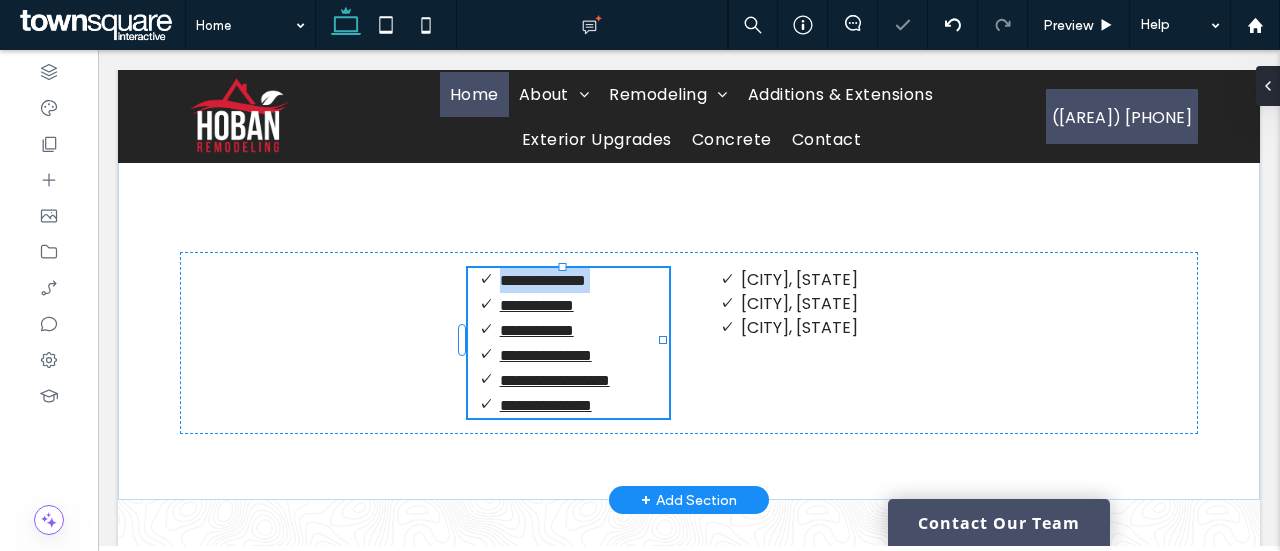 click on "**********" at bounding box center (543, 280) 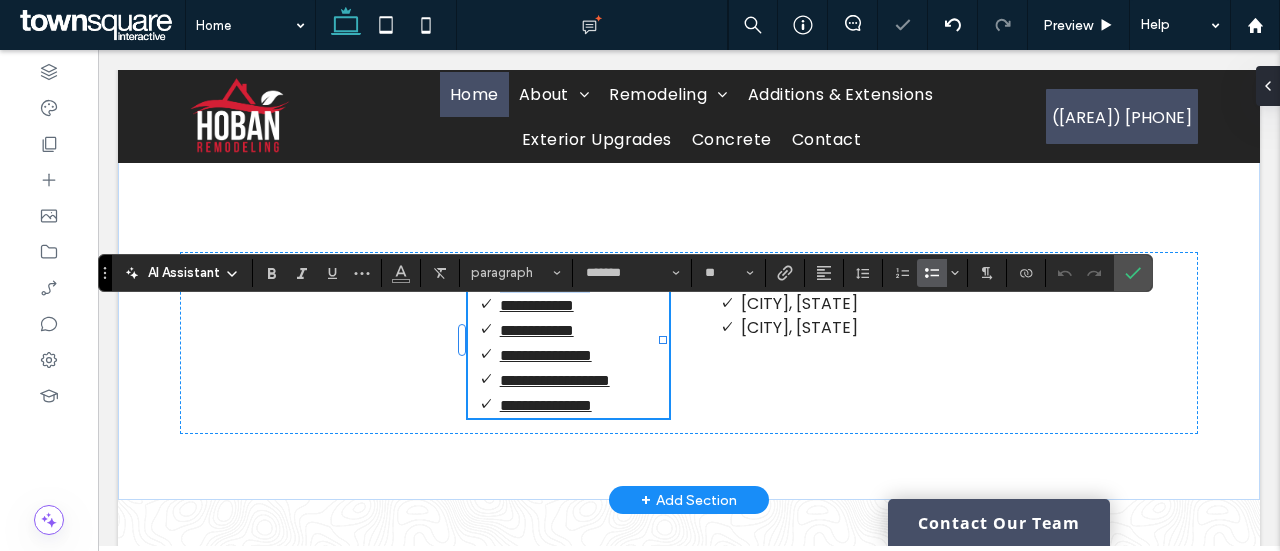 copy on "**********" 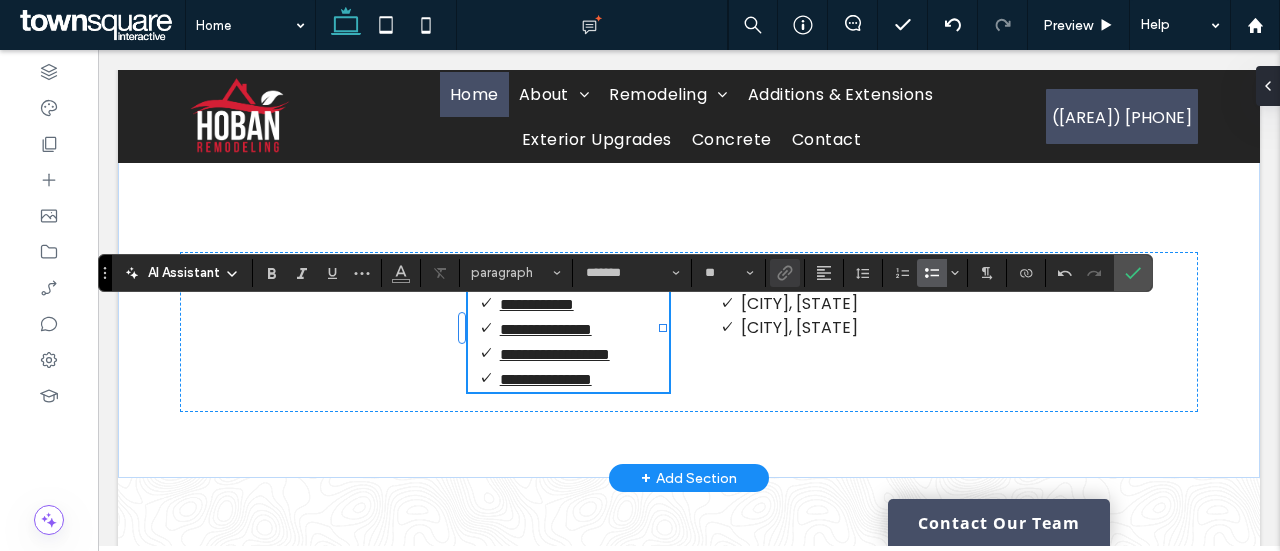 click at bounding box center (932, 273) 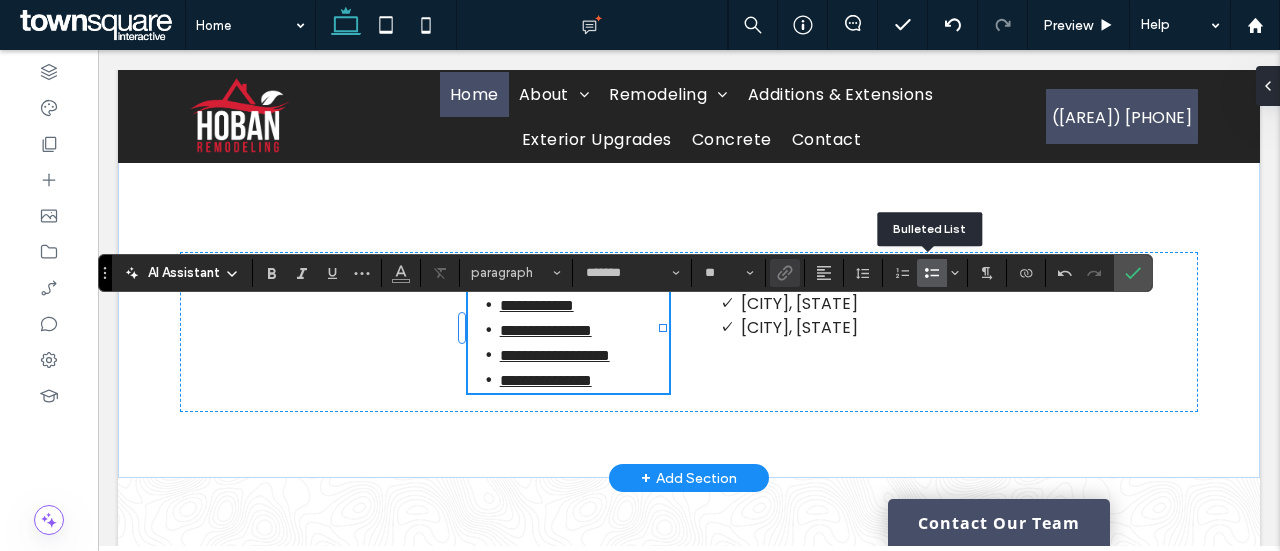 click 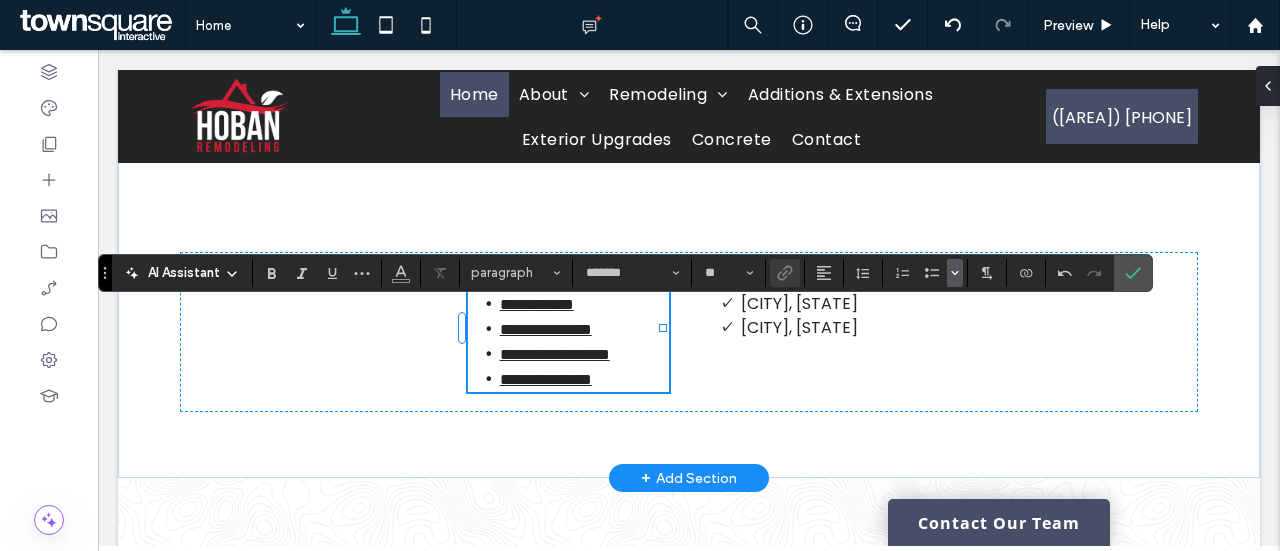 click 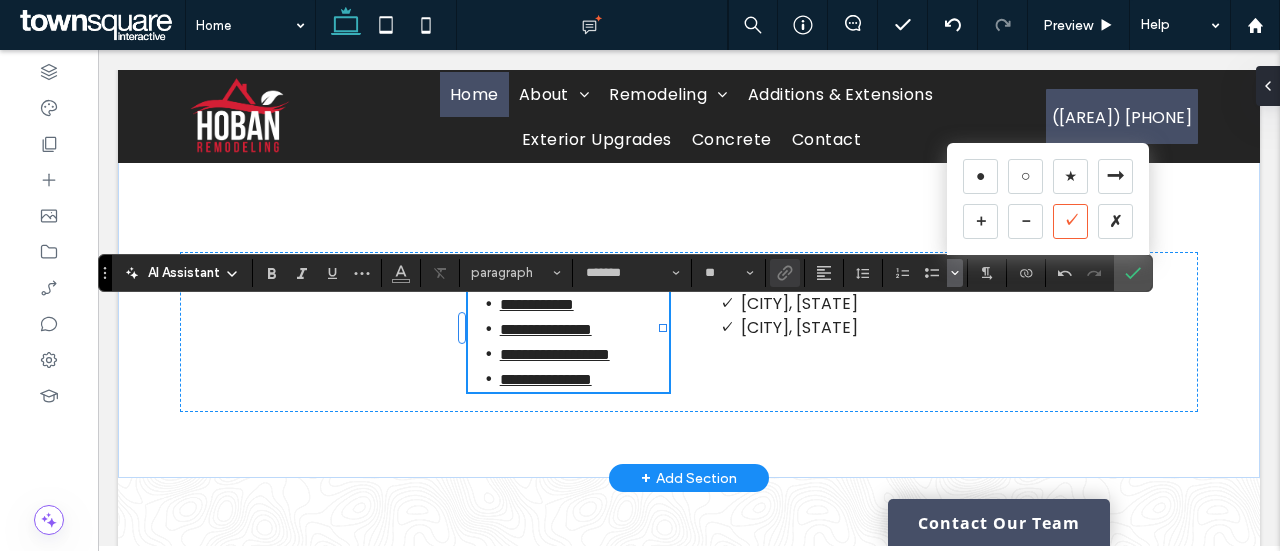 click on "✓" at bounding box center (1070, 221) 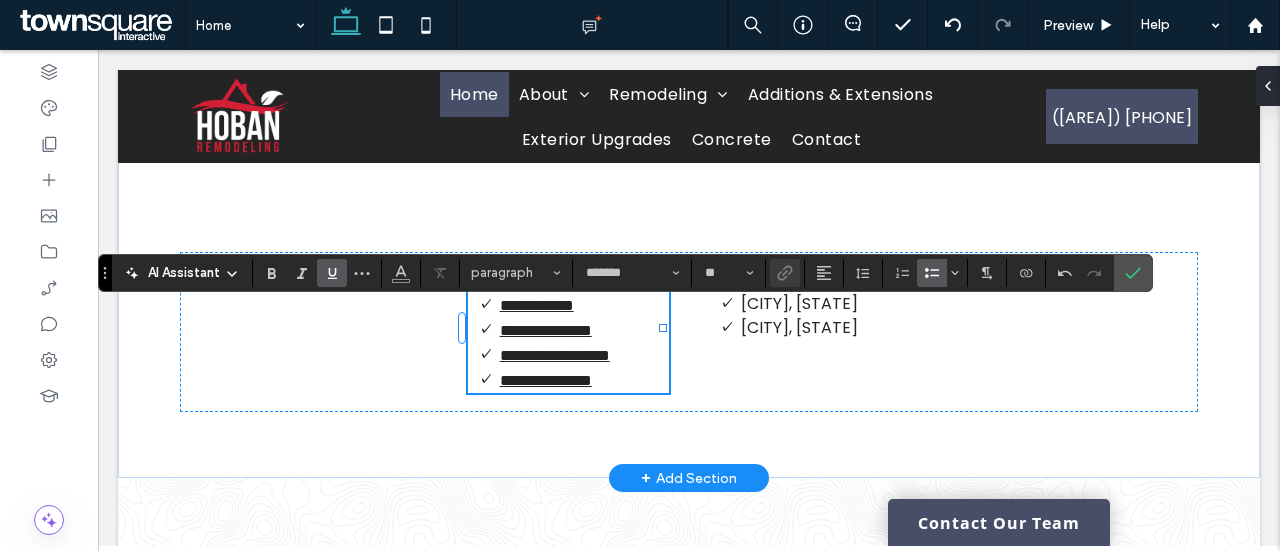 click 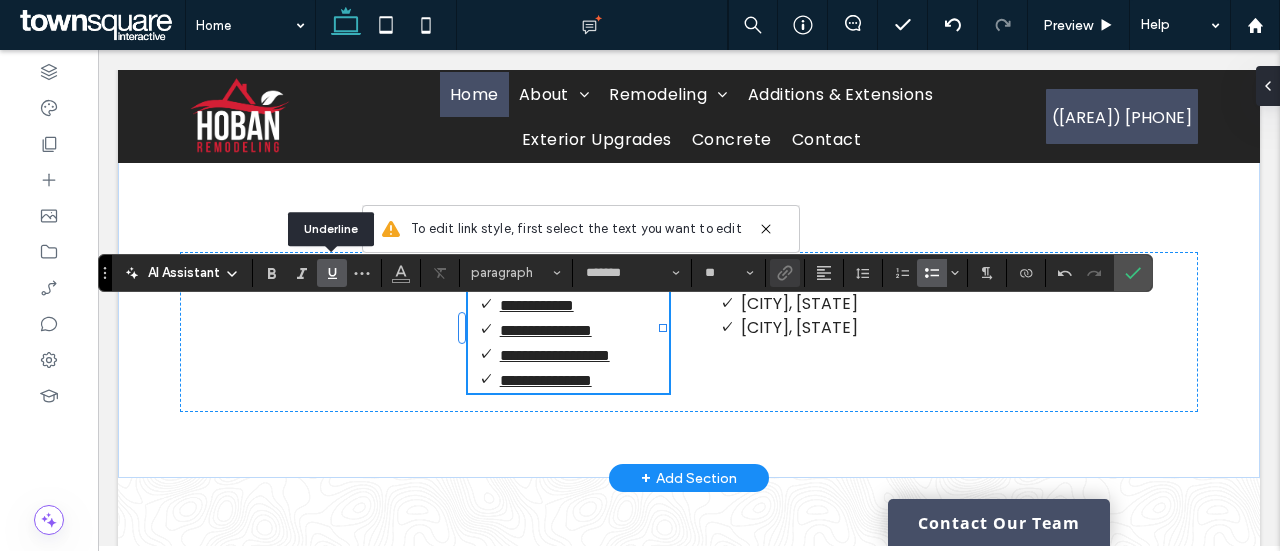 click 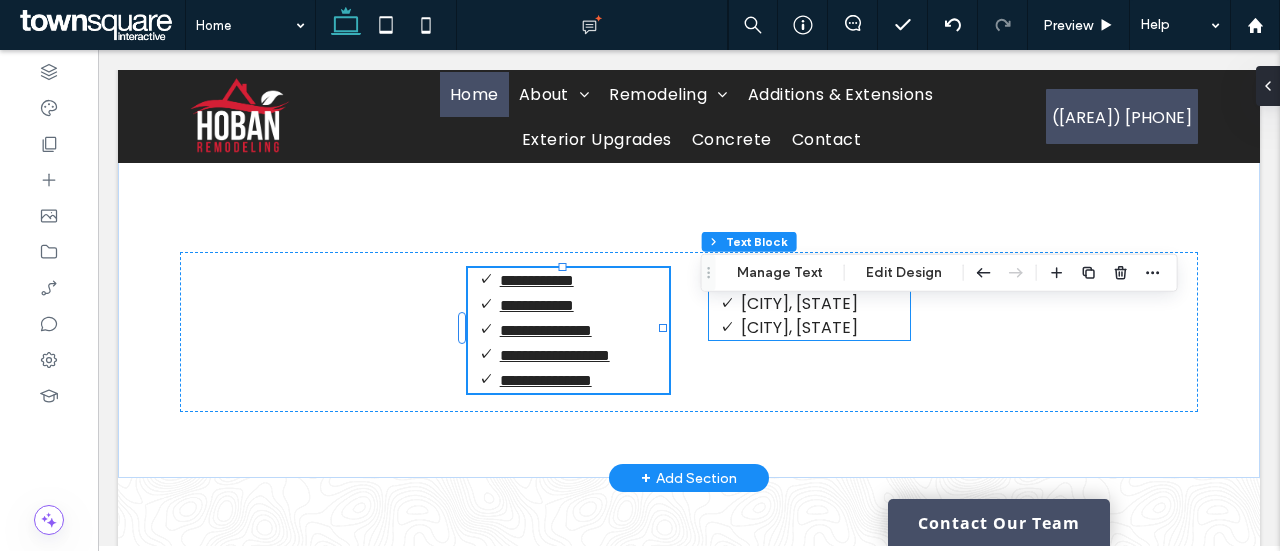 click on "Bay Village, OH" at bounding box center [799, 279] 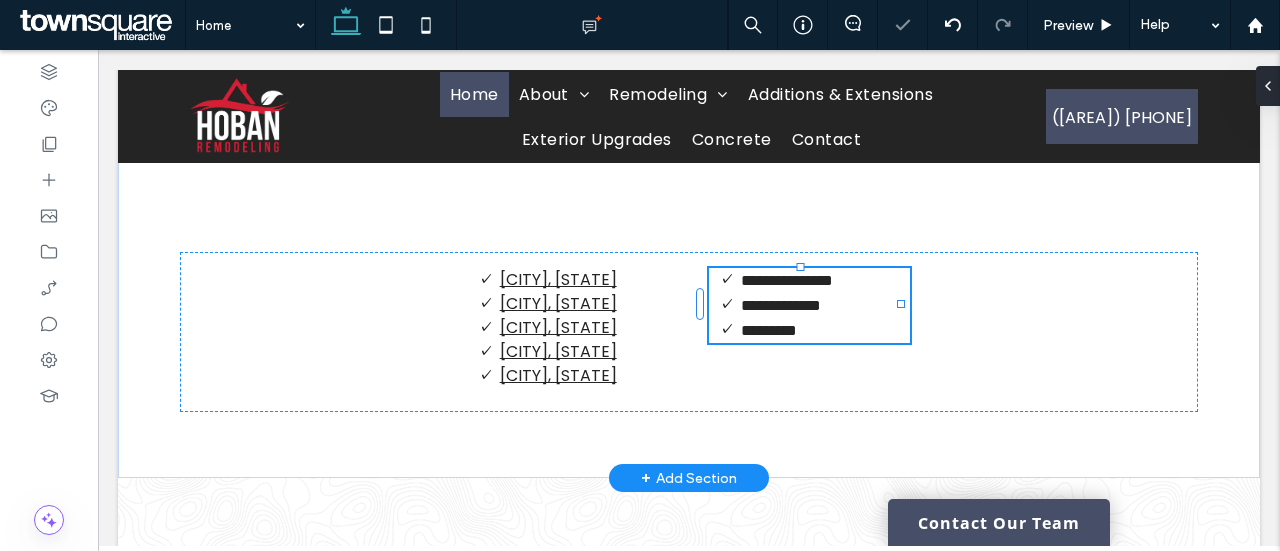 type on "*******" 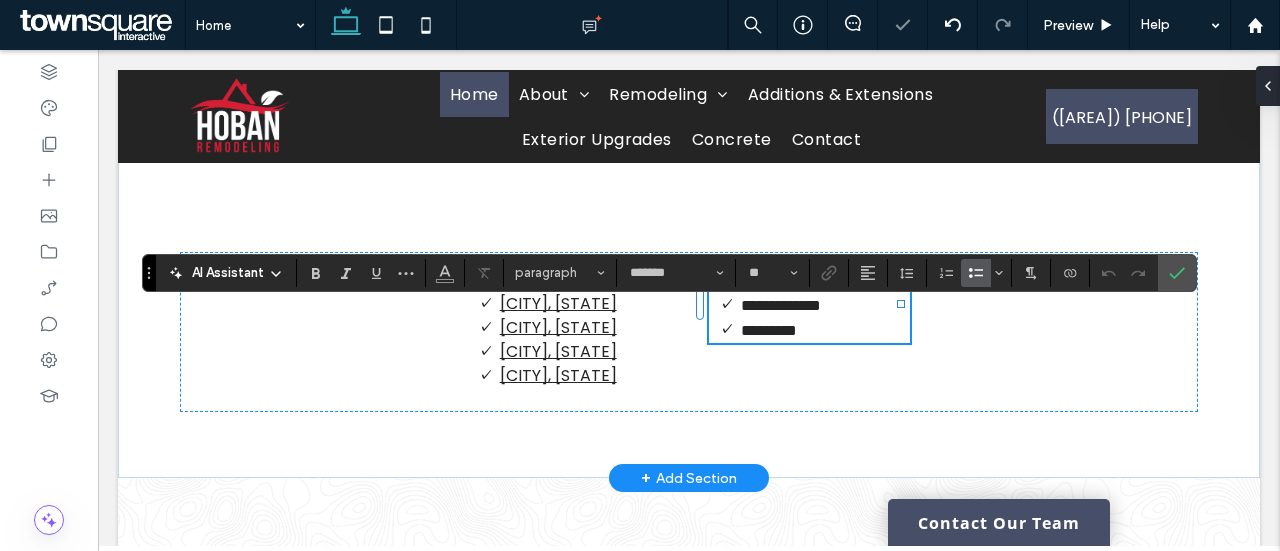 click on "**********" at bounding box center (787, 280) 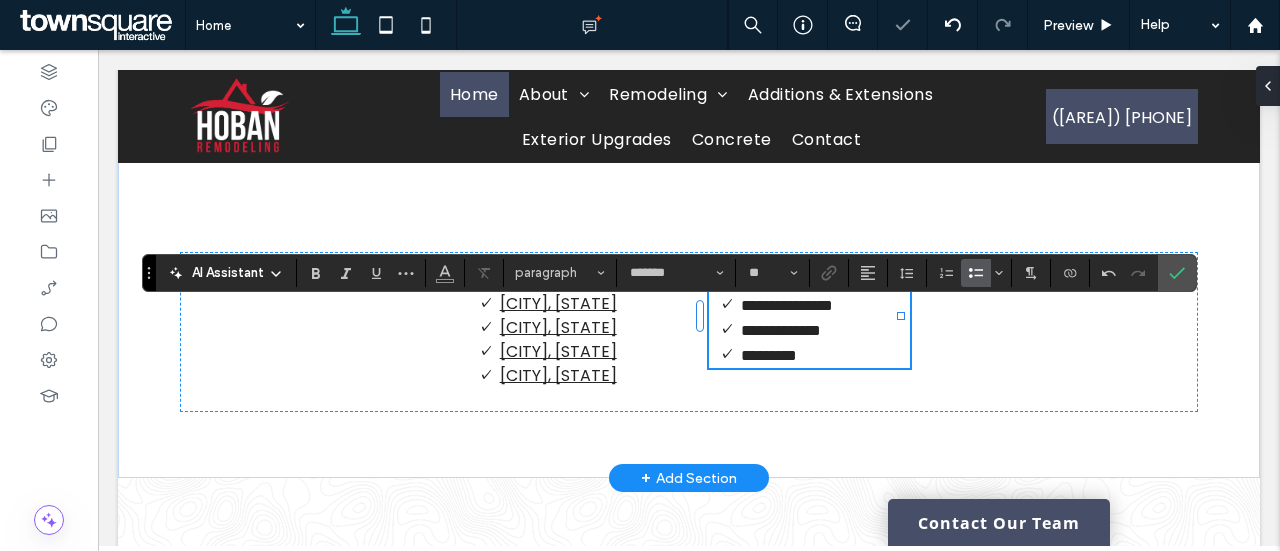 click at bounding box center [826, 280] 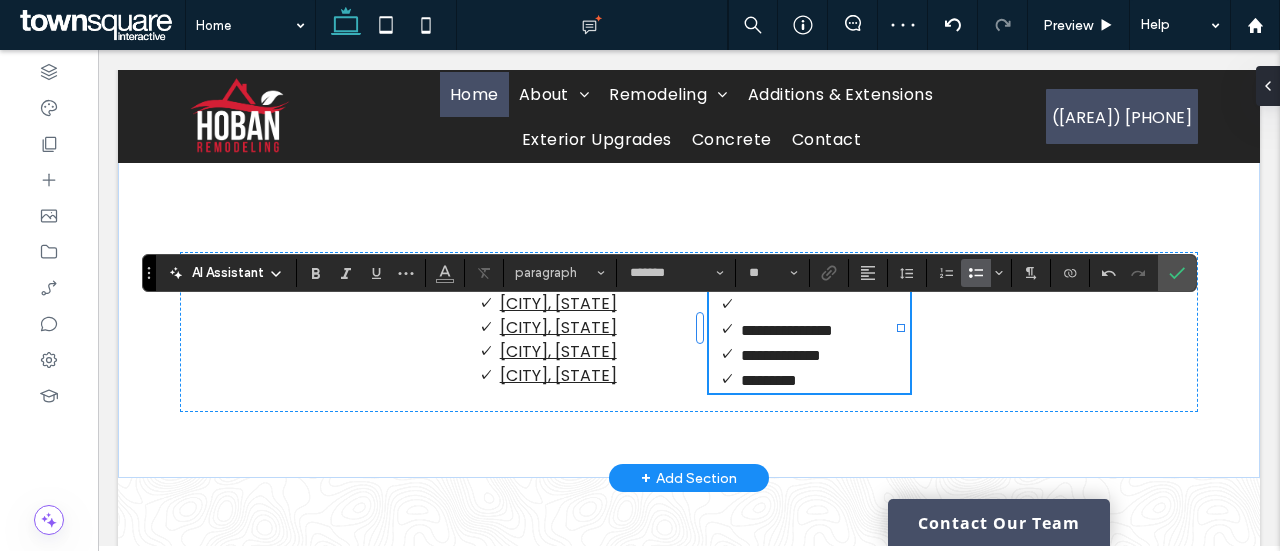 scroll, scrollTop: 0, scrollLeft: 0, axis: both 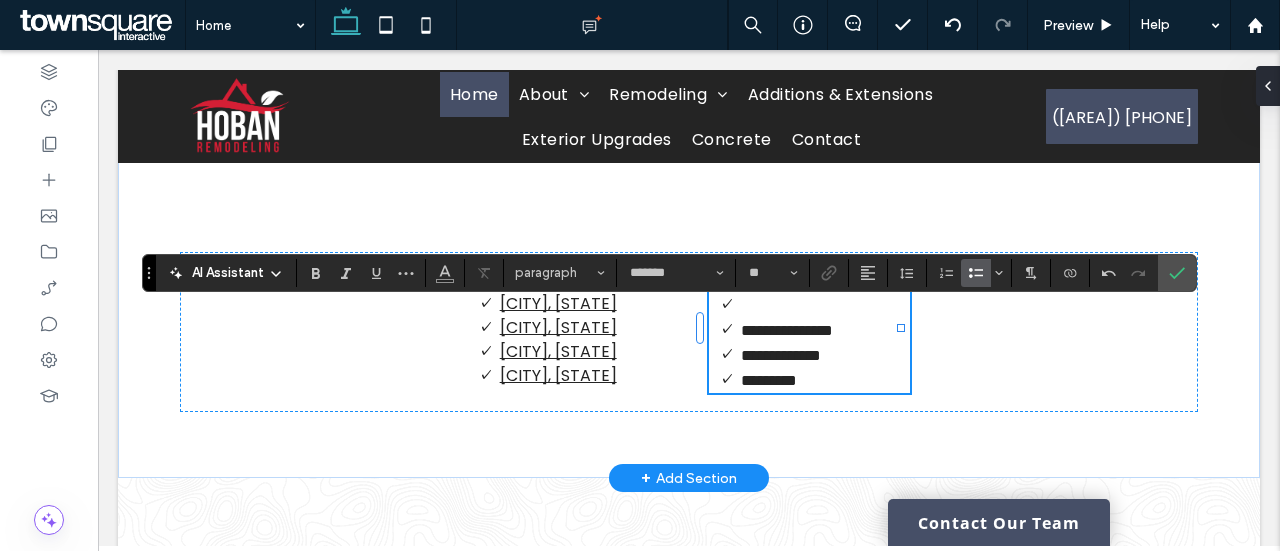 type 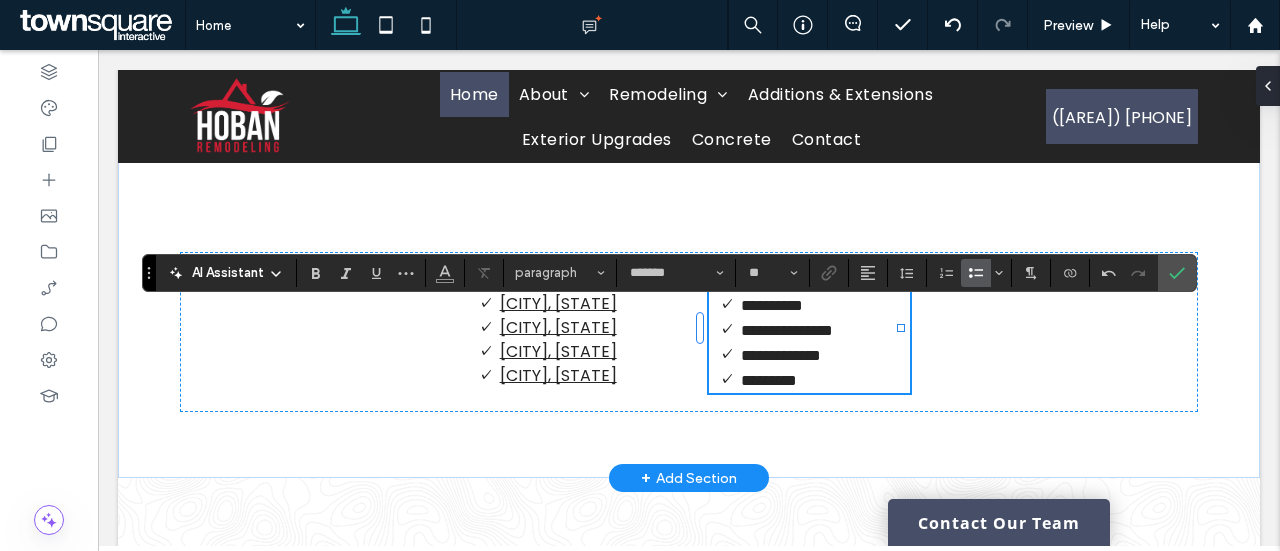click on "*********" at bounding box center (826, 380) 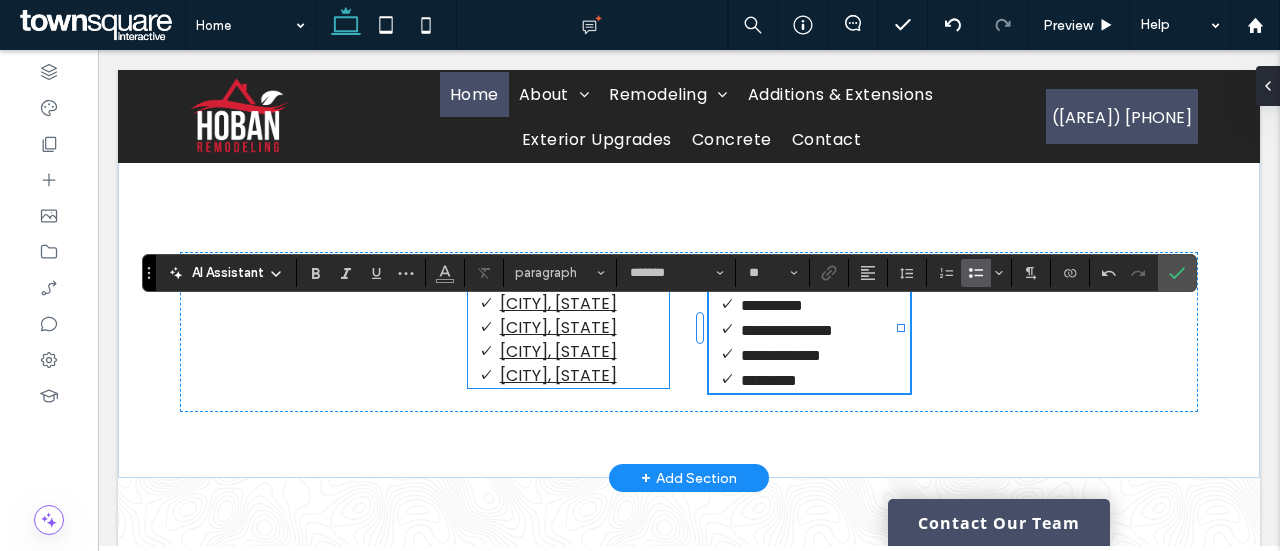 click on "Brecksville, OH" at bounding box center [558, 375] 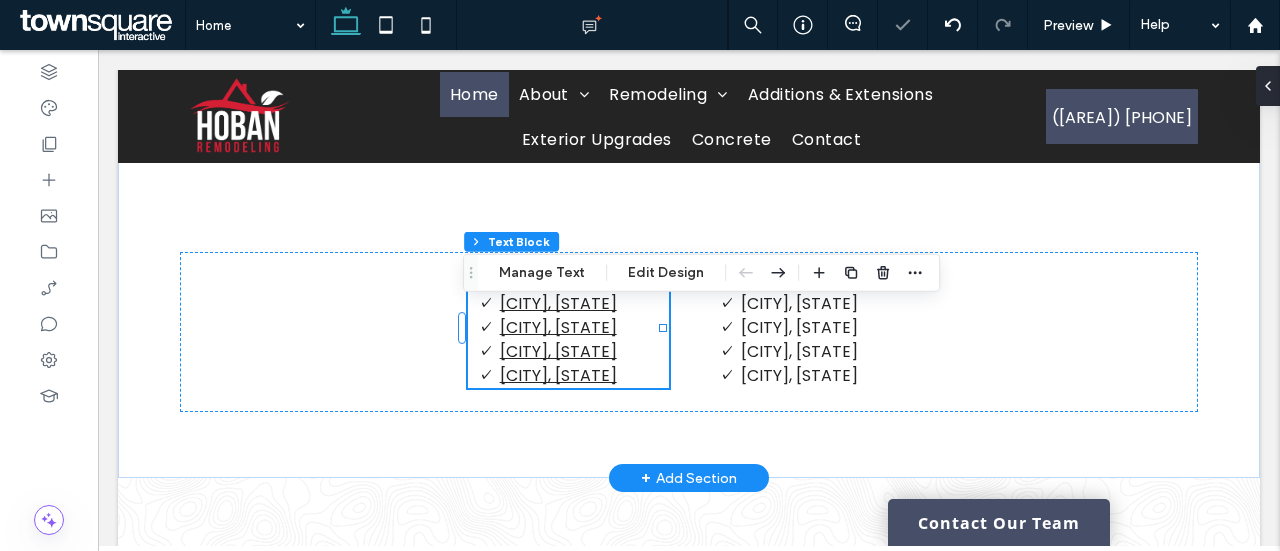 click on "Brecksville, OH" at bounding box center (584, 376) 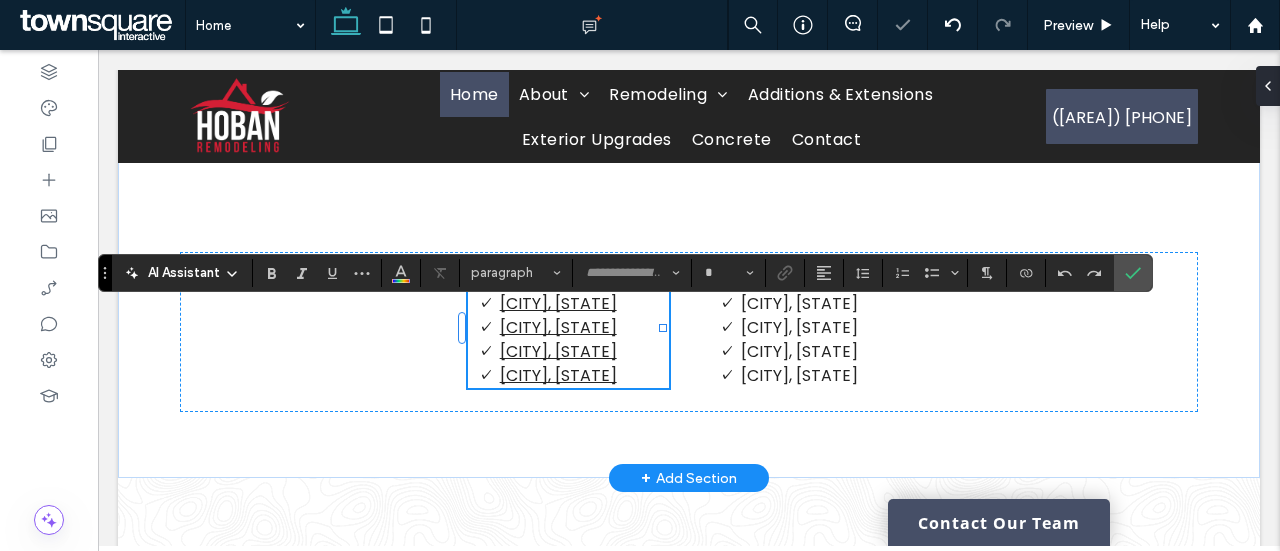 type on "*******" 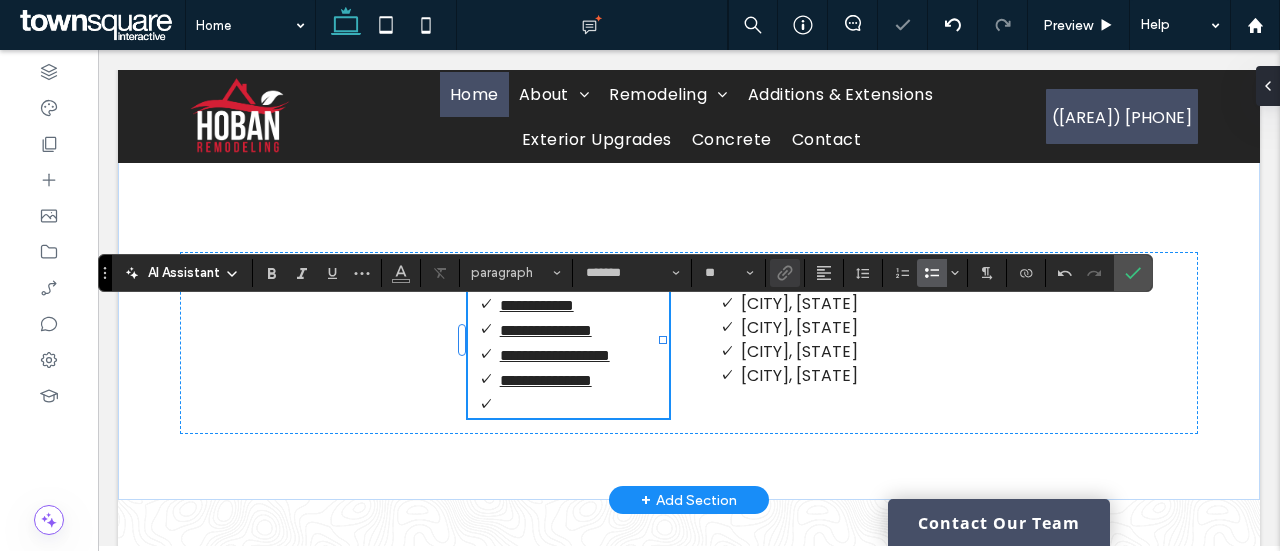 type 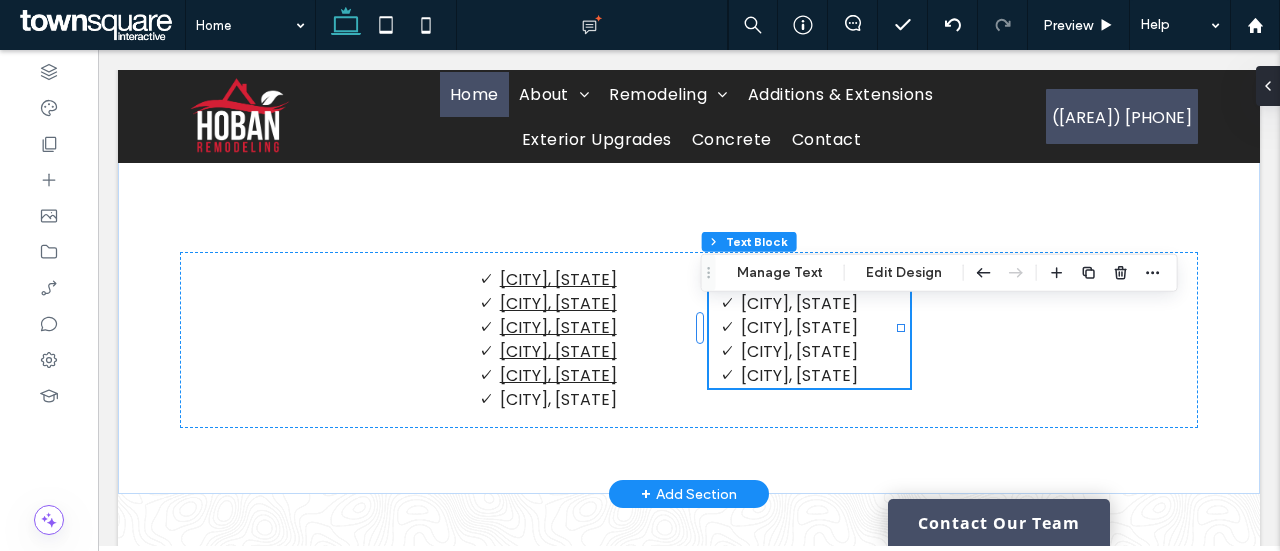 click on "Cleveland, OH  Medina, OH Bay Village, OH Avon Lake, OH Parma, OH ﻿" at bounding box center [810, 328] 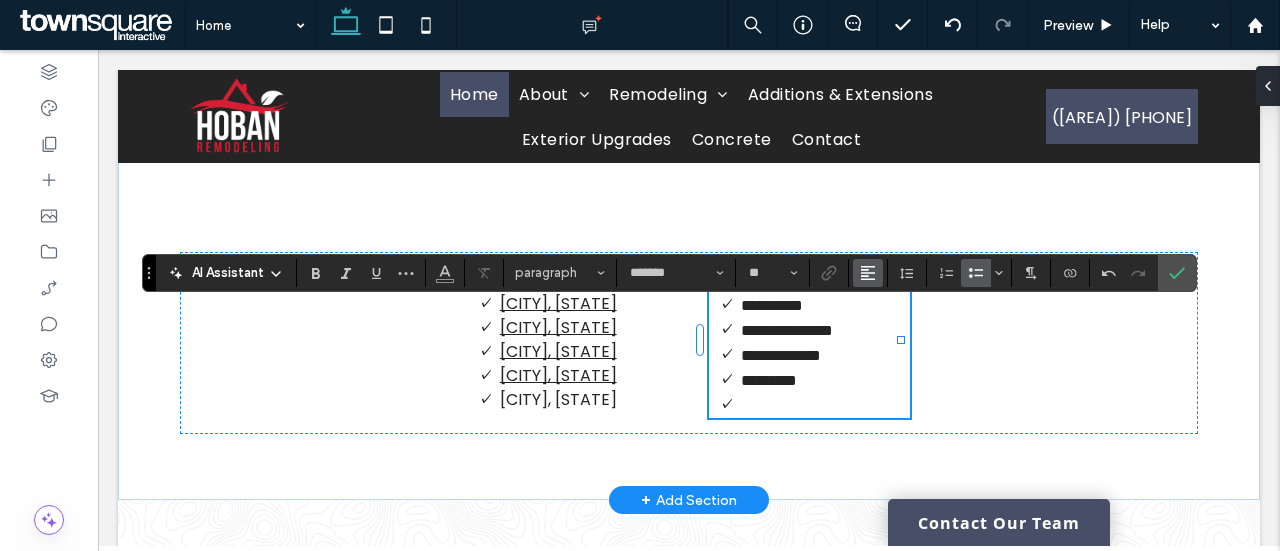 type 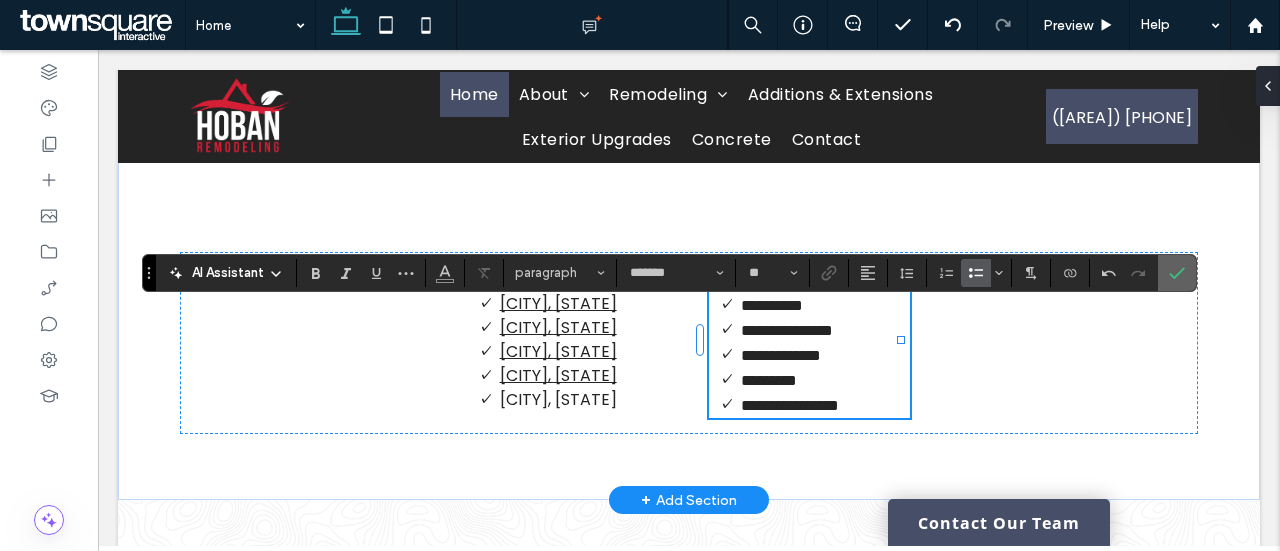 click 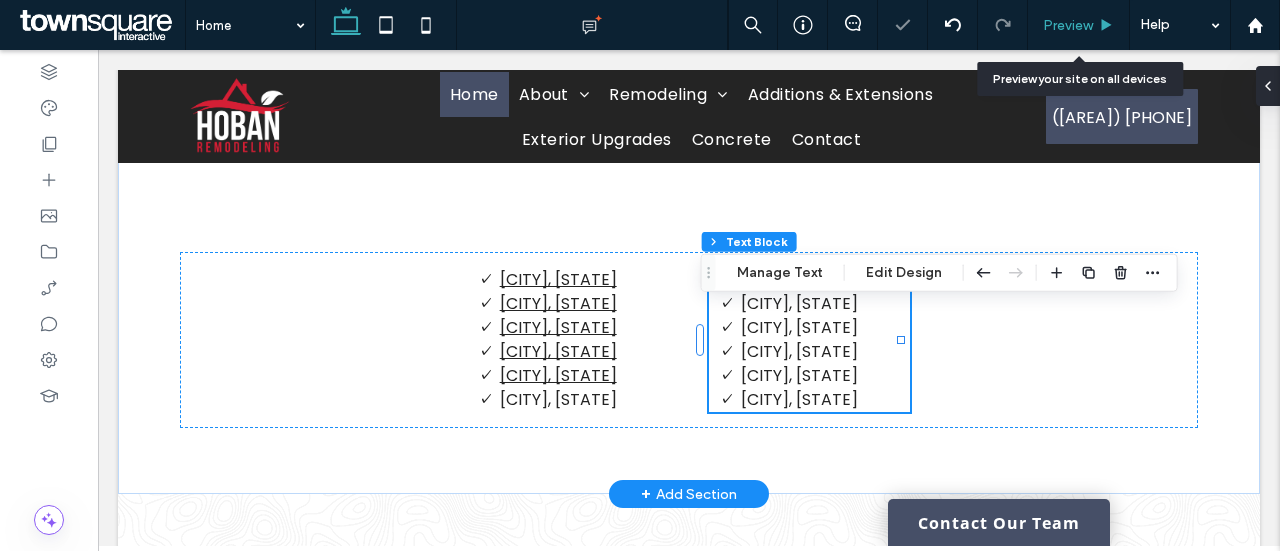 click on "Preview" at bounding box center [1078, 25] 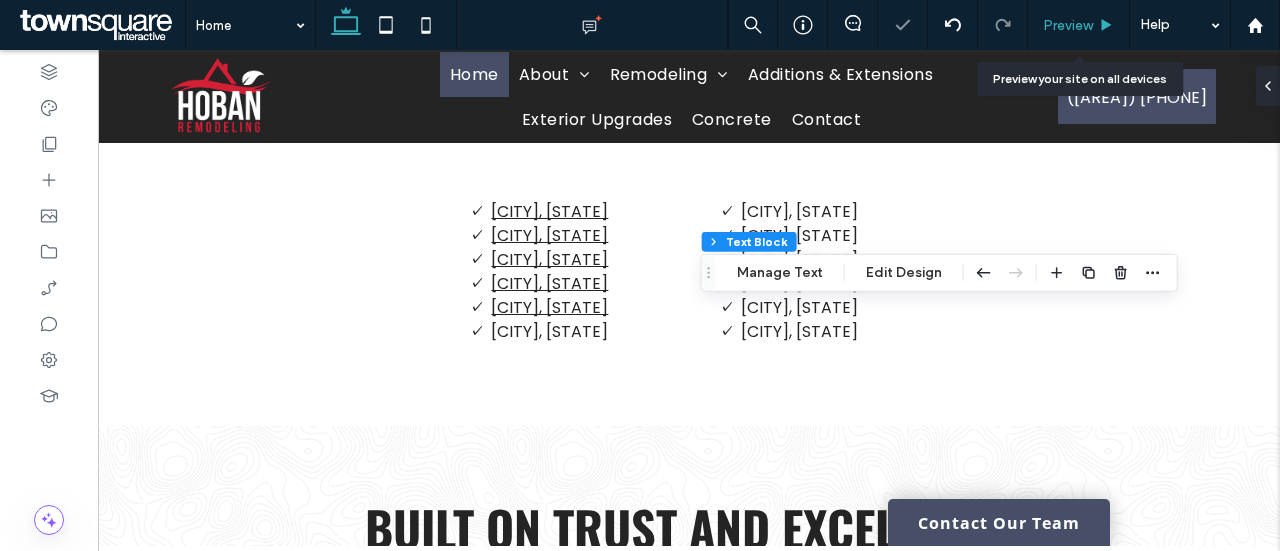 scroll, scrollTop: 2205, scrollLeft: 0, axis: vertical 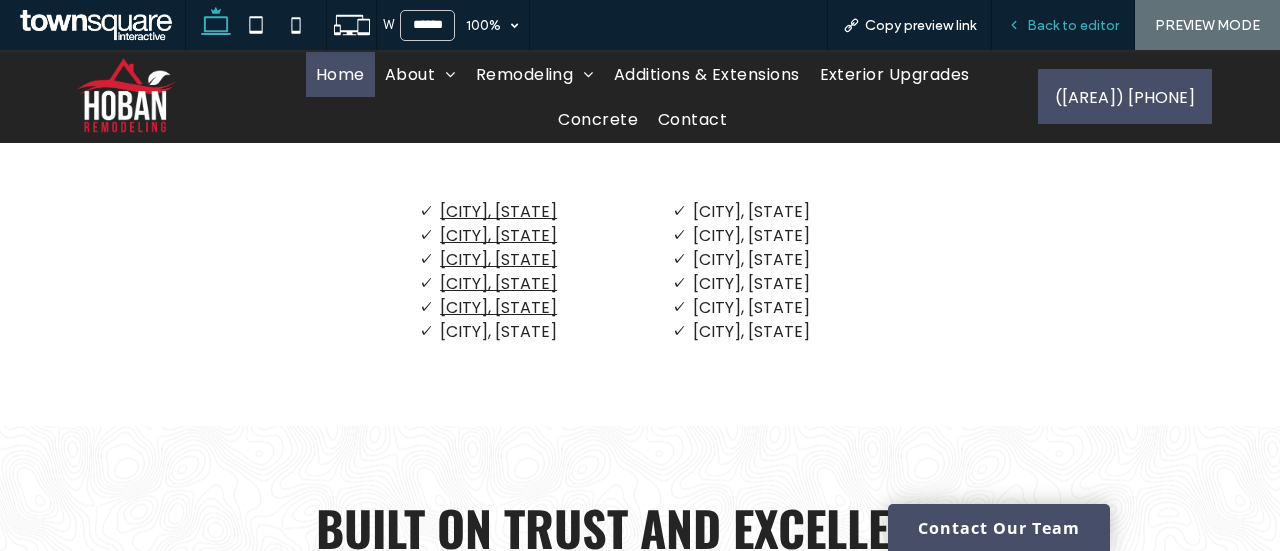 click on "Back to editor" at bounding box center [1063, 25] 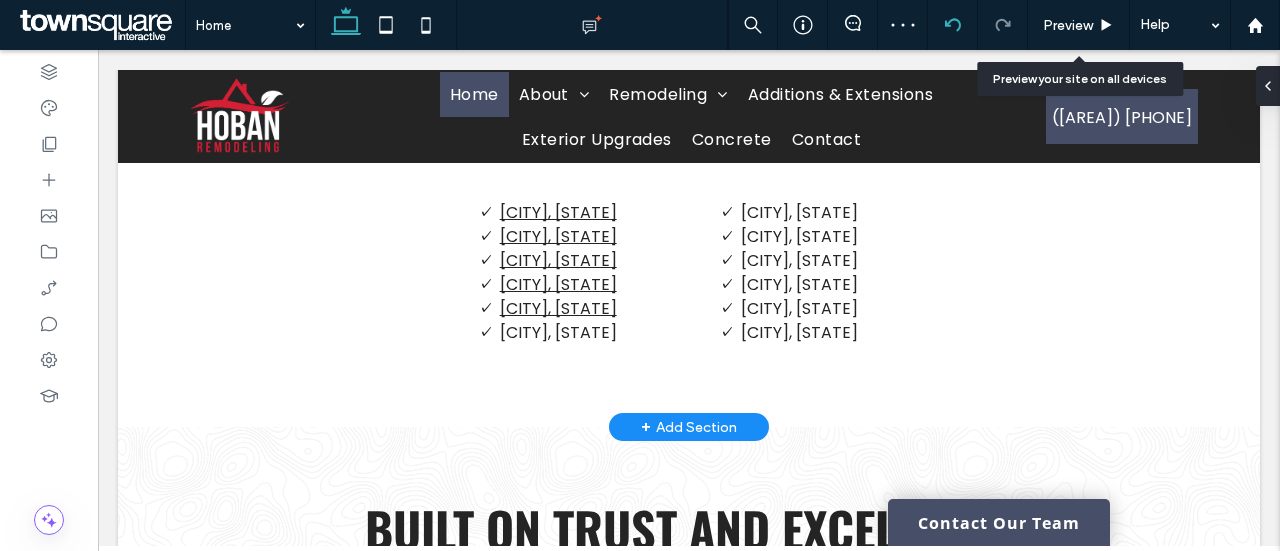 scroll, scrollTop: 2290, scrollLeft: 0, axis: vertical 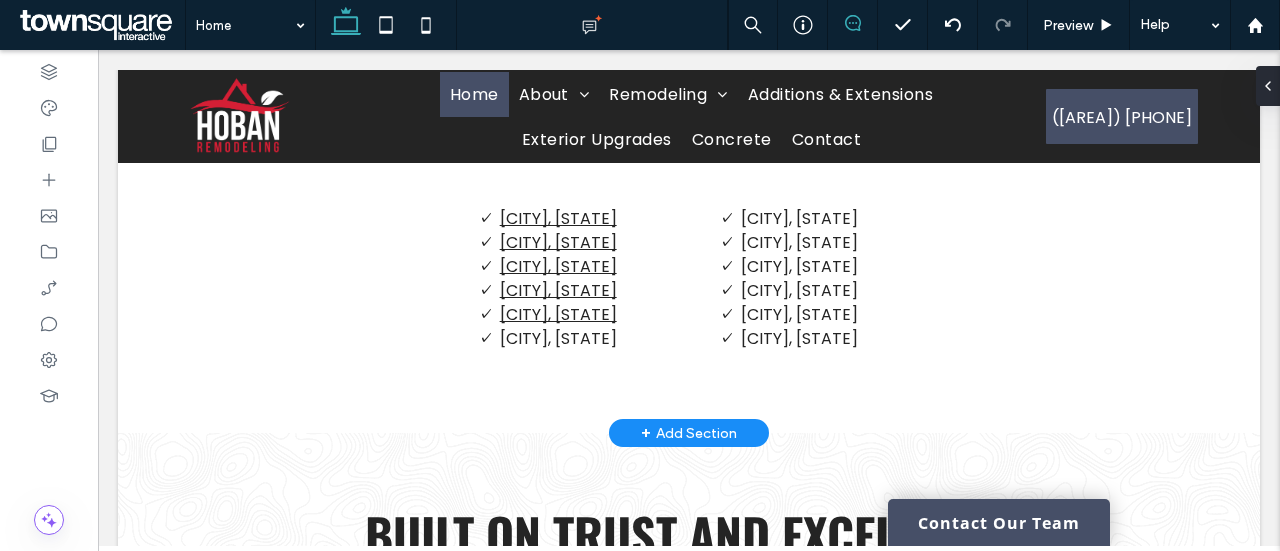click 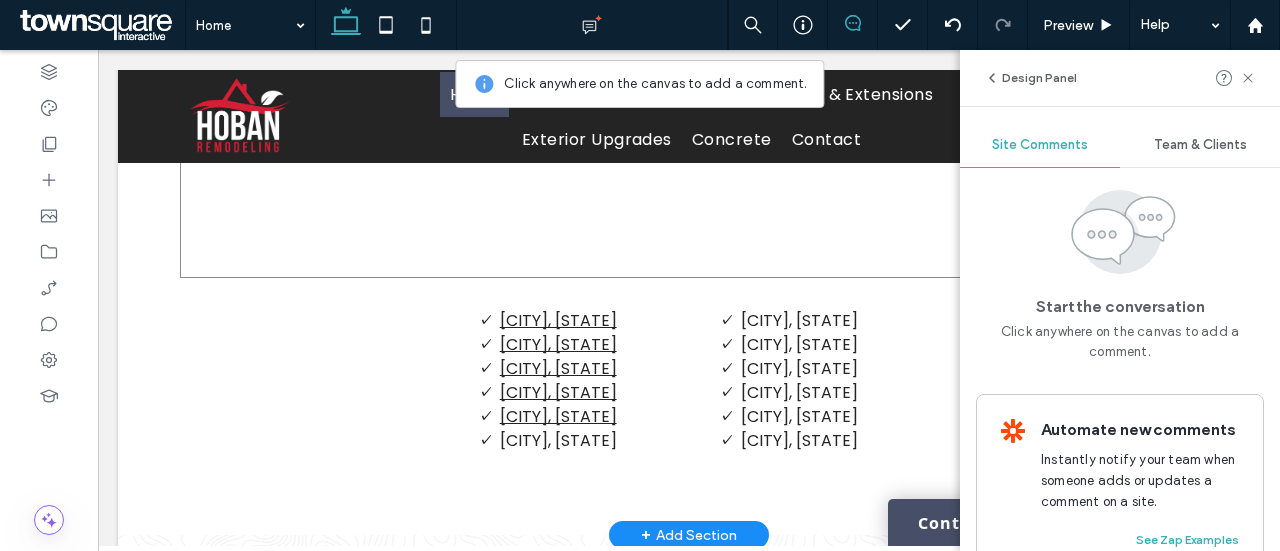 scroll, scrollTop: 2196, scrollLeft: 0, axis: vertical 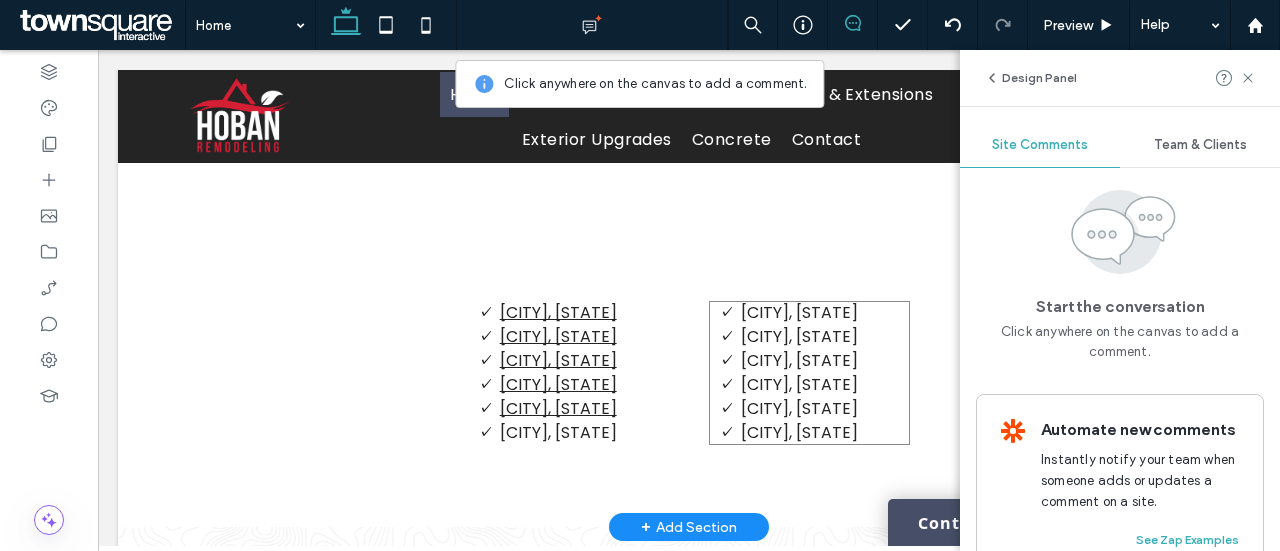 click on "Strongsville, OH" at bounding box center [799, 432] 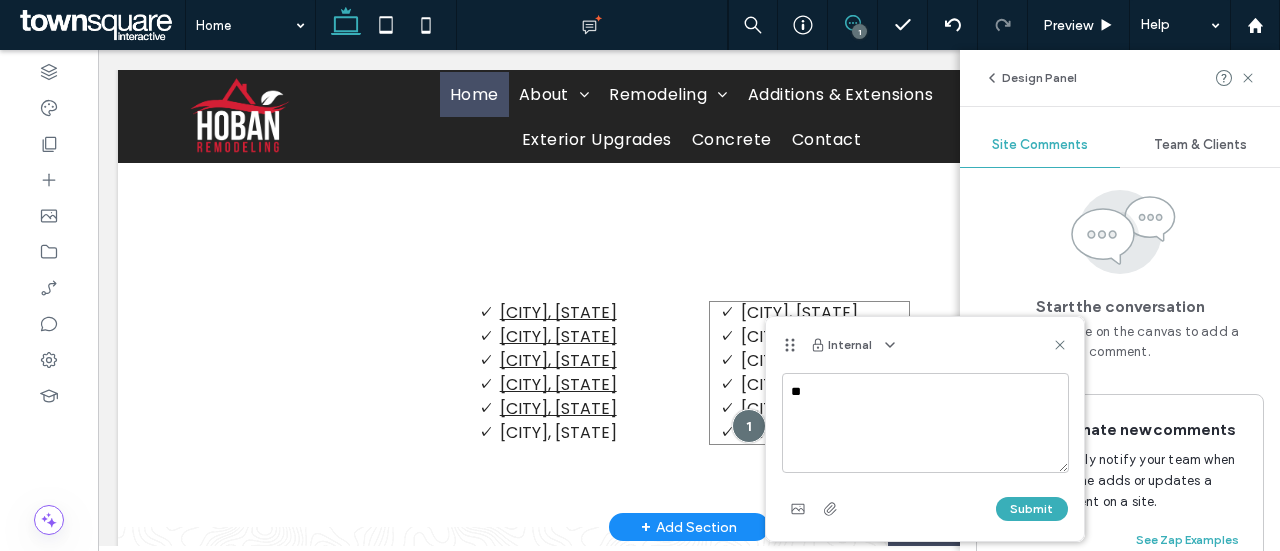 type on "*" 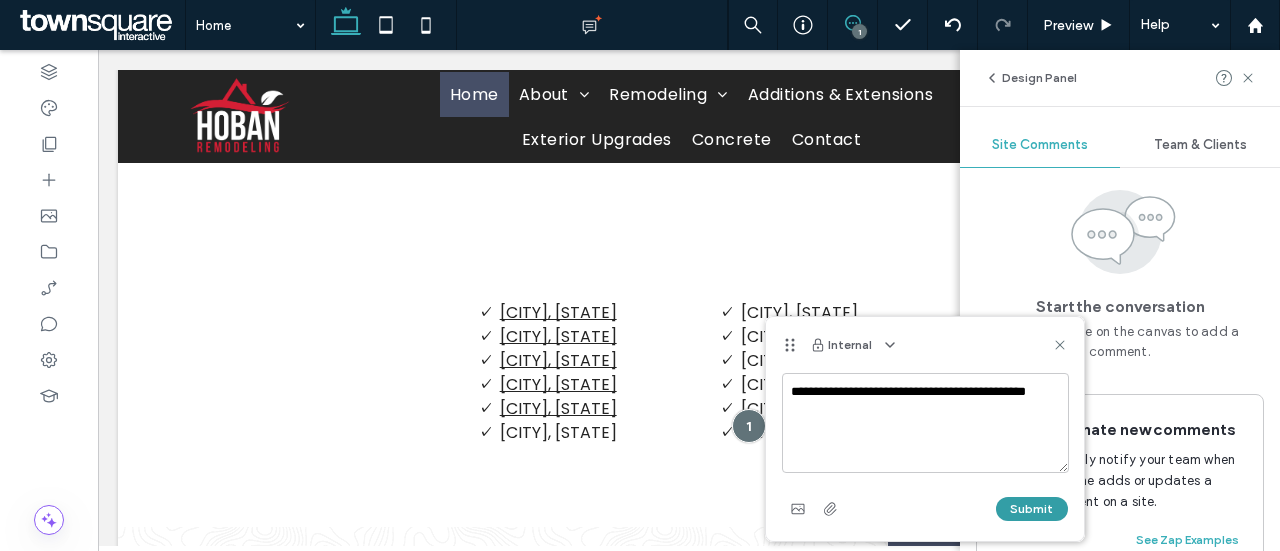 type on "**********" 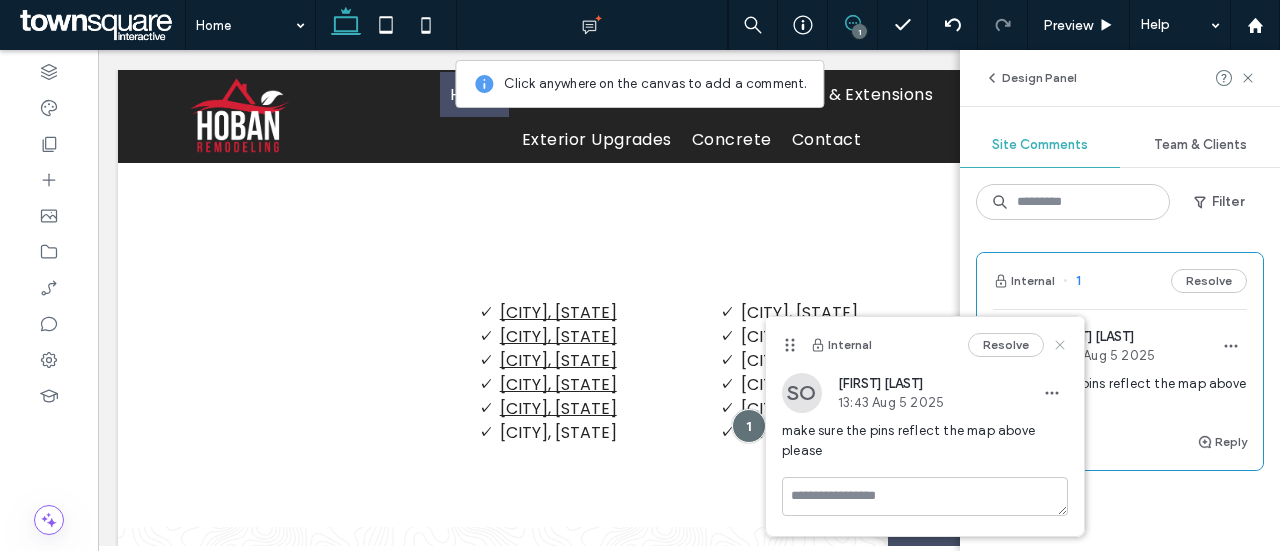 click 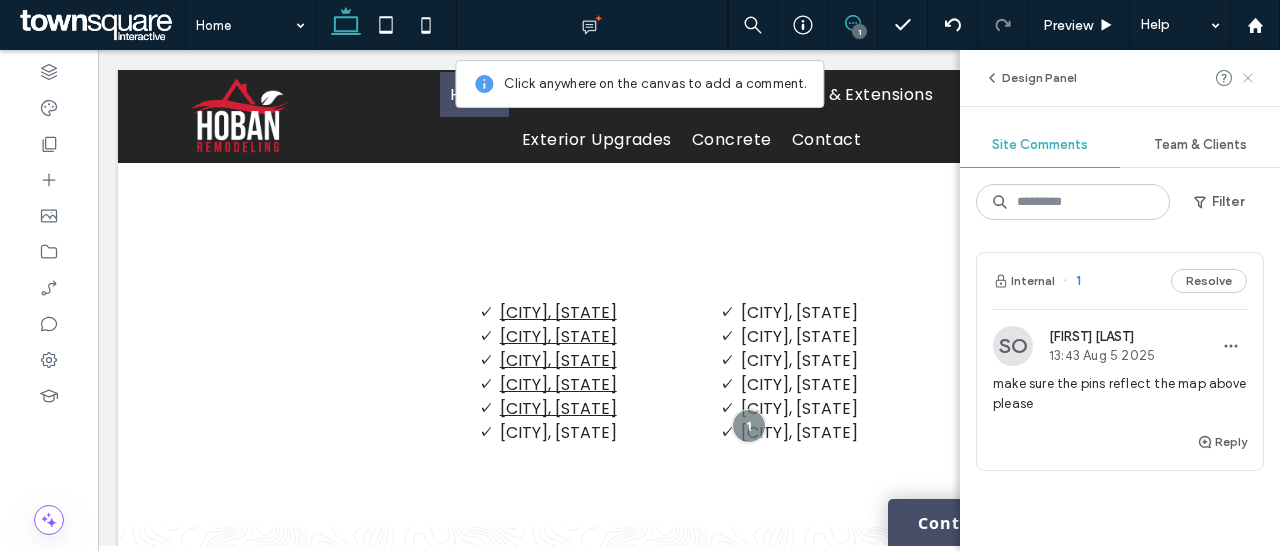 click 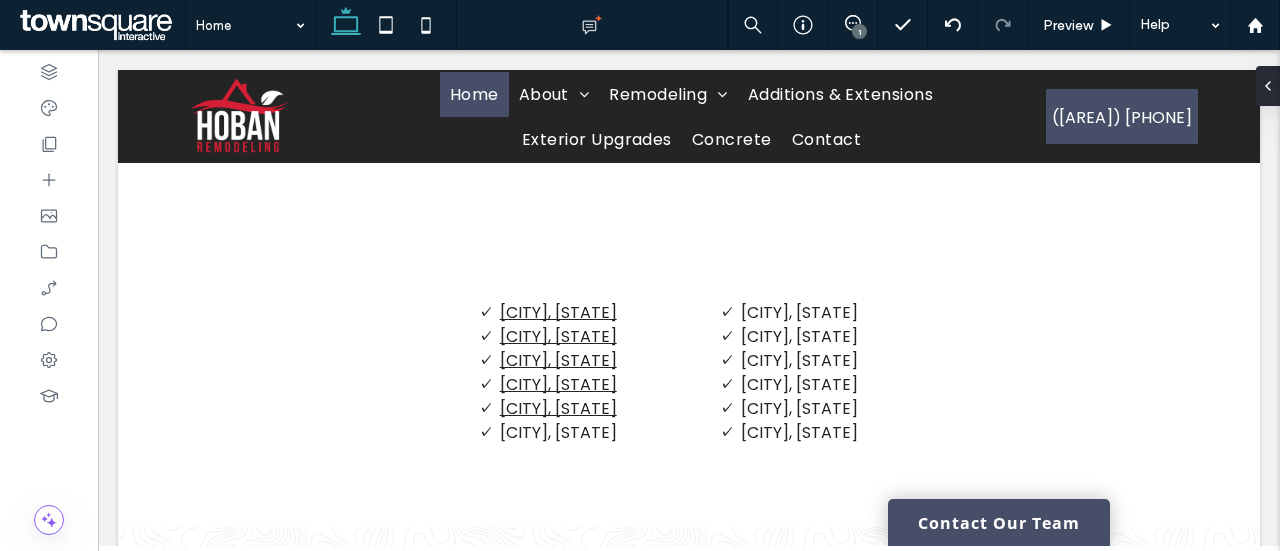 click on "Home
About
Portfolio
Remodeling
Kitchen Remodeling
Bath Remodeling
Basement Remodeling & Finishing
Whole Home Renovation
Energy Efficient & Aging in Place Solutions
Additions & Extensions
Exterior Upgrades
Concrete
Contact
(216) 882-9780
(216) 882-9780
Section
Basic Header
Section
Home
About
Portfolio
Remodeling
Kitchen Remodeling
Bath Remodeling
Basement Remodeling & Finishing" at bounding box center (689, -237) 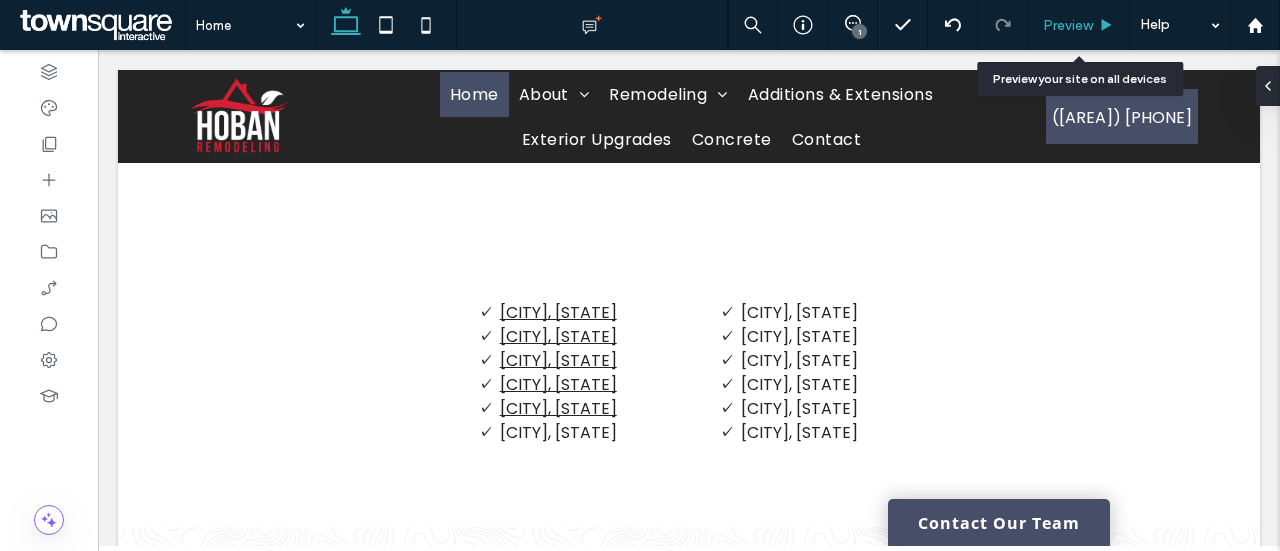click on "Preview" at bounding box center (1078, 25) 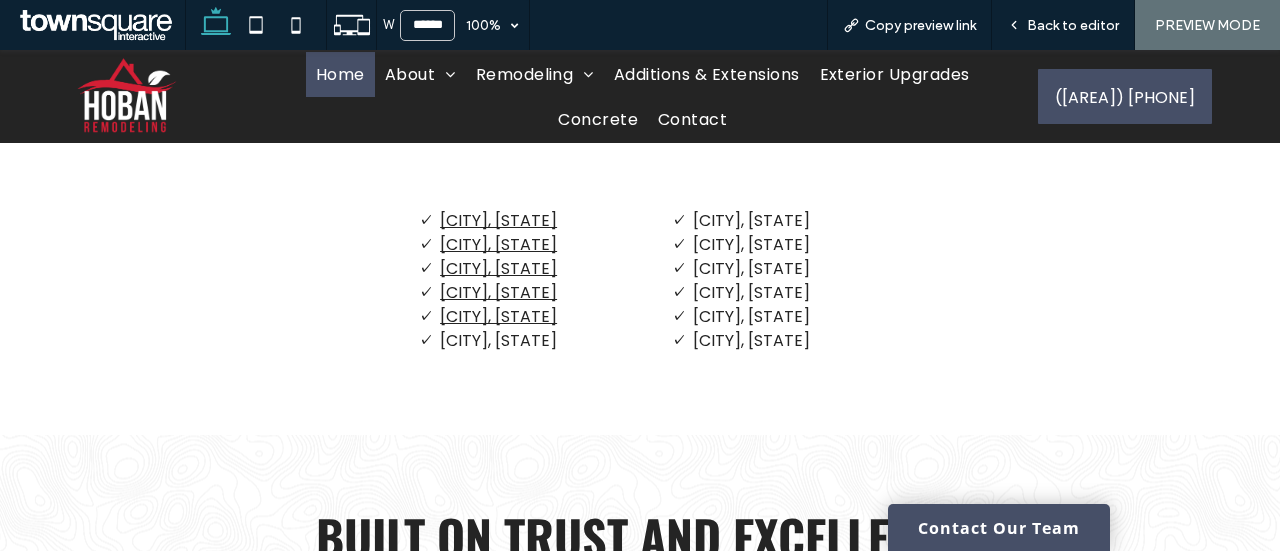 scroll, scrollTop: 2172, scrollLeft: 0, axis: vertical 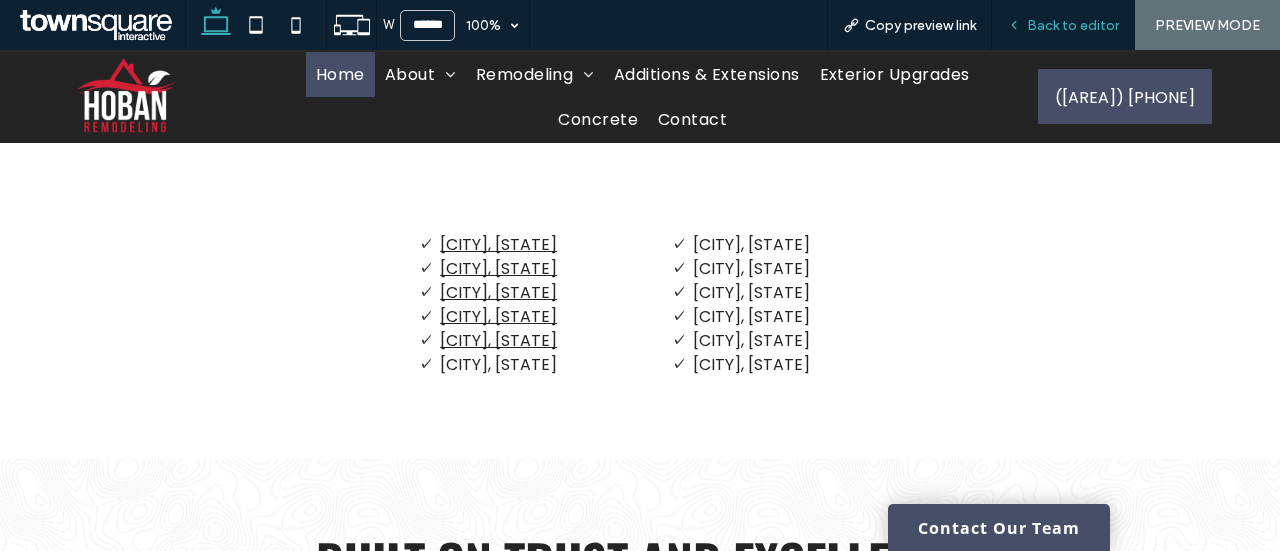 click on "Back to editor" at bounding box center [1073, 25] 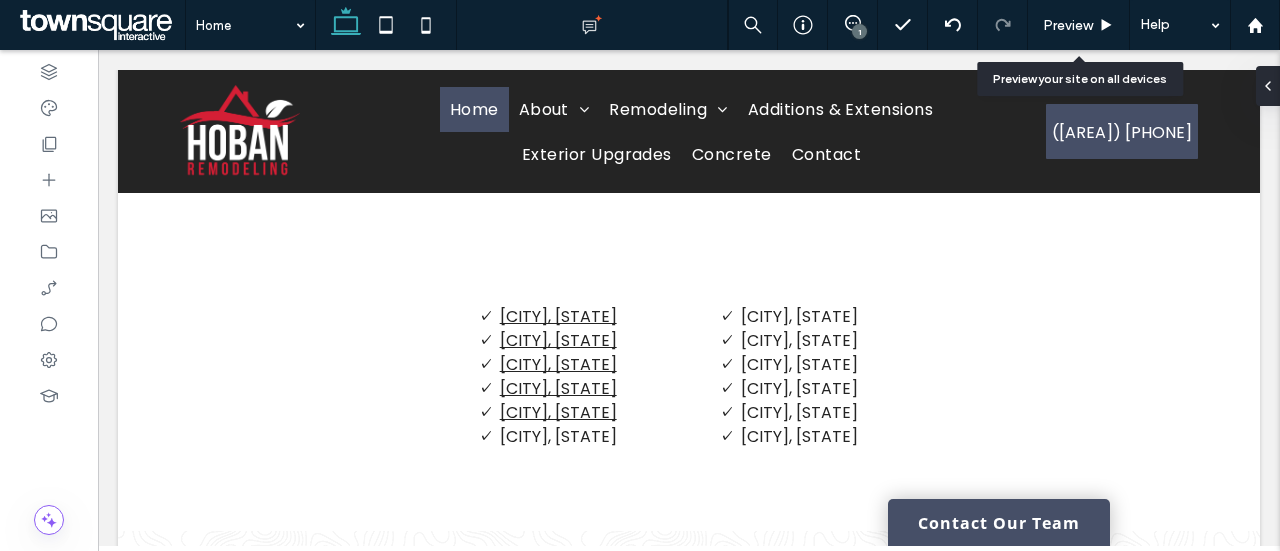 scroll, scrollTop: 2256, scrollLeft: 0, axis: vertical 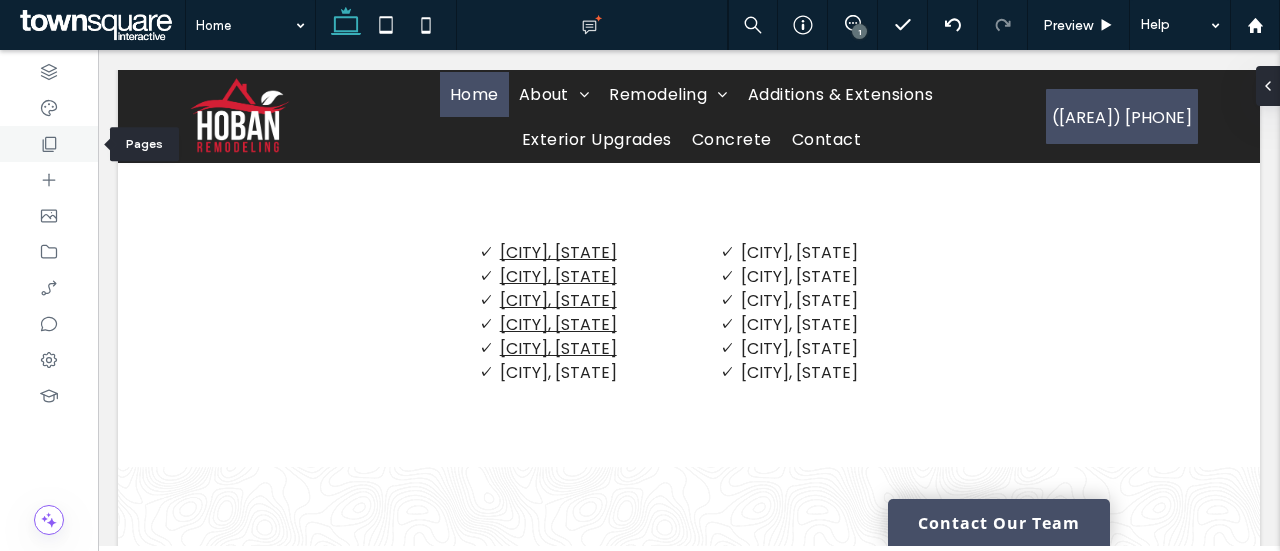 click at bounding box center [49, 144] 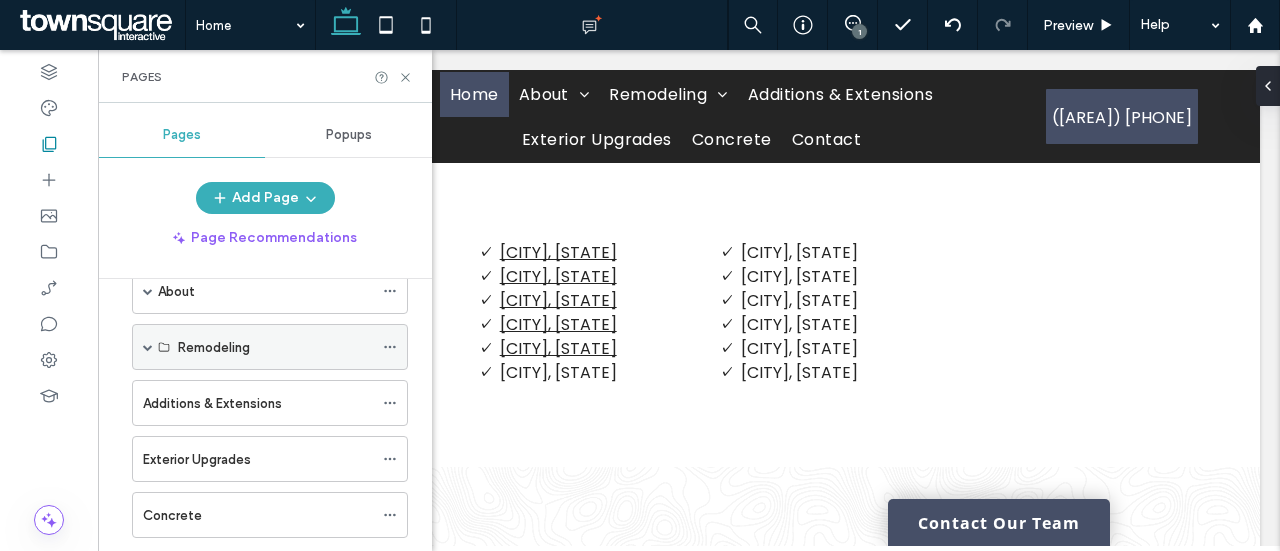 scroll, scrollTop: 88, scrollLeft: 0, axis: vertical 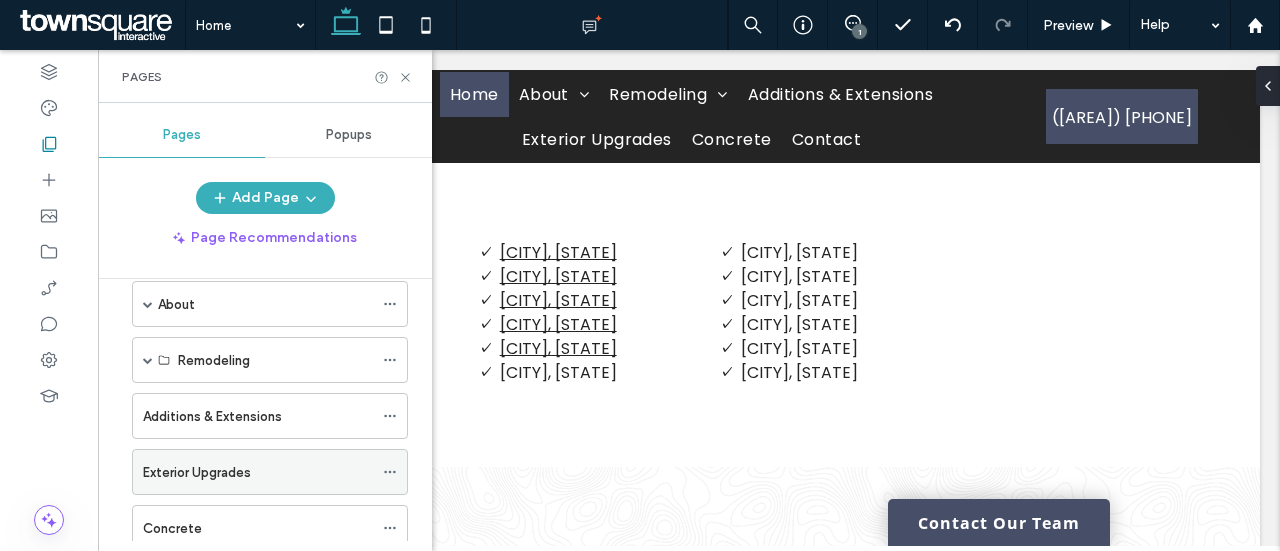 click 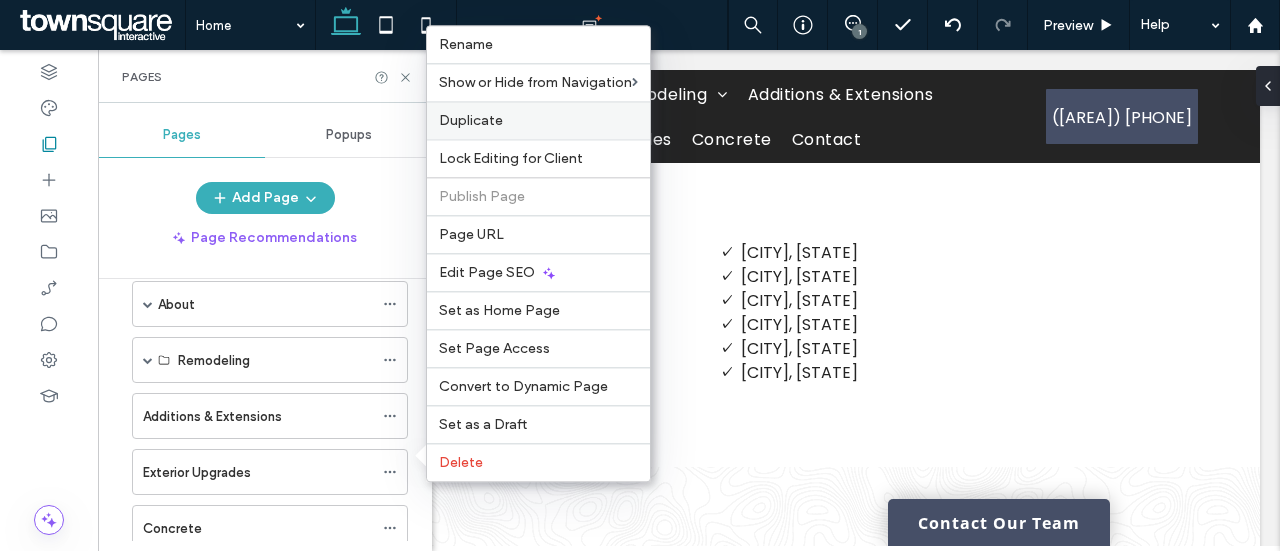 click on "Duplicate" at bounding box center (538, 120) 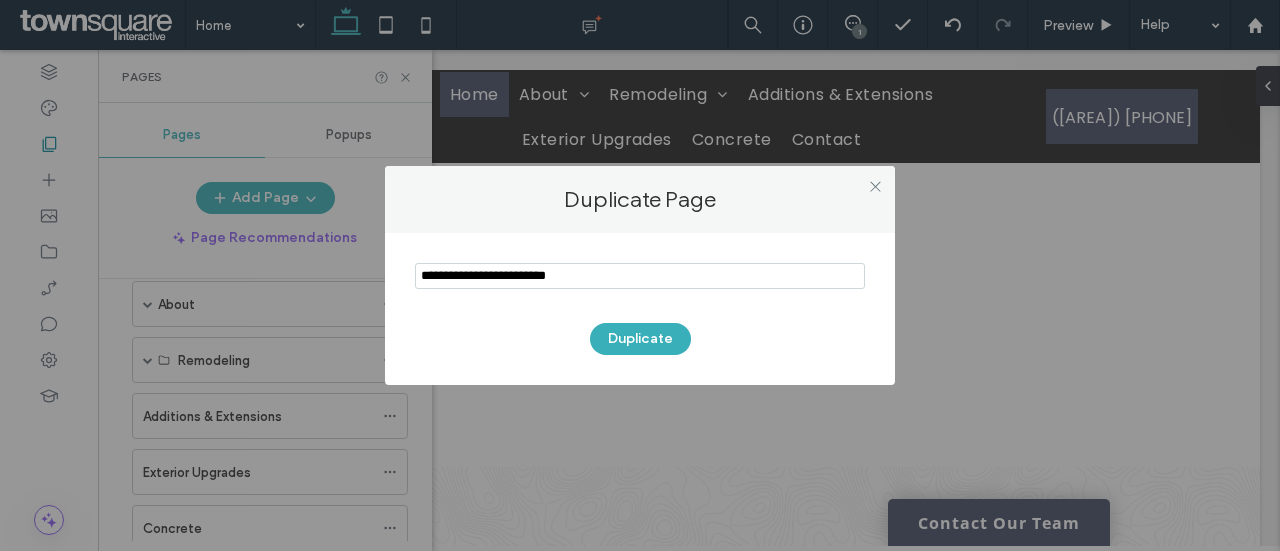 drag, startPoint x: 597, startPoint y: 279, endPoint x: 392, endPoint y: 269, distance: 205.24376 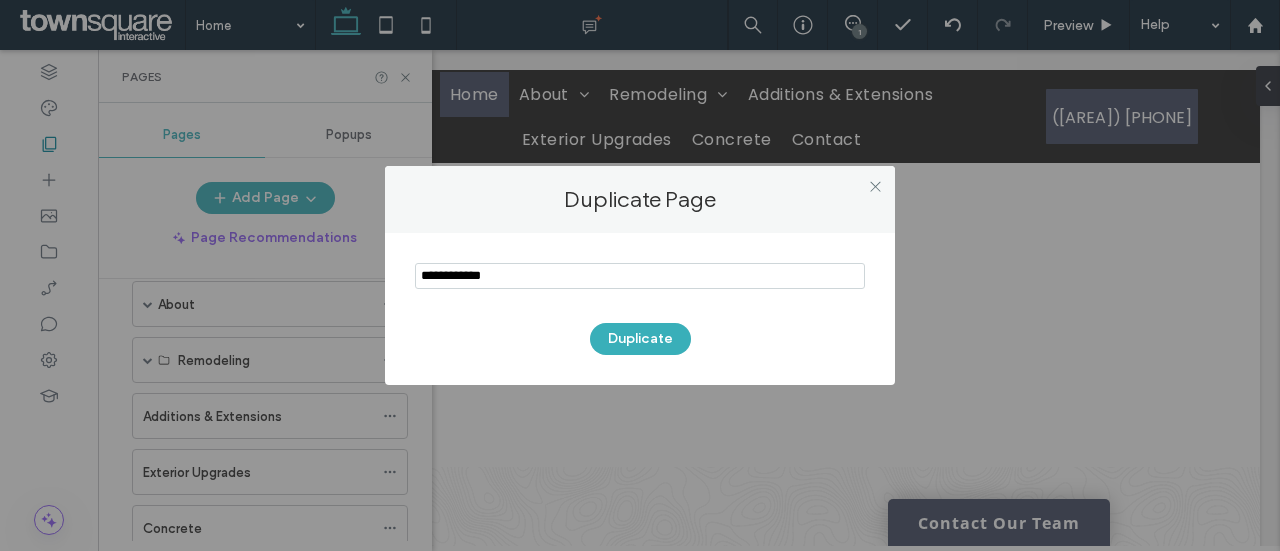 click at bounding box center (640, 276) 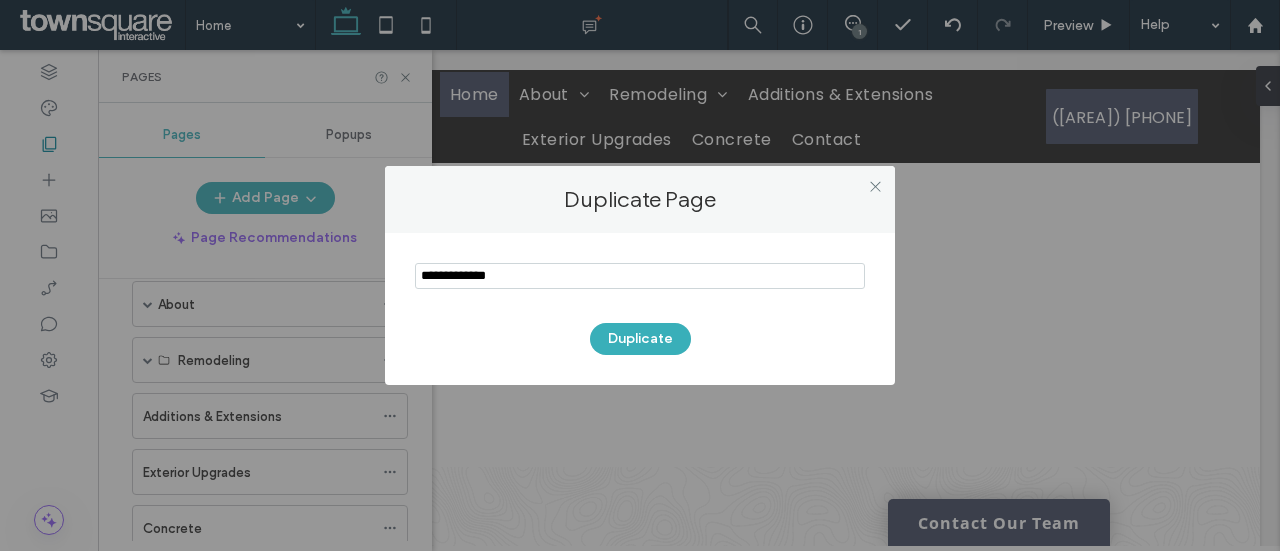 click at bounding box center (640, 276) 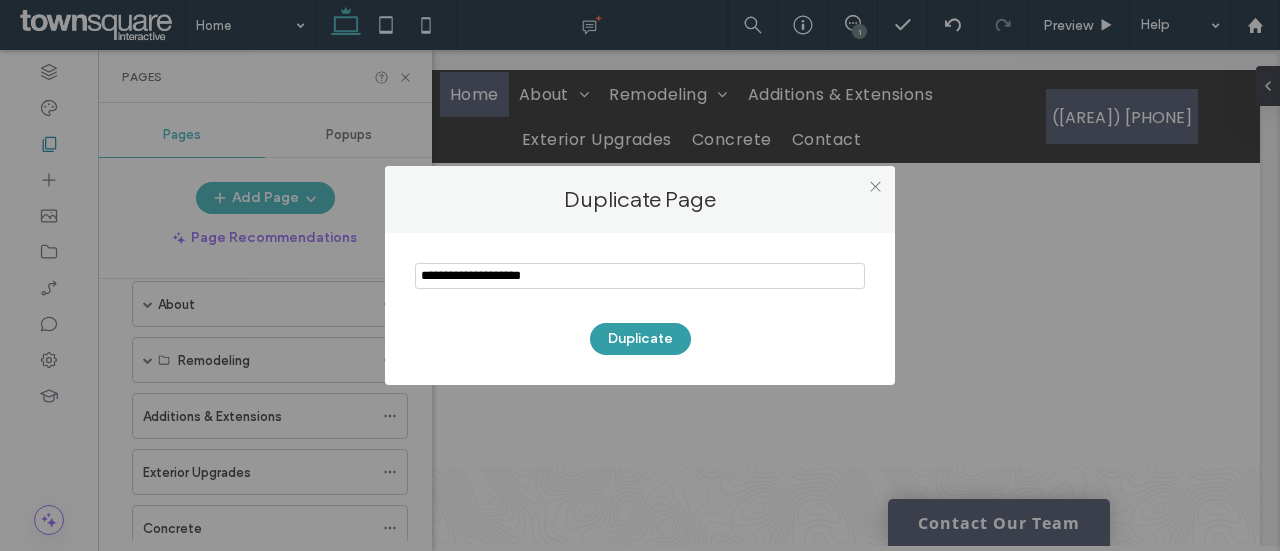 type on "**********" 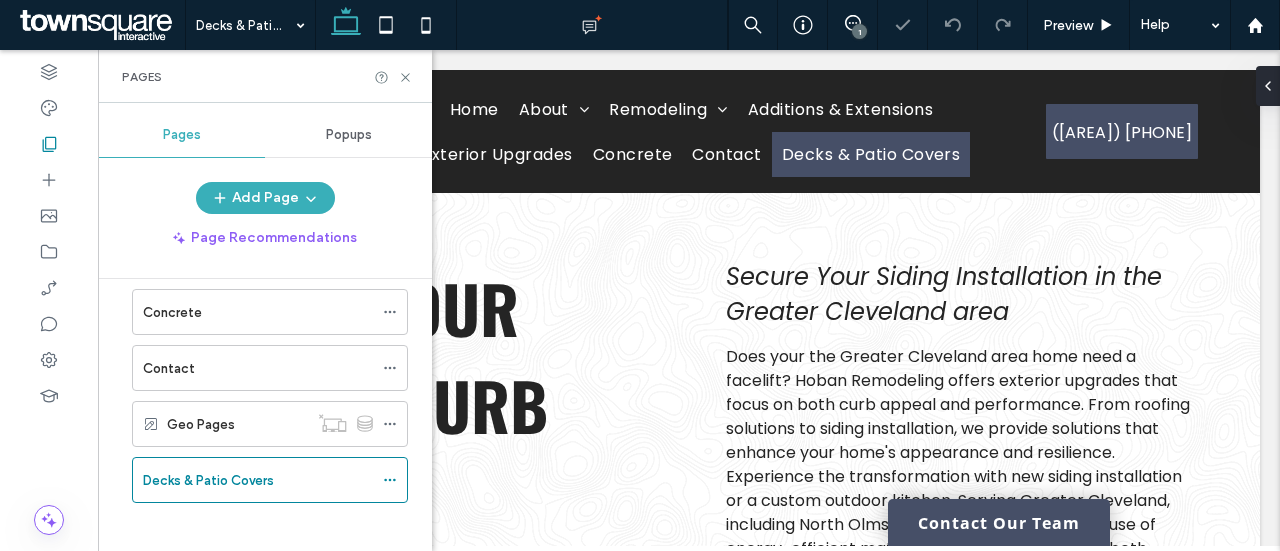 scroll, scrollTop: 0, scrollLeft: 0, axis: both 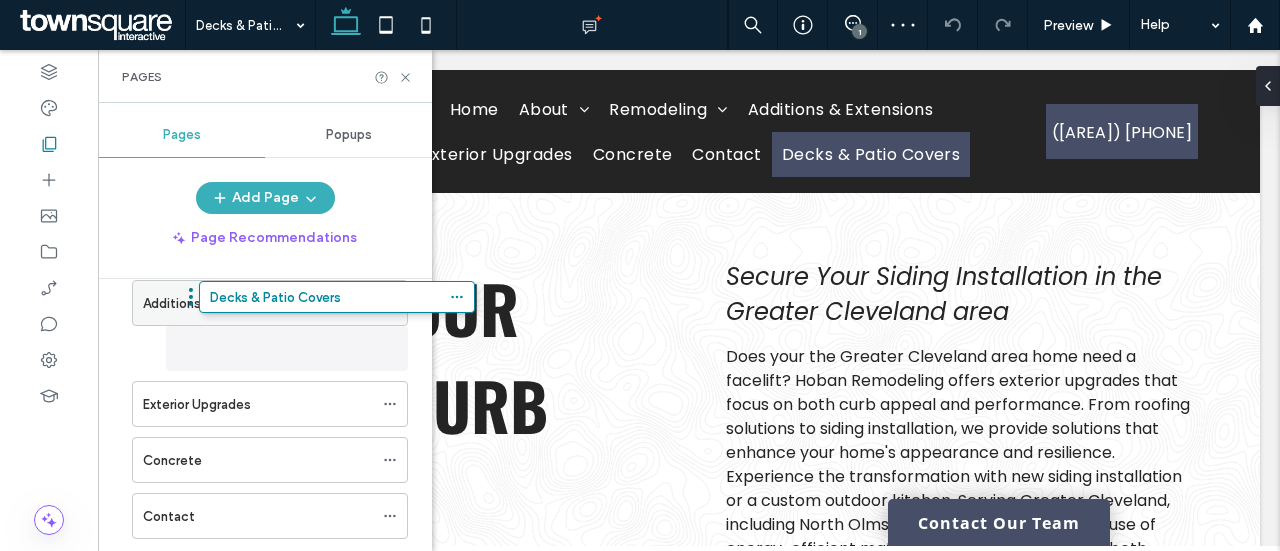 drag, startPoint x: 292, startPoint y: 467, endPoint x: 358, endPoint y: 305, distance: 174.92856 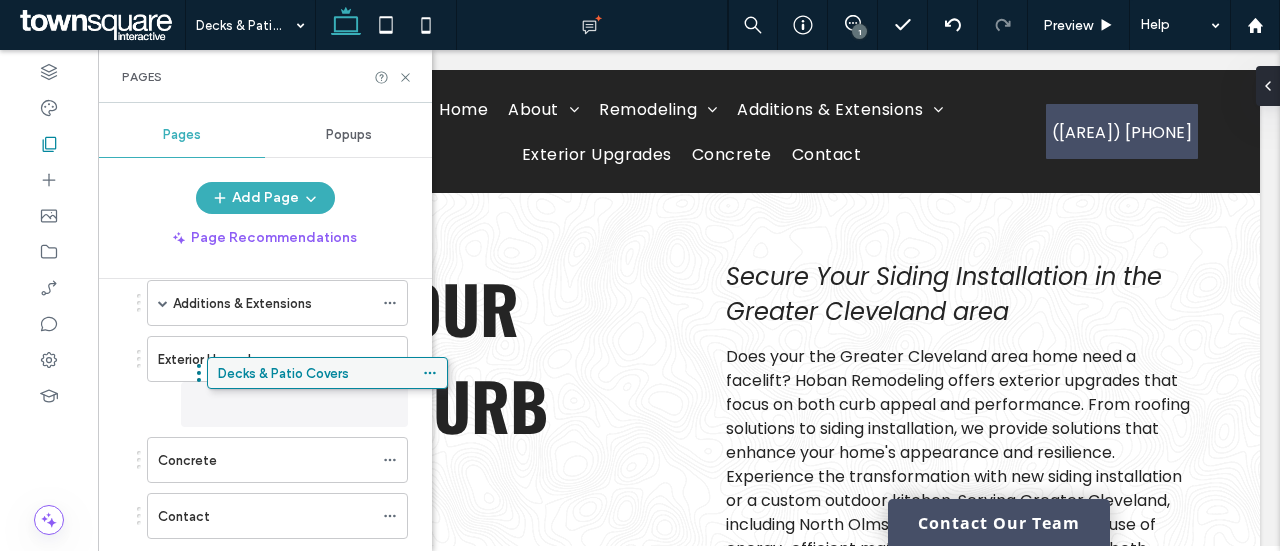 drag, startPoint x: 312, startPoint y: 345, endPoint x: 351, endPoint y: 382, distance: 53.75872 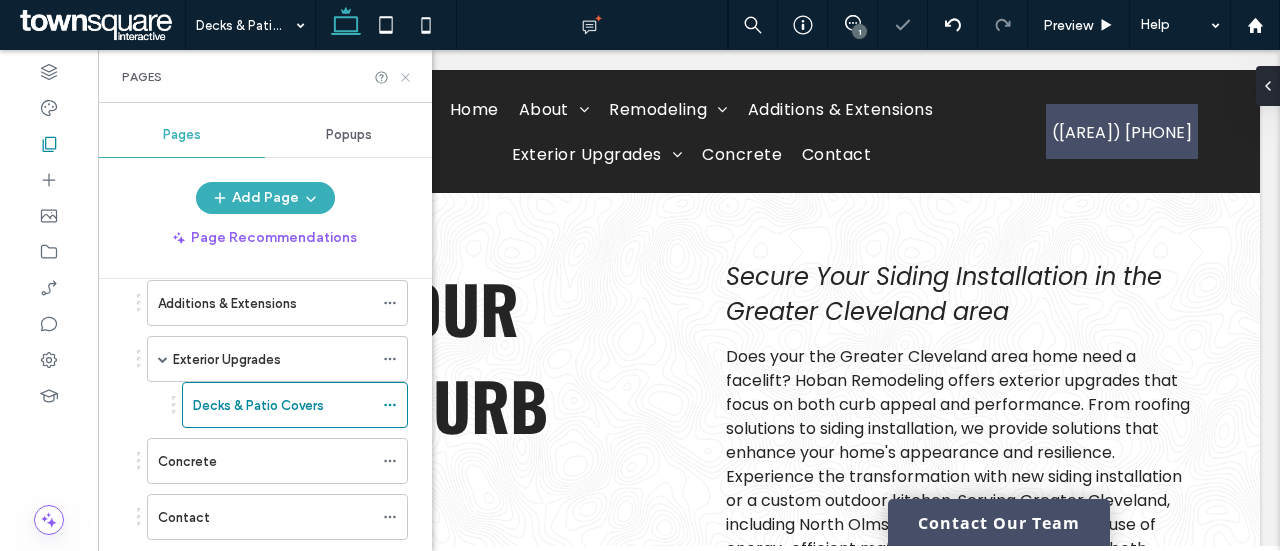 click 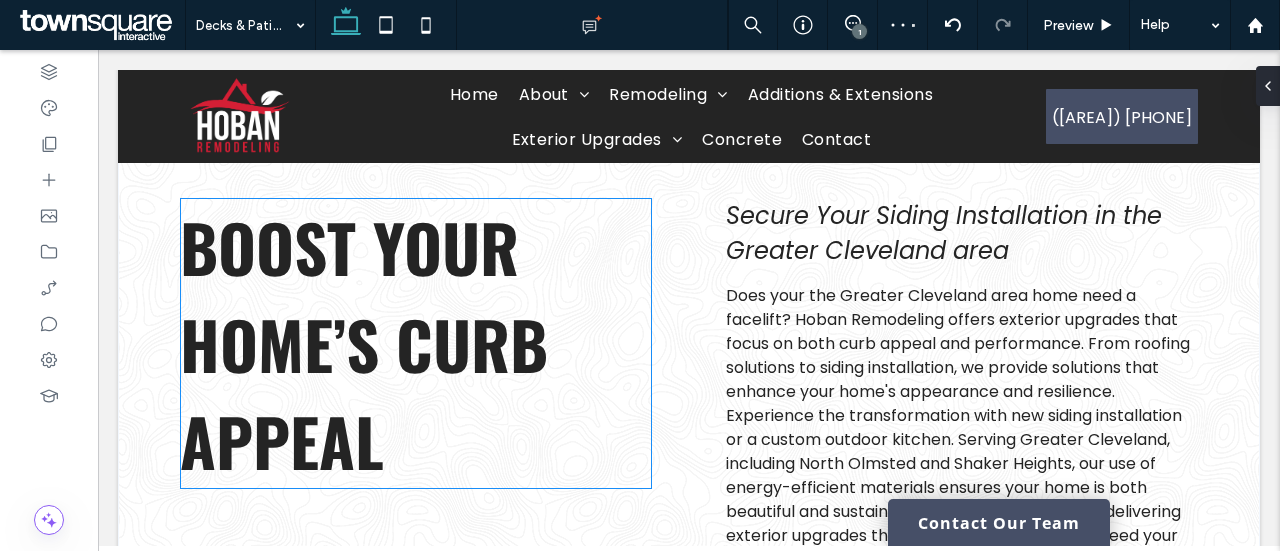 scroll, scrollTop: 32, scrollLeft: 0, axis: vertical 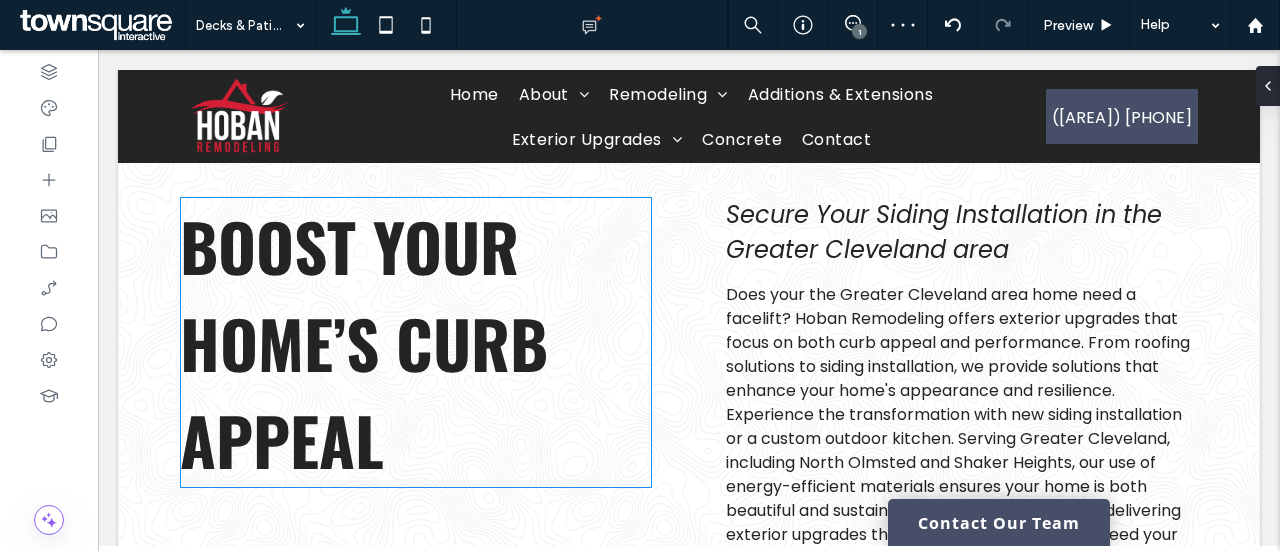 click on "Boost Your Home’s Curb Appeal" at bounding box center [364, 342] 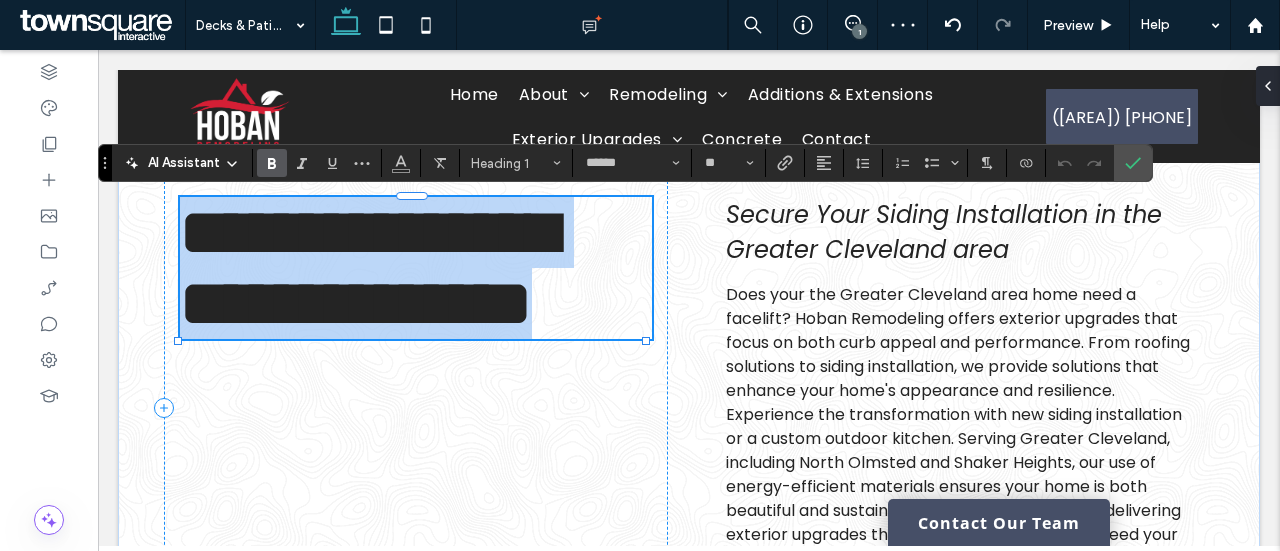 copy on "**********" 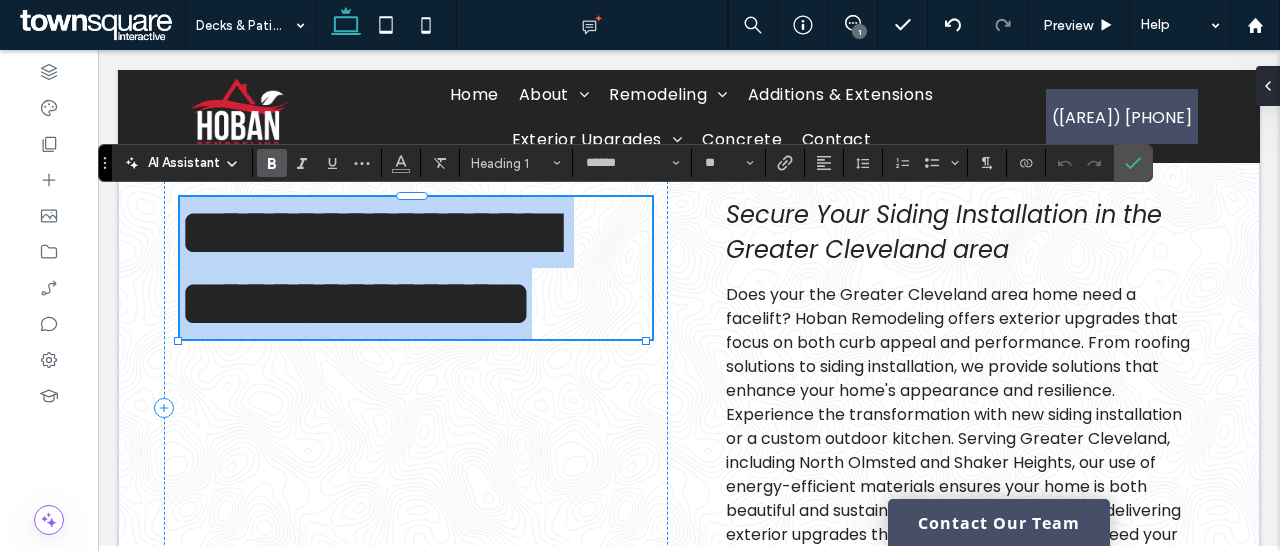 paste 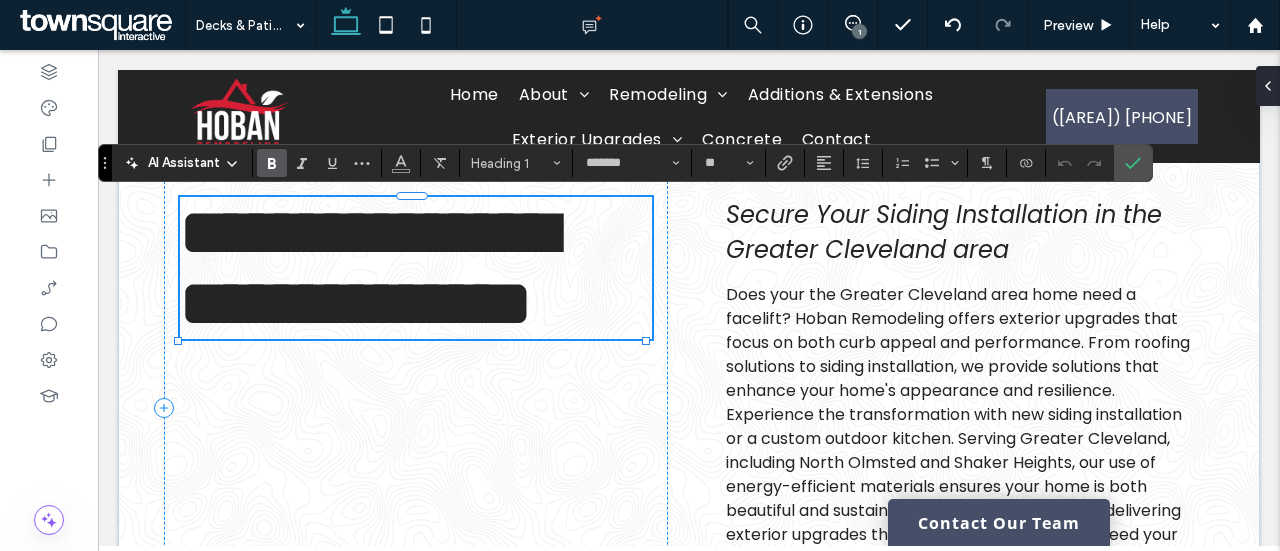 scroll, scrollTop: 0, scrollLeft: 0, axis: both 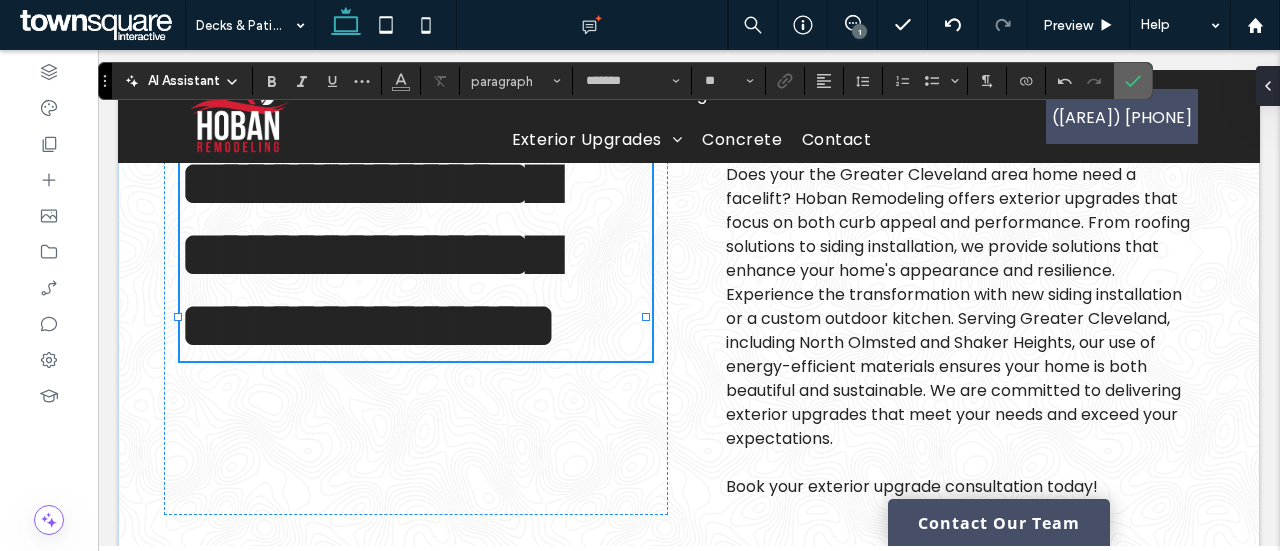 click 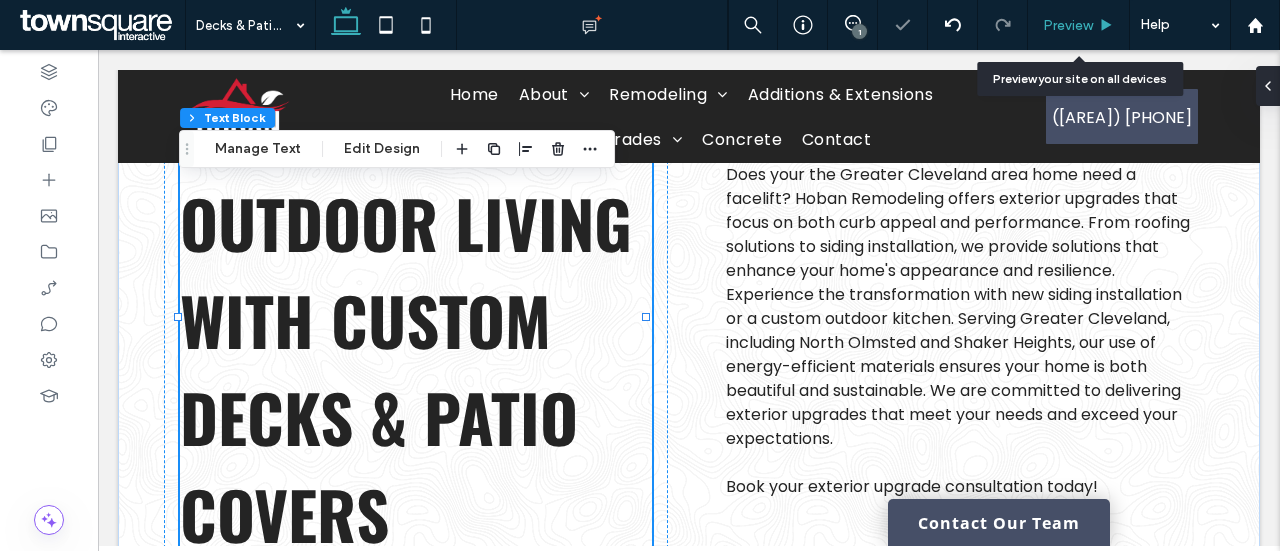 click on "Preview" at bounding box center [1079, 25] 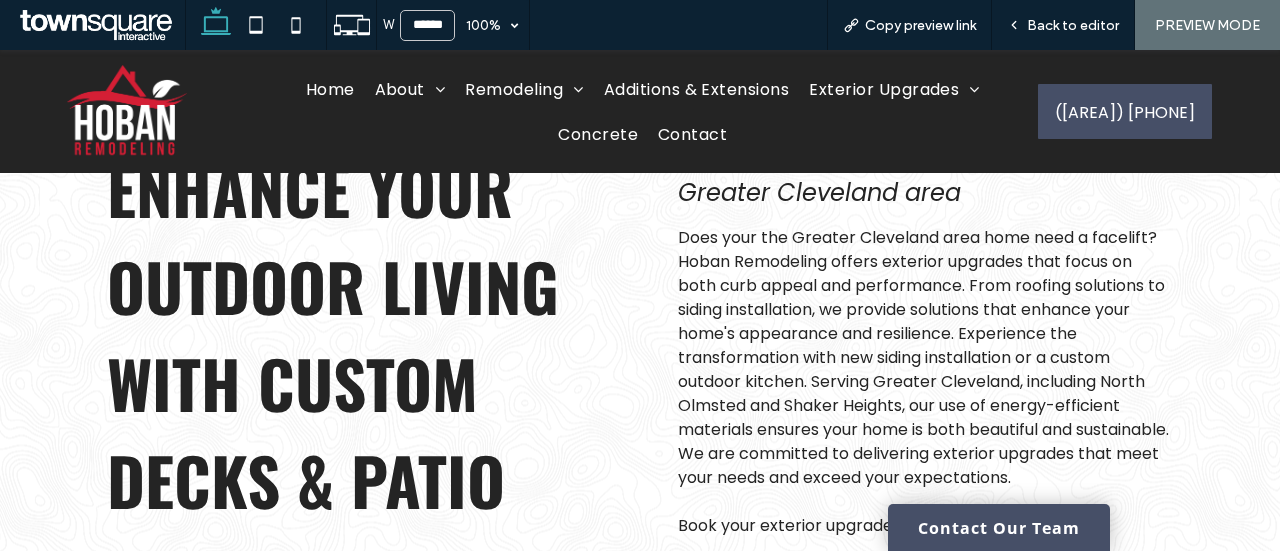 scroll, scrollTop: 0, scrollLeft: 0, axis: both 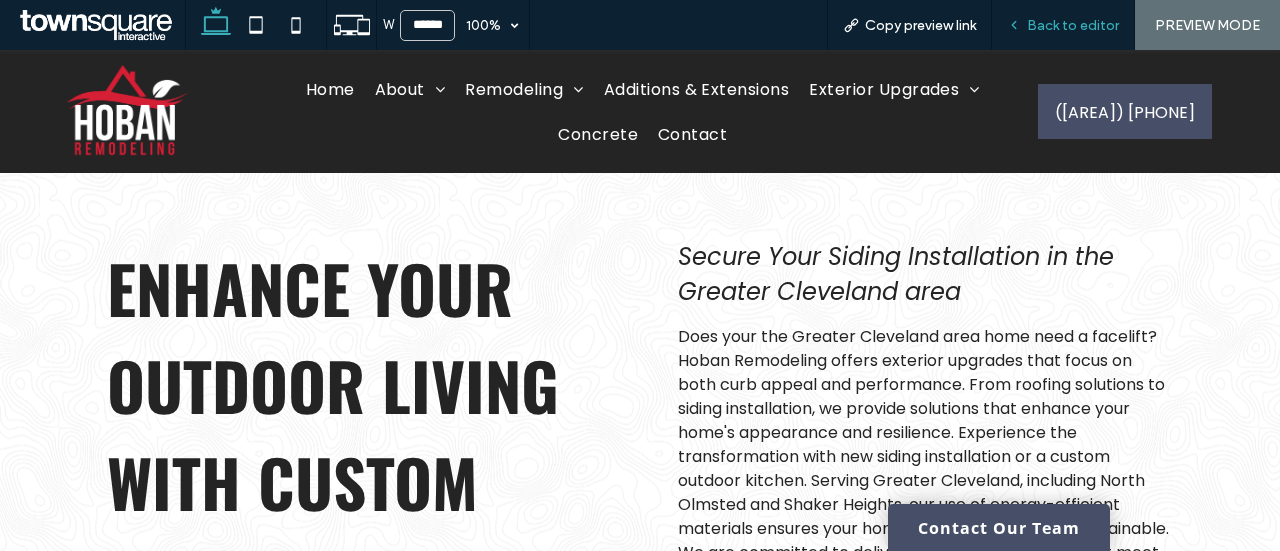 click on "Back to editor" at bounding box center (1073, 25) 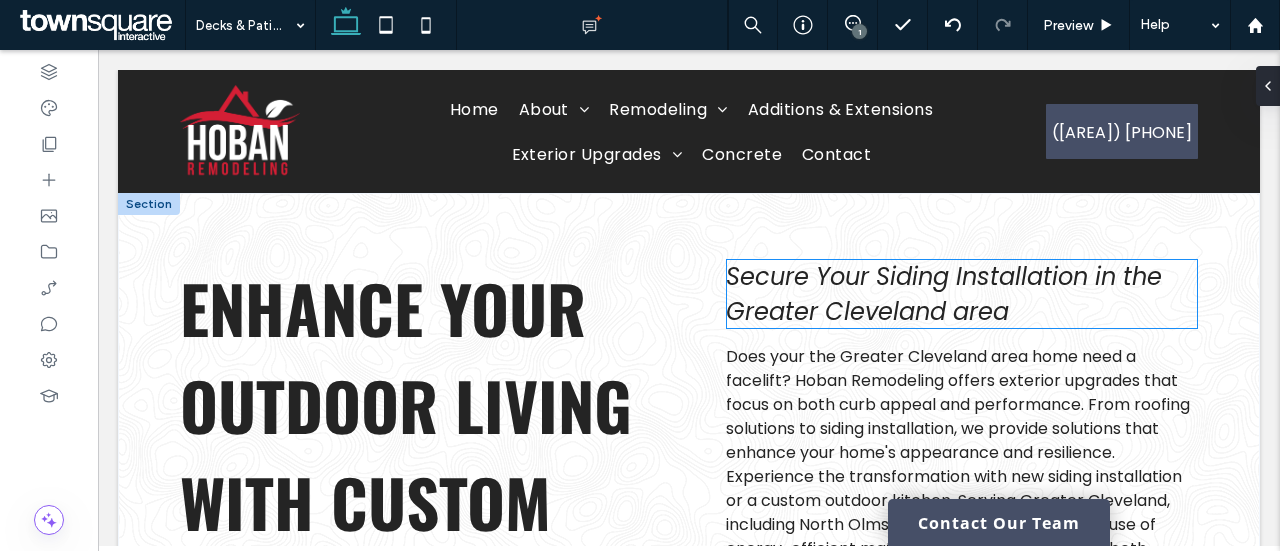 click on "Secure Your Siding Installation in the Greater Cleveland area" at bounding box center (944, 294) 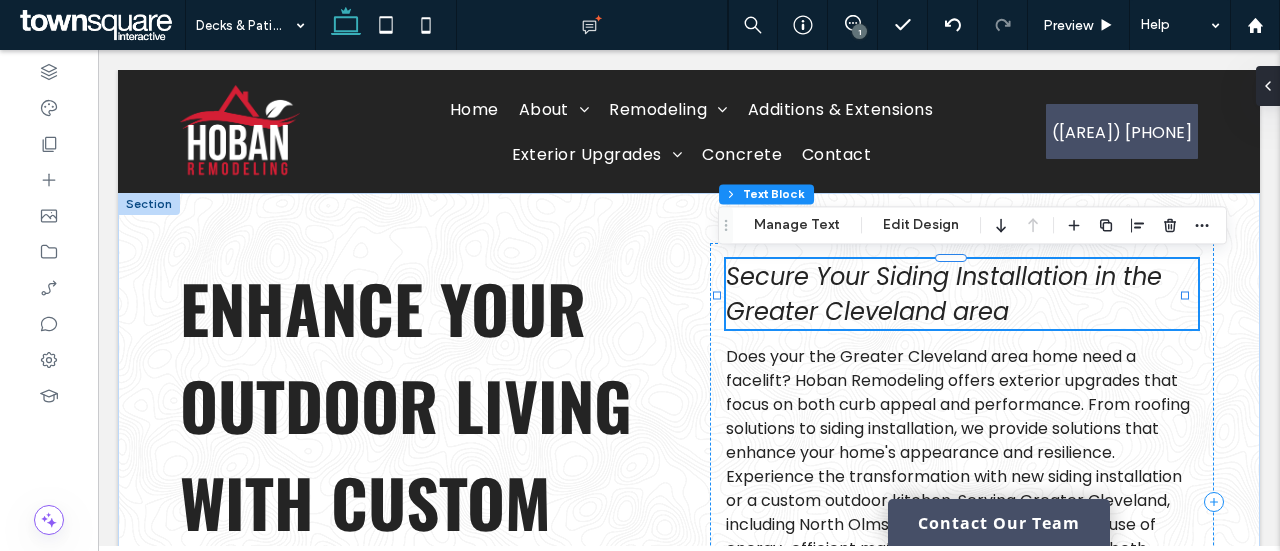 click on "Secure Your Siding Installation in the Greater Cleveland area" at bounding box center (962, 294) 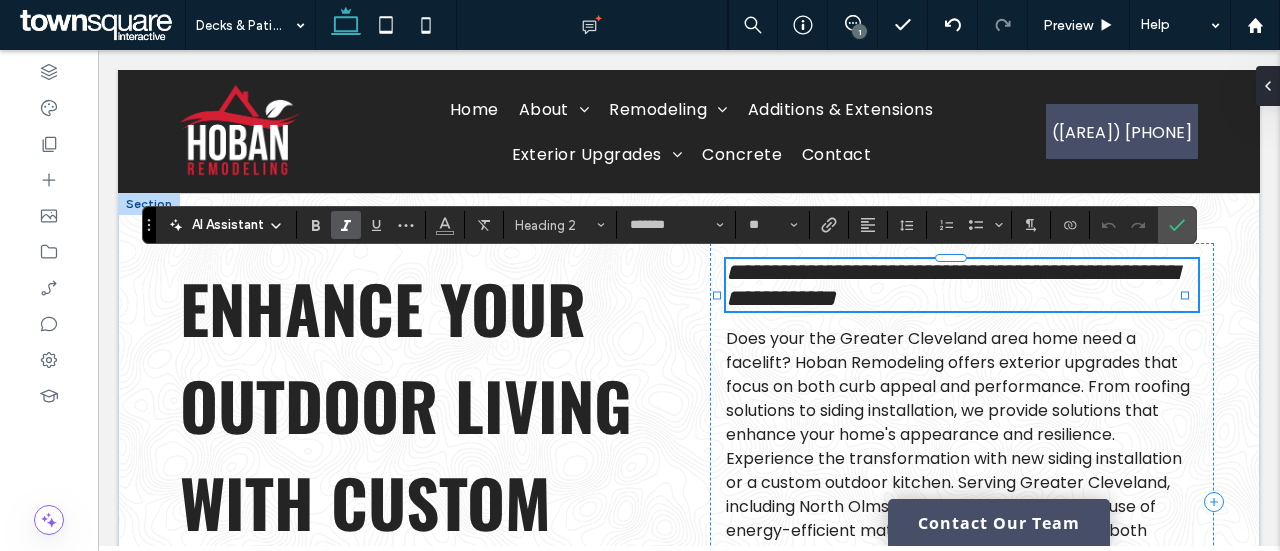 paste 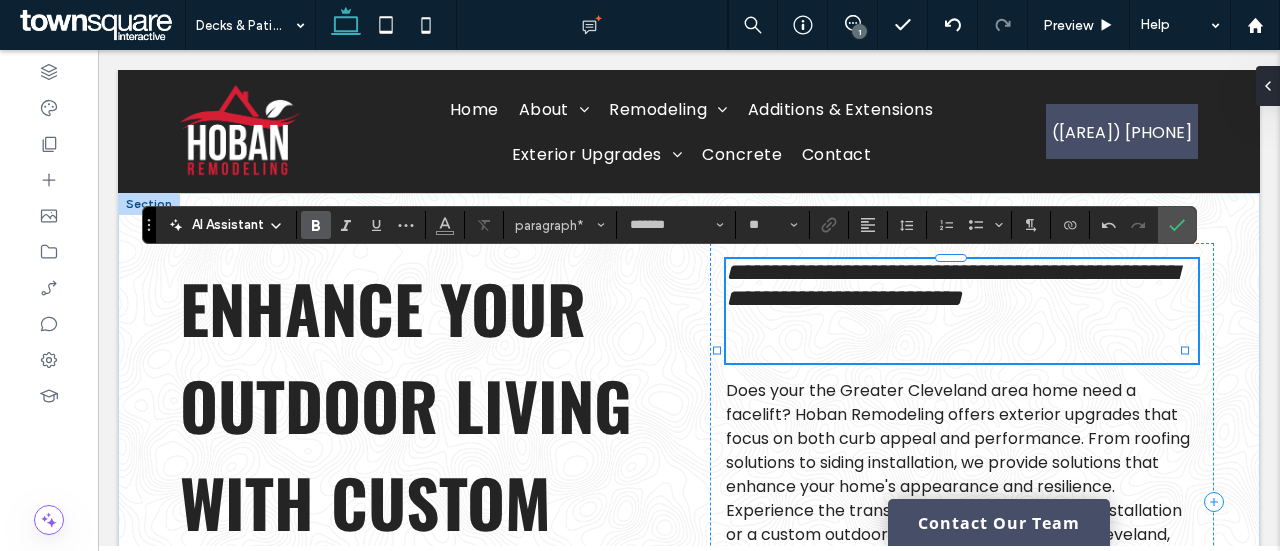 scroll, scrollTop: 0, scrollLeft: 0, axis: both 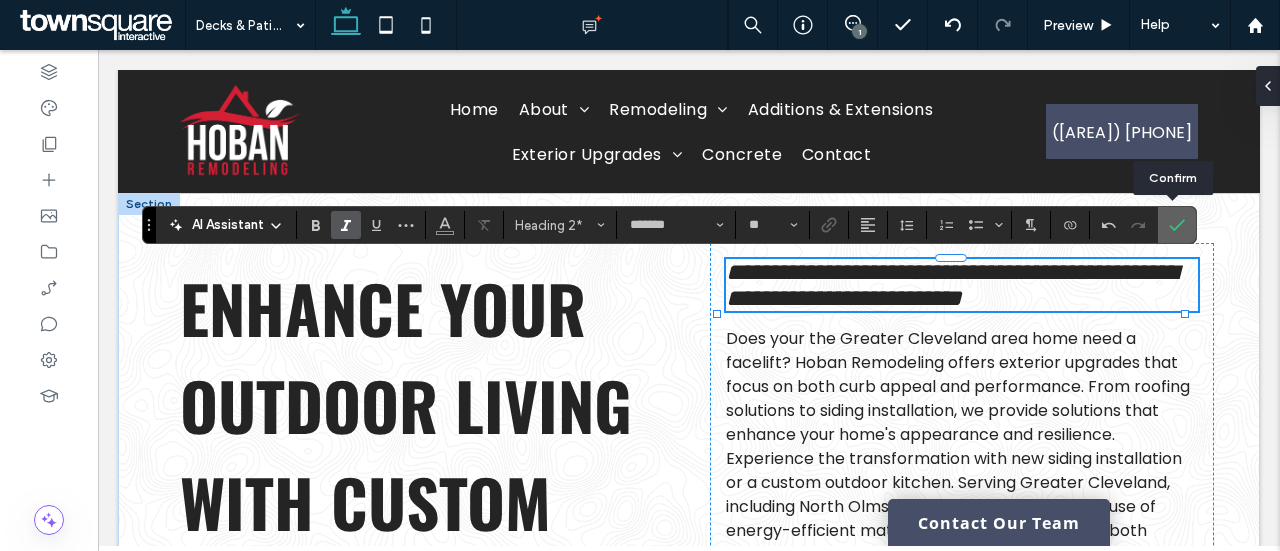 click 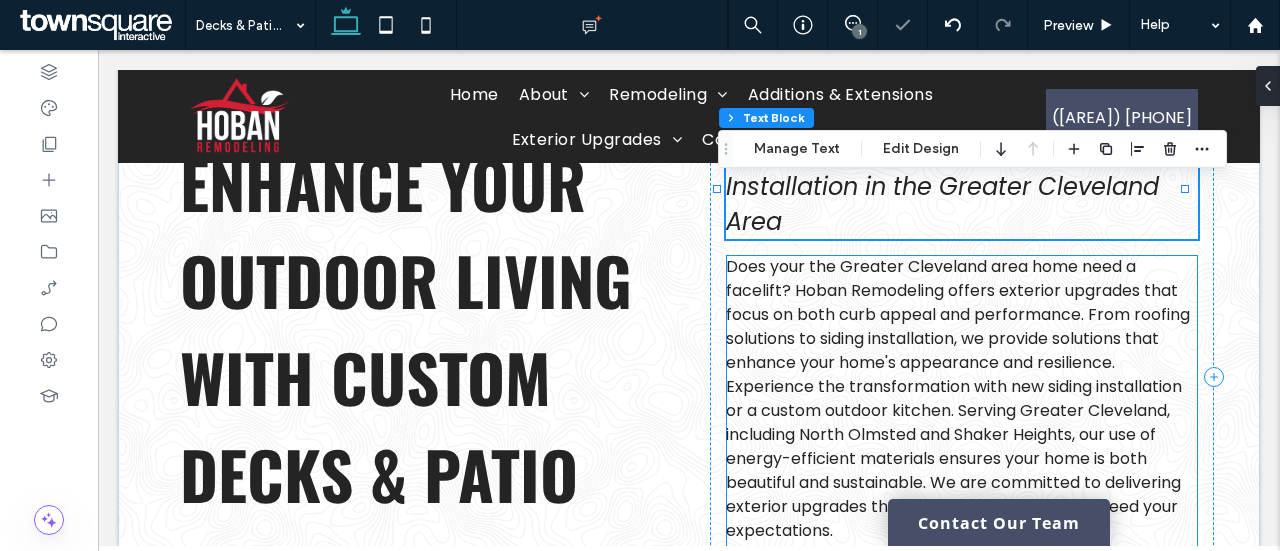 click on "Does your the Greater Cleveland area home need a facelift? Hoban Remodeling offers exterior upgrades that focus on both curb appeal and performance. From roofing solutions to siding installation, we provide solutions that enhance your home's appearance and resilience. Experience the transformation with new siding installation or a custom outdoor kitchen. Serving Greater Cleveland, including North Olmsted and Shaker Heights, our use of energy-efficient materials ensures your home is both beautiful and sustainable. We are committed to delivering exterior upgrades that meet your needs and exceed your expectations." at bounding box center [958, 398] 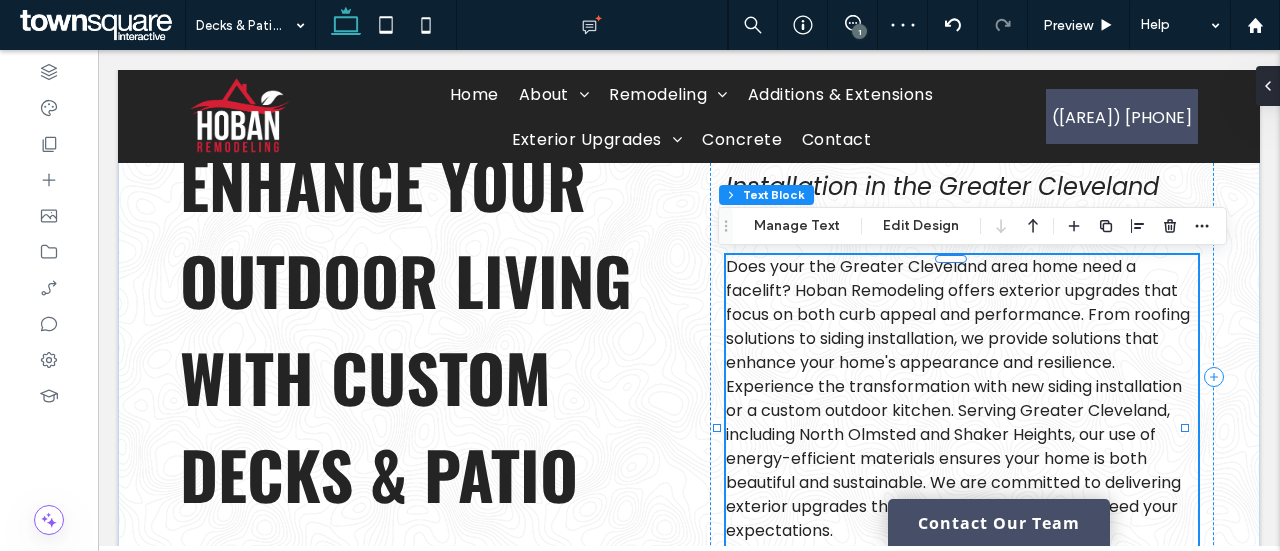 click on "Does your the Greater Cleveland area home need a facelift? Hoban Remodeling offers exterior upgrades that focus on both curb appeal and performance. From roofing solutions to siding installation, we provide solutions that enhance your home's appearance and resilience. Experience the transformation with new siding installation or a custom outdoor kitchen. Serving Greater Cleveland, including North Olmsted and Shaker Heights, our use of energy-efficient materials ensures your home is both beautiful and sustainable. We are committed to delivering exterior upgrades that meet your needs and exceed your expectations. Book your exterior upgrade consultation today!" at bounding box center [962, 423] 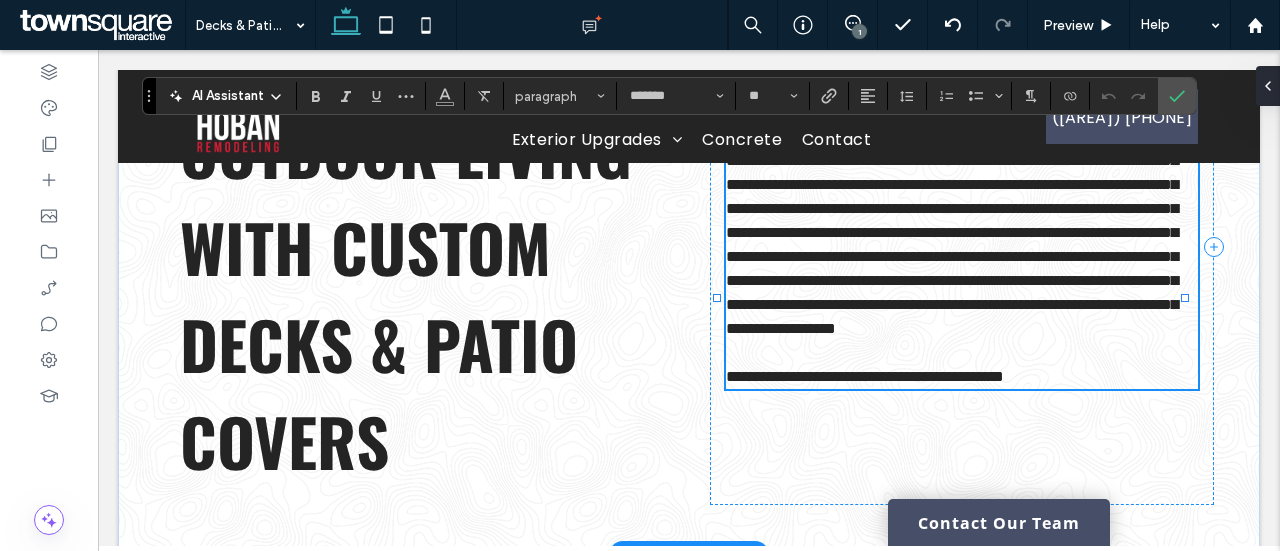 paste 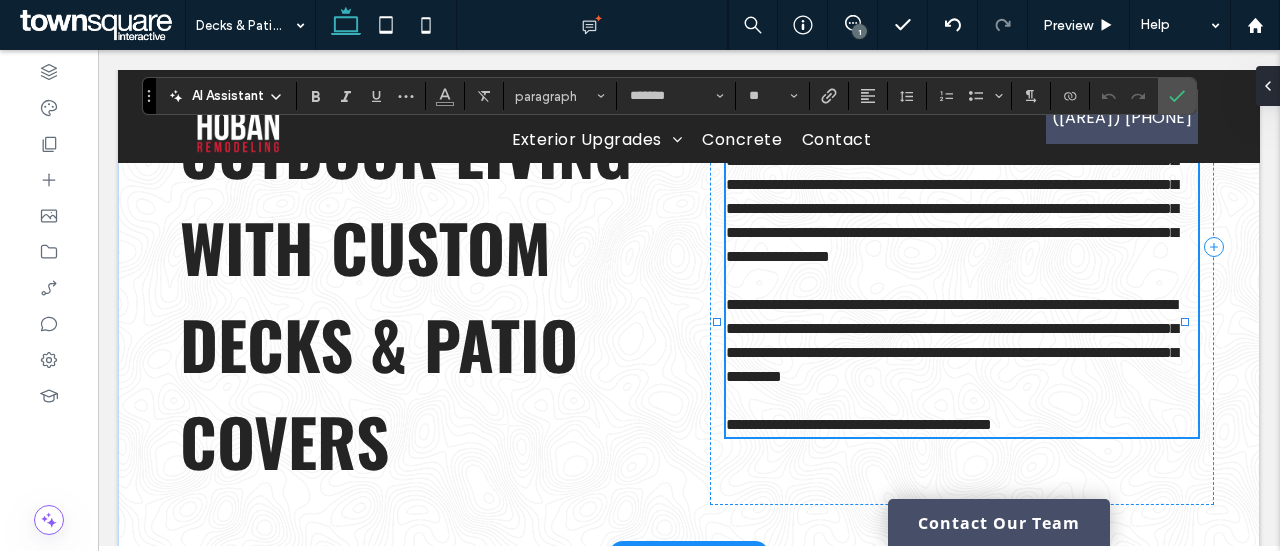 scroll, scrollTop: 48, scrollLeft: 0, axis: vertical 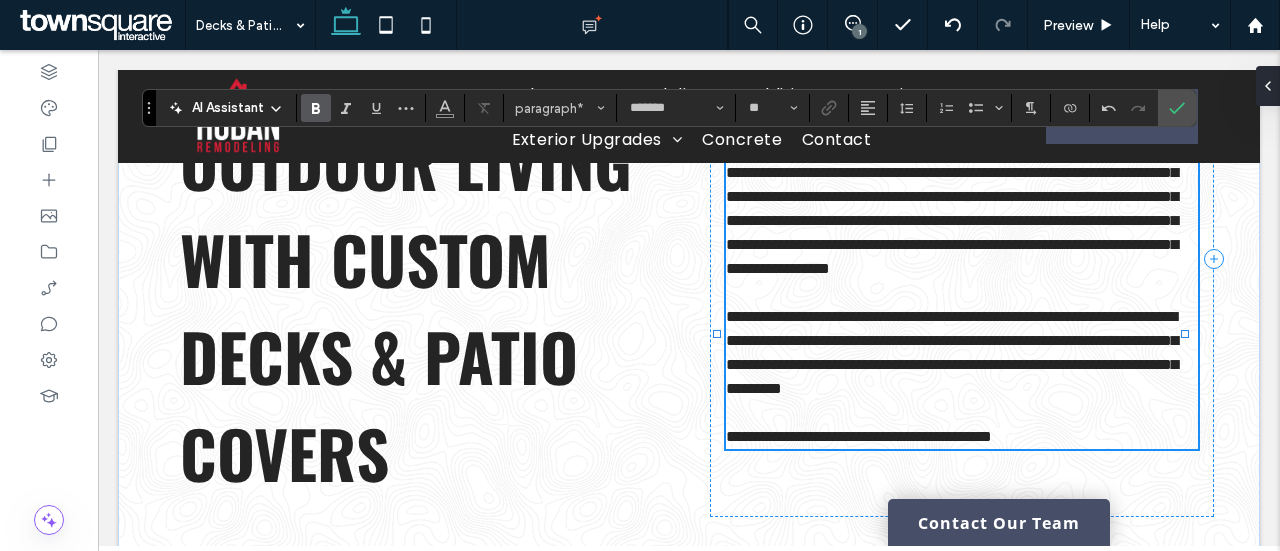 click at bounding box center (962, 293) 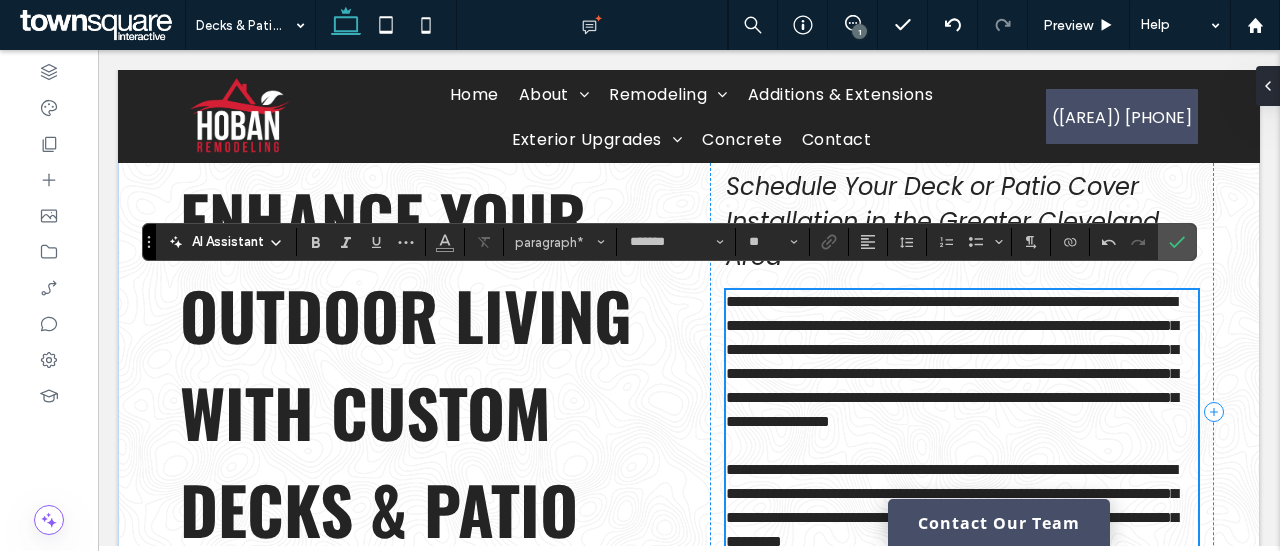 scroll, scrollTop: 72, scrollLeft: 0, axis: vertical 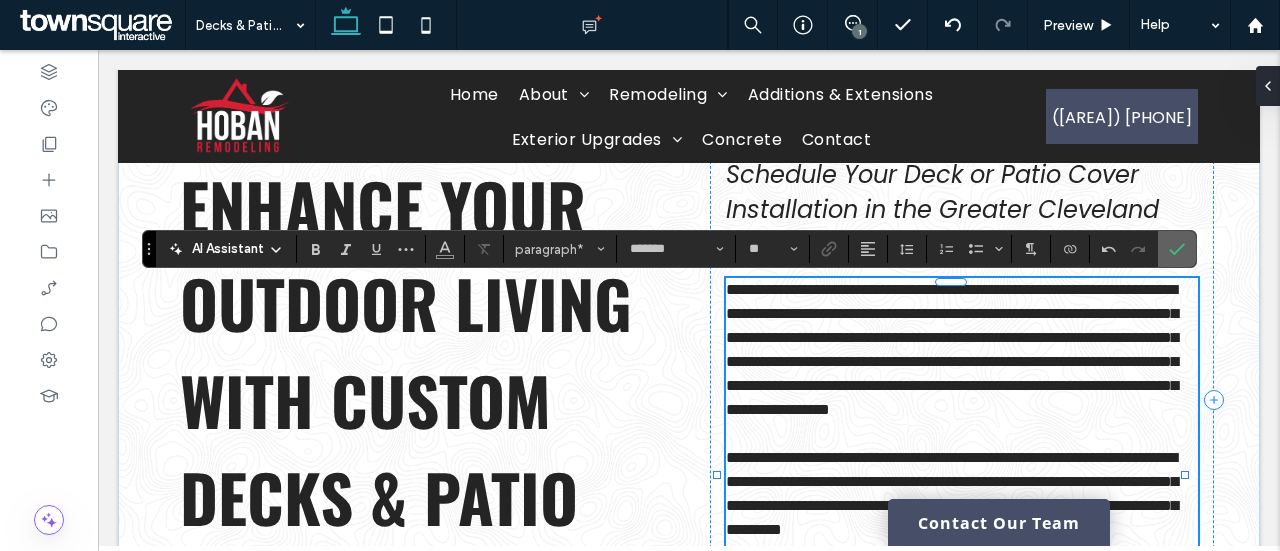 click 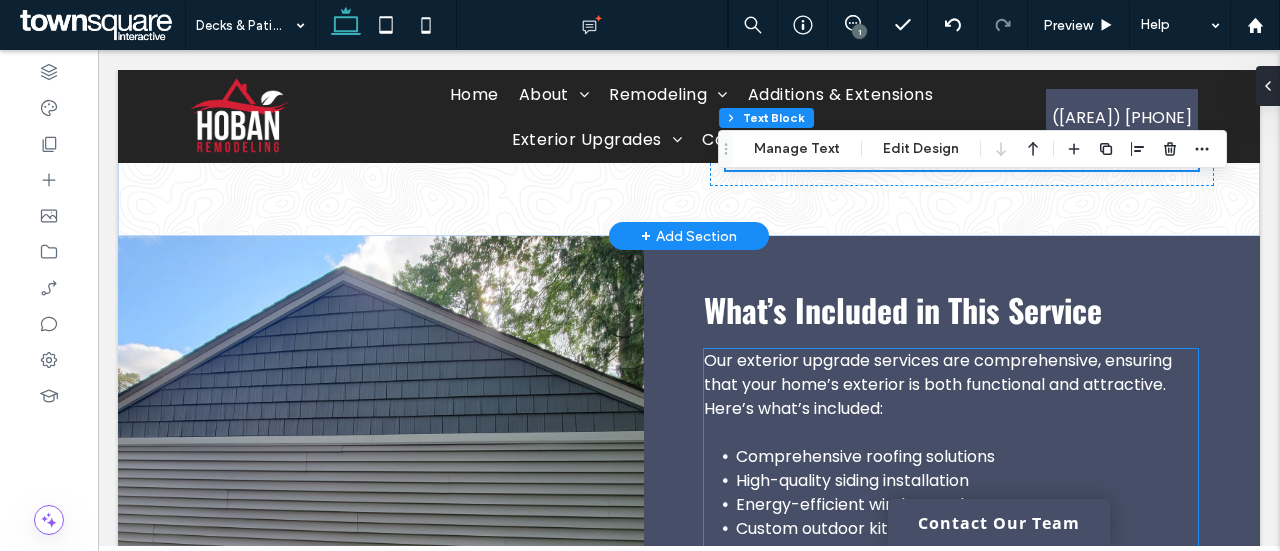 scroll, scrollTop: 629, scrollLeft: 0, axis: vertical 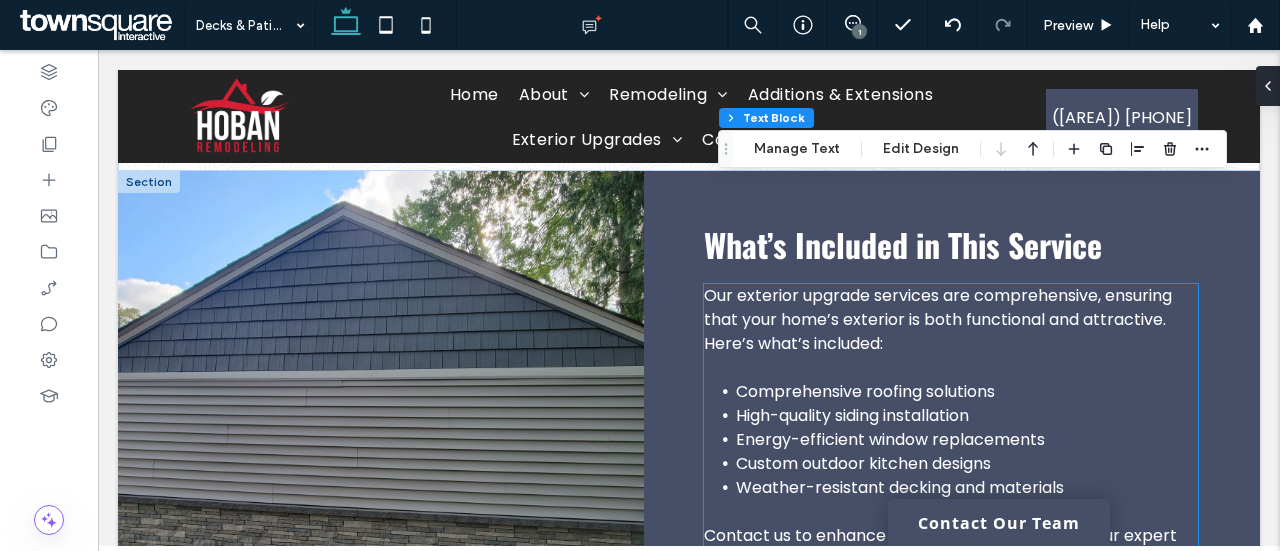 click on "Our exterior upgrade services are comprehensive, ensuring that your home’s exterior is both functional and attractive. Here’s what’s included:" at bounding box center (951, 320) 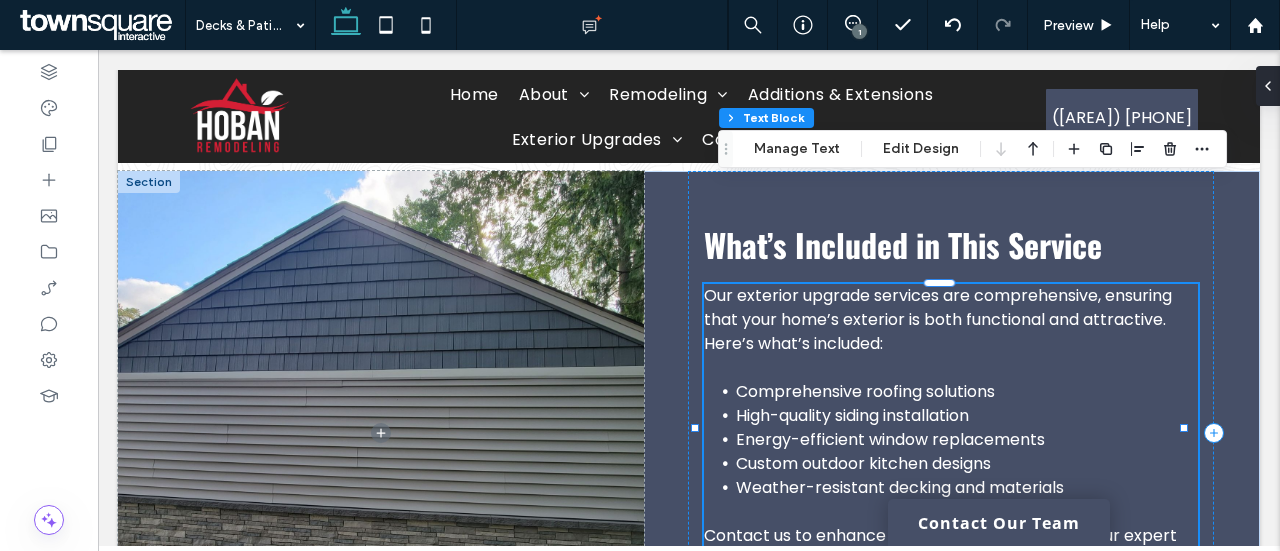click on "Our exterior upgrade services are comprehensive, ensuring that your home’s exterior is both functional and attractive. Here’s what’s included:   Comprehensive roofing solutions High-quality siding installation Energy-efficient window replacements Custom outdoor kitchen designs Weather-resistant decking and materials
Contact us to enhance your home’s exterior with our expert services." at bounding box center (951, 428) 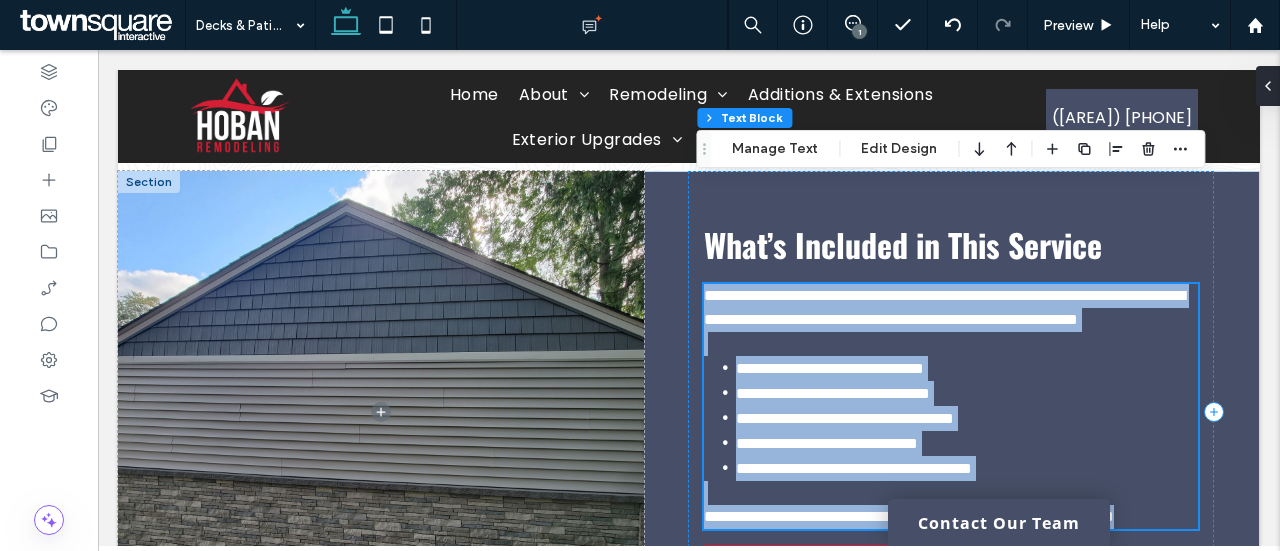 scroll, scrollTop: 764, scrollLeft: 0, axis: vertical 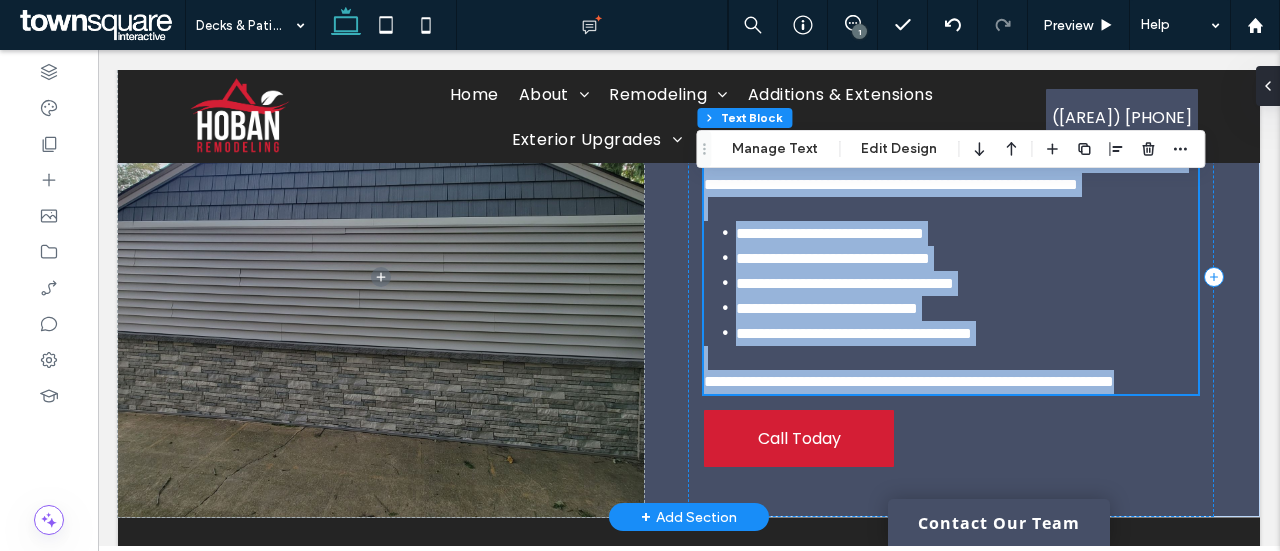 type on "*******" 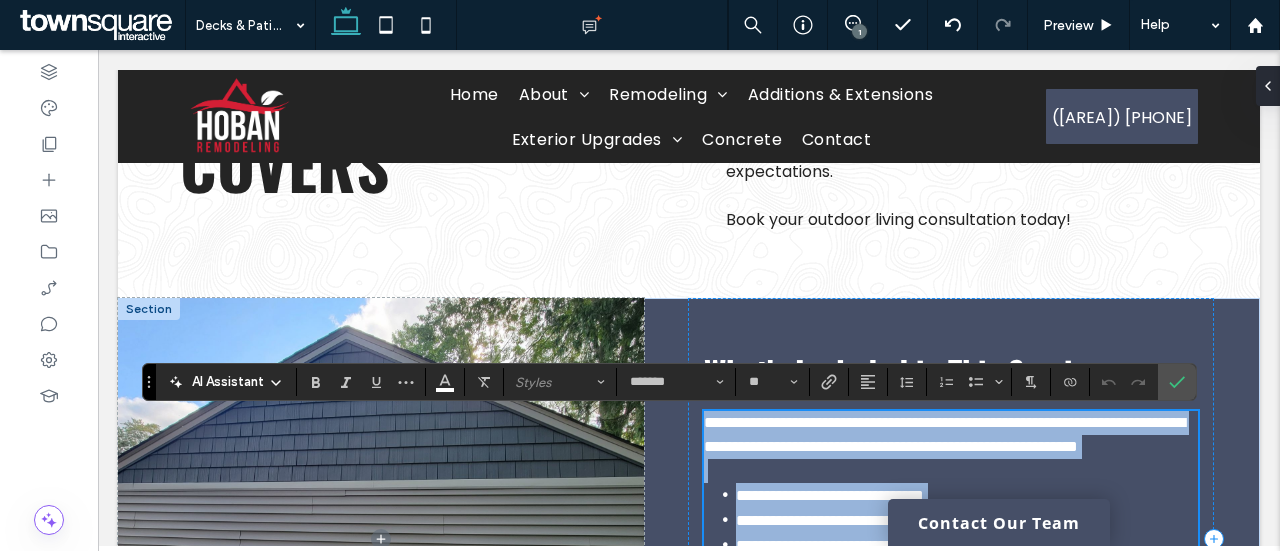 scroll, scrollTop: 501, scrollLeft: 0, axis: vertical 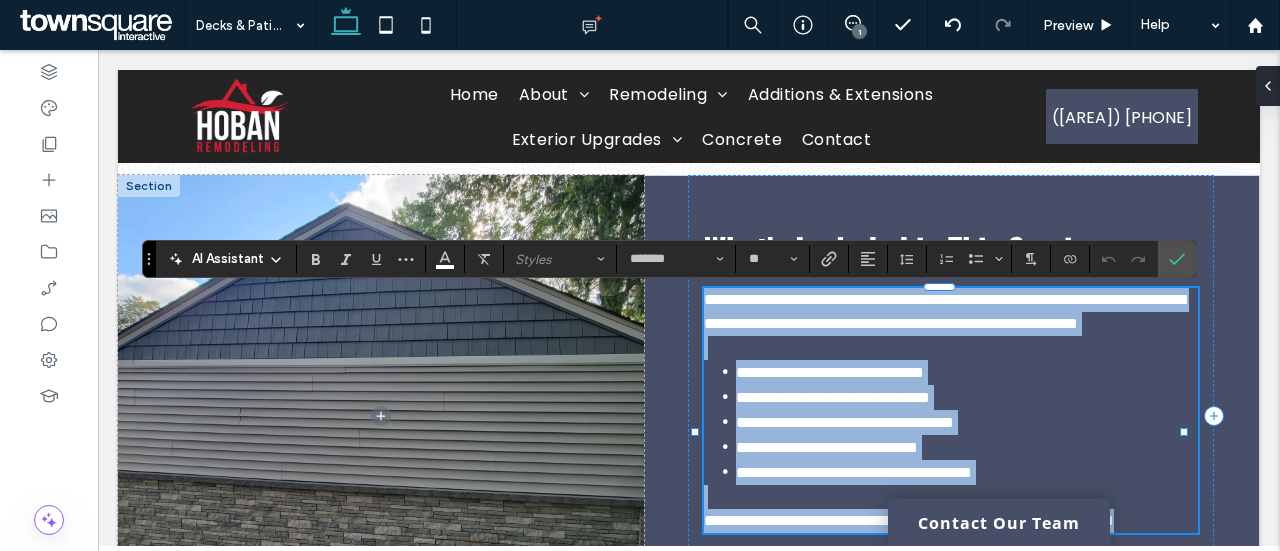 paste 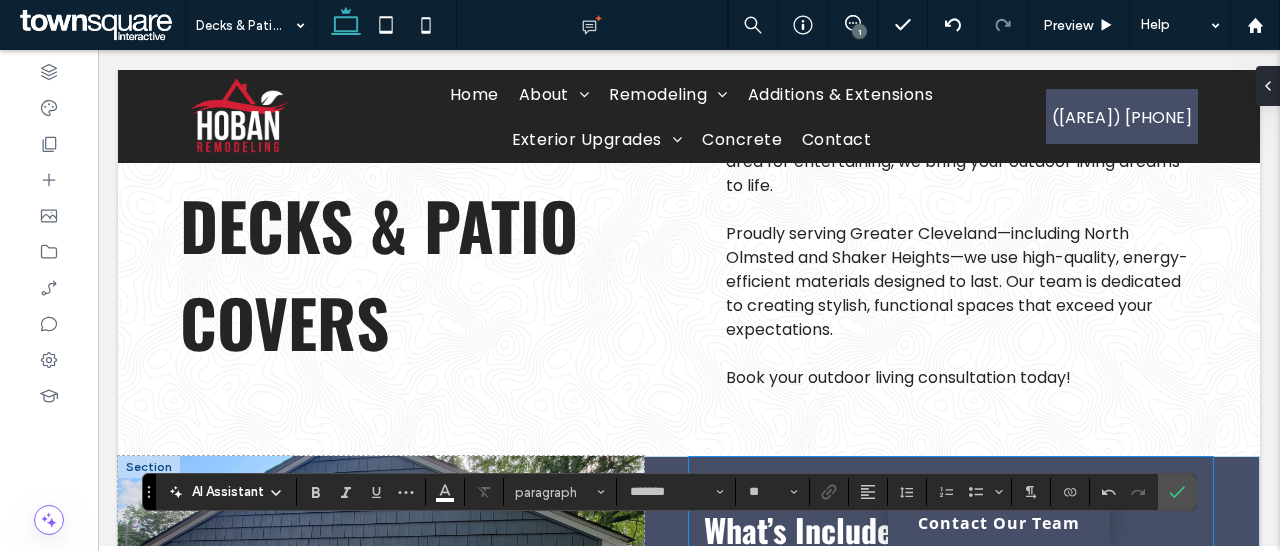 scroll, scrollTop: 537, scrollLeft: 0, axis: vertical 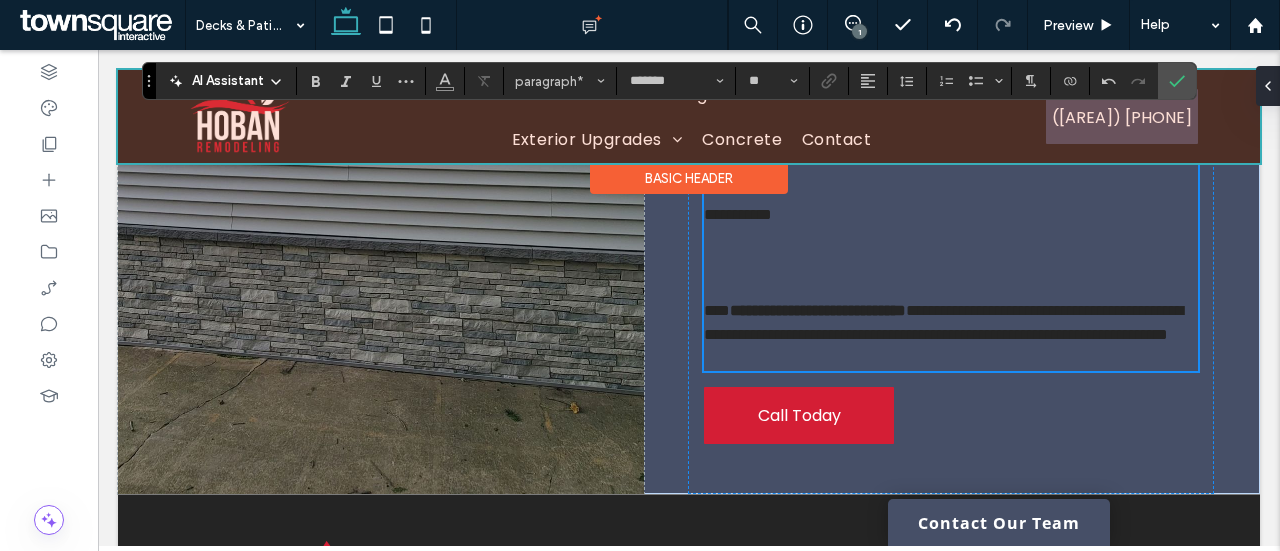 drag, startPoint x: 1038, startPoint y: 383, endPoint x: 749, endPoint y: 159, distance: 365.646 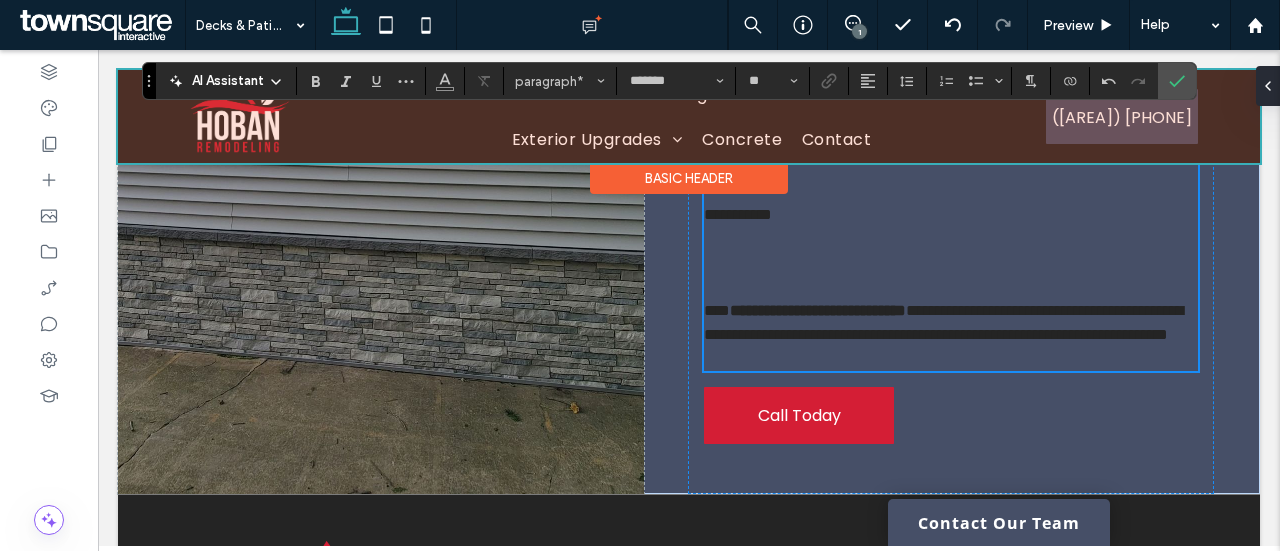 click on "Home
About
Portfolio
Remodeling
Kitchen Remodeling
Bath Remodeling
Basement Remodeling & Finishing
Whole Home Renovation
Energy Efficient & Aging in Place Solutions
Additions & Extensions
Exterior Upgrades
Decks & Patio Covers
Concrete
Contact
(216) 882-9780
(216) 882-9780
Section
Basic Header
Section
Home
About
Portfolio
Remodeling
Kitchen Remodeling
Bath Remodeling
Basement Remodeling & Finishing" at bounding box center (689, -15) 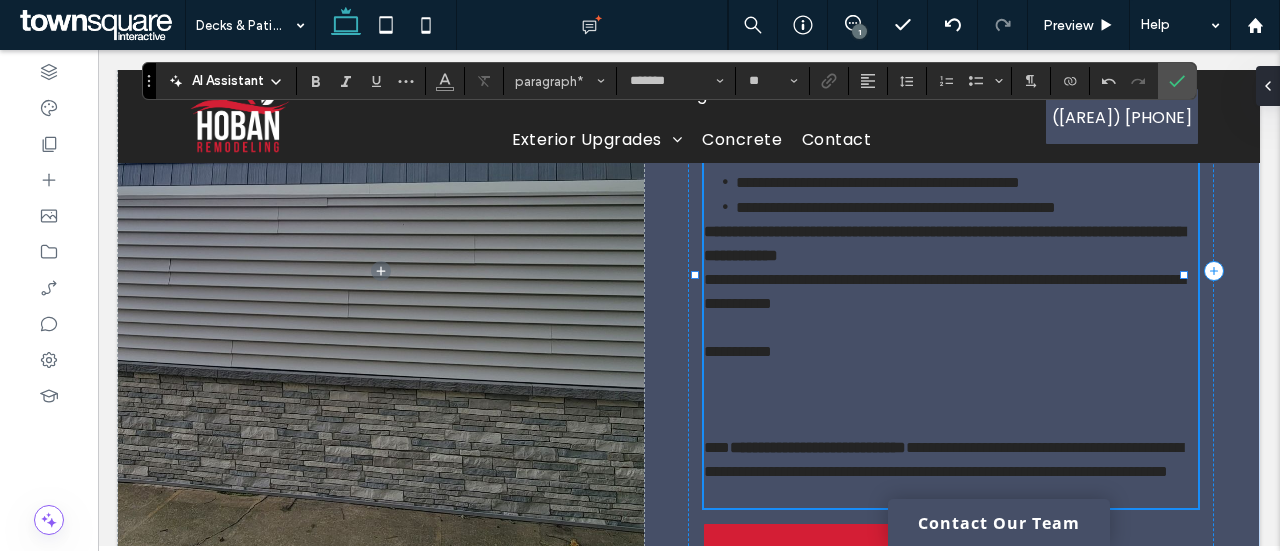 scroll, scrollTop: 887, scrollLeft: 0, axis: vertical 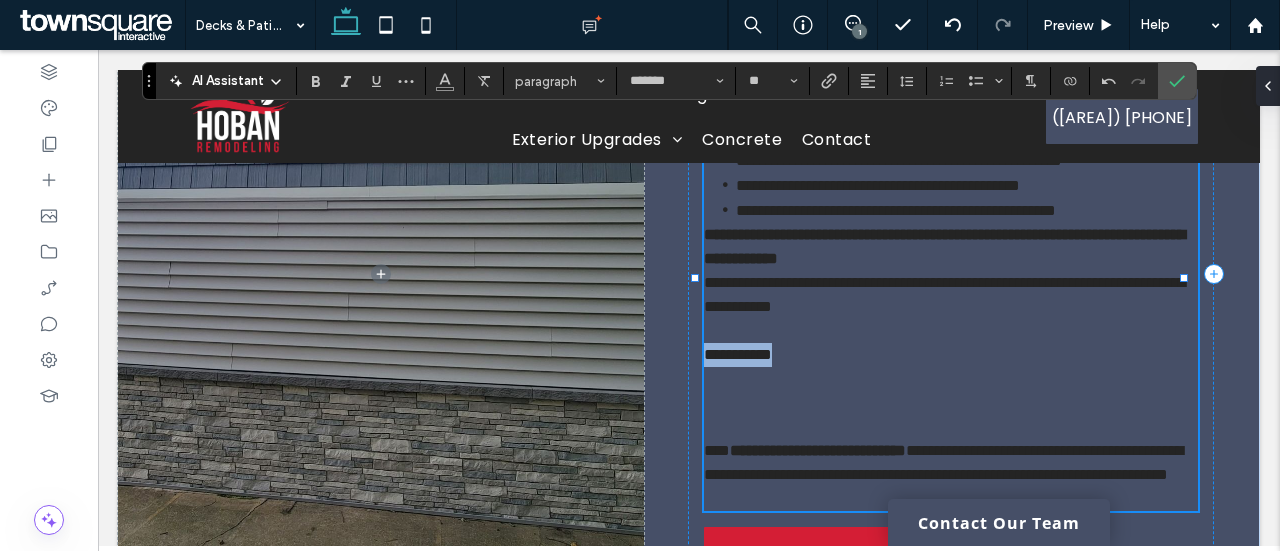 drag, startPoint x: 821, startPoint y: 370, endPoint x: 808, endPoint y: 377, distance: 14.764823 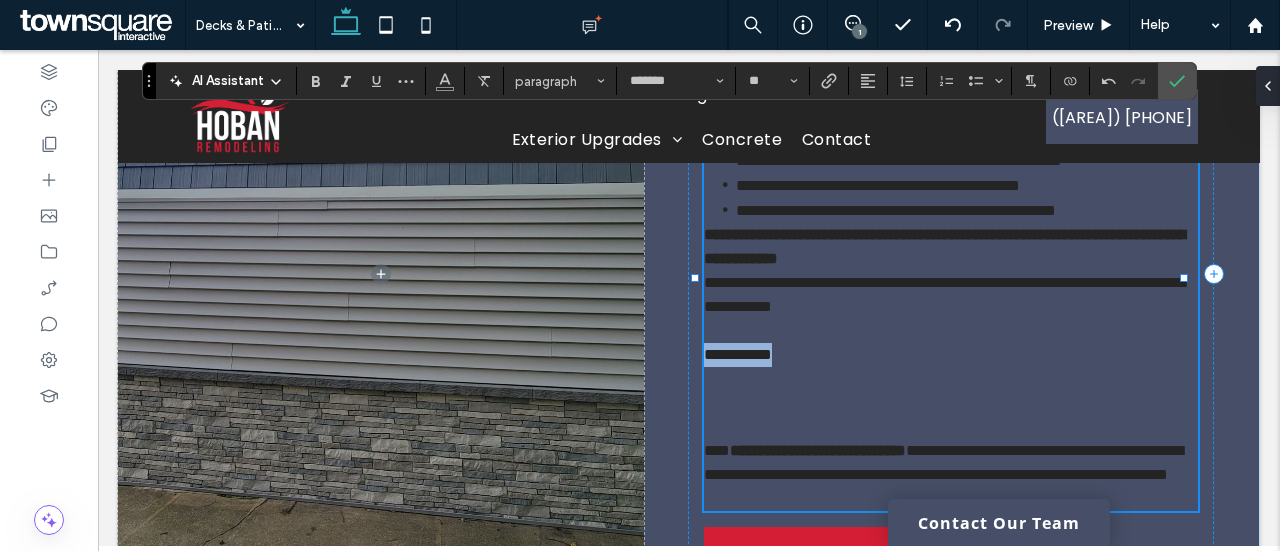 click on "**********" at bounding box center (951, 268) 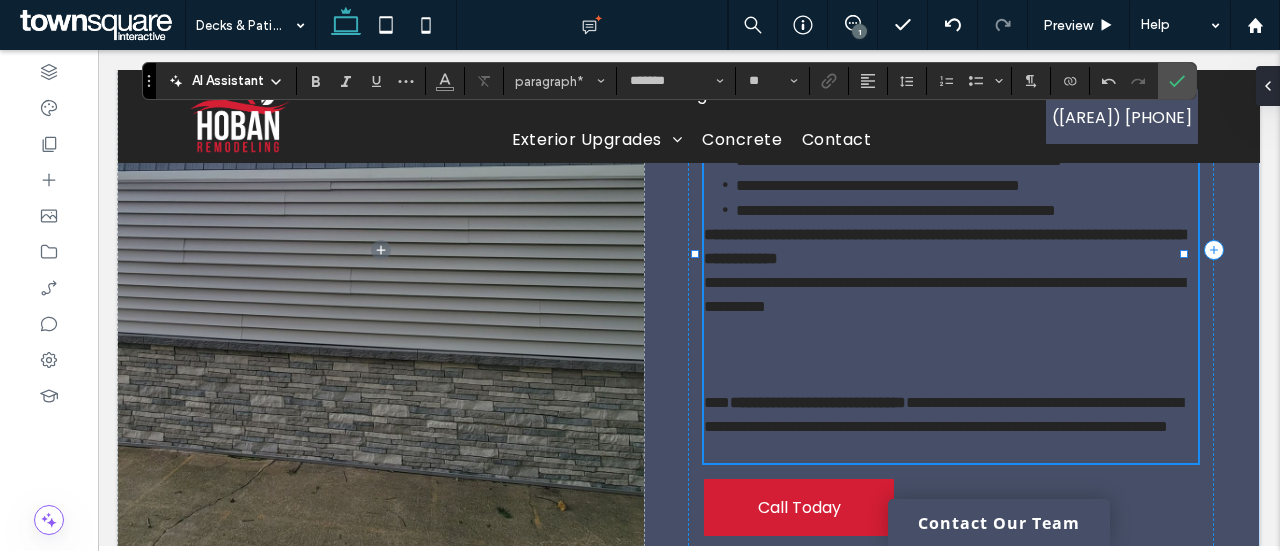 type 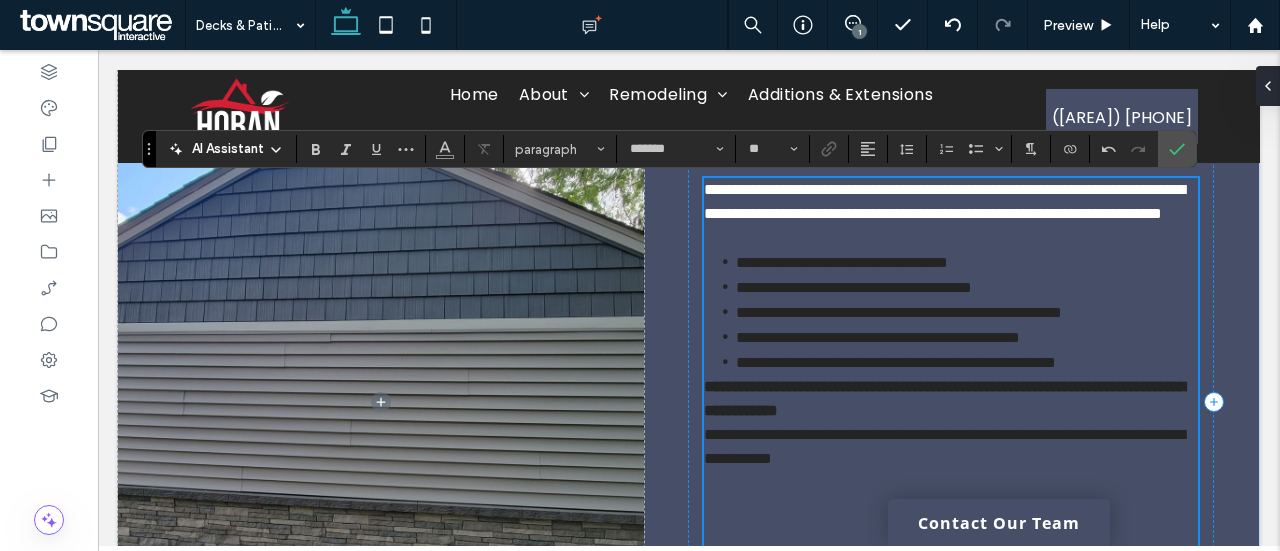 scroll, scrollTop: 727, scrollLeft: 0, axis: vertical 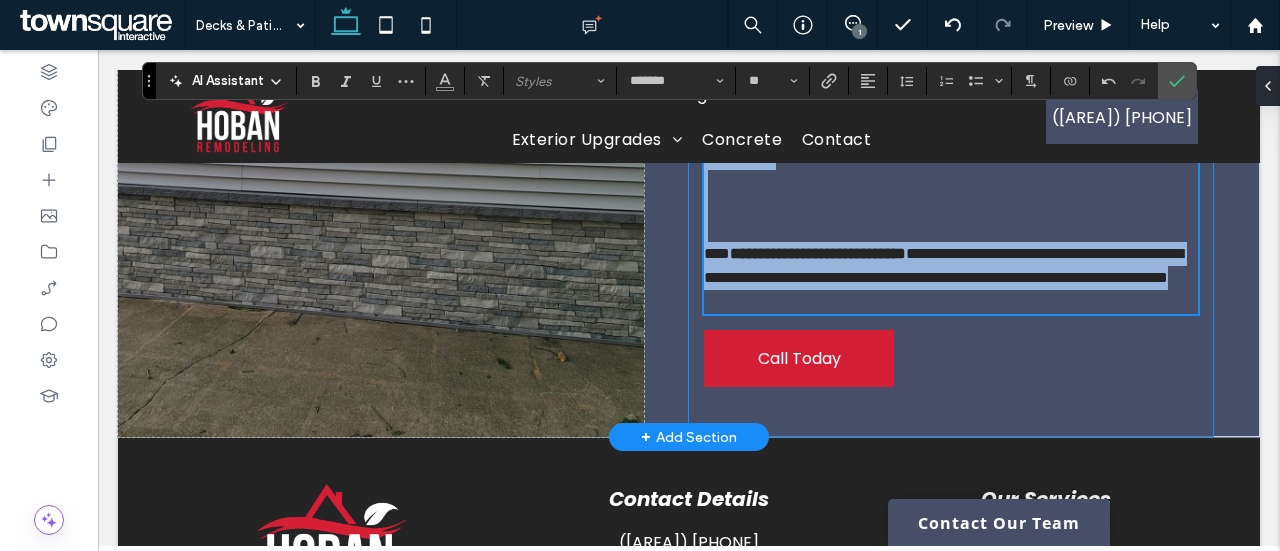 drag, startPoint x: 706, startPoint y: 286, endPoint x: 1138, endPoint y: 372, distance: 440.47702 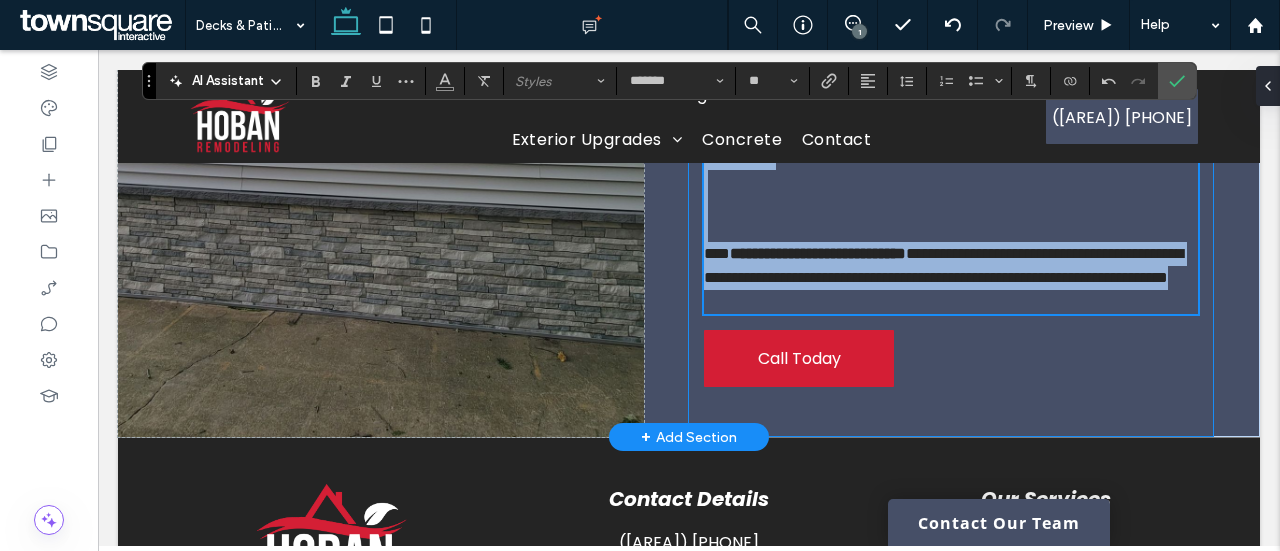 click on "**********" at bounding box center (951, 100) 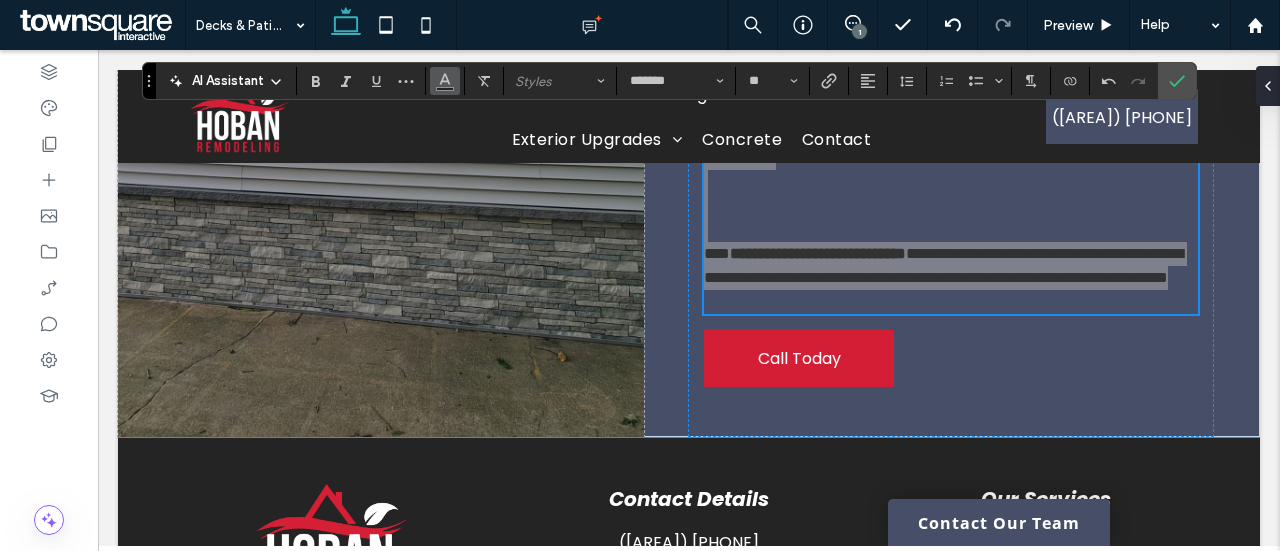 click 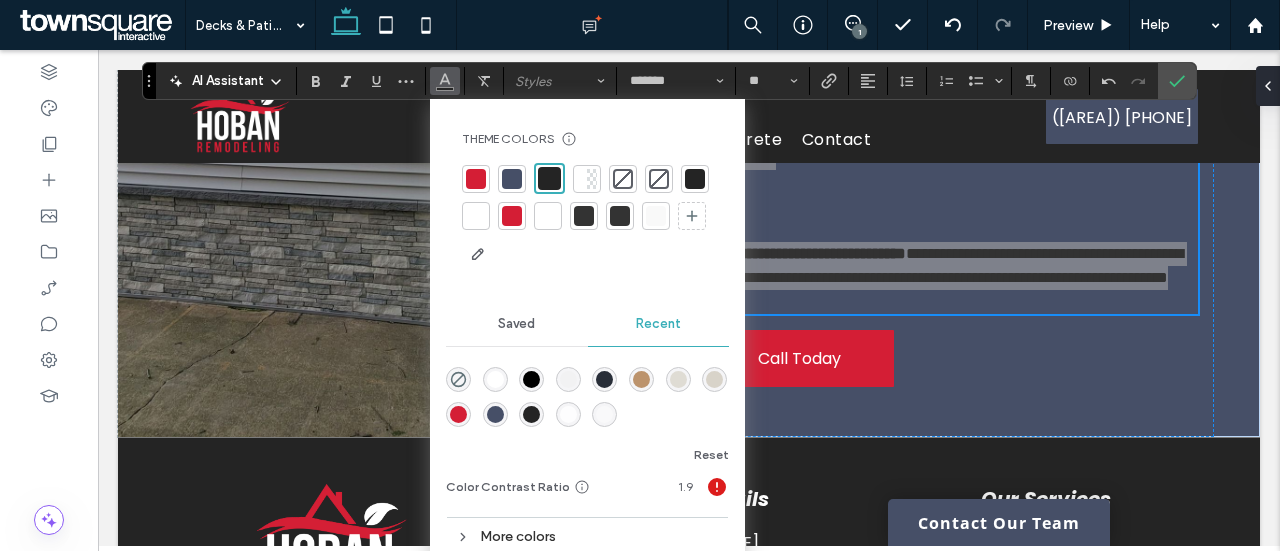 click at bounding box center [476, 216] 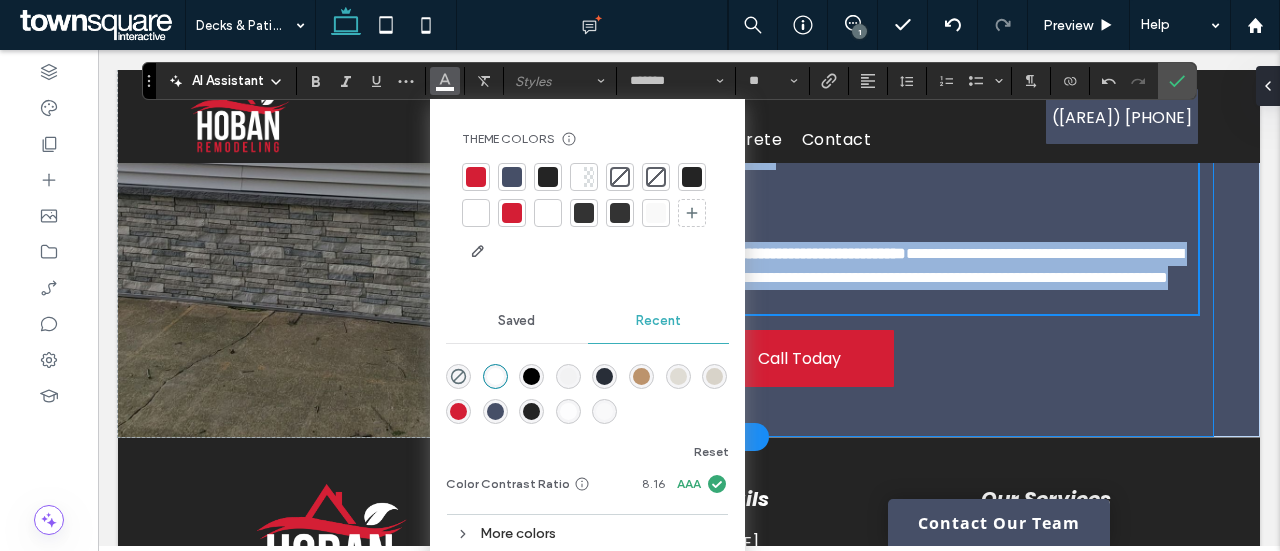 click on "**********" at bounding box center (951, 100) 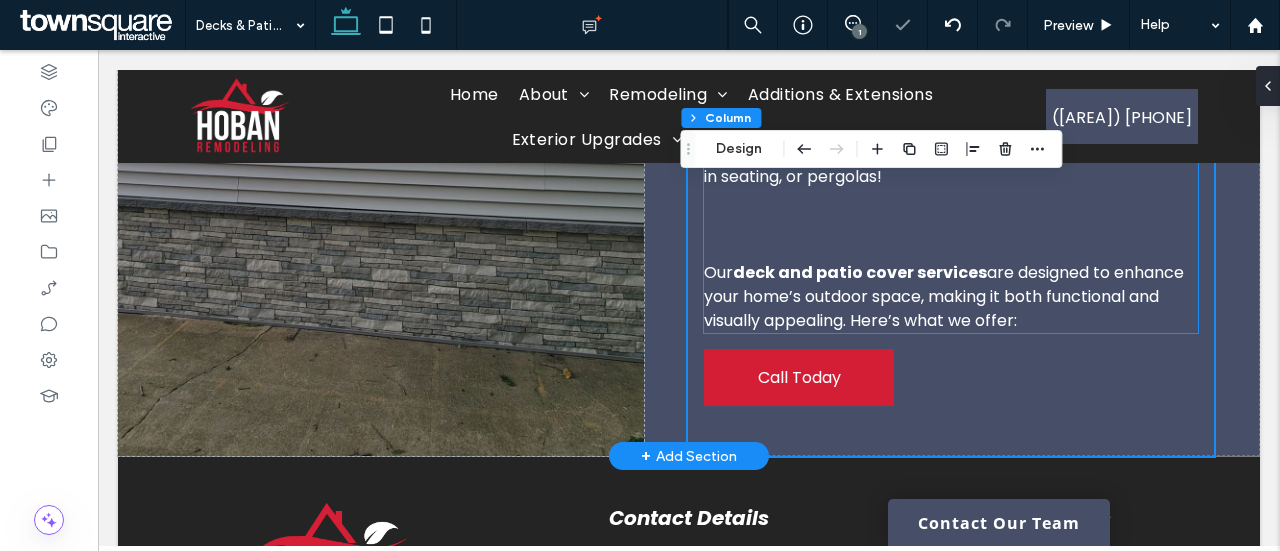 click on "are designed to enhance your home’s outdoor space, making it both functional and visually appealing. Here’s what we offer:" at bounding box center (944, 296) 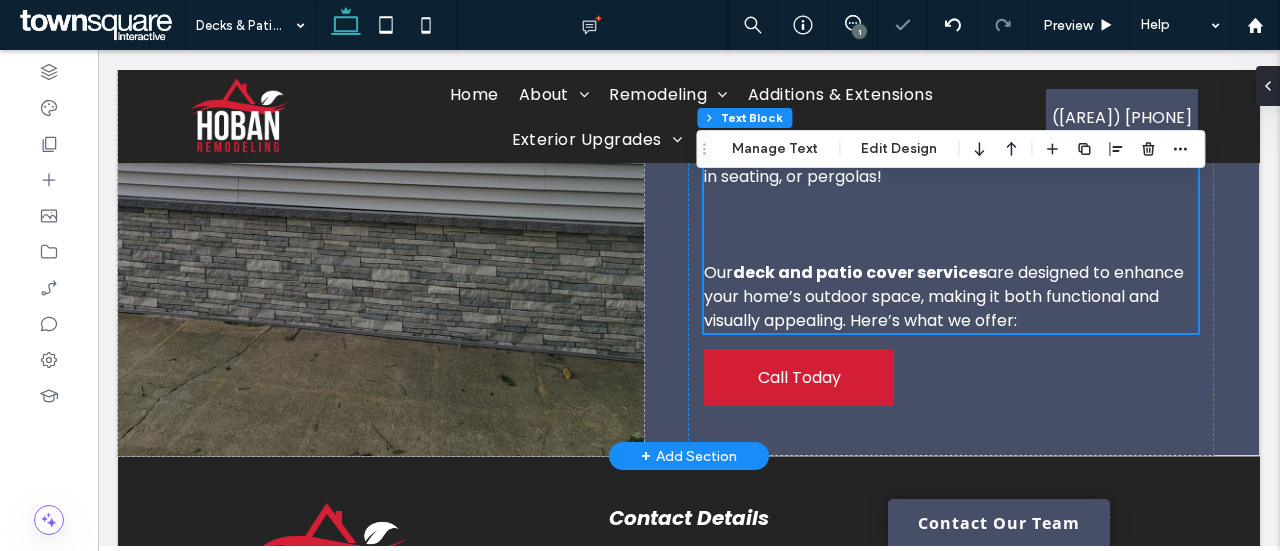 click on "deck and patio cover services" at bounding box center [860, 272] 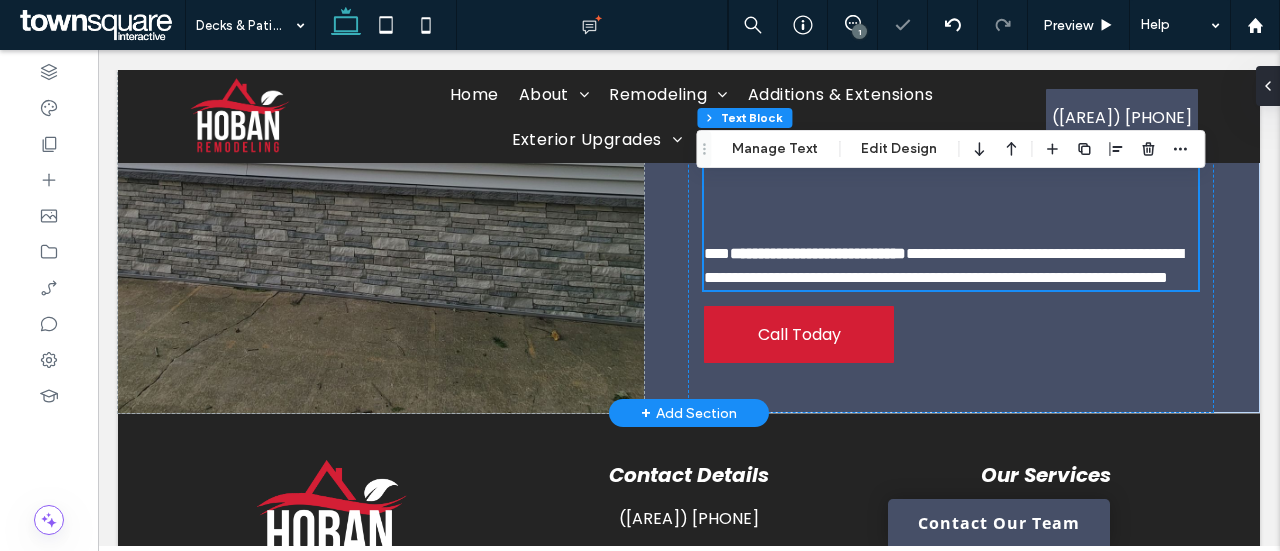 click on "**********" at bounding box center (944, 97) 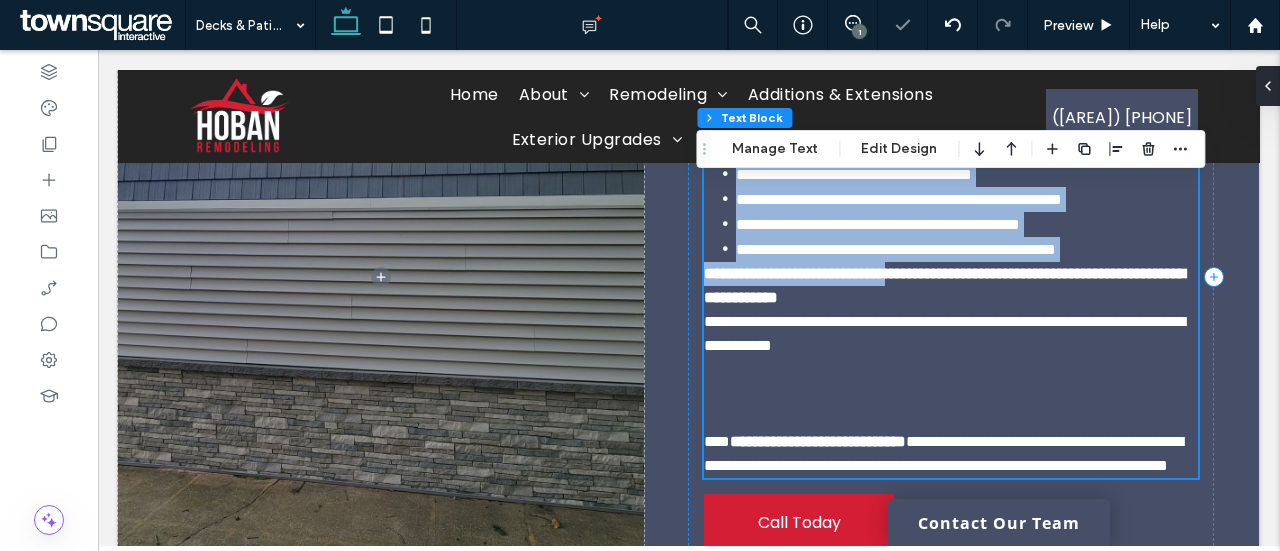 type on "*******" 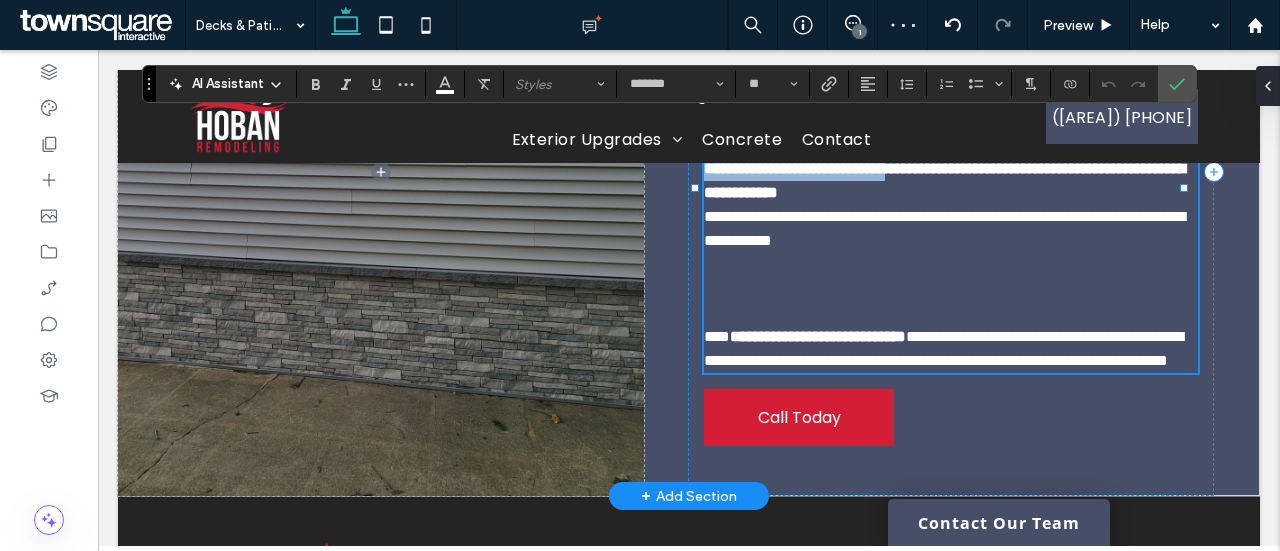 scroll, scrollTop: 955, scrollLeft: 0, axis: vertical 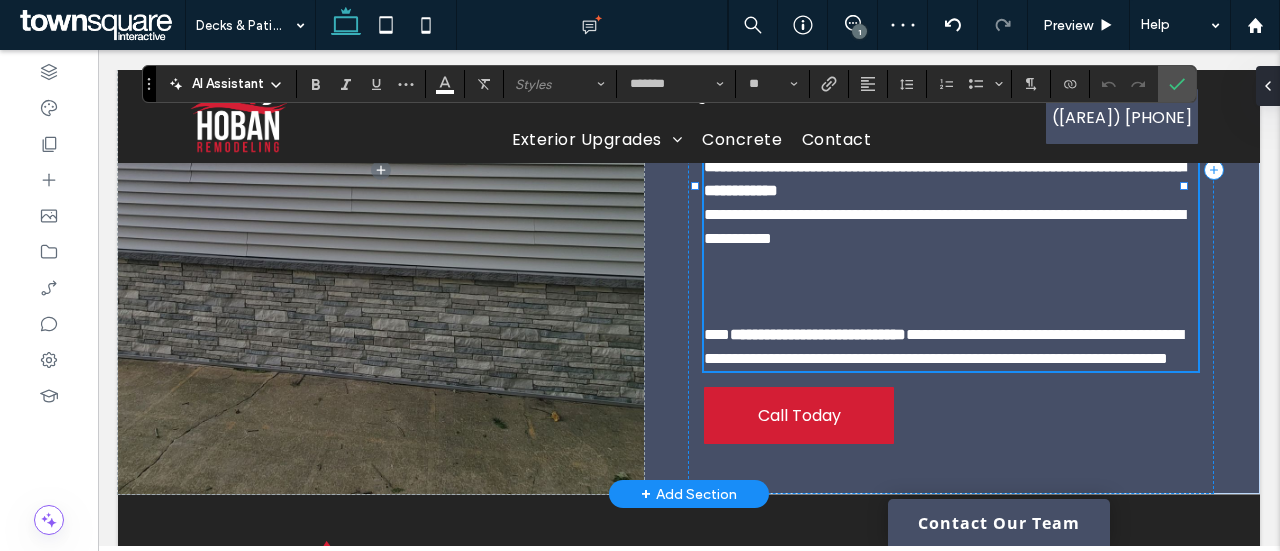 click on "**********" at bounding box center [951, 347] 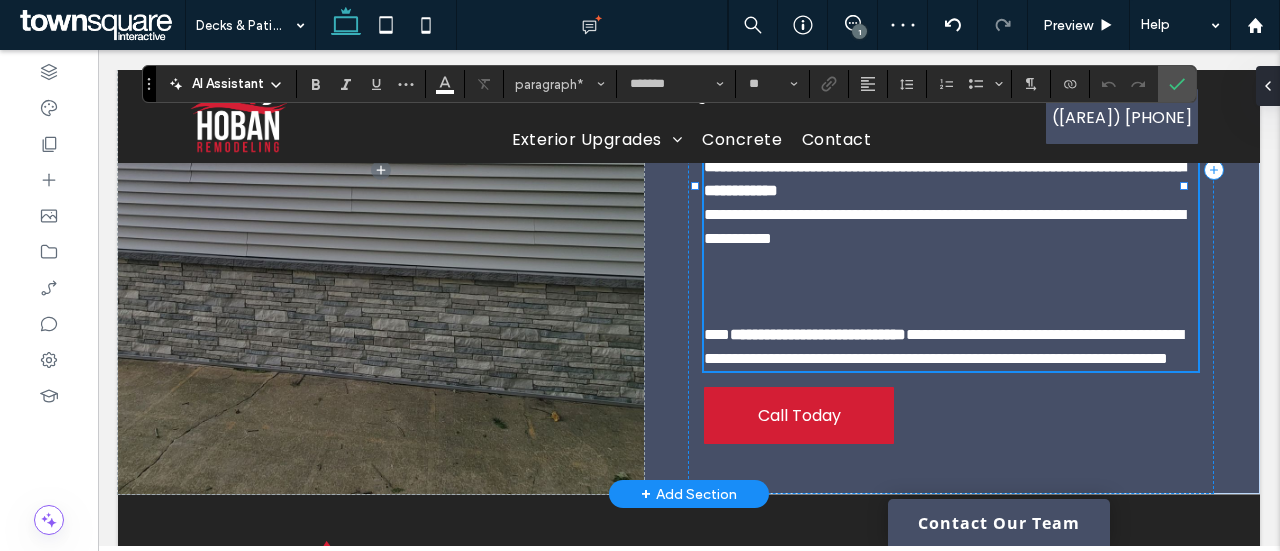 click on "**********" at bounding box center [951, 347] 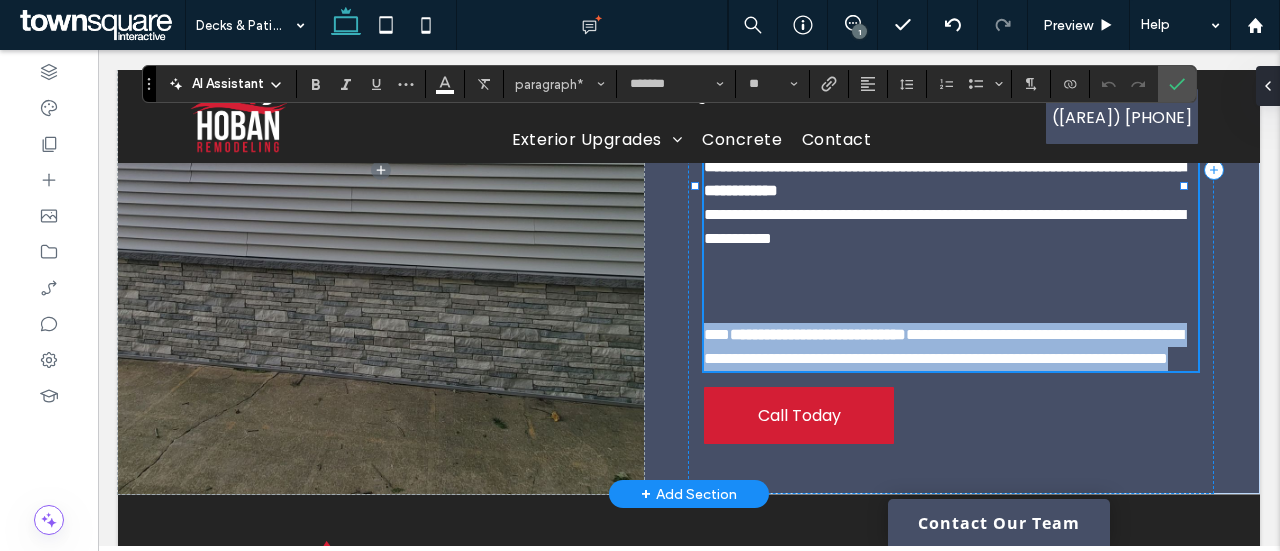 drag, startPoint x: 1020, startPoint y: 406, endPoint x: 730, endPoint y: 371, distance: 292.10443 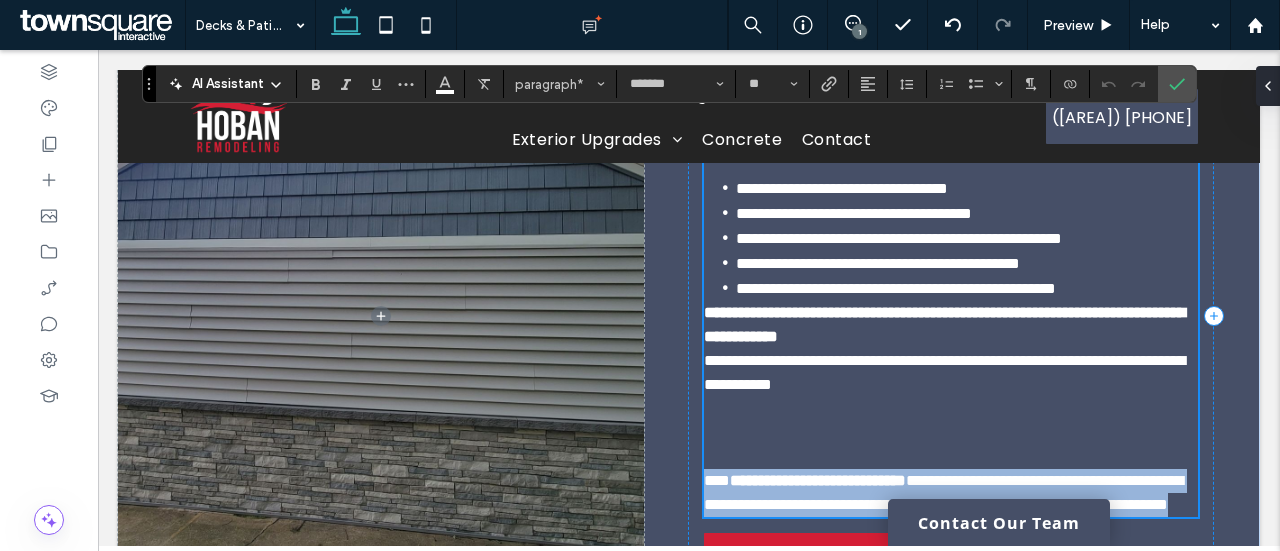 scroll, scrollTop: 862, scrollLeft: 0, axis: vertical 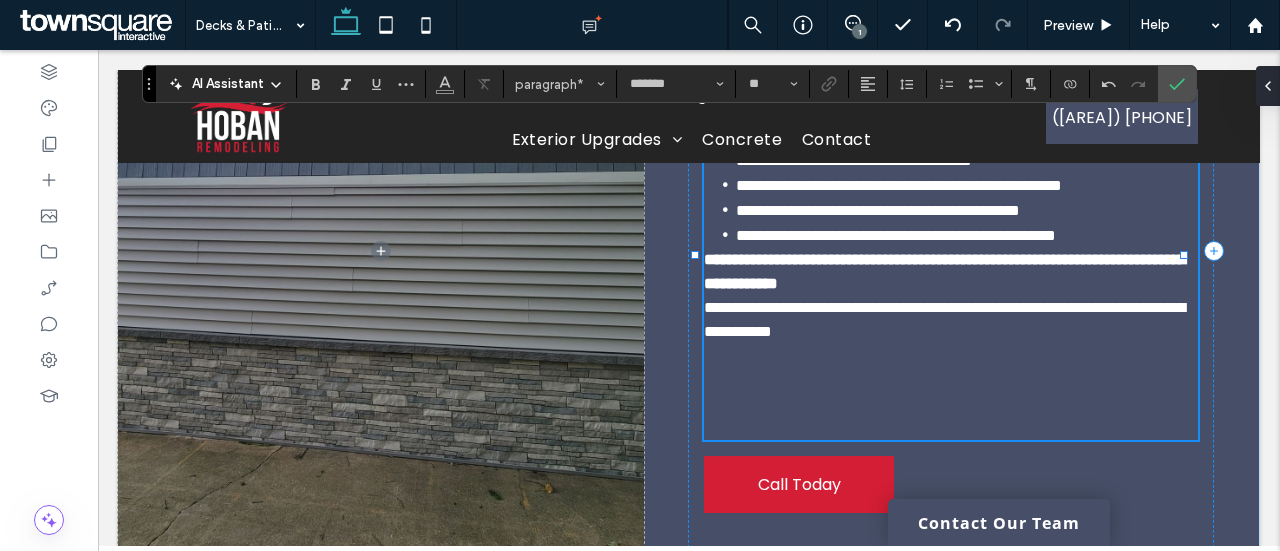 click on "﻿" at bounding box center [951, 416] 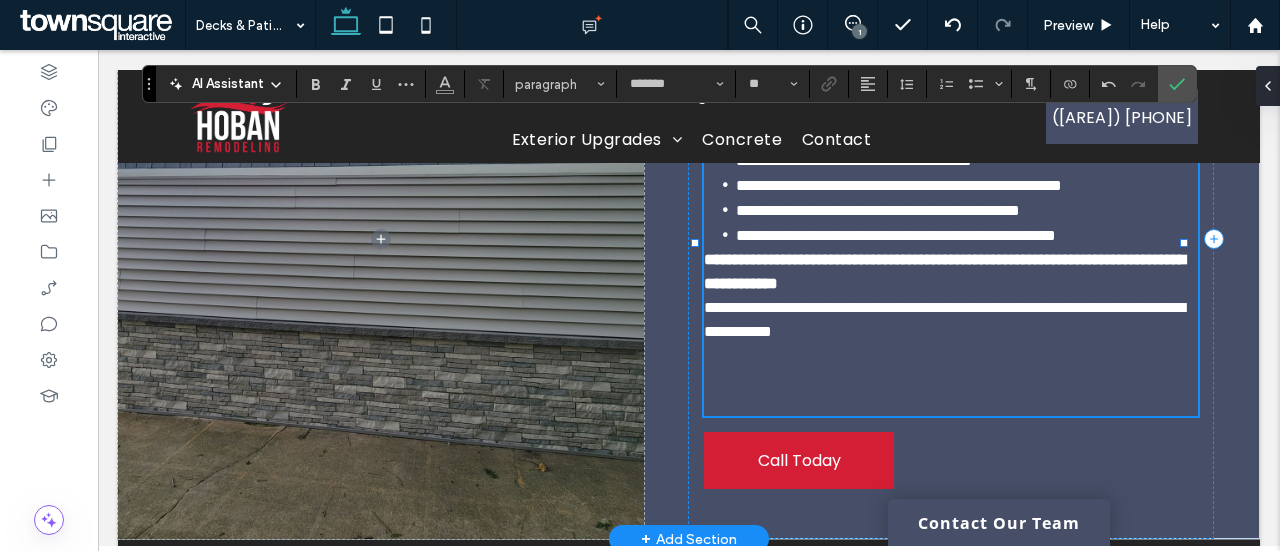 click at bounding box center [951, 404] 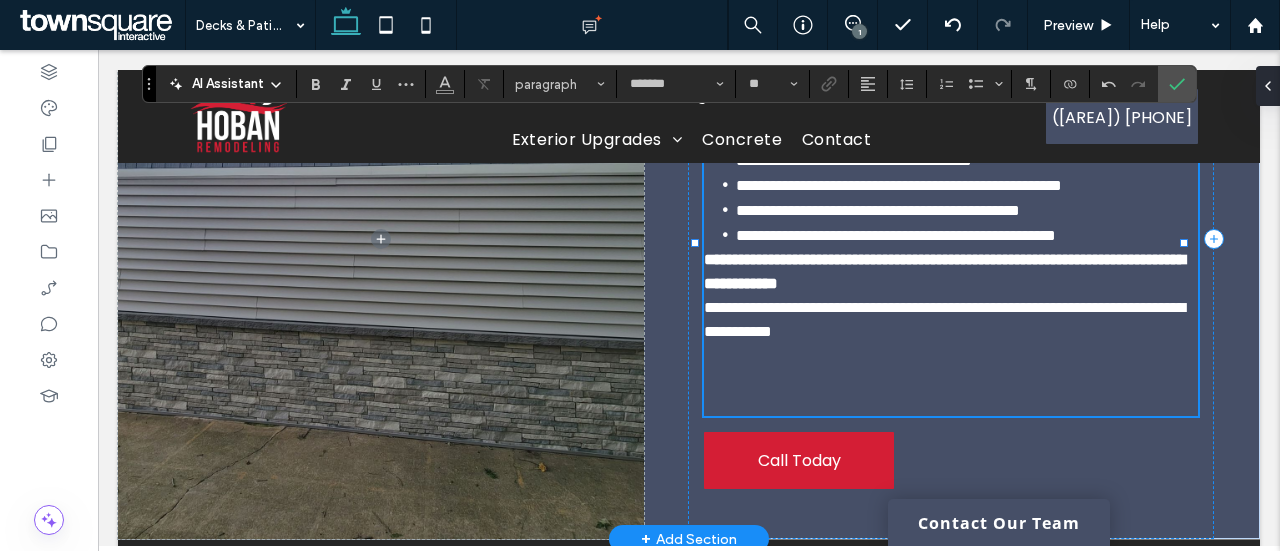 click at bounding box center [951, 380] 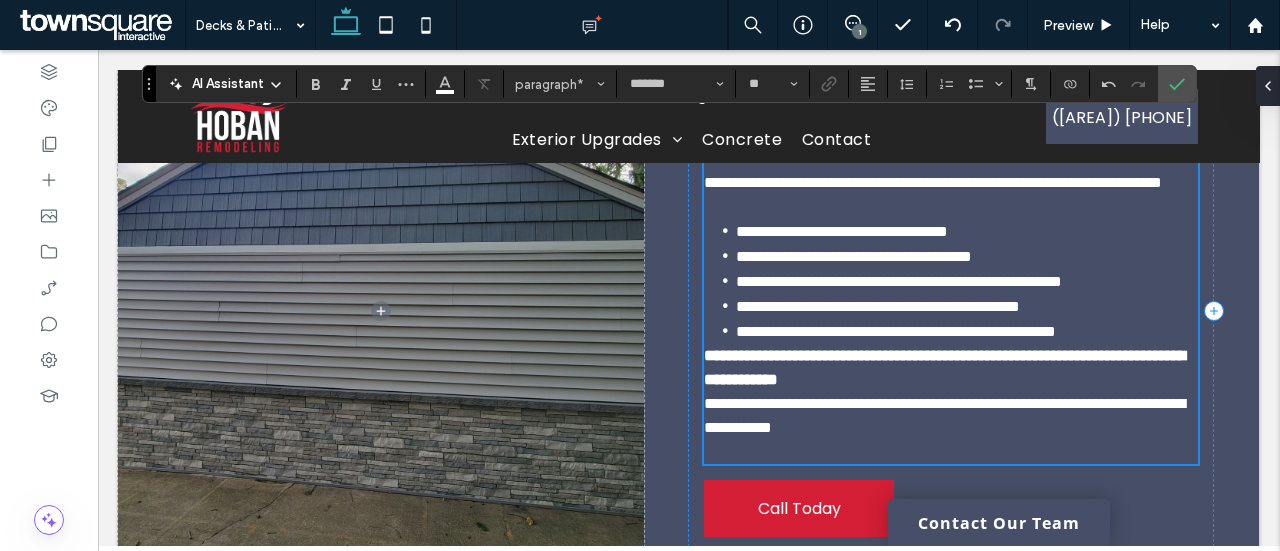 scroll, scrollTop: 744, scrollLeft: 0, axis: vertical 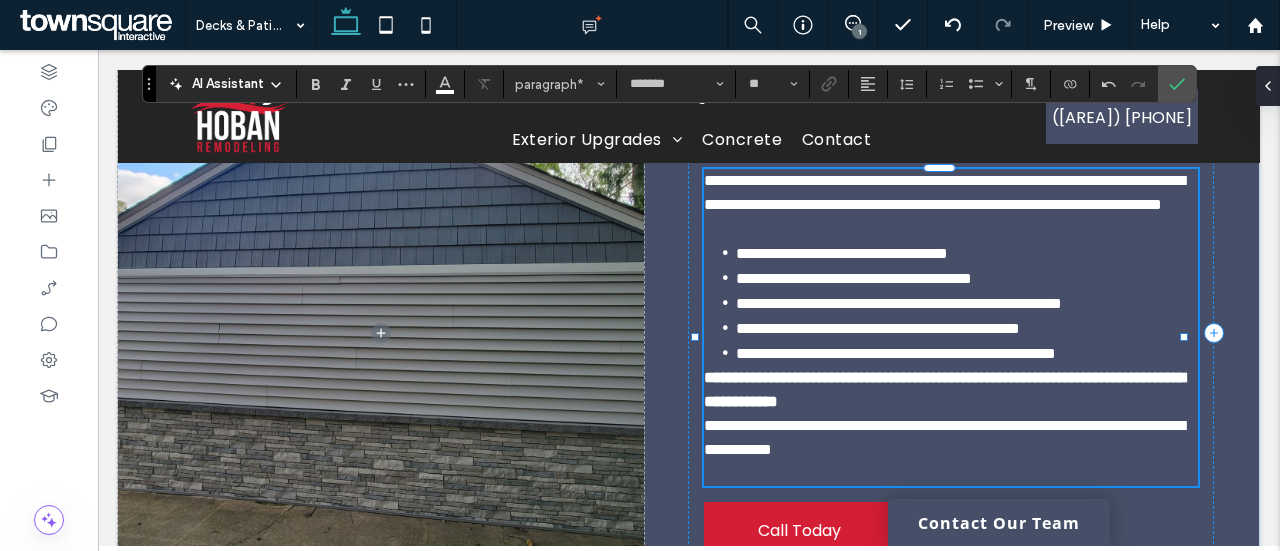 click on "**********" at bounding box center (944, 389) 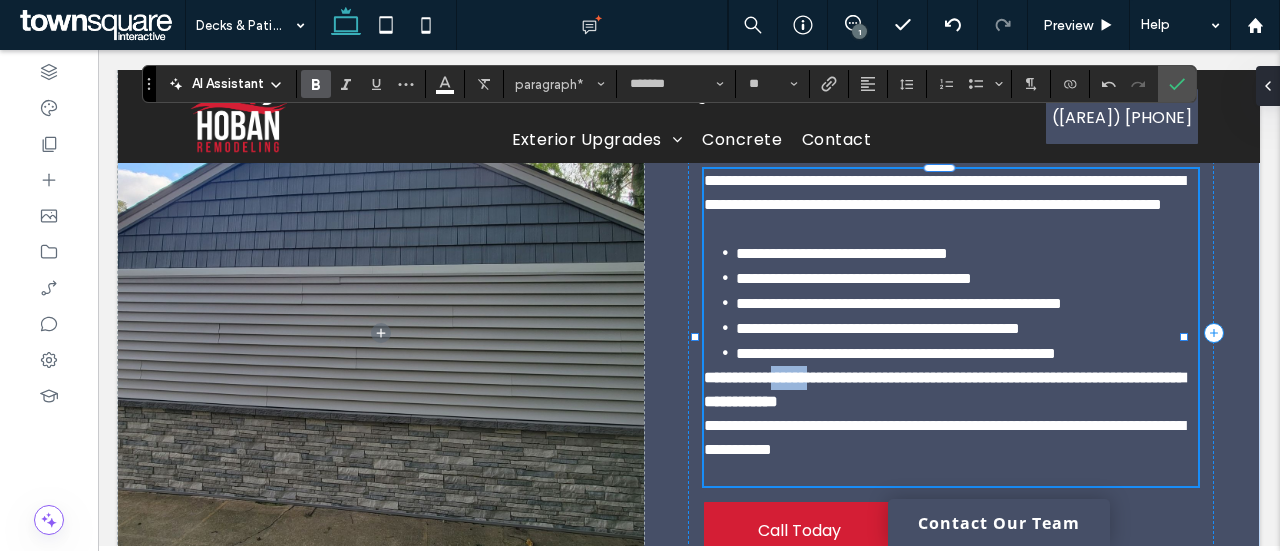 click on "**********" at bounding box center (944, 389) 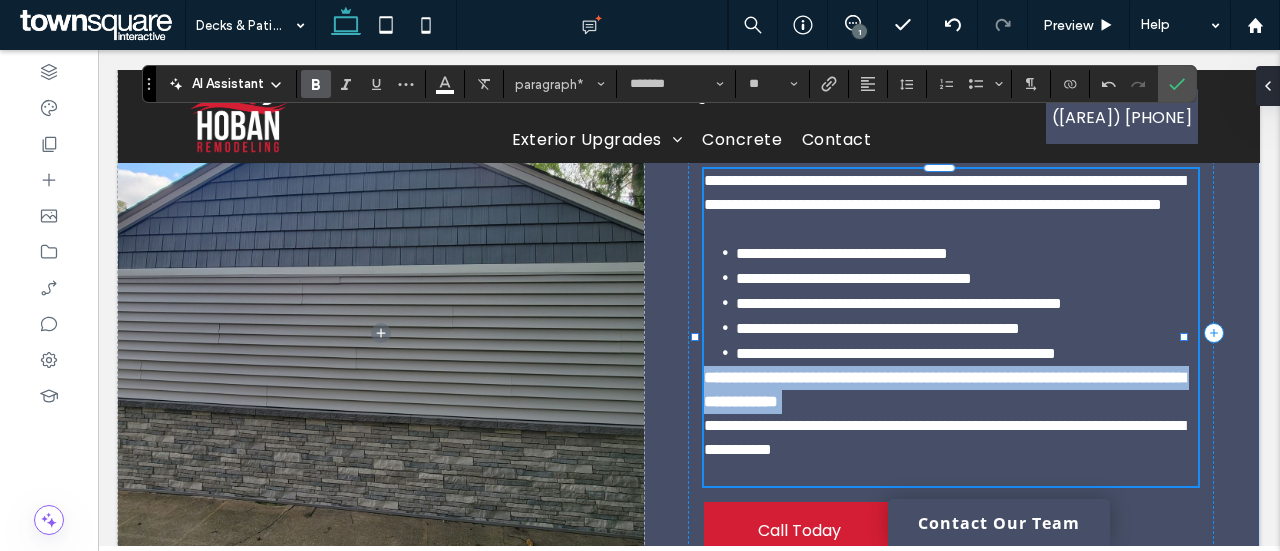click on "**********" at bounding box center (944, 389) 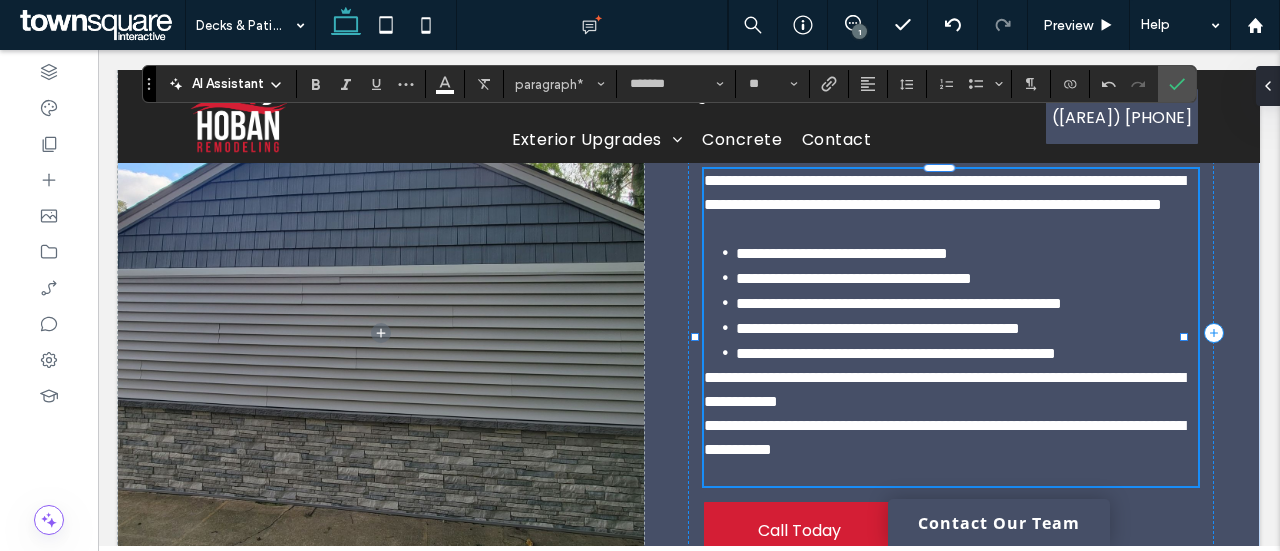 click on "**********" at bounding box center (967, 353) 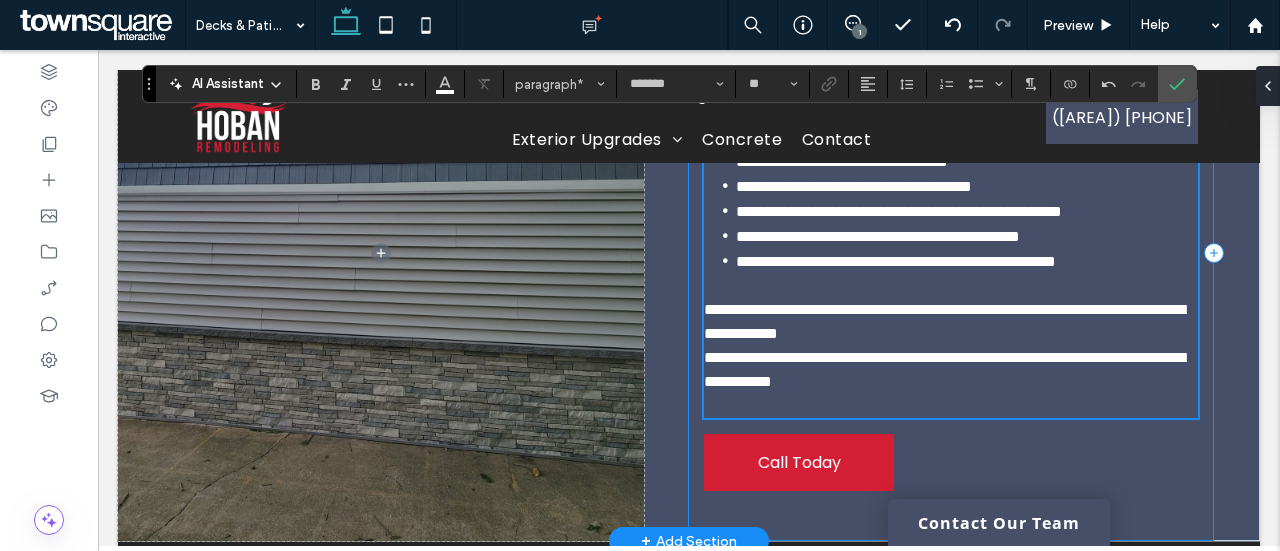 scroll, scrollTop: 861, scrollLeft: 0, axis: vertical 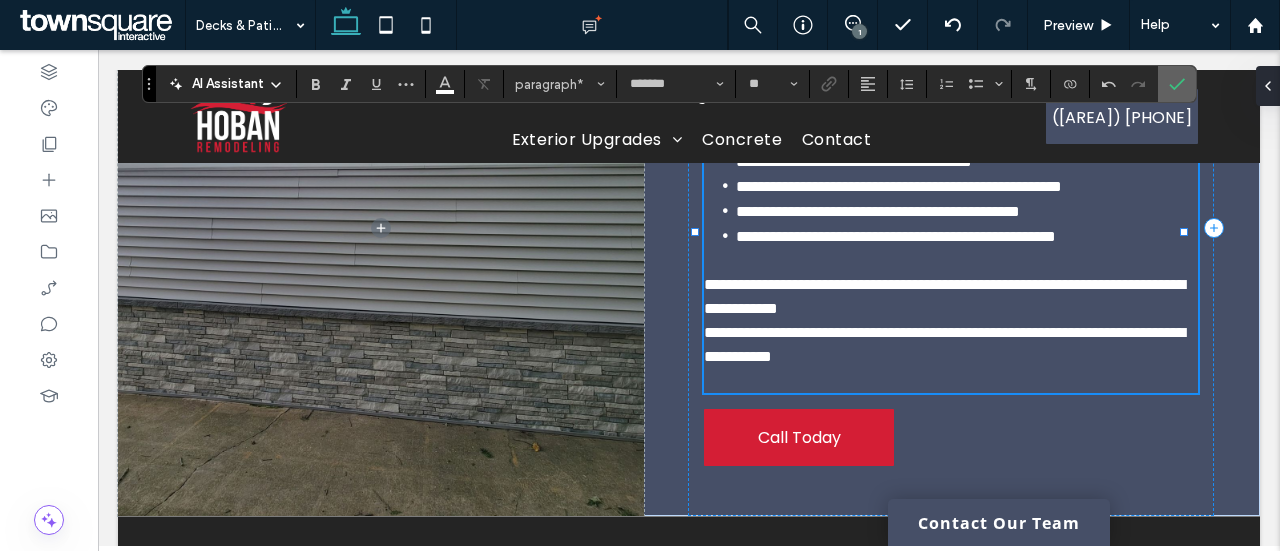 click 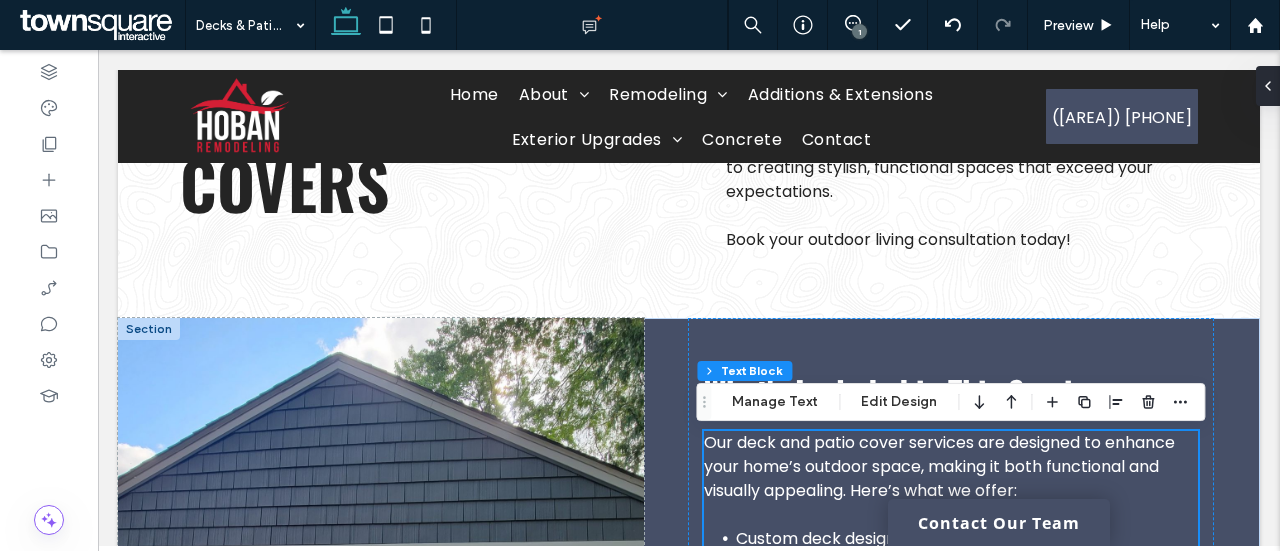 scroll, scrollTop: 484, scrollLeft: 0, axis: vertical 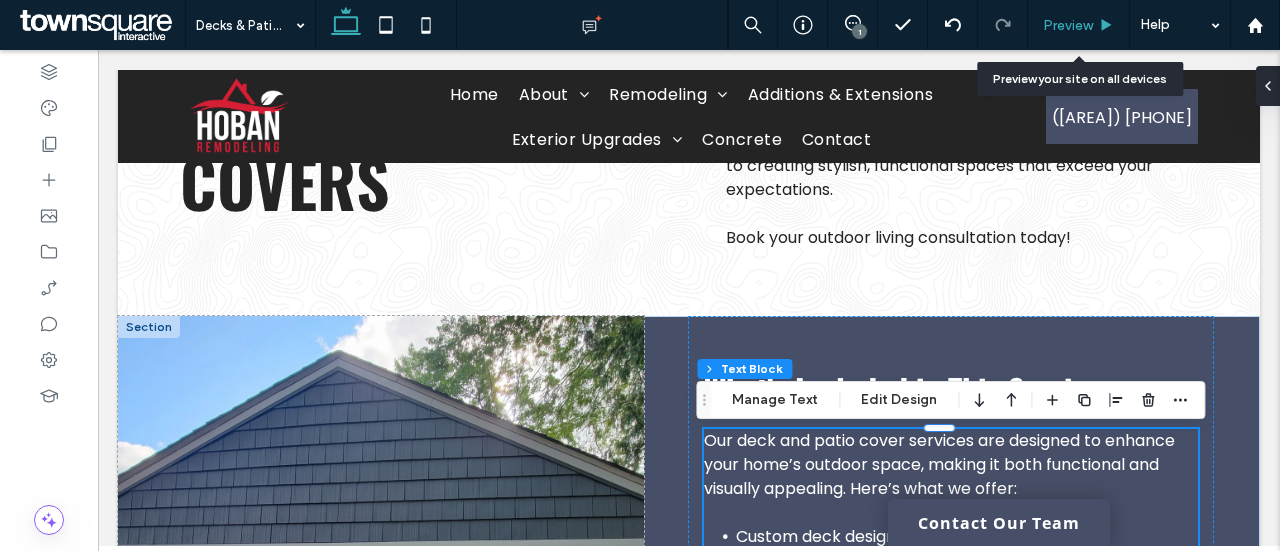 click on "Preview" at bounding box center (1079, 25) 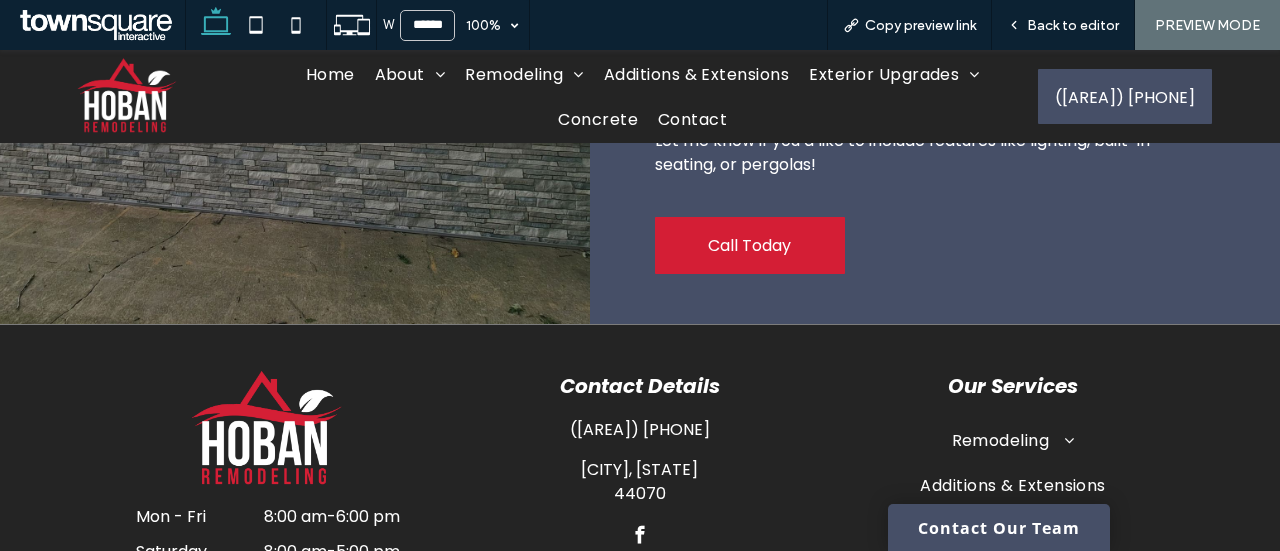 scroll, scrollTop: 1030, scrollLeft: 0, axis: vertical 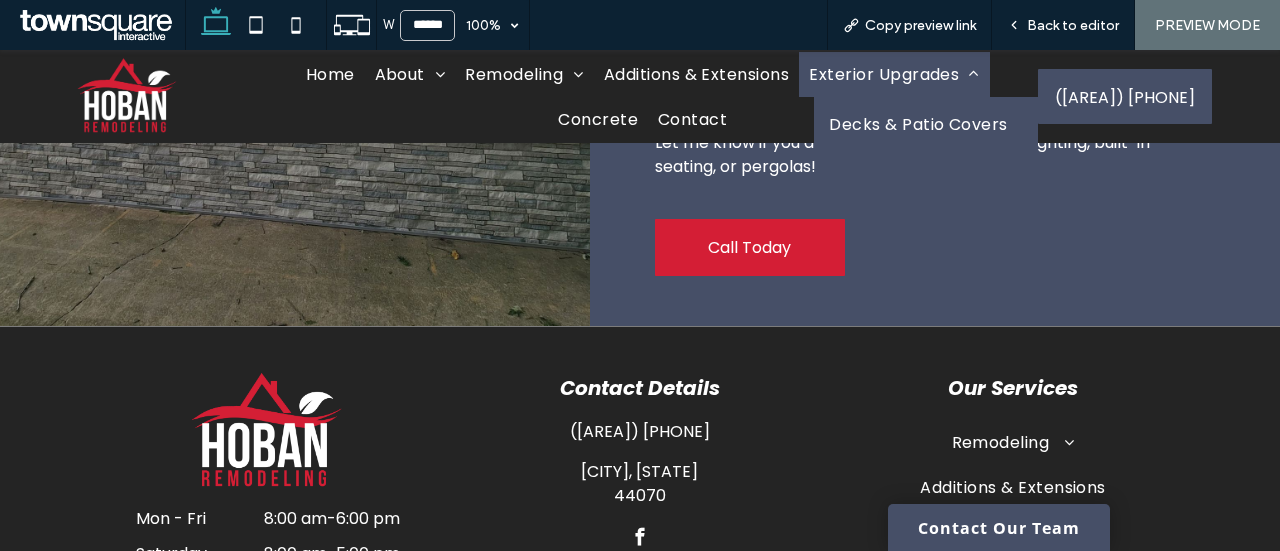 click on "Exterior Upgrades" at bounding box center (894, 74) 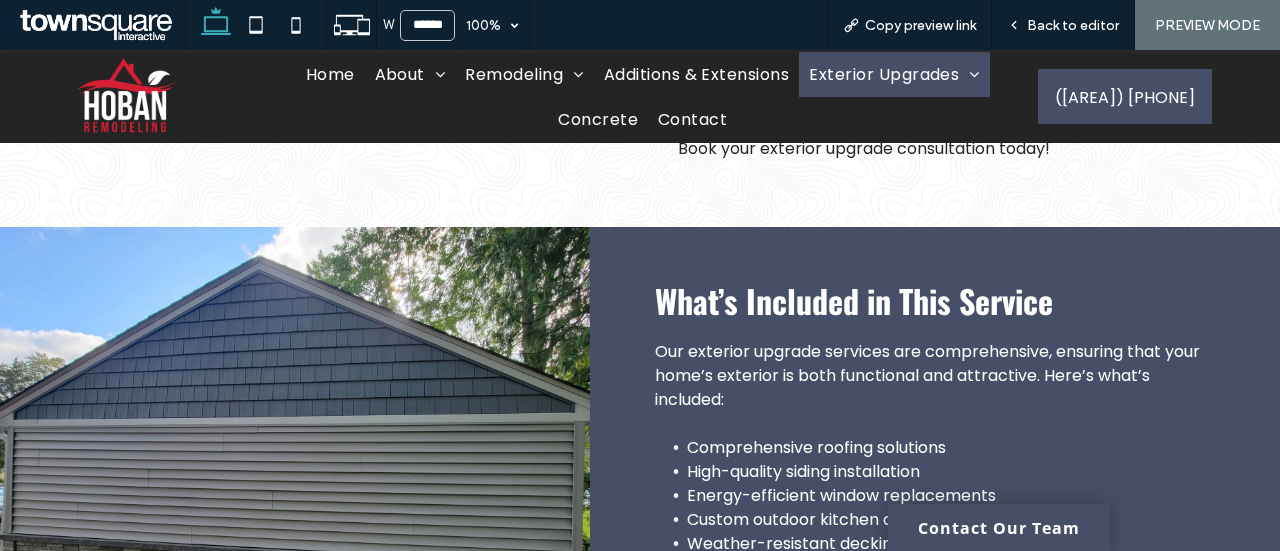 scroll, scrollTop: 459, scrollLeft: 0, axis: vertical 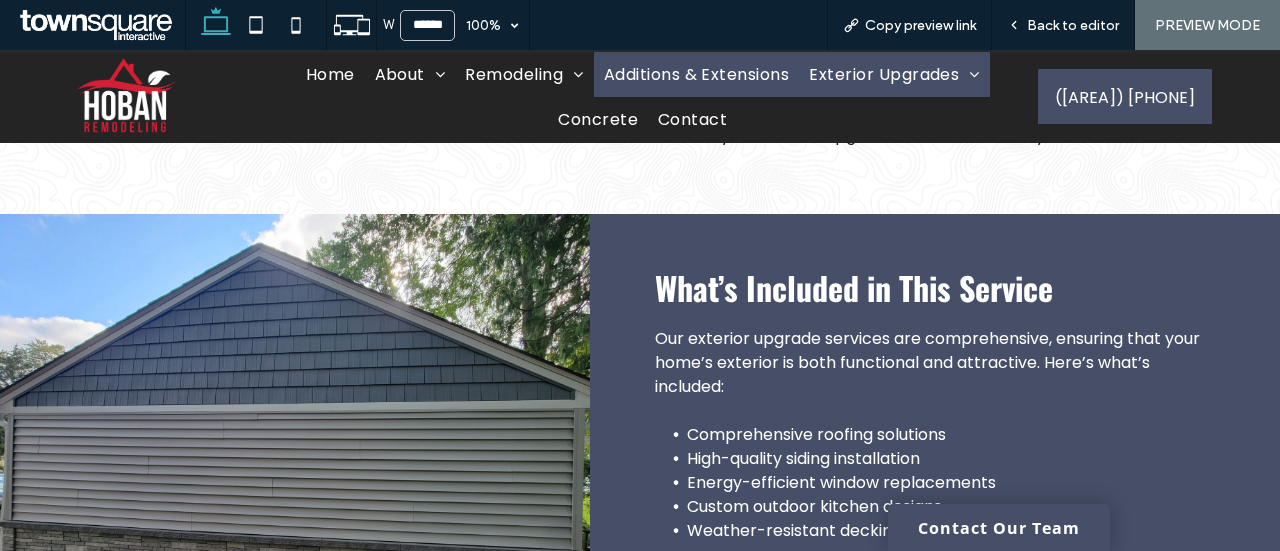 click on "Additions & Extensions" at bounding box center [697, 74] 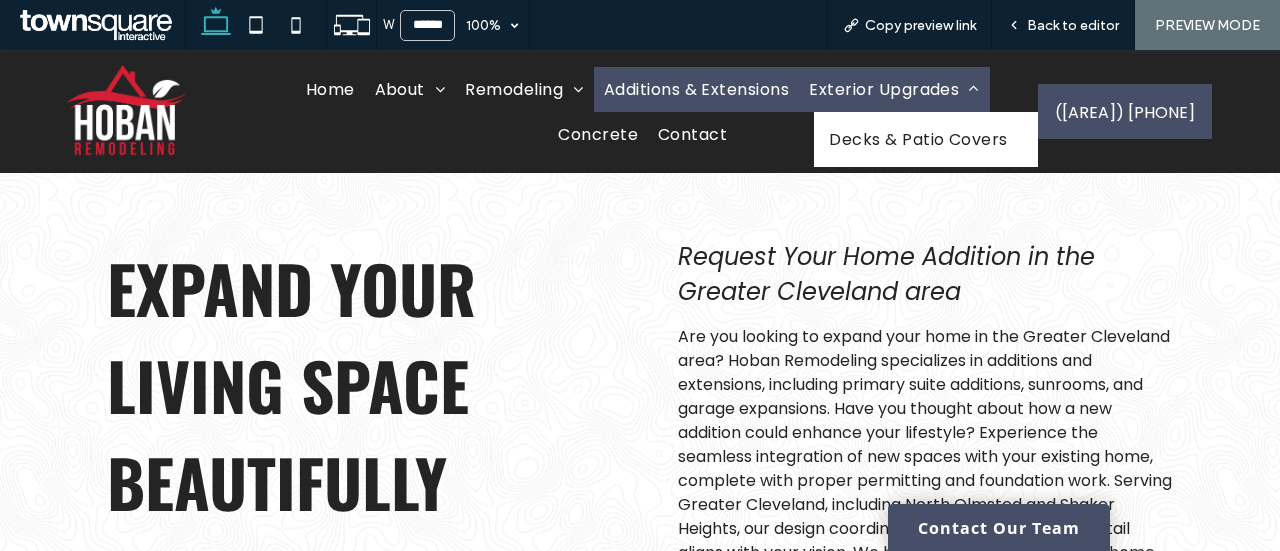 scroll, scrollTop: 0, scrollLeft: 0, axis: both 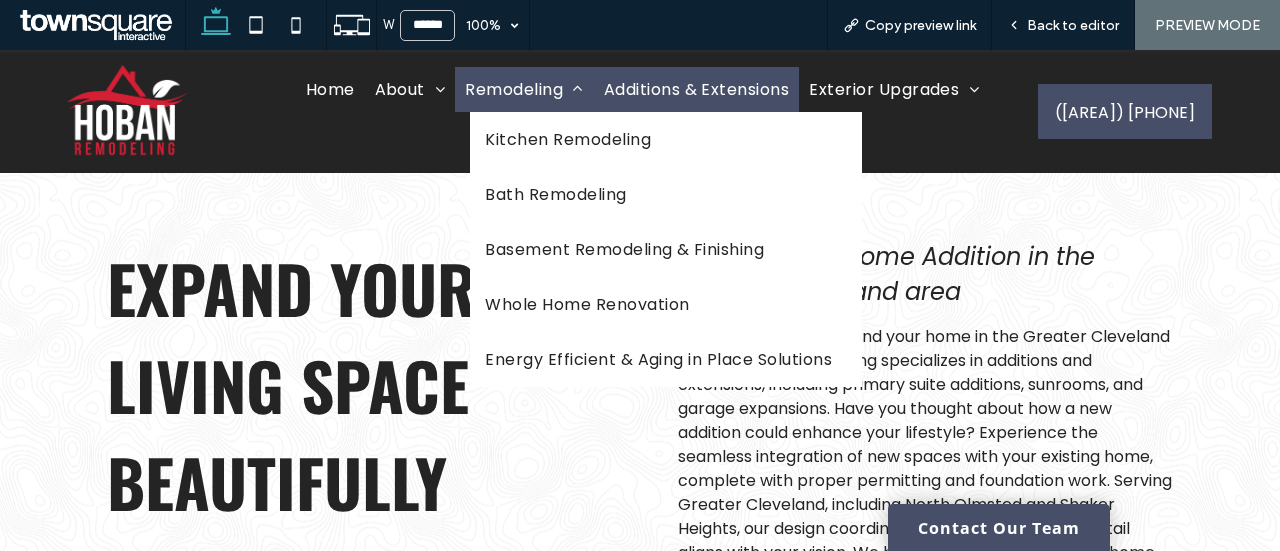 click on "Remodeling" at bounding box center (524, 89) 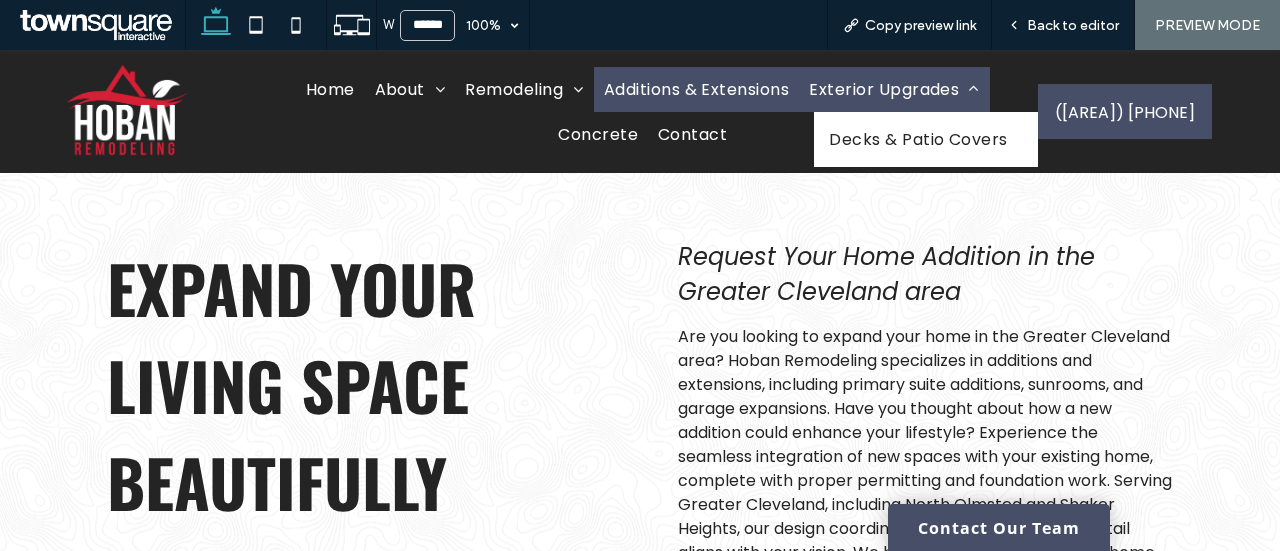 click on "Exterior Upgrades" at bounding box center [894, 89] 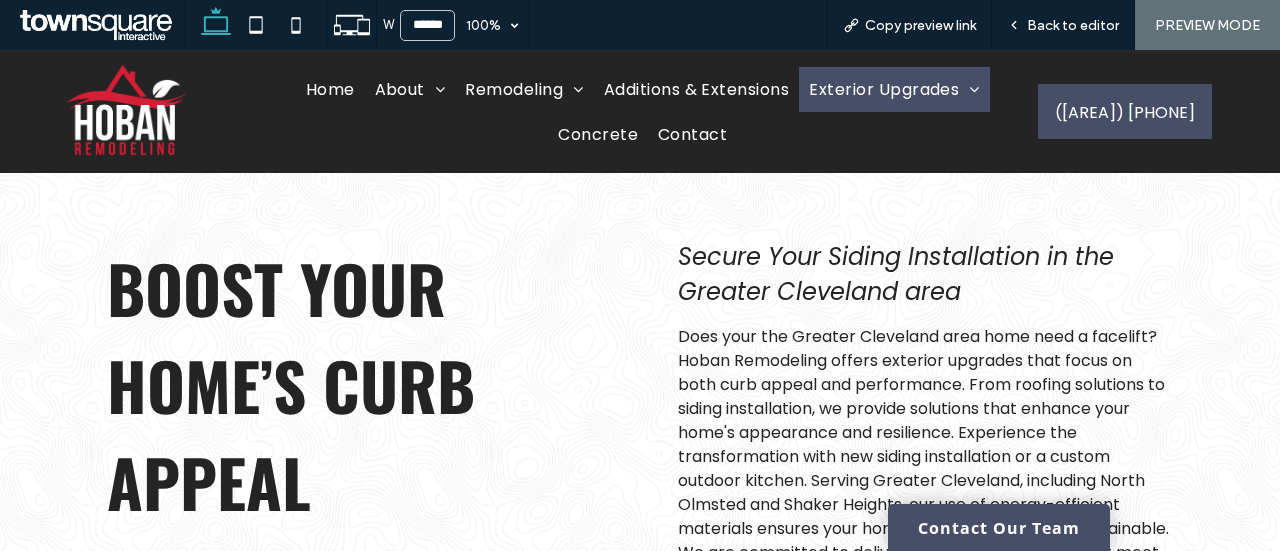 scroll, scrollTop: 0, scrollLeft: 0, axis: both 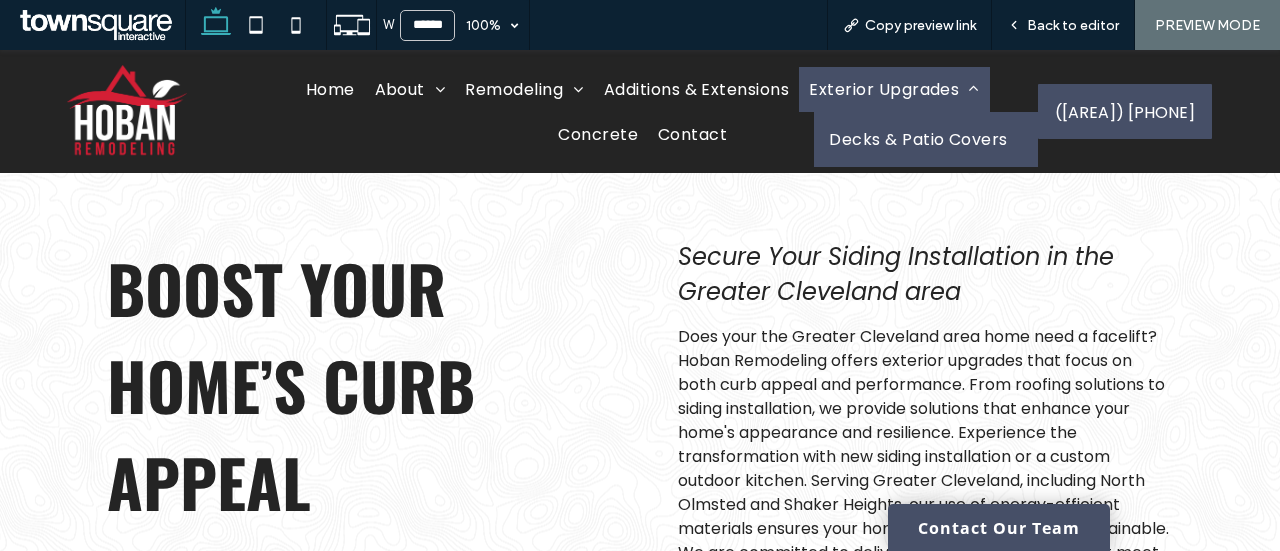 drag, startPoint x: 910, startPoint y: 179, endPoint x: 910, endPoint y: 129, distance: 50 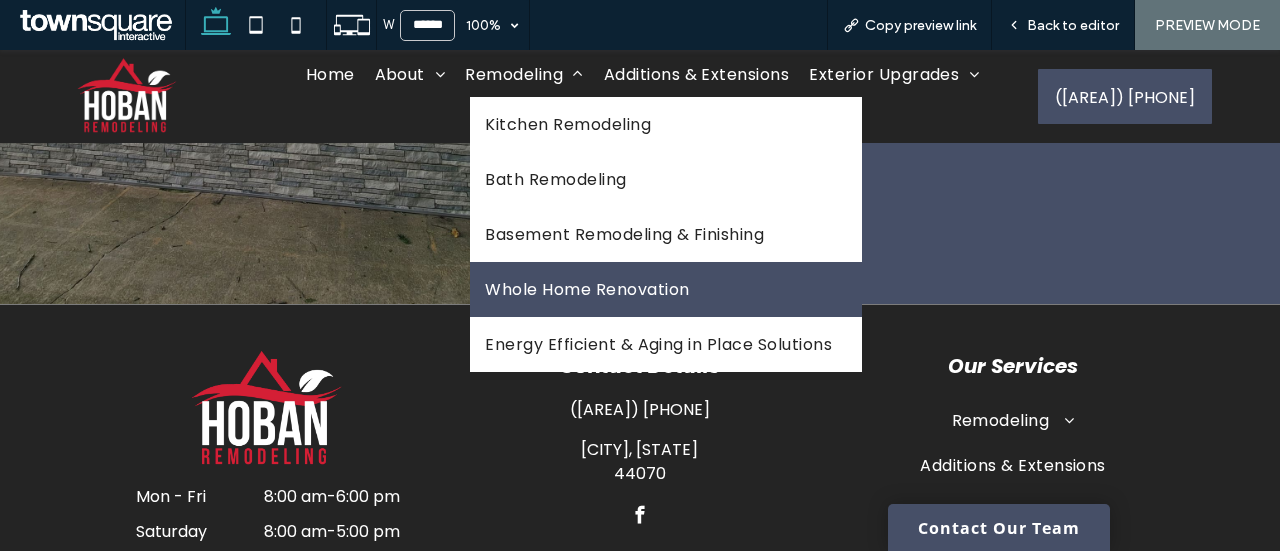 scroll, scrollTop: 1227, scrollLeft: 0, axis: vertical 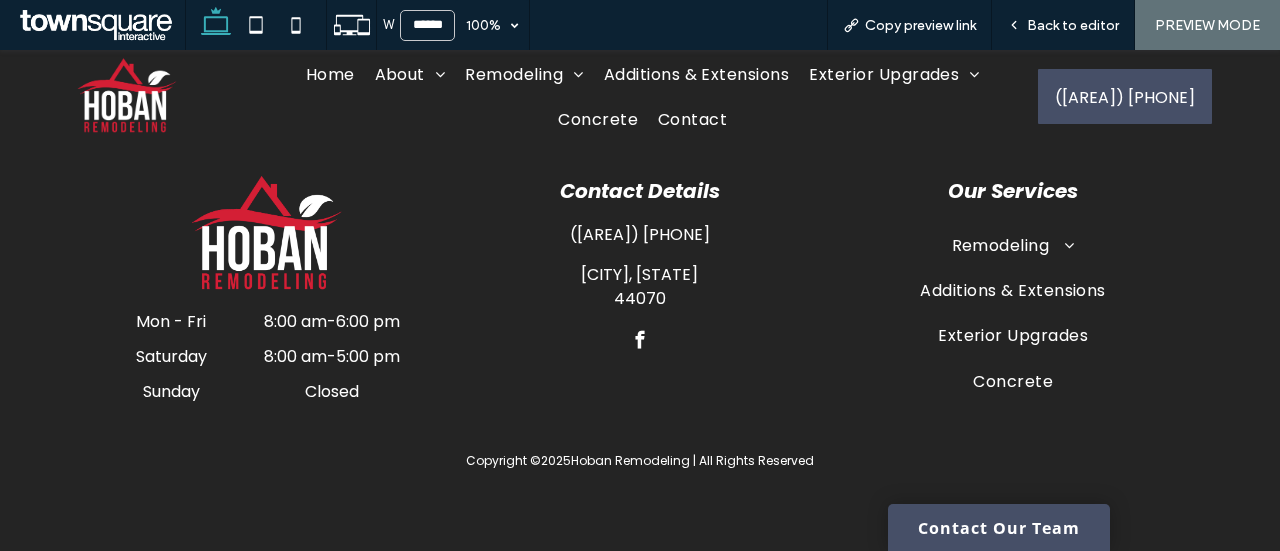 click at bounding box center [639, 340] 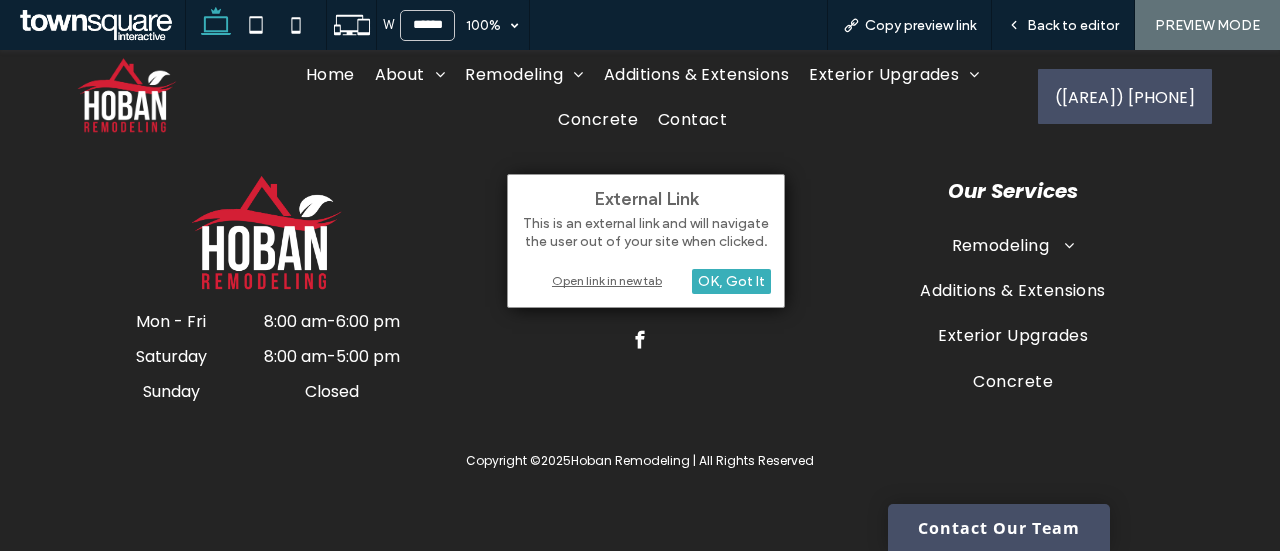 click on "Open link in new tab" at bounding box center (646, 280) 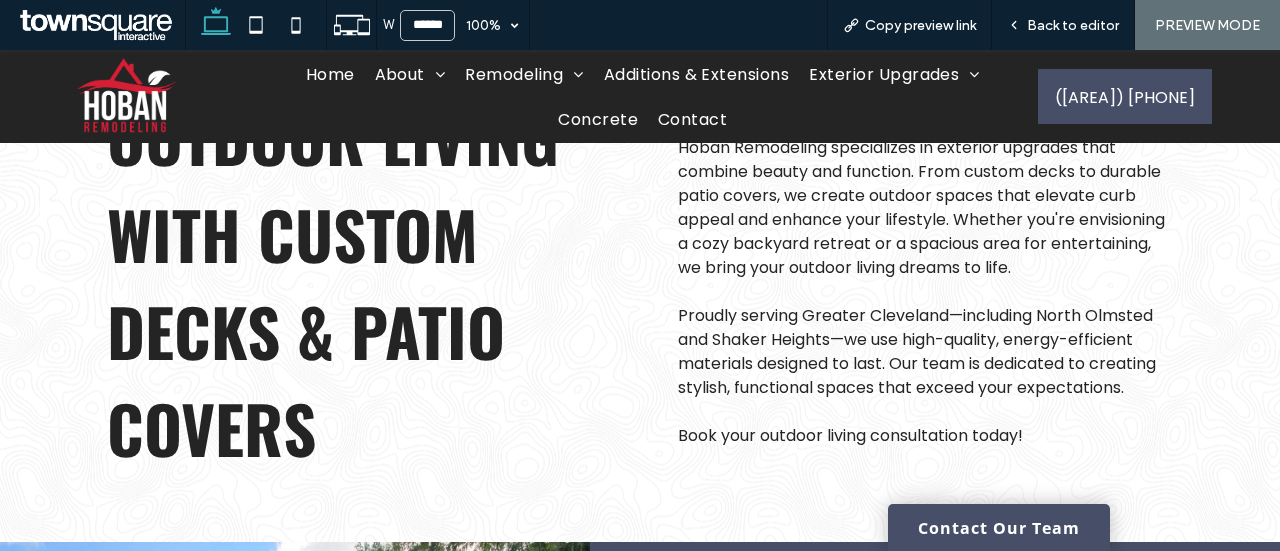 scroll, scrollTop: 0, scrollLeft: 0, axis: both 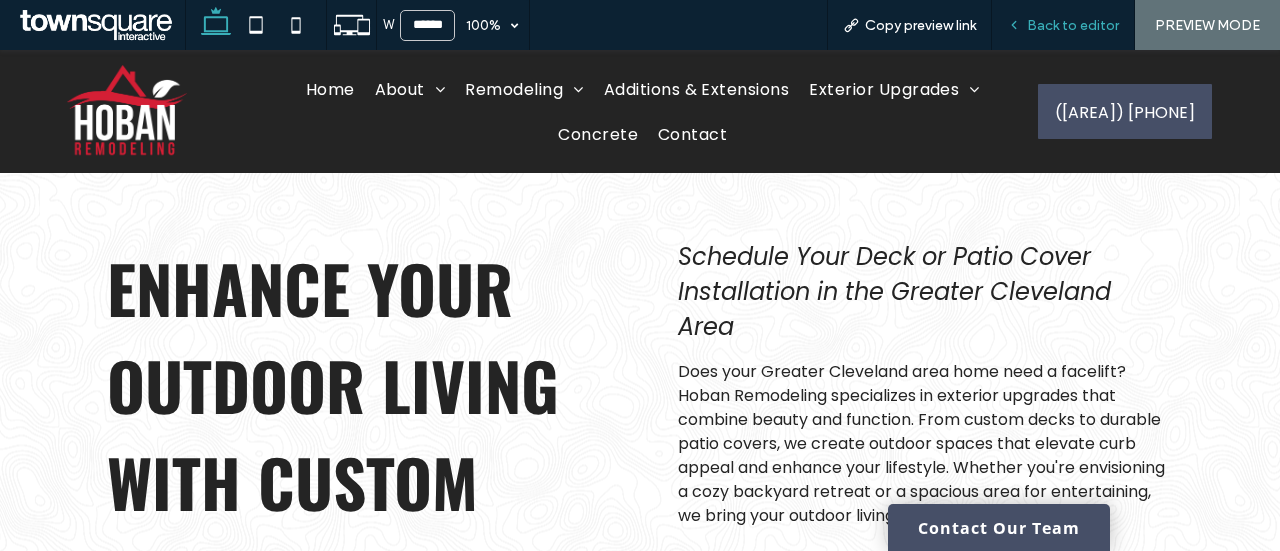 click on "Back to editor" at bounding box center [1073, 25] 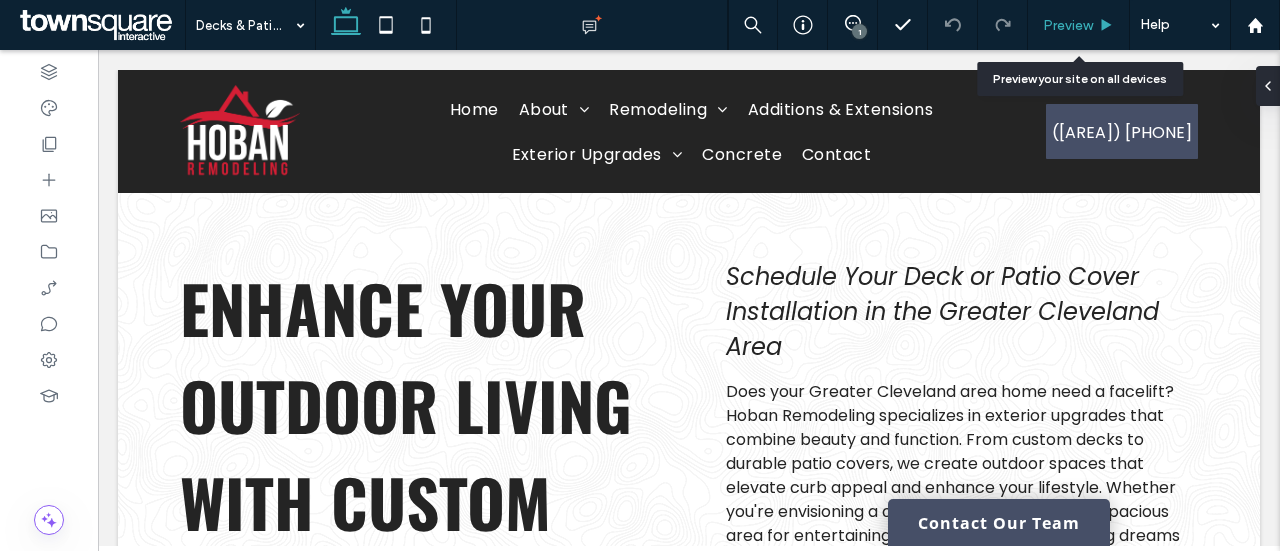 click on "Preview" at bounding box center (1068, 25) 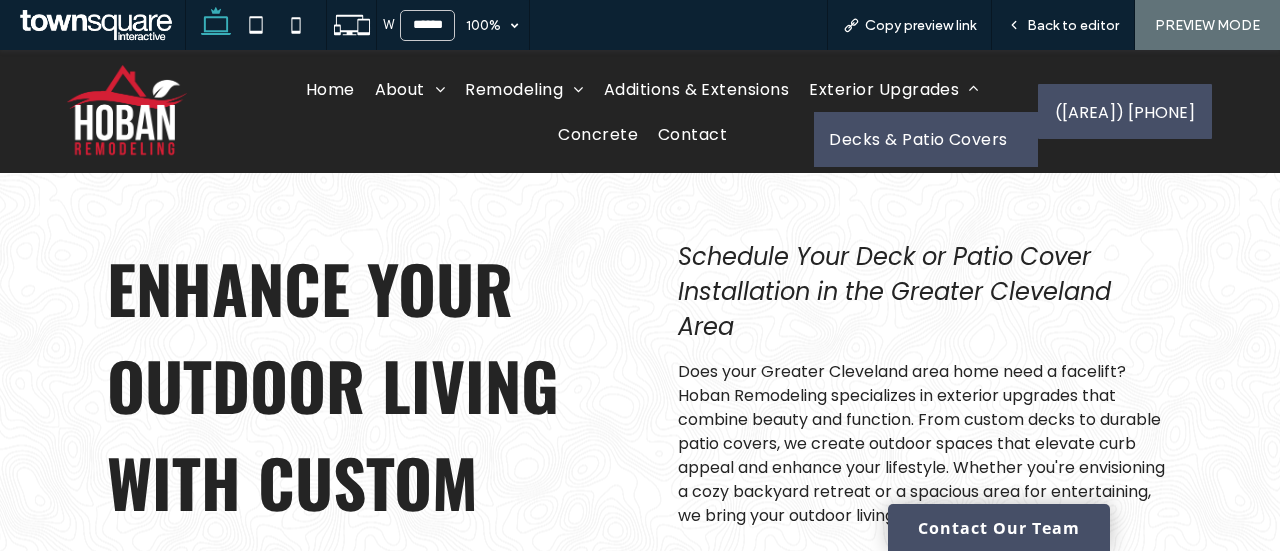 click on "Decks & Patio Covers" at bounding box center (918, 139) 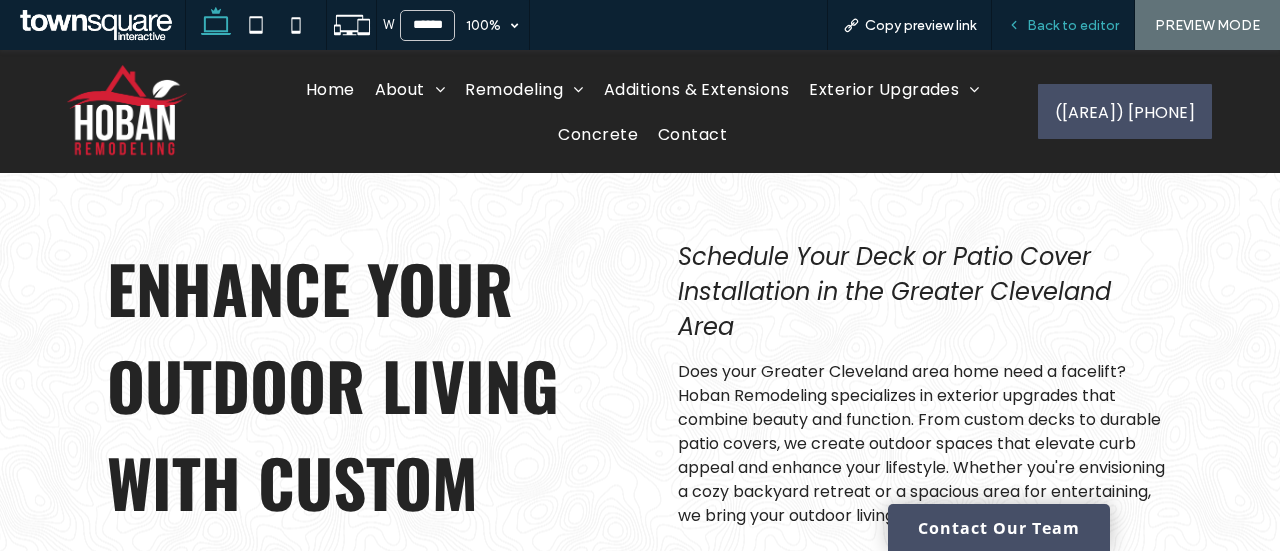 scroll, scrollTop: 0, scrollLeft: 0, axis: both 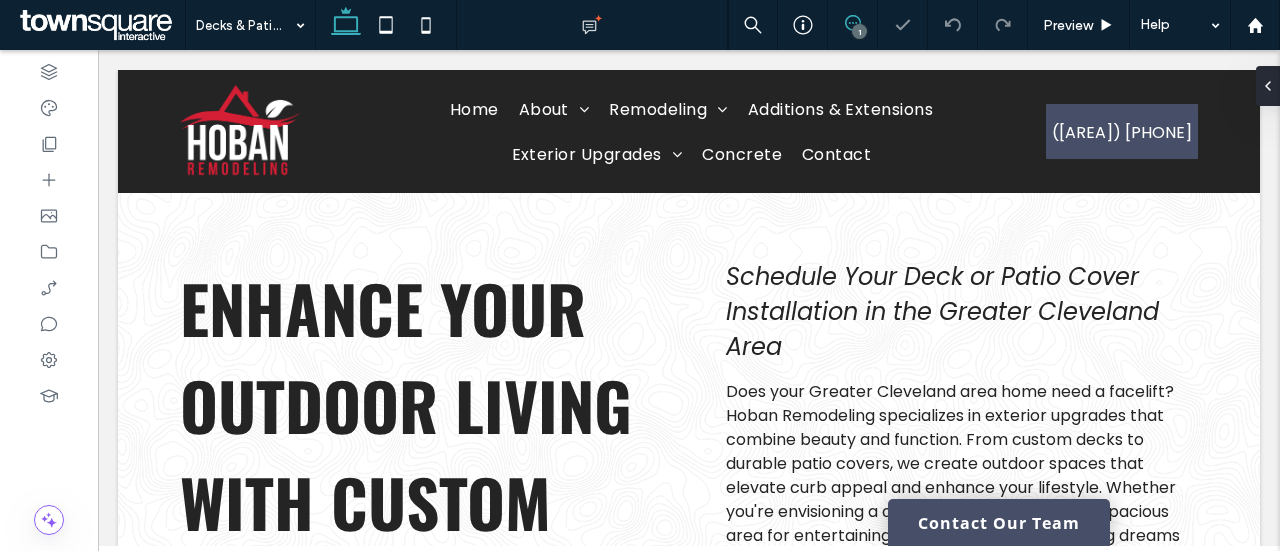 click 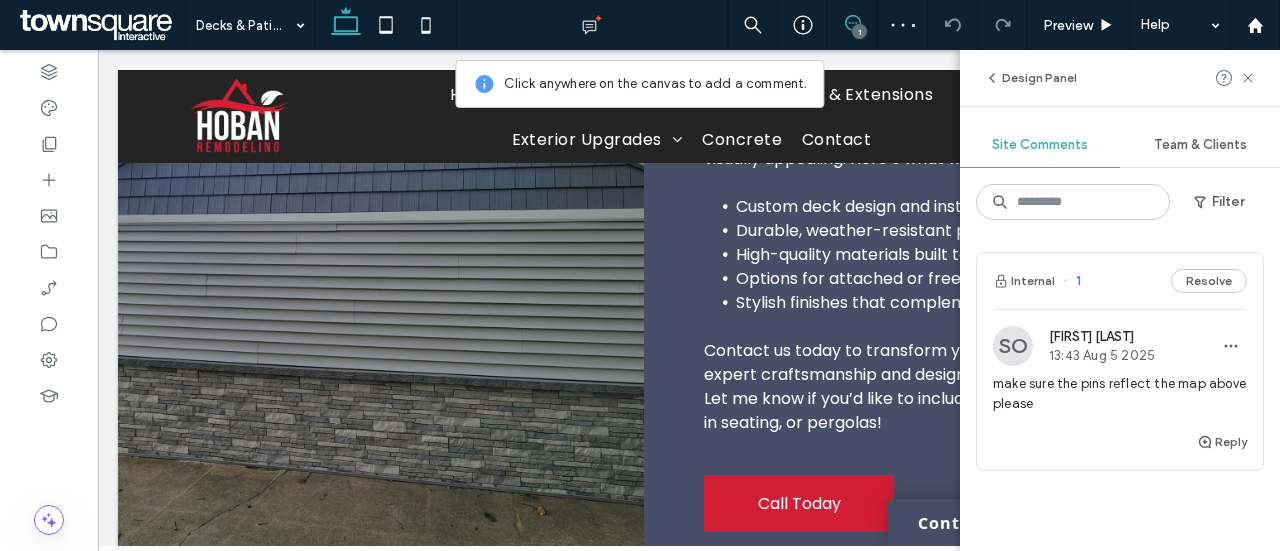 scroll, scrollTop: 816, scrollLeft: 0, axis: vertical 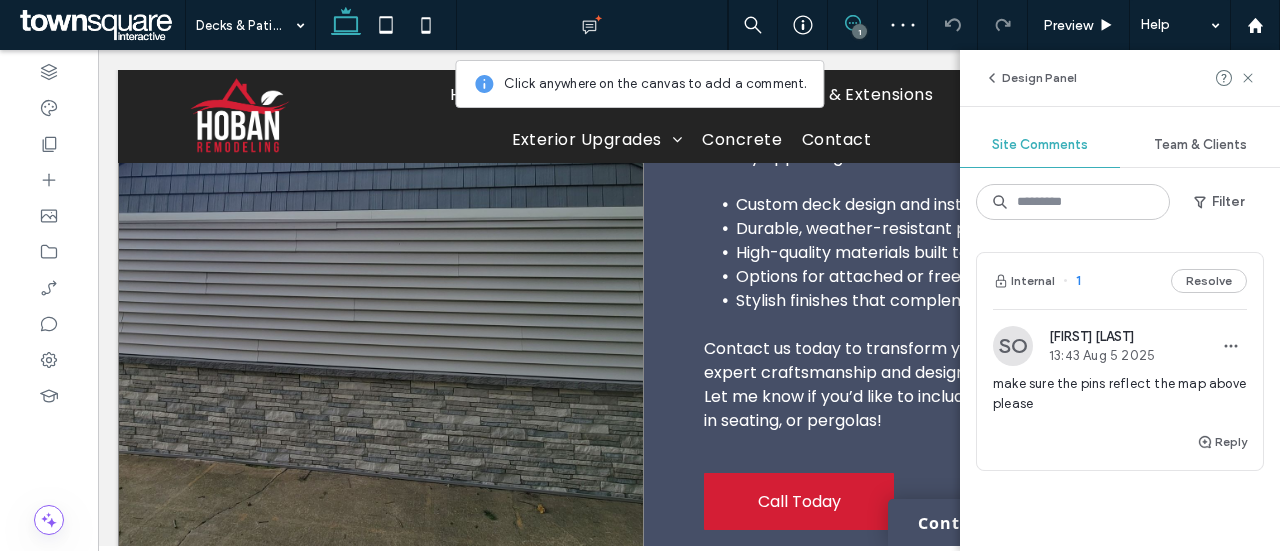 click at bounding box center [381, 282] 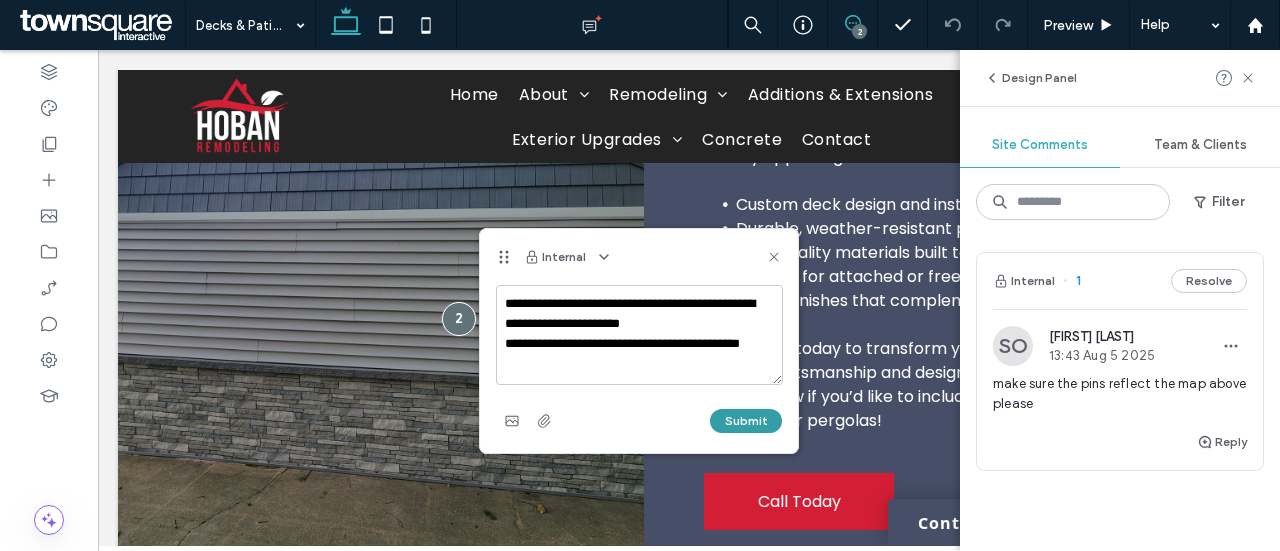 type on "**********" 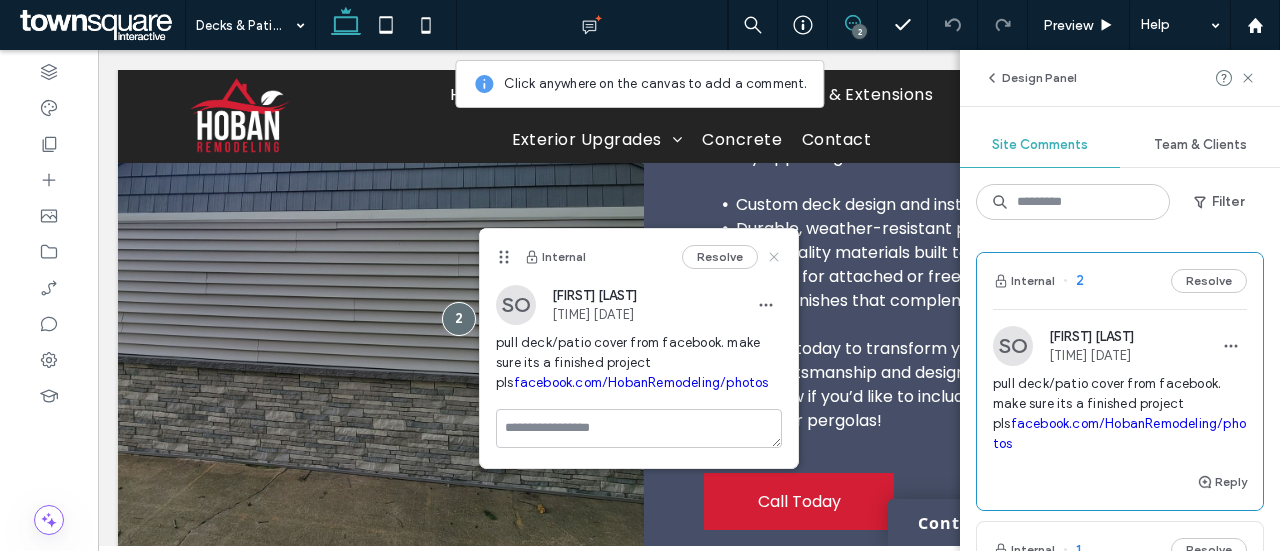click 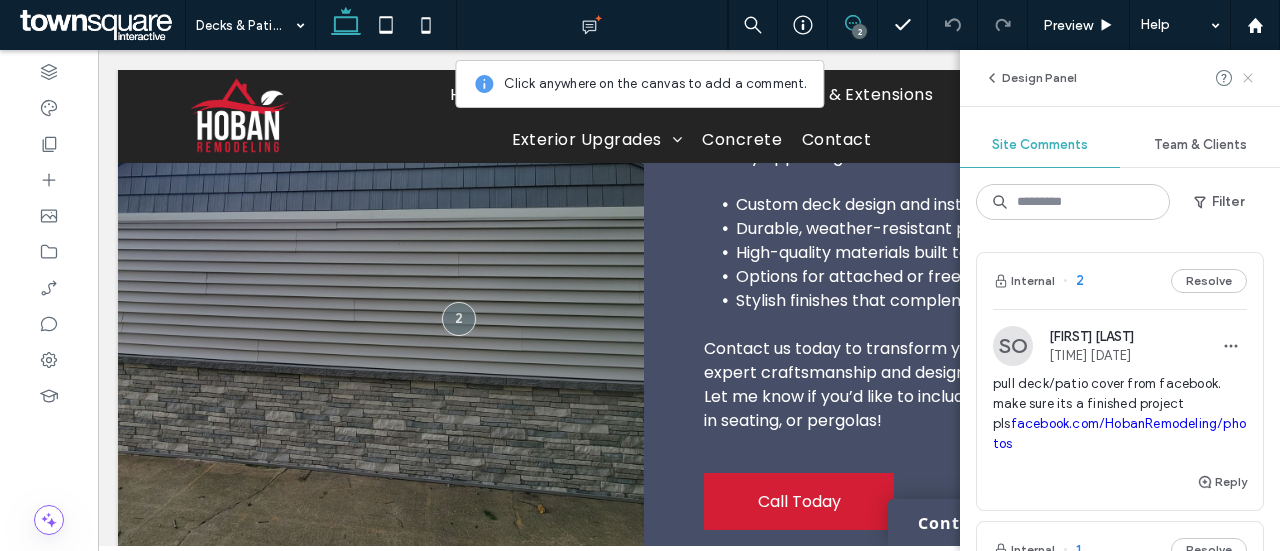 click 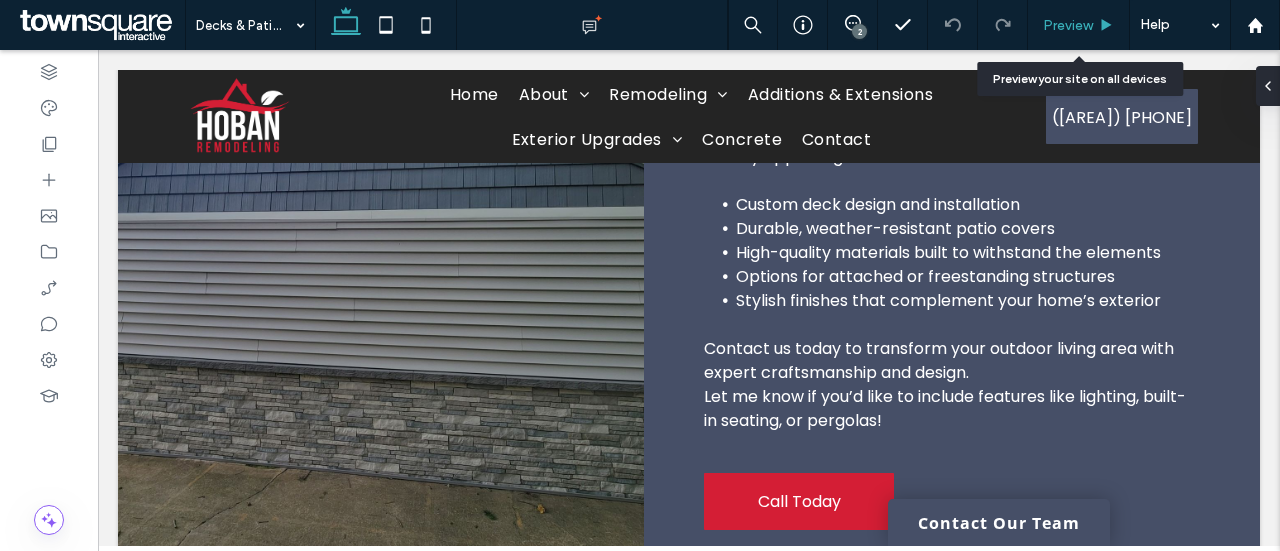 click on "Preview" at bounding box center (1068, 25) 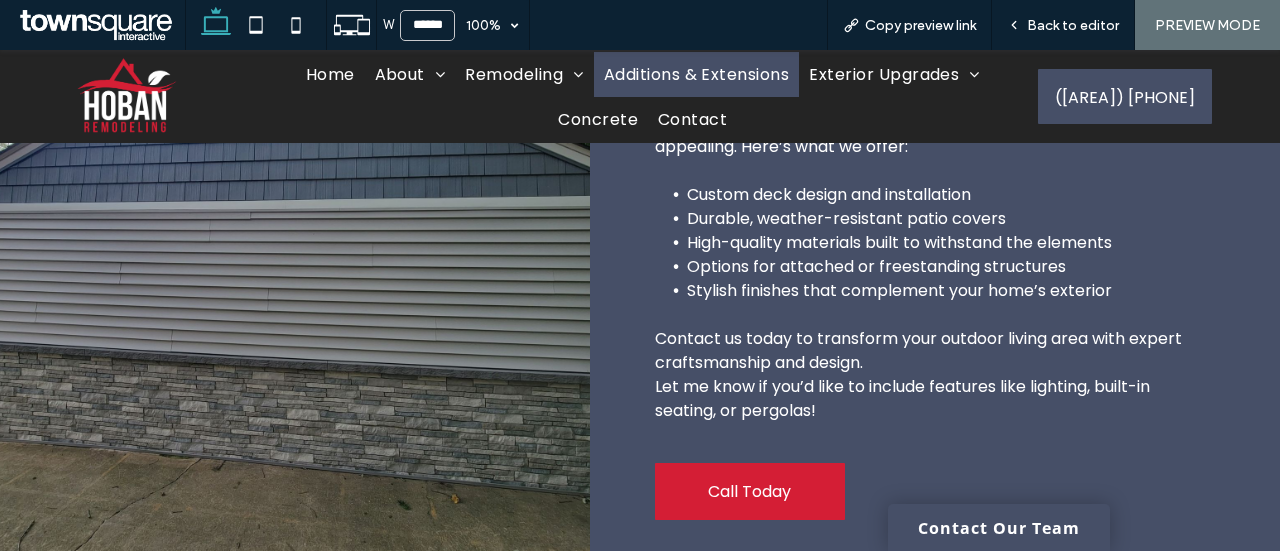 scroll, scrollTop: 786, scrollLeft: 0, axis: vertical 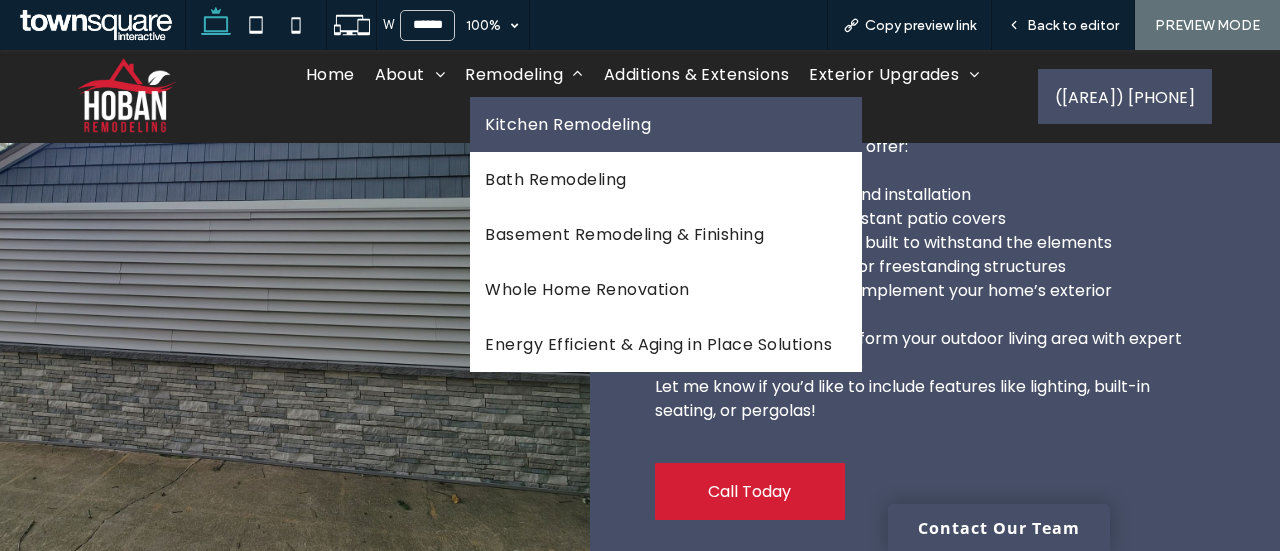 click on "Kitchen Remodeling" at bounding box center (568, 124) 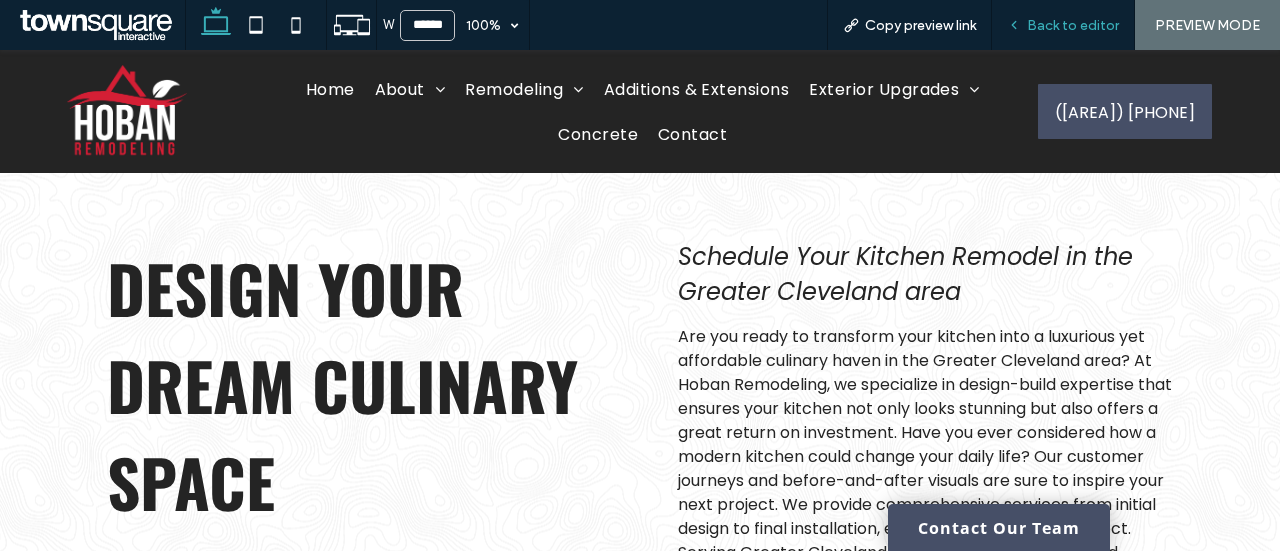 scroll, scrollTop: 0, scrollLeft: 0, axis: both 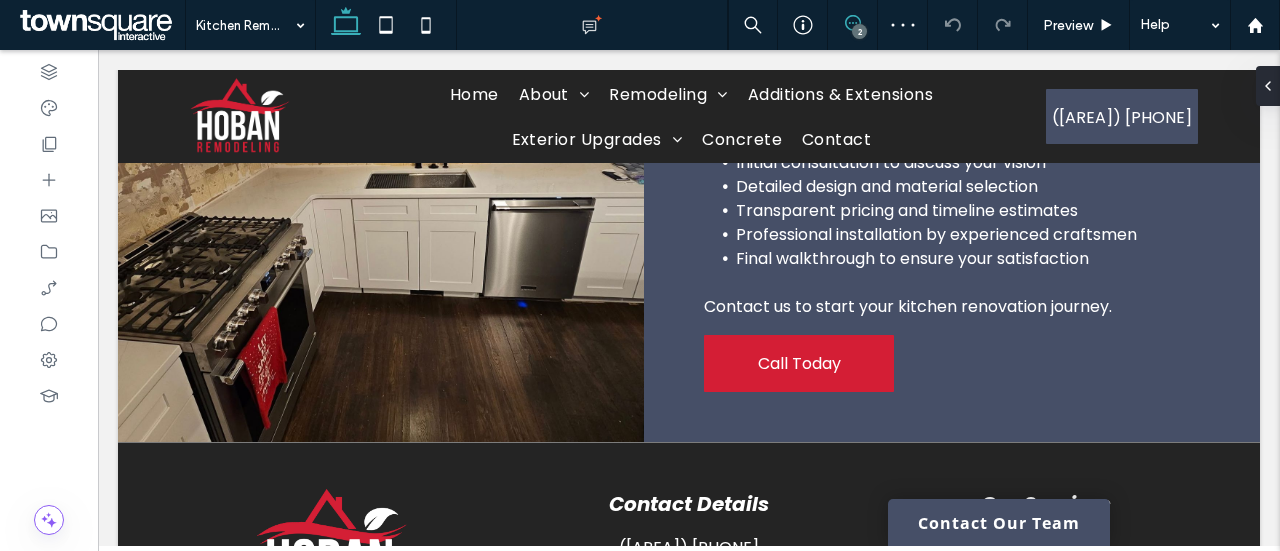 click 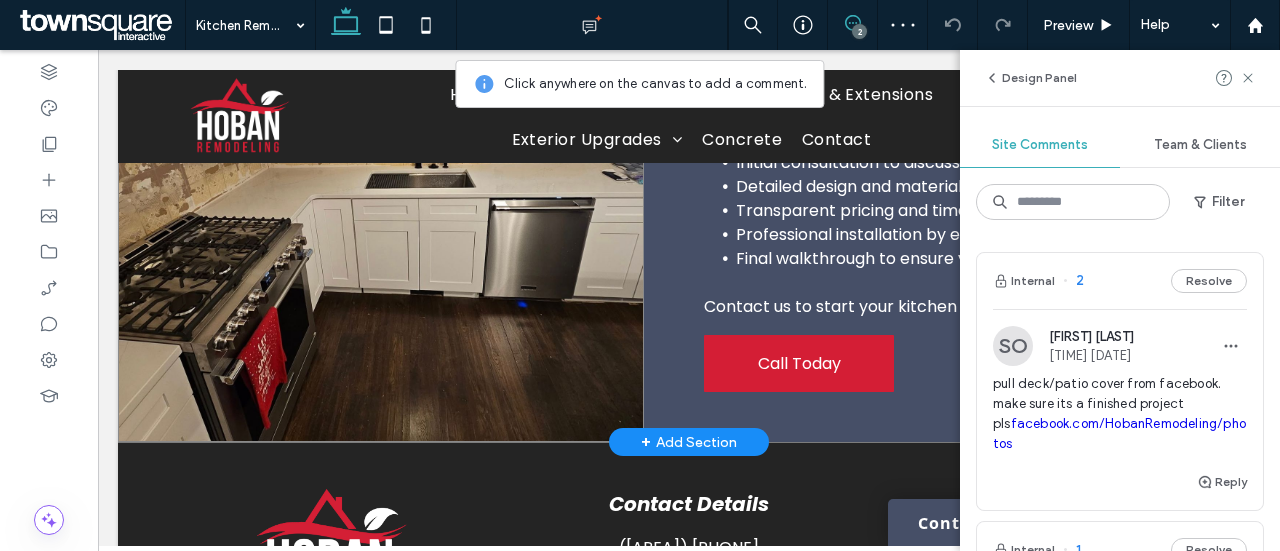 click at bounding box center (381, 180) 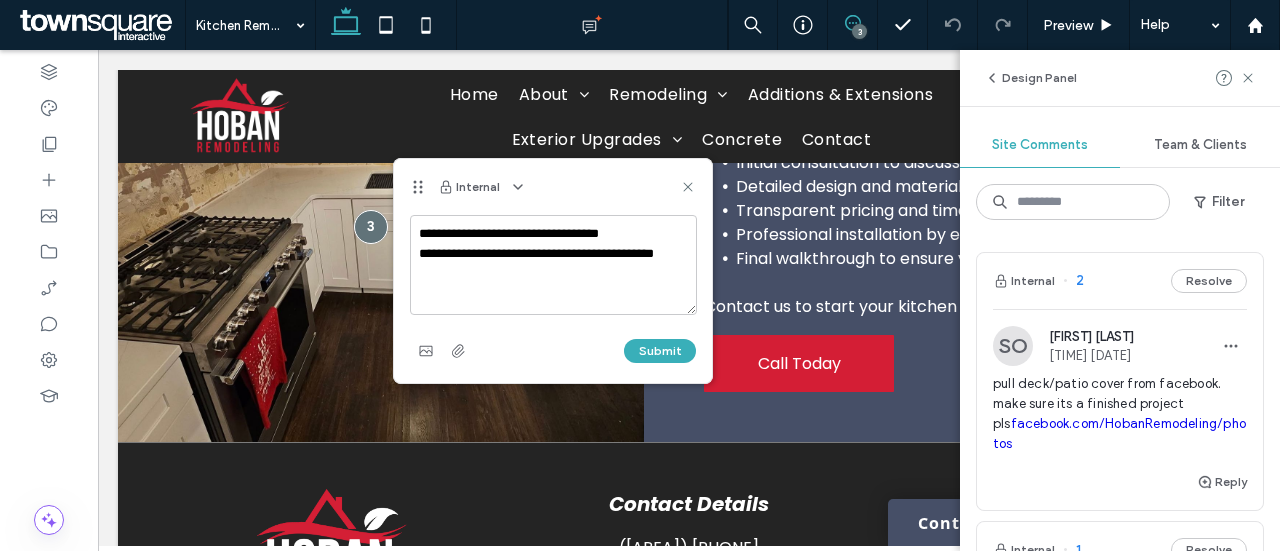 drag, startPoint x: 551, startPoint y: 284, endPoint x: 417, endPoint y: 225, distance: 146.4138 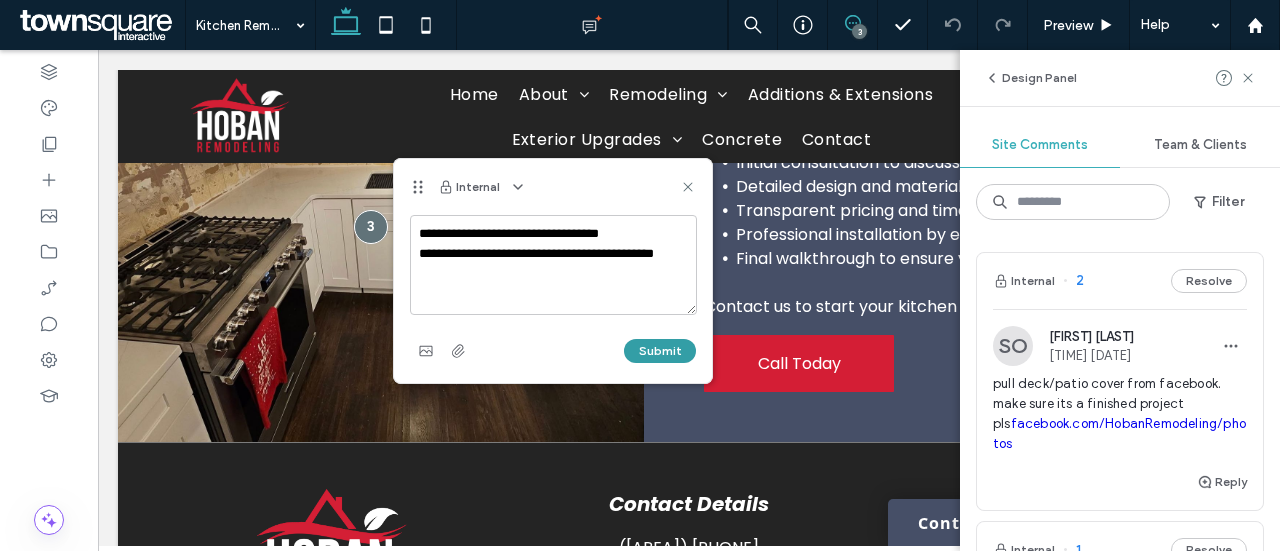 type on "**********" 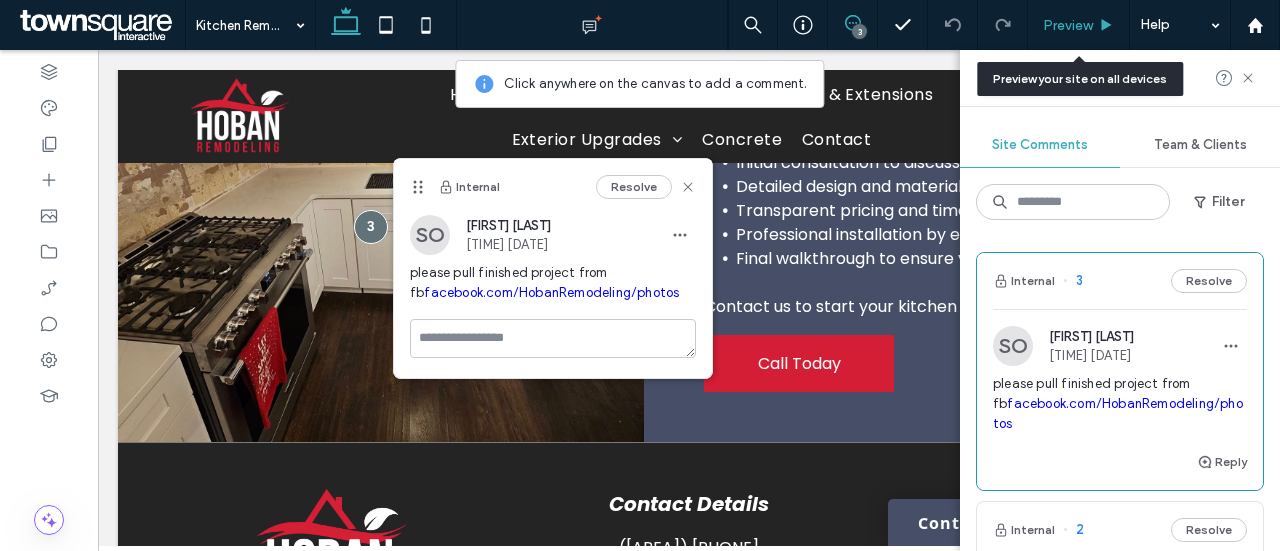 click on "Preview" at bounding box center [1068, 25] 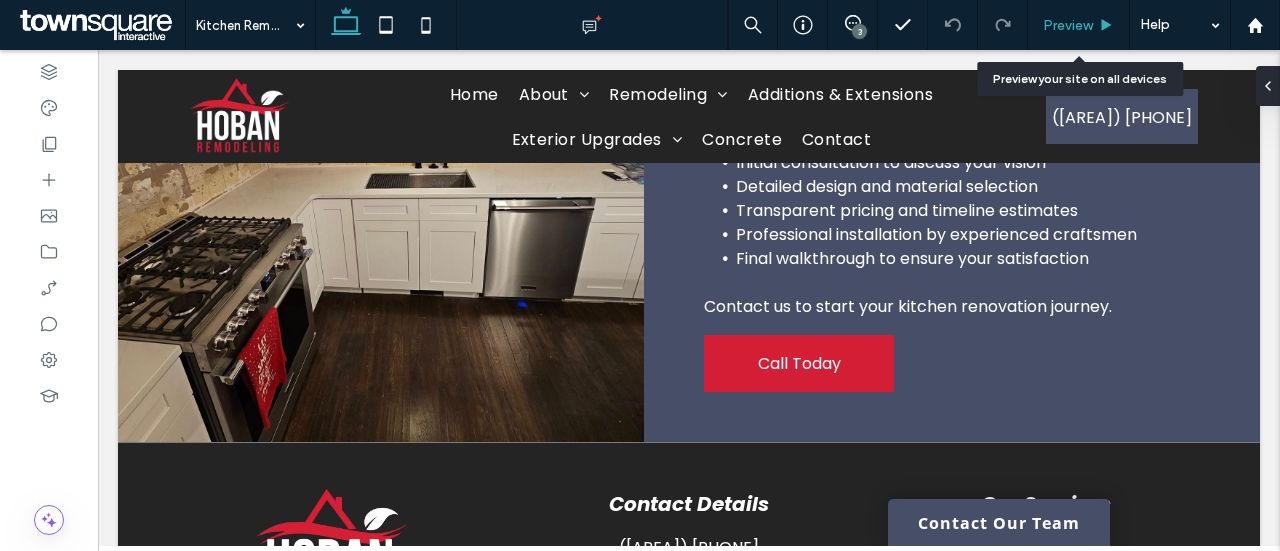 click on "Preview" at bounding box center [1079, 25] 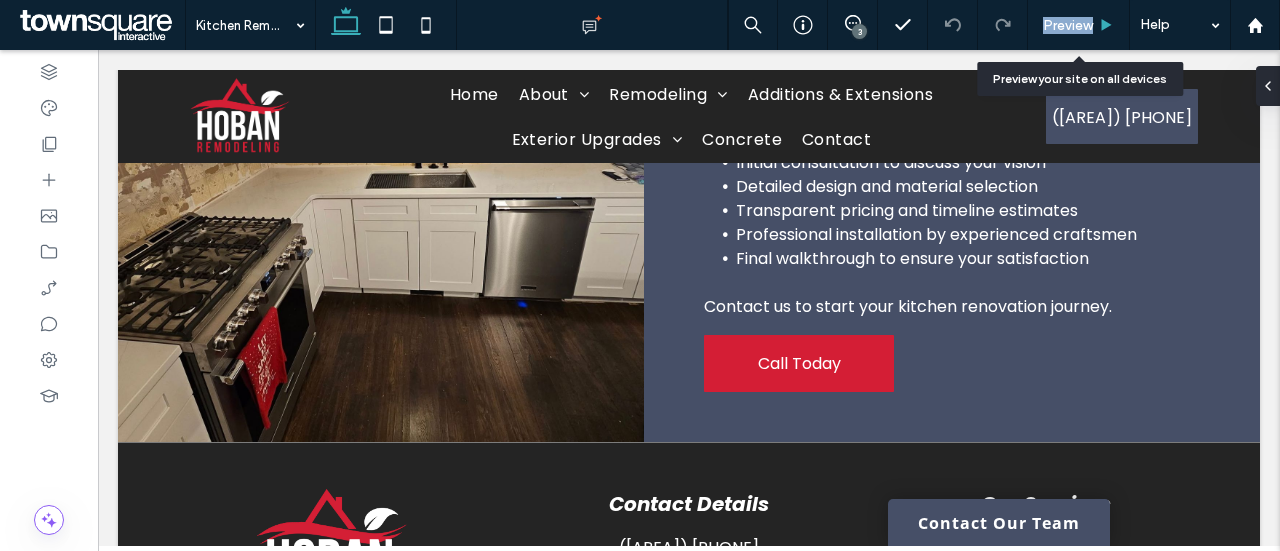 click on "Preview" at bounding box center (1079, 25) 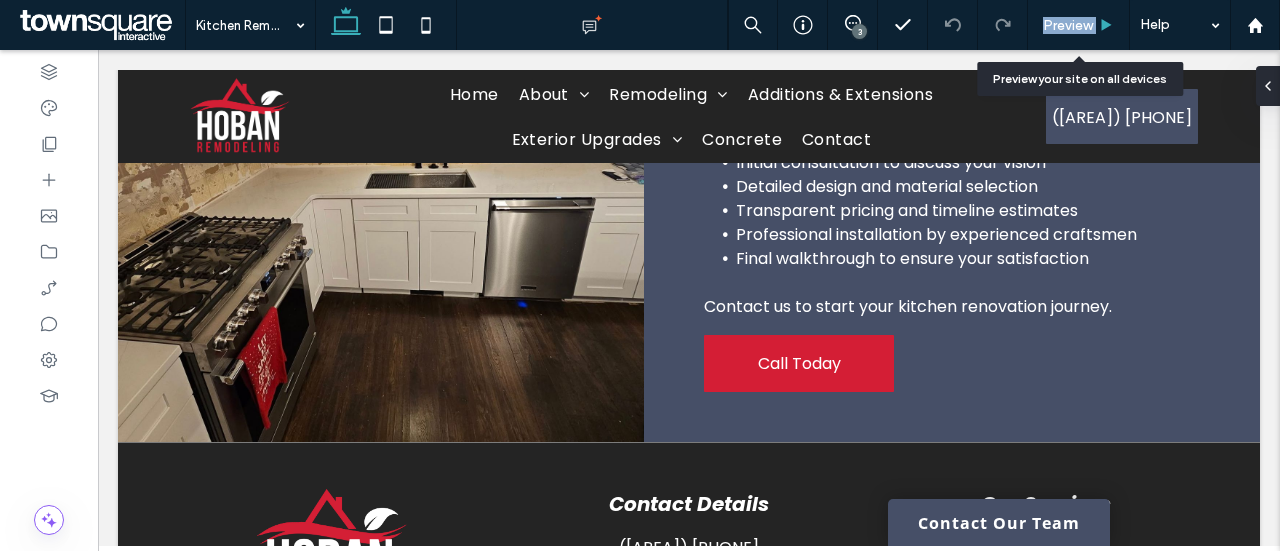 click on "Preview" at bounding box center (1079, 25) 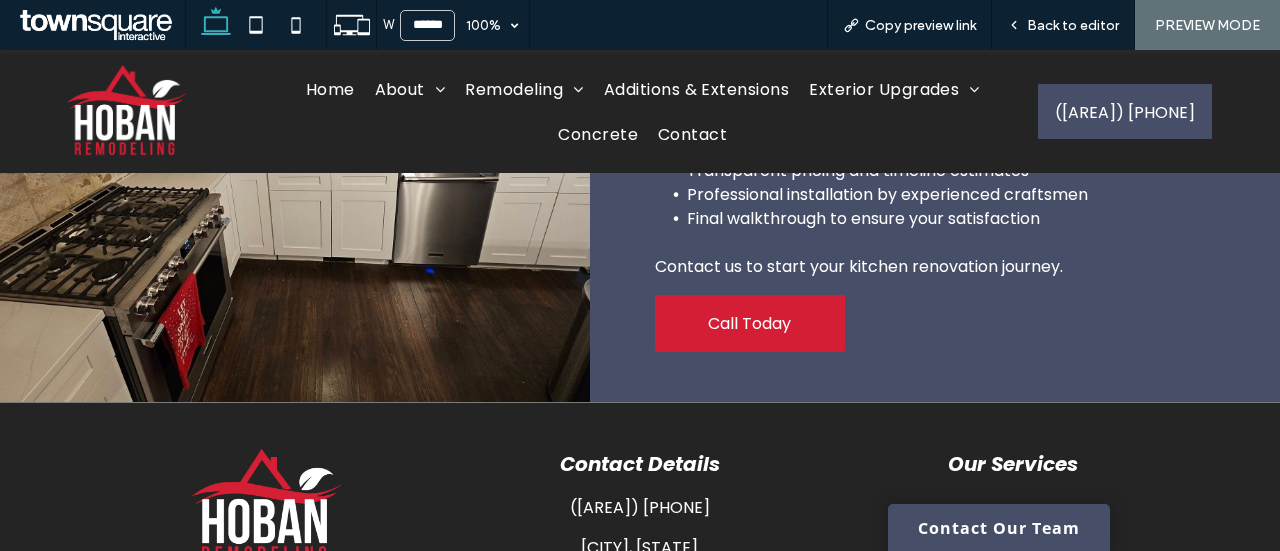 scroll, scrollTop: 823, scrollLeft: 0, axis: vertical 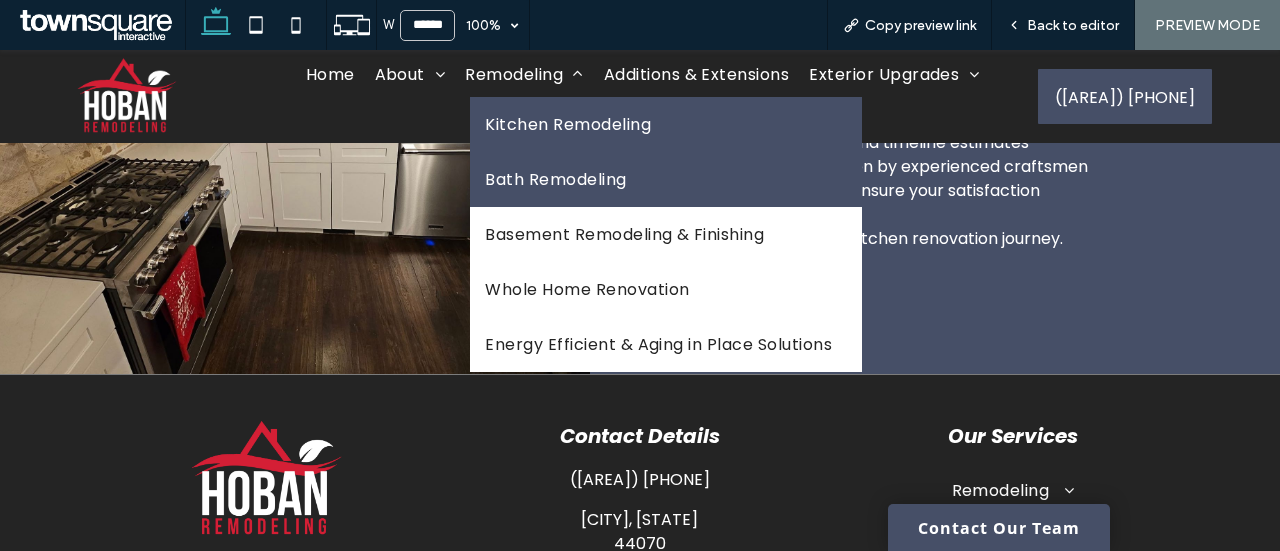 click on "Bath Remodeling" at bounding box center [666, 179] 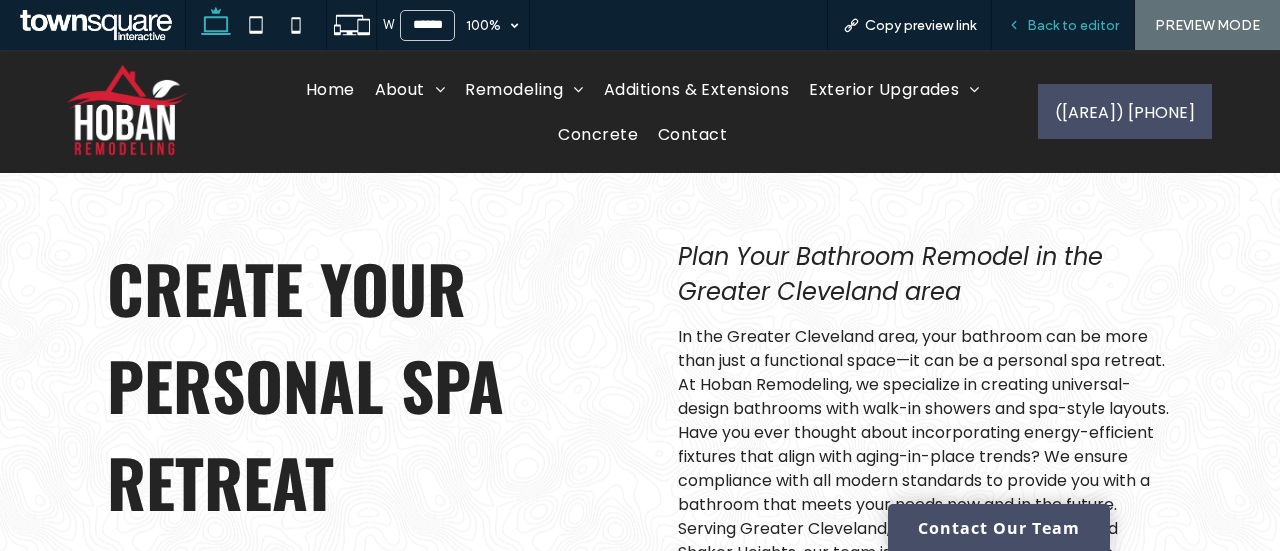 scroll, scrollTop: 0, scrollLeft: 0, axis: both 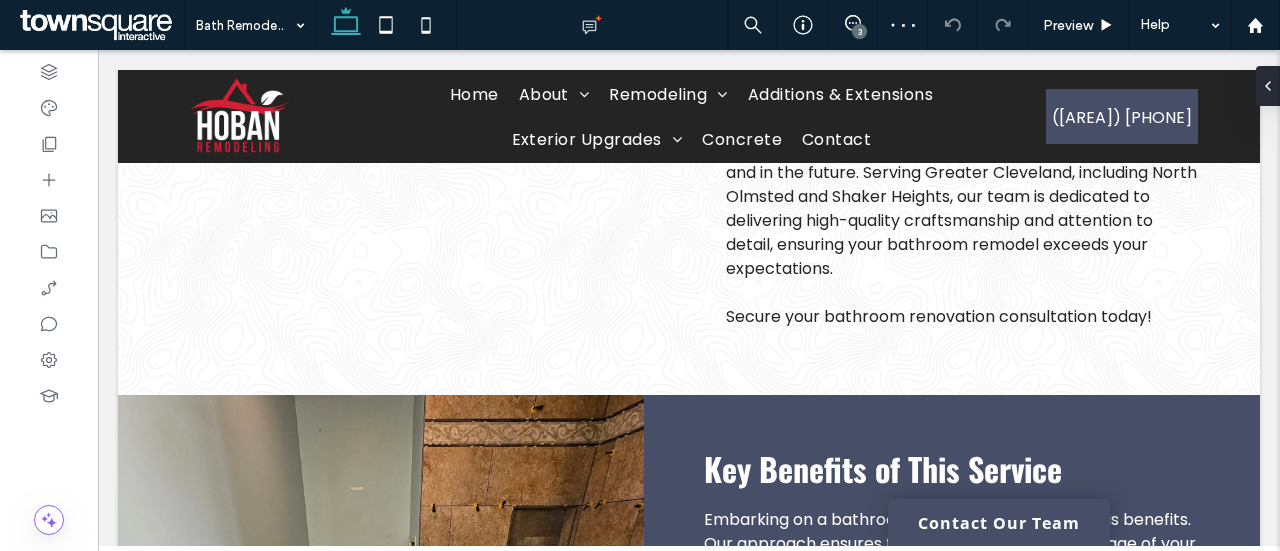 click on "3" at bounding box center [859, 31] 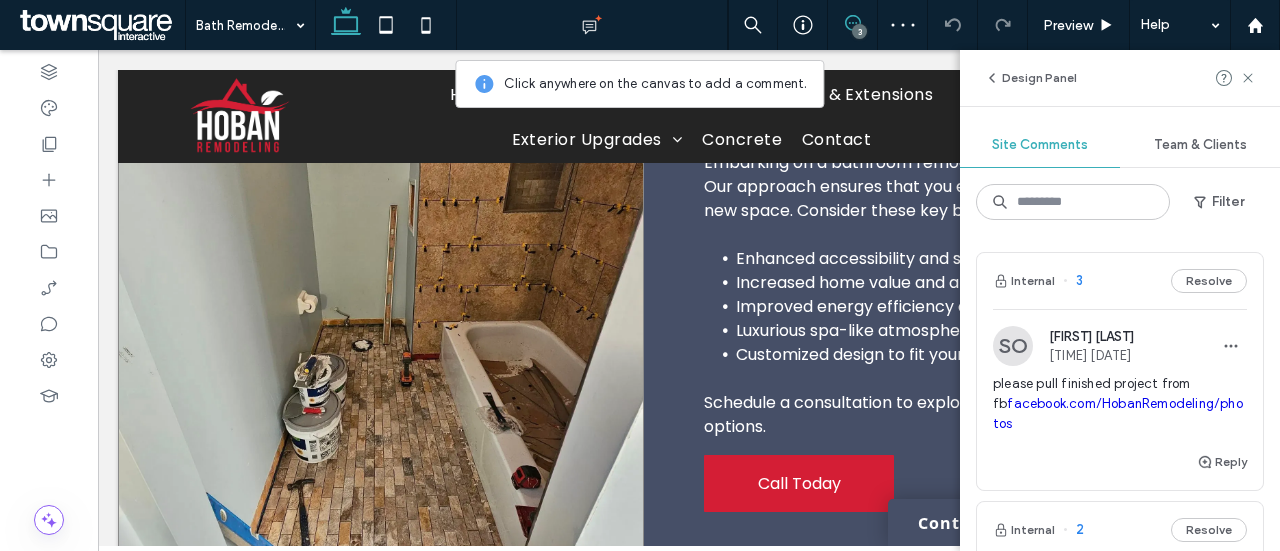 scroll, scrollTop: 706, scrollLeft: 0, axis: vertical 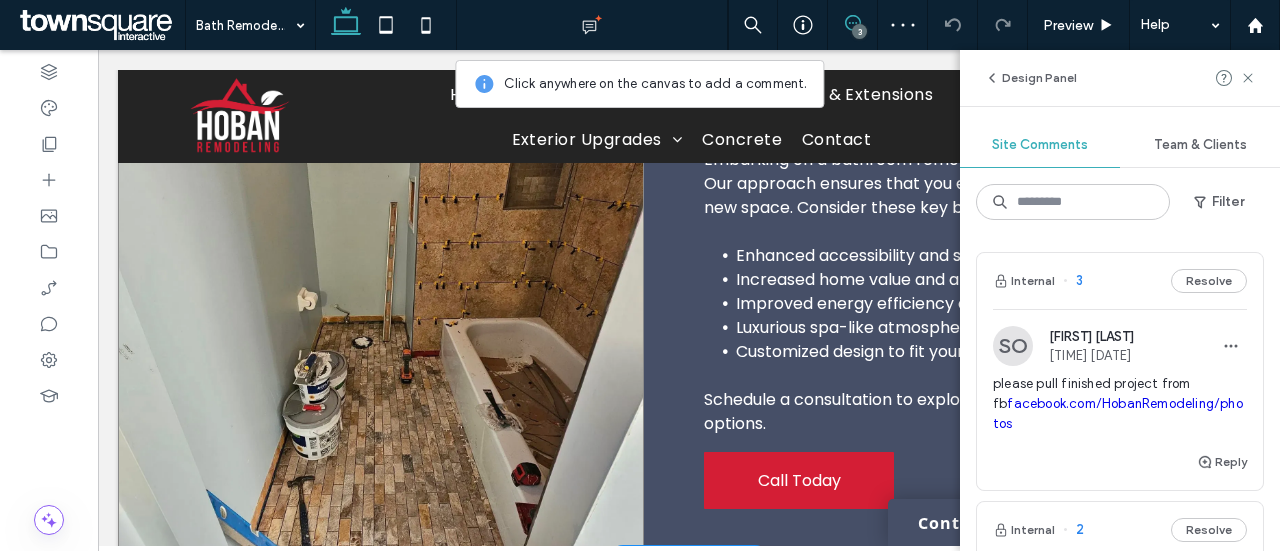 click at bounding box center [381, 297] 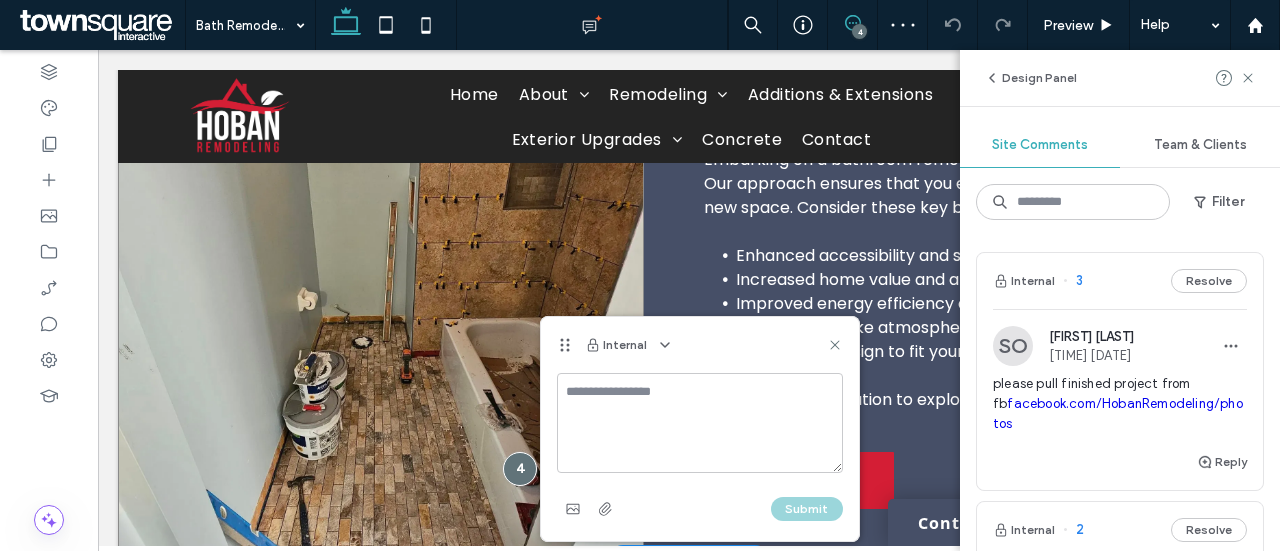 click at bounding box center (520, 469) 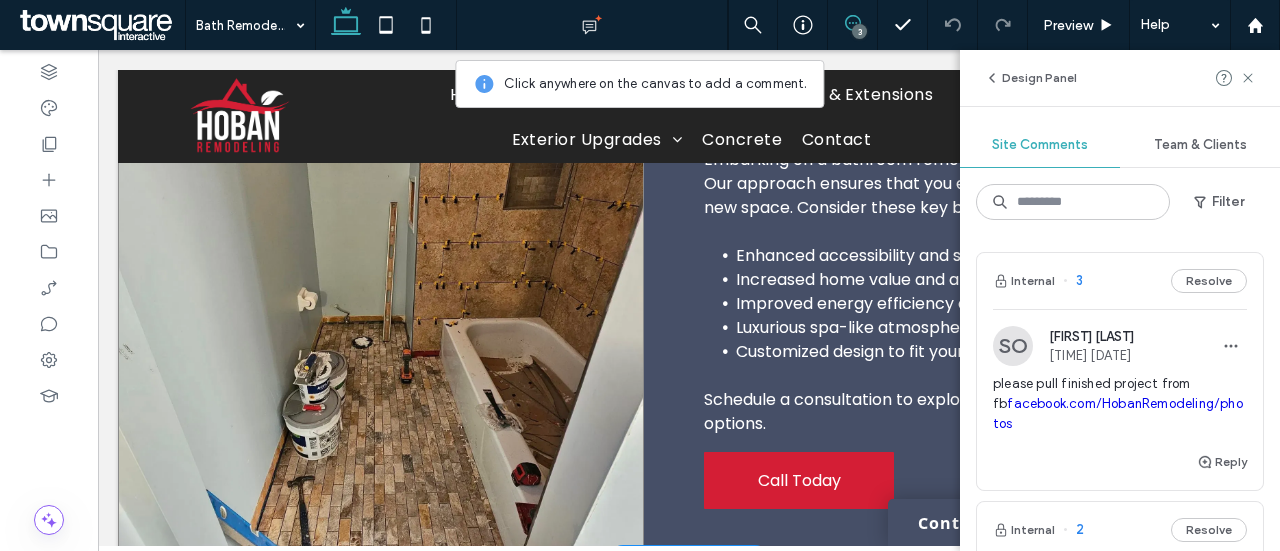 click at bounding box center [381, 297] 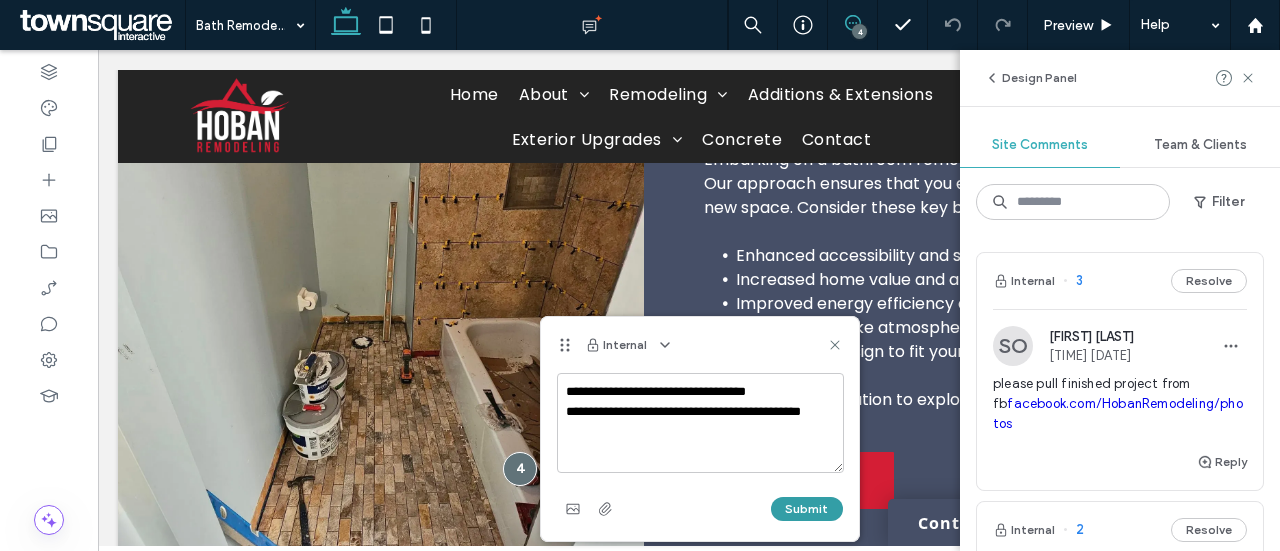 type on "**********" 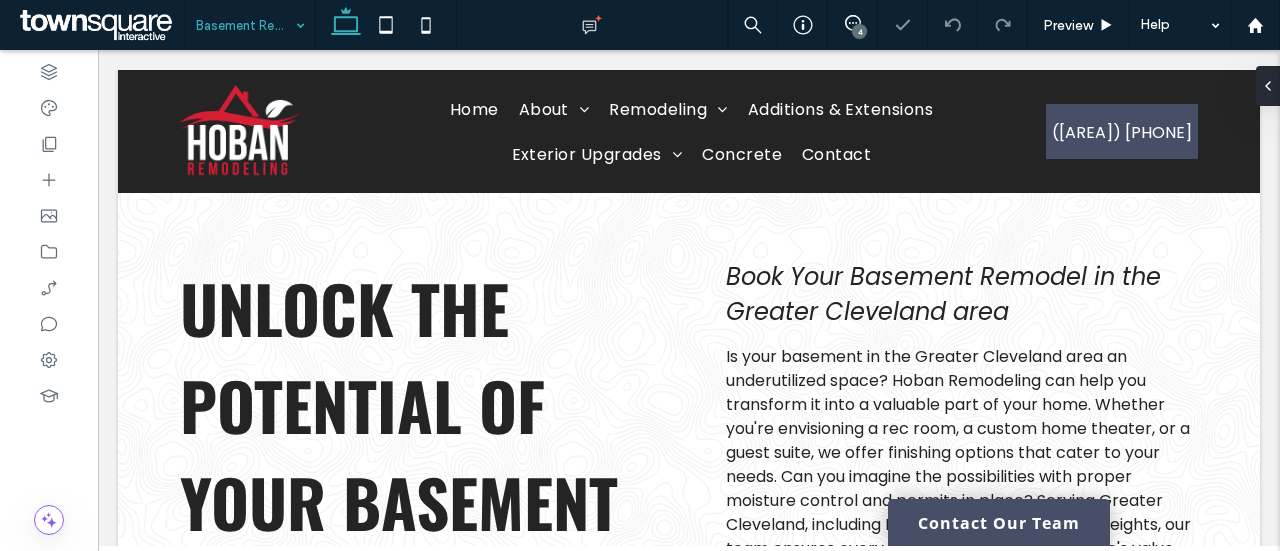scroll, scrollTop: 0, scrollLeft: 0, axis: both 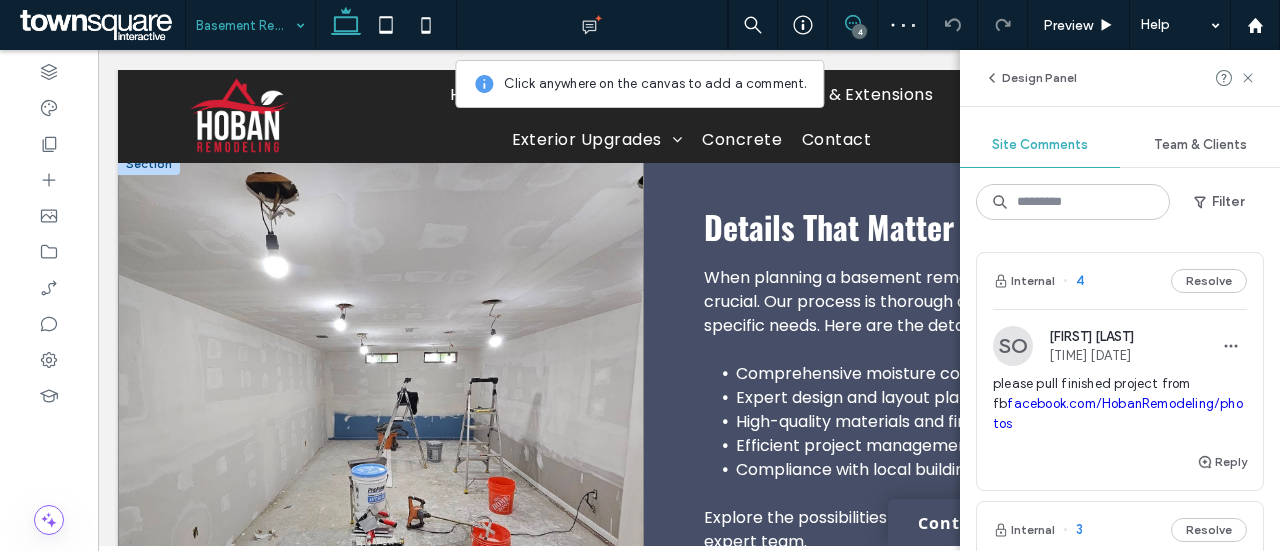 click at bounding box center (381, 415) 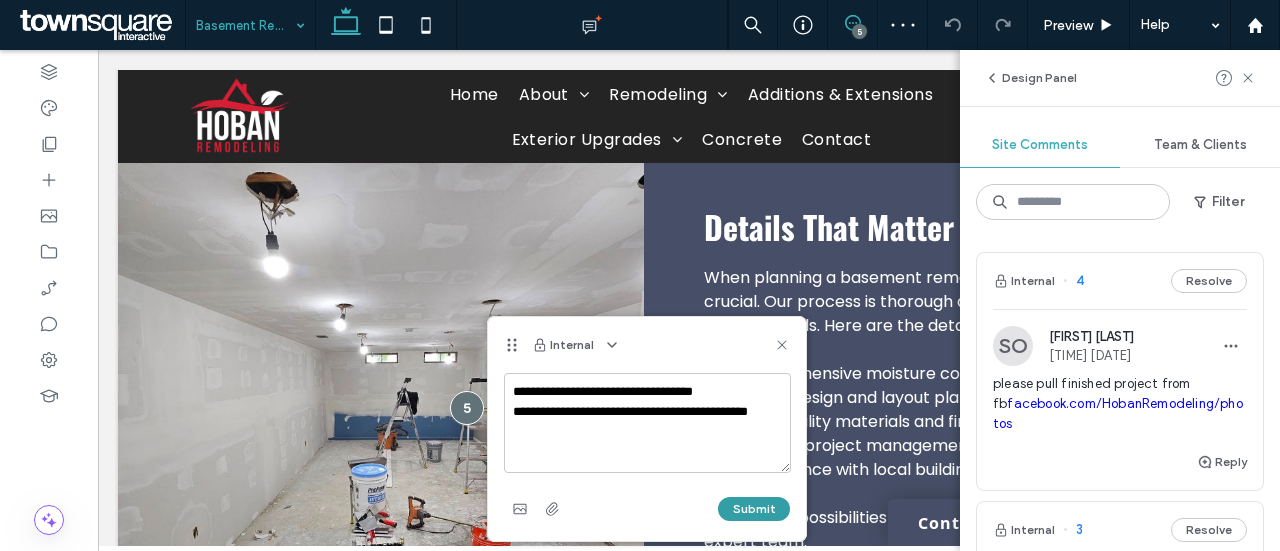 type on "**********" 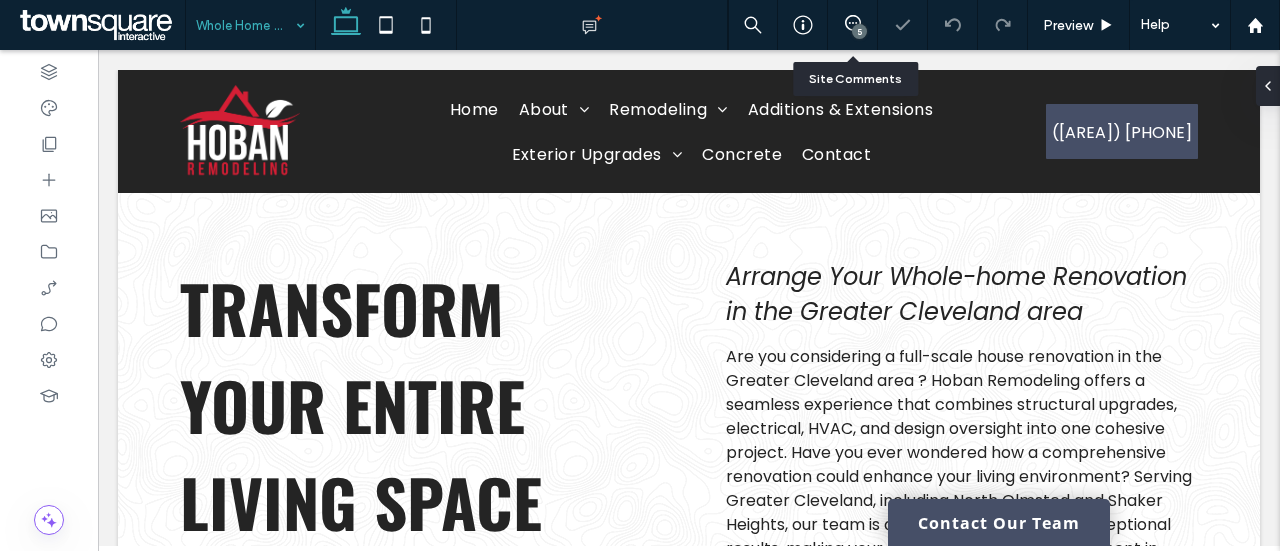 scroll, scrollTop: 0, scrollLeft: 0, axis: both 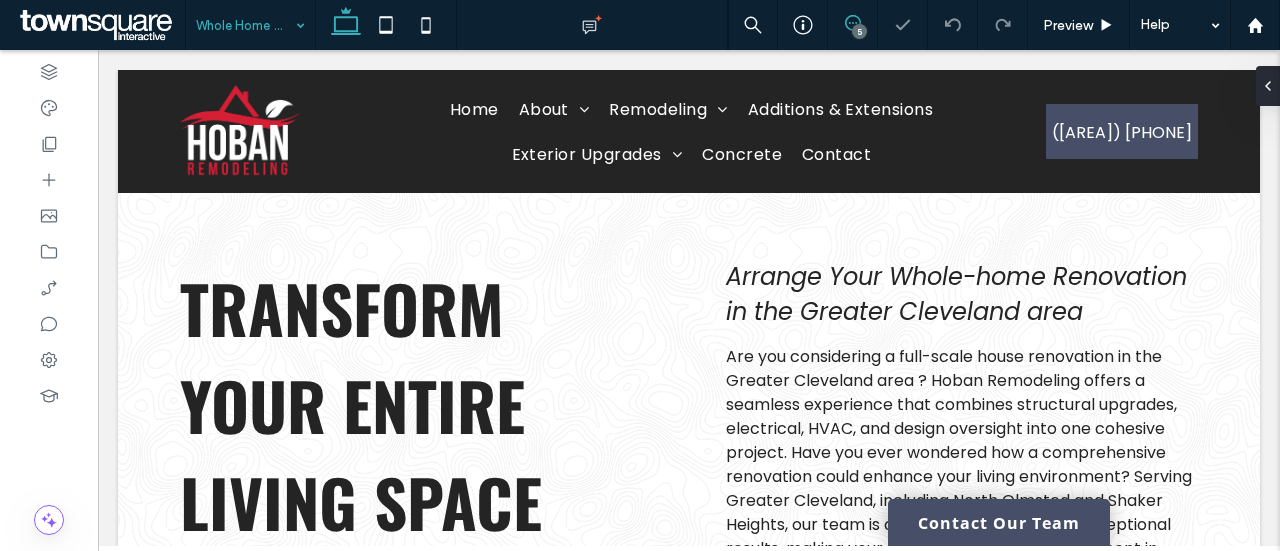 click 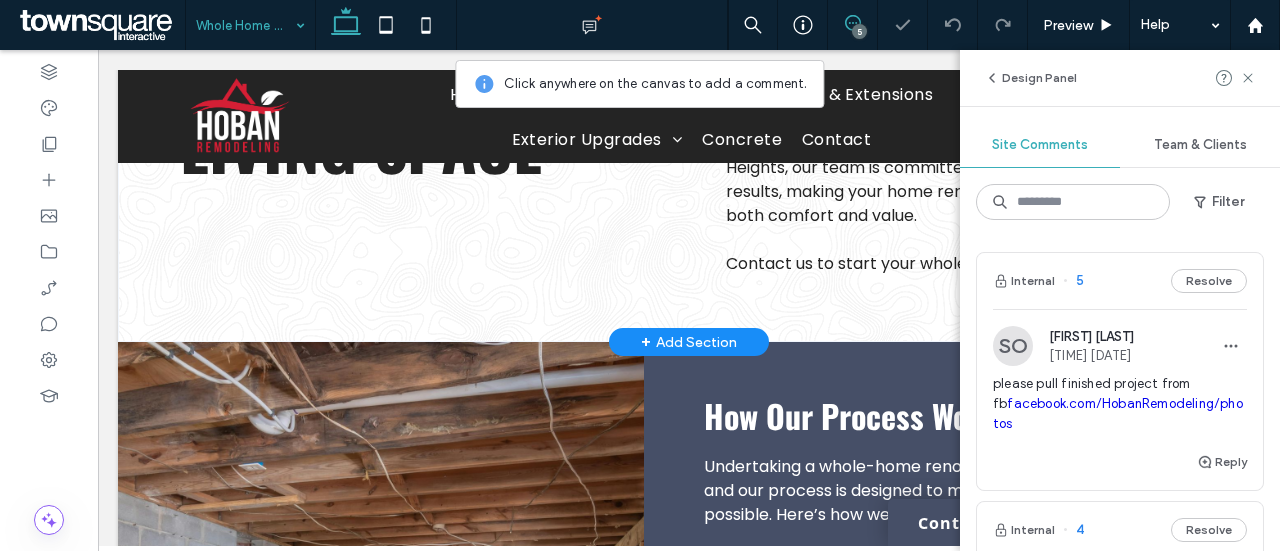 scroll, scrollTop: 360, scrollLeft: 0, axis: vertical 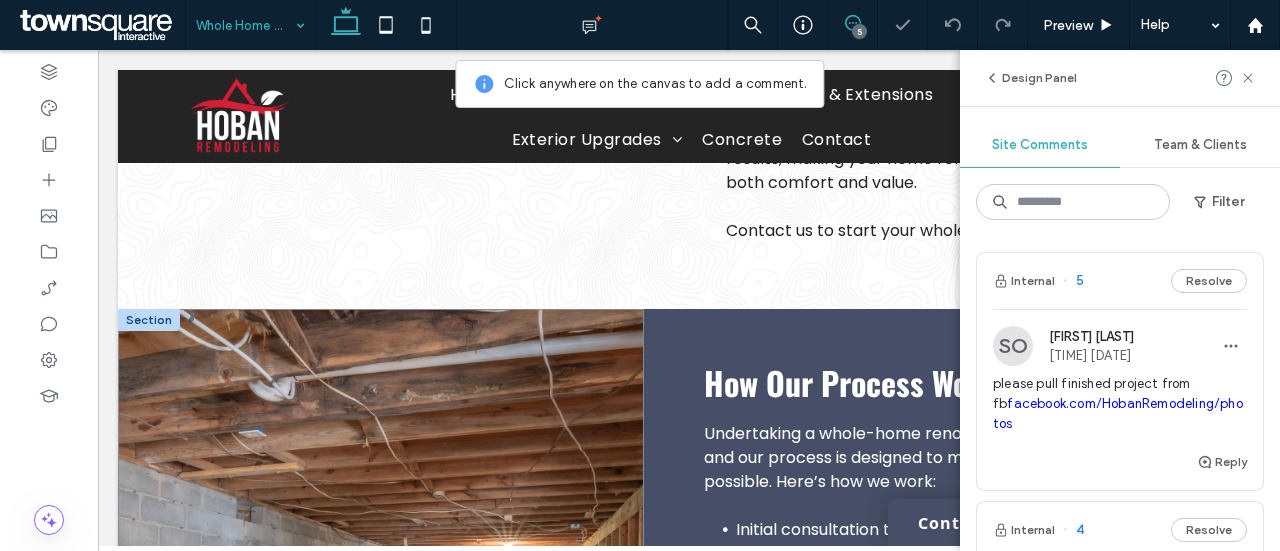 click at bounding box center [381, 571] 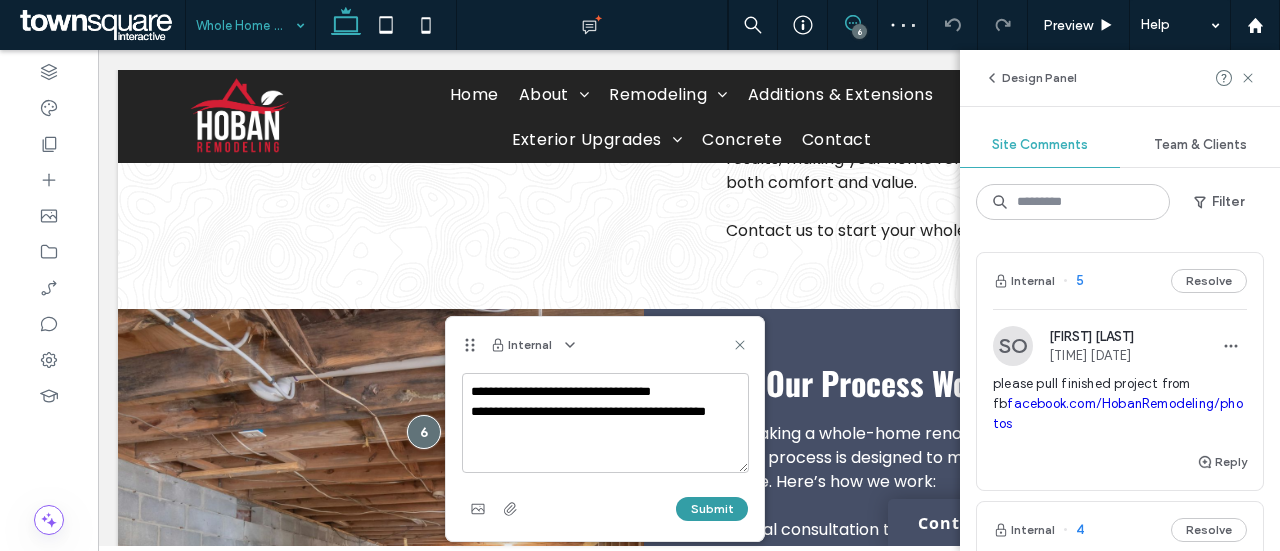 type on "**********" 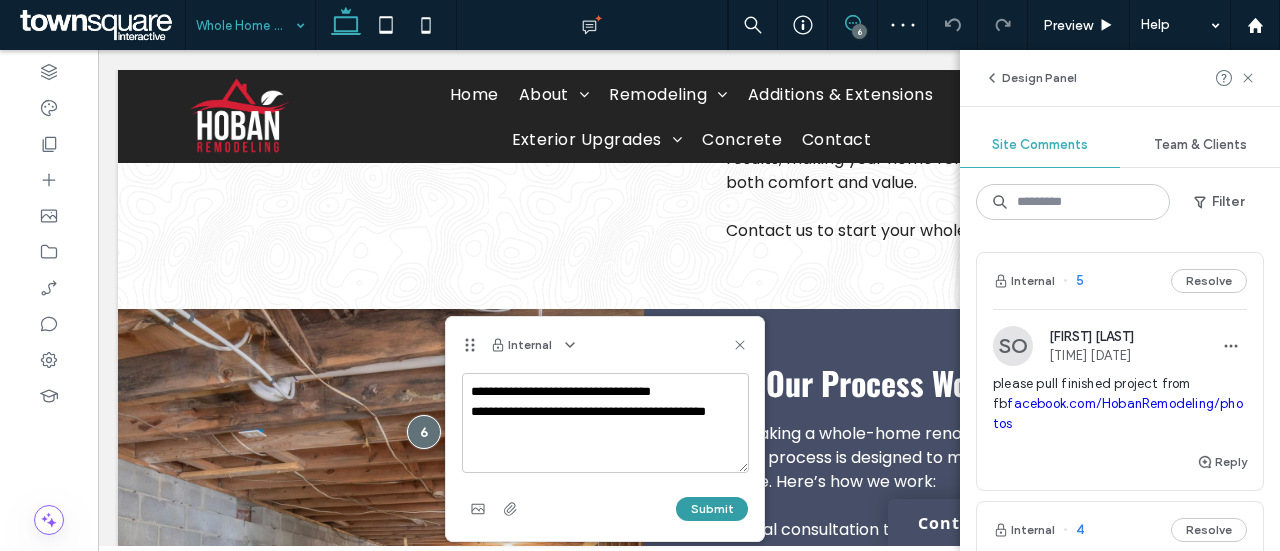 click on "Submit" at bounding box center (712, 509) 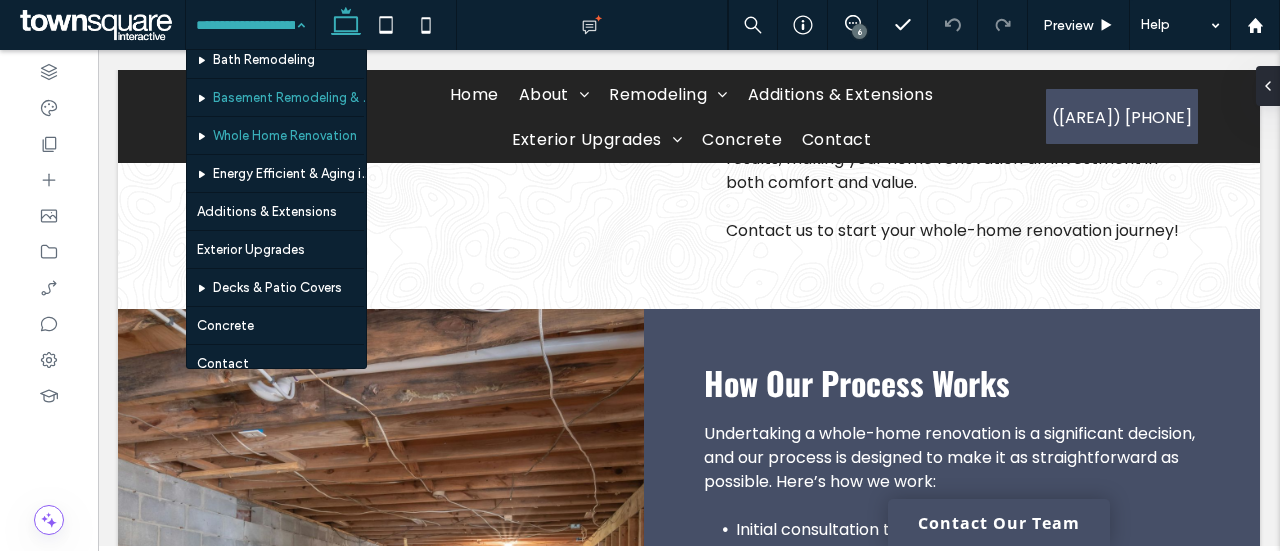 scroll, scrollTop: 160, scrollLeft: 0, axis: vertical 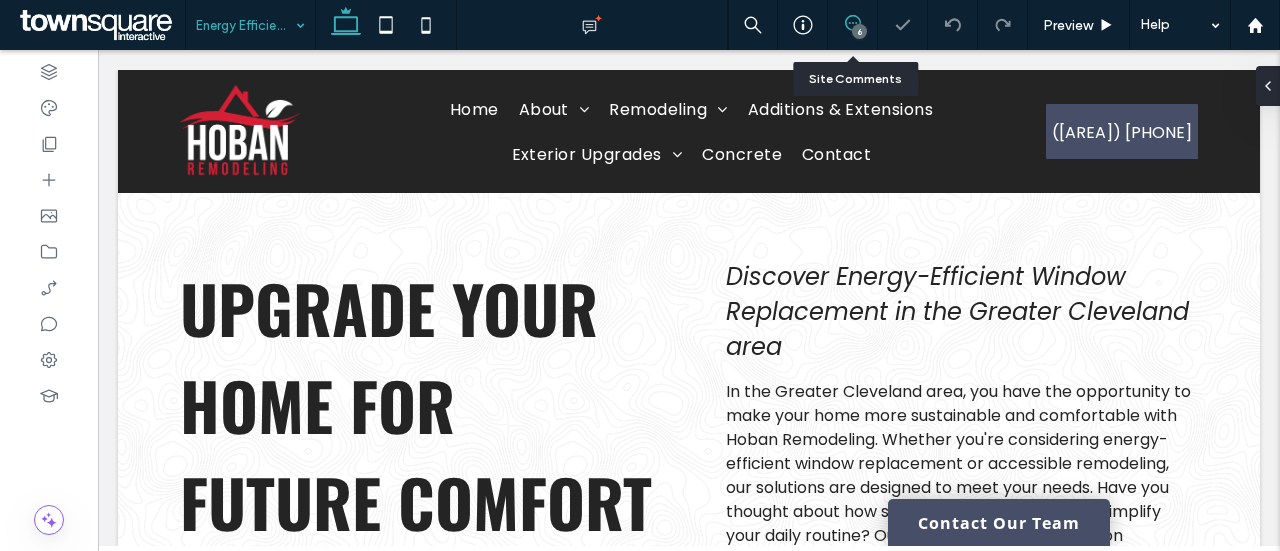 click 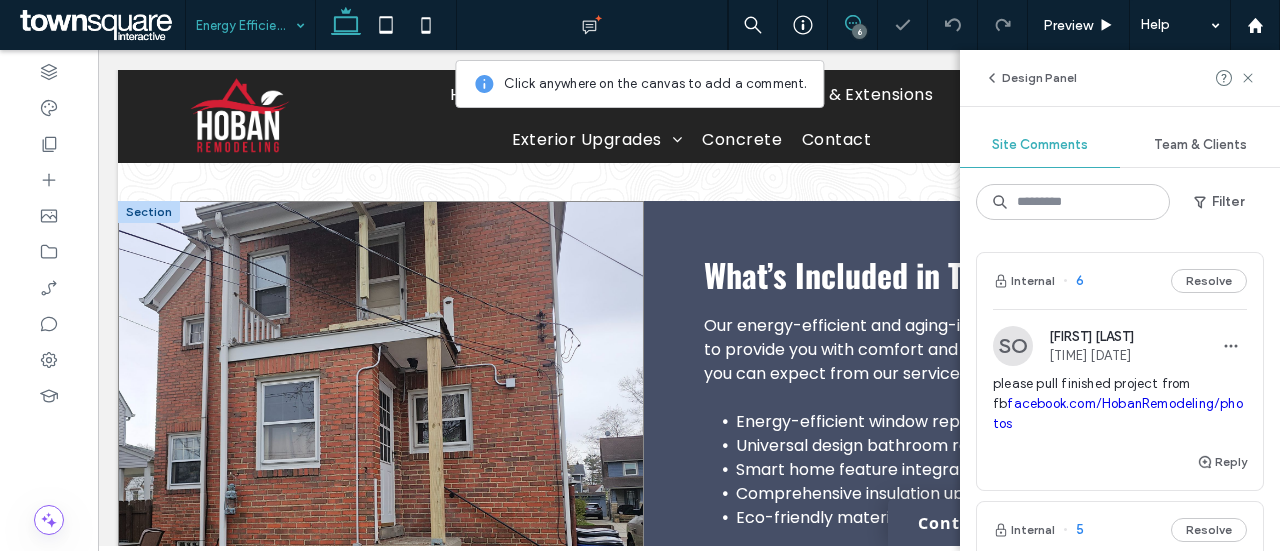 scroll, scrollTop: 640, scrollLeft: 0, axis: vertical 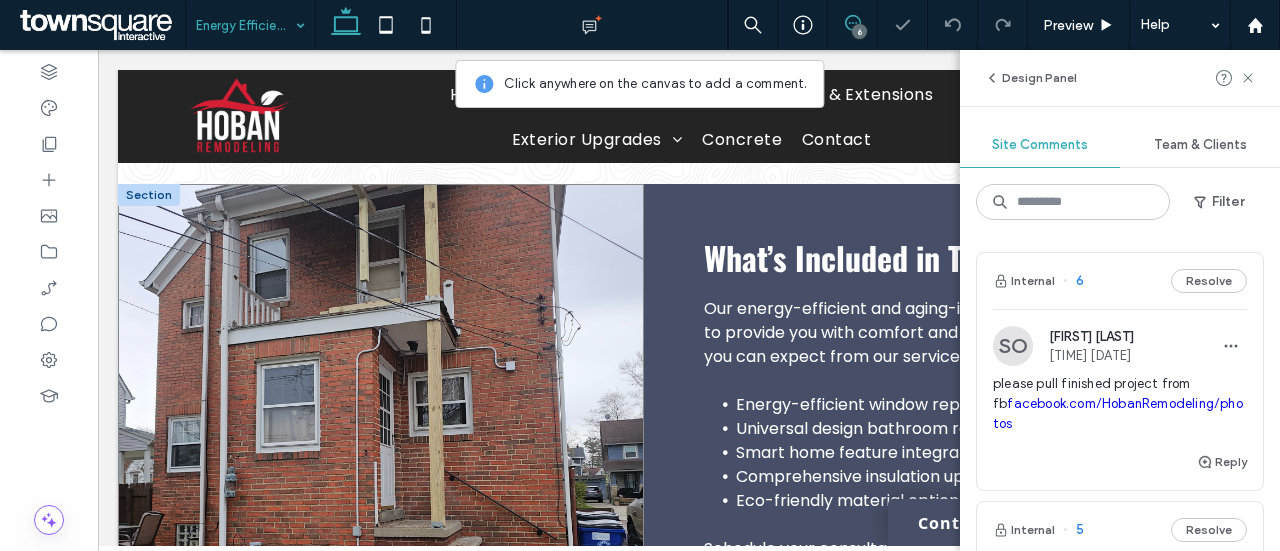 click at bounding box center (381, 446) 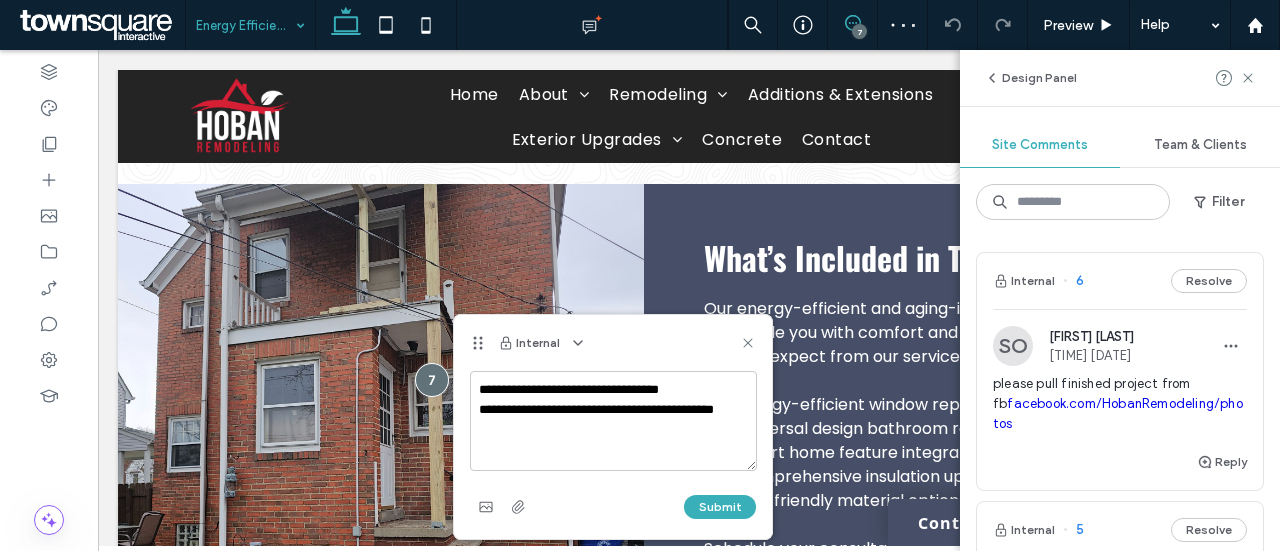 type on "**********" 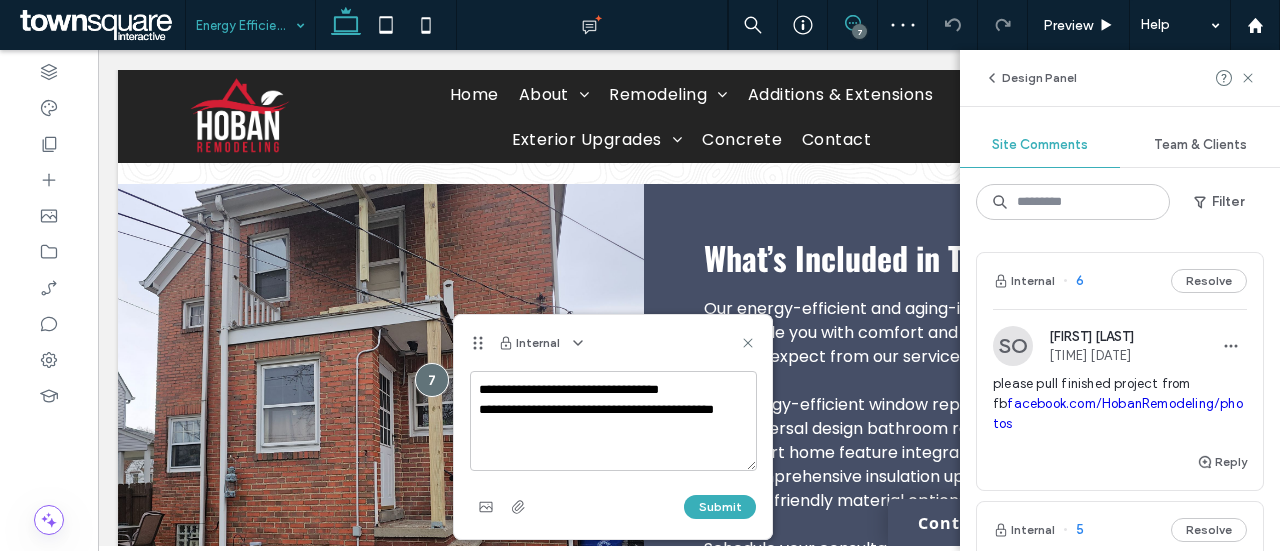 click on "Submit" at bounding box center [613, 507] 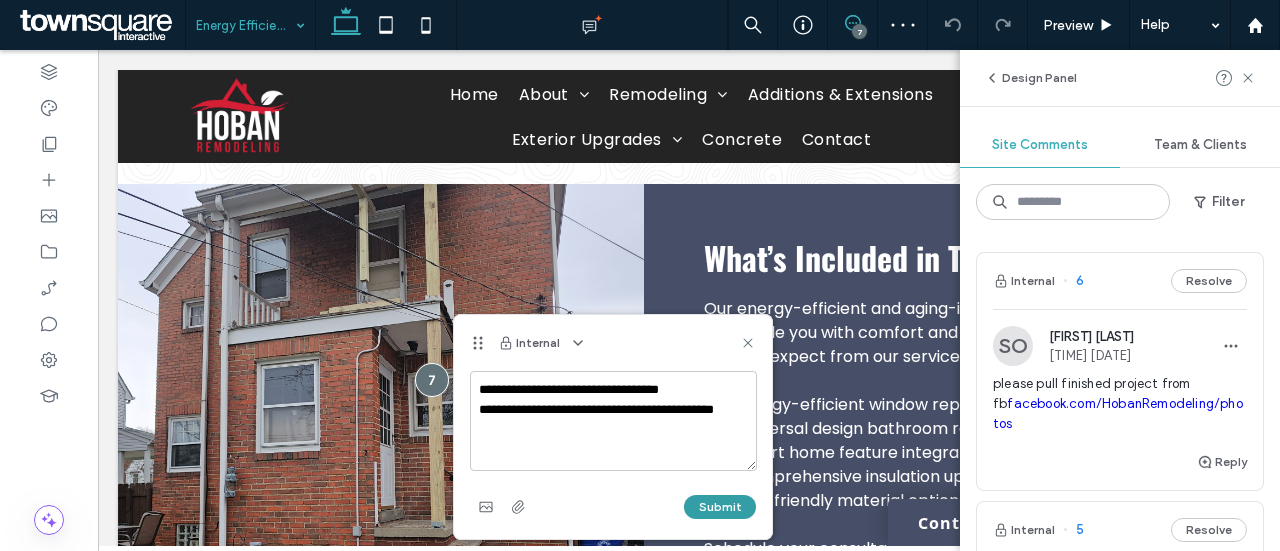 click on "Submit" at bounding box center [720, 507] 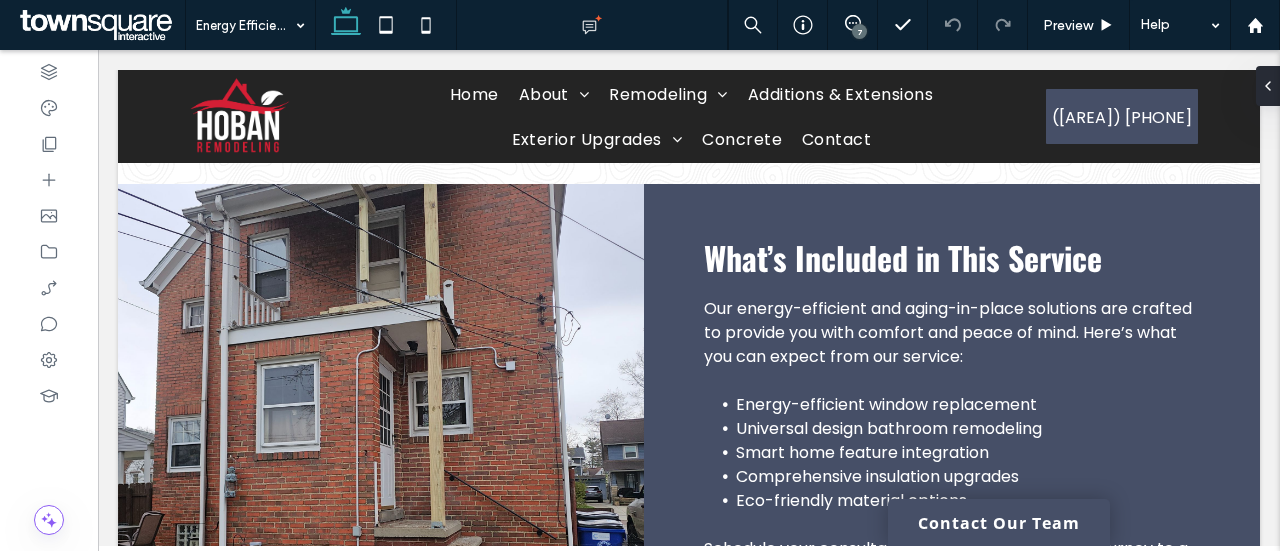 click on "7" at bounding box center (859, 31) 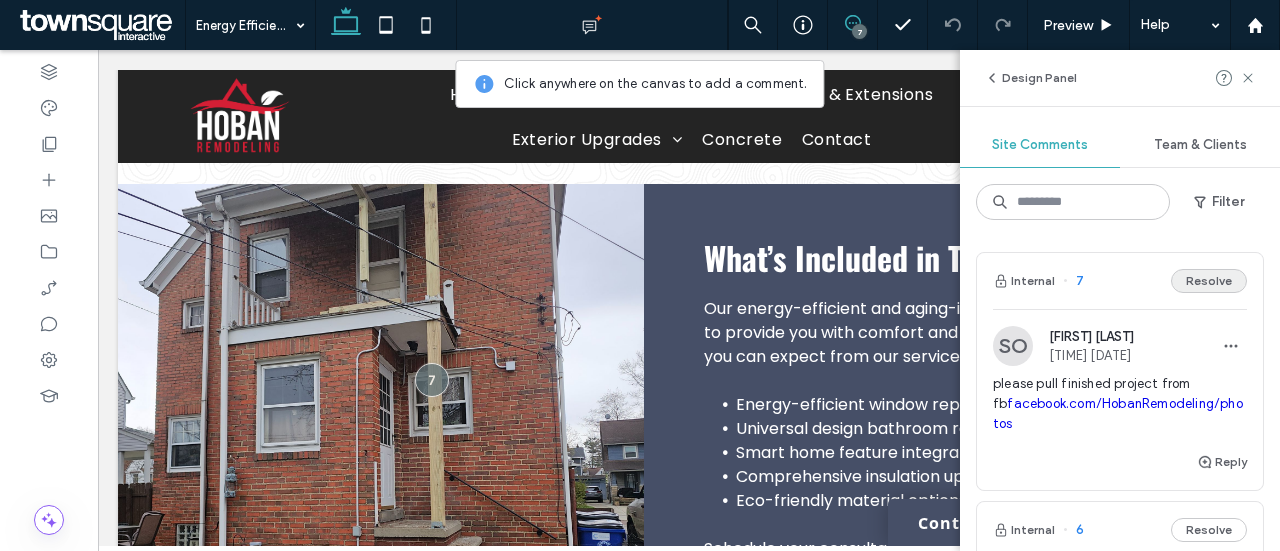 click on "Resolve" at bounding box center (1209, 281) 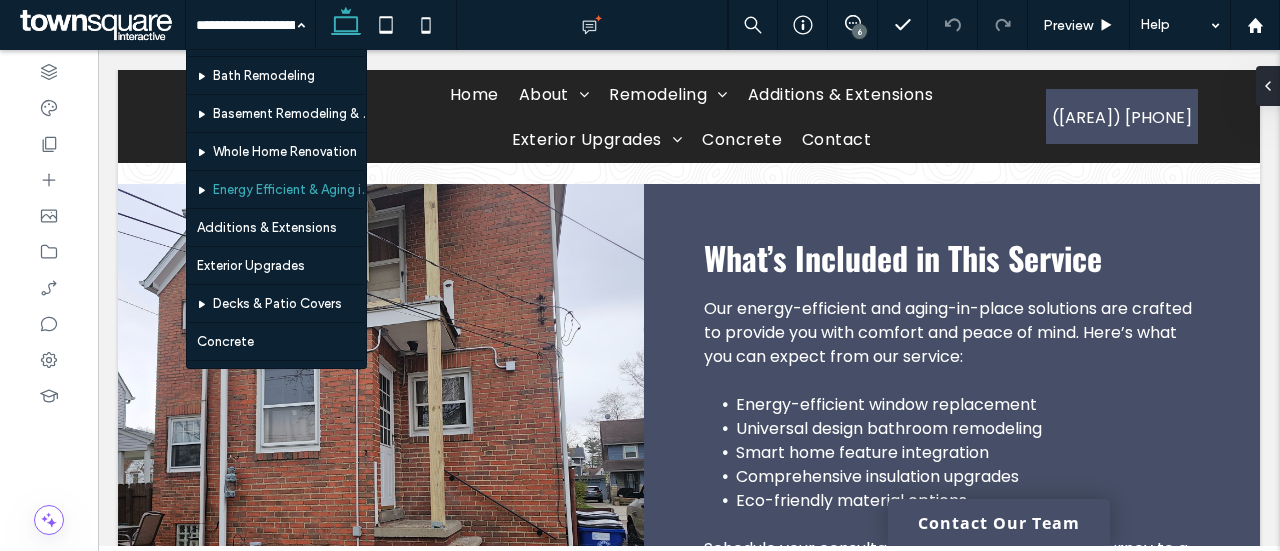 scroll, scrollTop: 146, scrollLeft: 0, axis: vertical 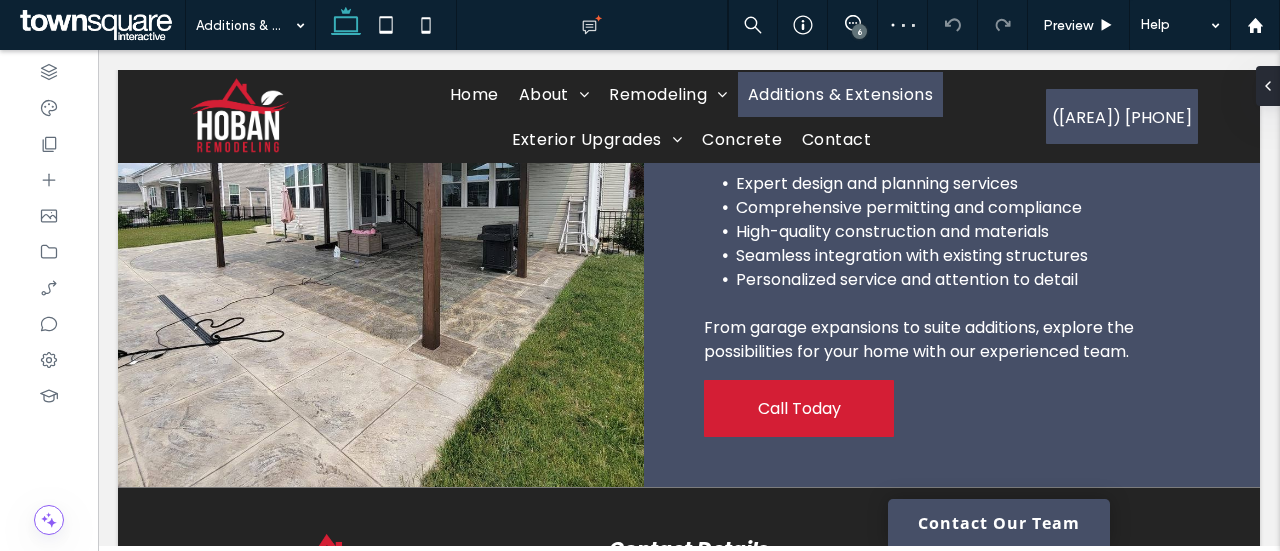 click at bounding box center (245, 25) 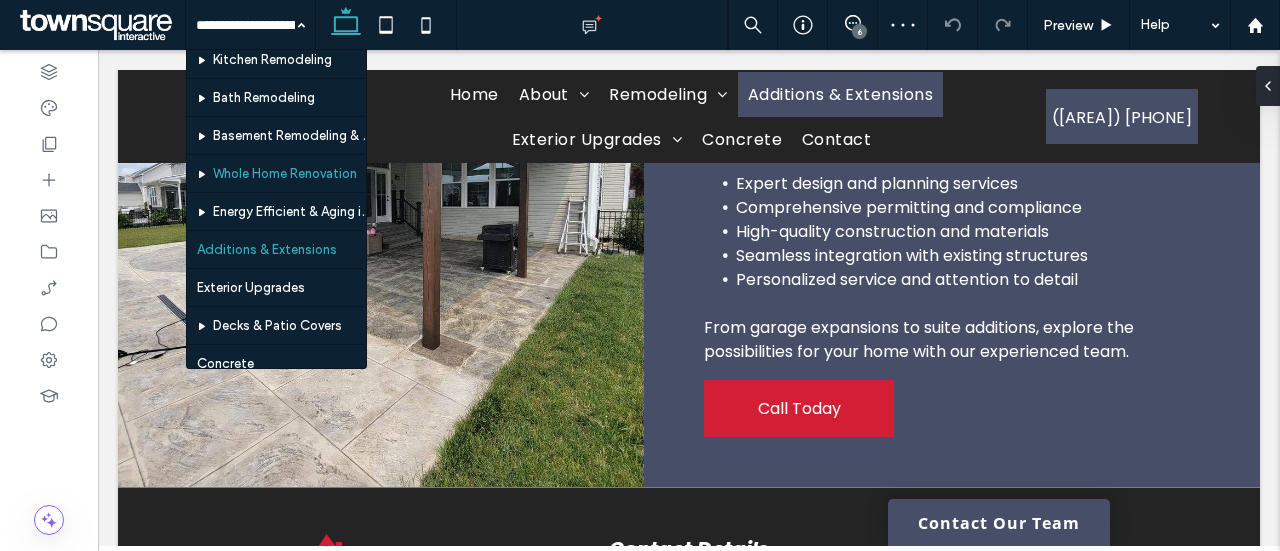 scroll, scrollTop: 133, scrollLeft: 0, axis: vertical 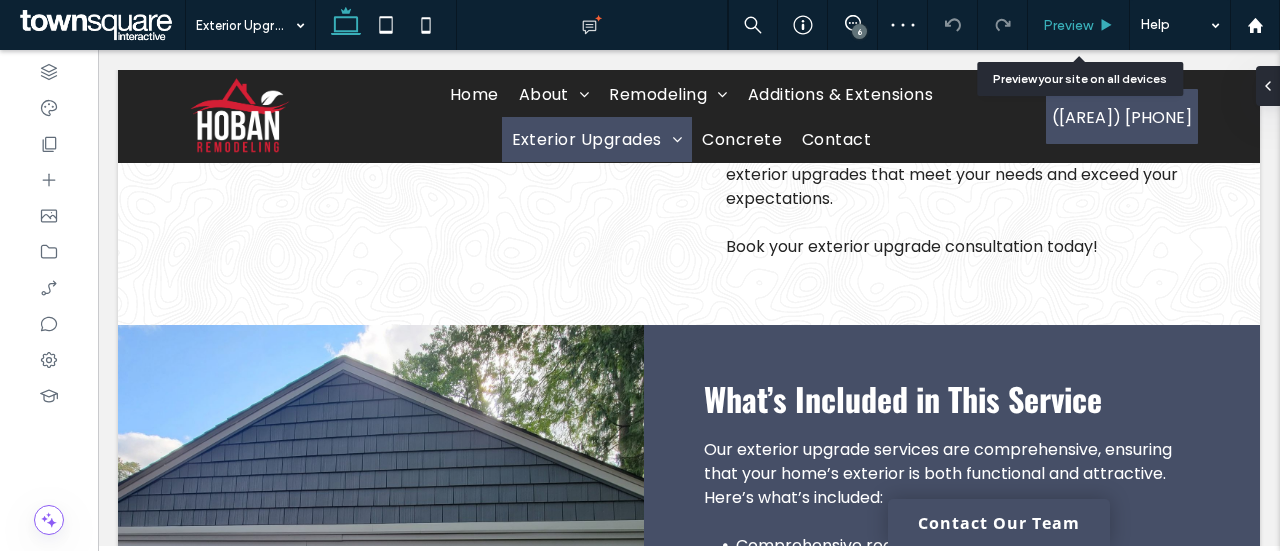 click on "Preview" at bounding box center (1068, 25) 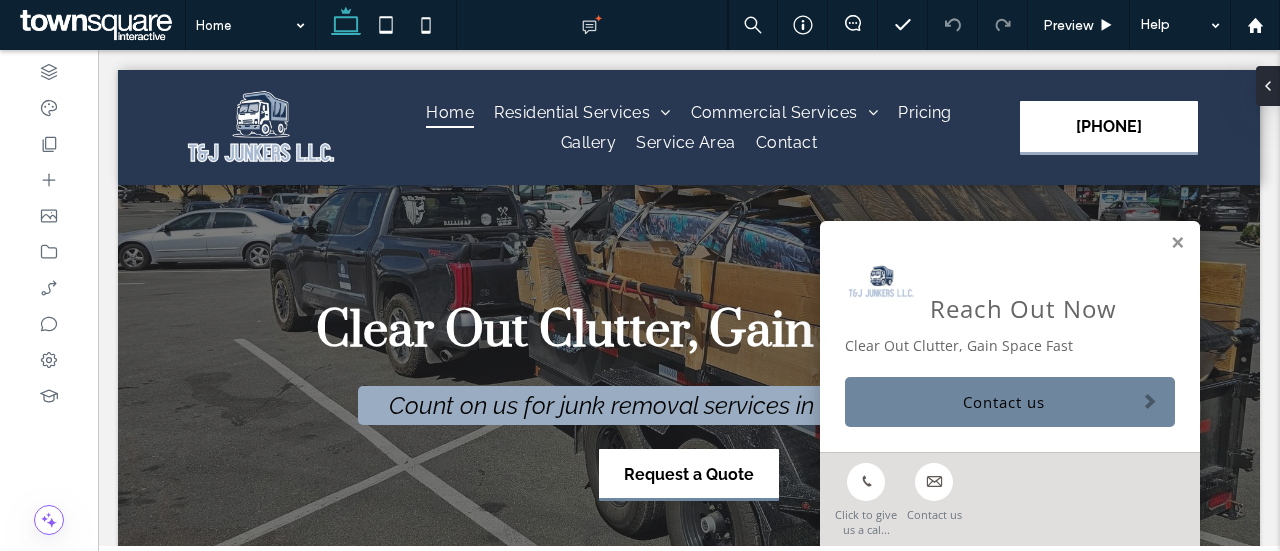 scroll, scrollTop: 0, scrollLeft: 0, axis: both 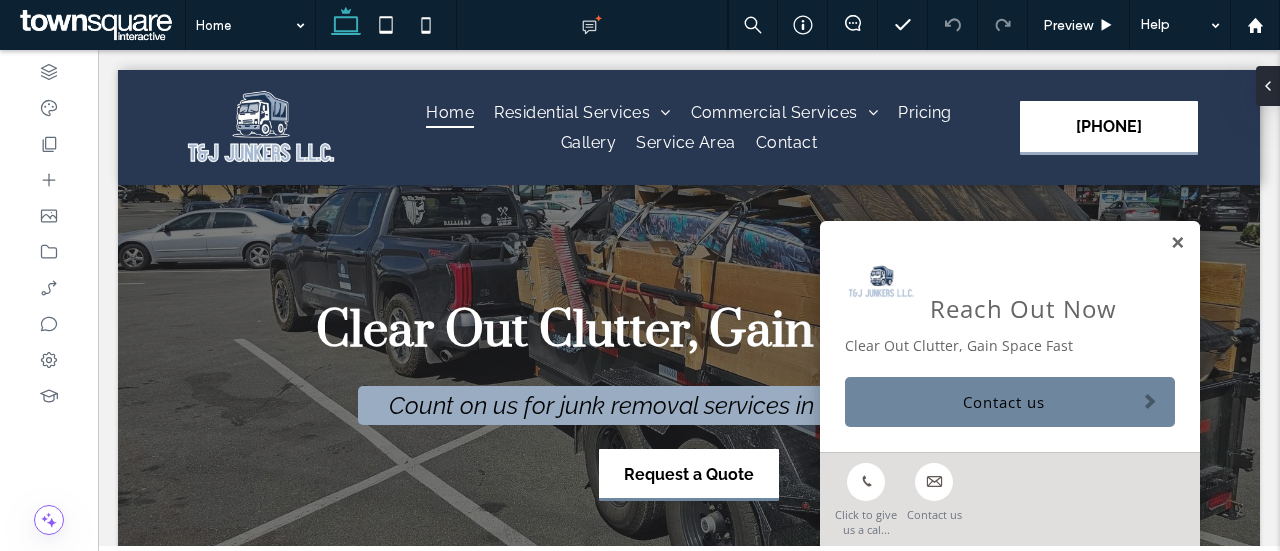 click at bounding box center [1177, 243] 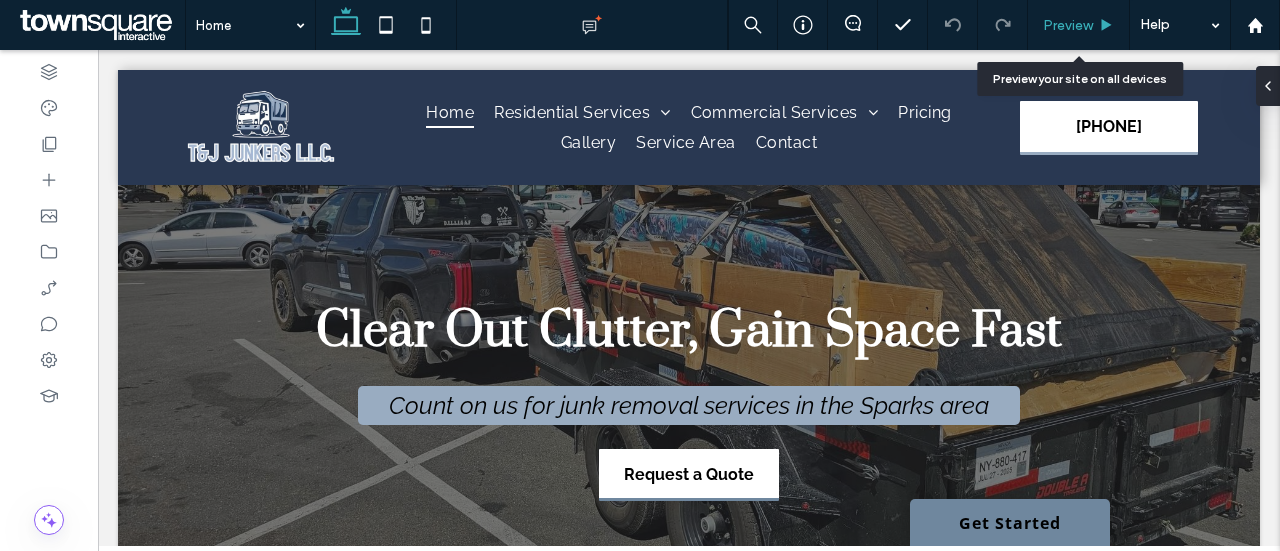 click on "Preview" at bounding box center [1079, 25] 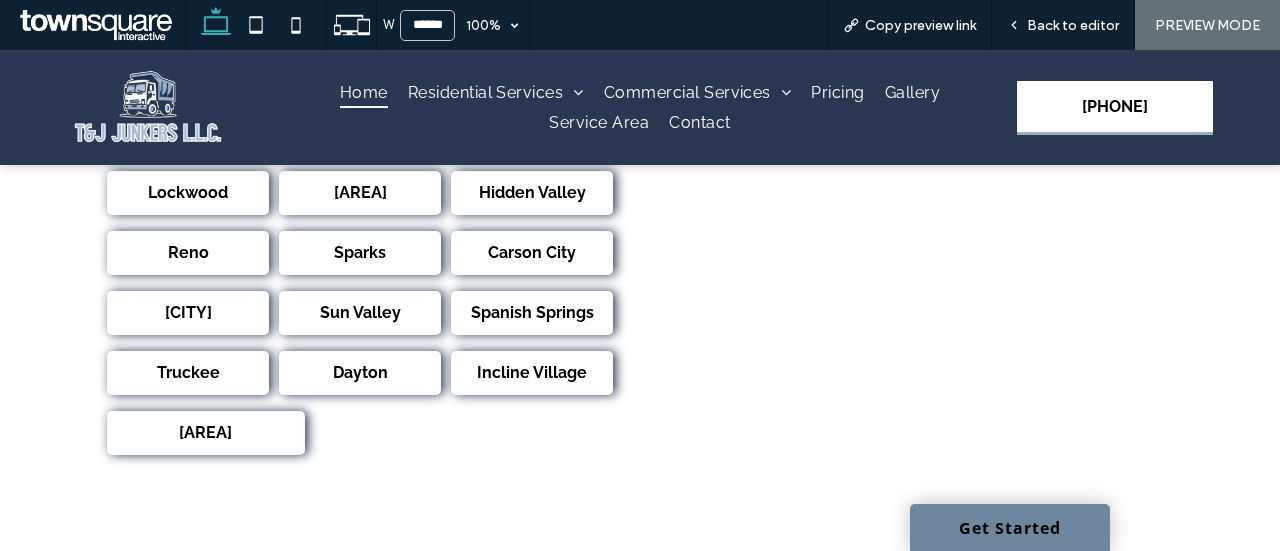 scroll, scrollTop: 3205, scrollLeft: 0, axis: vertical 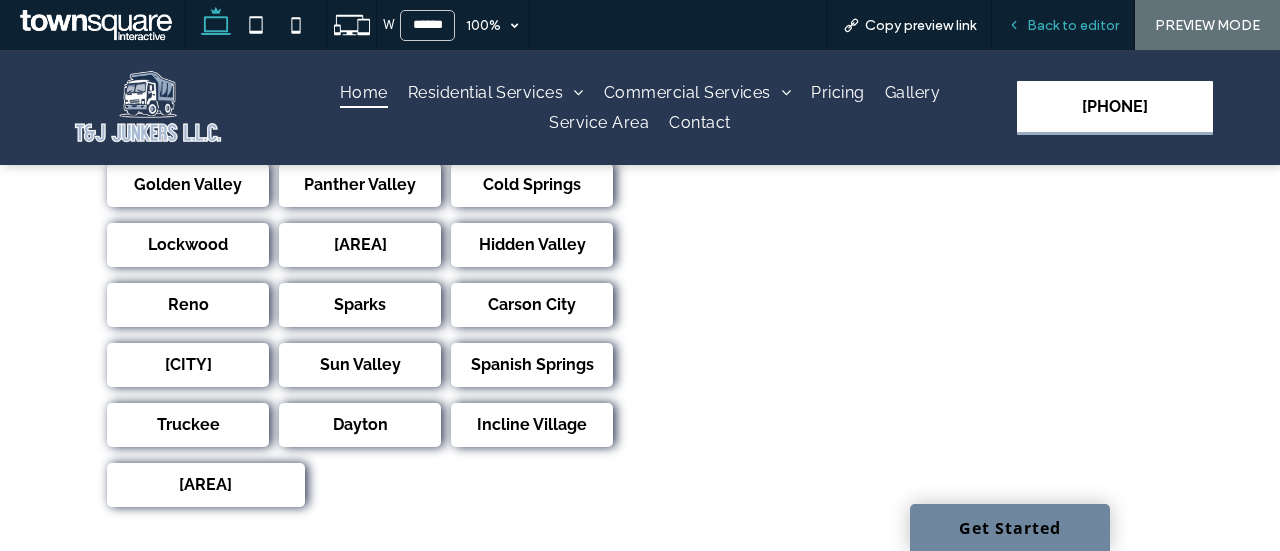 click on "Back to editor" at bounding box center (1073, 25) 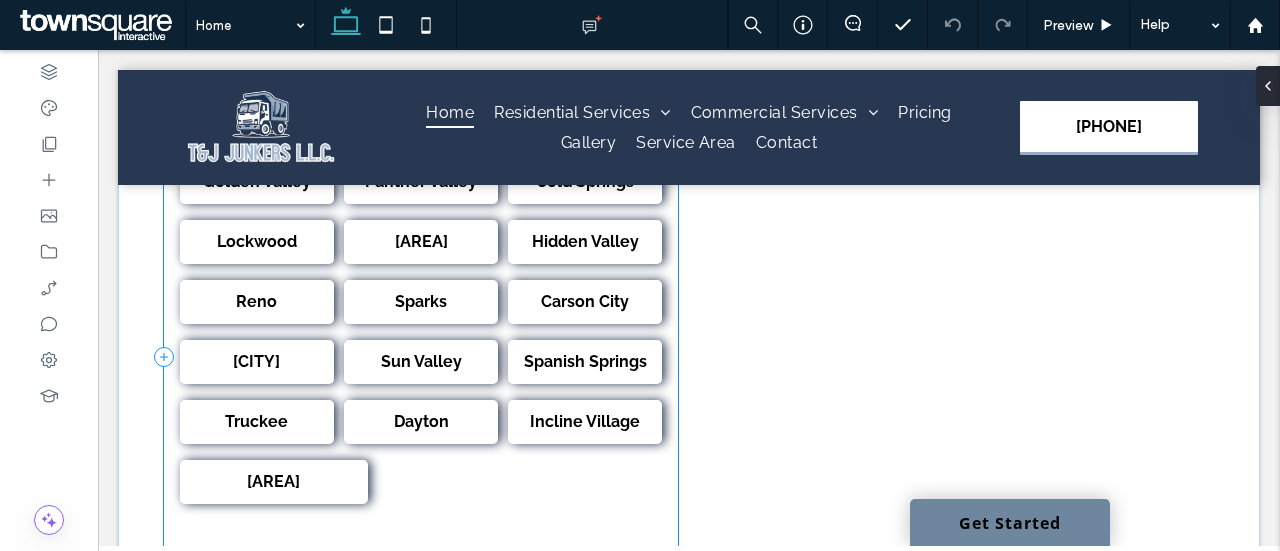 scroll, scrollTop: 3274, scrollLeft: 0, axis: vertical 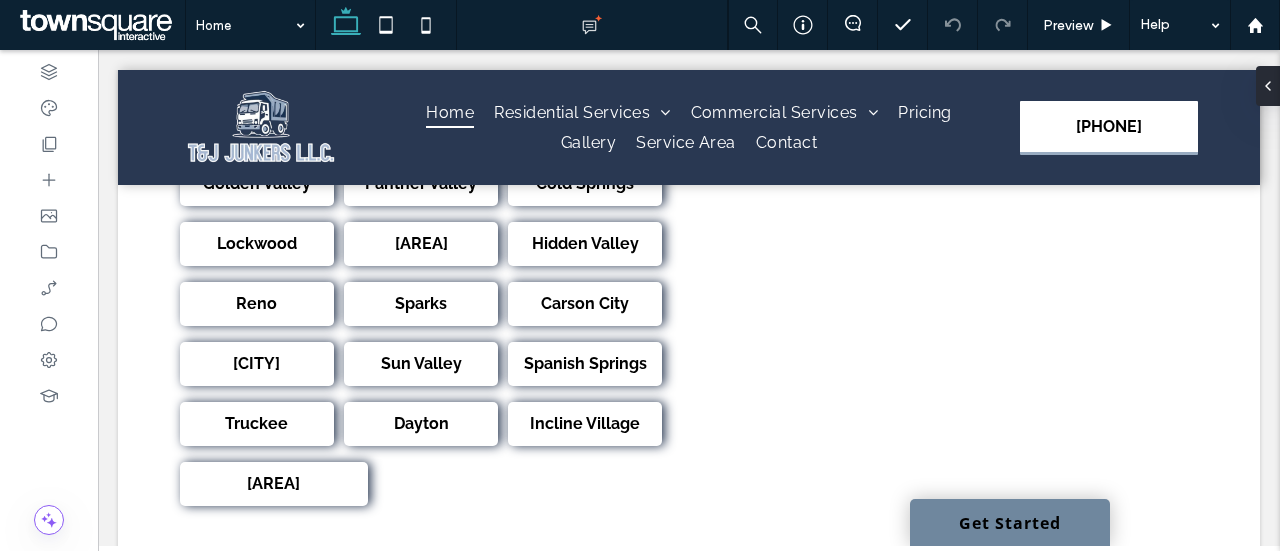 click on "Home
Residential Services
Removal Services
Cleanout Services
Commercial Services
Removal Services
Cleanout Services
Pricing
Gallery
Service Area
Contact
[PHONE]
Section
Basic Header
Section
Home
Residential Services
Removal Services
Cleanout Services
Commercial Services
Removal Services
Cleanout Services
Pricing
Gallery
Service Area" at bounding box center (689, -1075) 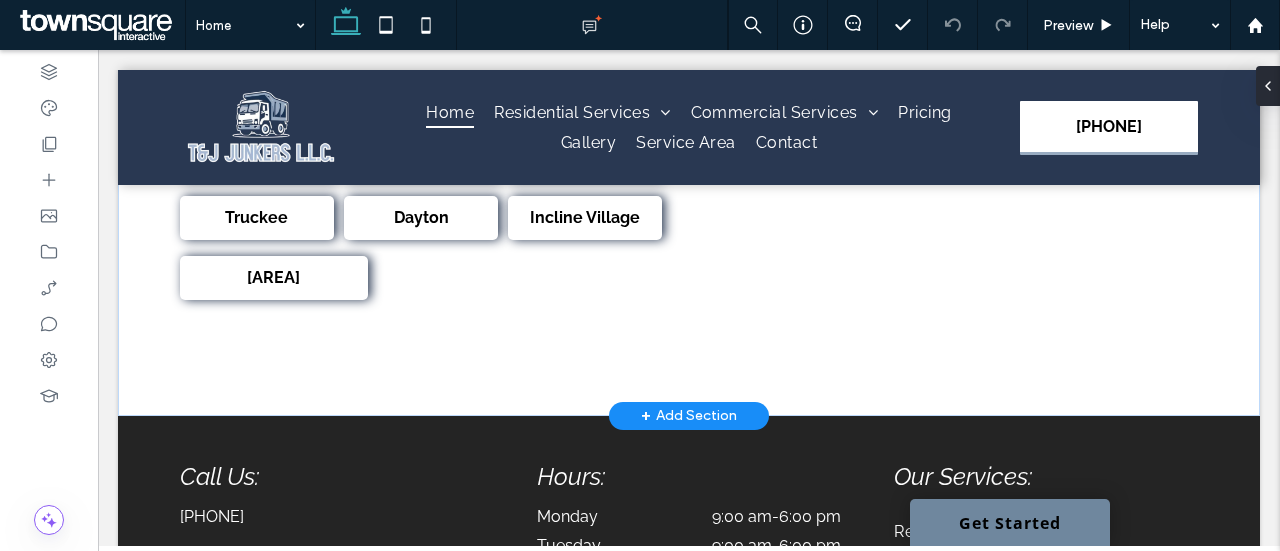 scroll, scrollTop: 3482, scrollLeft: 0, axis: vertical 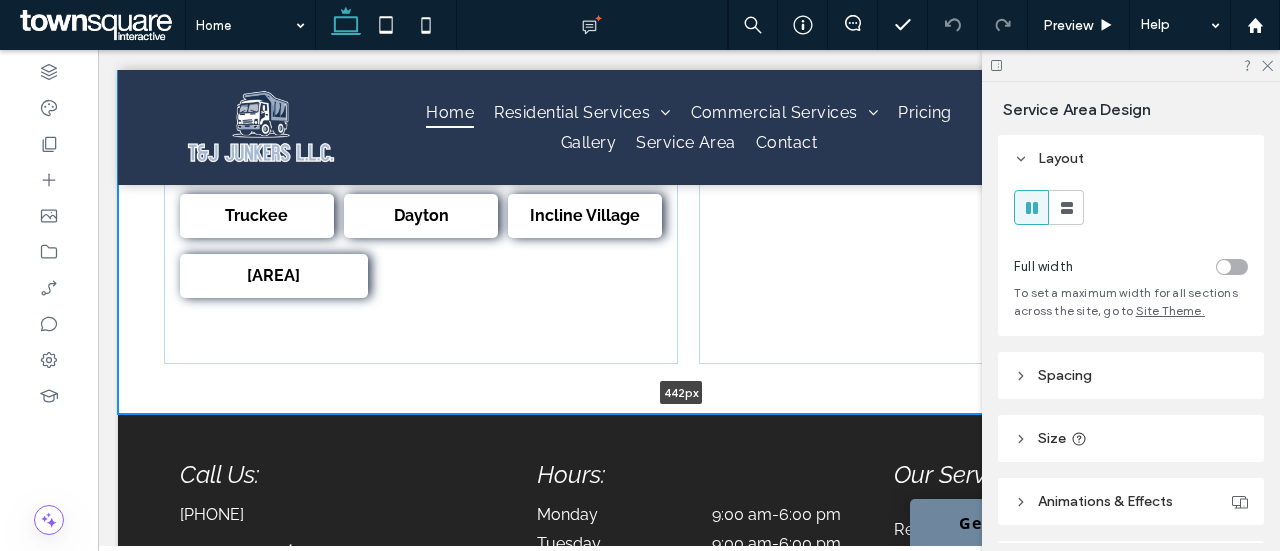 drag, startPoint x: 574, startPoint y: 439, endPoint x: 578, endPoint y: 396, distance: 43.185646 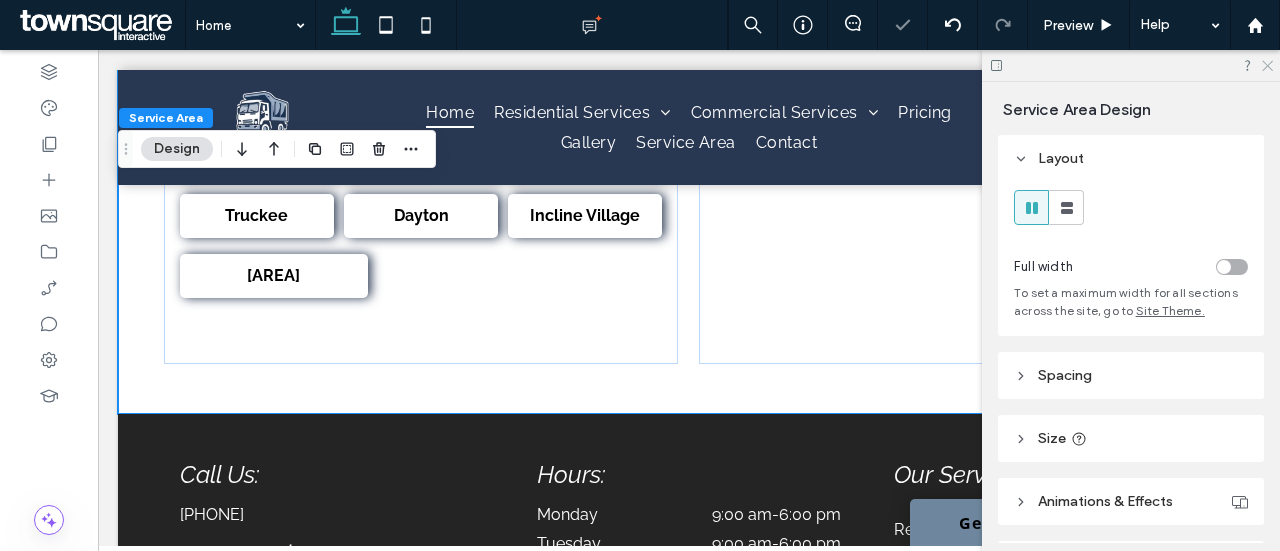 click 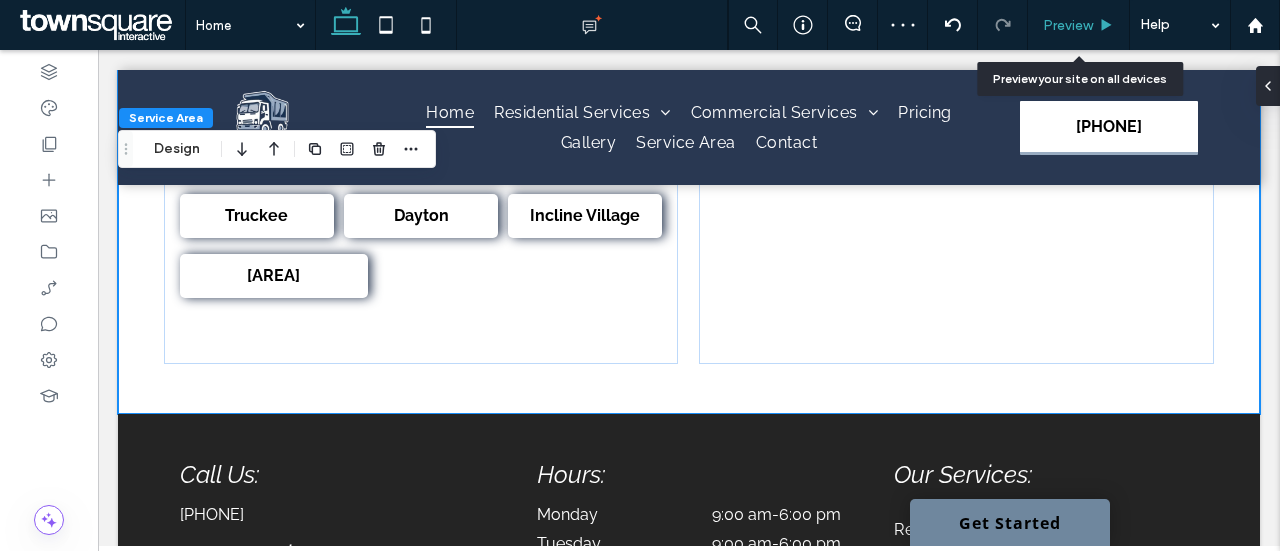 click on "Preview" at bounding box center [1078, 25] 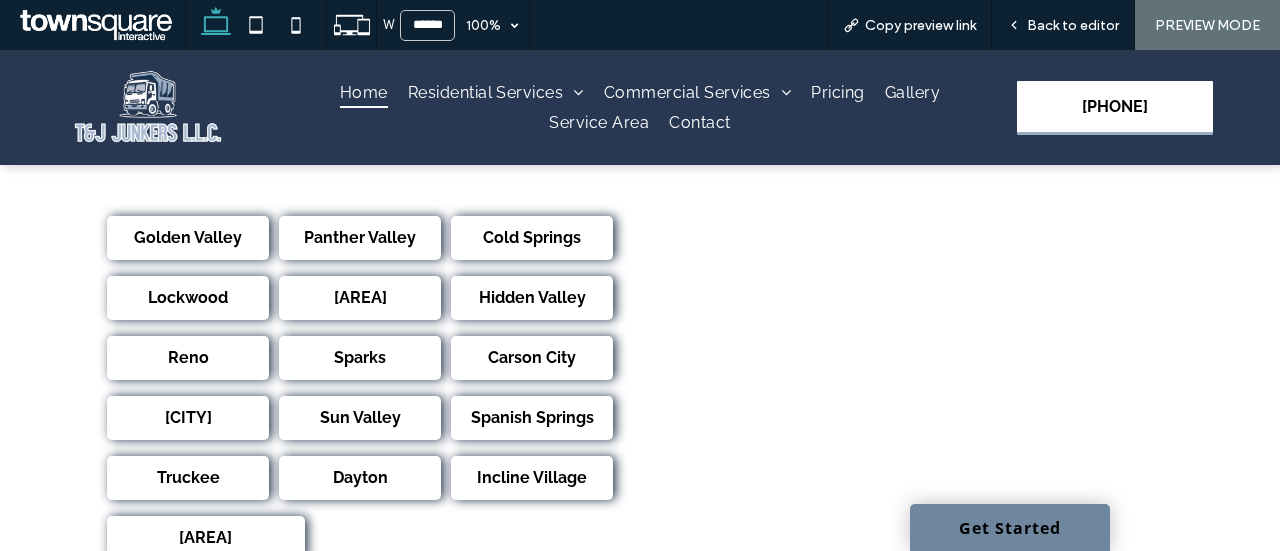 scroll, scrollTop: 3180, scrollLeft: 0, axis: vertical 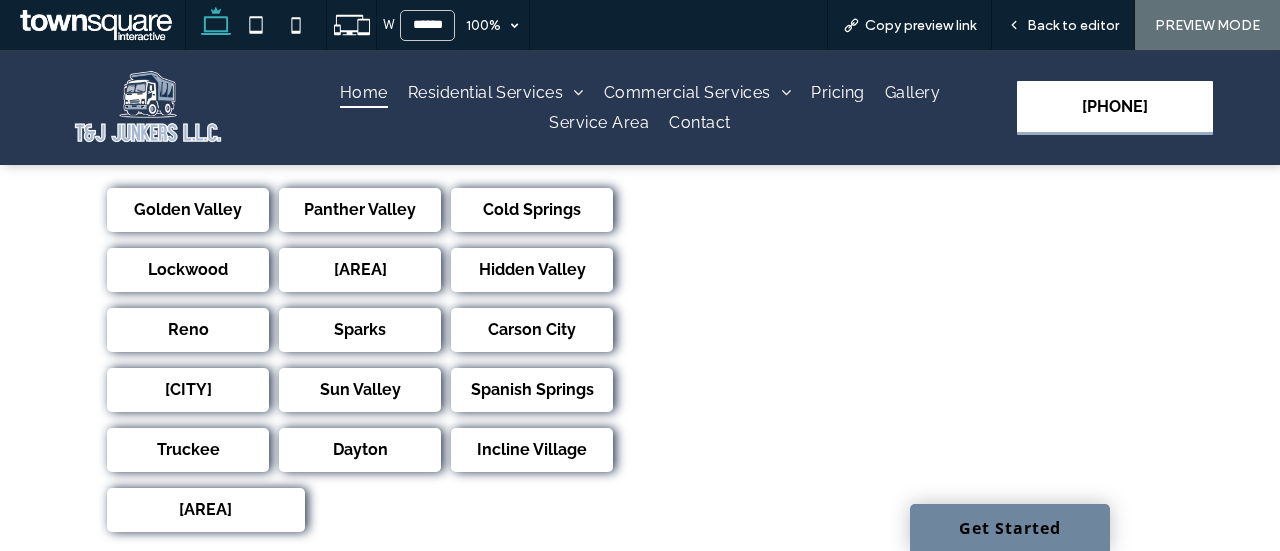 click on "Carson City" at bounding box center (532, 329) 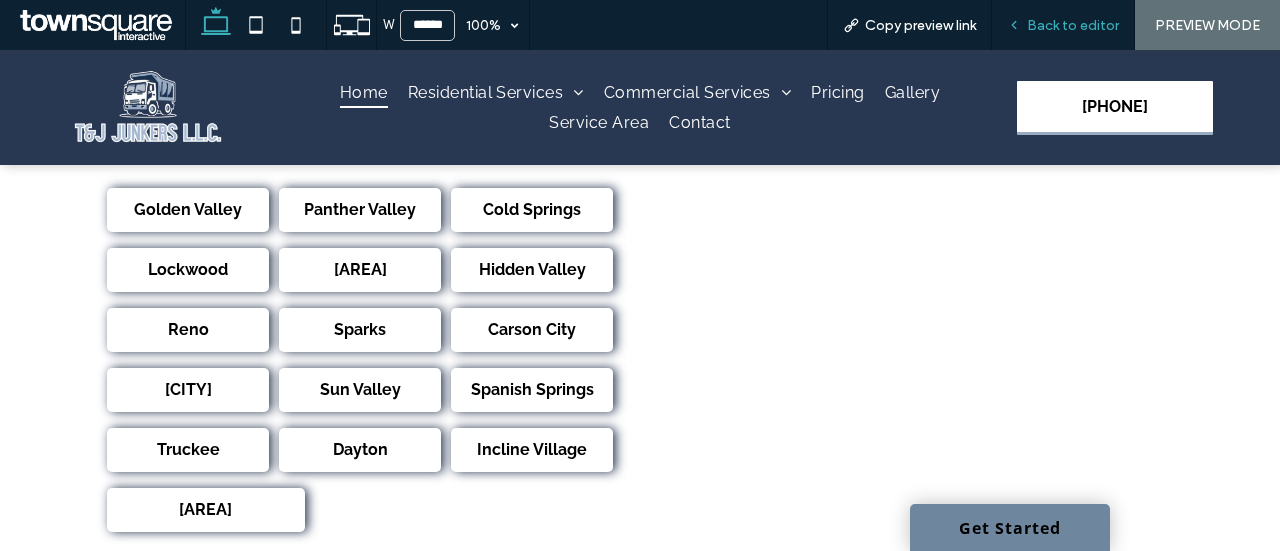 click on "Back to editor" at bounding box center (1063, 25) 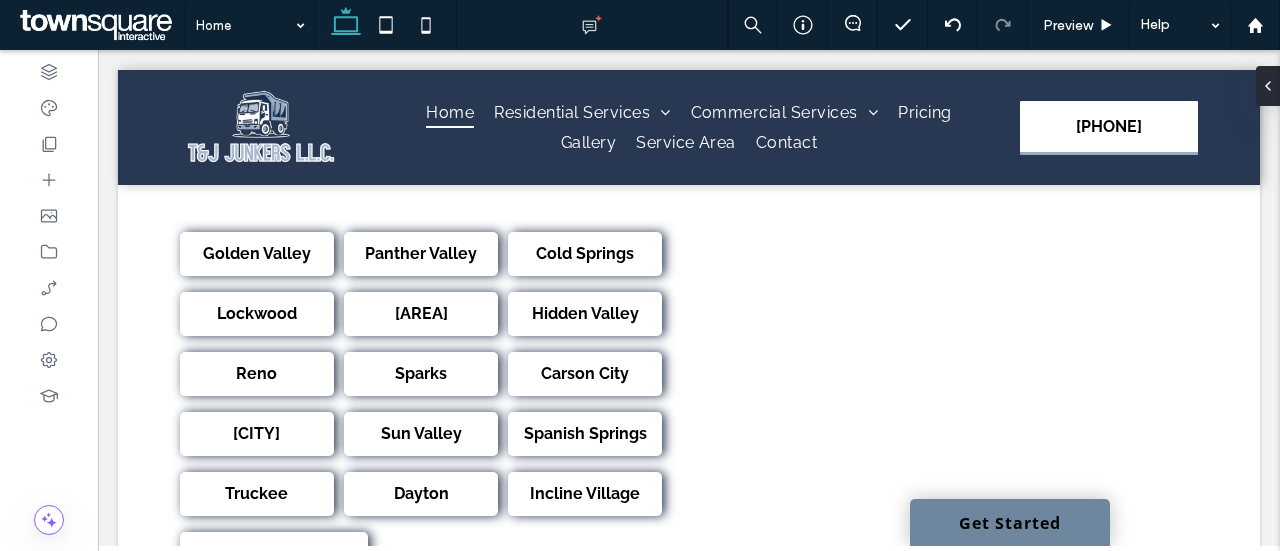 scroll, scrollTop: 3233, scrollLeft: 0, axis: vertical 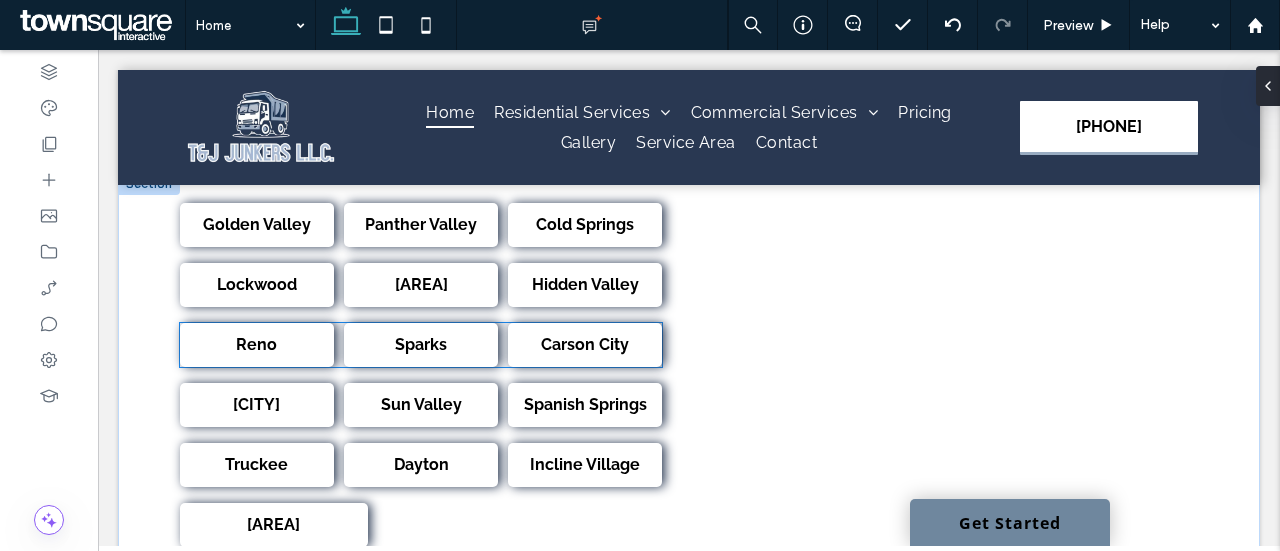 click on "Carson City" at bounding box center [585, 344] 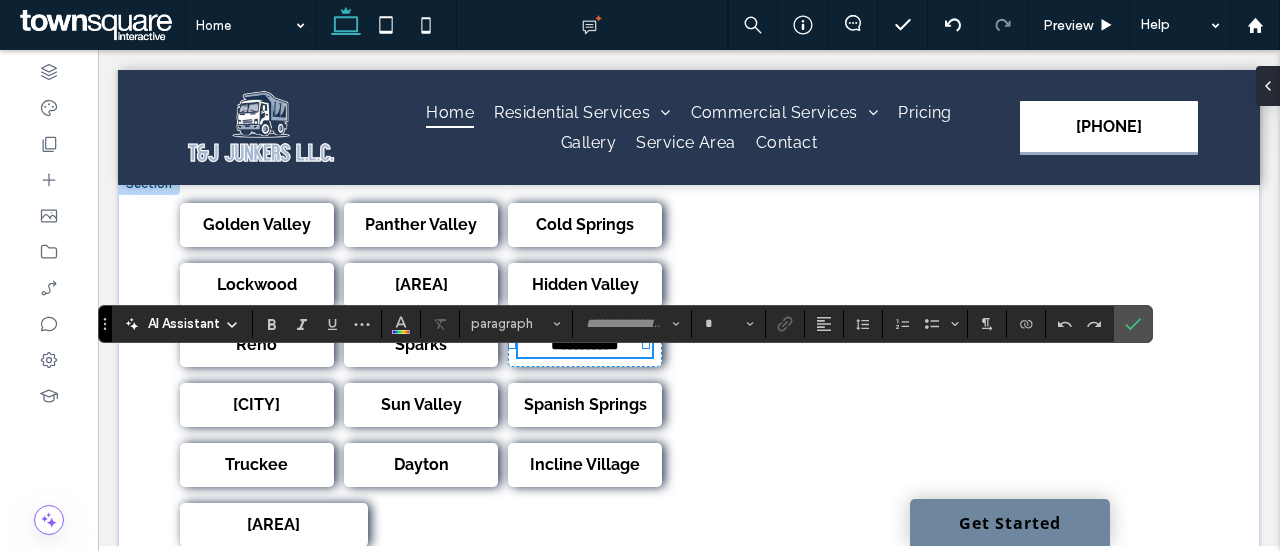 type on "*******" 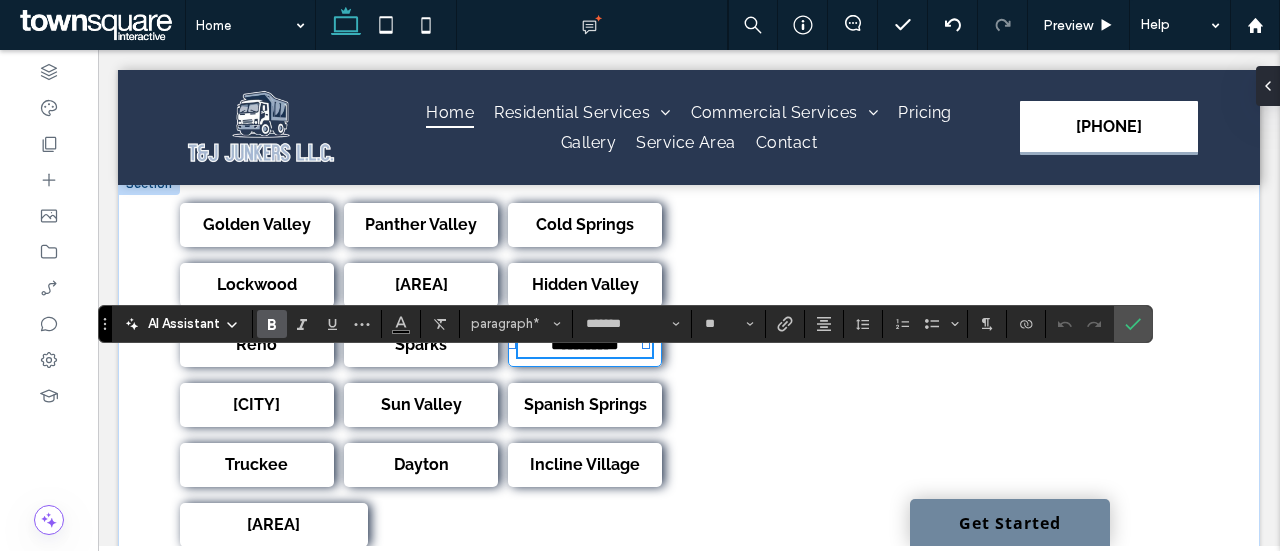 click on "**********" at bounding box center [585, 345] 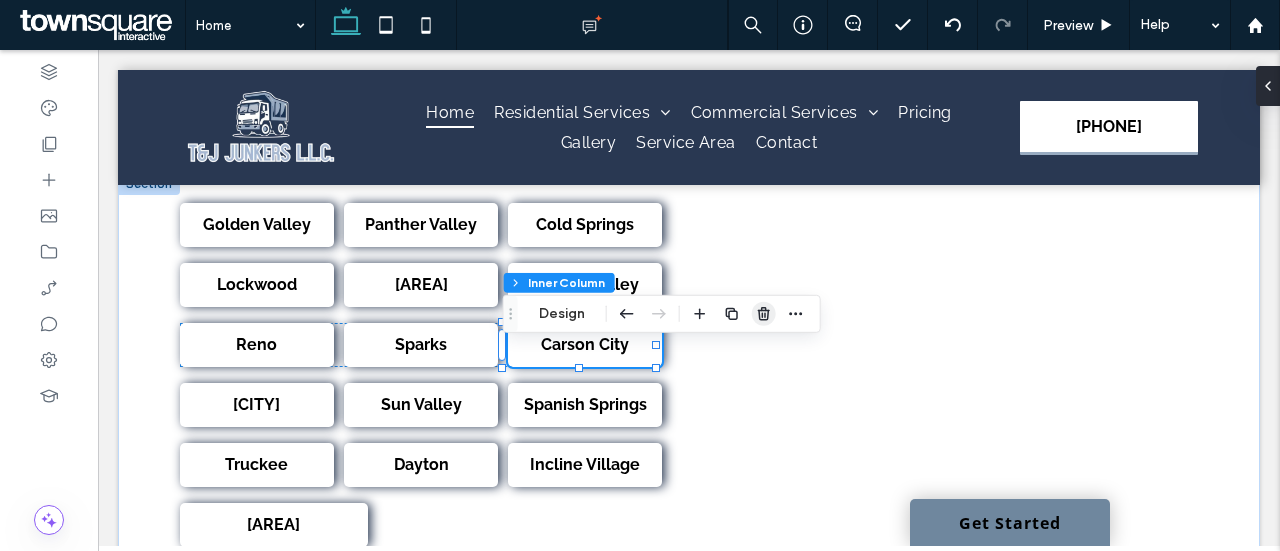 click 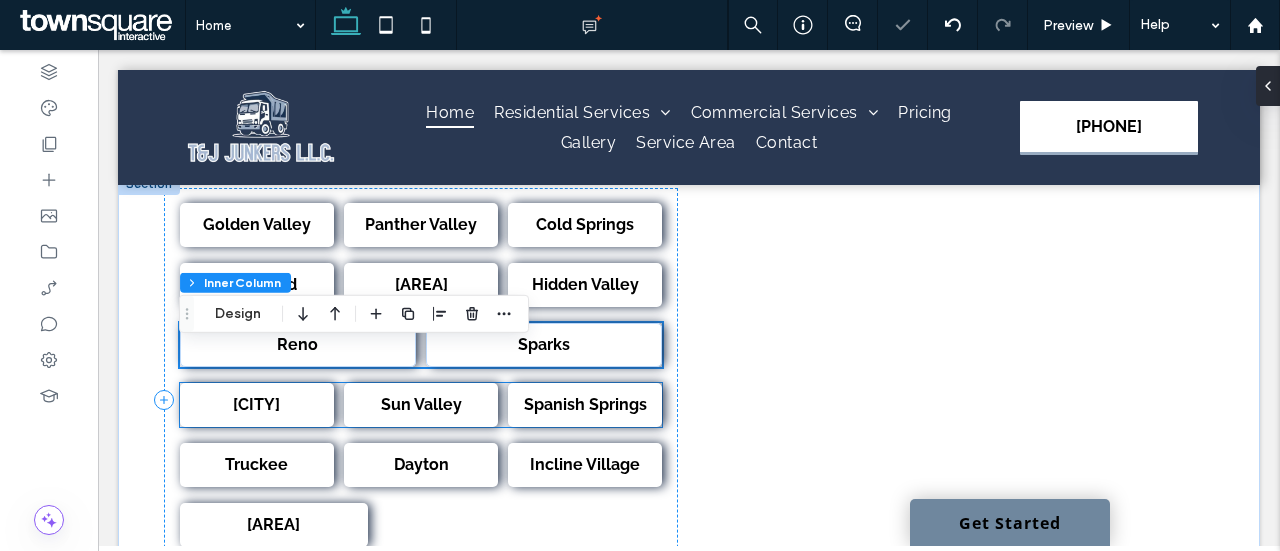 scroll, scrollTop: 3301, scrollLeft: 0, axis: vertical 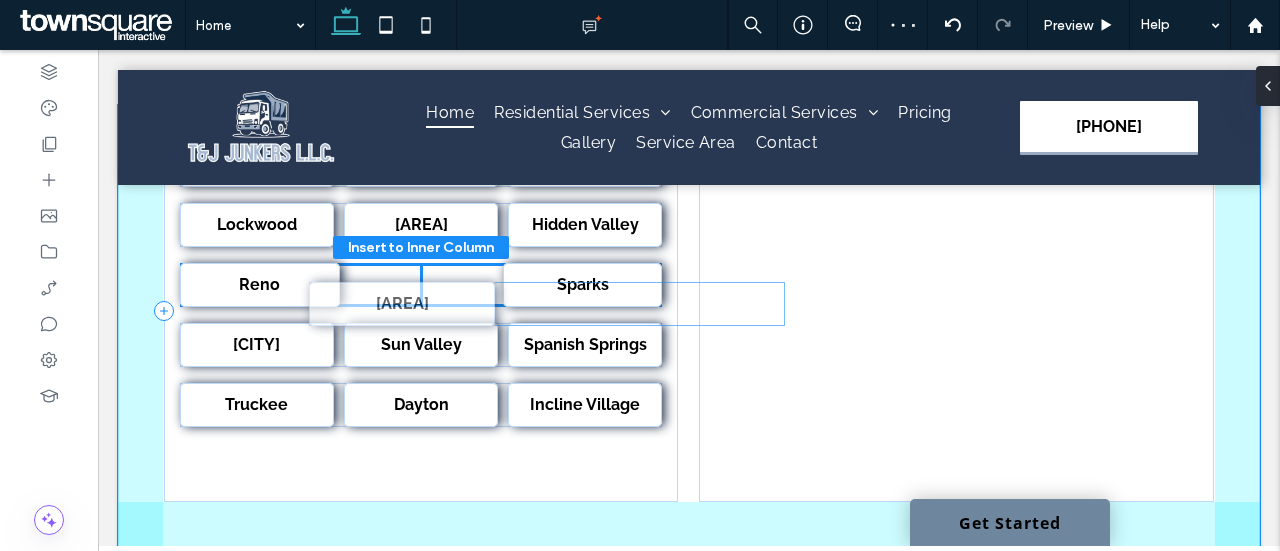drag, startPoint x: 298, startPoint y: 481, endPoint x: 428, endPoint y: 303, distance: 220.41779 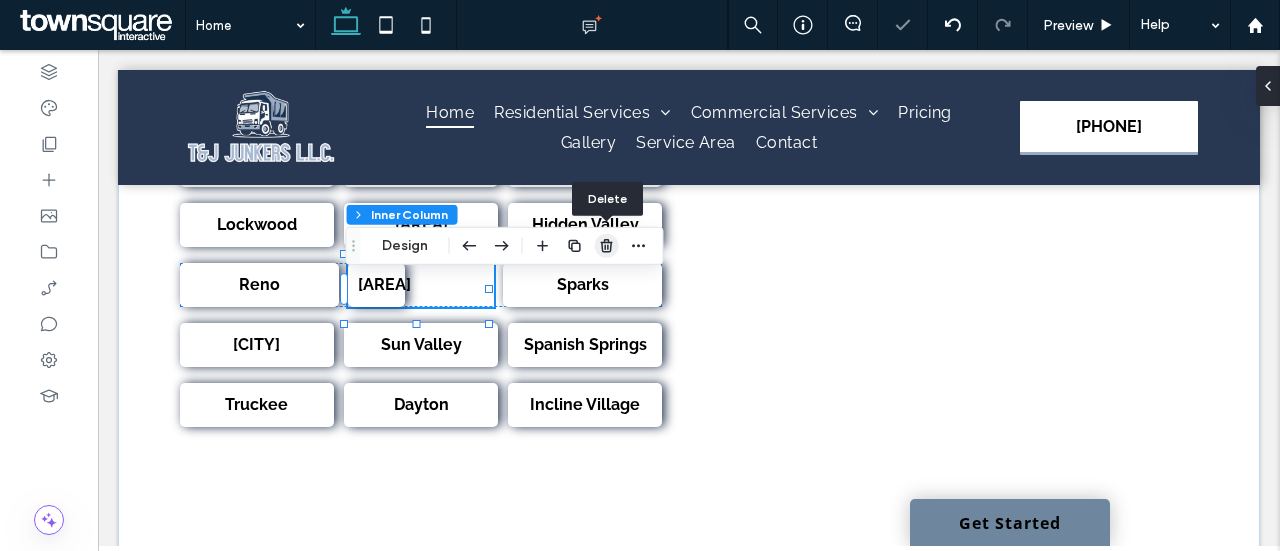 click 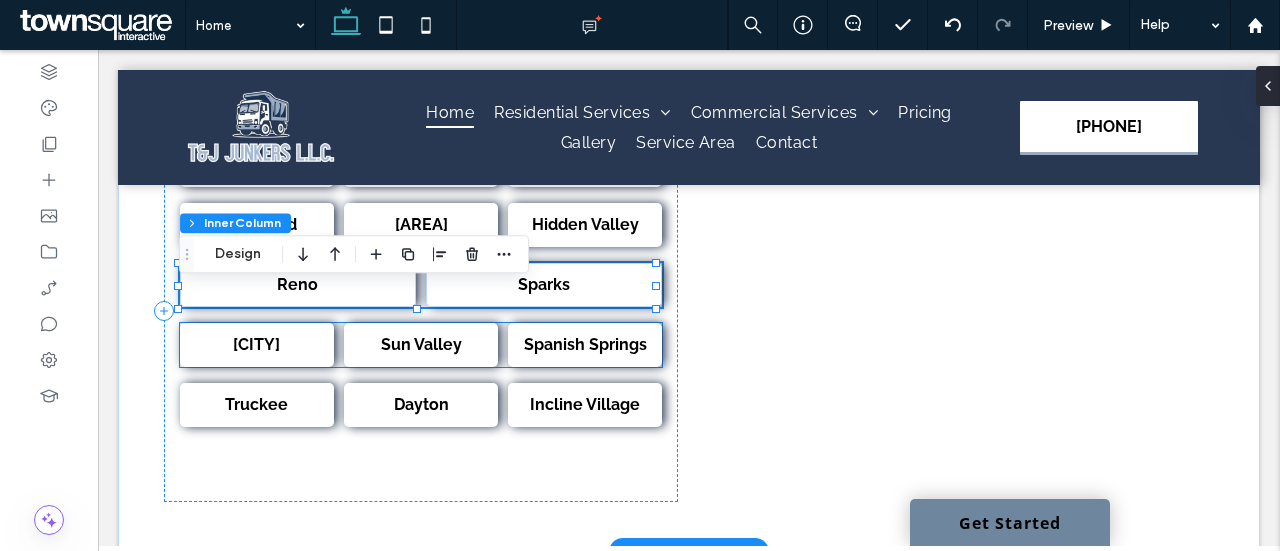 click on "[CITY]" at bounding box center (256, 344) 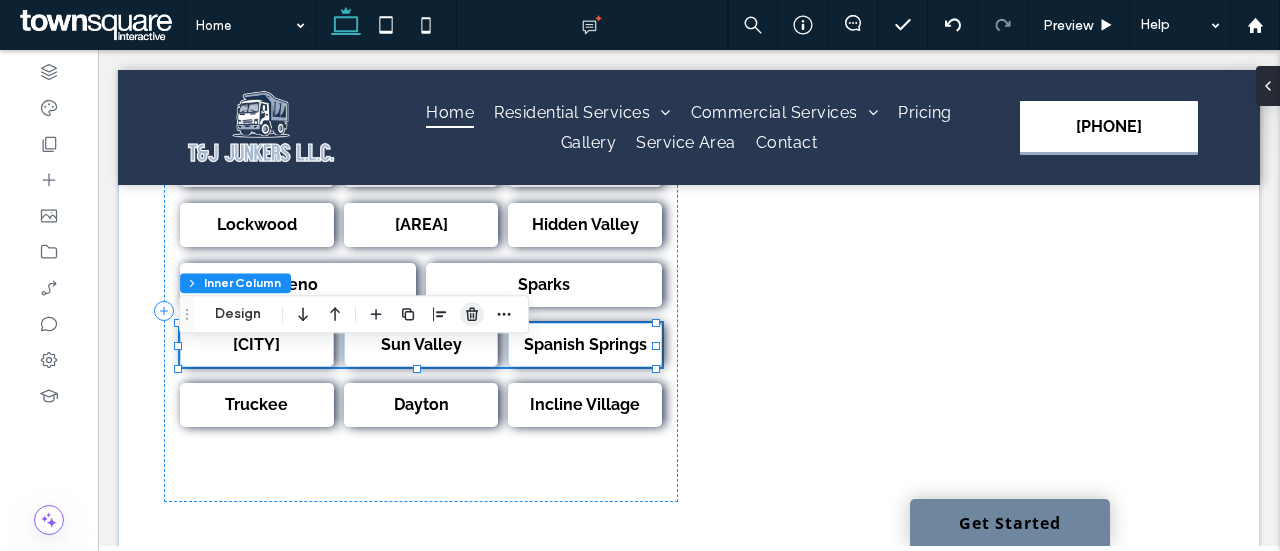 click 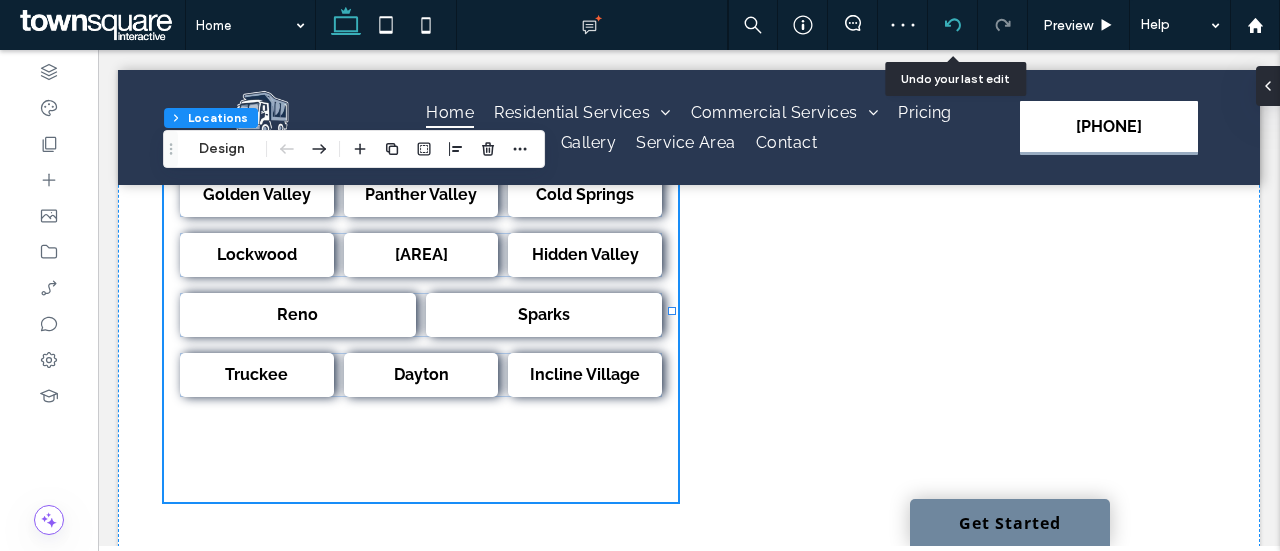 click at bounding box center [952, 25] 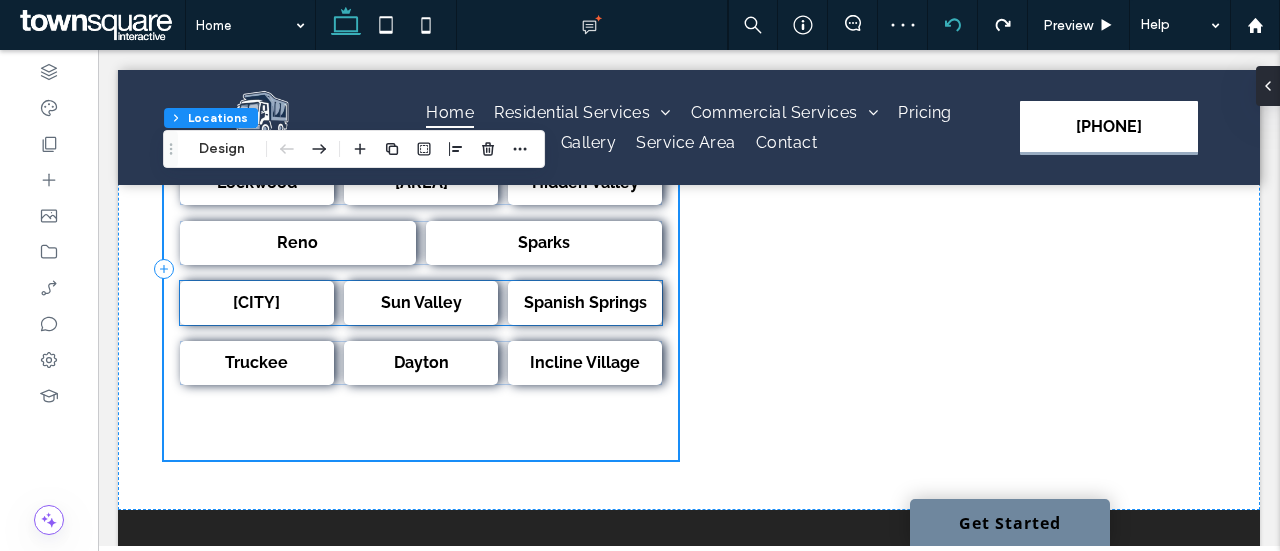 scroll, scrollTop: 3346, scrollLeft: 0, axis: vertical 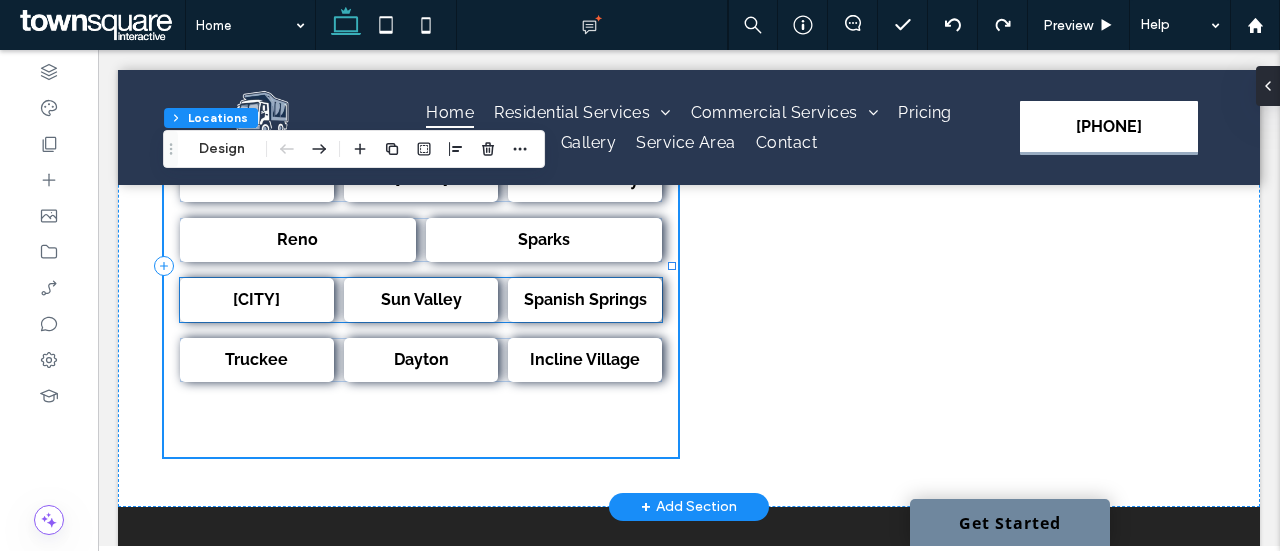 click on "[CITY]" at bounding box center (256, 299) 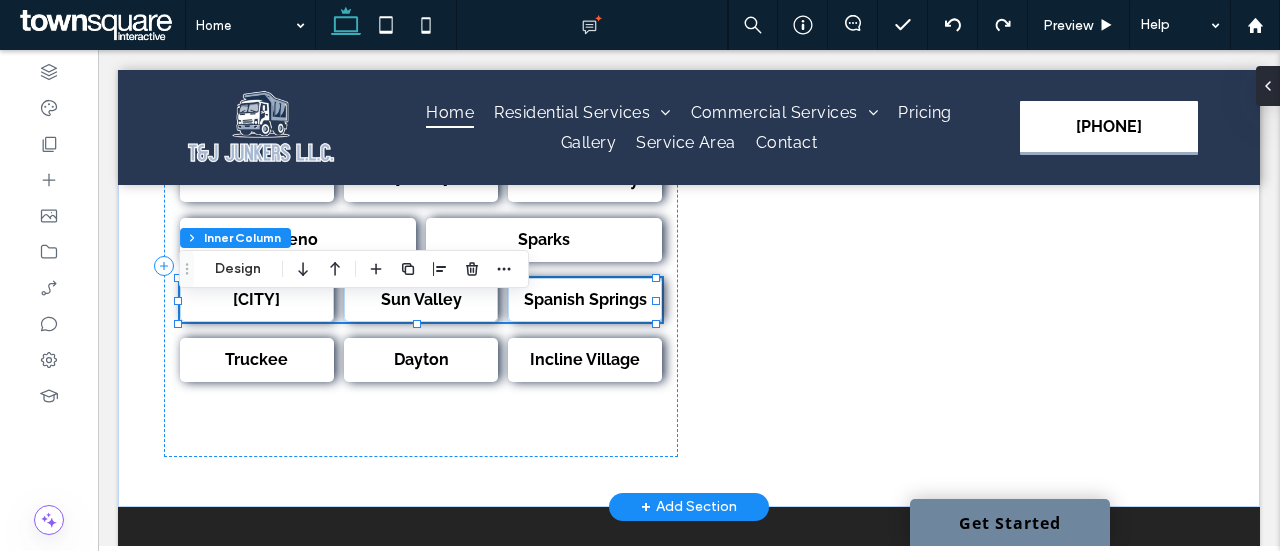 click on "[CITY]" at bounding box center [256, 299] 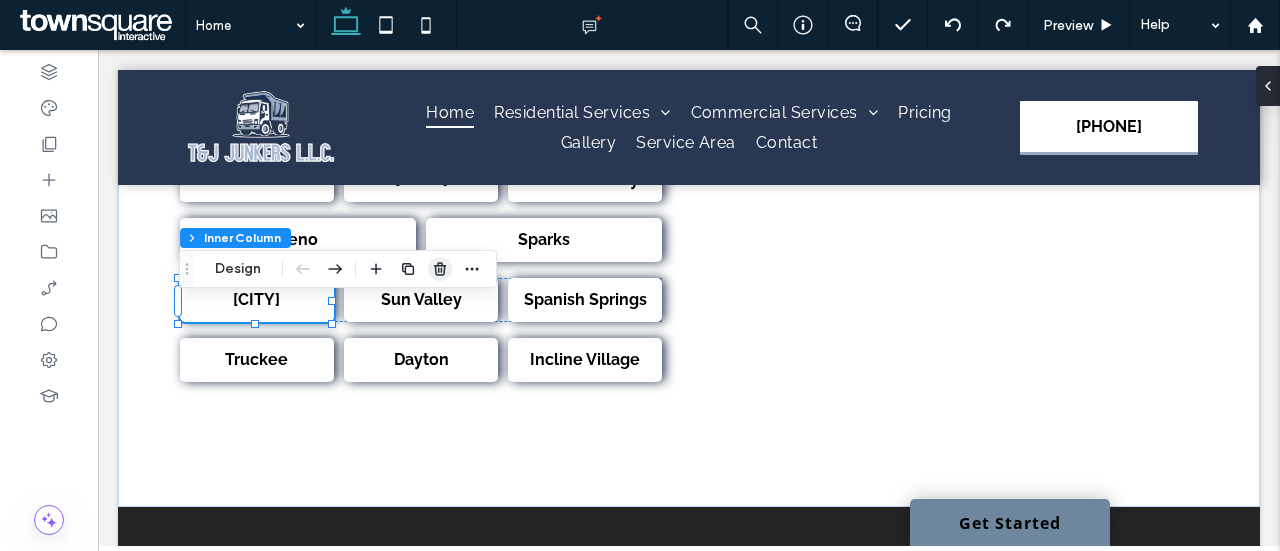 click 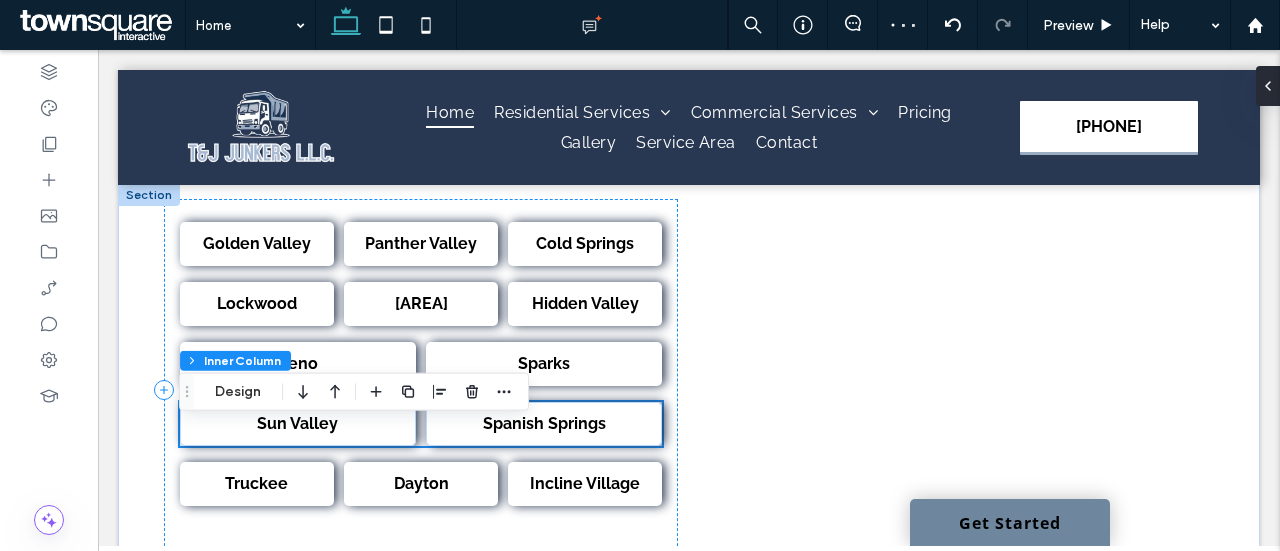 scroll, scrollTop: 3222, scrollLeft: 0, axis: vertical 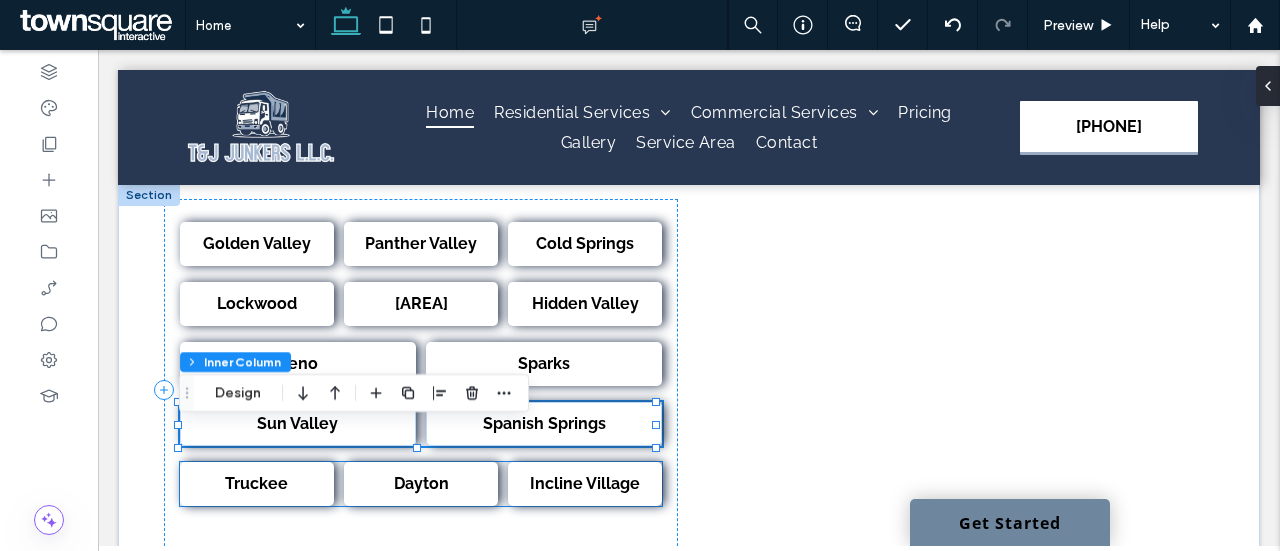 click on "Incline Village" at bounding box center [585, 483] 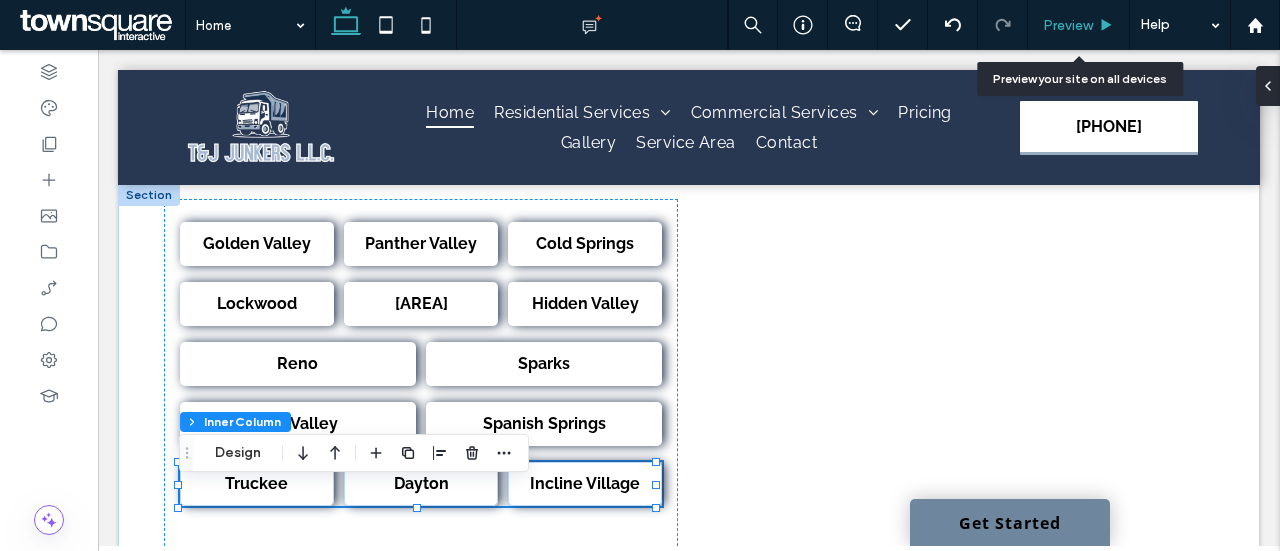 click on "Preview" at bounding box center (1068, 25) 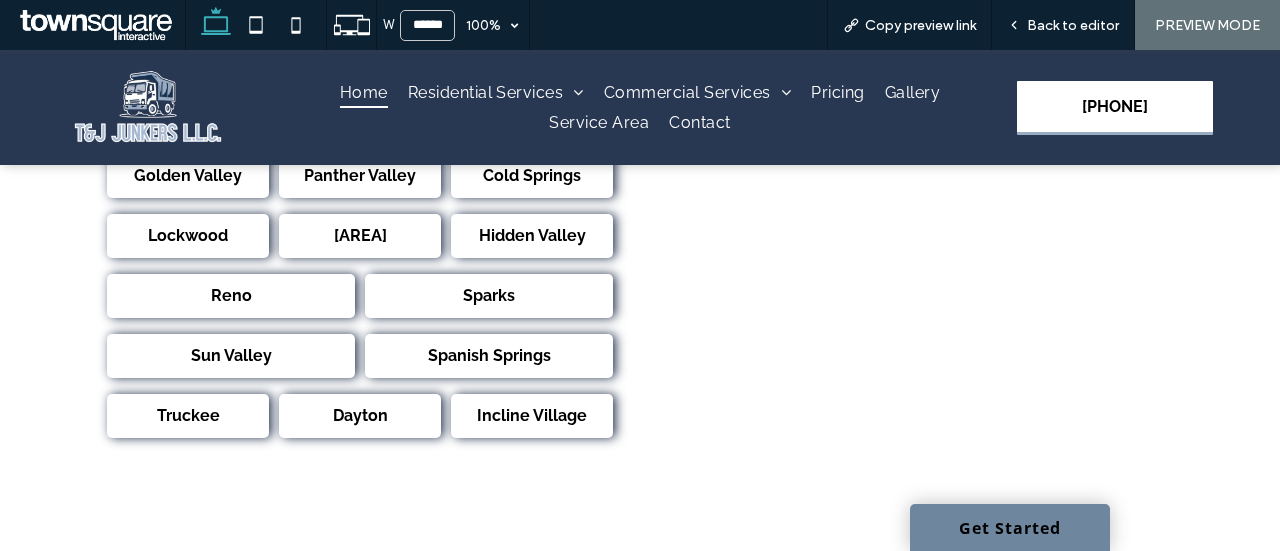 scroll, scrollTop: 3198, scrollLeft: 0, axis: vertical 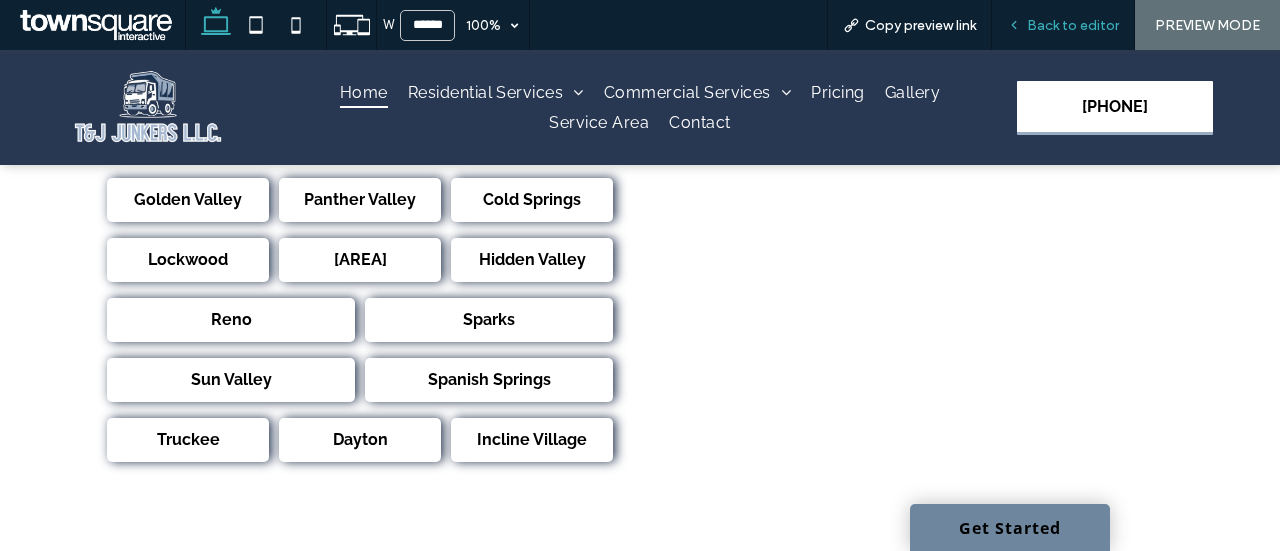 click on "Back to editor" at bounding box center (1073, 25) 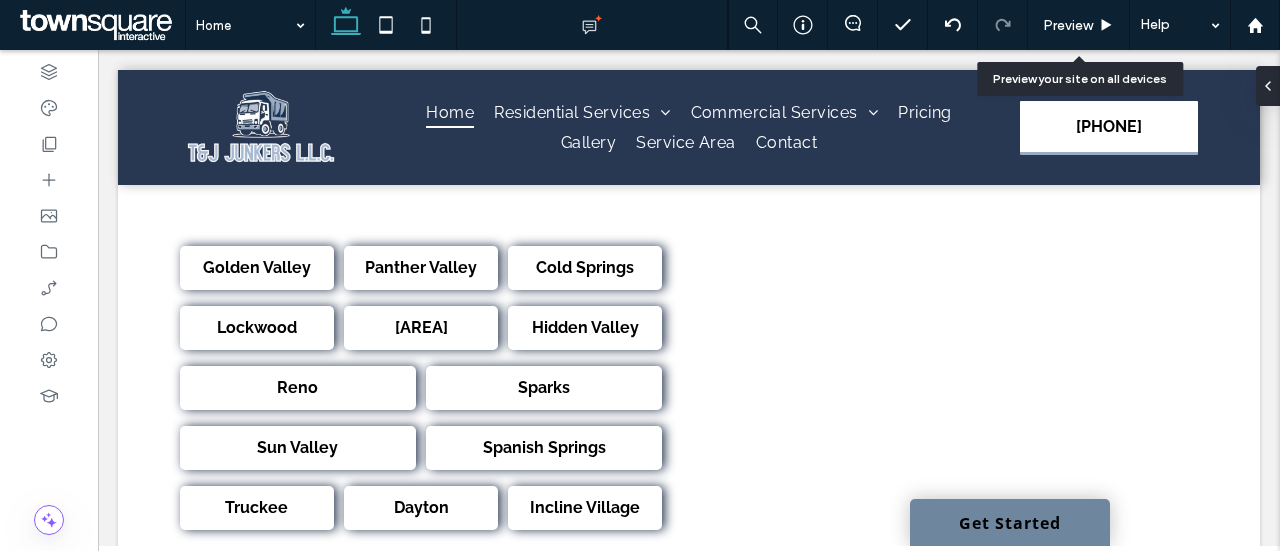 scroll, scrollTop: 3251, scrollLeft: 0, axis: vertical 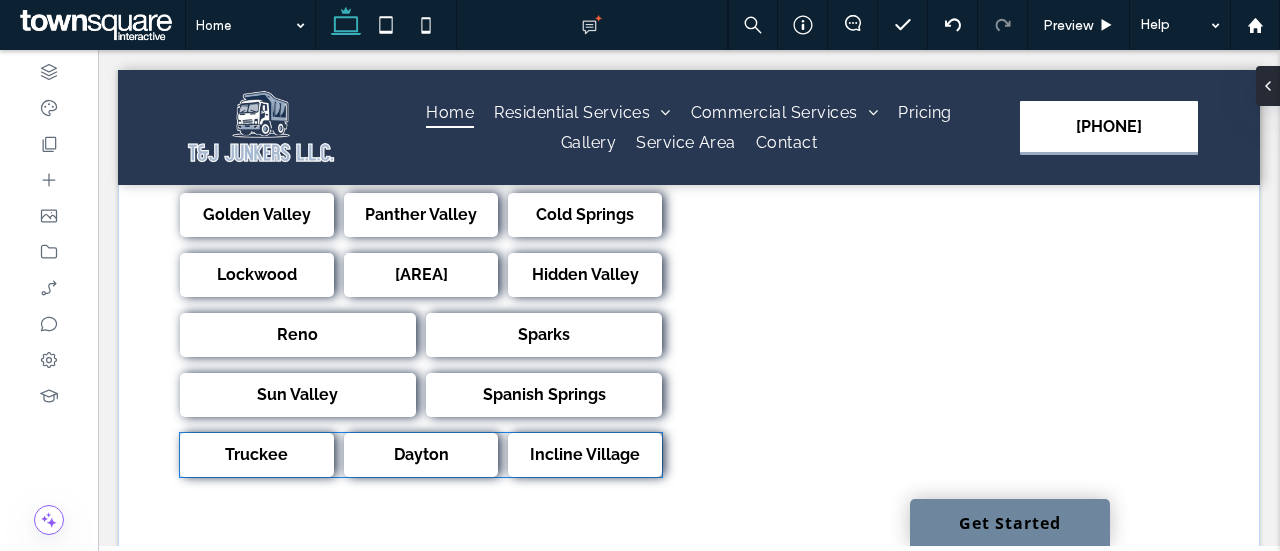 click on "Dayton" at bounding box center [421, 454] 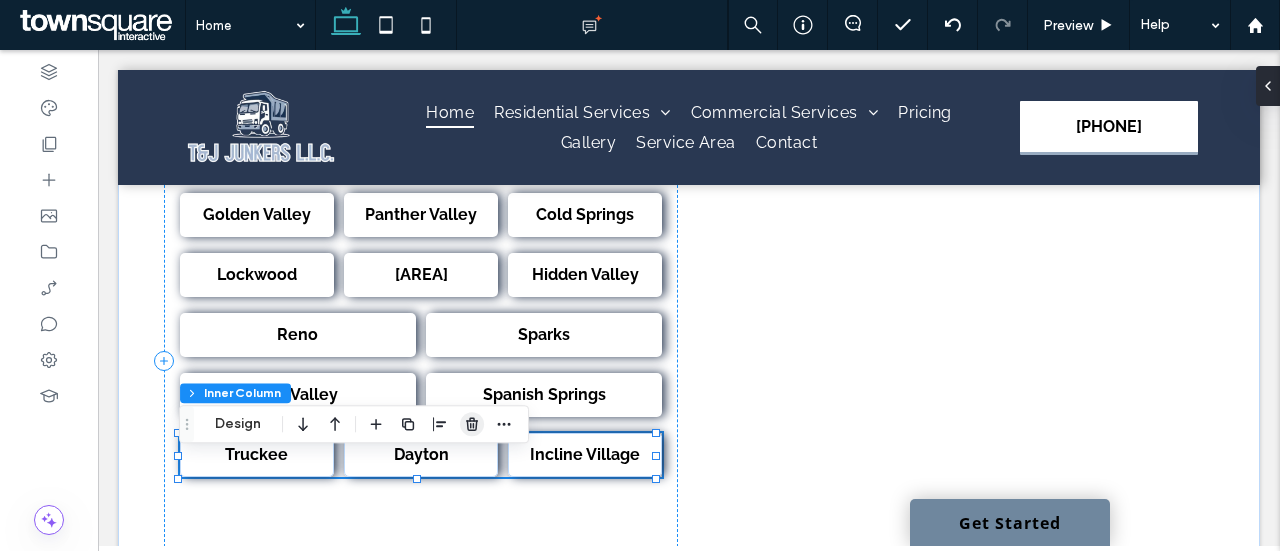 click 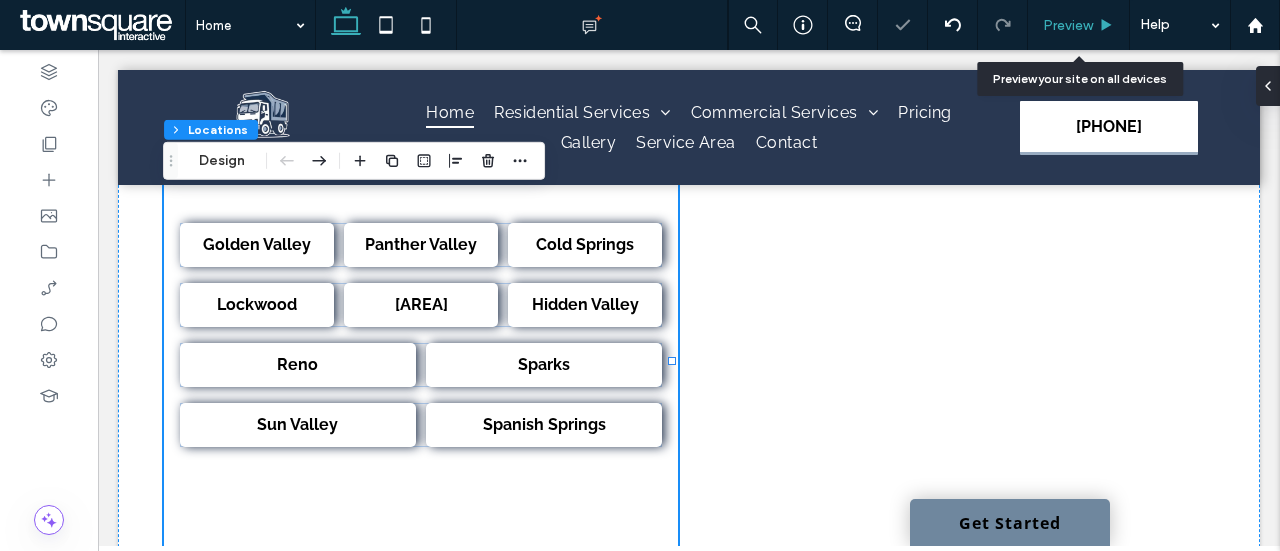 click 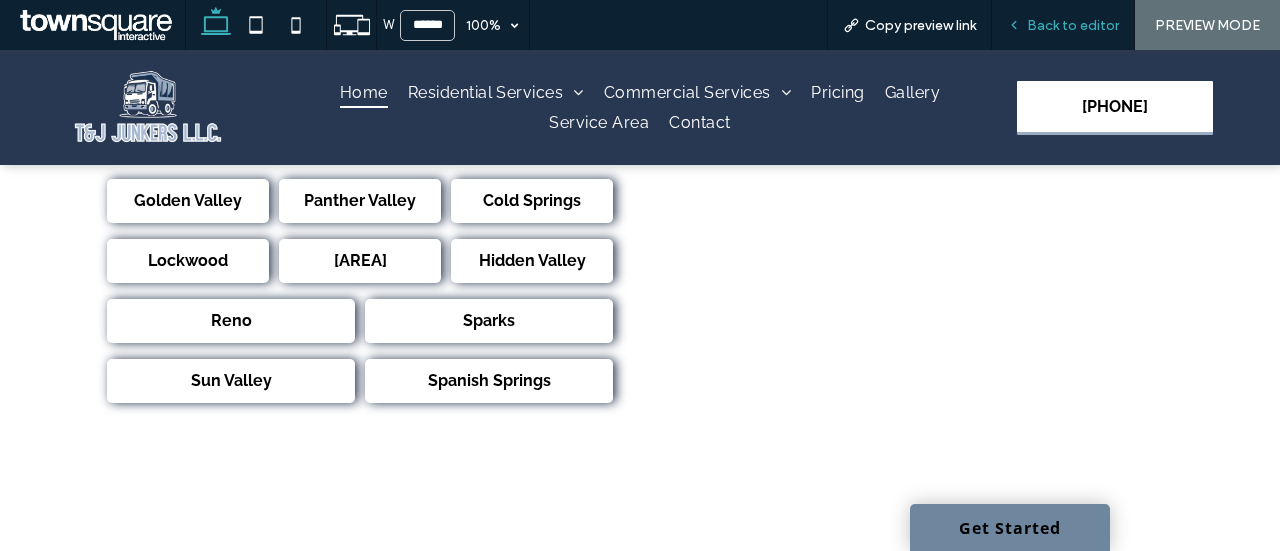 click on "Back to editor" at bounding box center (1073, 25) 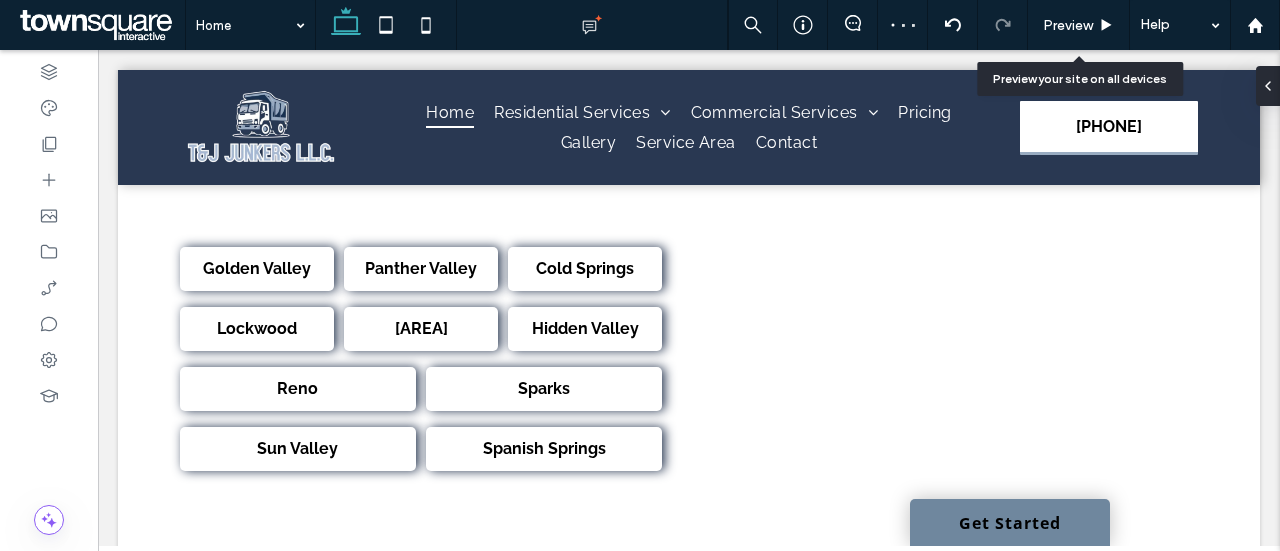 scroll, scrollTop: 3280, scrollLeft: 0, axis: vertical 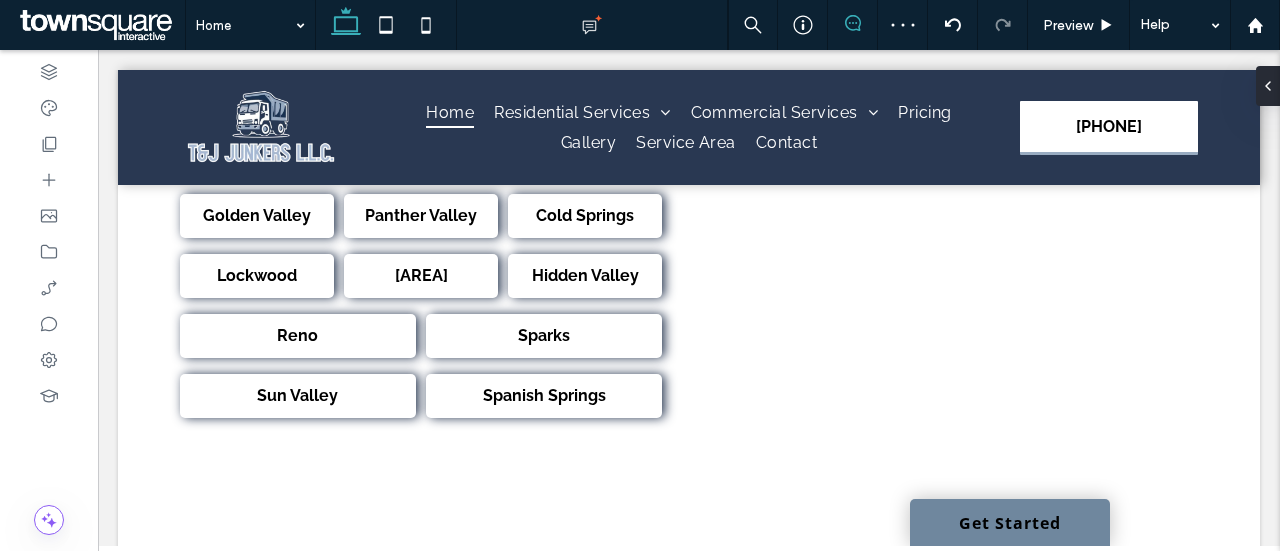 click at bounding box center (852, 23) 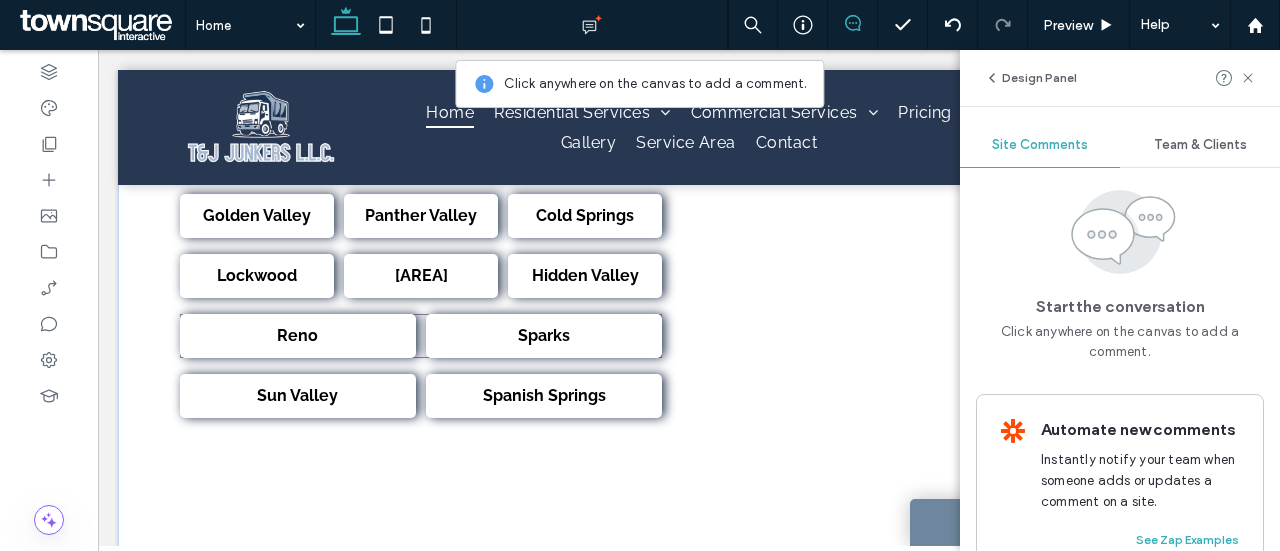 click on "Reno
Sparks" at bounding box center [421, 336] 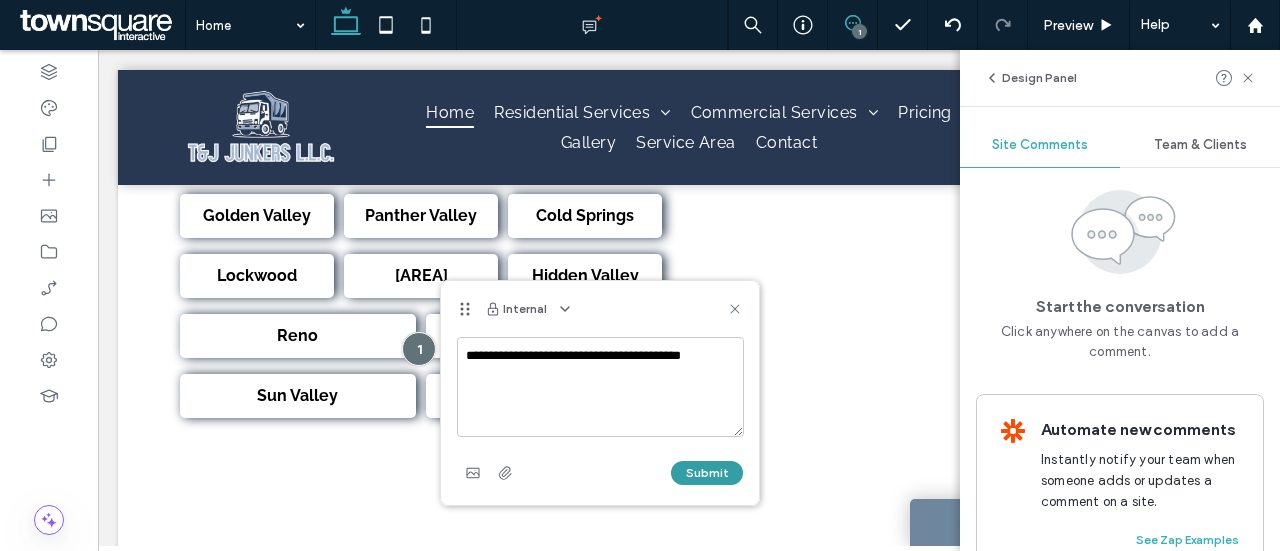 type on "**********" 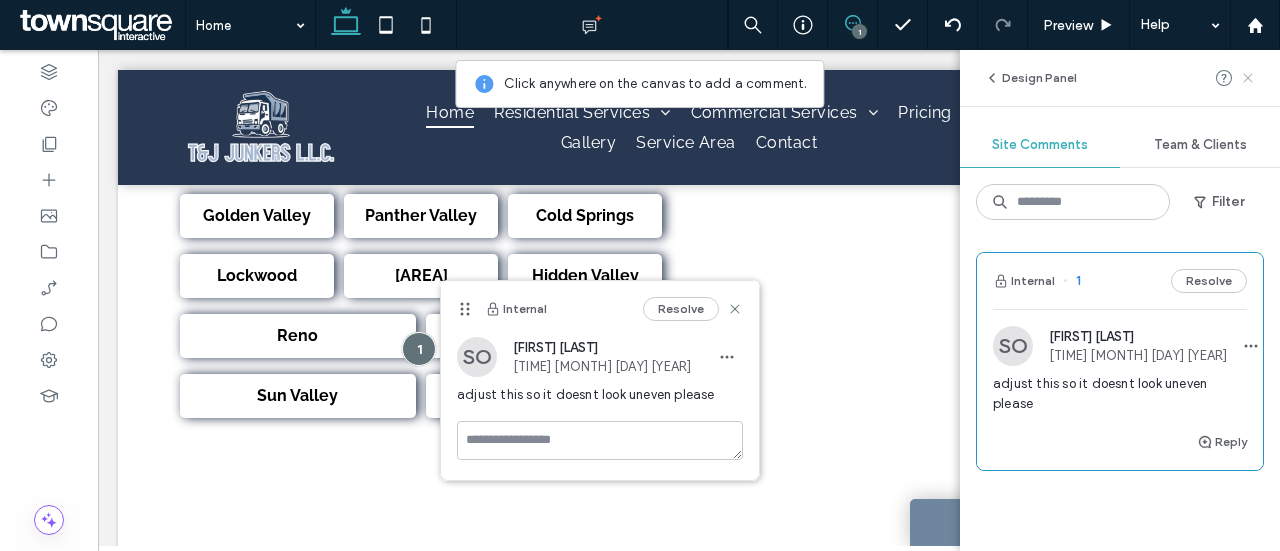 click 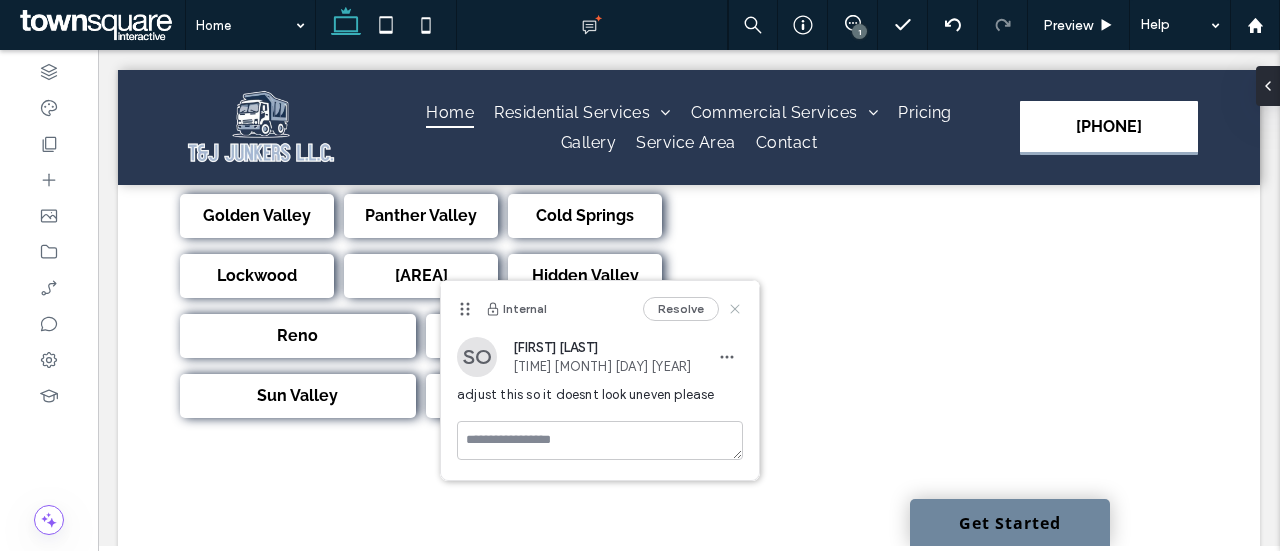click 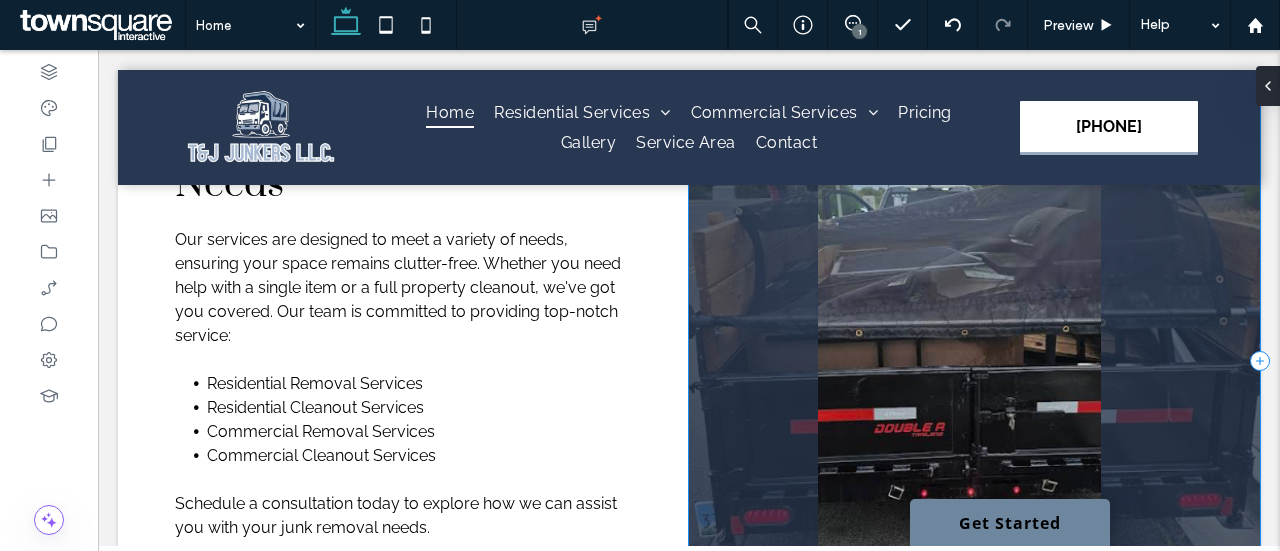 scroll, scrollTop: 1794, scrollLeft: 0, axis: vertical 